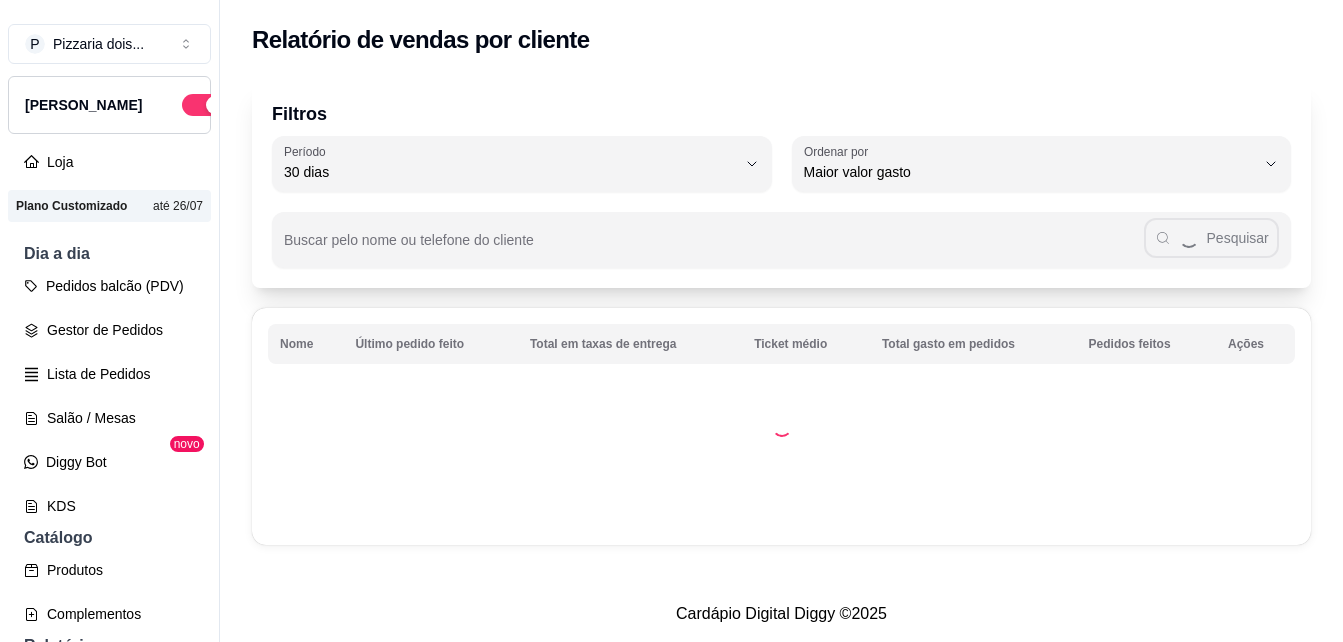 select on "30" 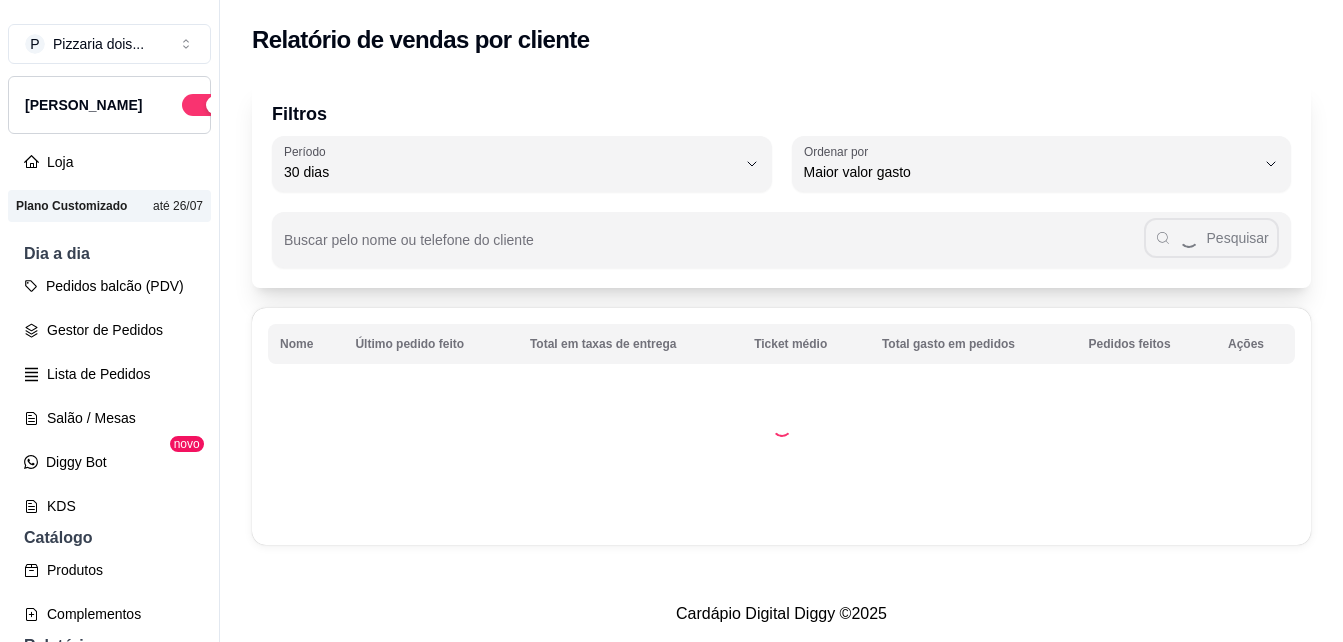 scroll, scrollTop: 0, scrollLeft: 0, axis: both 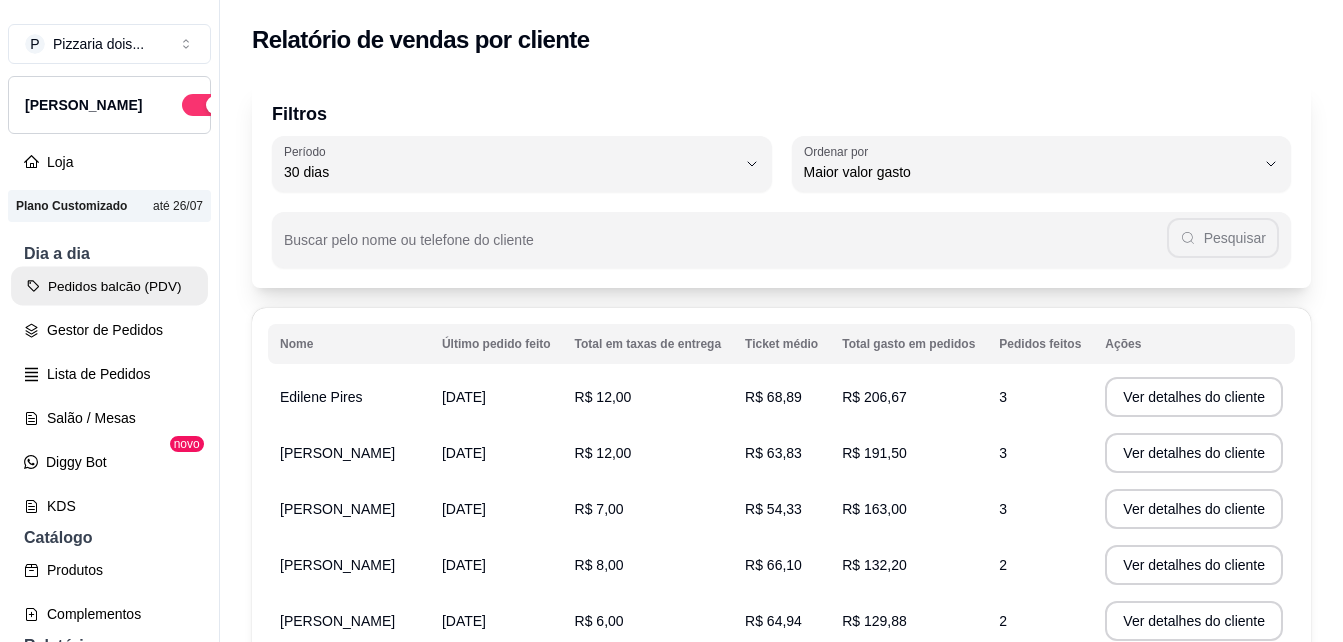 click on "Pedidos balcão (PDV)" at bounding box center [109, 286] 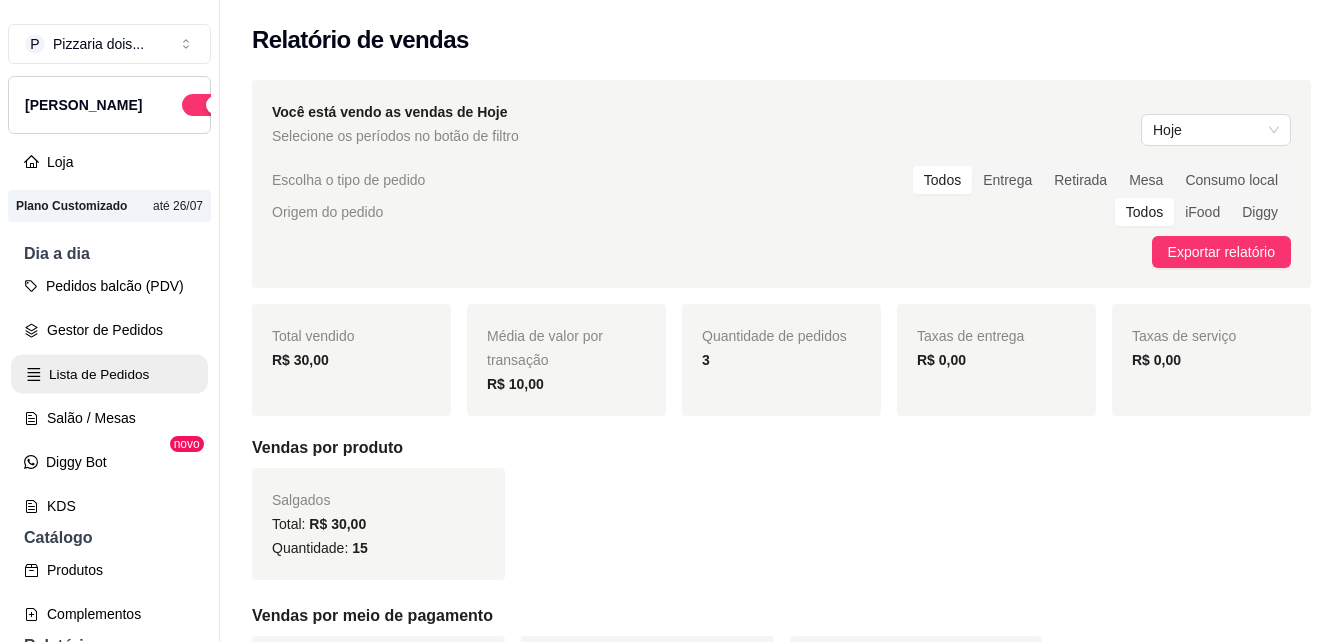 click on "Lista de Pedidos" at bounding box center (109, 374) 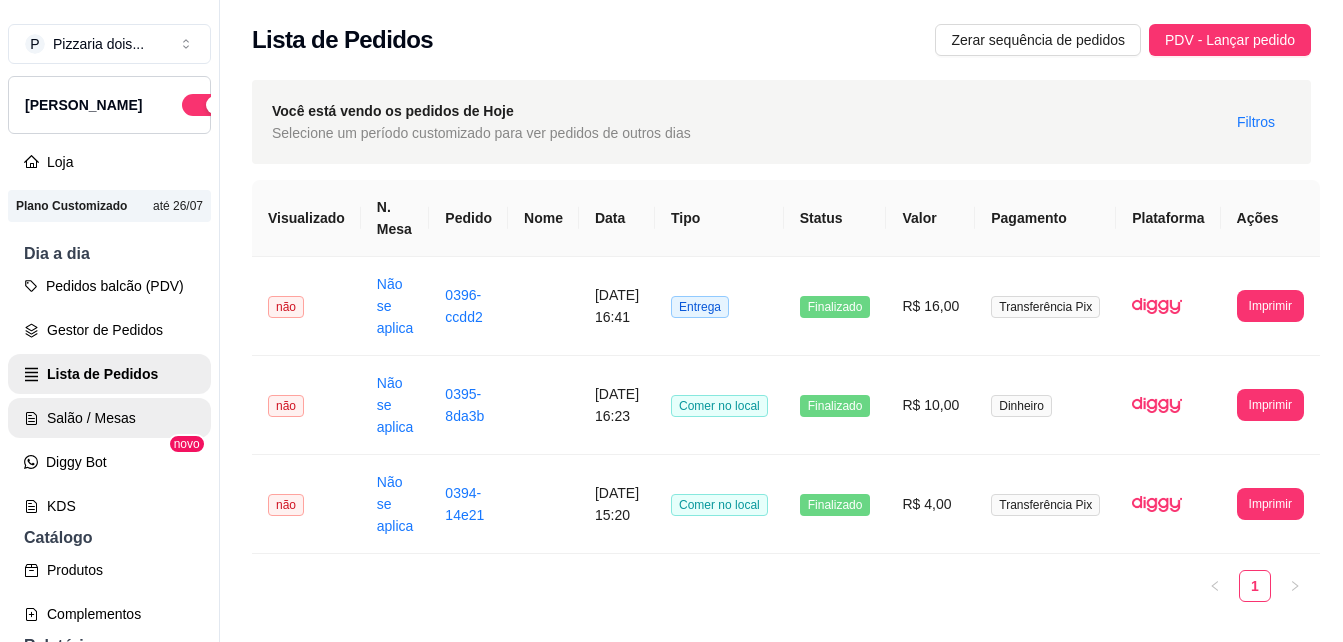 click on "Salão / Mesas" at bounding box center [109, 418] 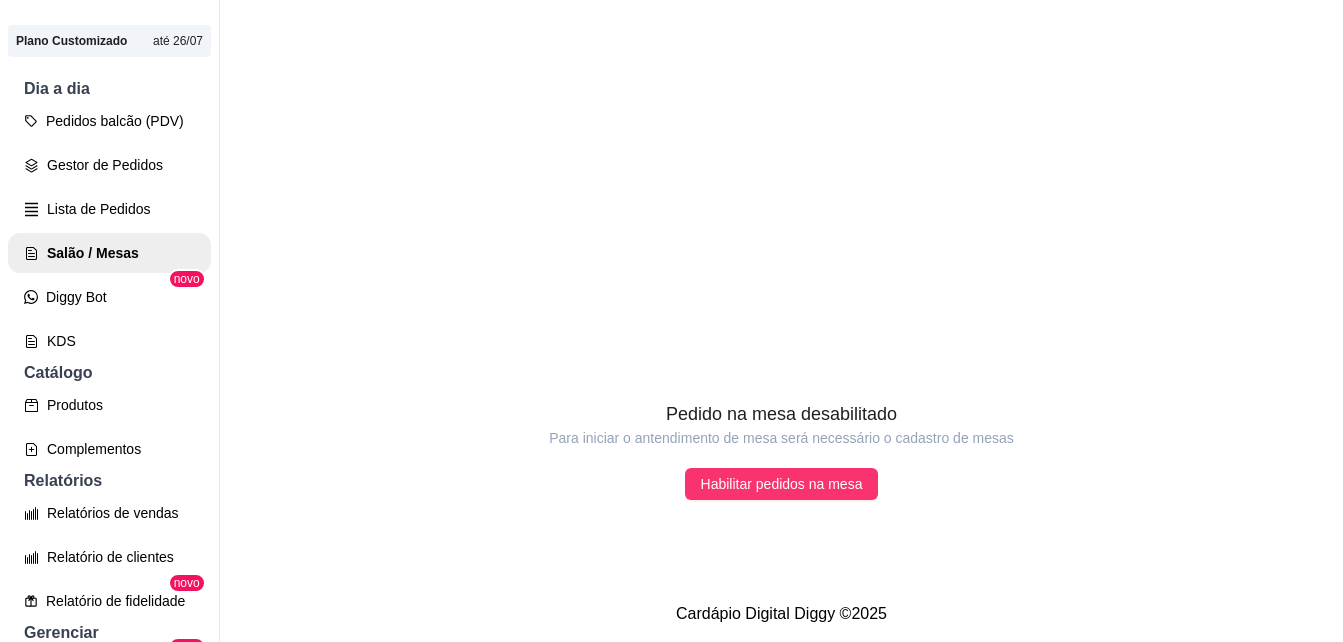 scroll, scrollTop: 200, scrollLeft: 0, axis: vertical 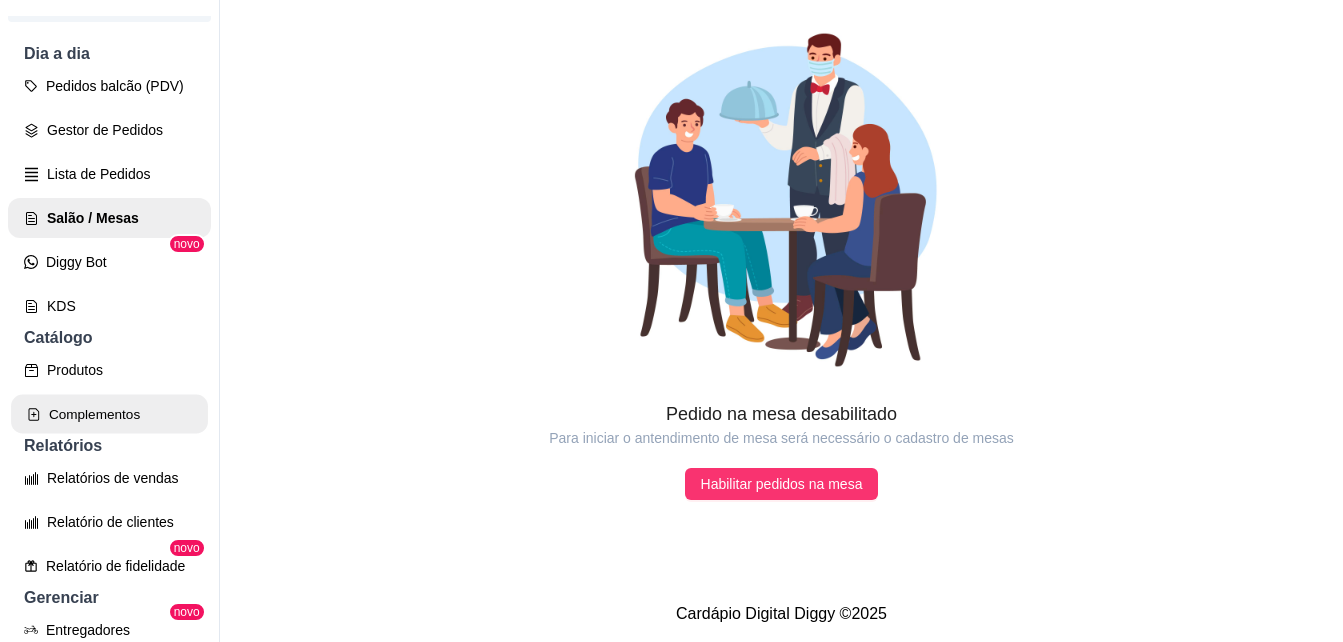 click on "Complementos" at bounding box center (109, 414) 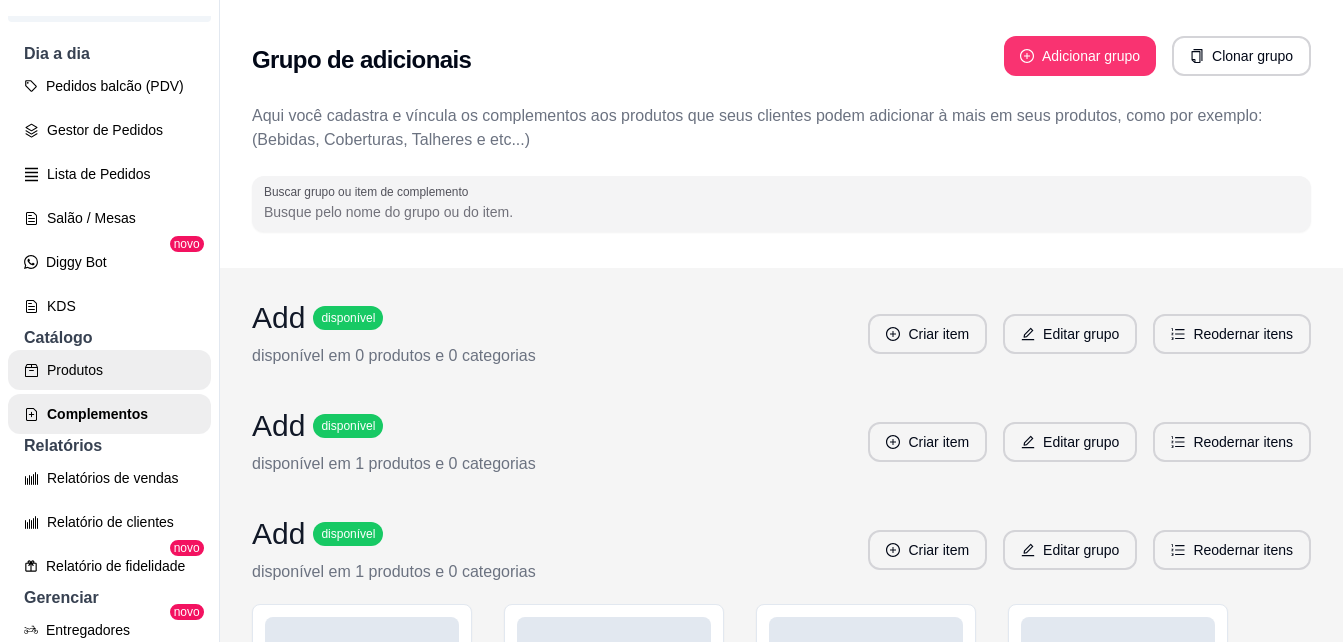 click on "Produtos" at bounding box center [109, 370] 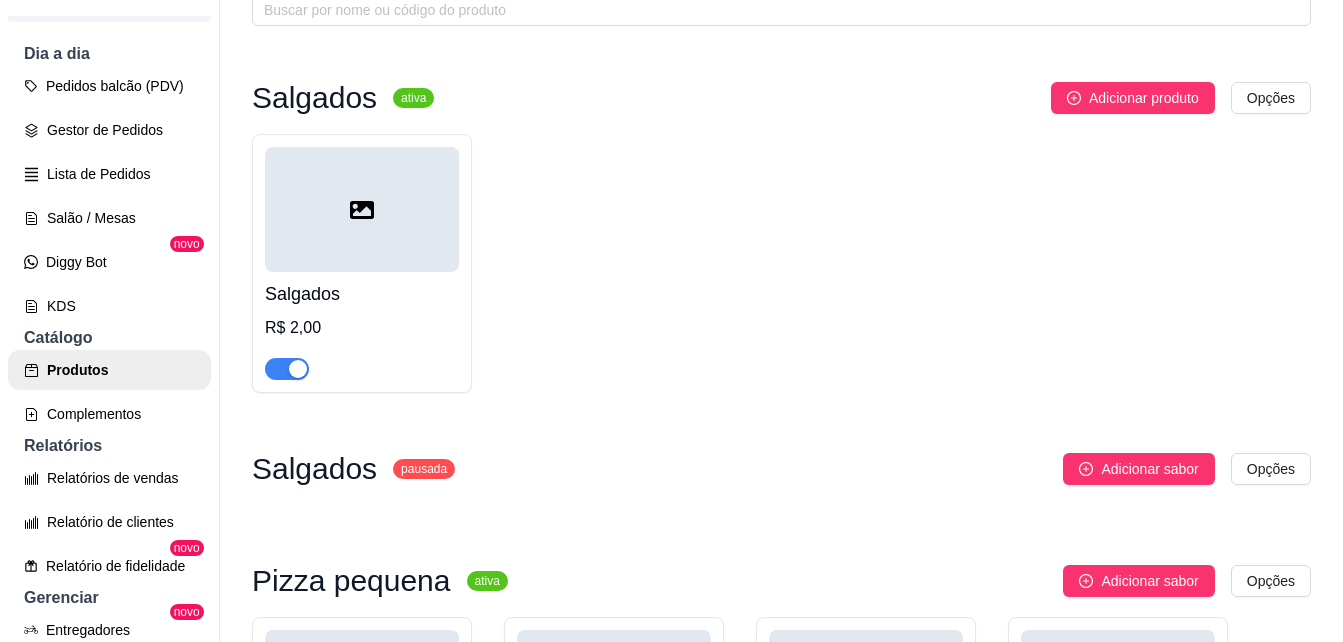 scroll, scrollTop: 0, scrollLeft: 0, axis: both 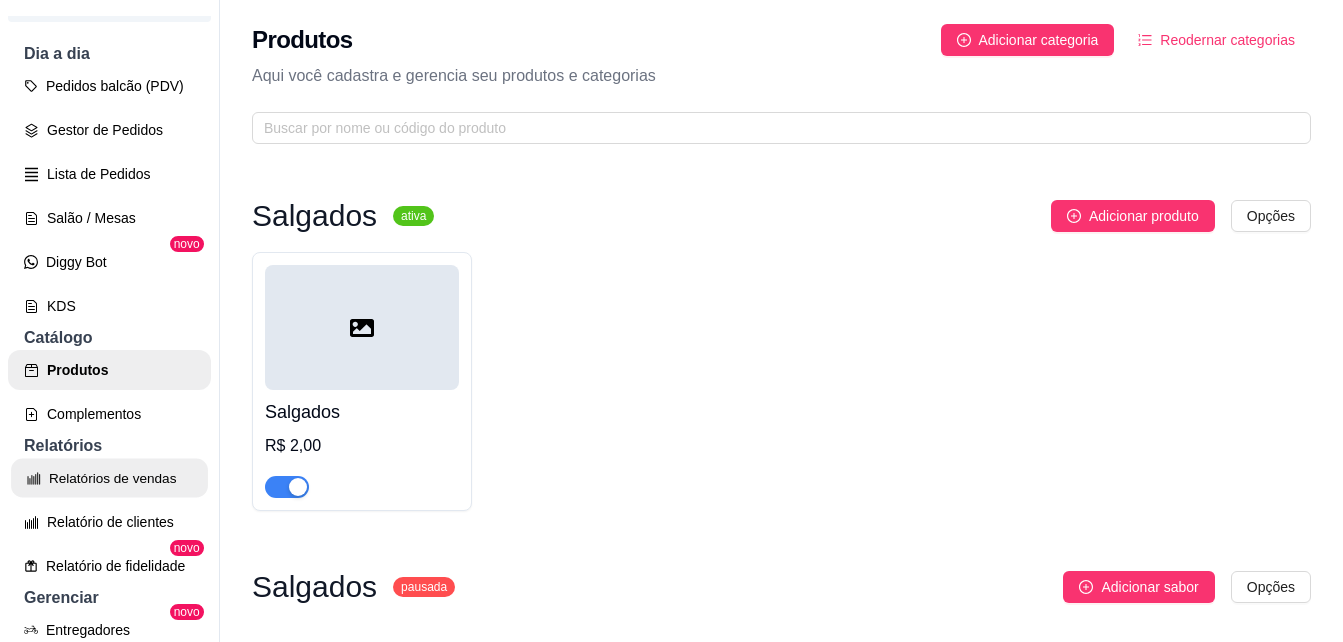 click on "Relatórios de vendas" at bounding box center (109, 478) 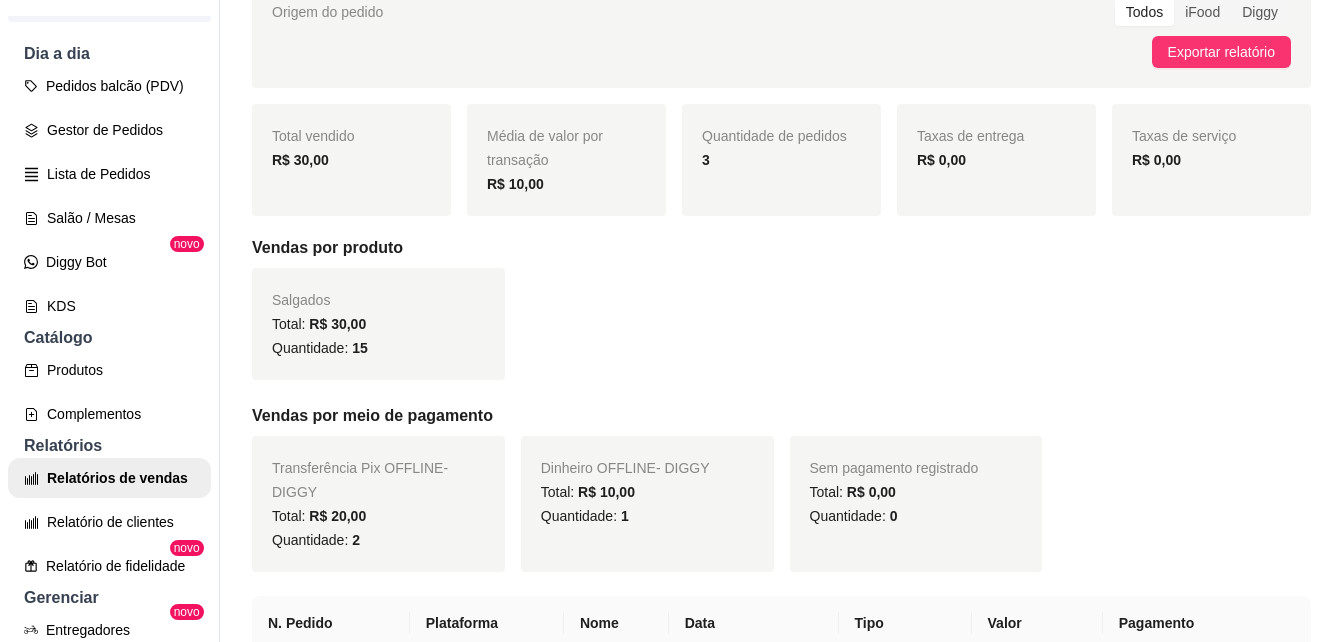 scroll, scrollTop: 0, scrollLeft: 0, axis: both 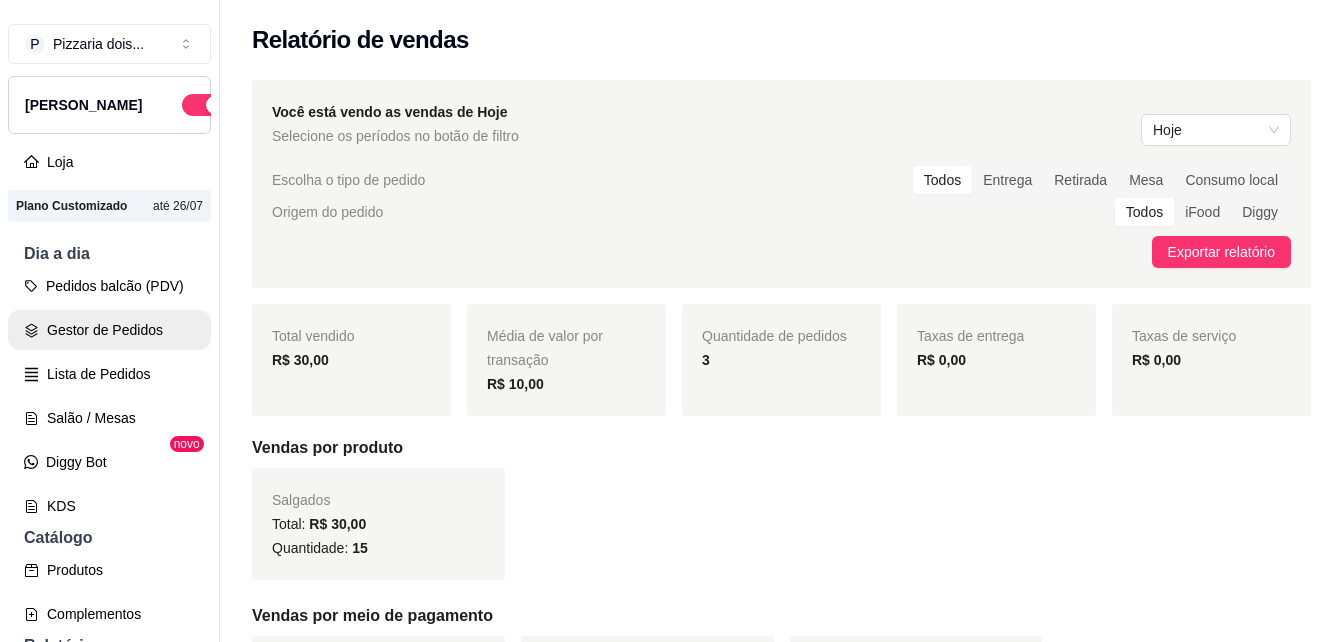 click on "Gestor de Pedidos" at bounding box center (109, 330) 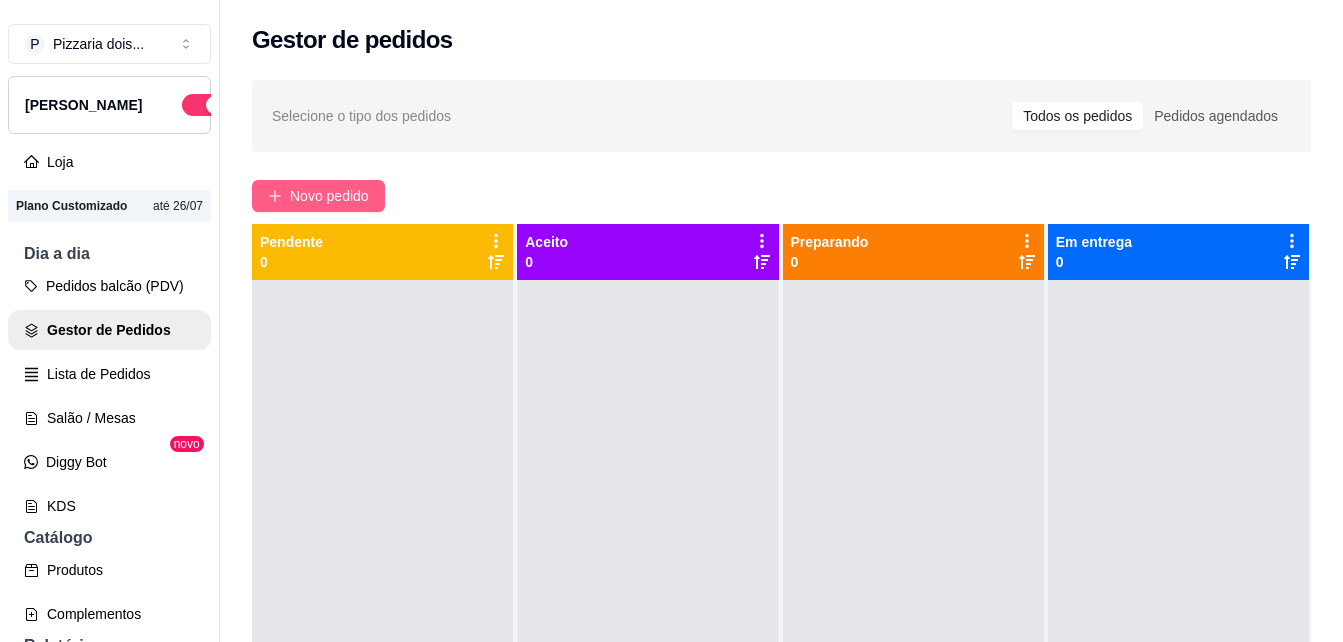 click on "Novo pedido" at bounding box center (329, 196) 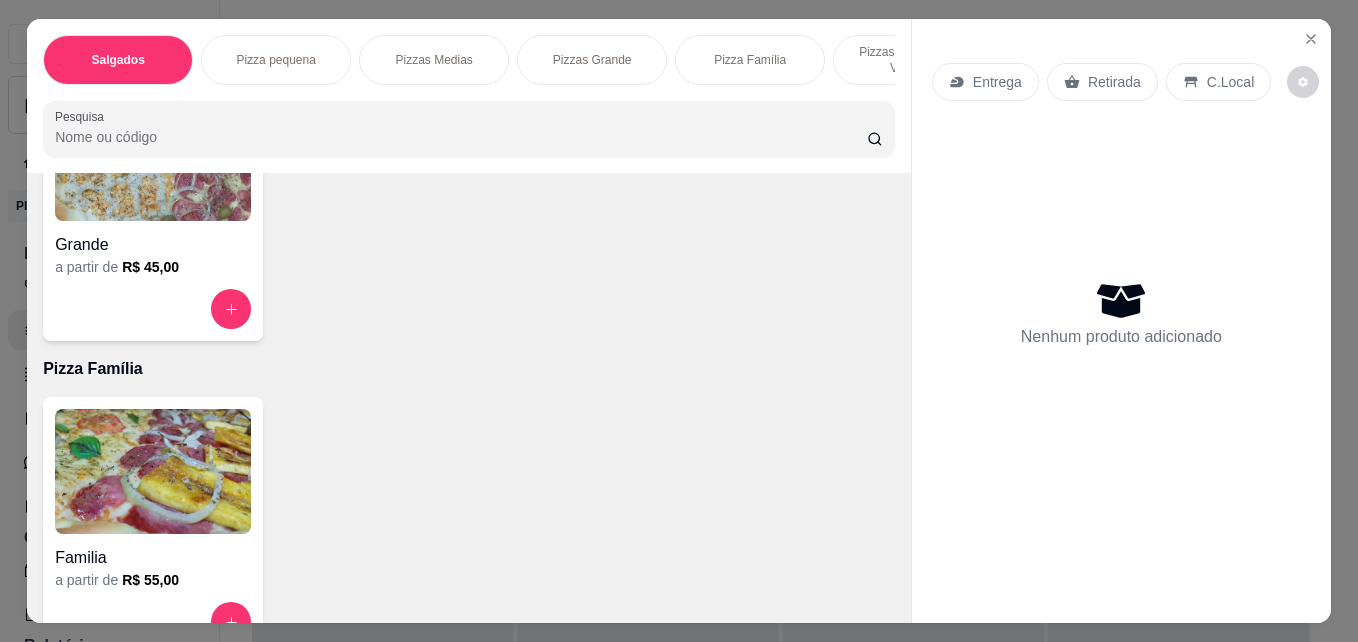 scroll, scrollTop: 1200, scrollLeft: 0, axis: vertical 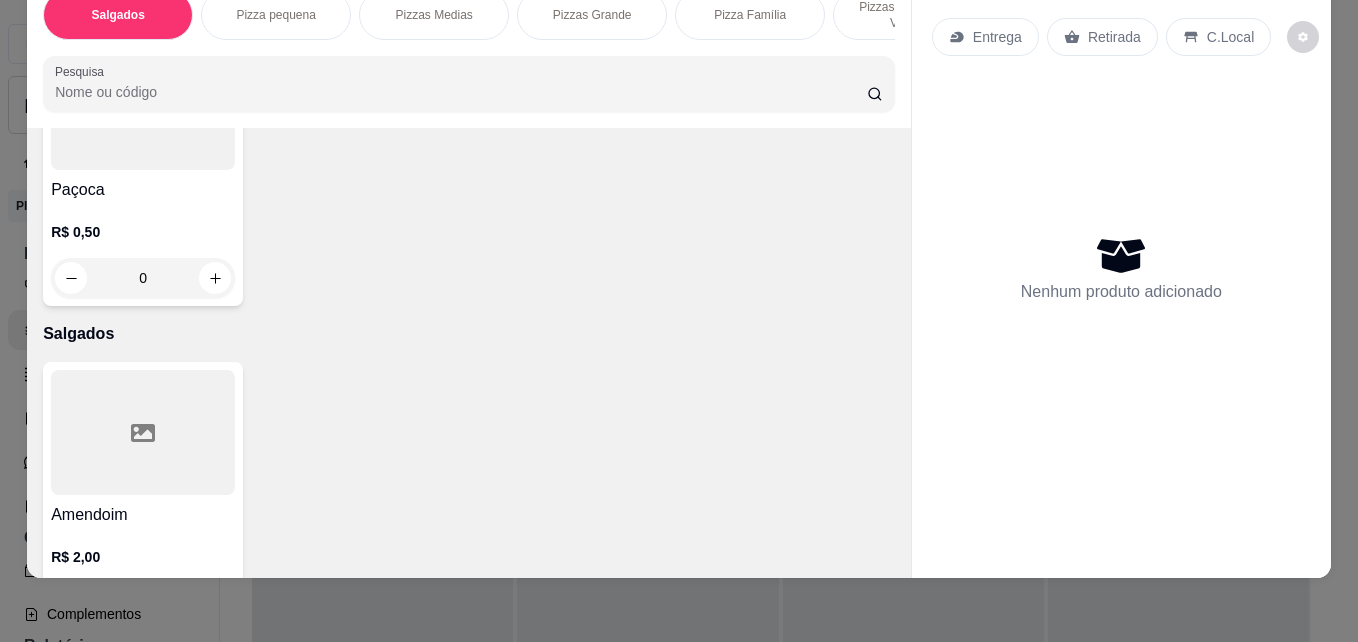click at bounding box center [575, -852] 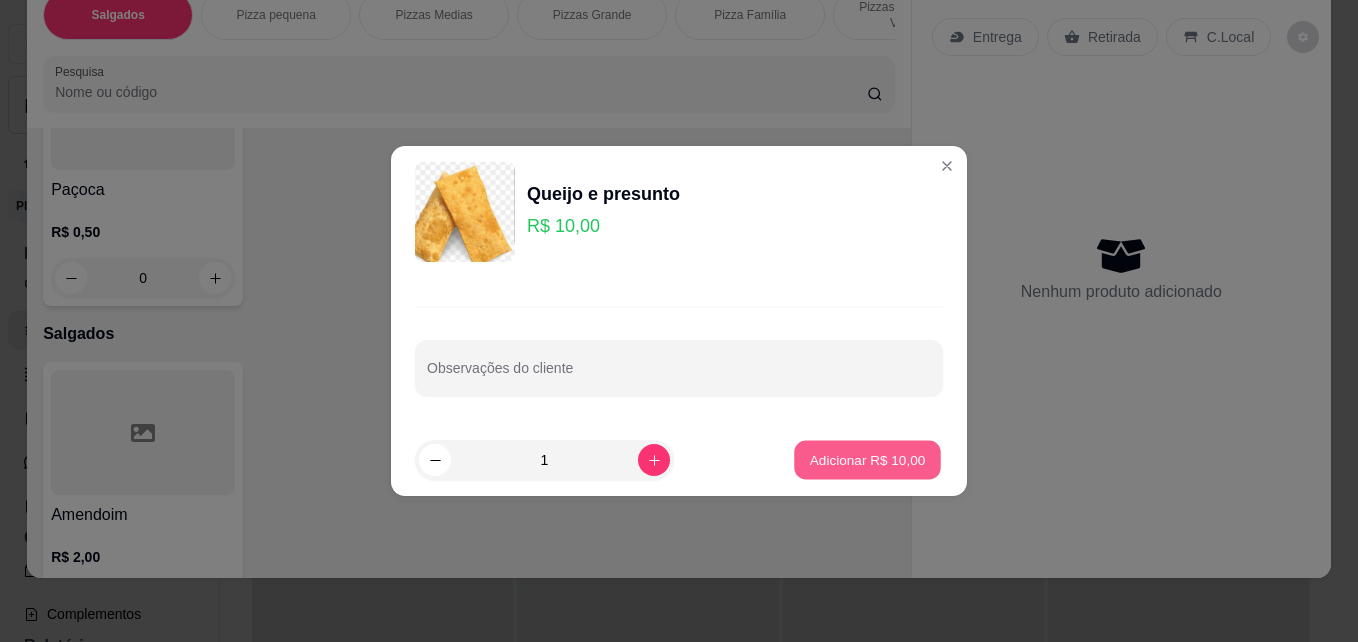 click on "Adicionar   R$ 10,00" at bounding box center (868, 459) 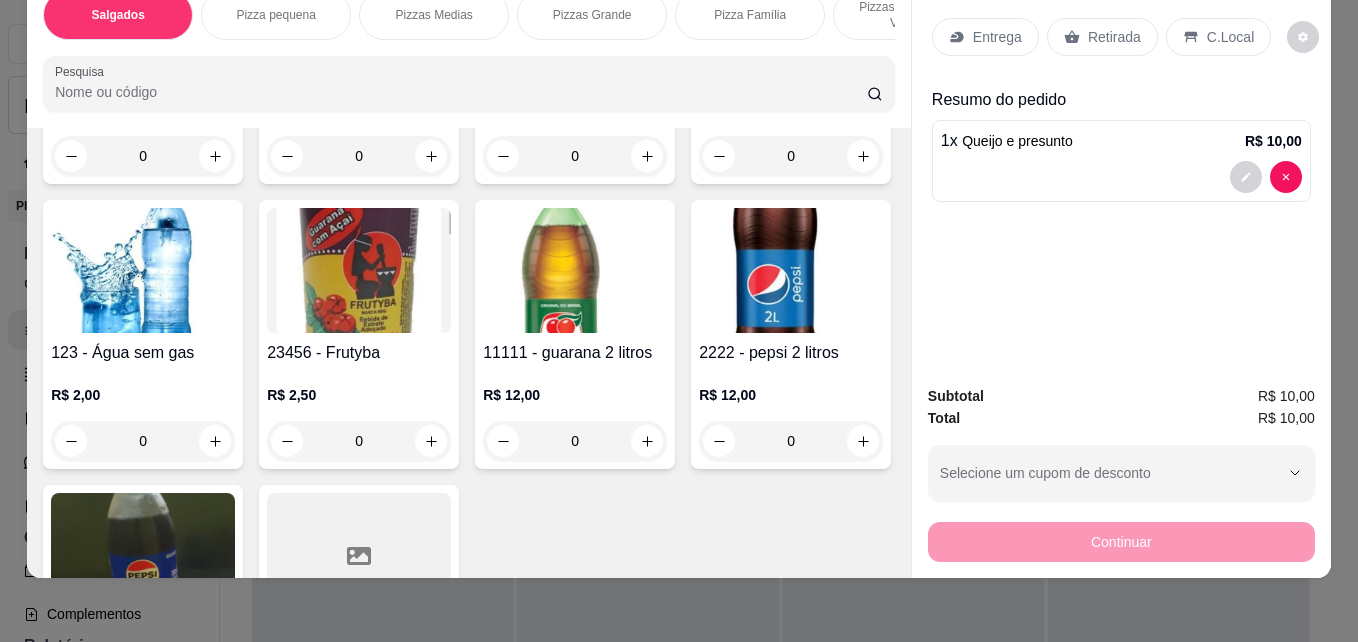 scroll, scrollTop: 2200, scrollLeft: 0, axis: vertical 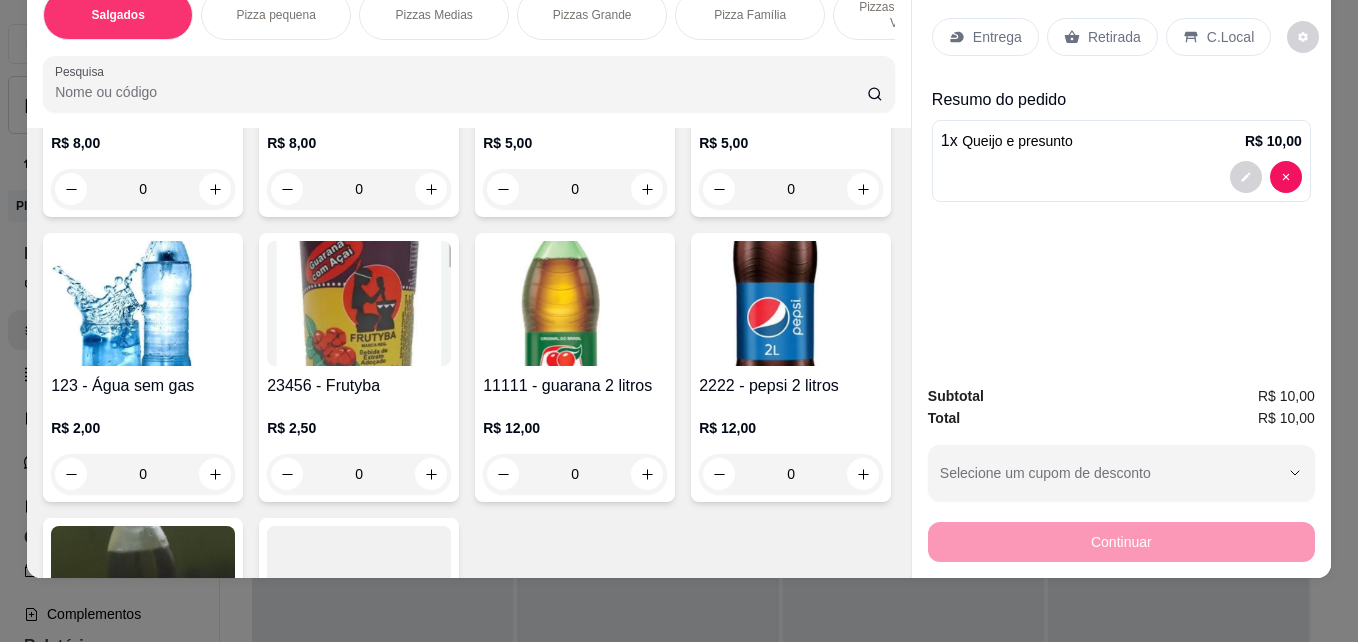 click at bounding box center [359, 303] 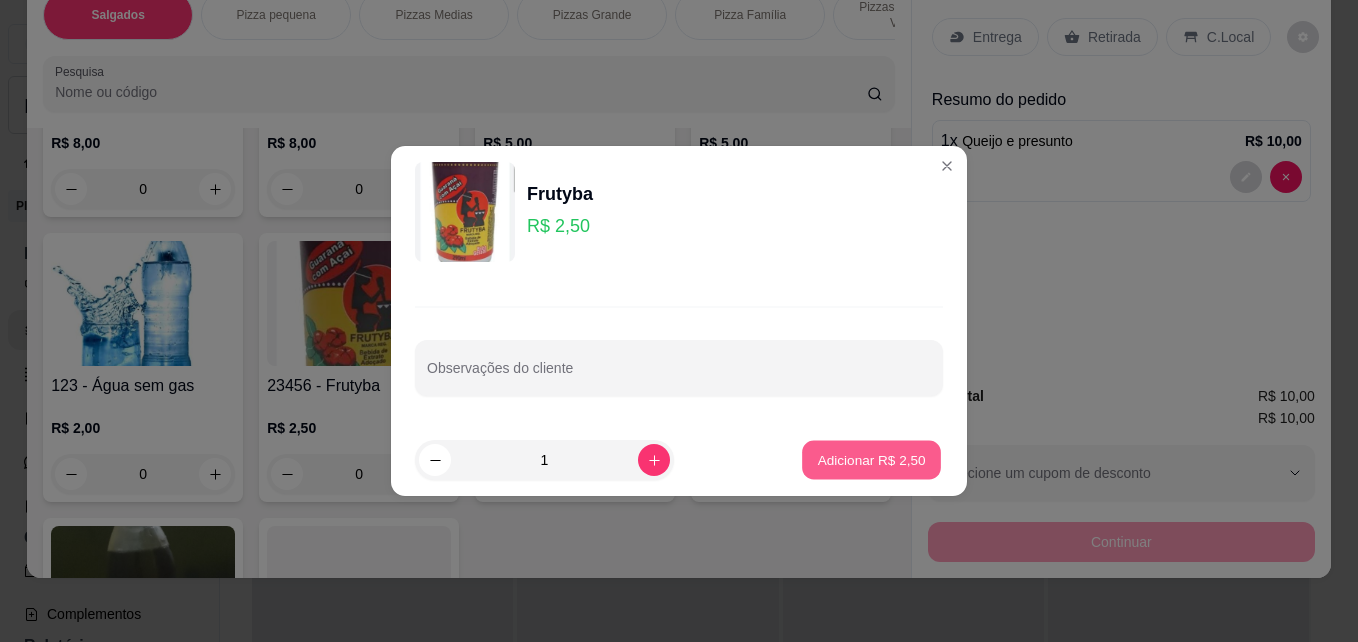 click on "Adicionar   R$ 2,50" at bounding box center [871, 459] 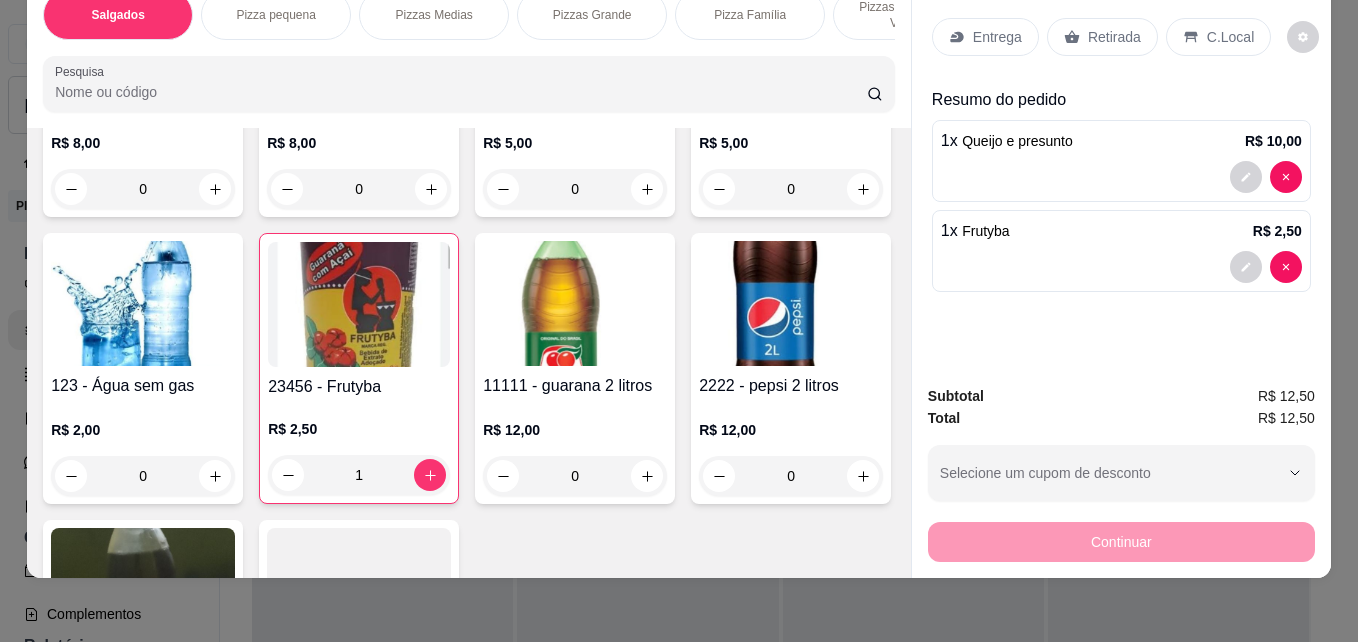 click on "90 - Pepsi 1 litro    R$ 8,00 0 88 - Guaraná 1 litro    R$ 8,00 0 676 - Guaraná lata    R$ 5,00 0 Pepsi lata   R$ 5,00 0 123 - Água sem gas   R$ 2,00 0 23456 - Frutyba   R$ 2,50 1 11111 - guarana 2 litros   R$ 12,00 0 2222 - pepsi 2 litros    R$ 12,00 0 Pepsi 200 ml   R$ 2,50 0 Suco de goiaba    R$ 2,00 0" at bounding box center [469, 368] 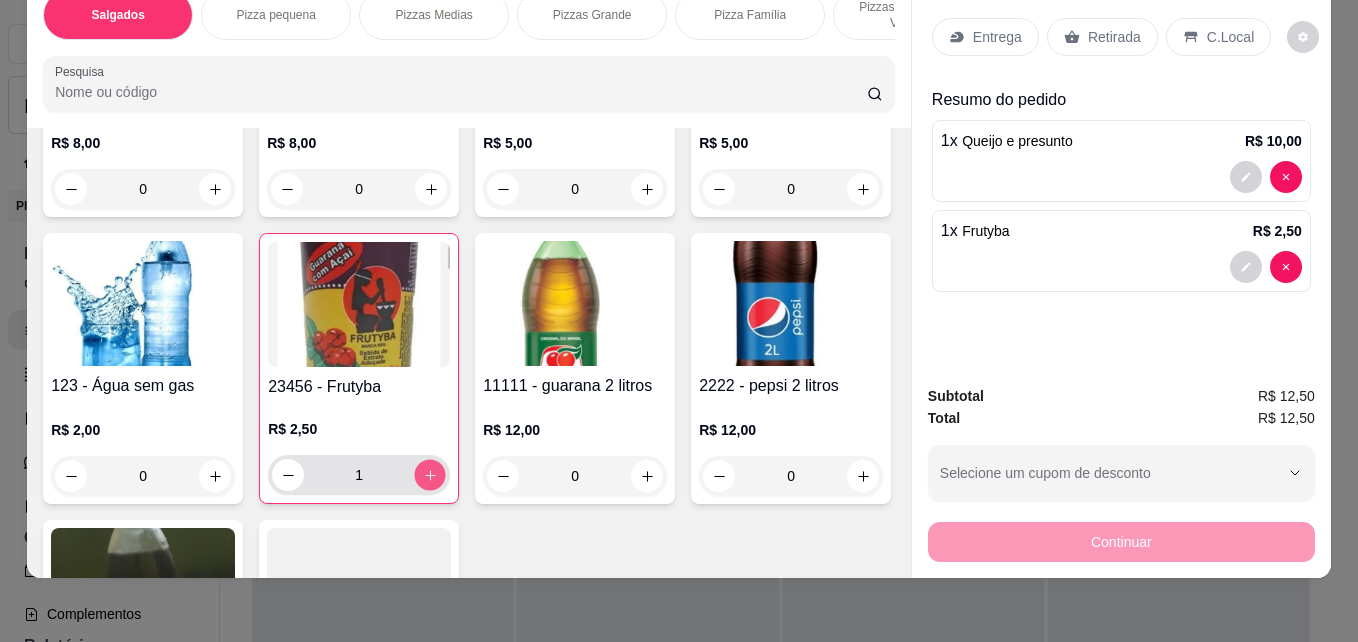 click 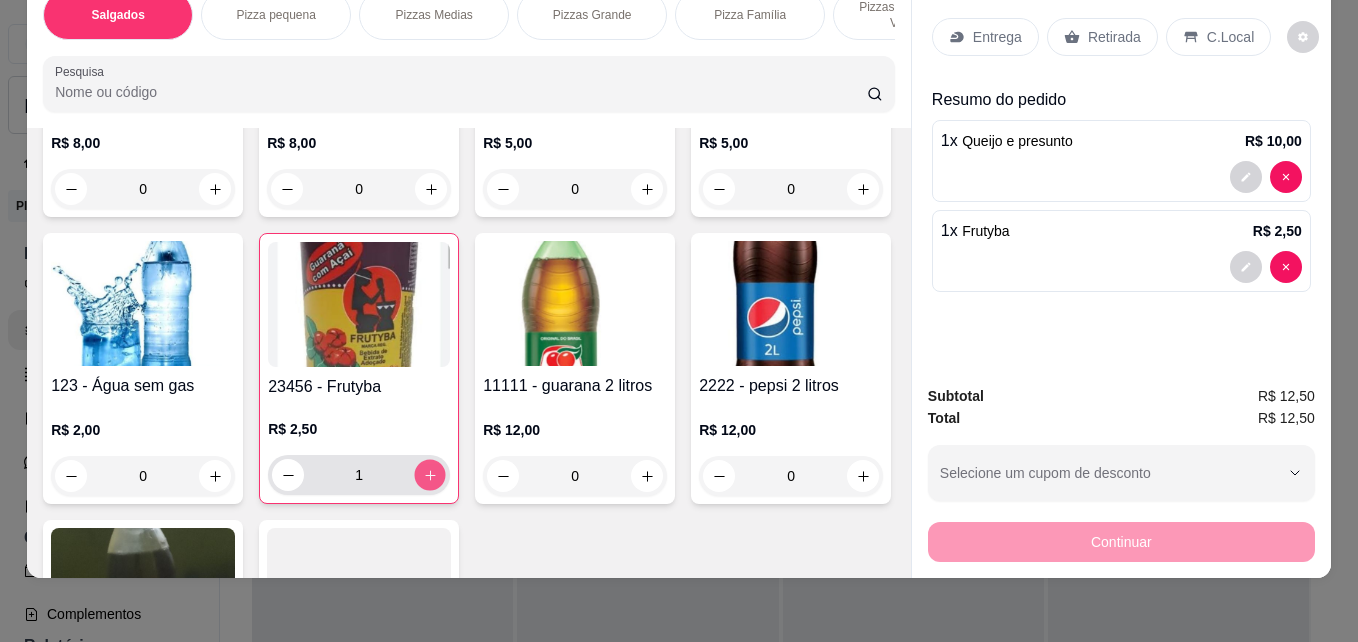 type on "2" 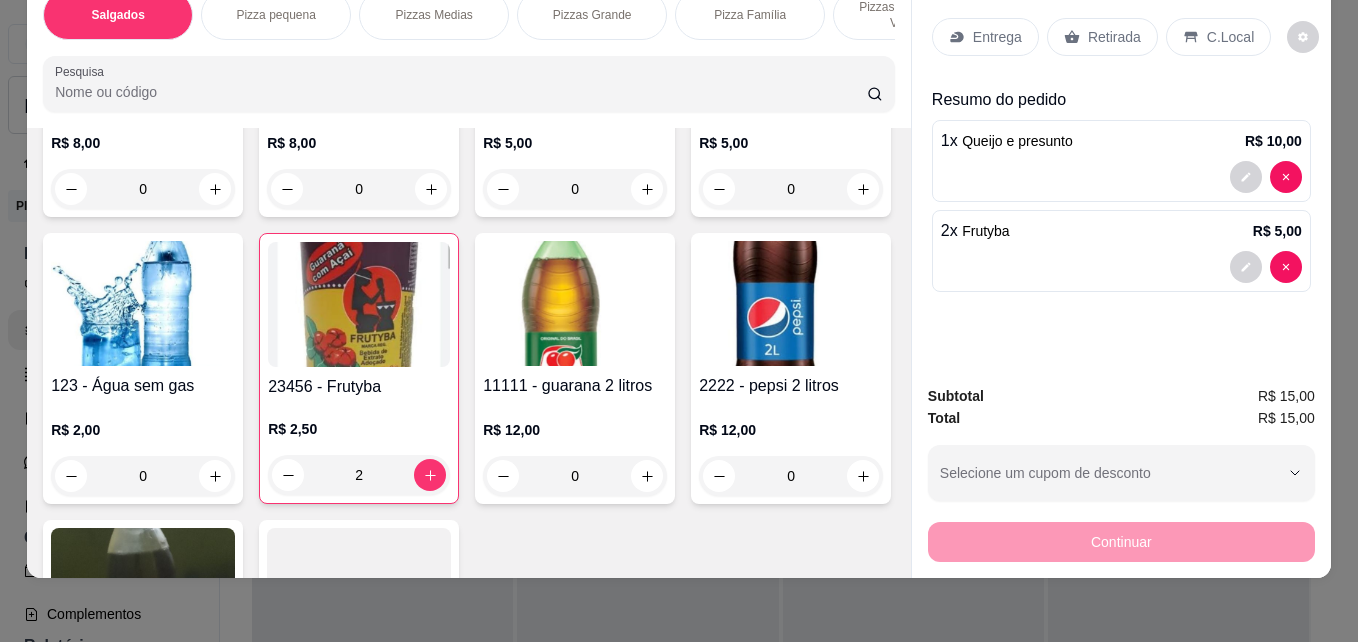 click on "90 - Pepsi 1 litro    R$ 8,00 0 88 - Guaraná 1 litro    R$ 8,00 0 676 - Guaraná lata    R$ 5,00 0 Pepsi lata   R$ 5,00 0 123 - Água sem gas   R$ 2,00 0 23456 - Frutyba   R$ 2,50 2 11111 - guarana 2 litros   R$ 12,00 0 2222 - pepsi 2 litros    R$ 12,00 0 Pepsi 200 ml   R$ 2,50 0 Suco de goiaba    R$ 2,00 0" at bounding box center [469, 368] 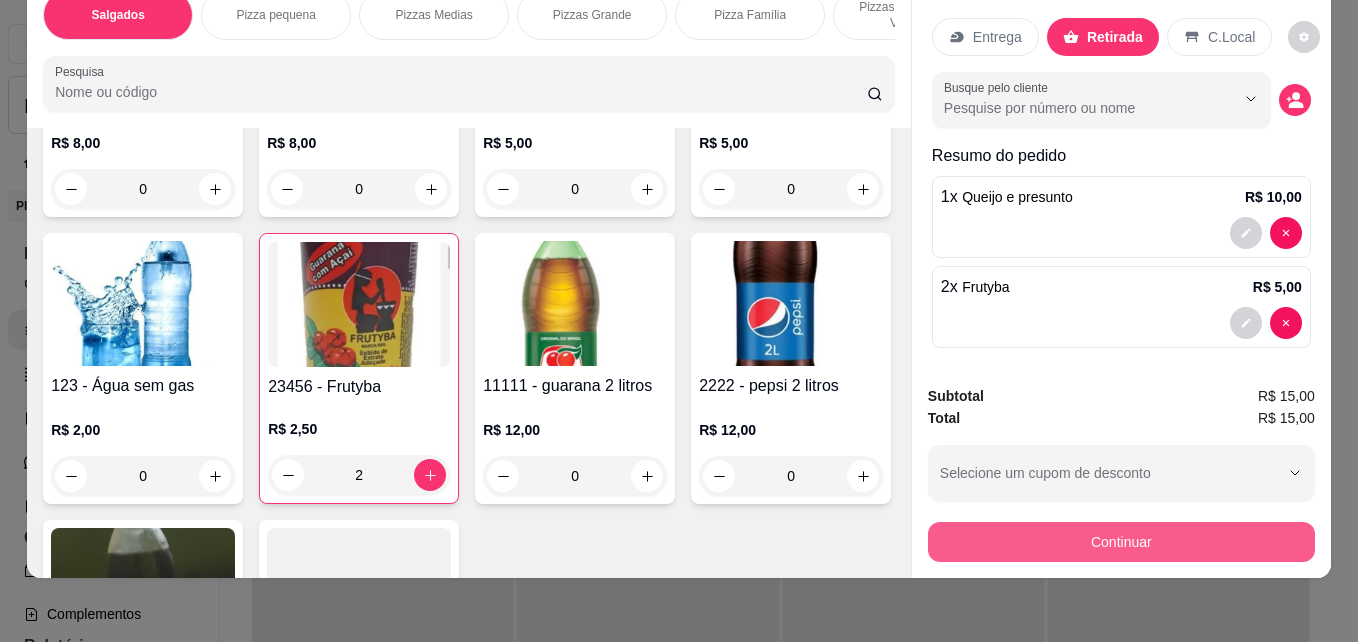 click on "Continuar" at bounding box center (1121, 542) 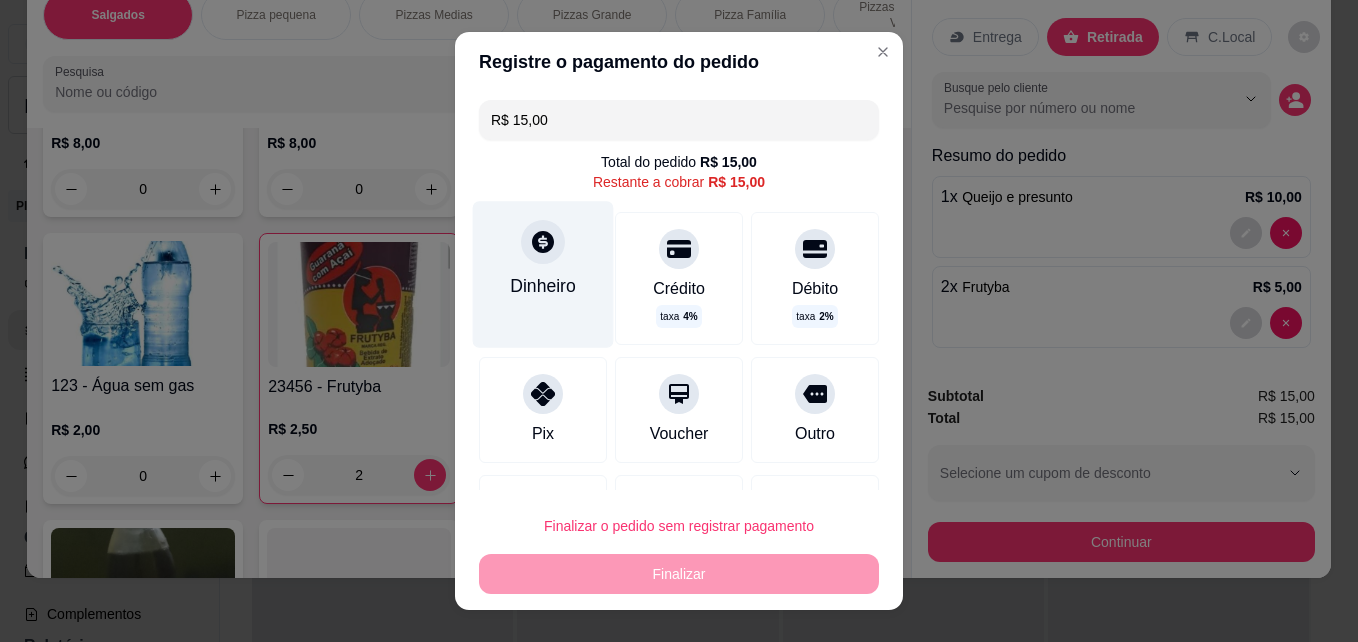 click 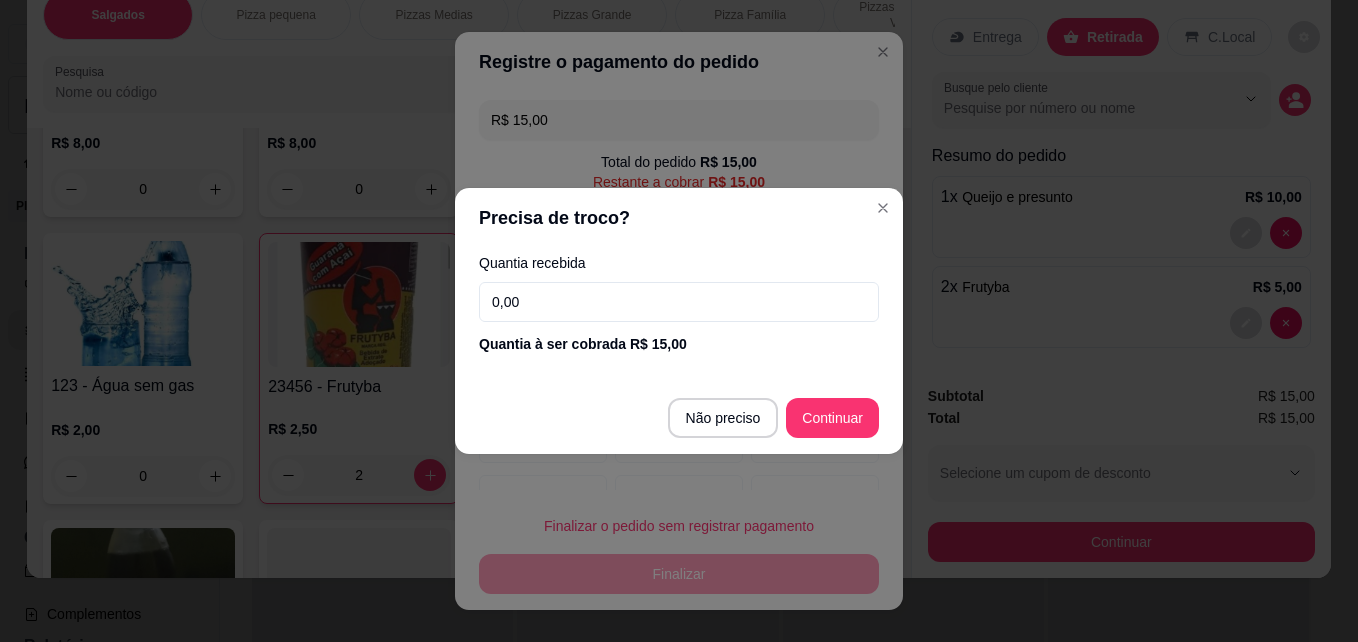 click on "0,00" at bounding box center (679, 302) 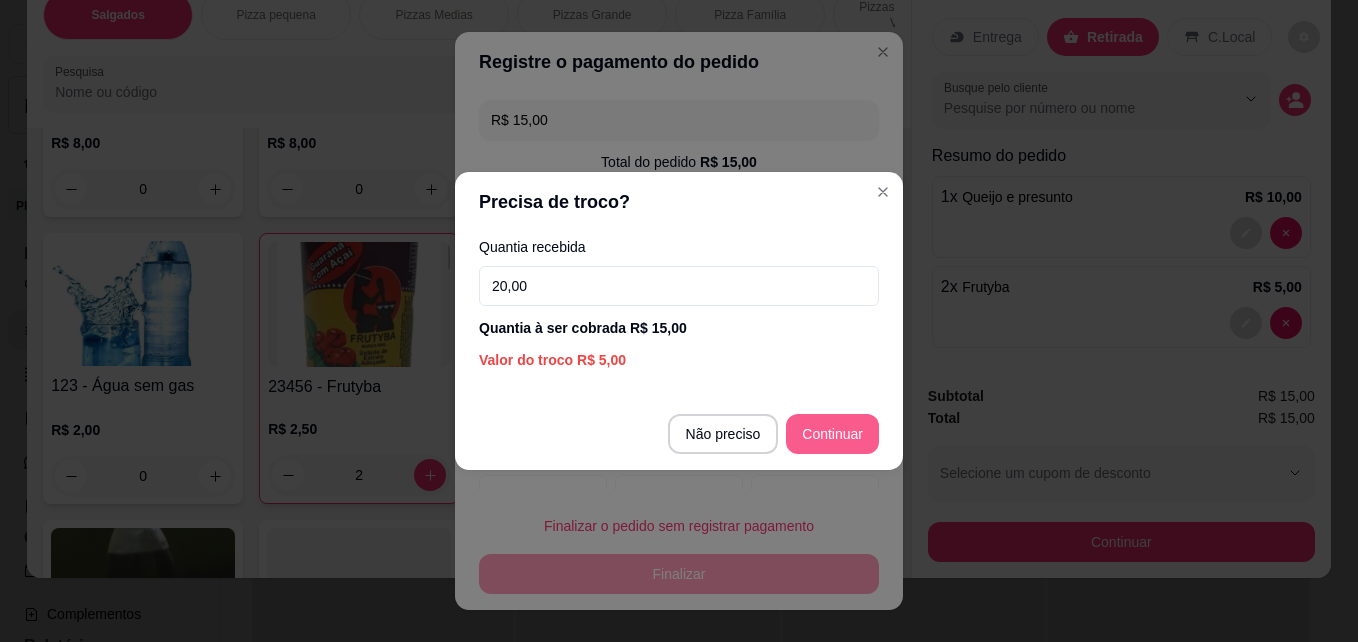 type on "20,00" 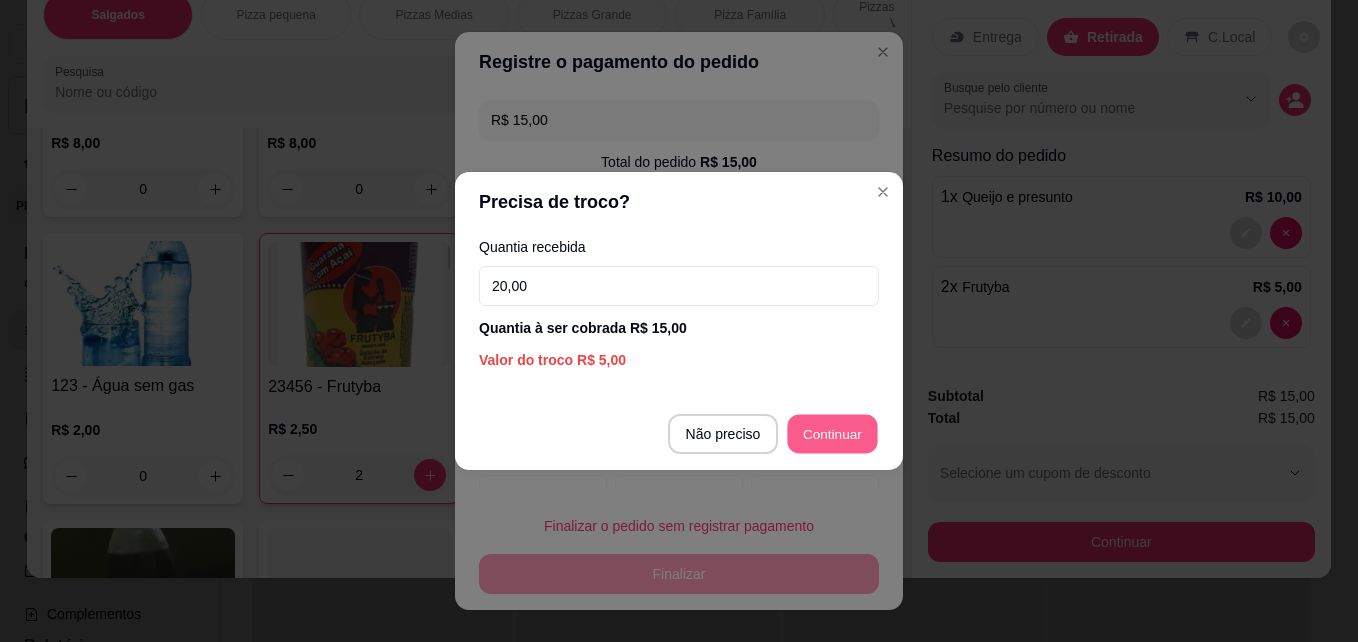 type on "R$ 0,00" 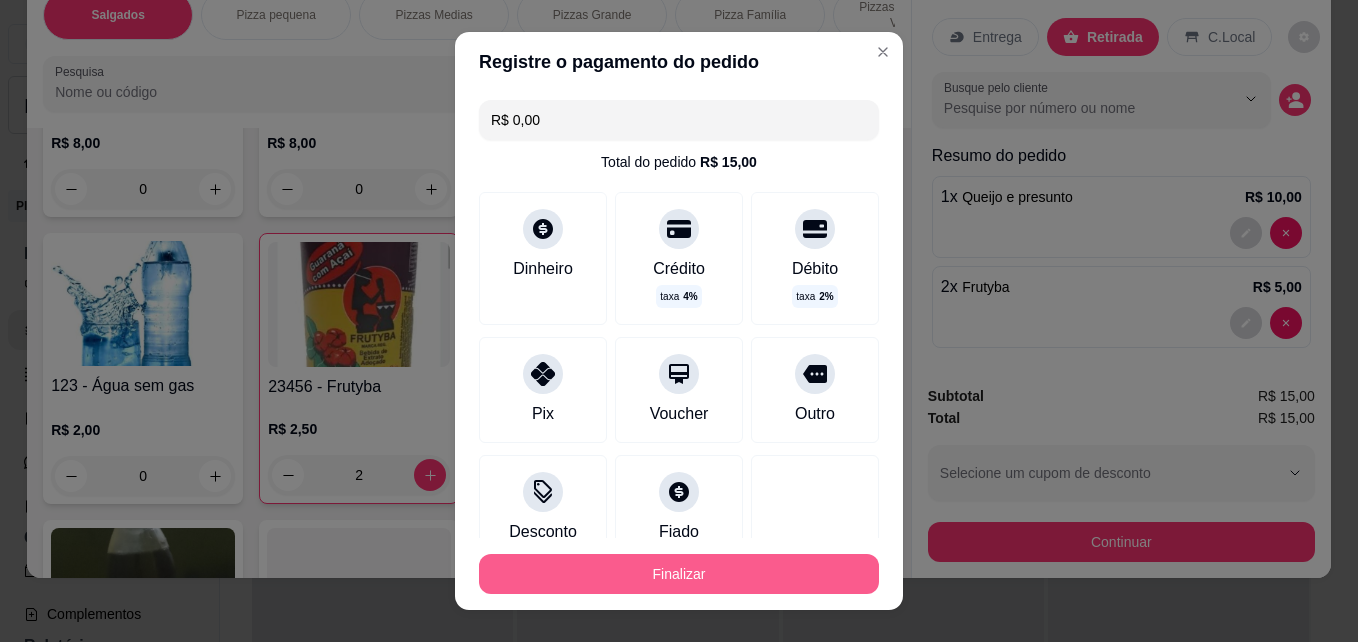 click on "Finalizar" at bounding box center (679, 574) 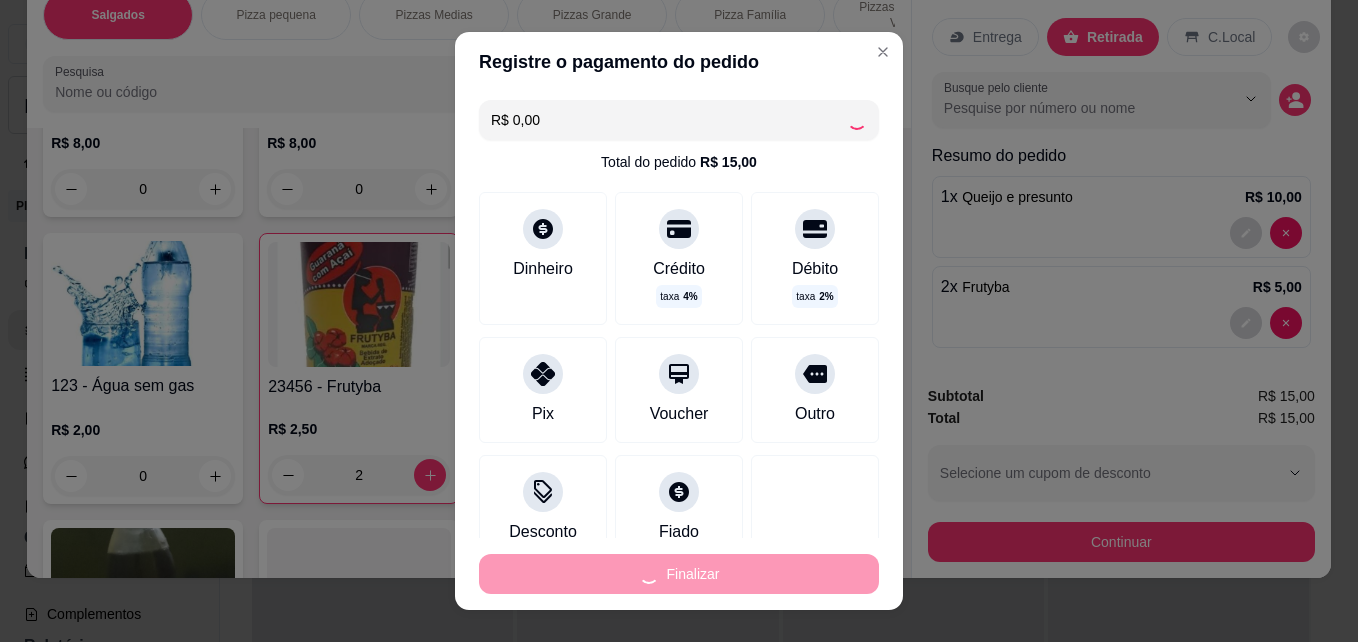 type on "0" 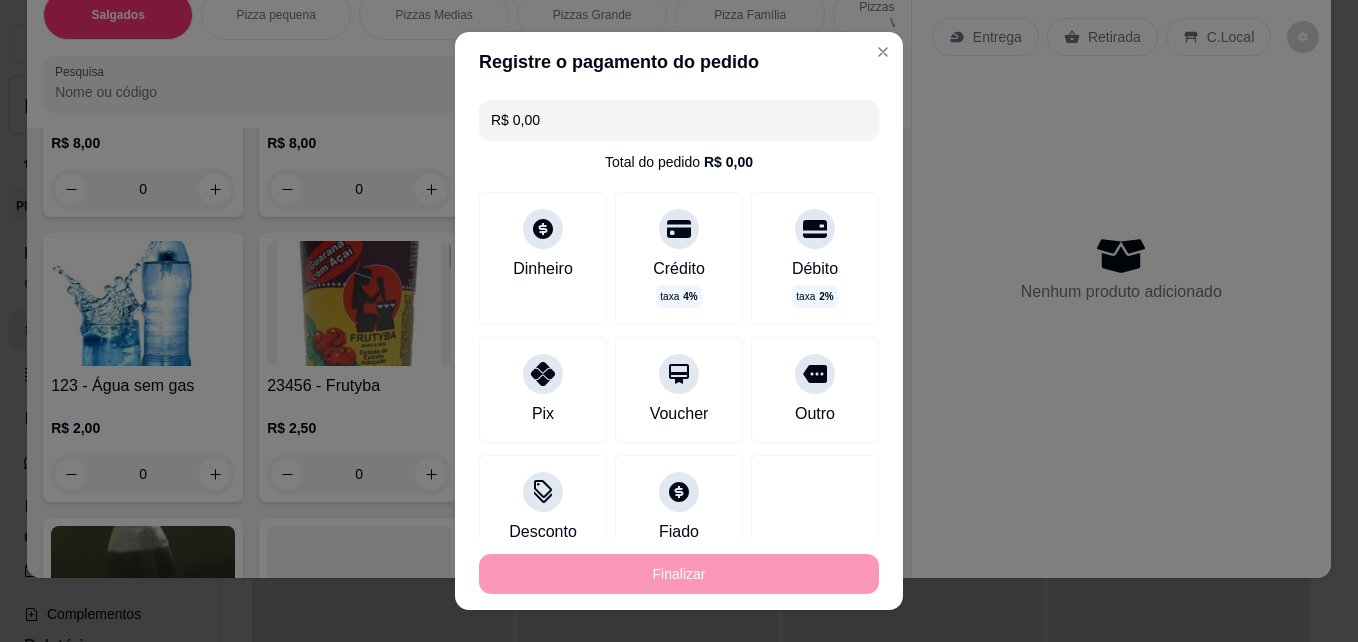 type on "-R$ 15,00" 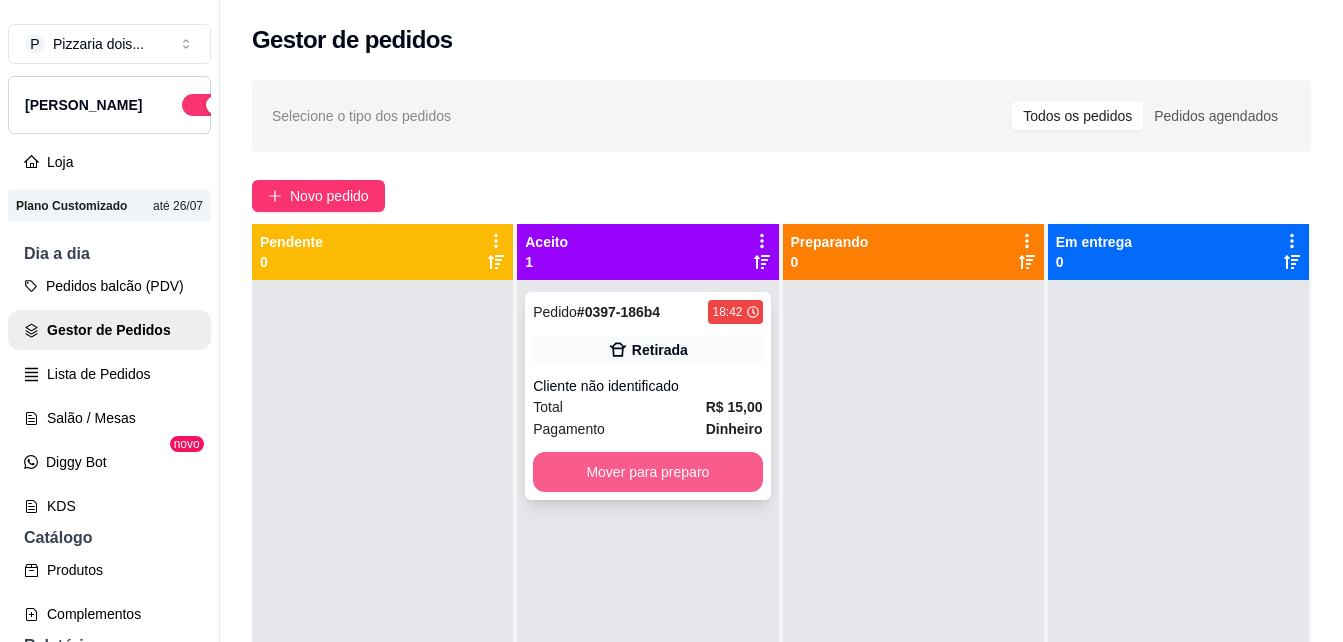 click on "Mover para preparo" at bounding box center [647, 472] 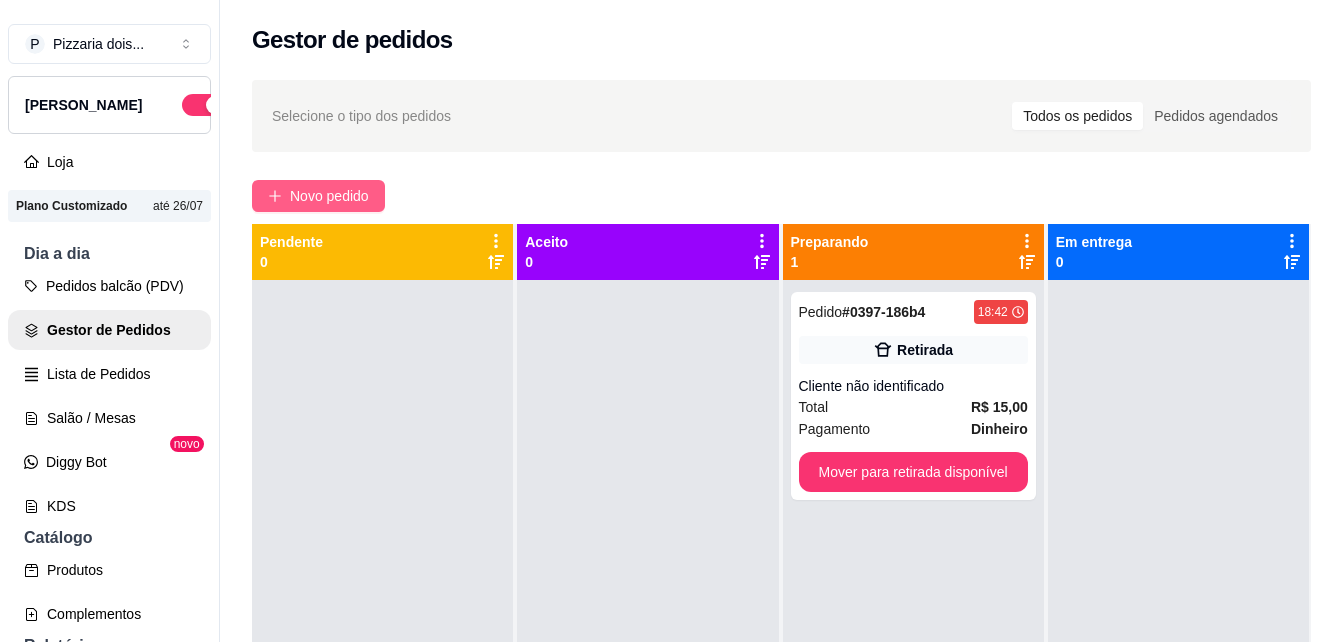 drag, startPoint x: 364, startPoint y: 171, endPoint x: 365, endPoint y: 182, distance: 11.045361 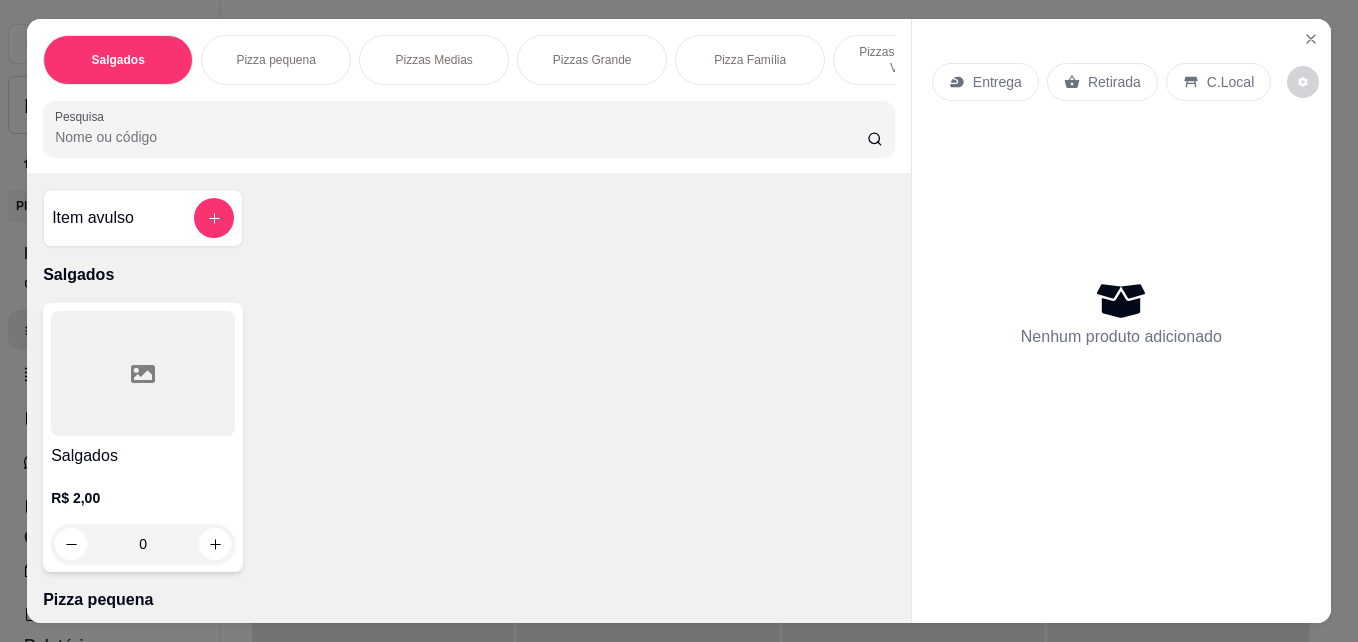 scroll, scrollTop: 0, scrollLeft: 745, axis: horizontal 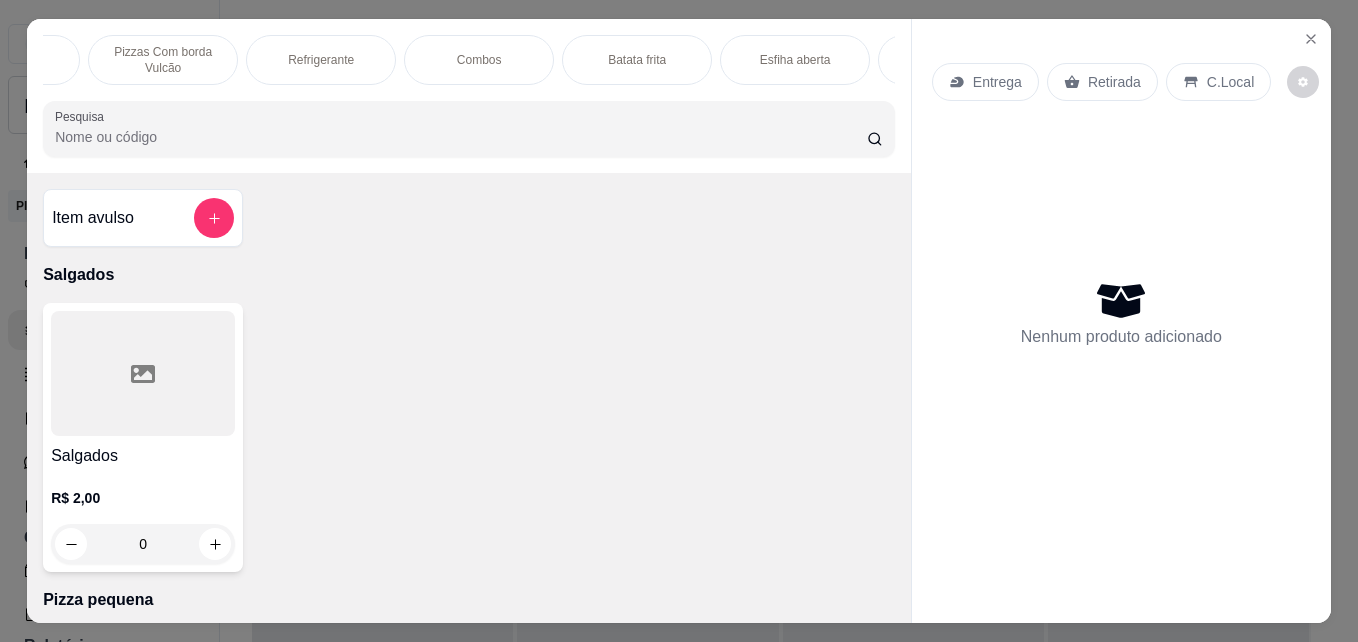 click on "Combos" at bounding box center (479, 60) 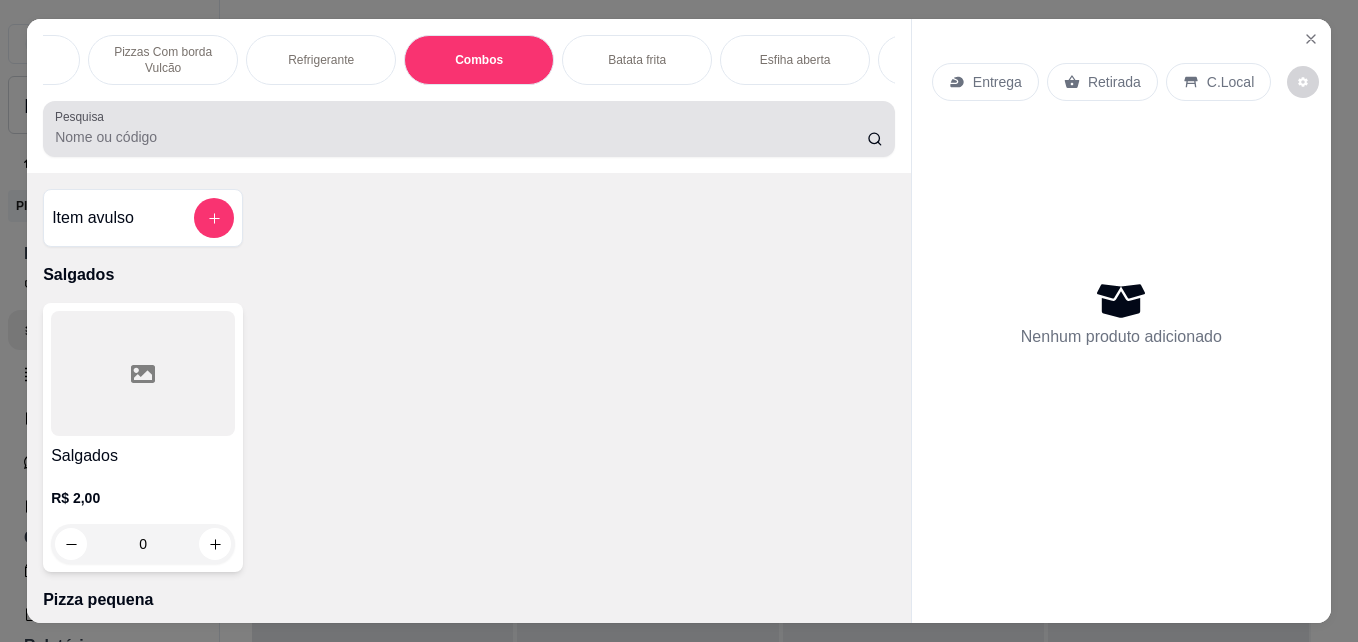 scroll, scrollTop: 3160, scrollLeft: 0, axis: vertical 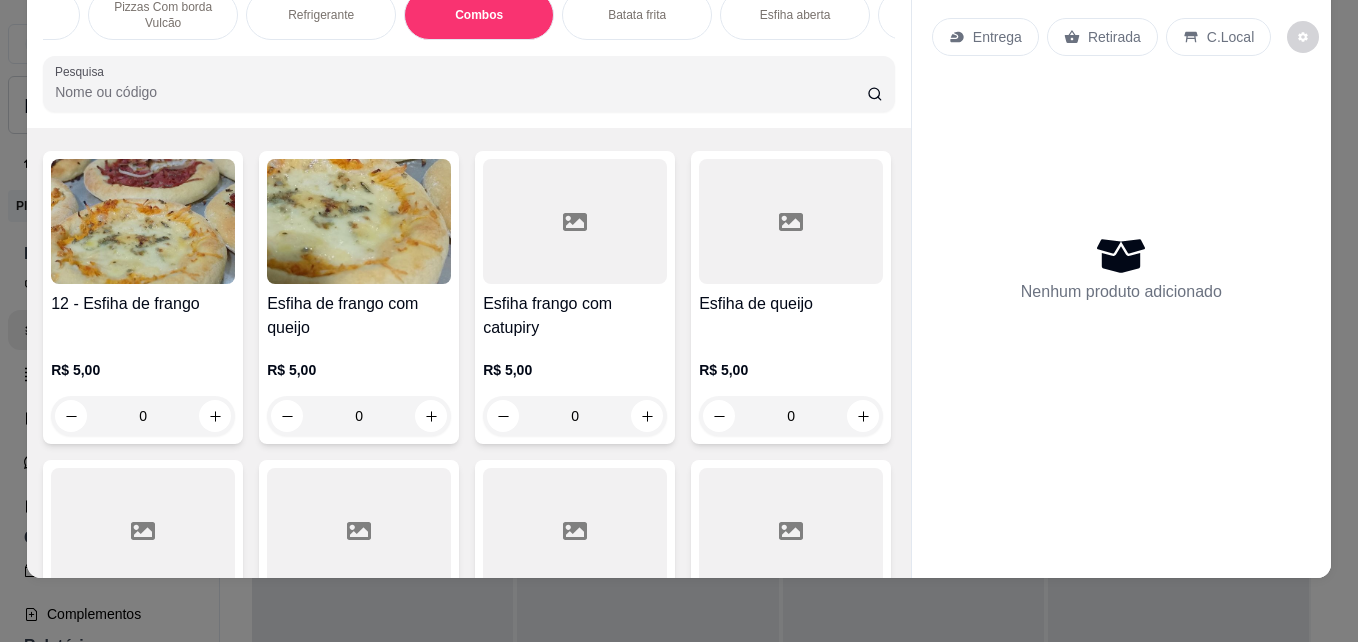 click on "0" at bounding box center [575, -282] 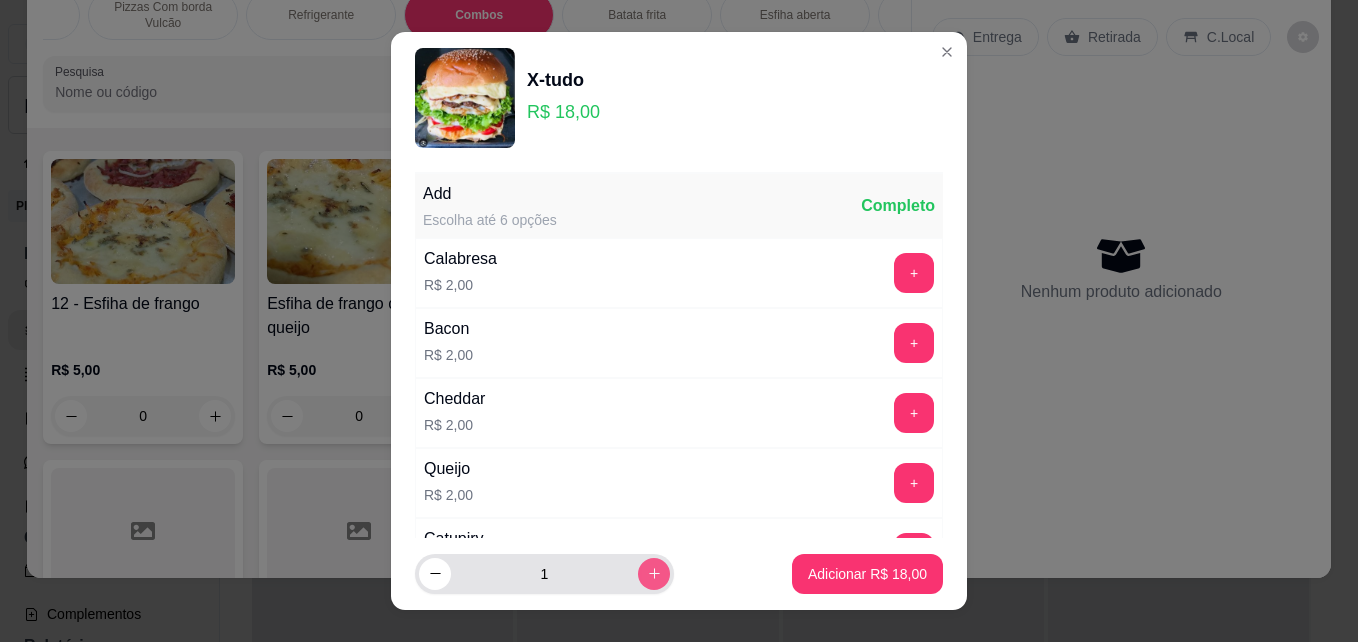 click 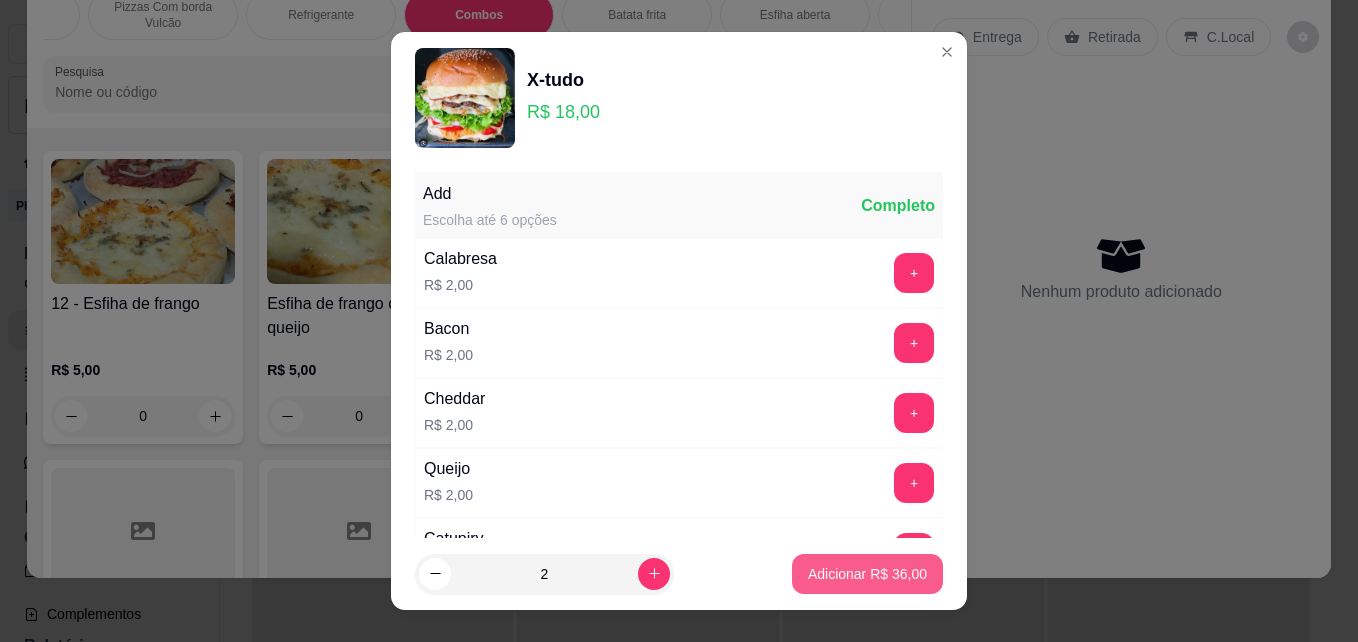 click on "Adicionar   R$ 36,00" at bounding box center (867, 574) 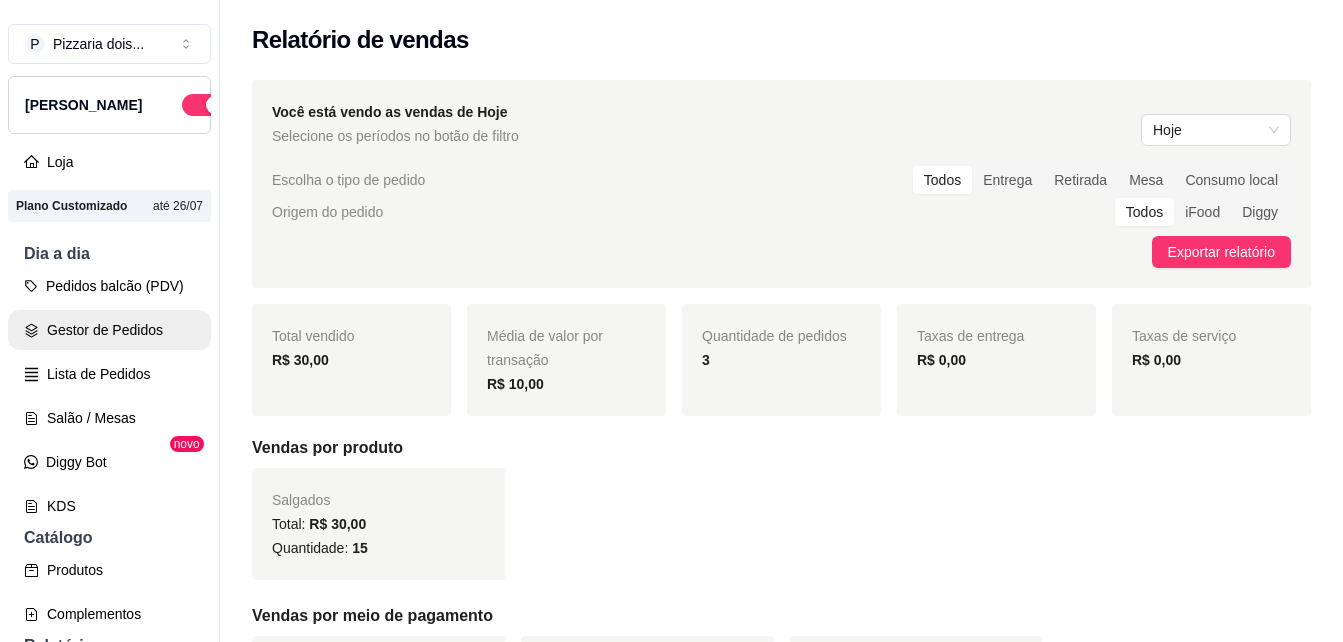 click on "Gestor de Pedidos" at bounding box center (109, 330) 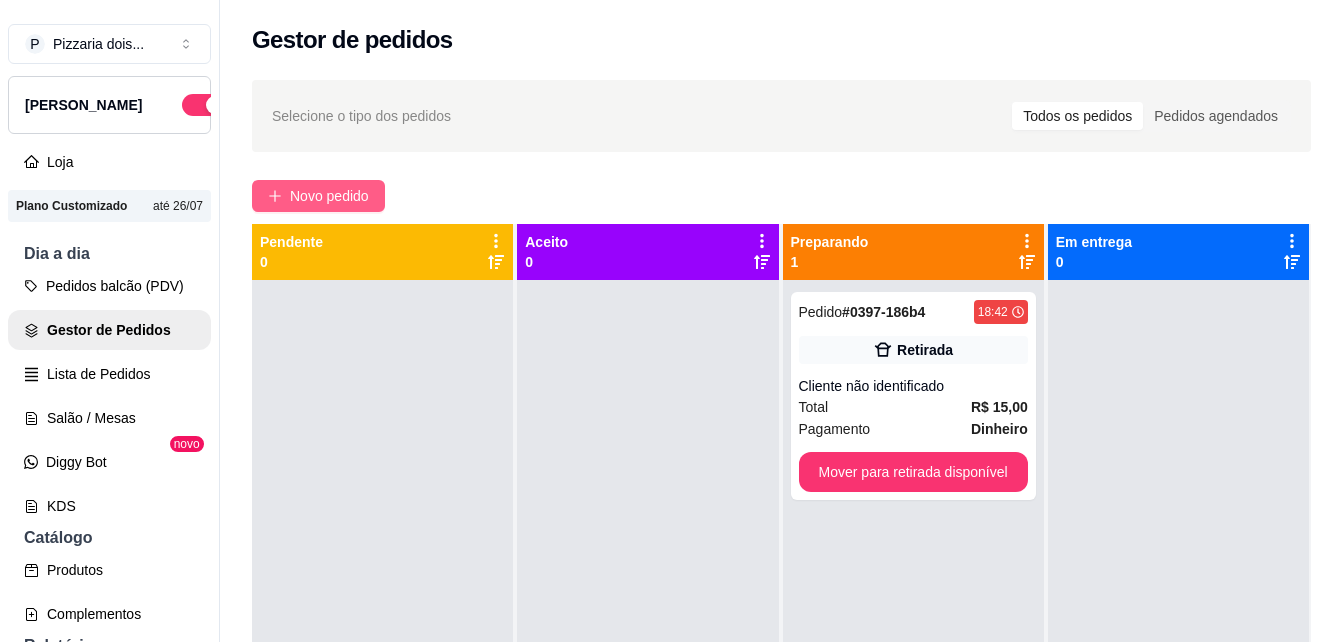 click on "Novo pedido" at bounding box center (329, 196) 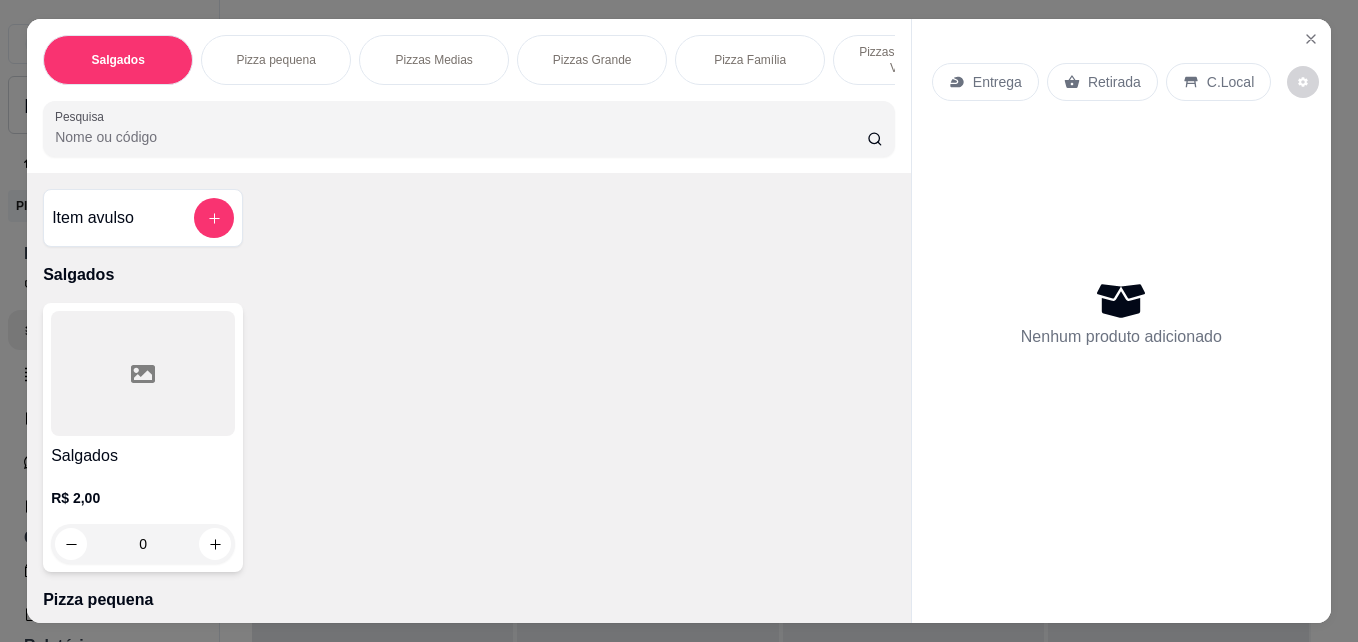 click on "Salgados  Pizza pequena Pizzas Medias Pizzas Grande  Pizza Família  Pizzas Com borda Vulcão  Refrigerante  Combos  Batata frita  Esfiha aberta  Pastel  Doces Paçoca  Salgados Salgados" at bounding box center [469, 60] 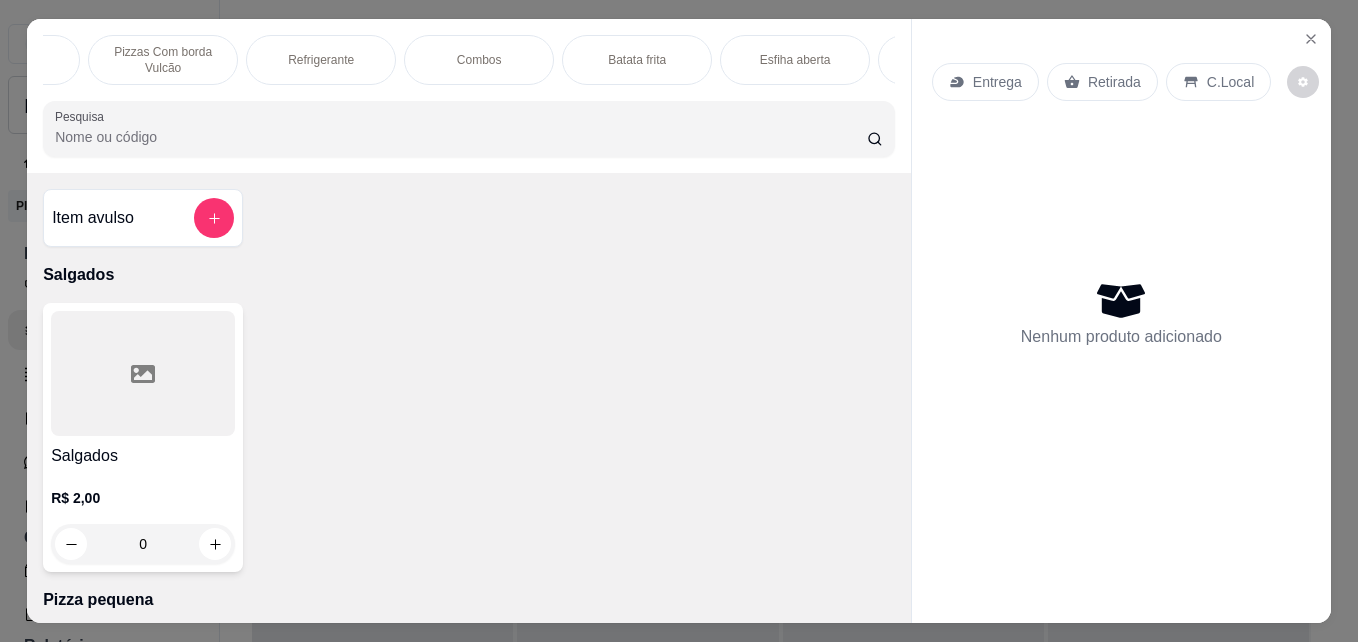 click on "Combos" at bounding box center [479, 60] 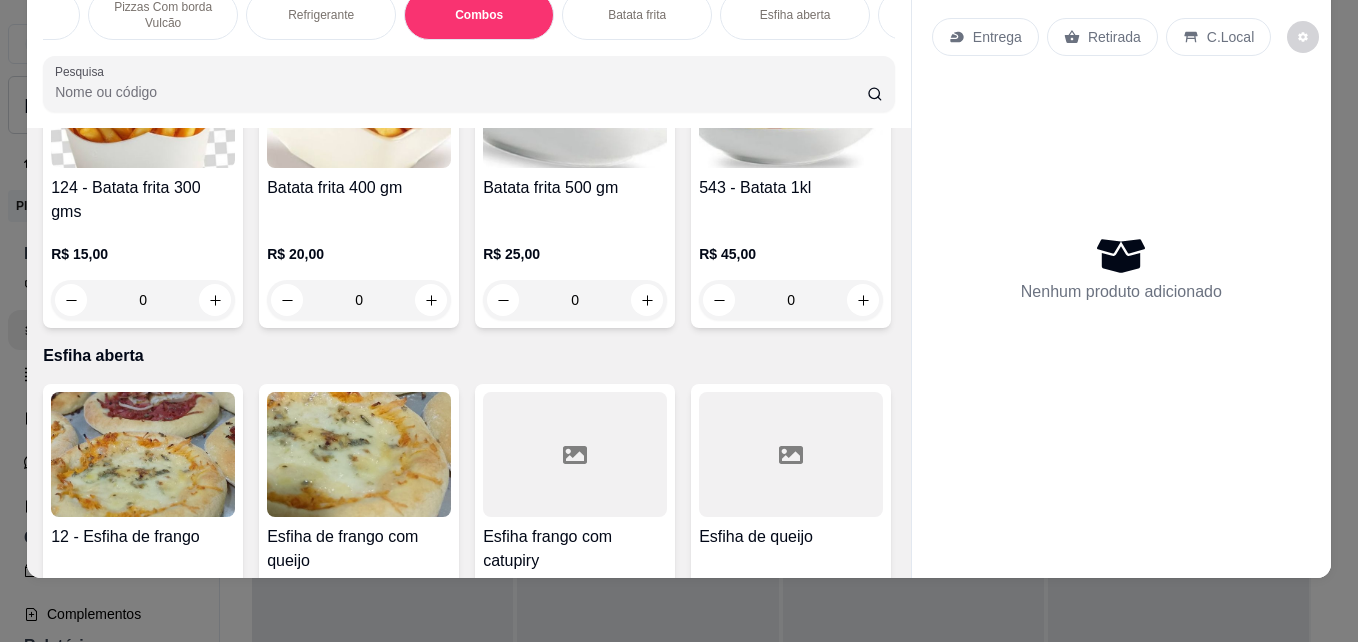 scroll, scrollTop: 4060, scrollLeft: 0, axis: vertical 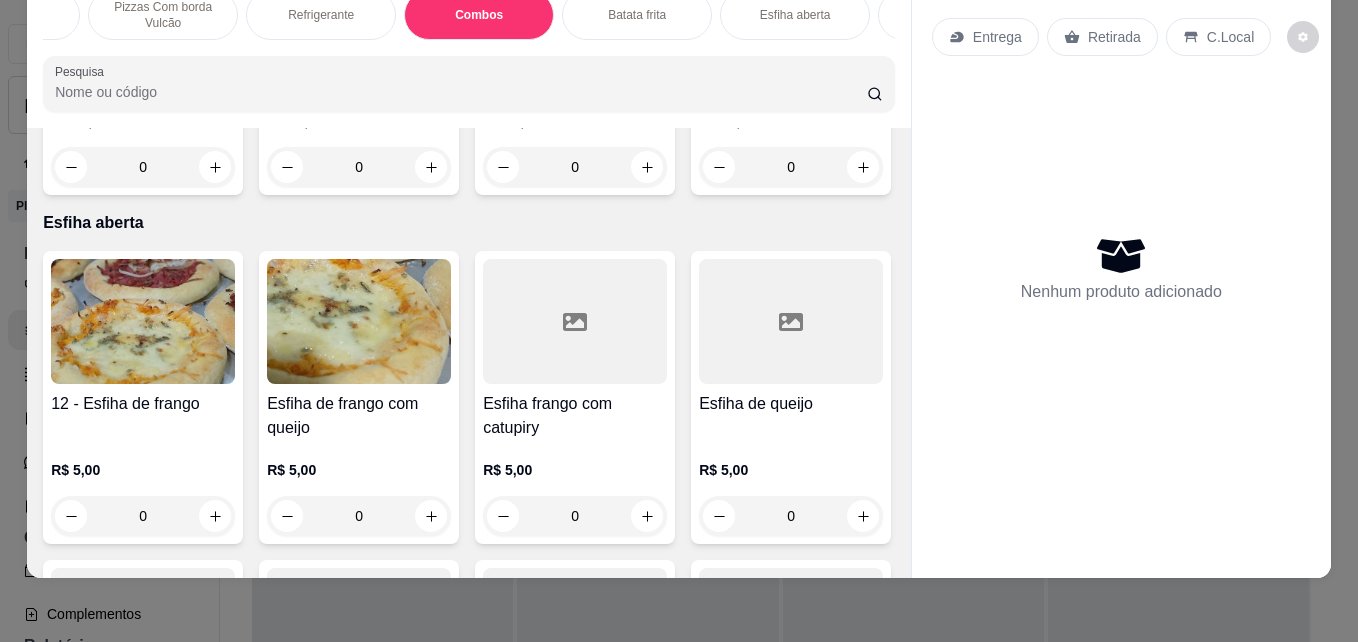 click on "0" at bounding box center [575, -182] 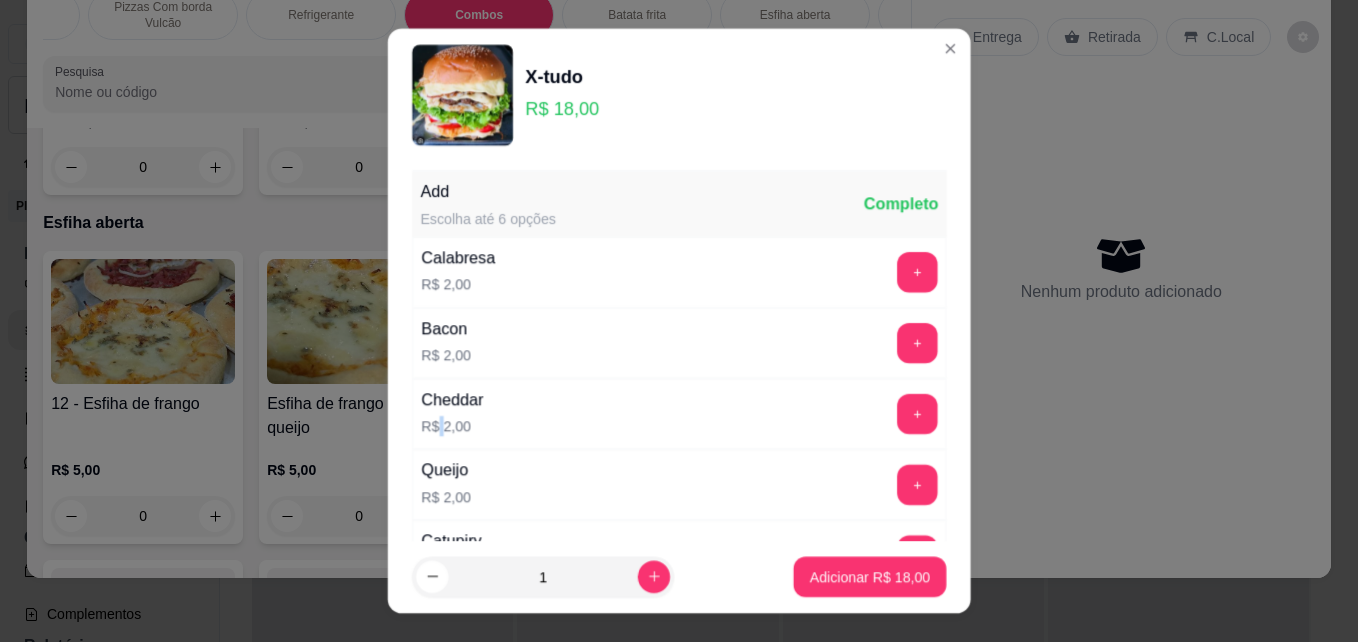click on "R$ 2,00" at bounding box center (452, 426) 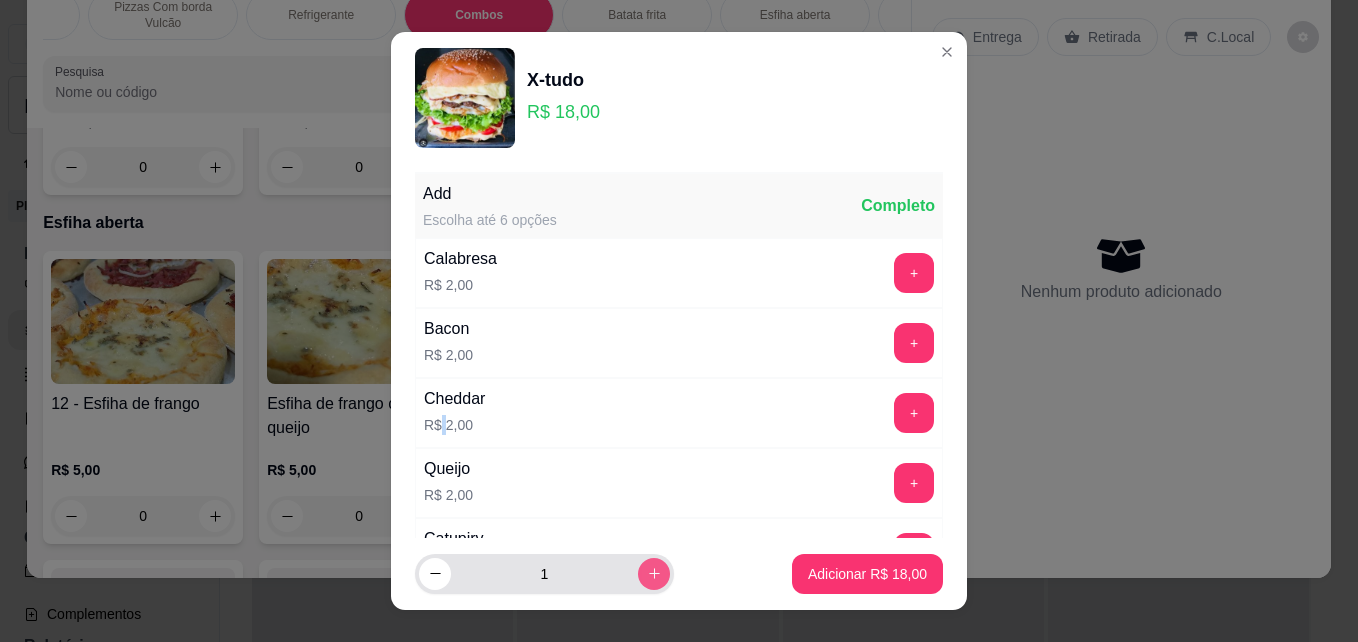 click 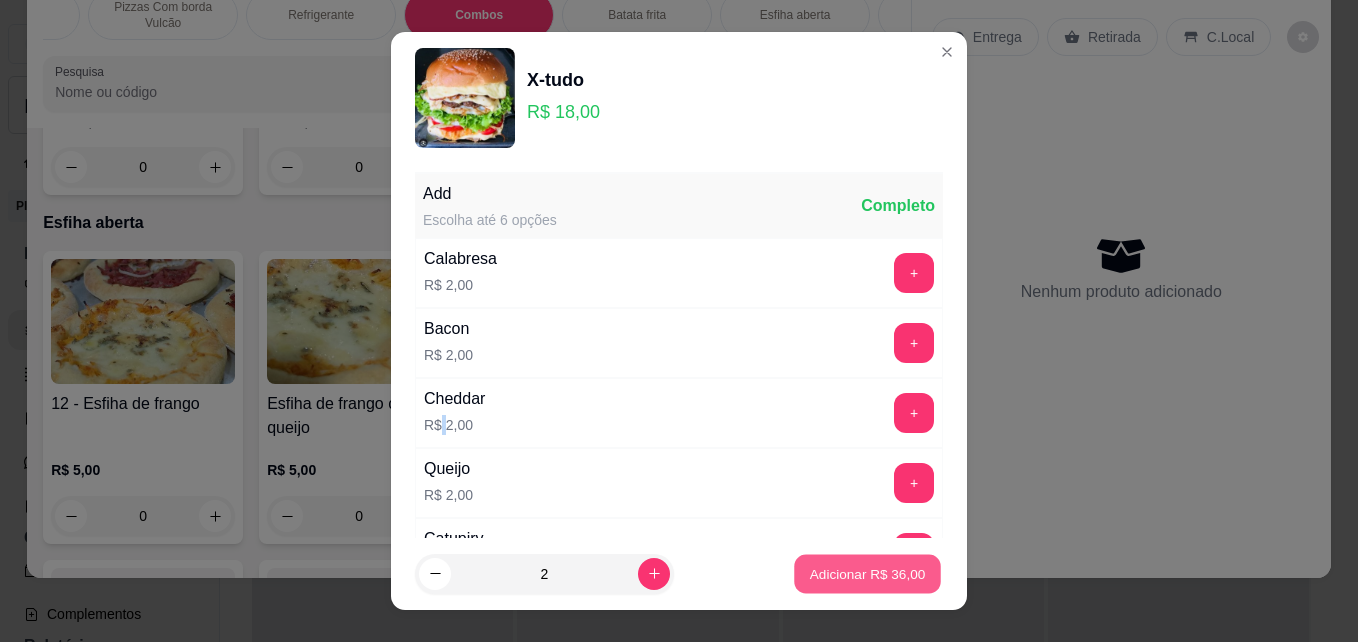 click on "Adicionar   R$ 36,00" at bounding box center (868, 573) 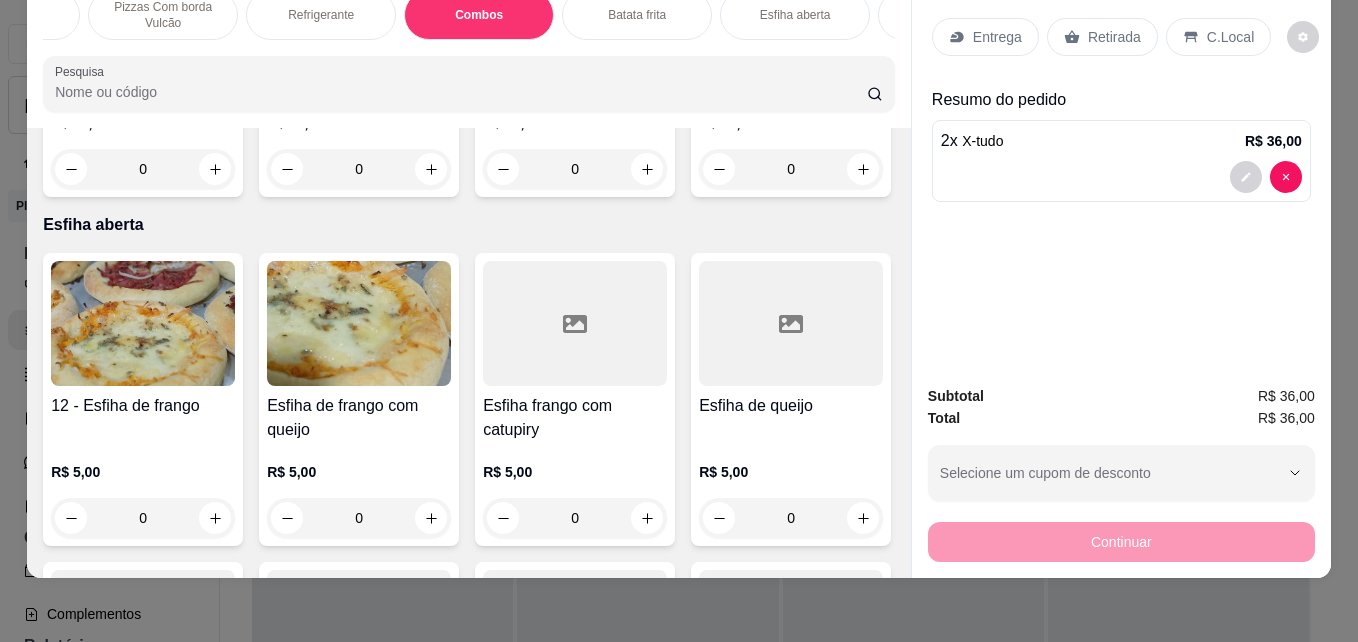 click on "Entrega" at bounding box center [997, 37] 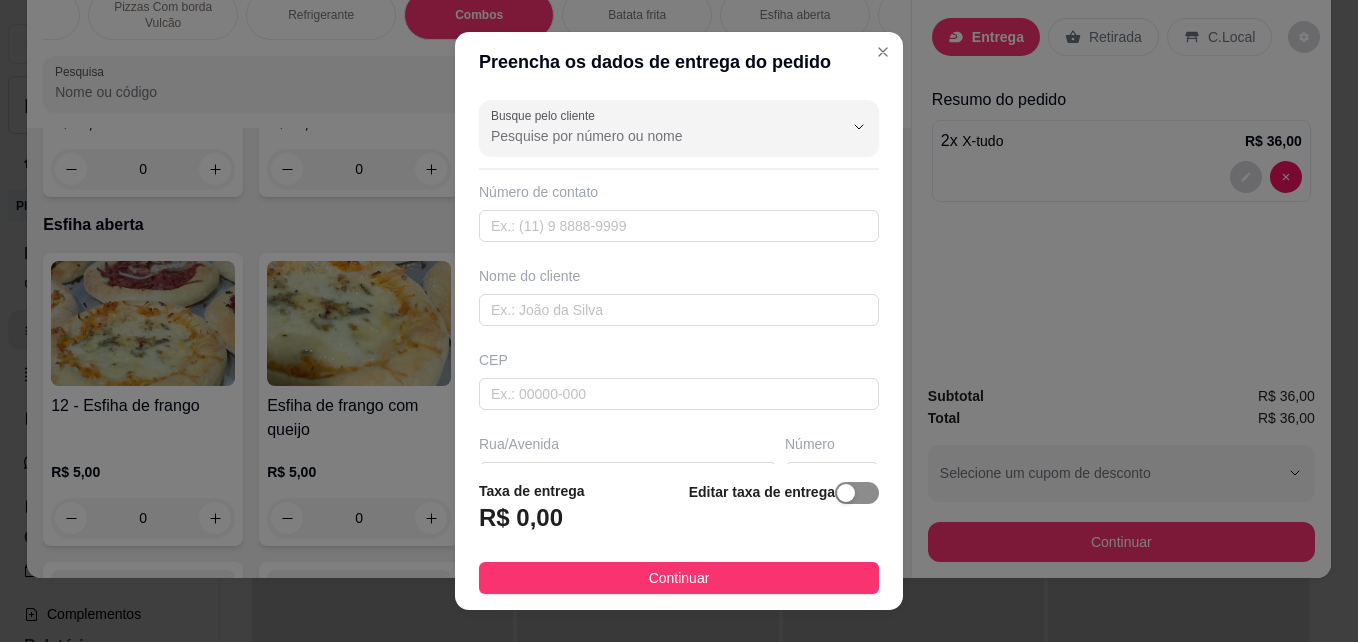 drag, startPoint x: 843, startPoint y: 500, endPoint x: 619, endPoint y: 547, distance: 228.8777 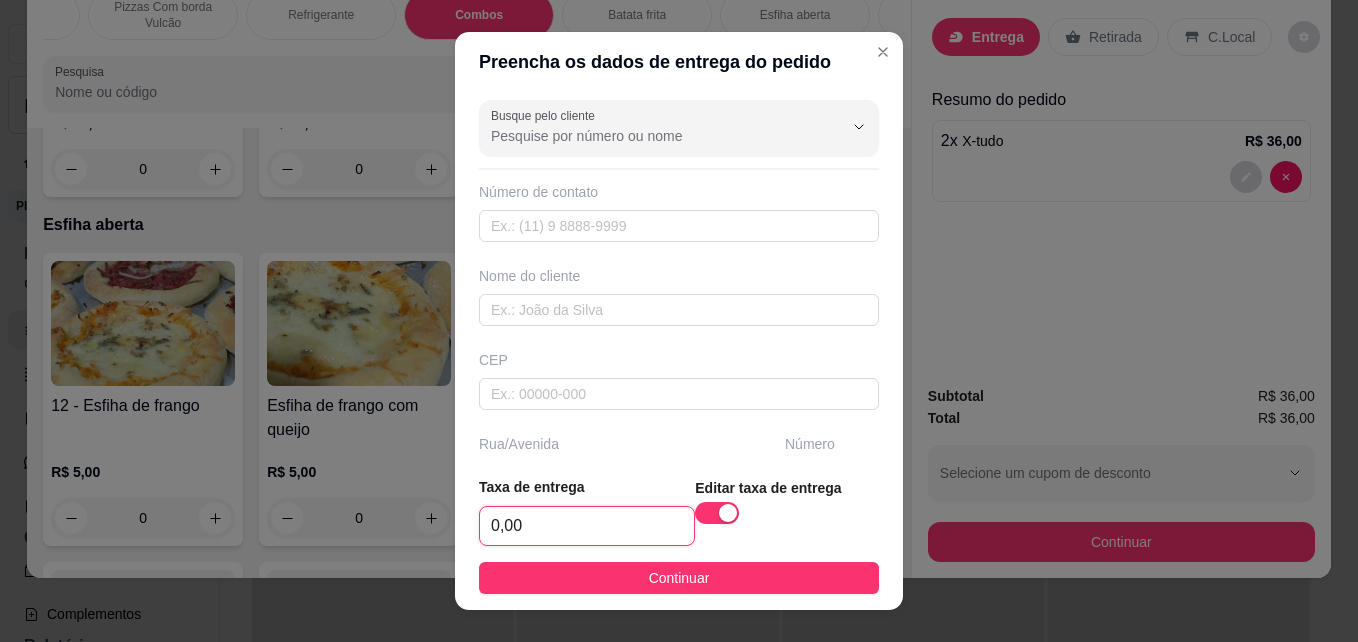 click on "0,00" at bounding box center [587, 526] 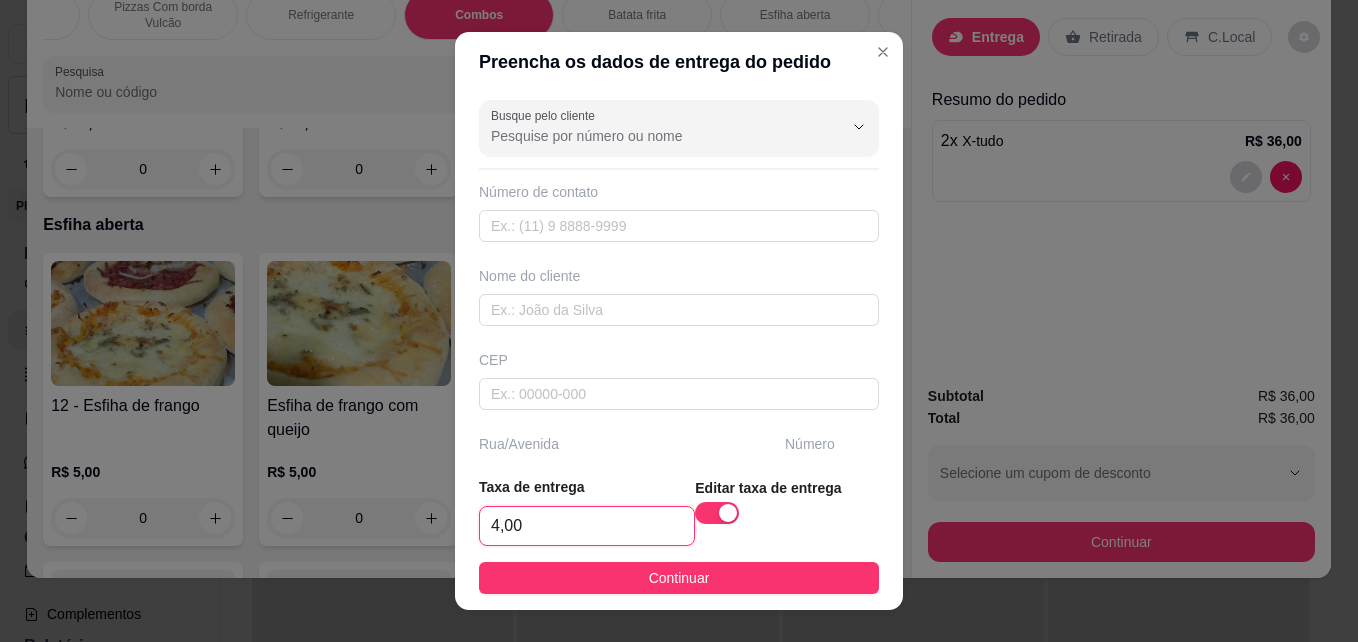 type on "4,00" 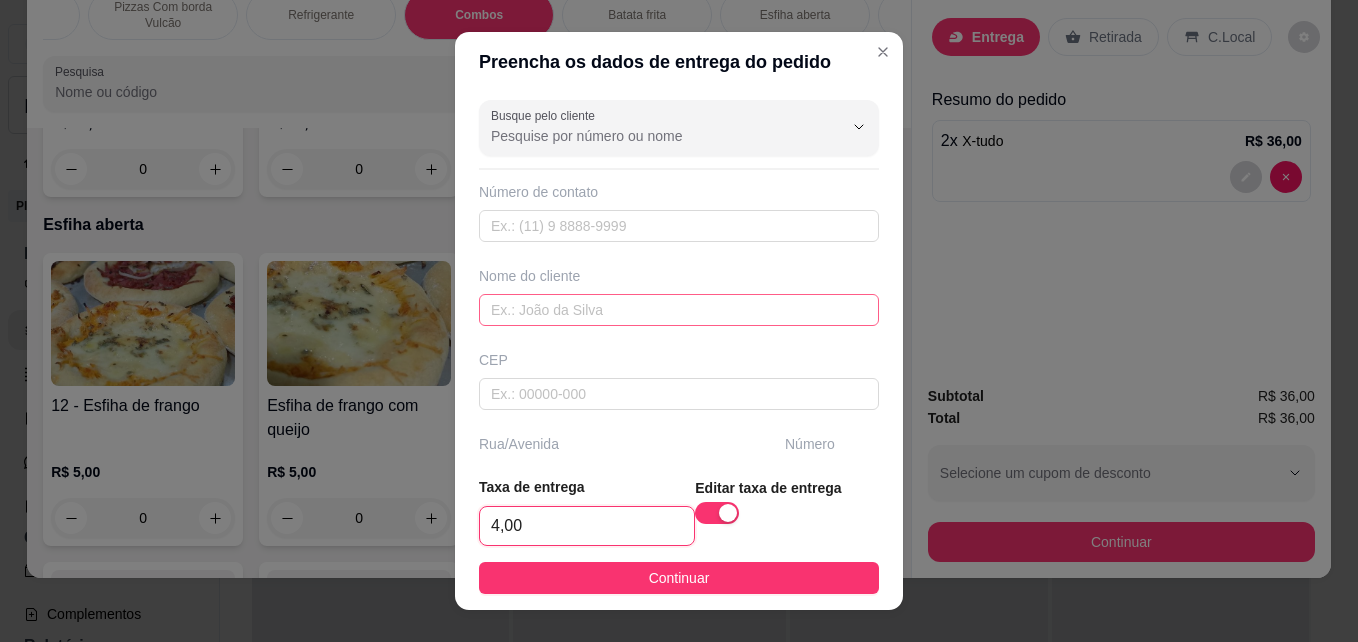 scroll, scrollTop: 300, scrollLeft: 0, axis: vertical 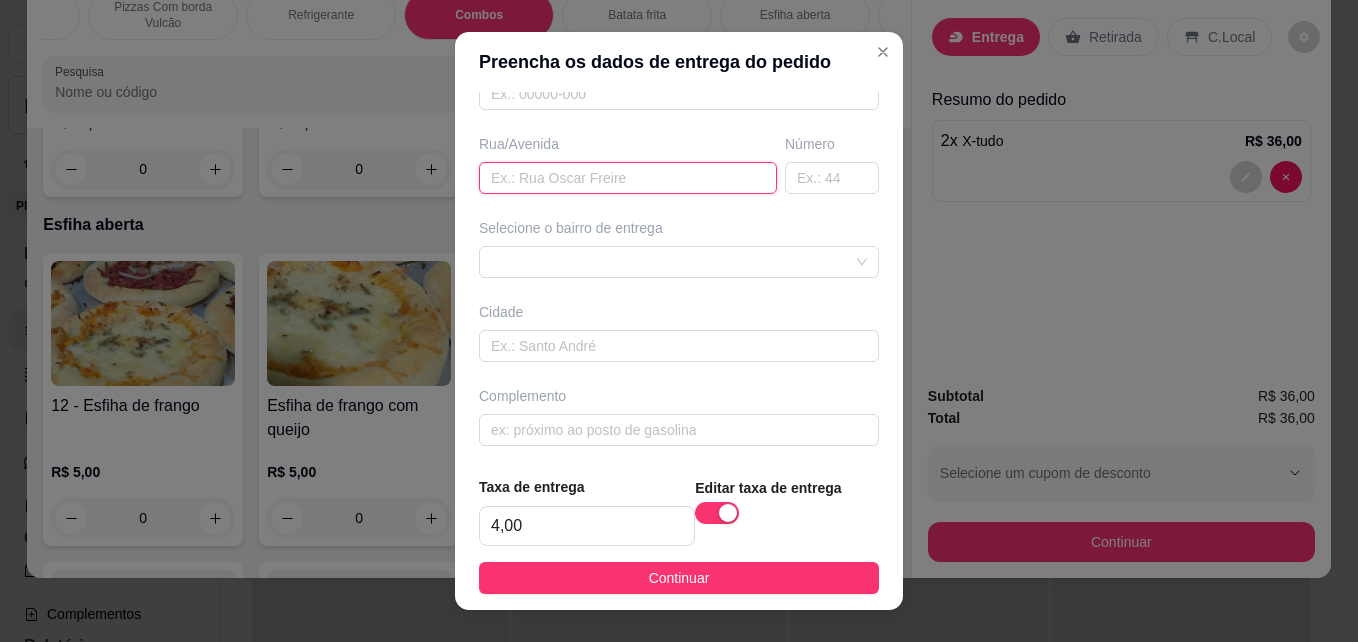 click at bounding box center [628, 178] 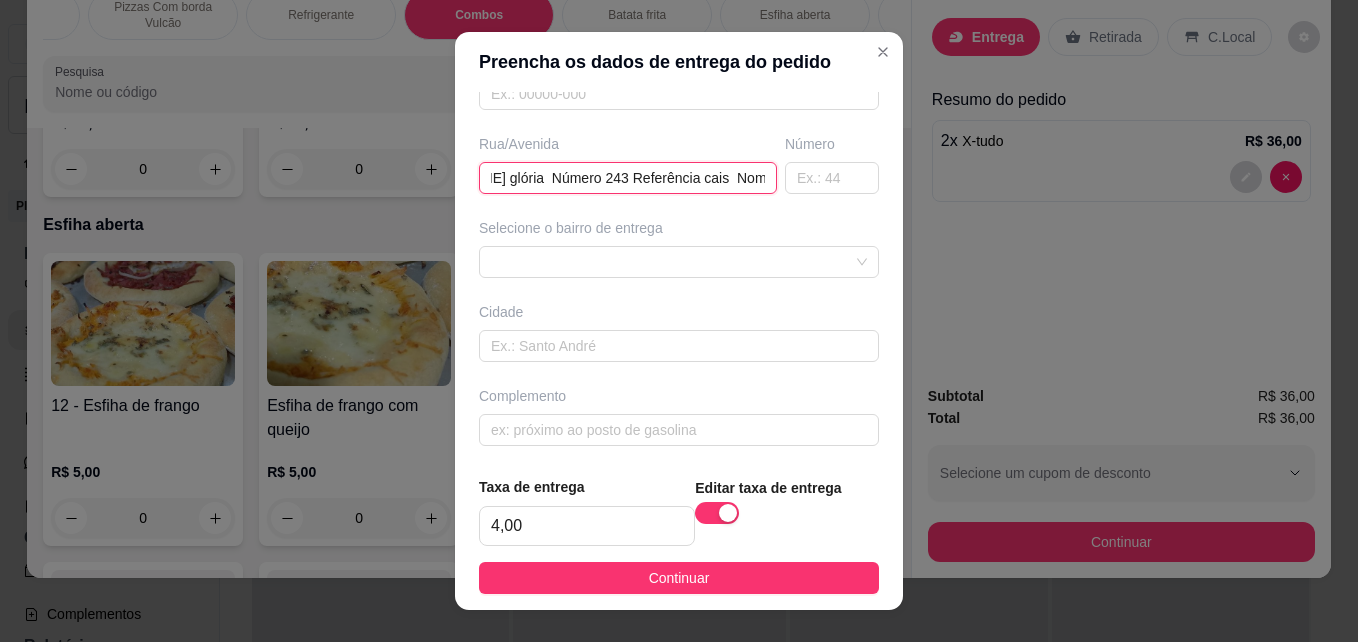 scroll, scrollTop: 0, scrollLeft: 357, axis: horizontal 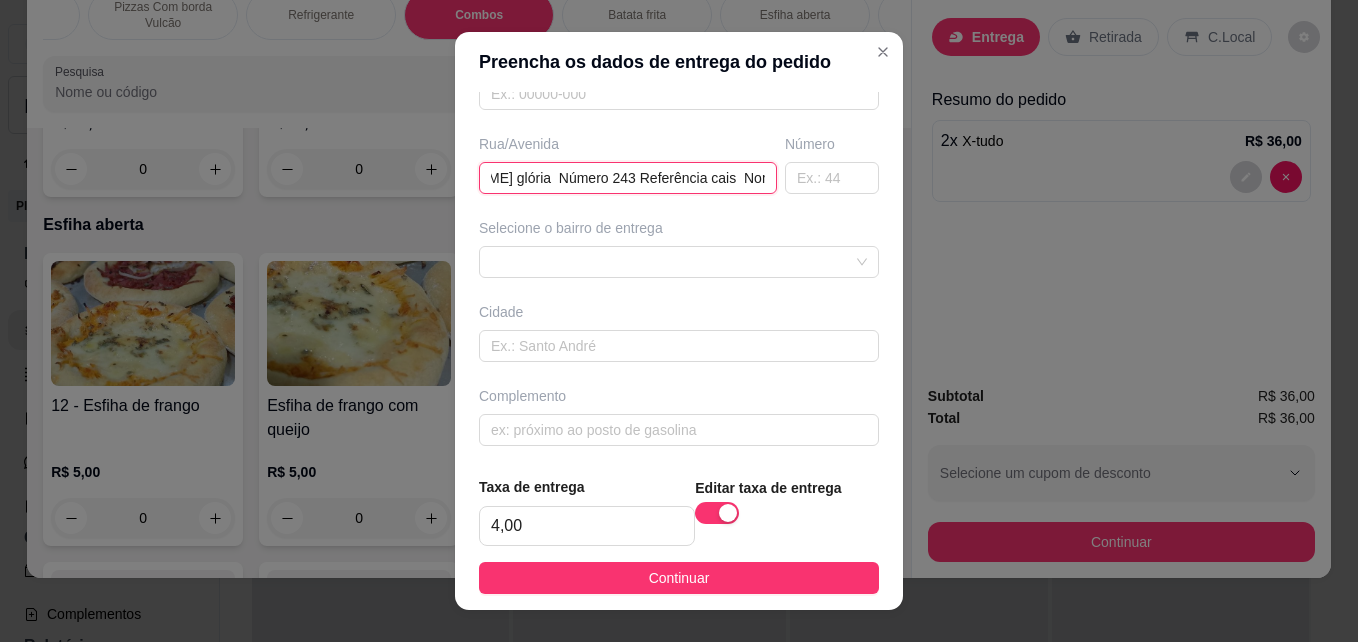 drag, startPoint x: 734, startPoint y: 180, endPoint x: 678, endPoint y: 181, distance: 56.008926 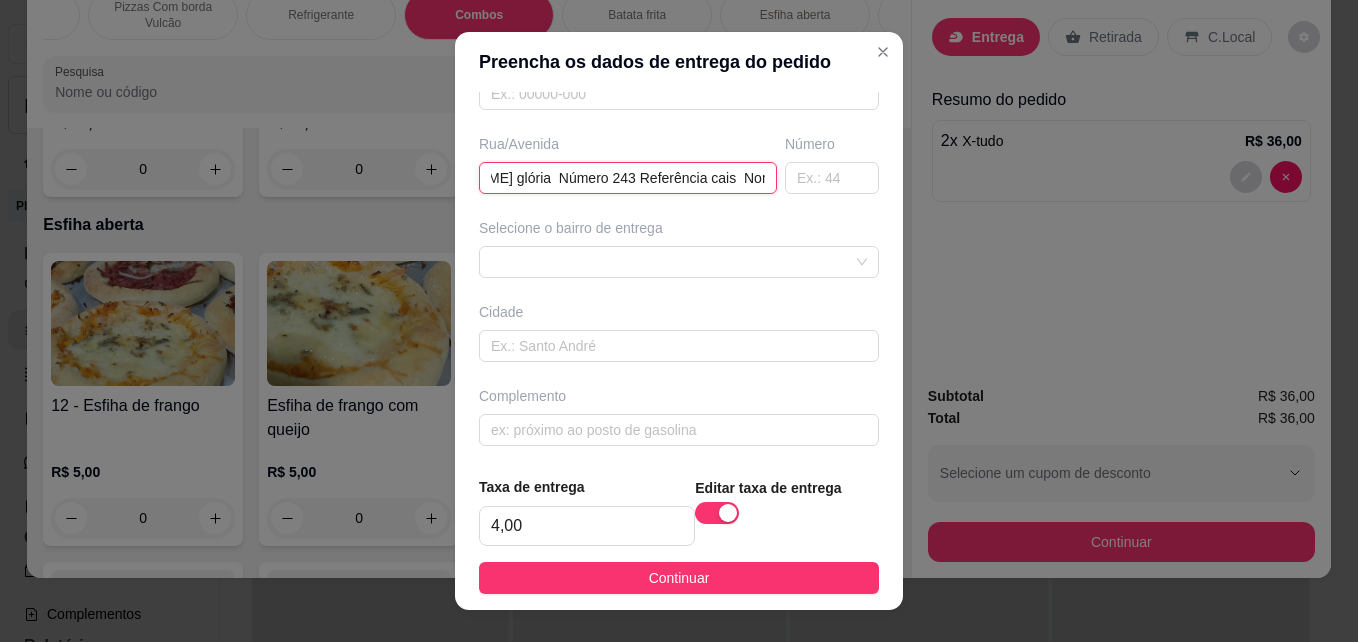 click on "Dois  x tudo  Rua [PERSON_NAME] filho  [PERSON_NAME] glória  Número 243 Referência cais  Nome verônica" at bounding box center (628, 178) 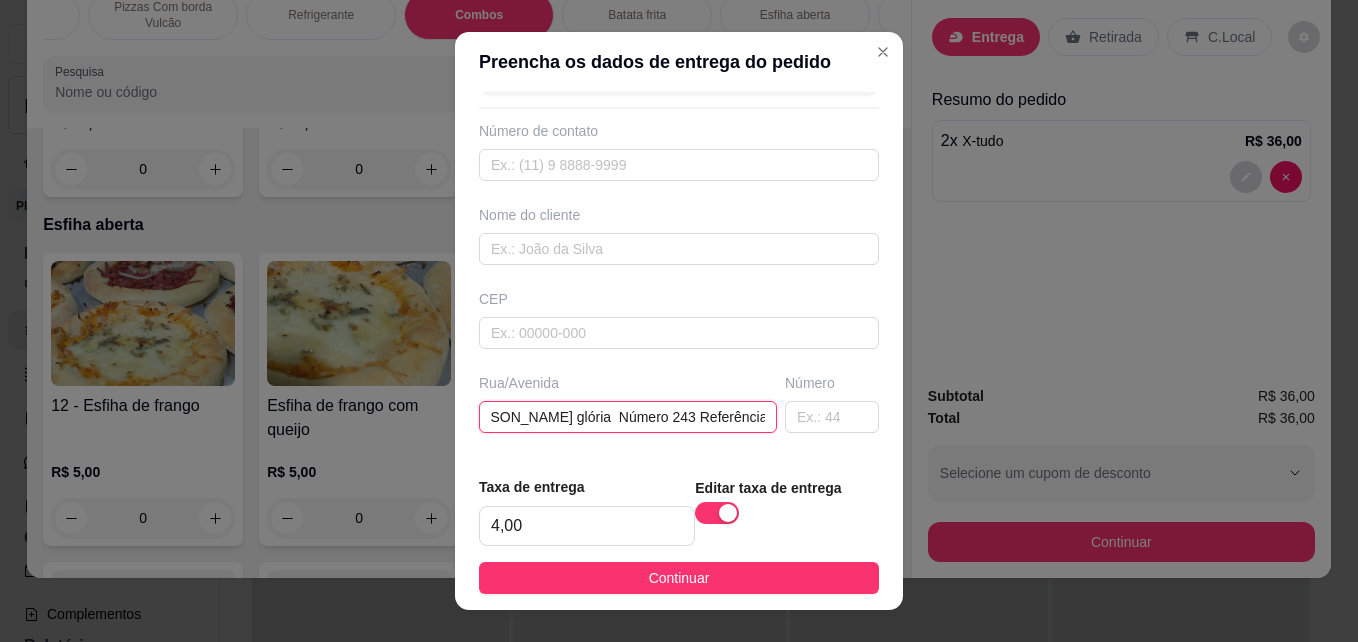 scroll, scrollTop: 0, scrollLeft: 0, axis: both 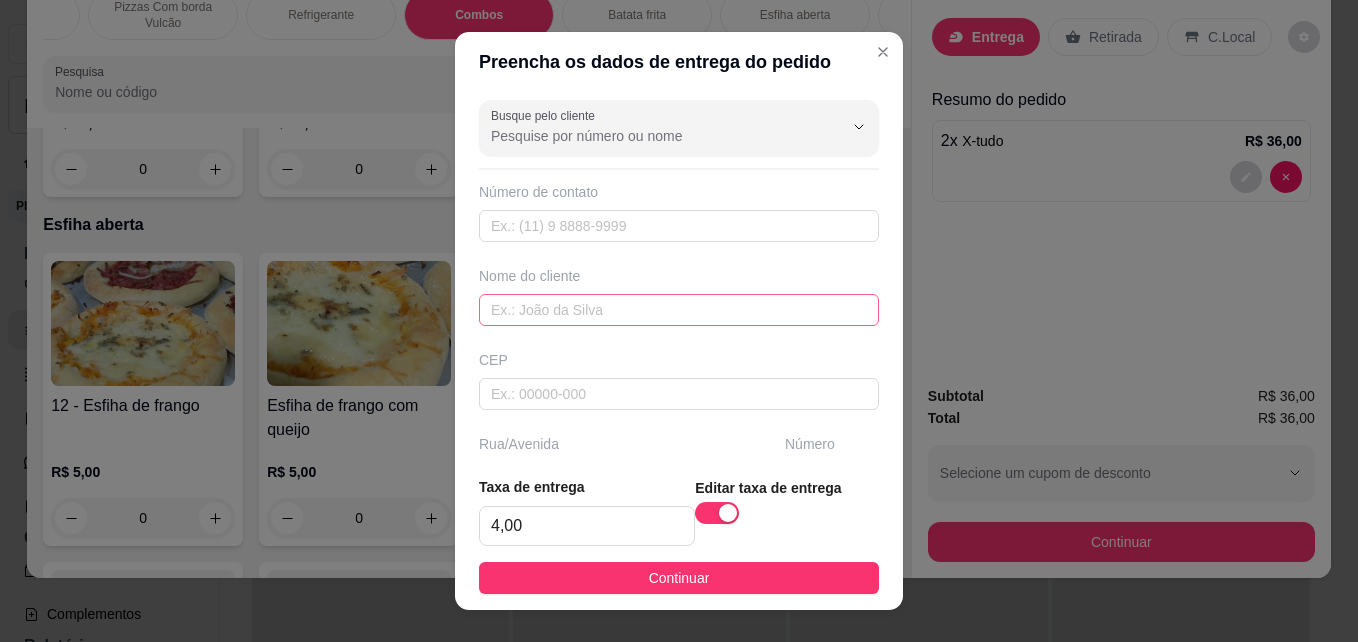 type on "Dois  x tudo  Rua [PERSON_NAME] filho  [PERSON_NAME] glória  Número 243 Referência cais  Nome" 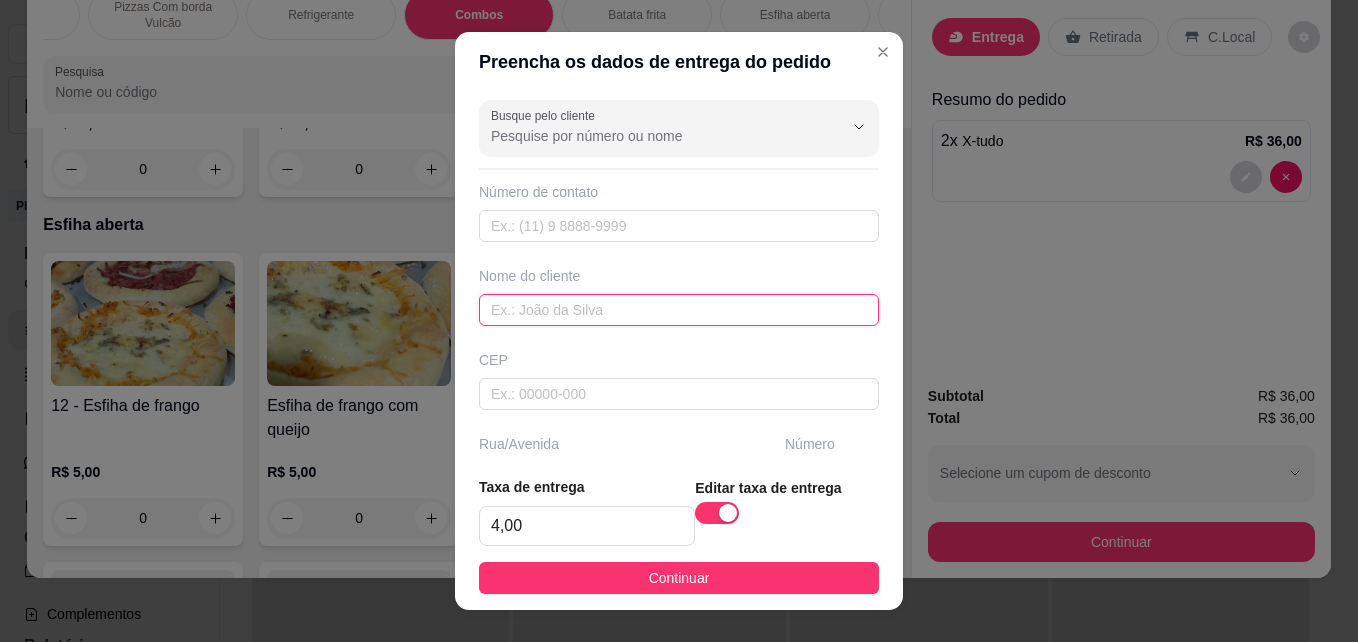 click at bounding box center [679, 310] 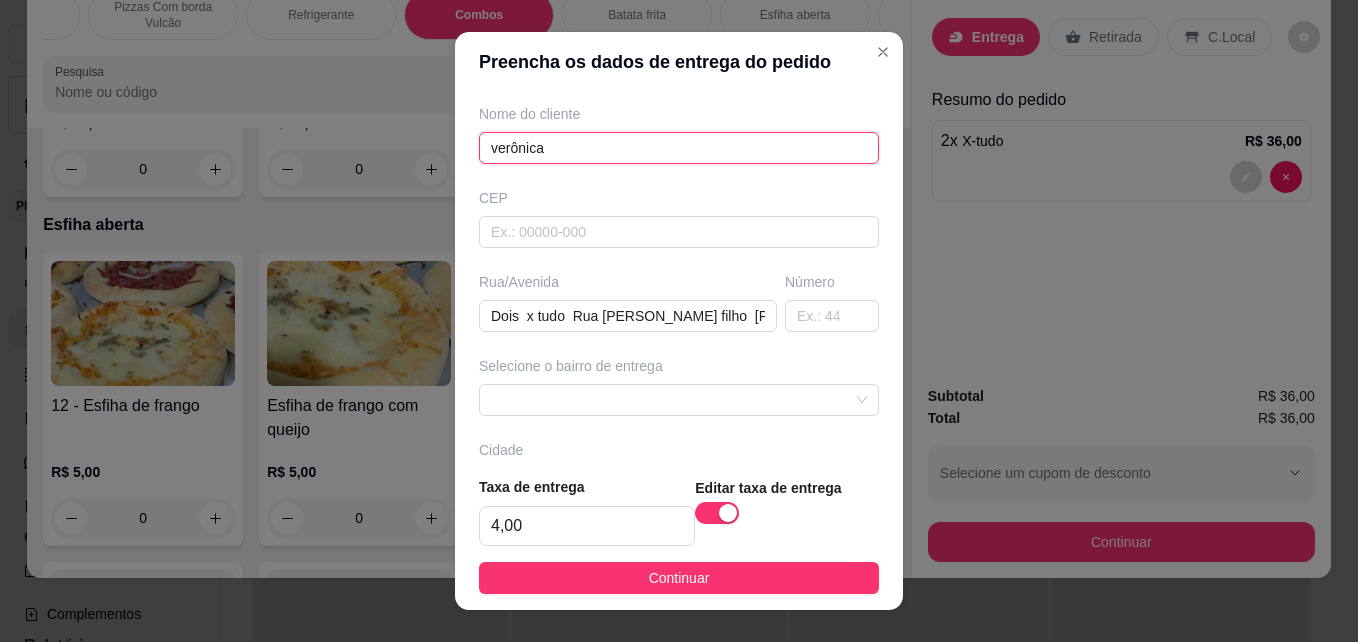scroll, scrollTop: 306, scrollLeft: 0, axis: vertical 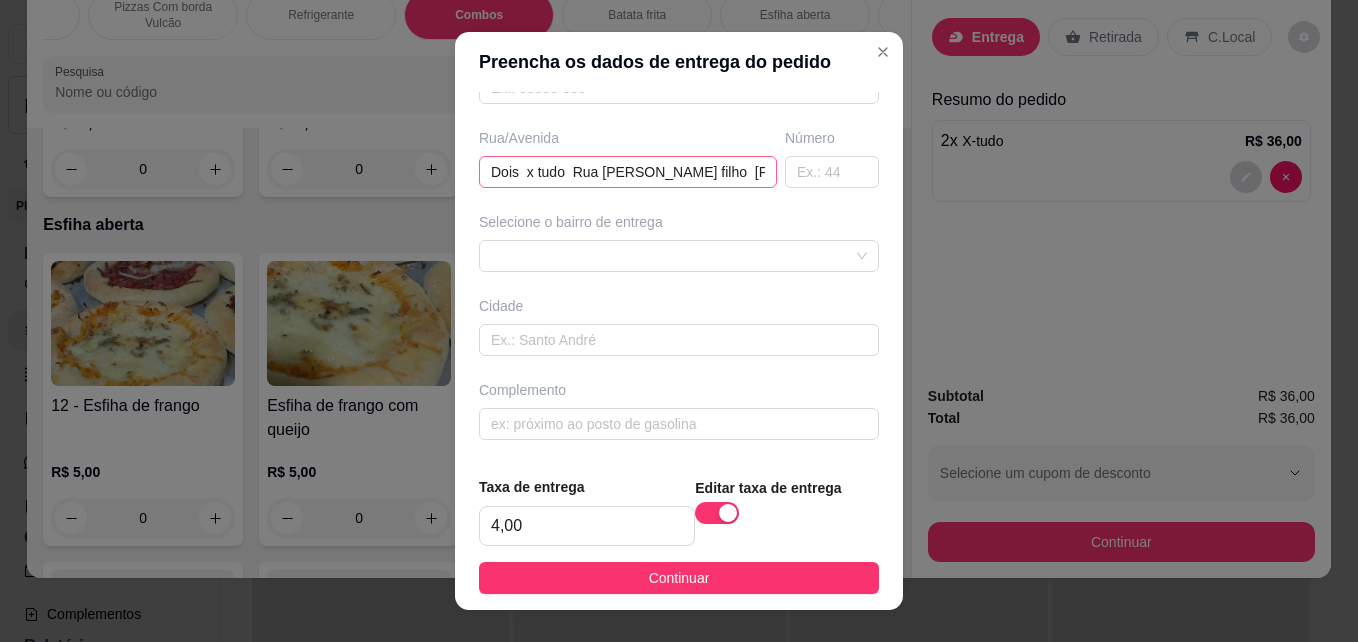 type on "verônica" 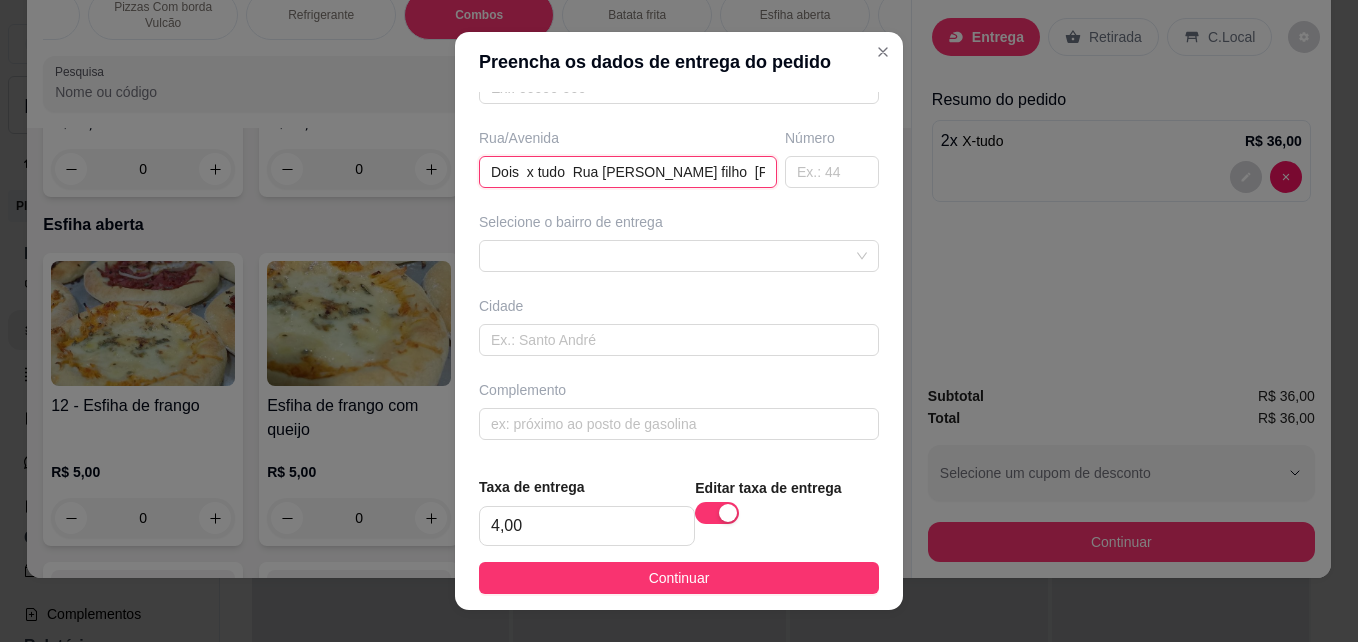 drag, startPoint x: 564, startPoint y: 177, endPoint x: 478, endPoint y: 188, distance: 86.70064 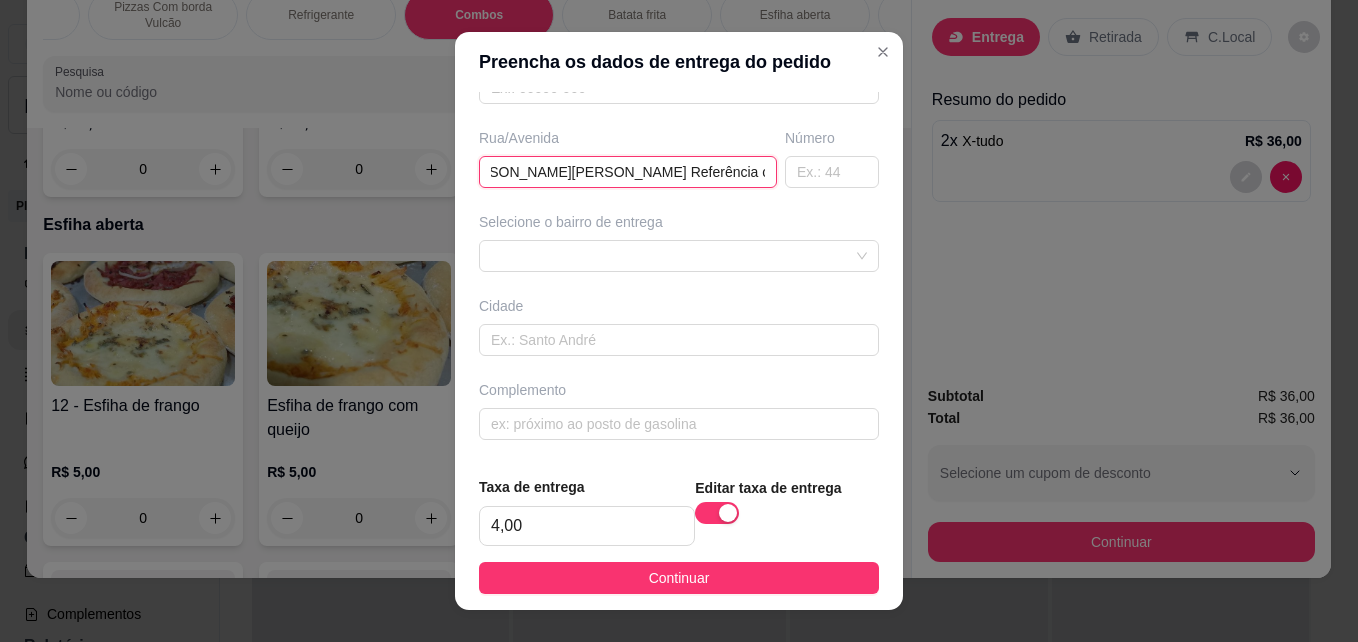 scroll, scrollTop: 0, scrollLeft: 169, axis: horizontal 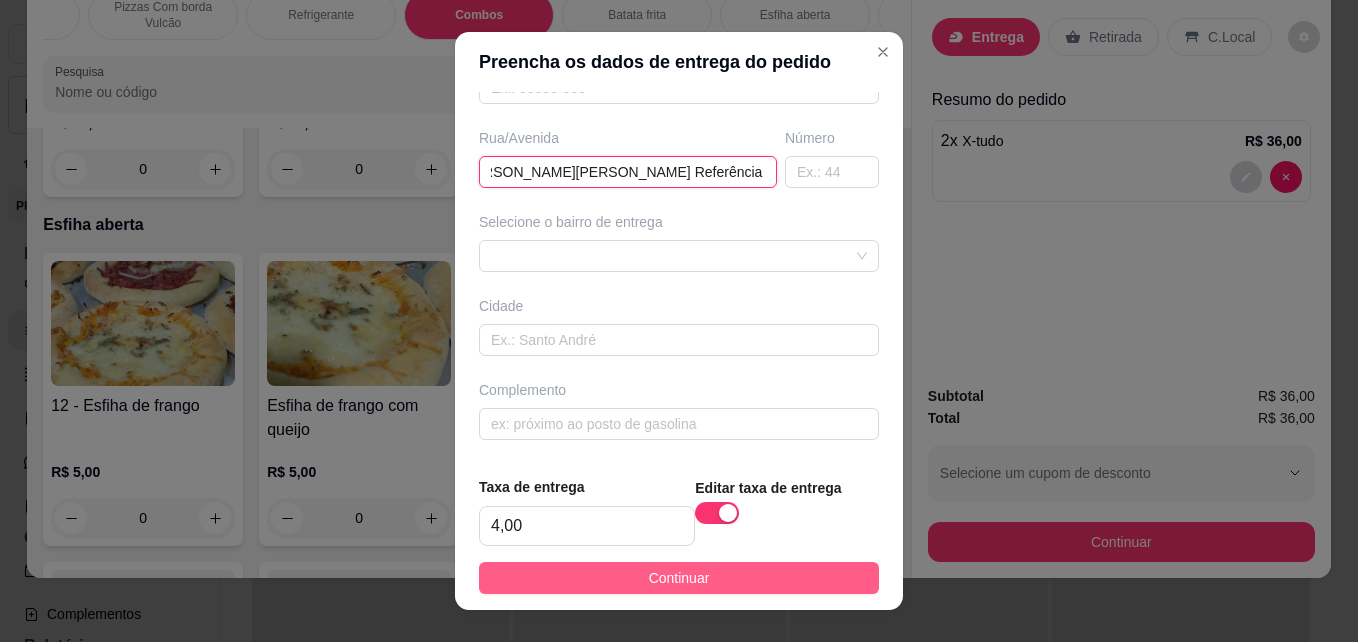 type on "[STREET_ADDRESS][PERSON_NAME][PERSON_NAME] Referência cais" 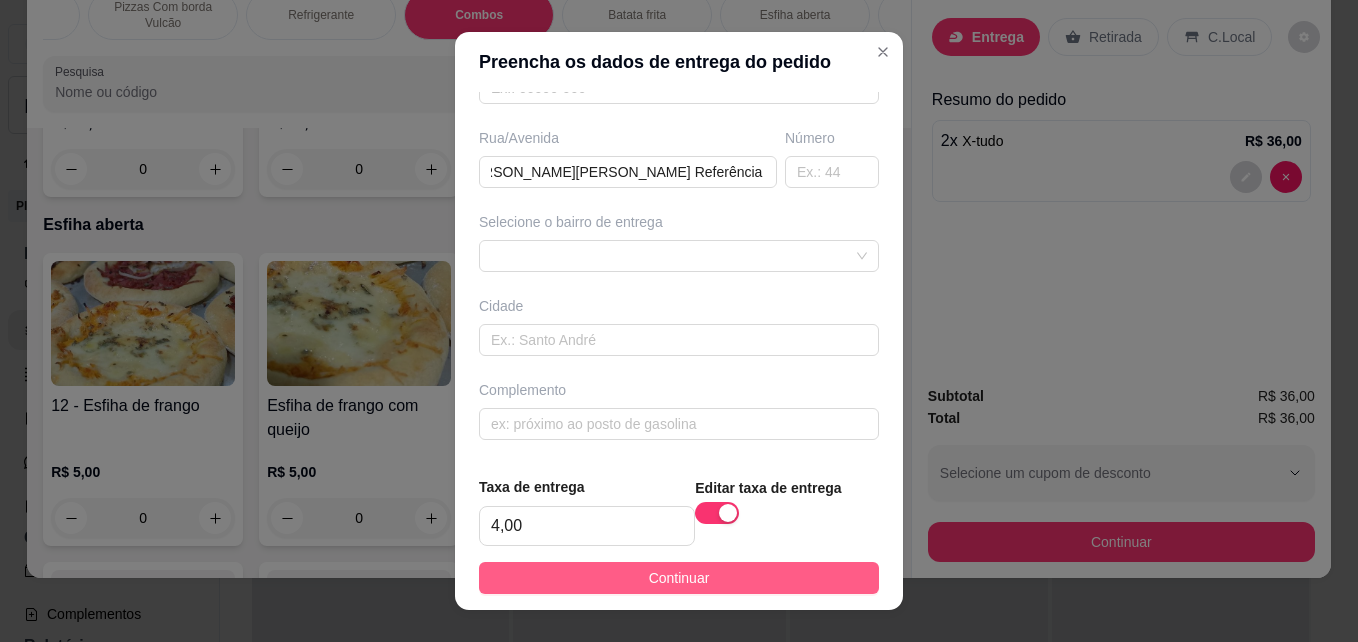 click on "Continuar" at bounding box center (679, 578) 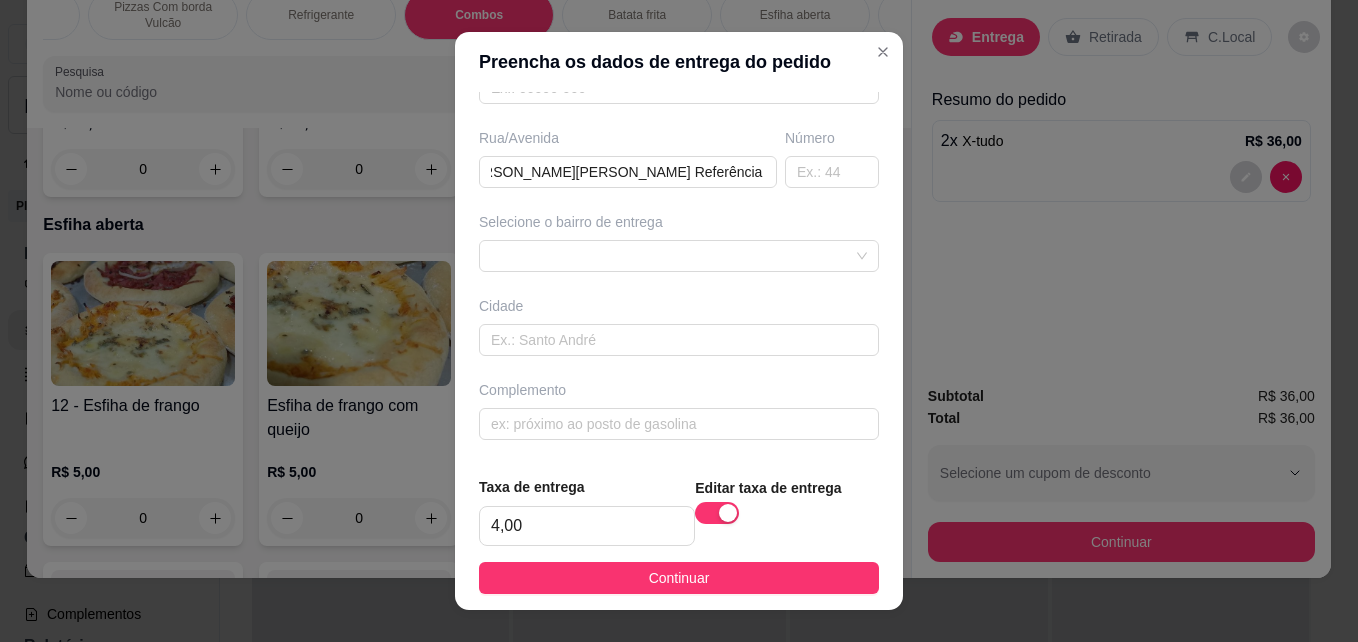 scroll, scrollTop: 0, scrollLeft: 0, axis: both 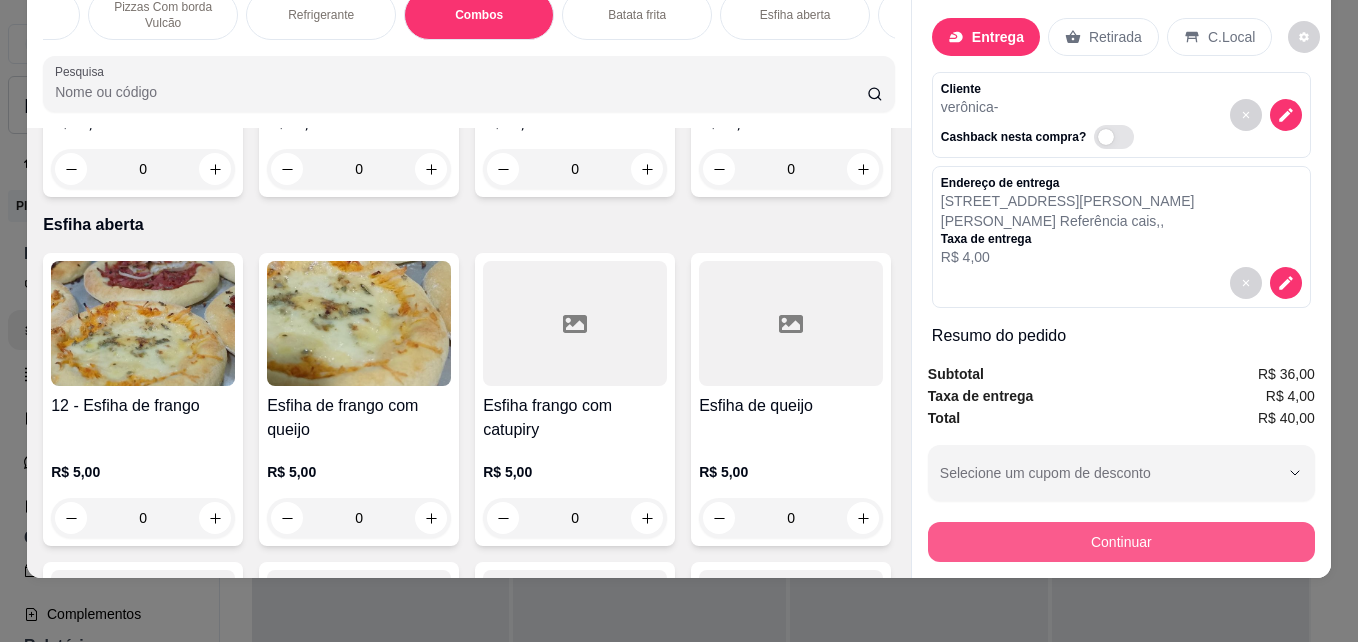 click on "Continuar" at bounding box center [1121, 542] 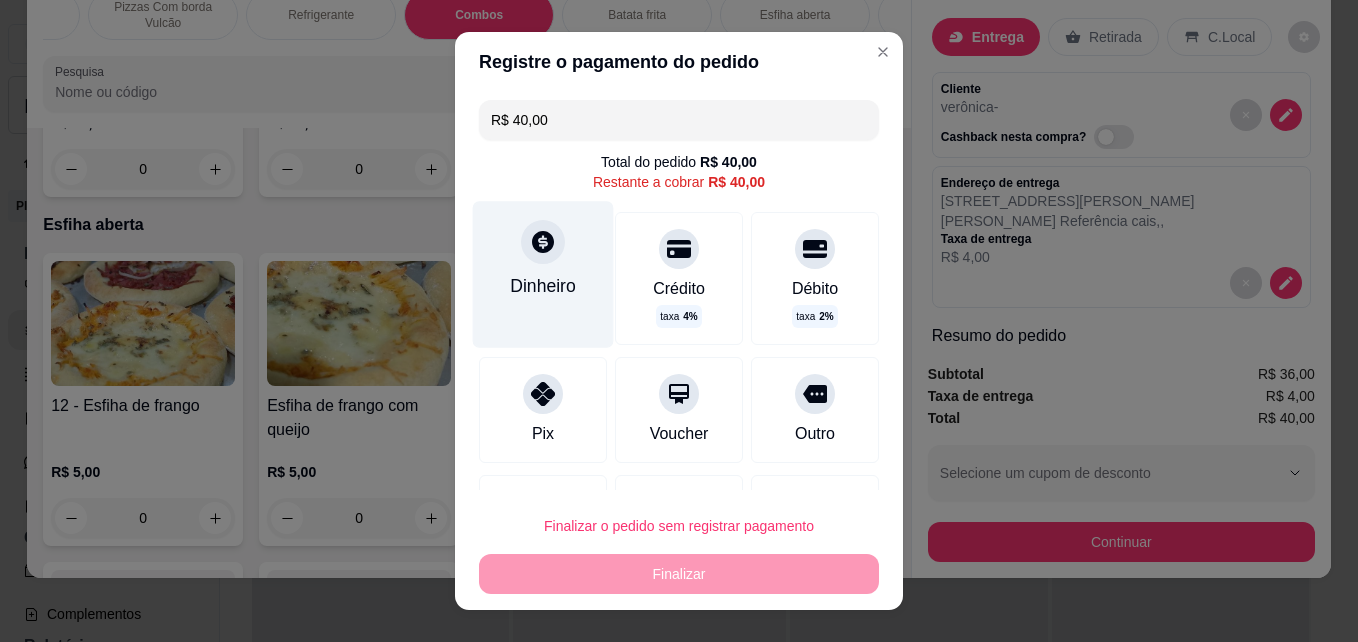click on "Dinheiro" at bounding box center [543, 286] 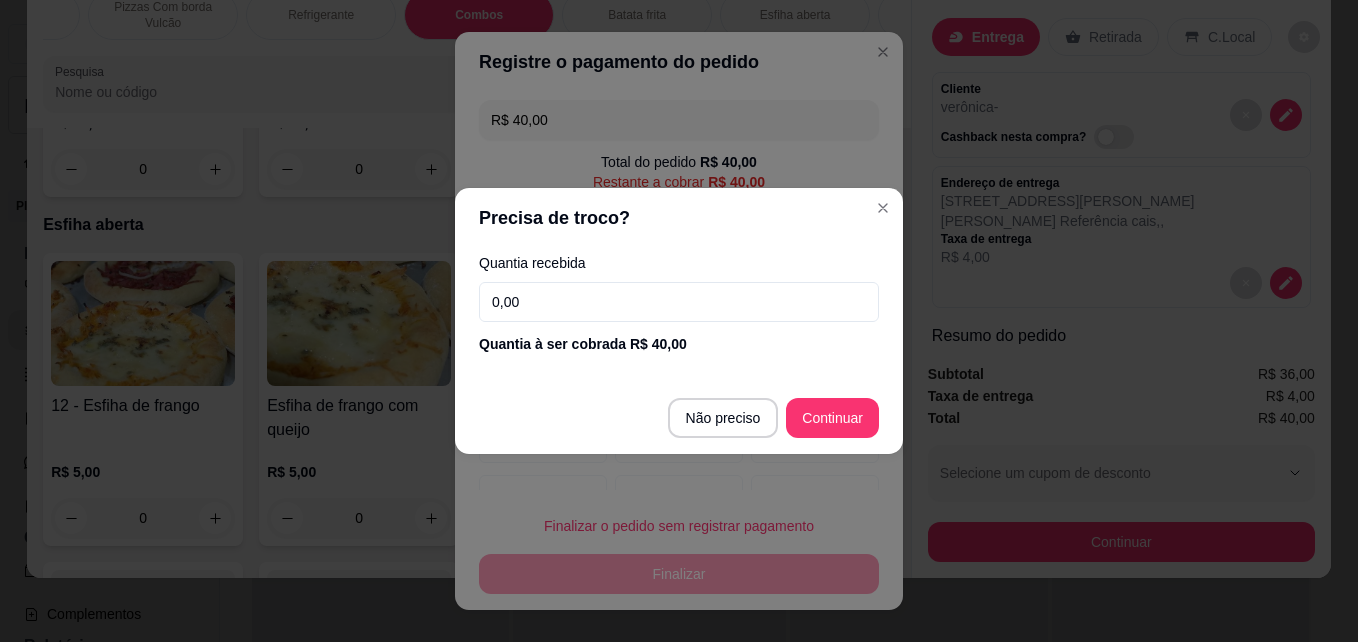 click on "0,00" at bounding box center [679, 302] 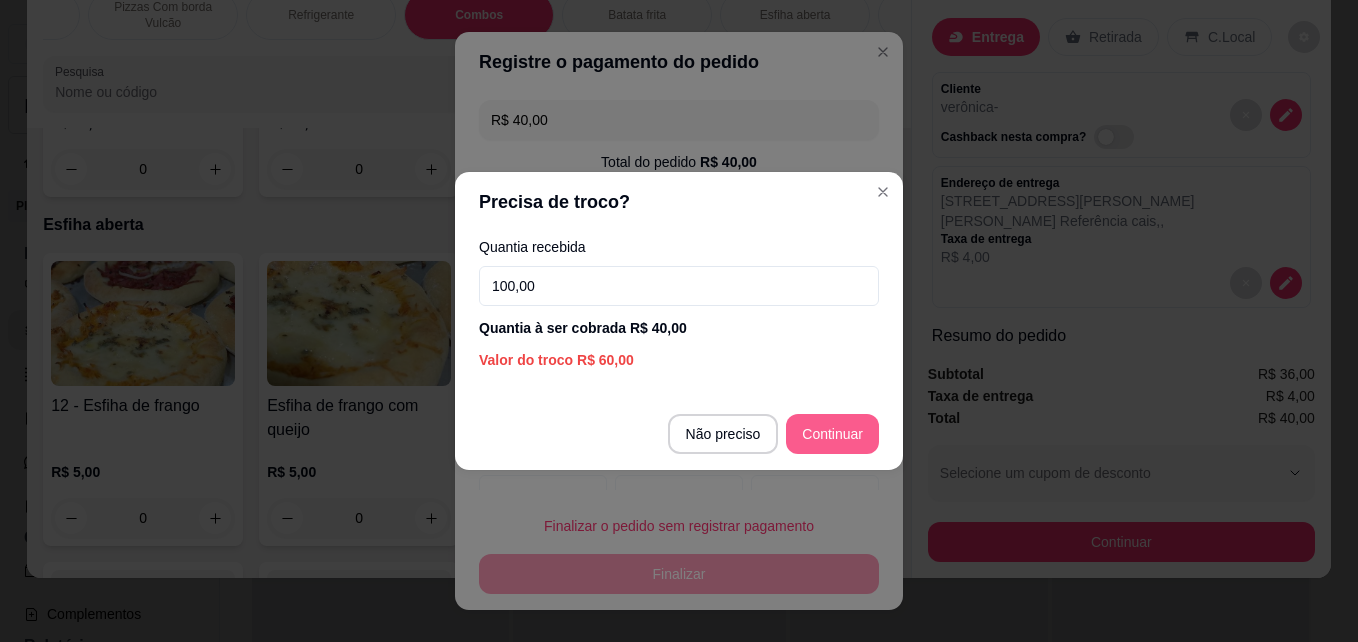 type on "100,00" 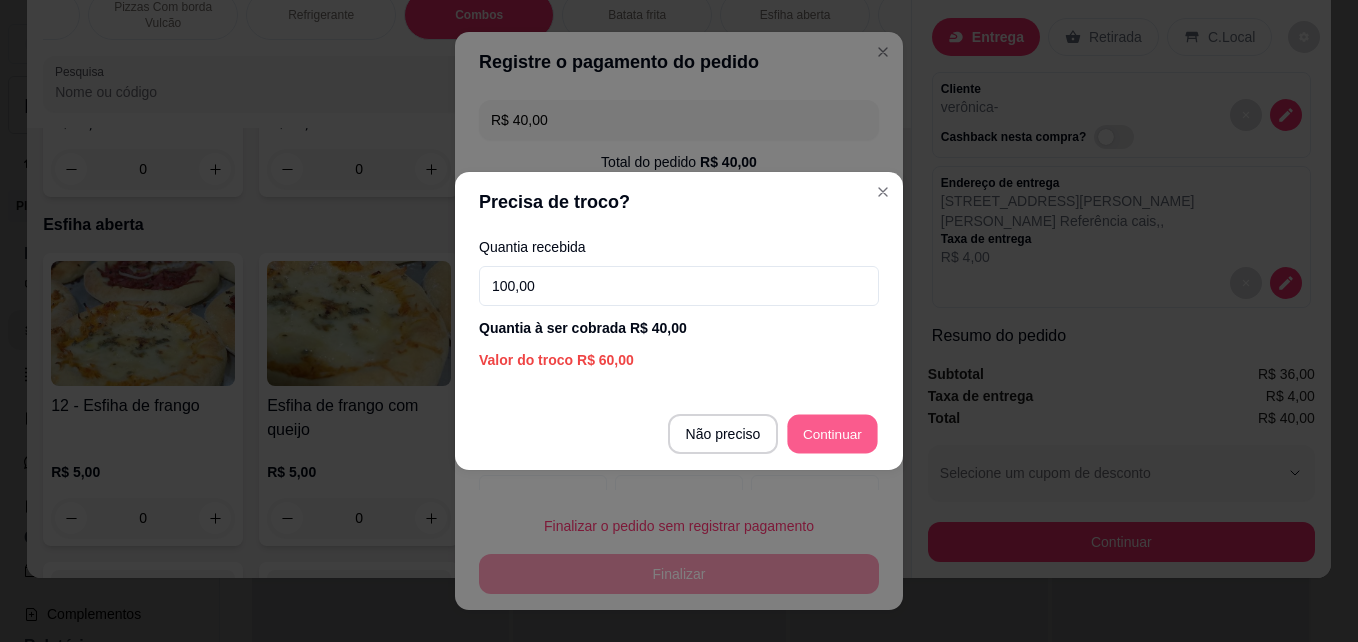 type on "R$ 0,00" 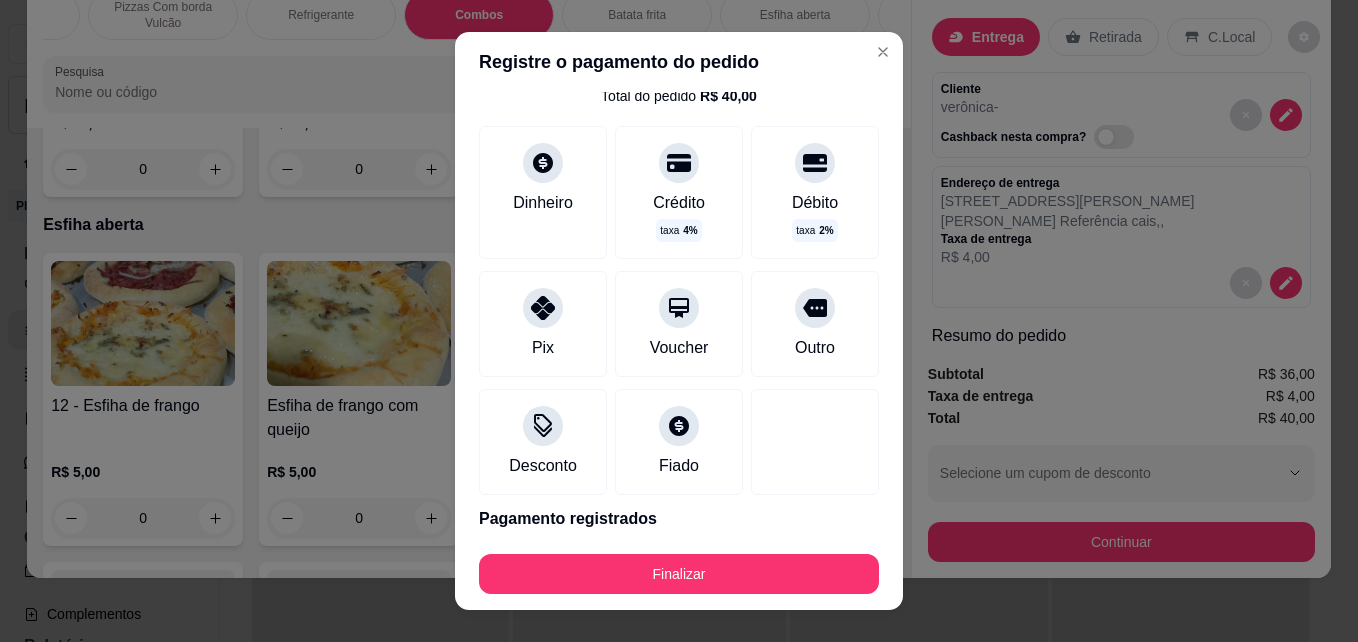 scroll, scrollTop: 135, scrollLeft: 0, axis: vertical 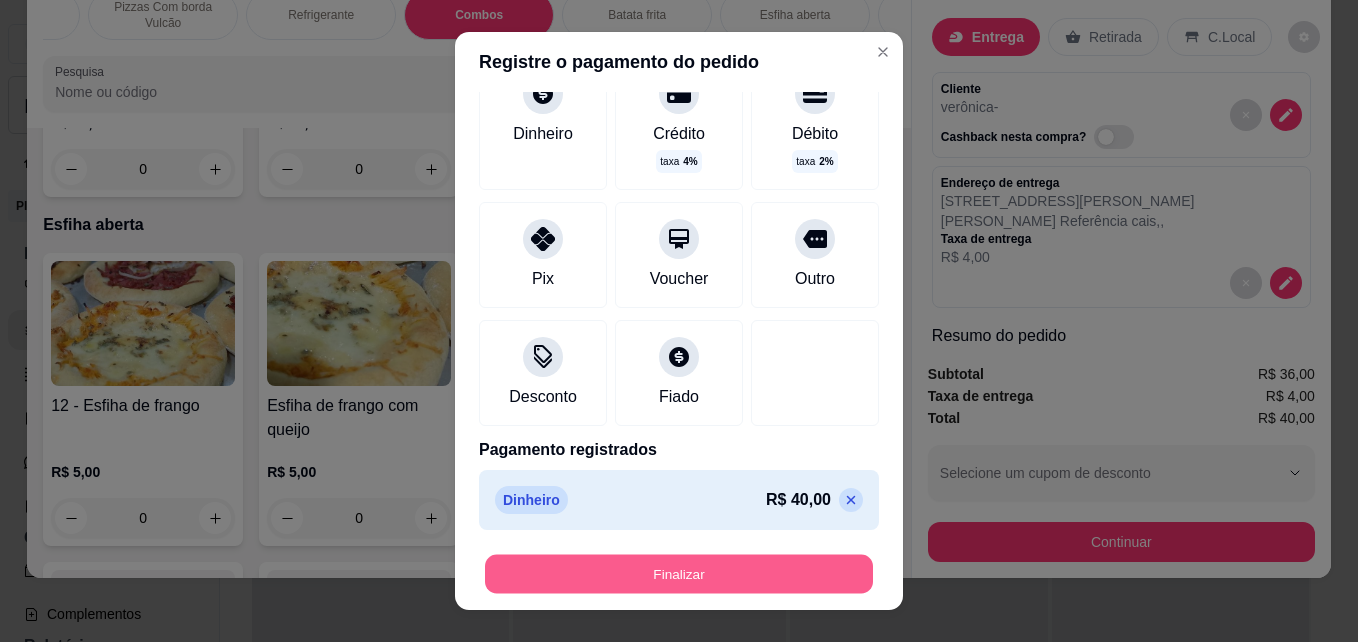 click on "Finalizar" at bounding box center [679, 574] 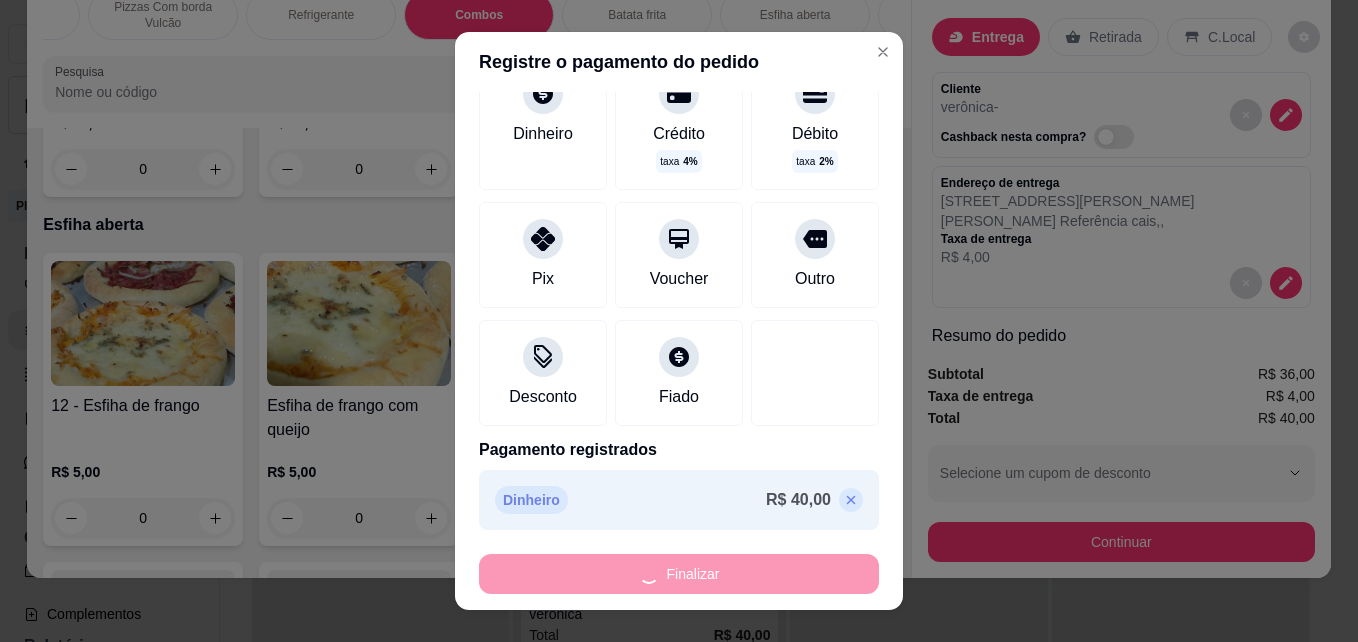 type on "0" 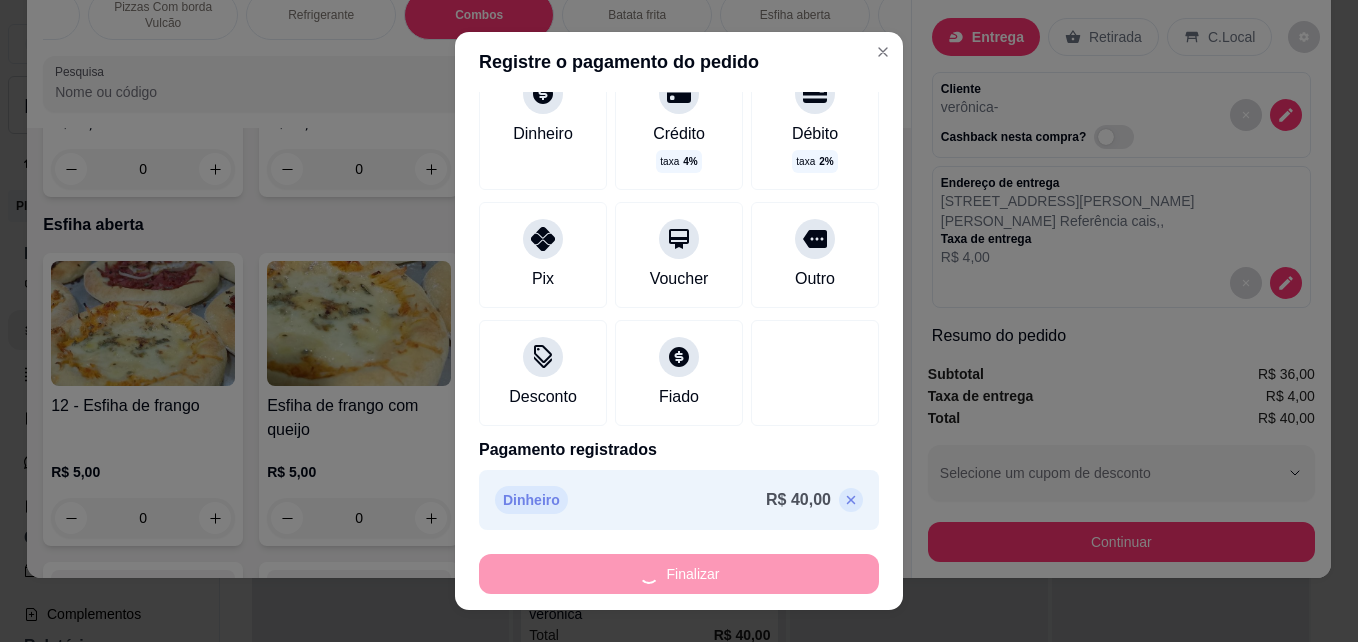 type on "-R$ 40,00" 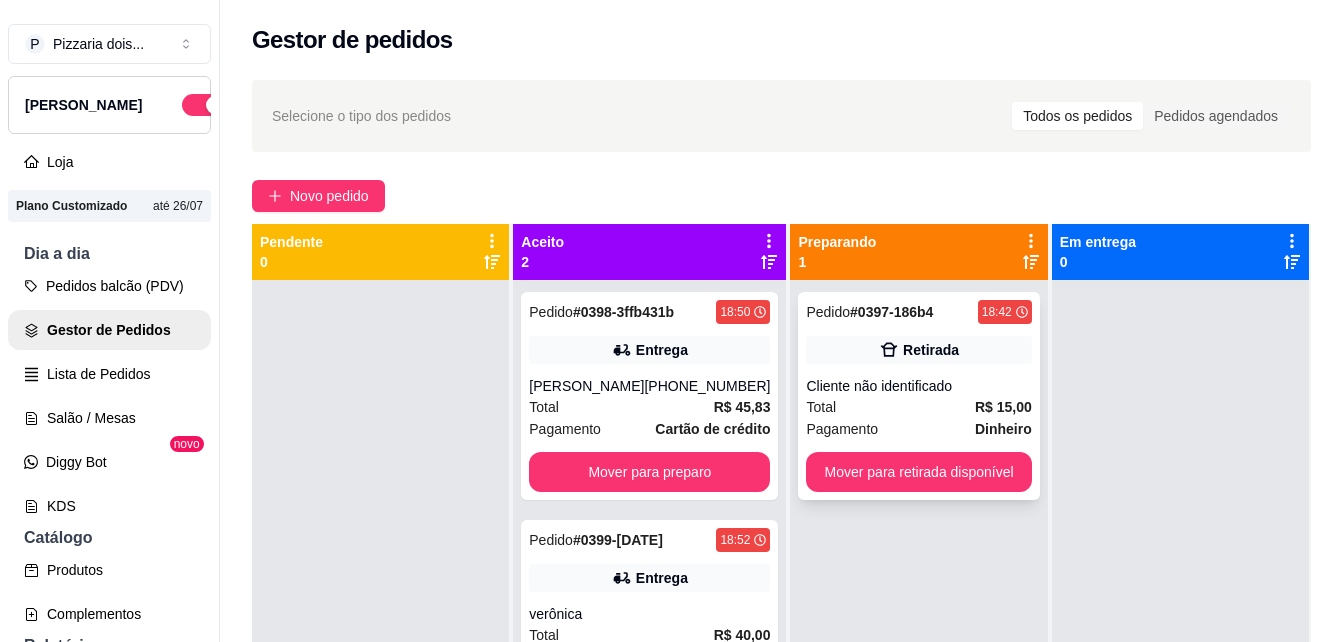 click on "Pedido  # 0397-186b4 18:42 Retirada Cliente não identificado Total R$ 15,00 Pagamento Dinheiro Mover para retirada disponível" at bounding box center (918, 396) 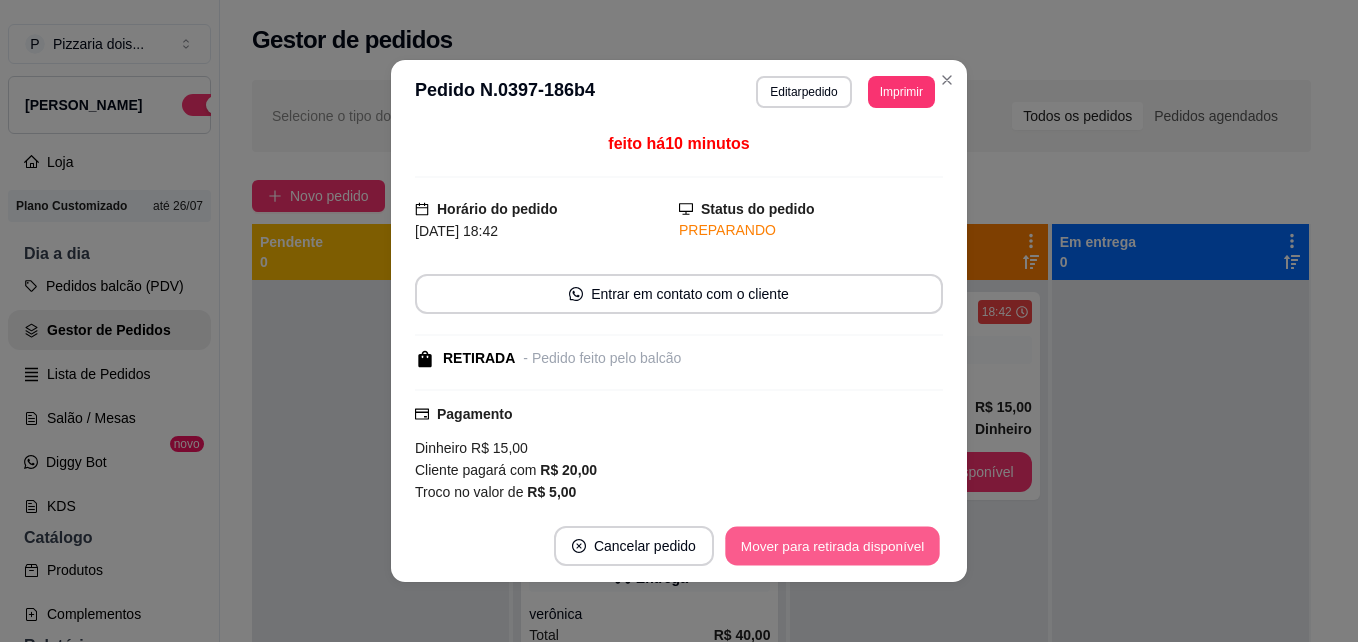 click on "Mover para retirada disponível" at bounding box center [832, 546] 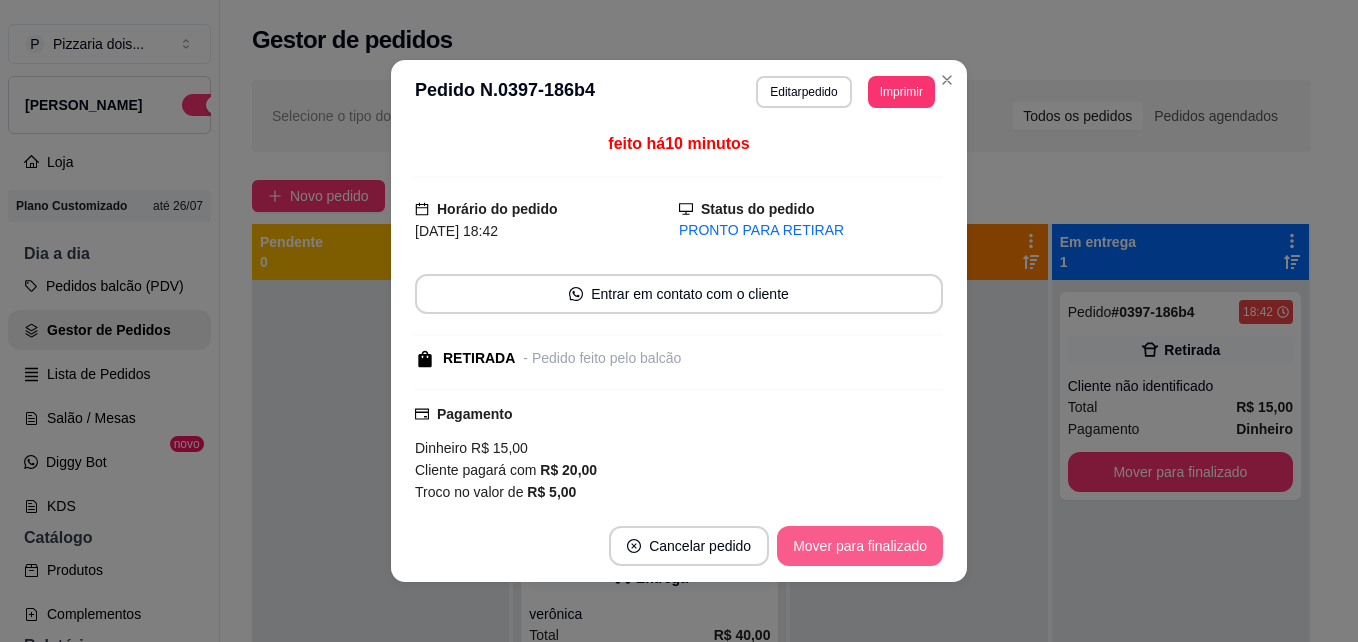 click on "Mover para finalizado" at bounding box center (860, 546) 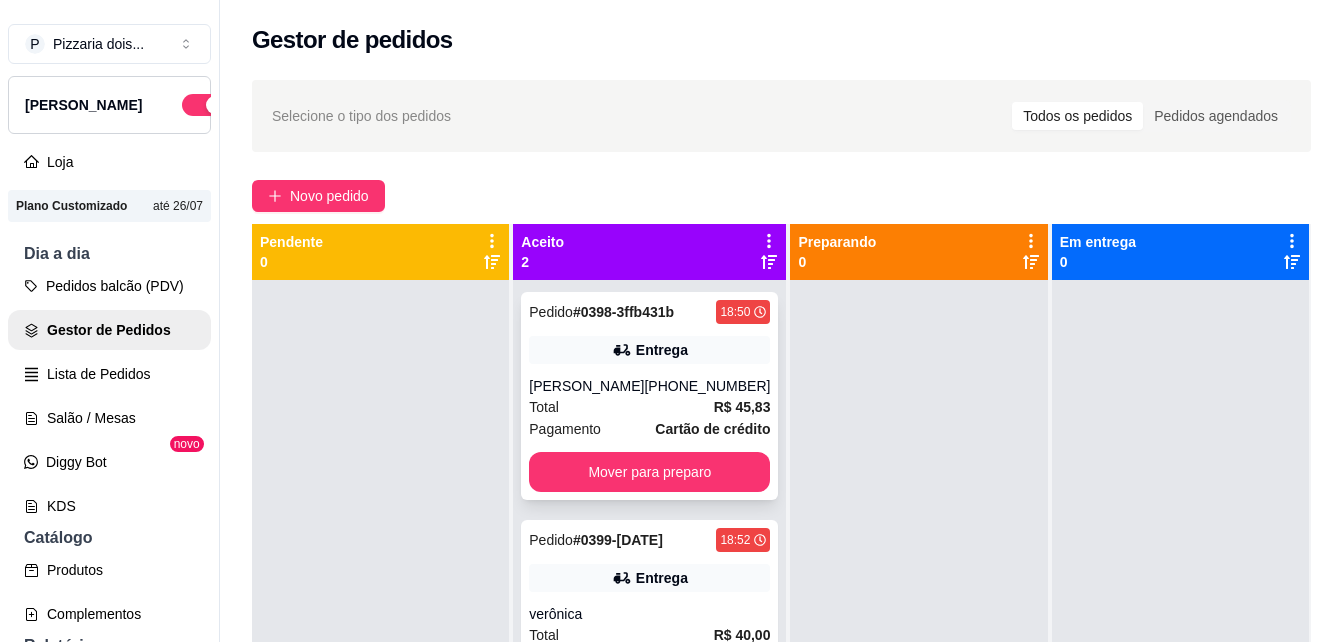 click on "Pedido  # 0398-3ffb431b 18:50 Entrega [PERSON_NAME]  [PHONE_NUMBER] Total R$ 45,83 Pagamento Cartão de crédito Mover para preparo" at bounding box center (649, 396) 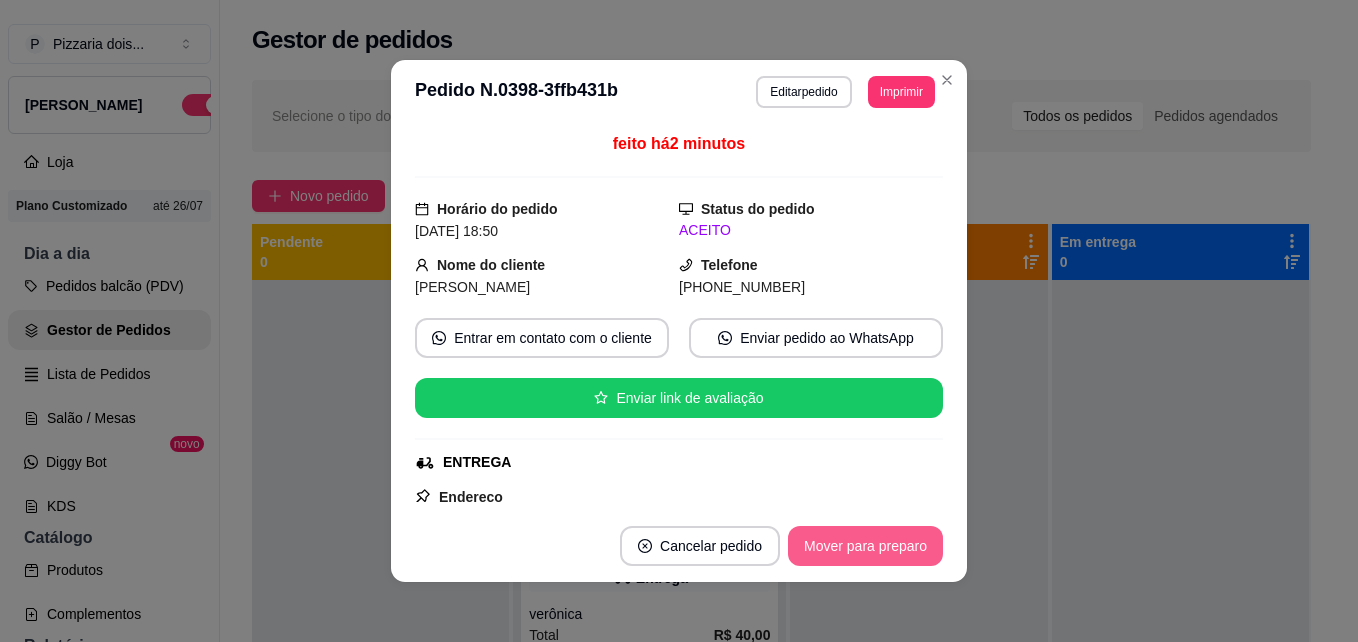 click on "Mover para preparo" at bounding box center (865, 546) 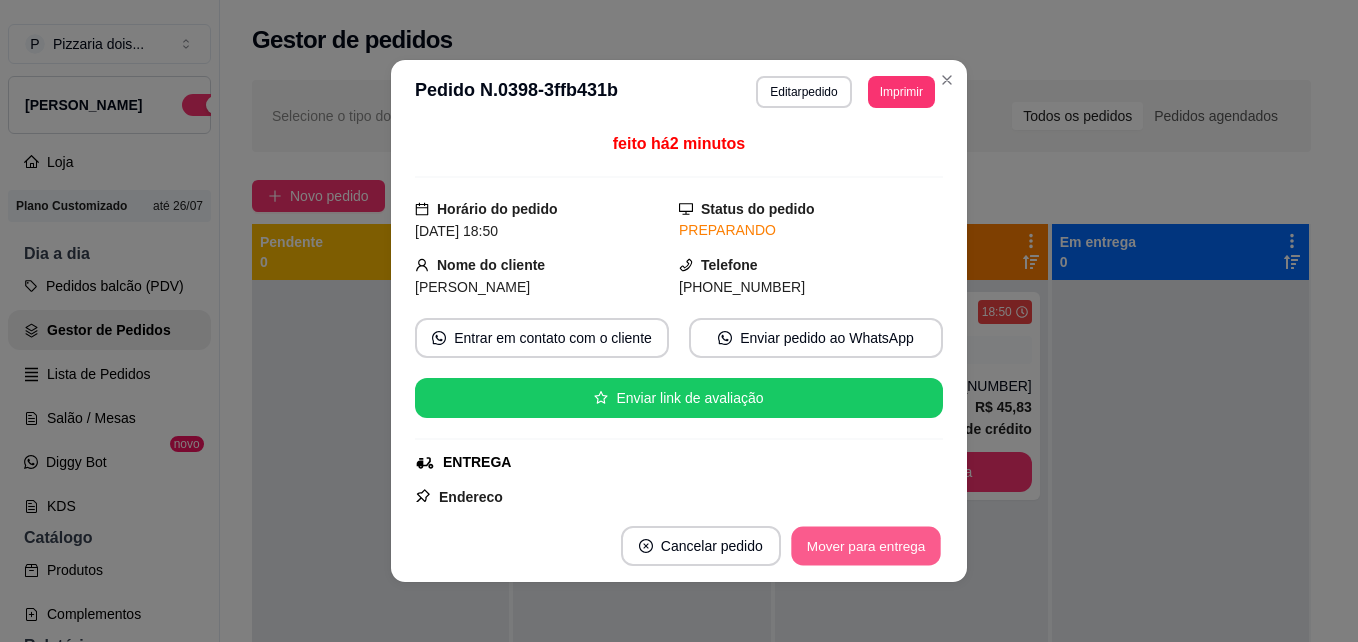 click on "Mover para entrega" at bounding box center [866, 546] 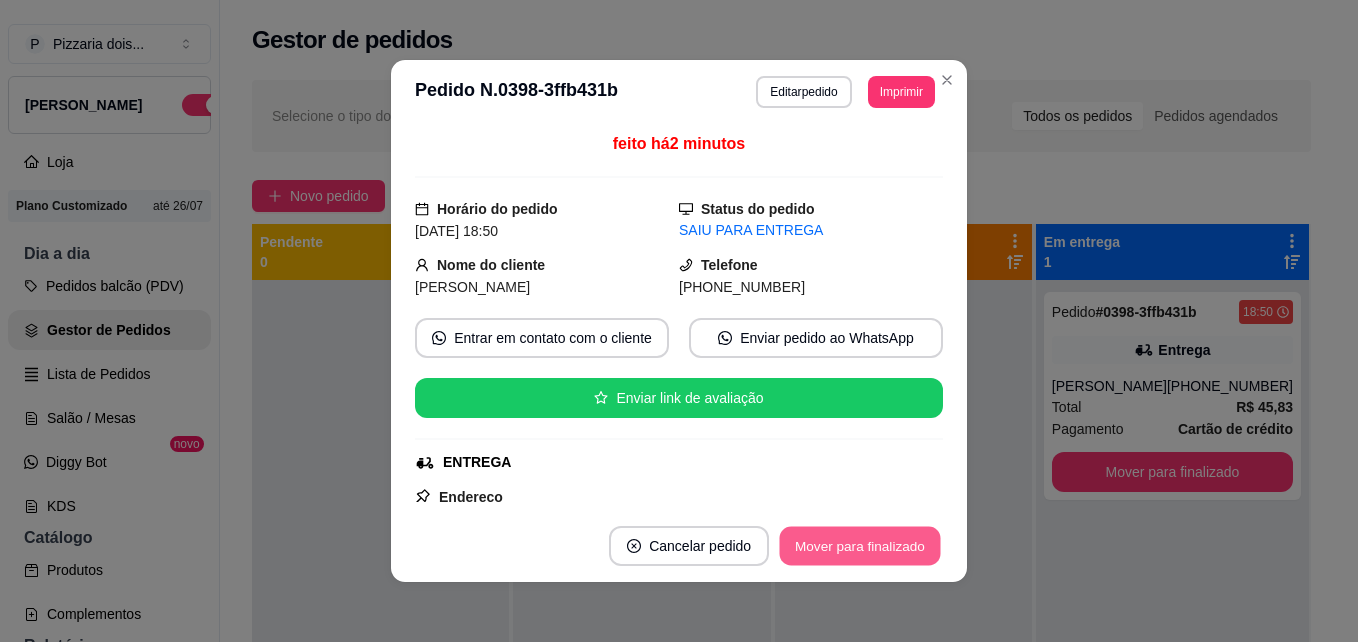 click on "Mover para finalizado" at bounding box center [860, 546] 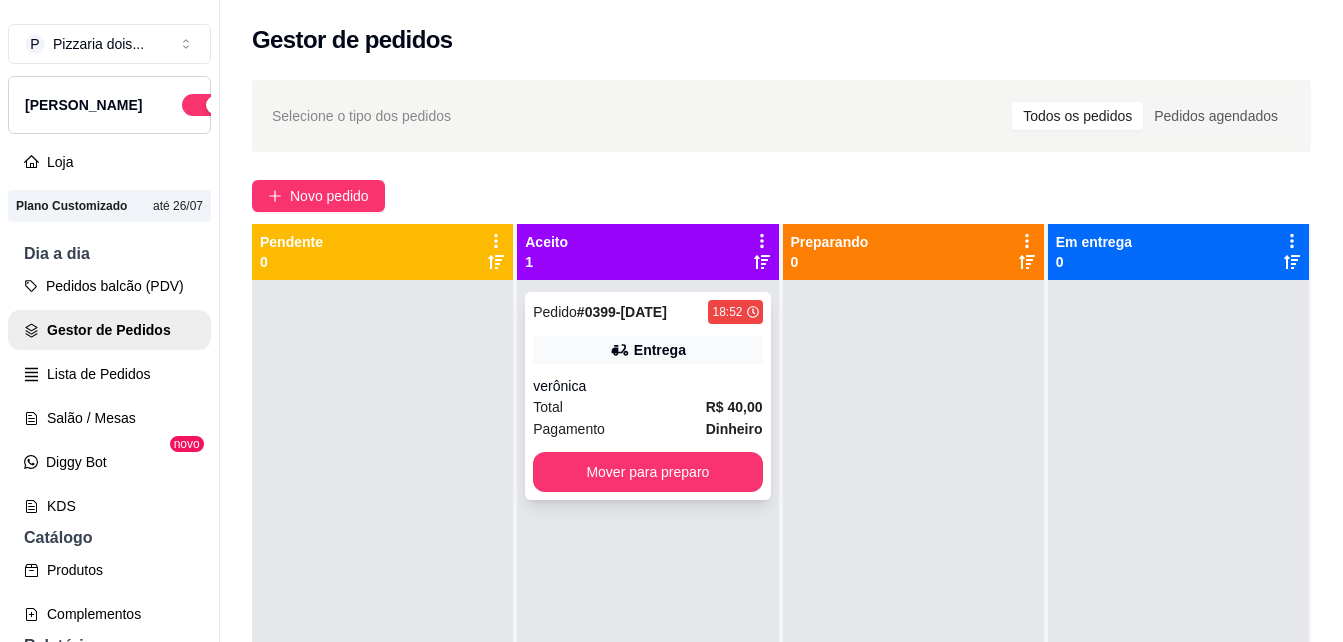 click on "verônica" at bounding box center [647, 386] 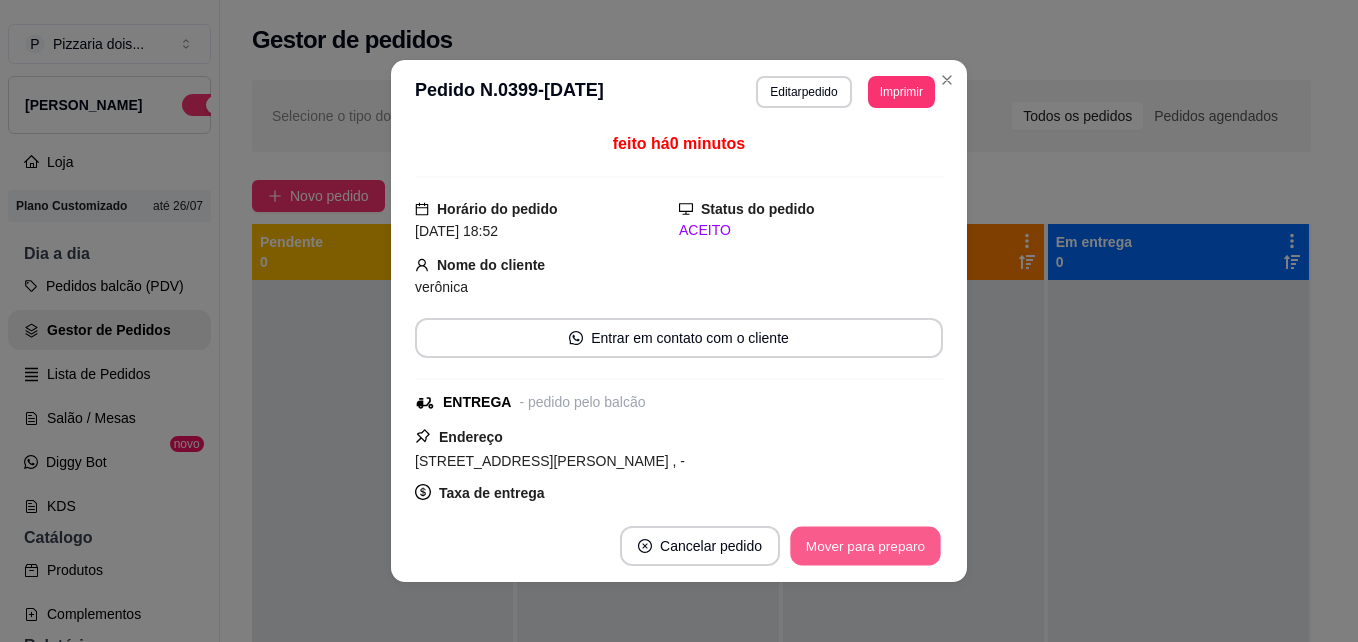 click on "Mover para preparo" at bounding box center (865, 546) 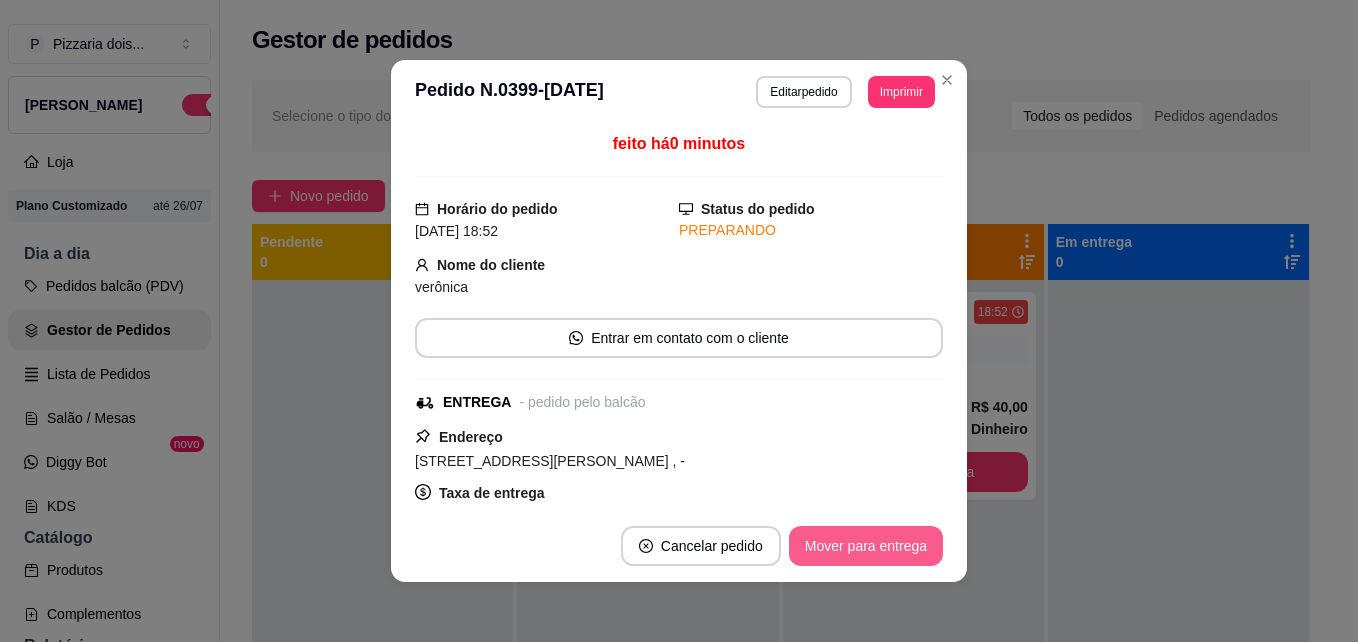 click on "Mover para entrega" at bounding box center [866, 546] 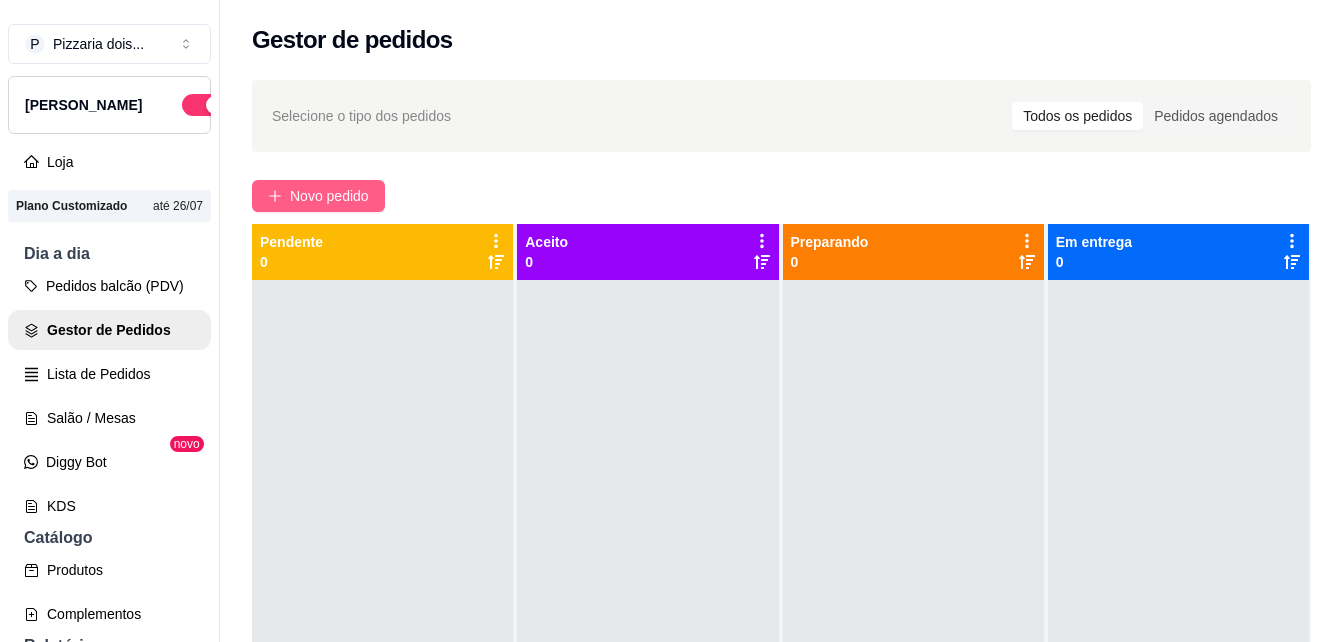 click on "Novo pedido" at bounding box center [329, 196] 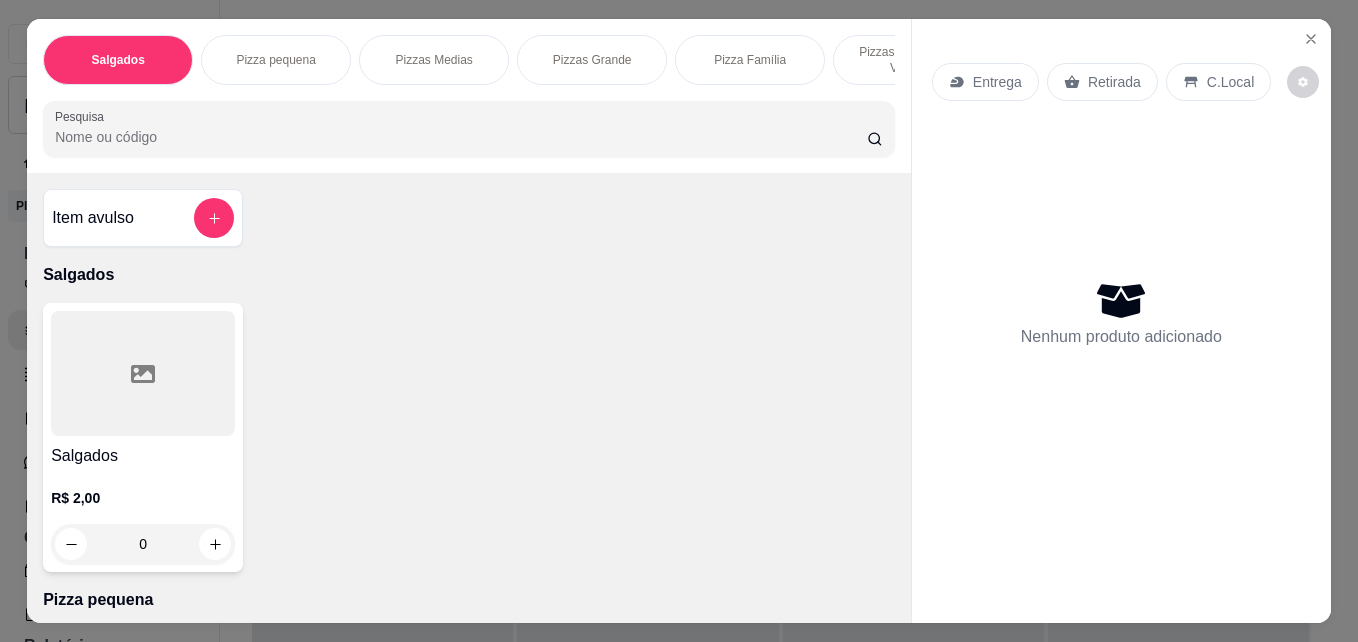 click on "Pizza Família" at bounding box center [750, 60] 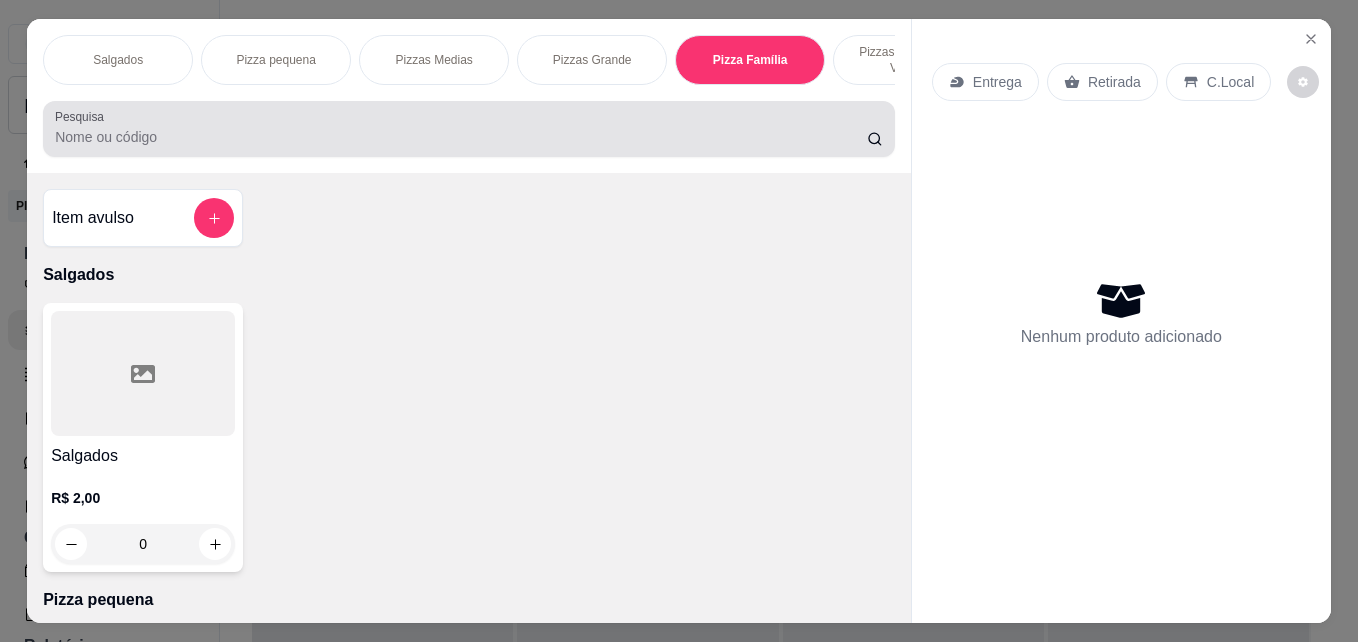 scroll, scrollTop: 1354, scrollLeft: 0, axis: vertical 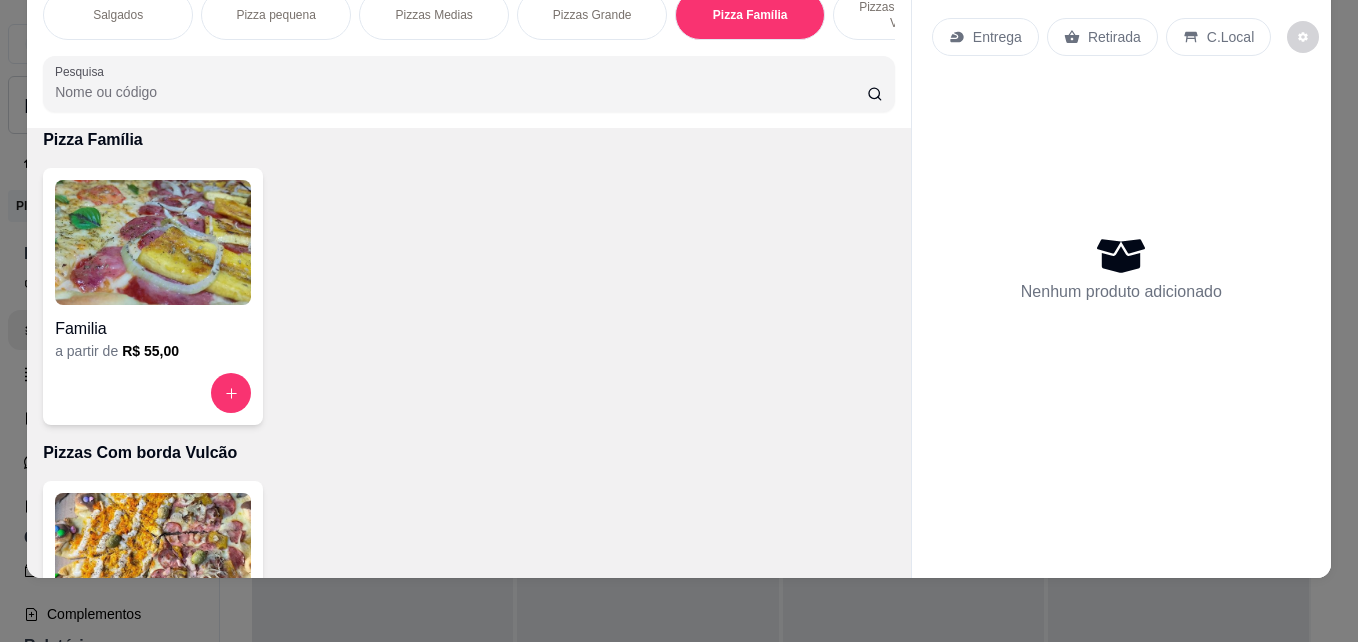 click on "Familia" at bounding box center (153, 329) 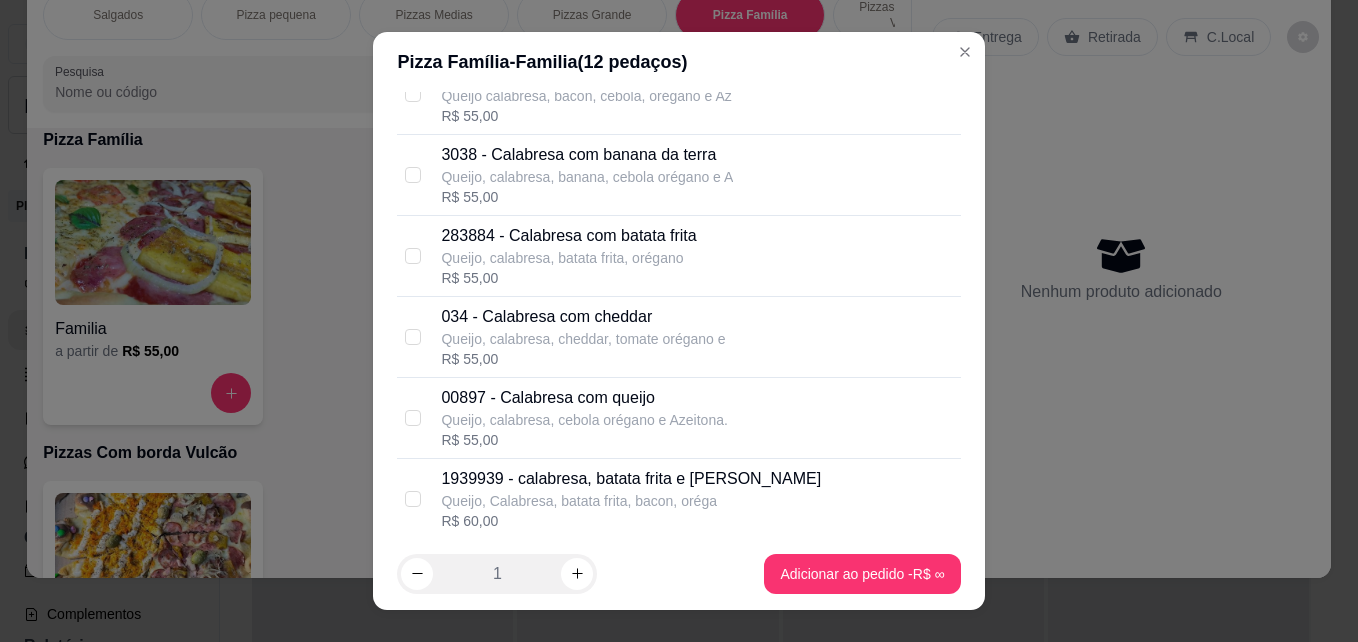 scroll, scrollTop: 800, scrollLeft: 0, axis: vertical 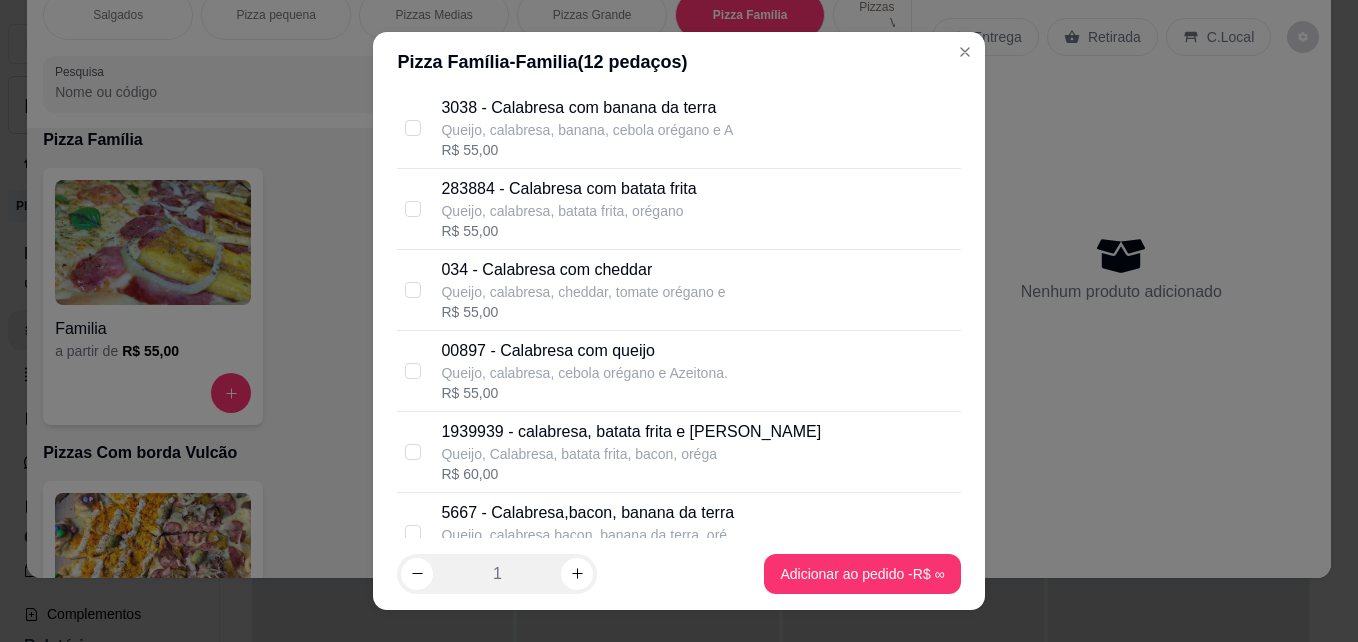 click on "00897 - Calabresa com queijo" at bounding box center [584, 351] 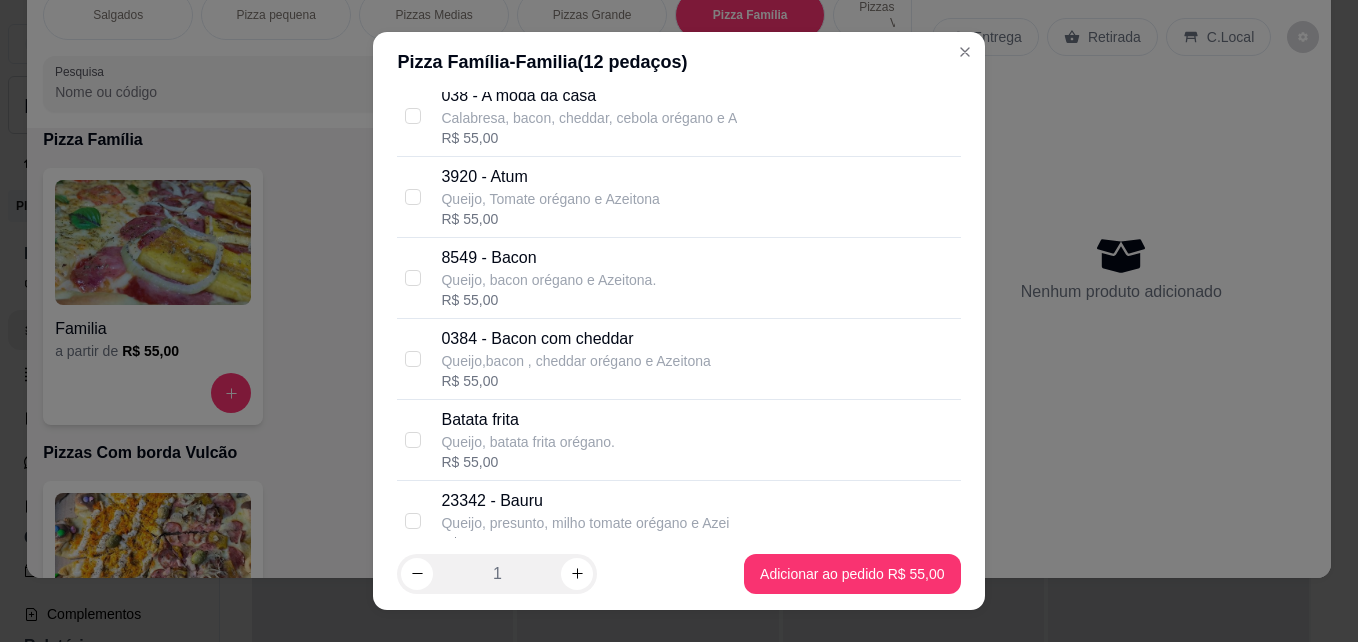 scroll, scrollTop: 0, scrollLeft: 0, axis: both 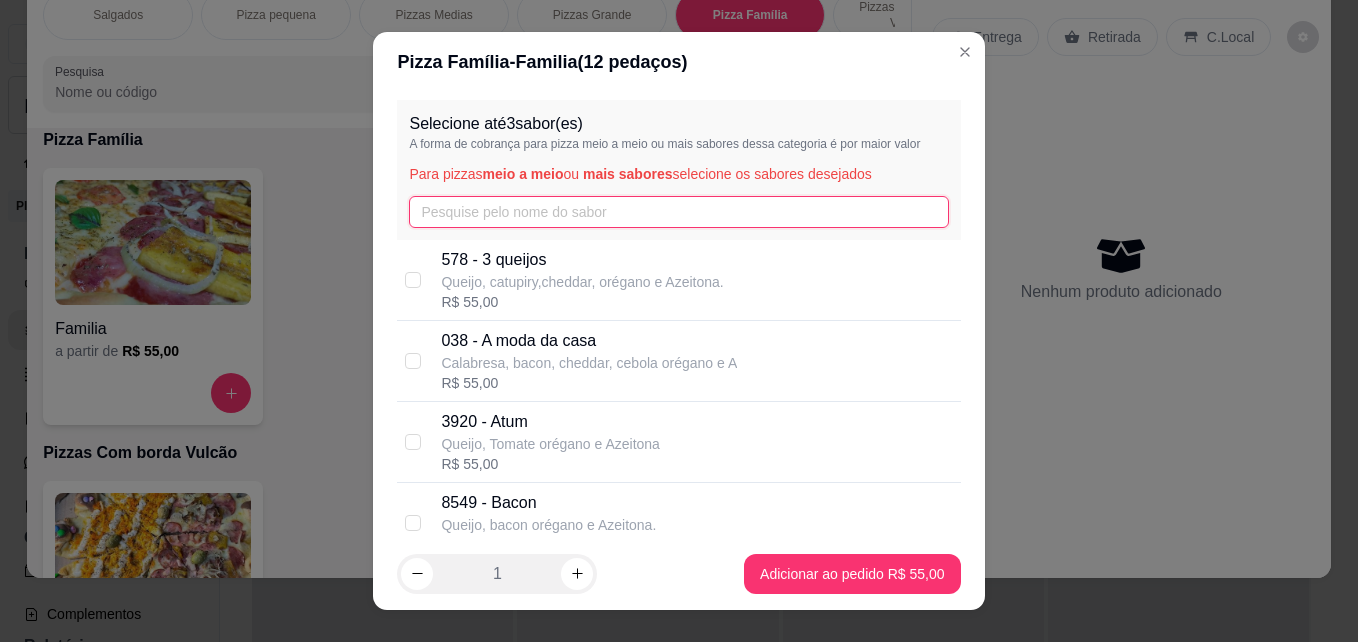 click at bounding box center [678, 212] 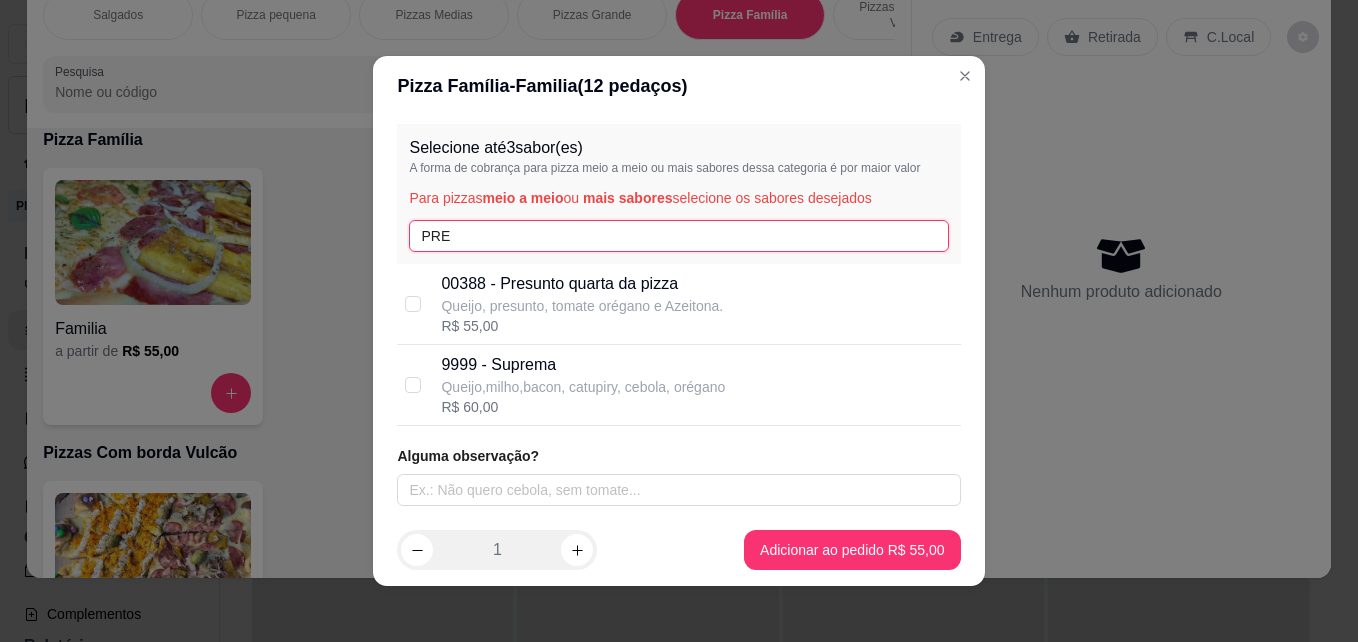 type on "PRE" 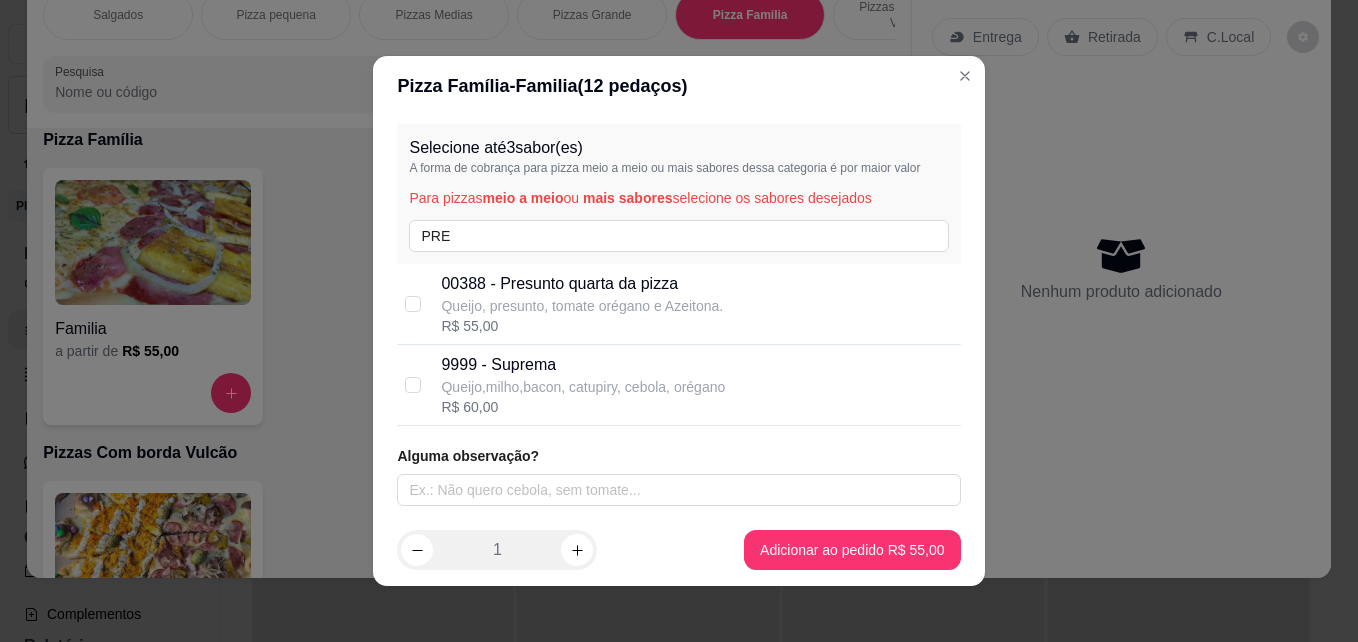 click on "Queijo, presunto, tomate orégano e Azeitona." at bounding box center (582, 306) 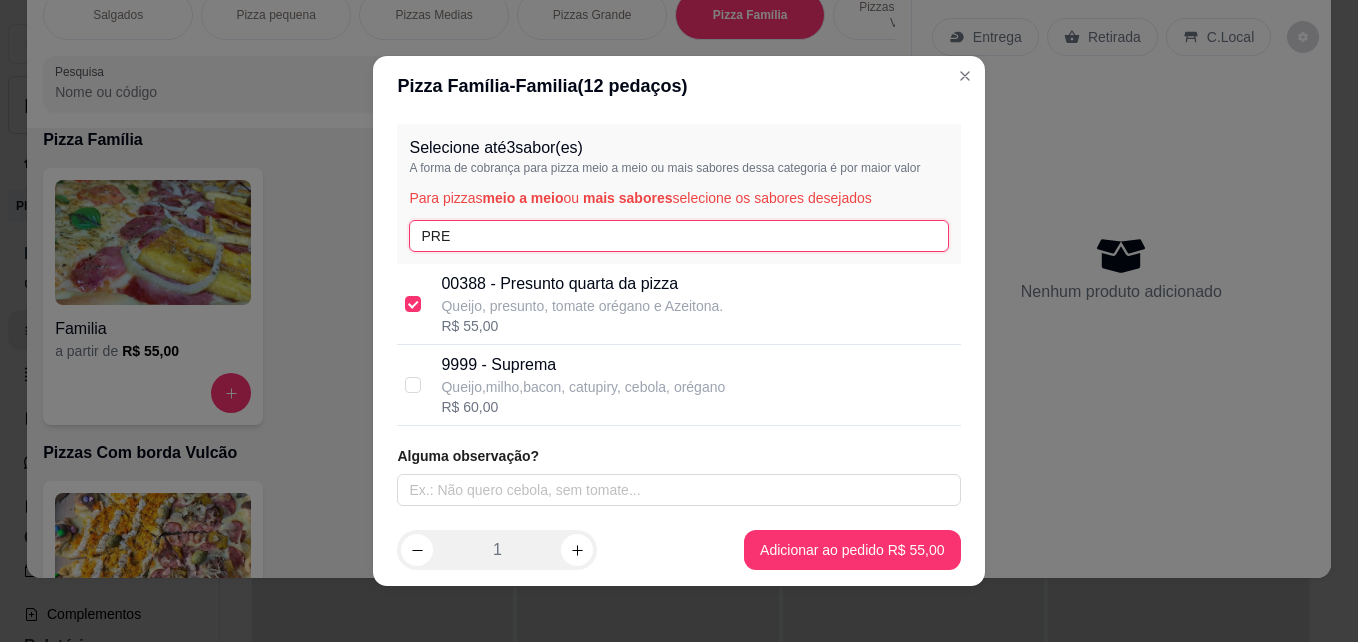 drag, startPoint x: 469, startPoint y: 228, endPoint x: 386, endPoint y: 233, distance: 83.15047 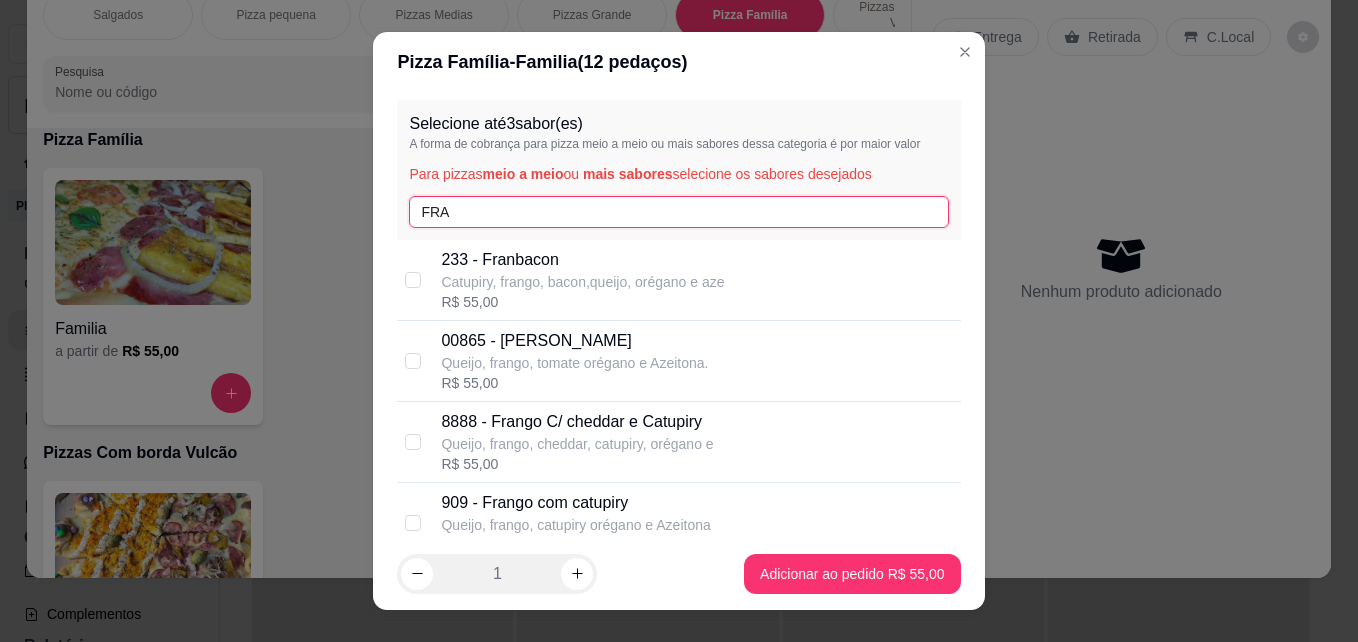 type on "FRA" 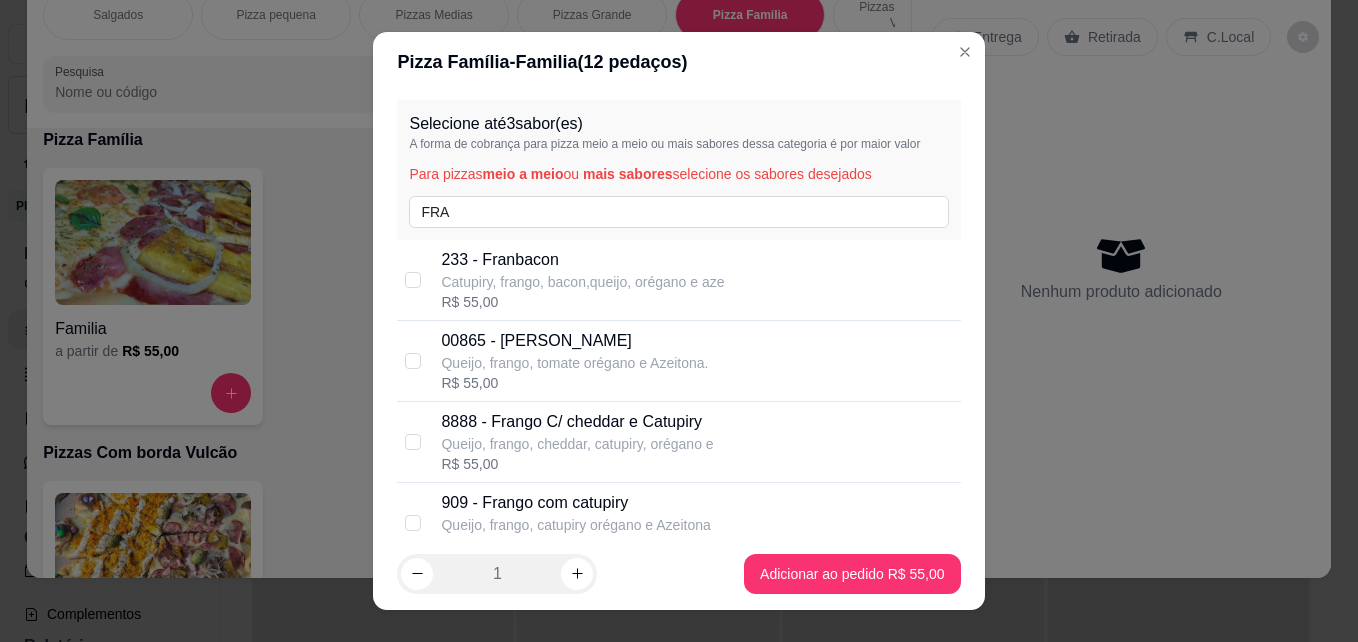 click on "00865 - [PERSON_NAME]" at bounding box center (574, 341) 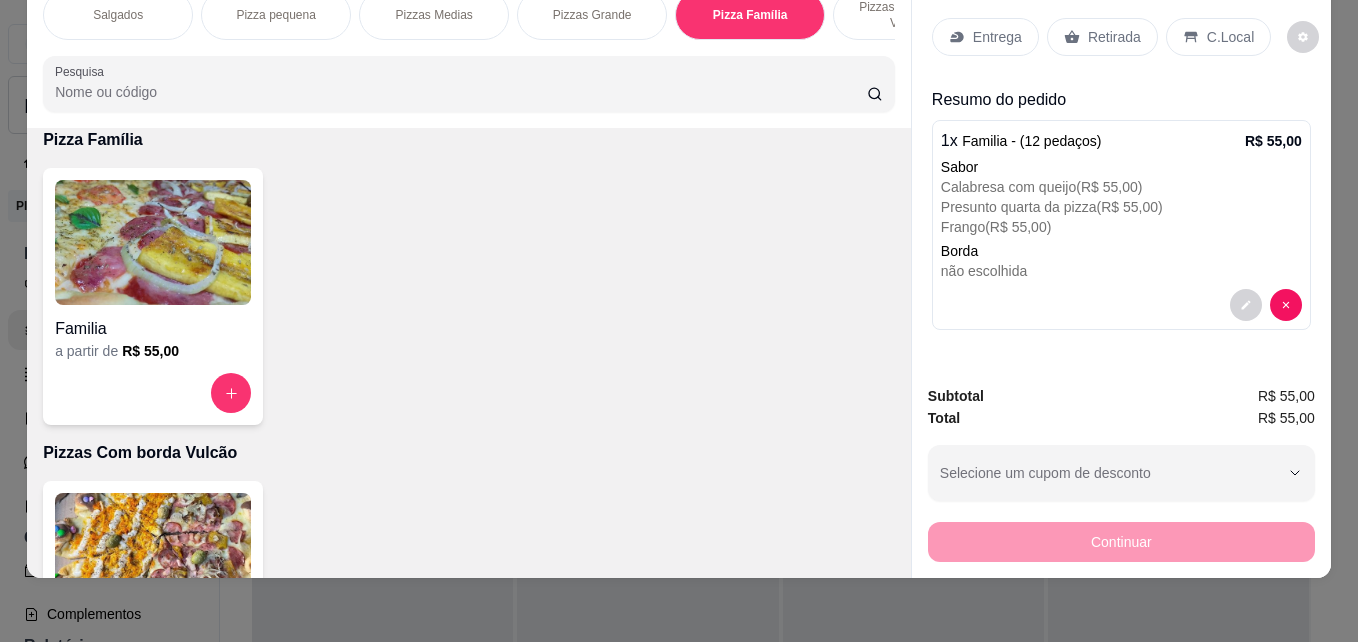 click on "Entrega" at bounding box center (997, 37) 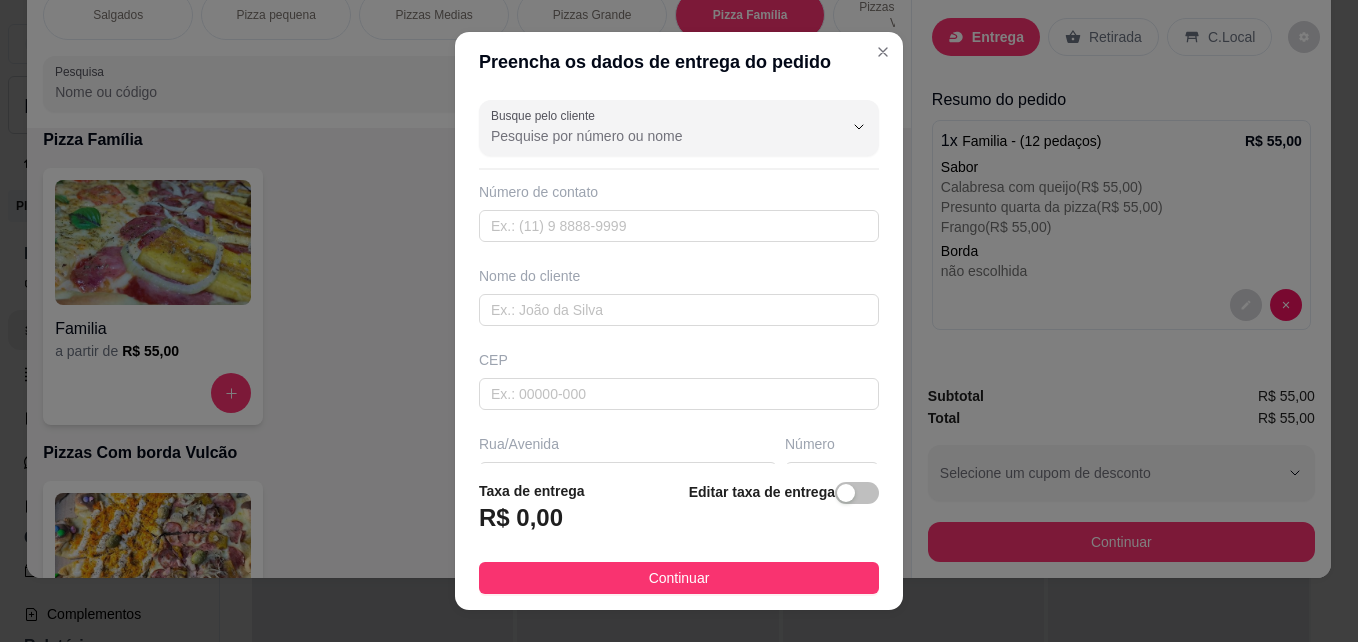 scroll, scrollTop: 200, scrollLeft: 0, axis: vertical 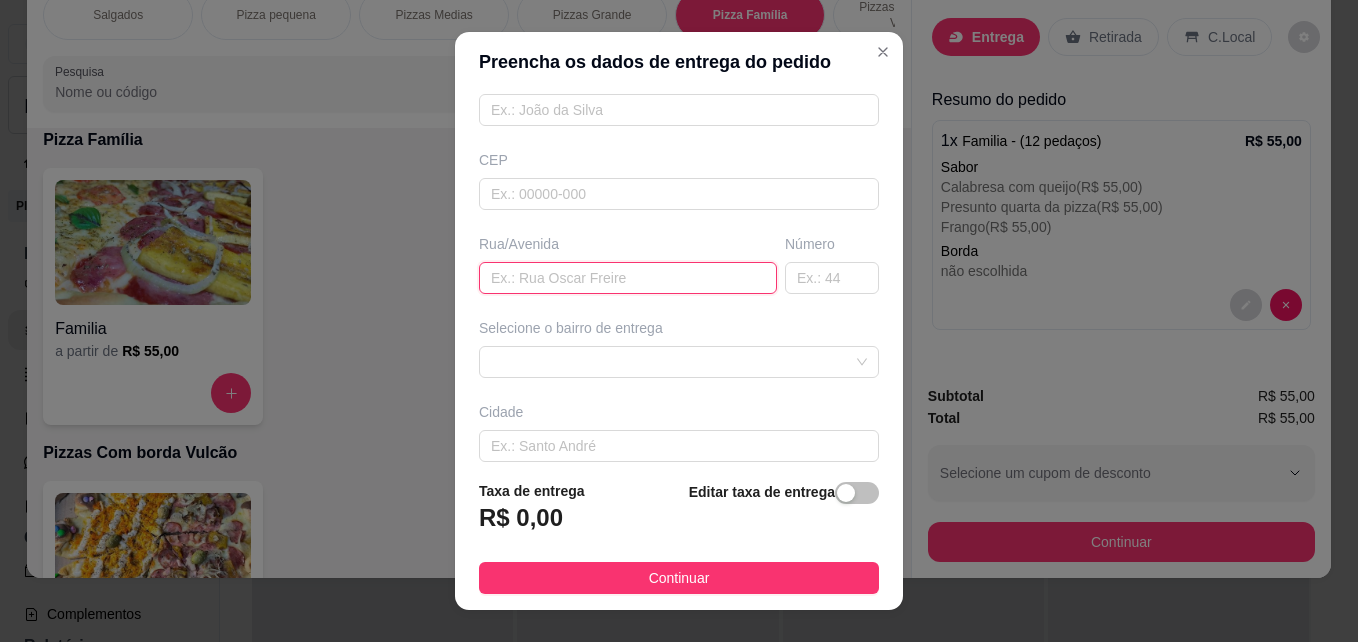click at bounding box center [628, 278] 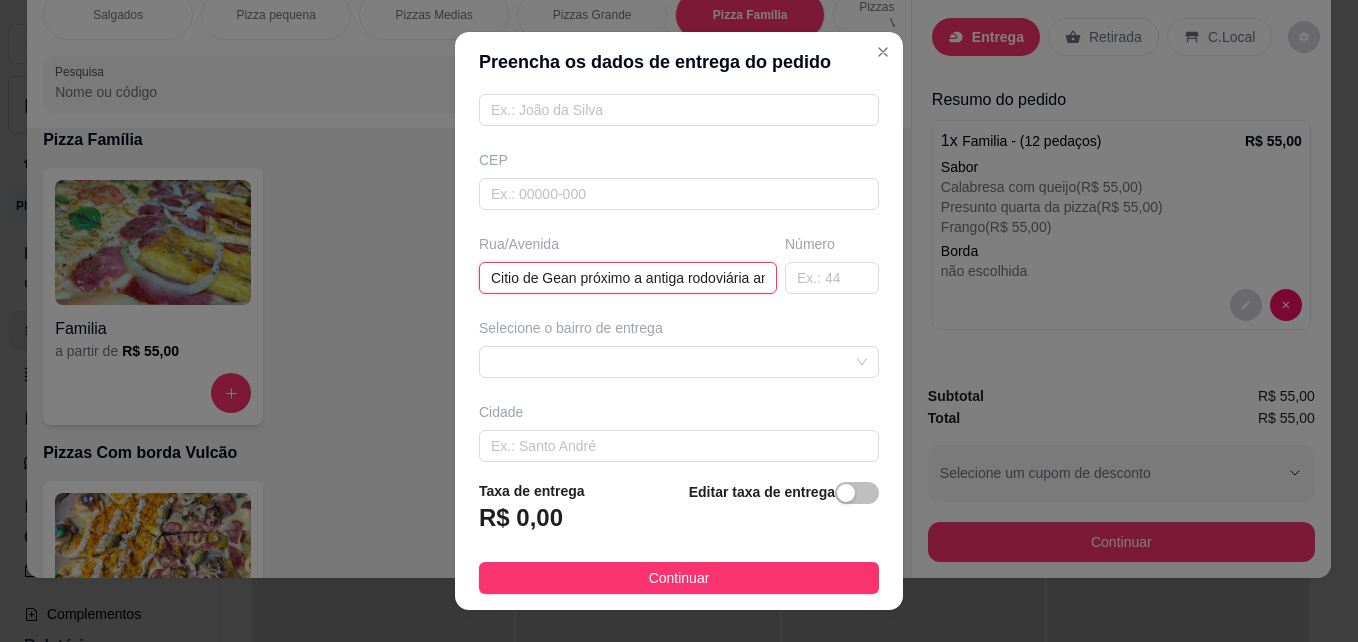 scroll, scrollTop: 0, scrollLeft: 148, axis: horizontal 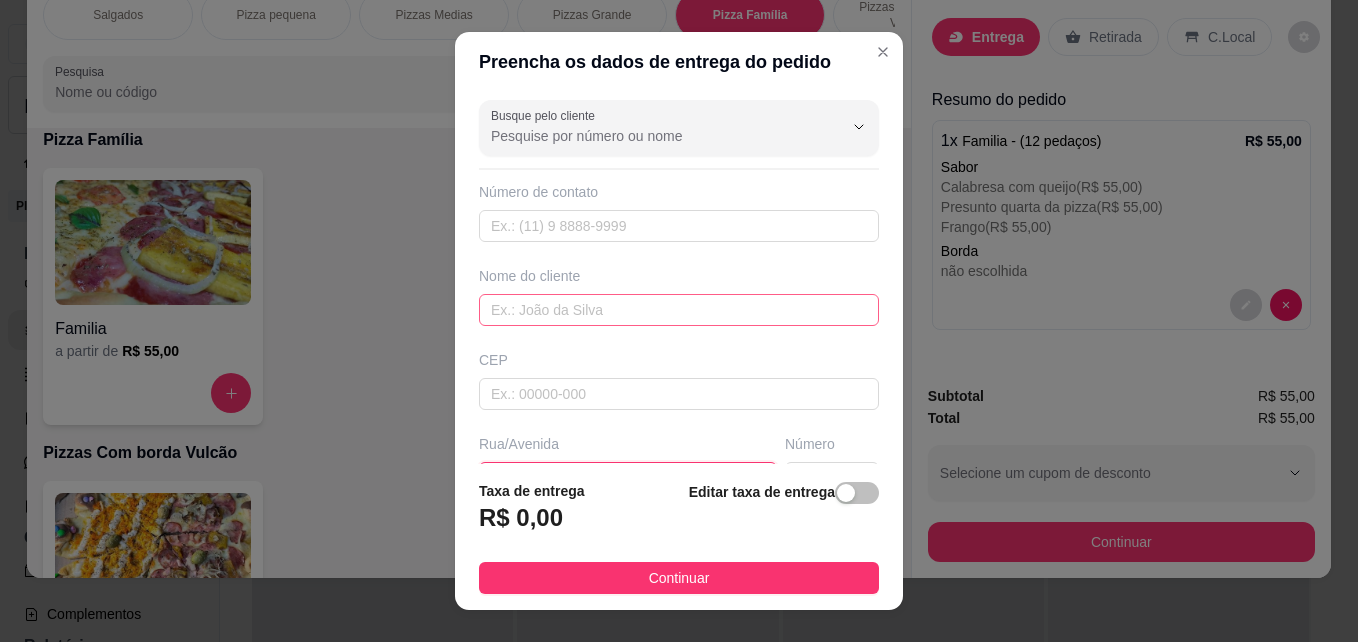 type on "Citio de Gean próximo a antiga rodoviária antigo espeto de ouro" 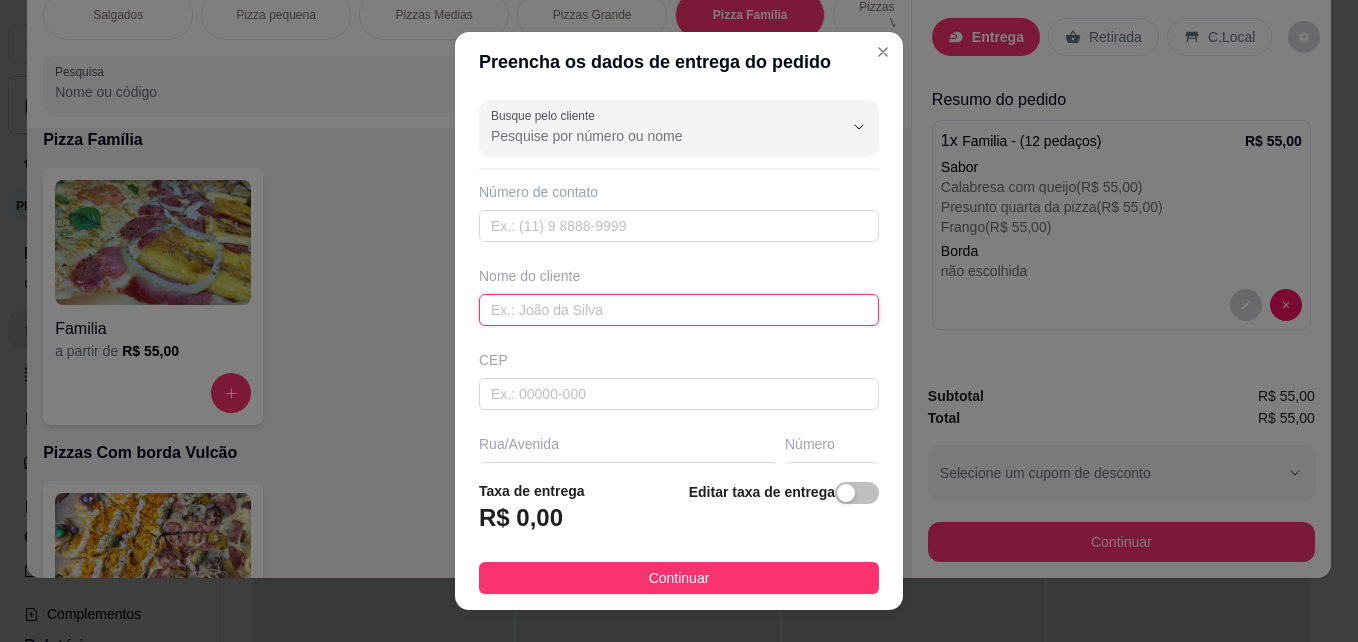 click at bounding box center (679, 310) 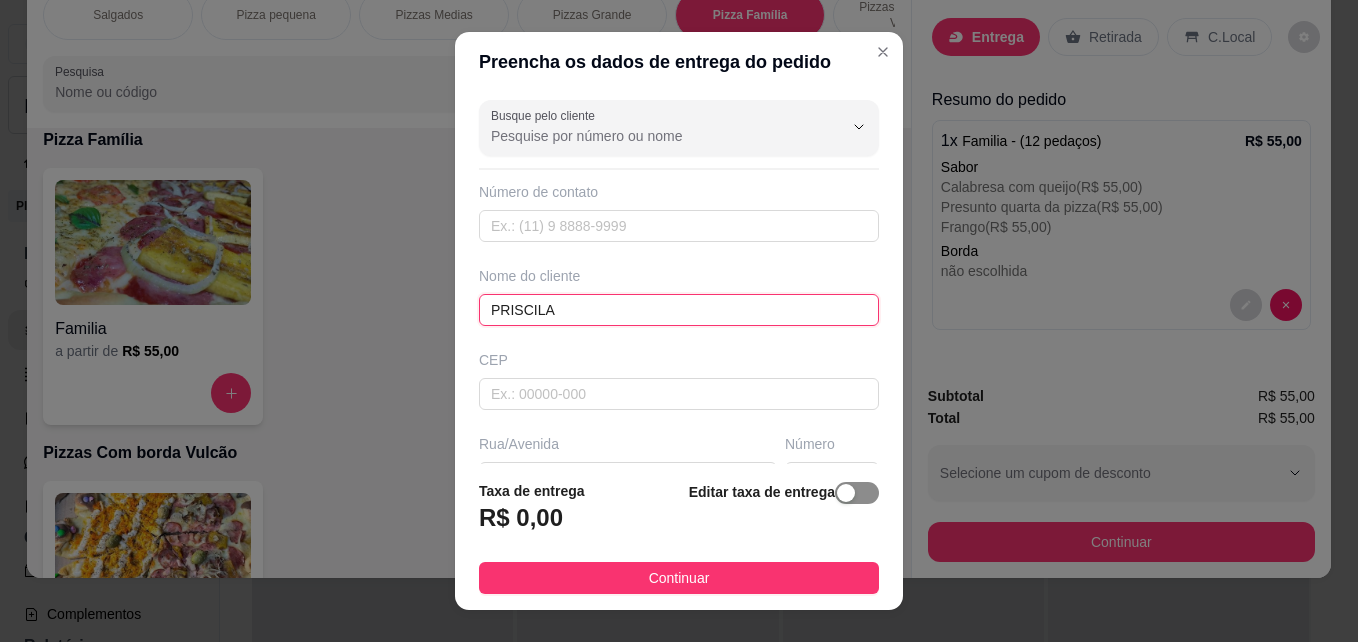 type on "PRISCILA" 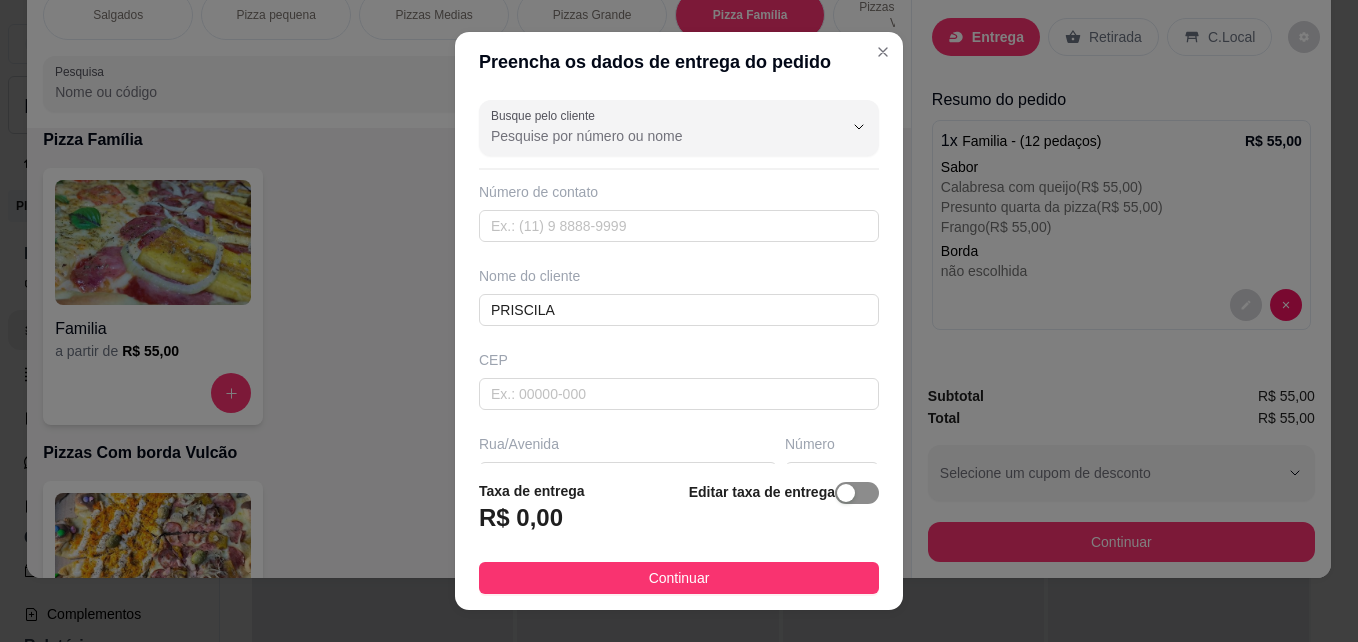 click at bounding box center (857, 493) 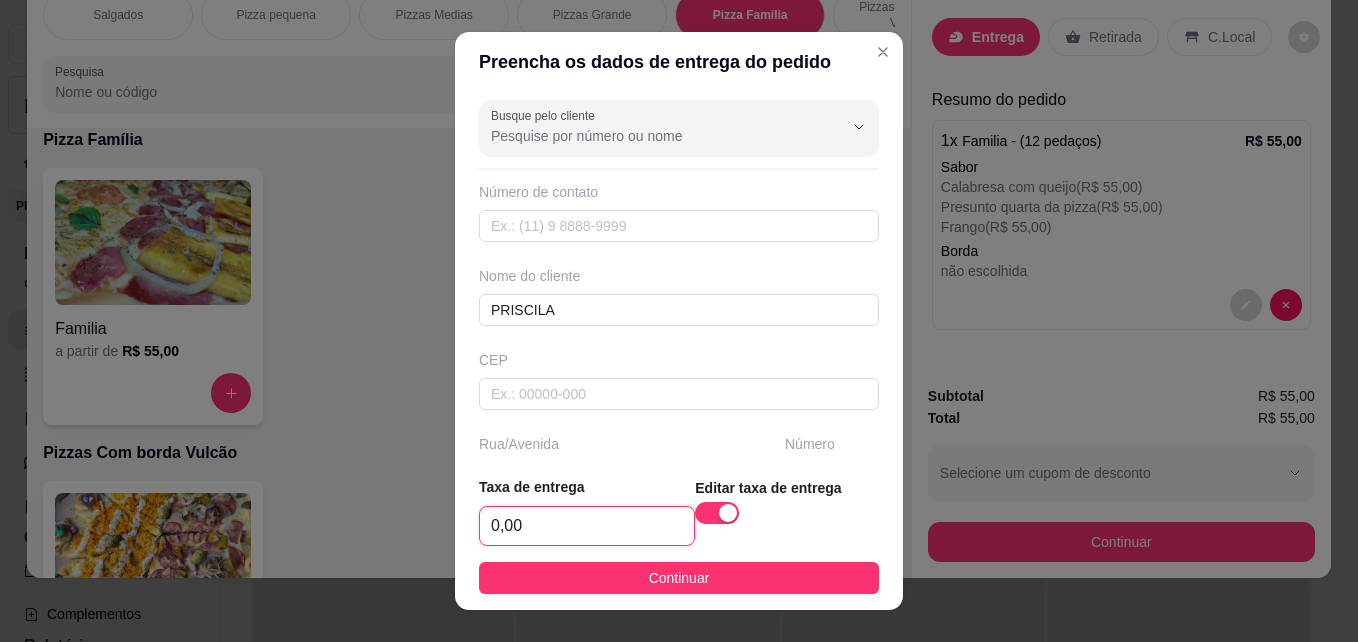 click on "0,00" at bounding box center [587, 526] 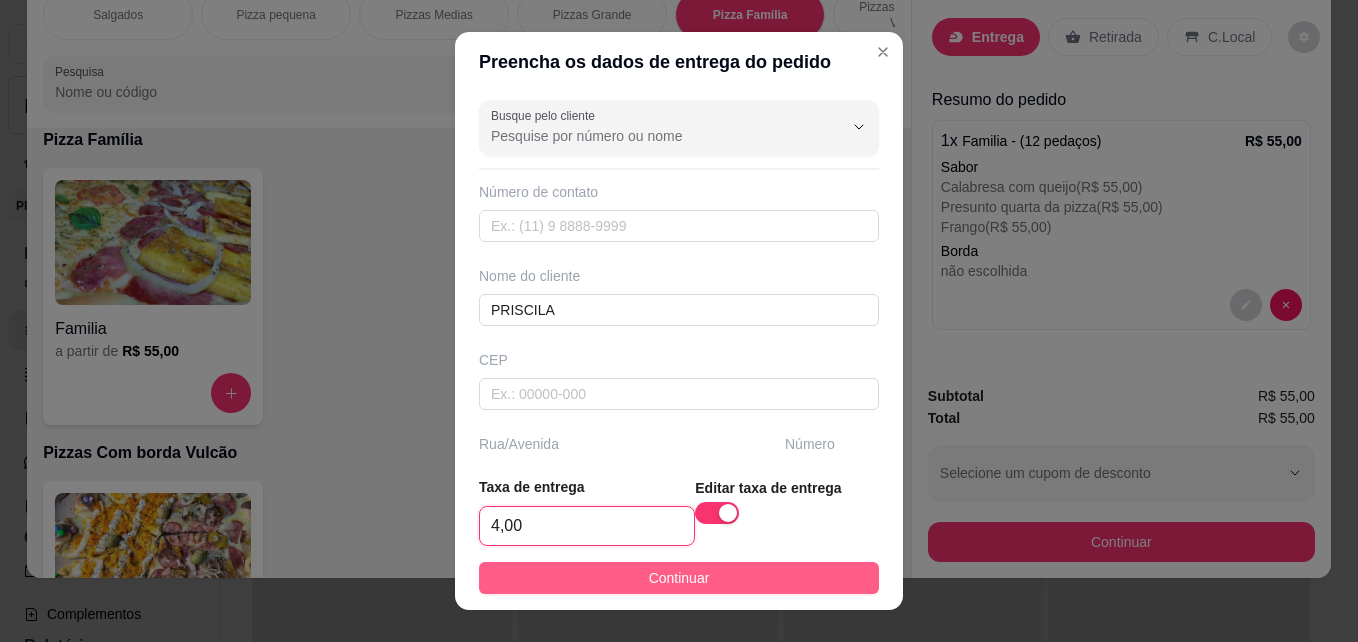 type on "4,00" 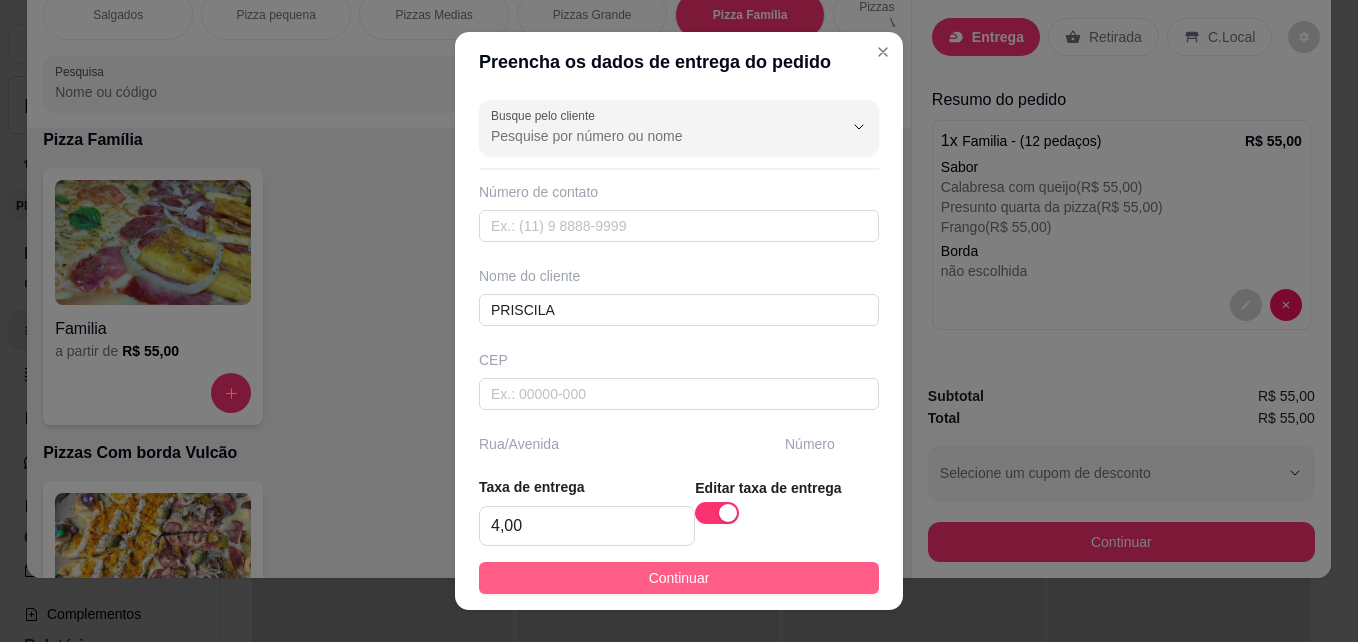 click on "Continuar" at bounding box center [679, 578] 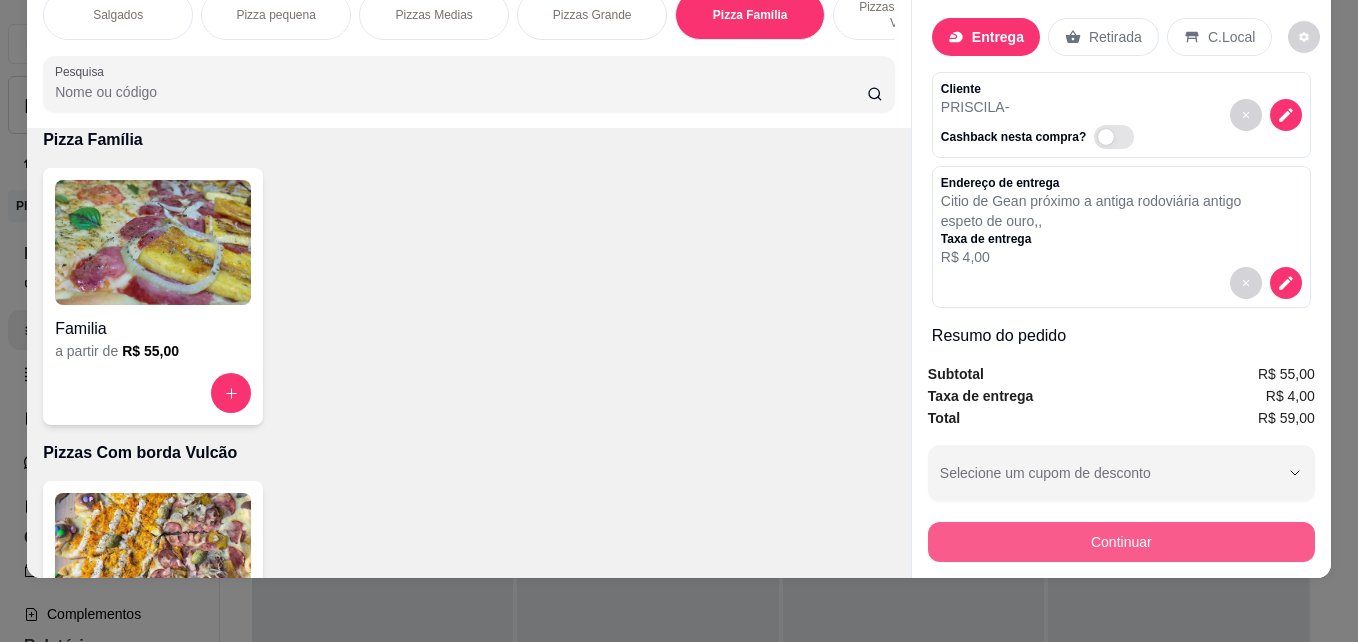 click on "Continuar" at bounding box center [1121, 542] 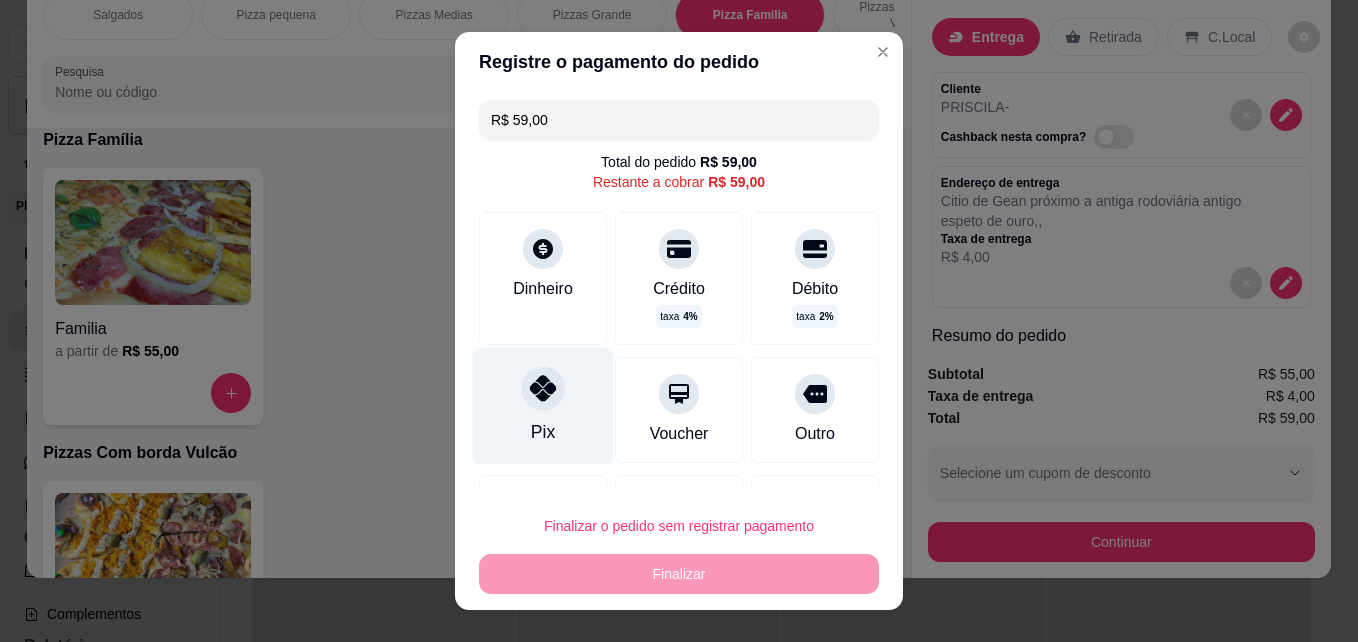 click 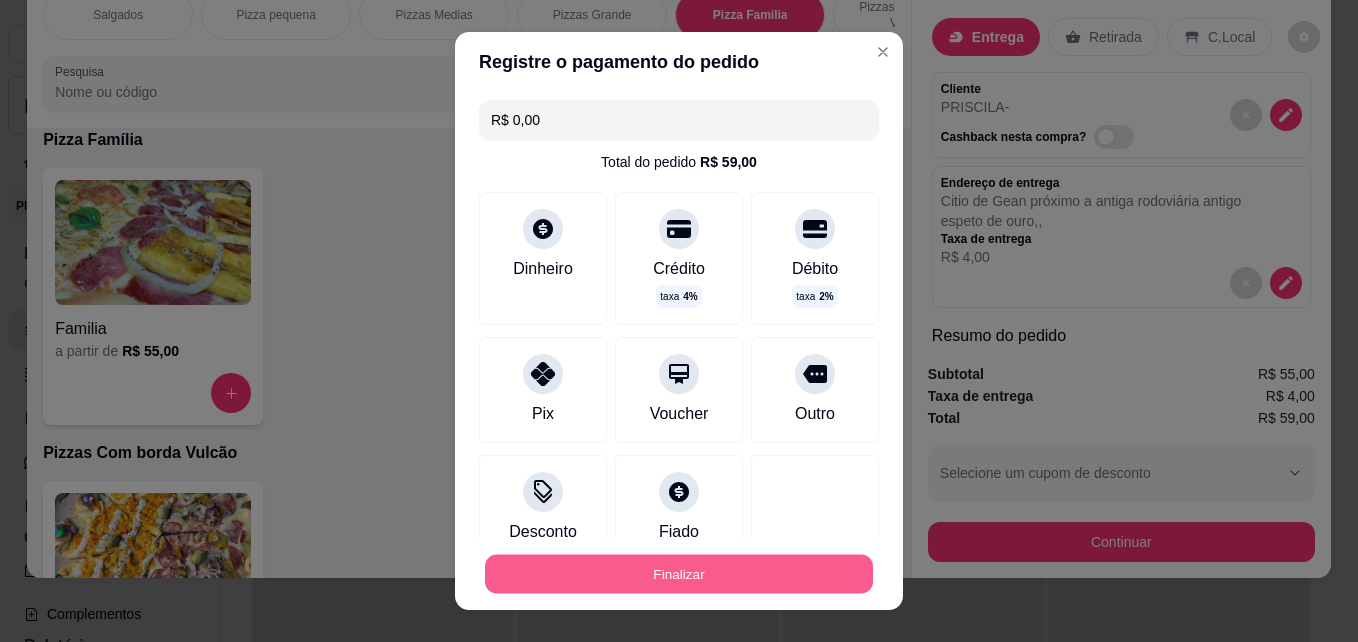 click on "Finalizar" at bounding box center (679, 574) 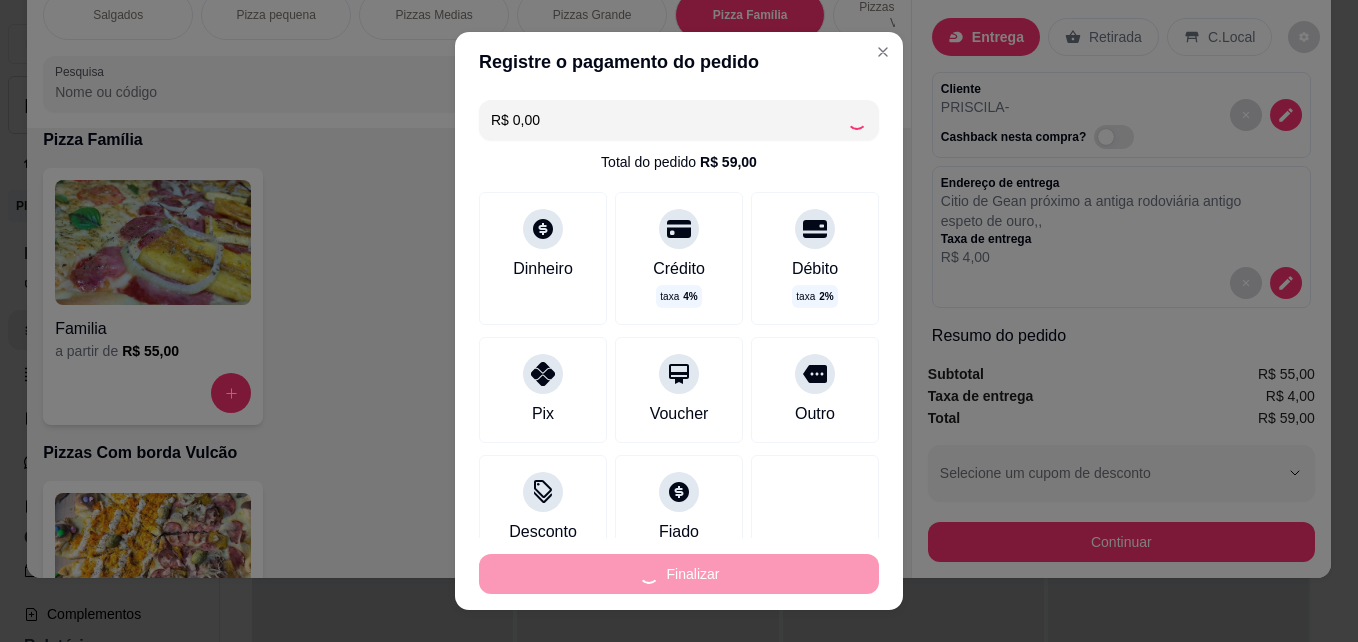 type on "-R$ 59,00" 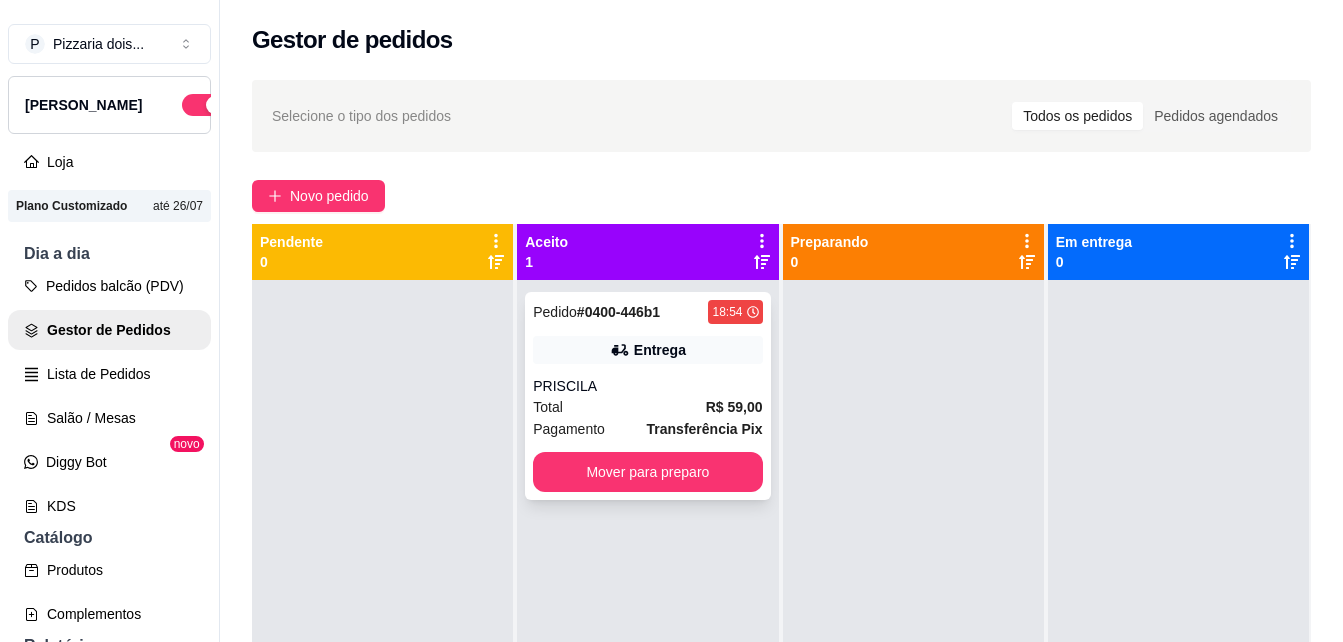click on "Pedido  # 0400-446b1 18:54 Entrega PRISCILA Total R$ 59,00 Pagamento Transferência Pix Mover para preparo" at bounding box center [647, 396] 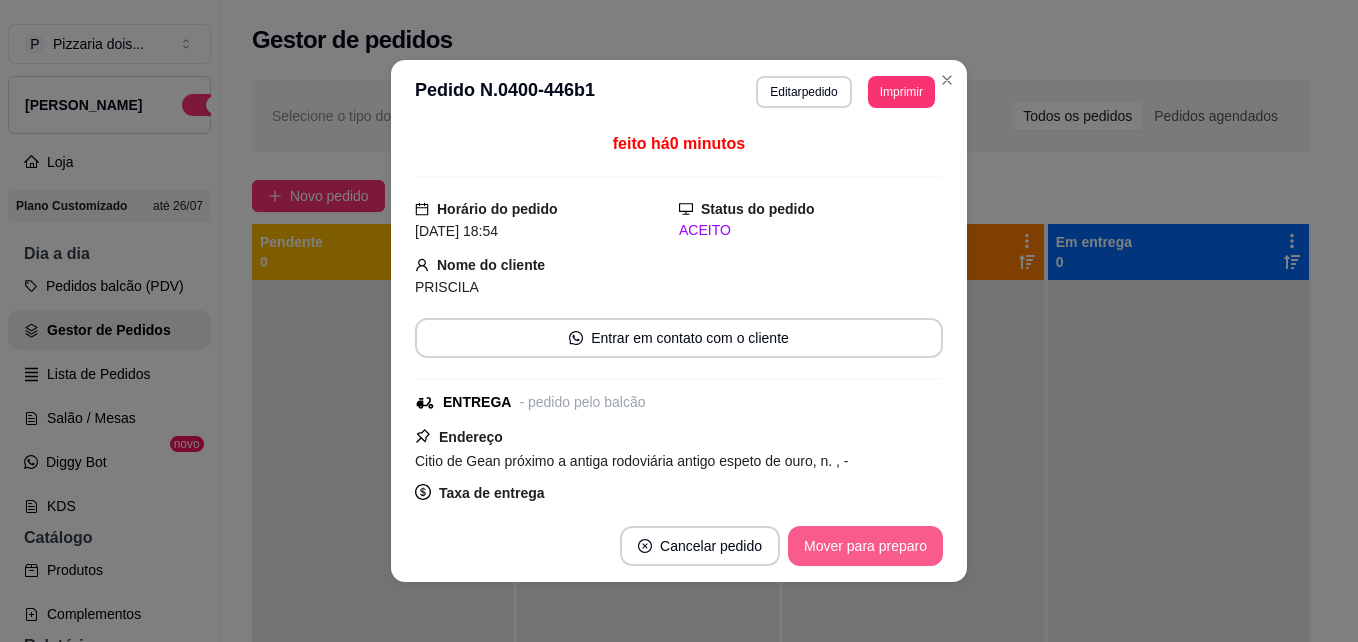 click on "Mover para preparo" at bounding box center [865, 546] 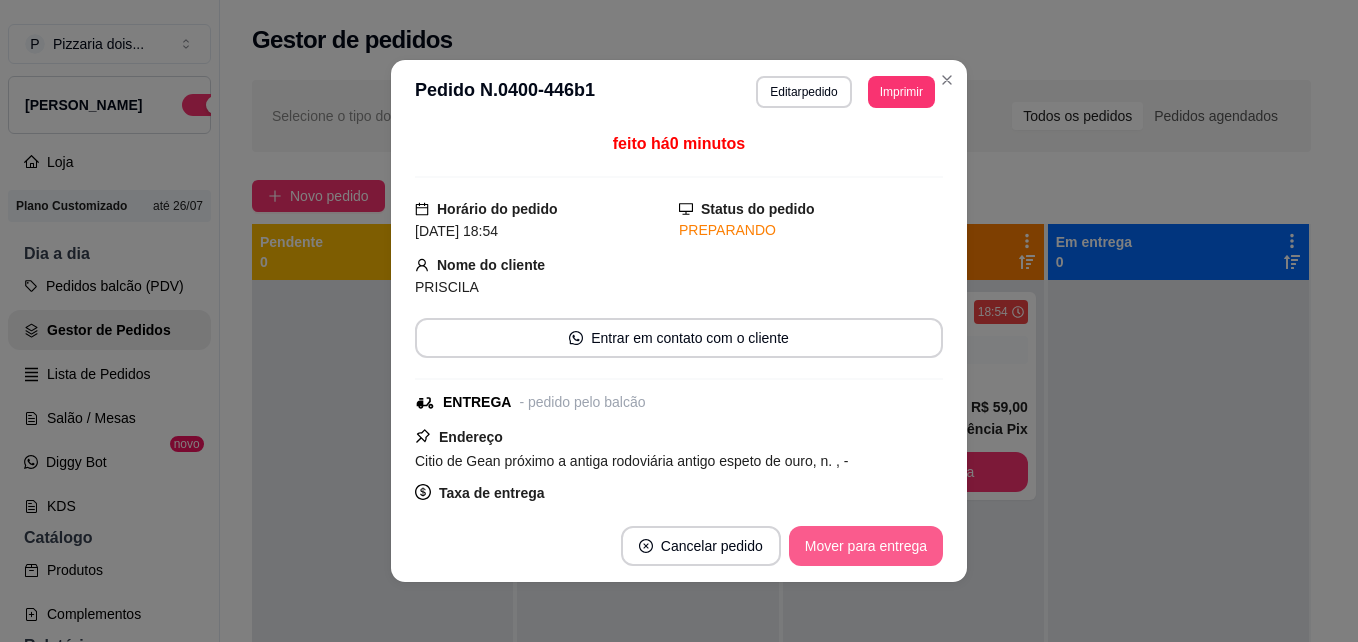 click on "Mover para entrega" at bounding box center (866, 546) 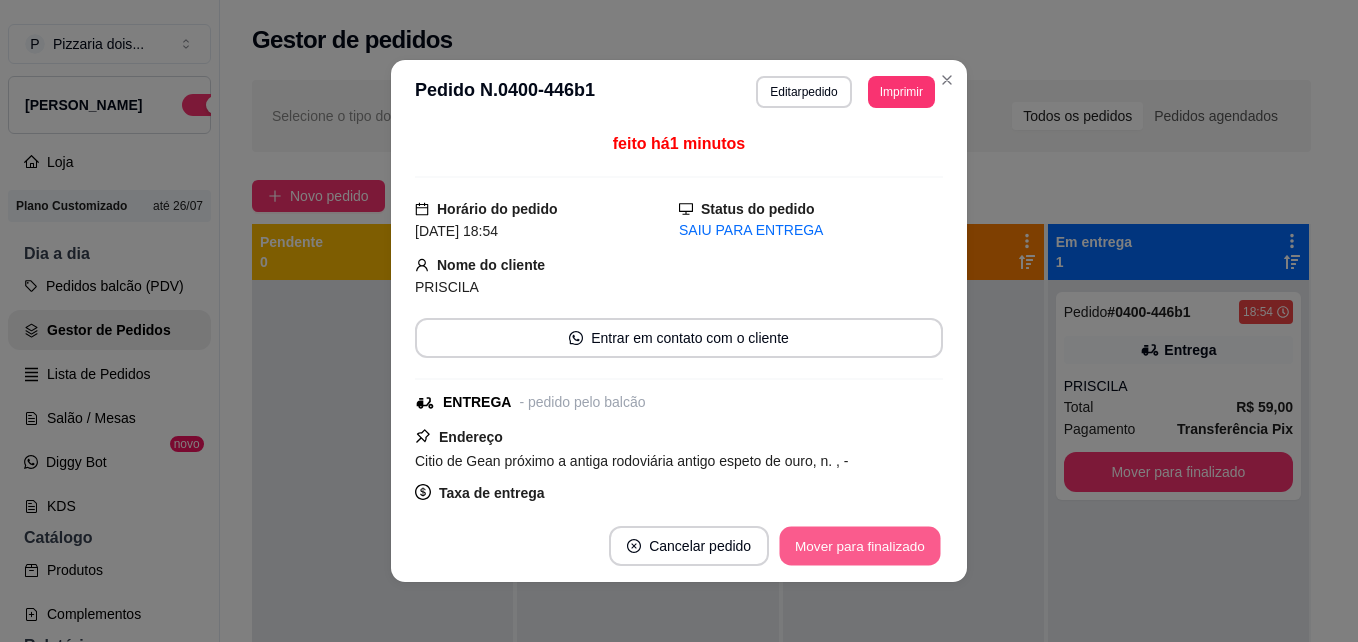 click on "Mover para finalizado" at bounding box center (860, 546) 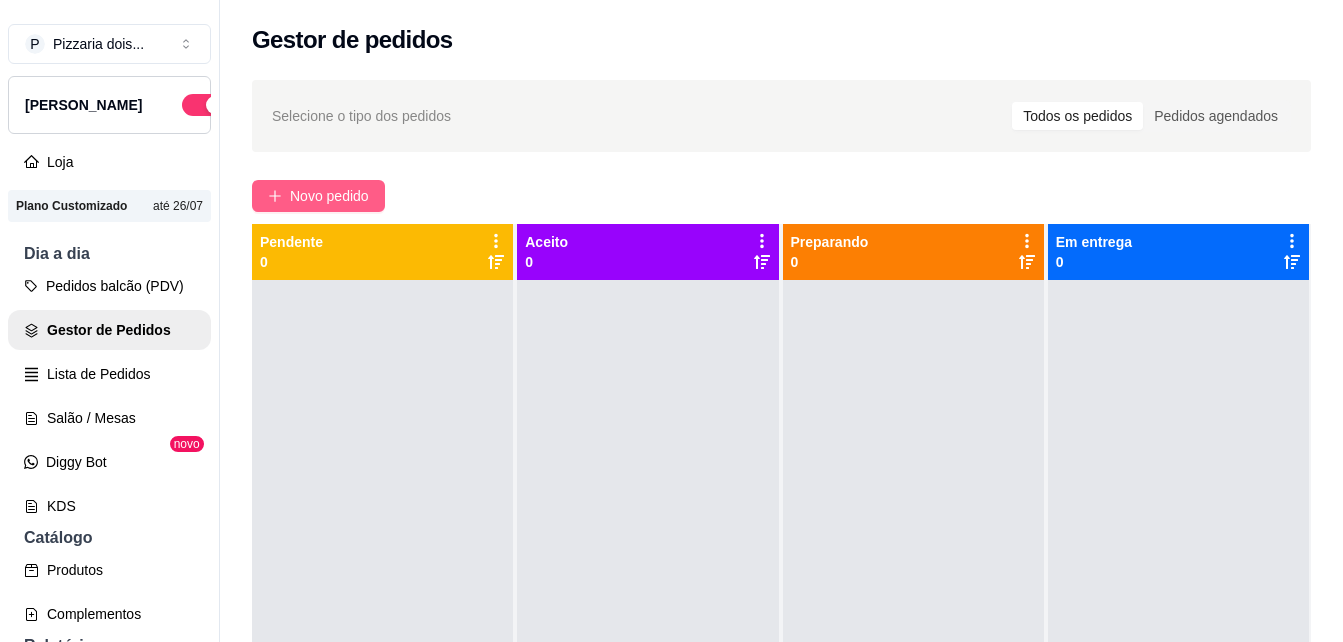 click on "Novo pedido" at bounding box center [318, 196] 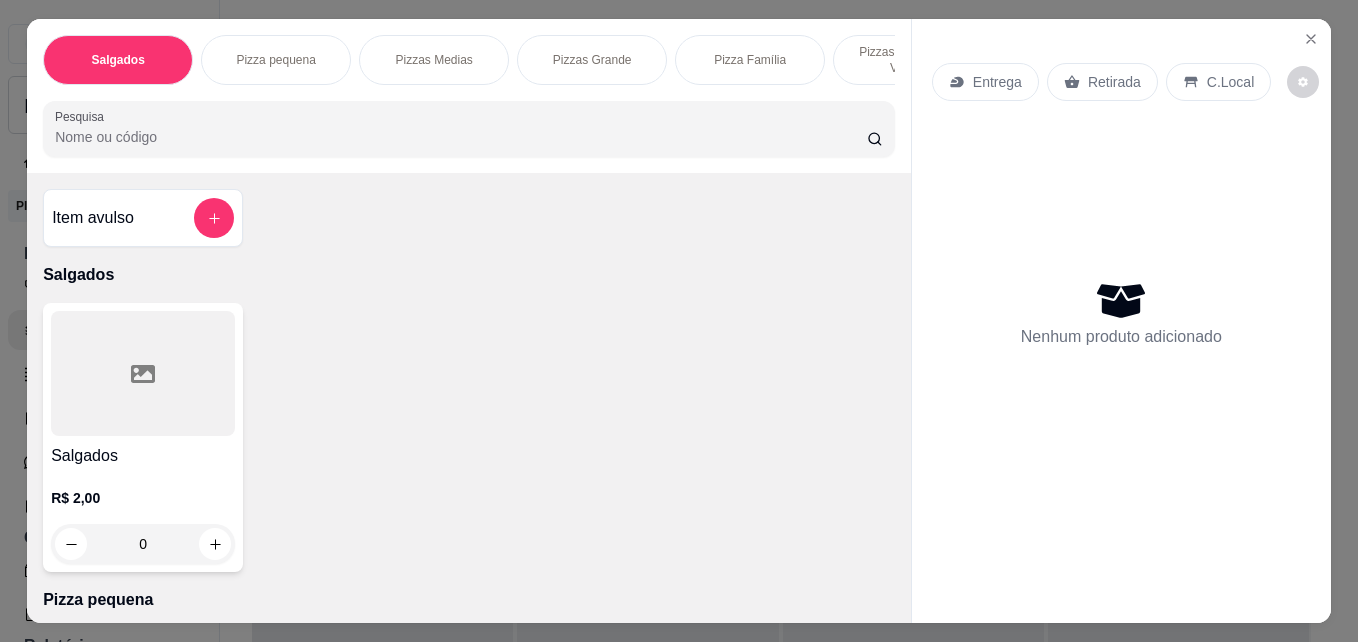 click on "Pizzas Grande" at bounding box center (592, 60) 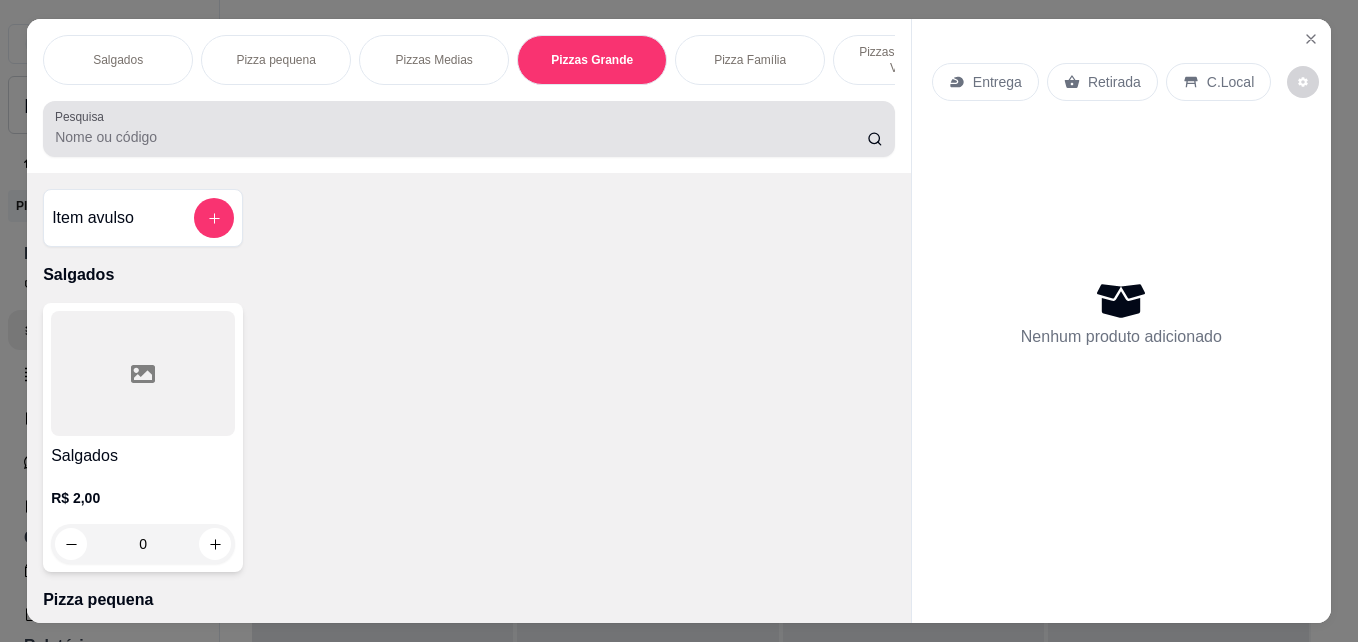 scroll, scrollTop: 1041, scrollLeft: 0, axis: vertical 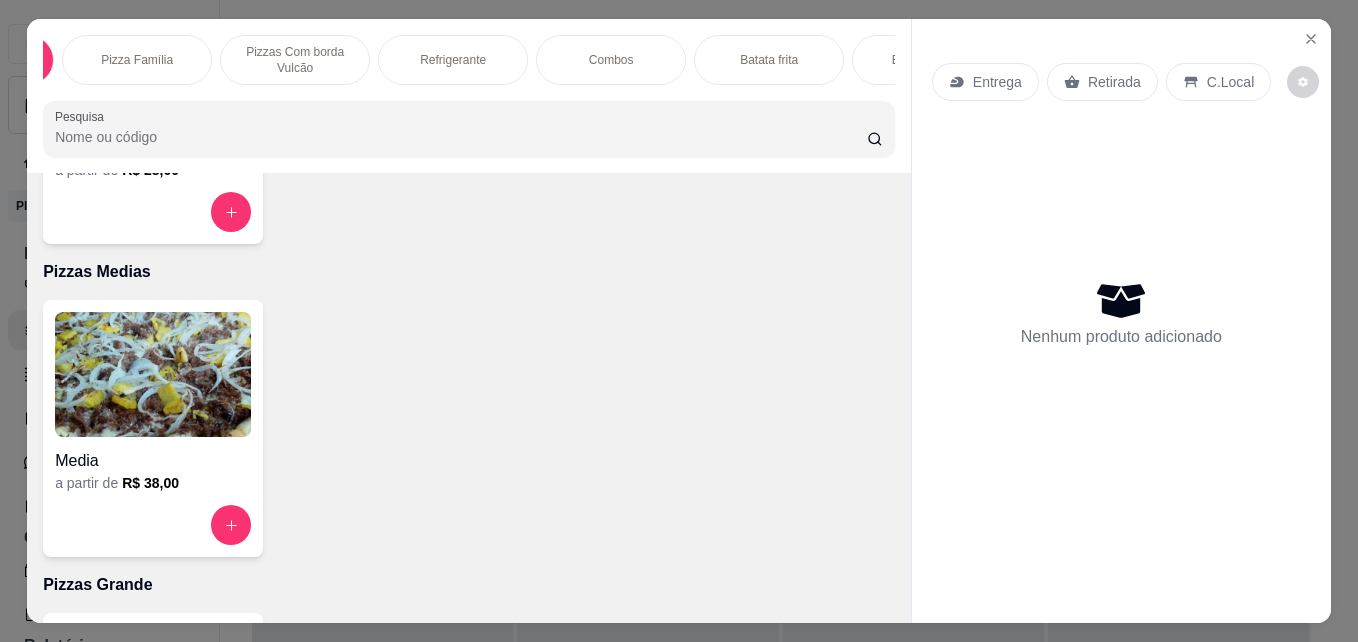 click on "Combos" at bounding box center [611, 60] 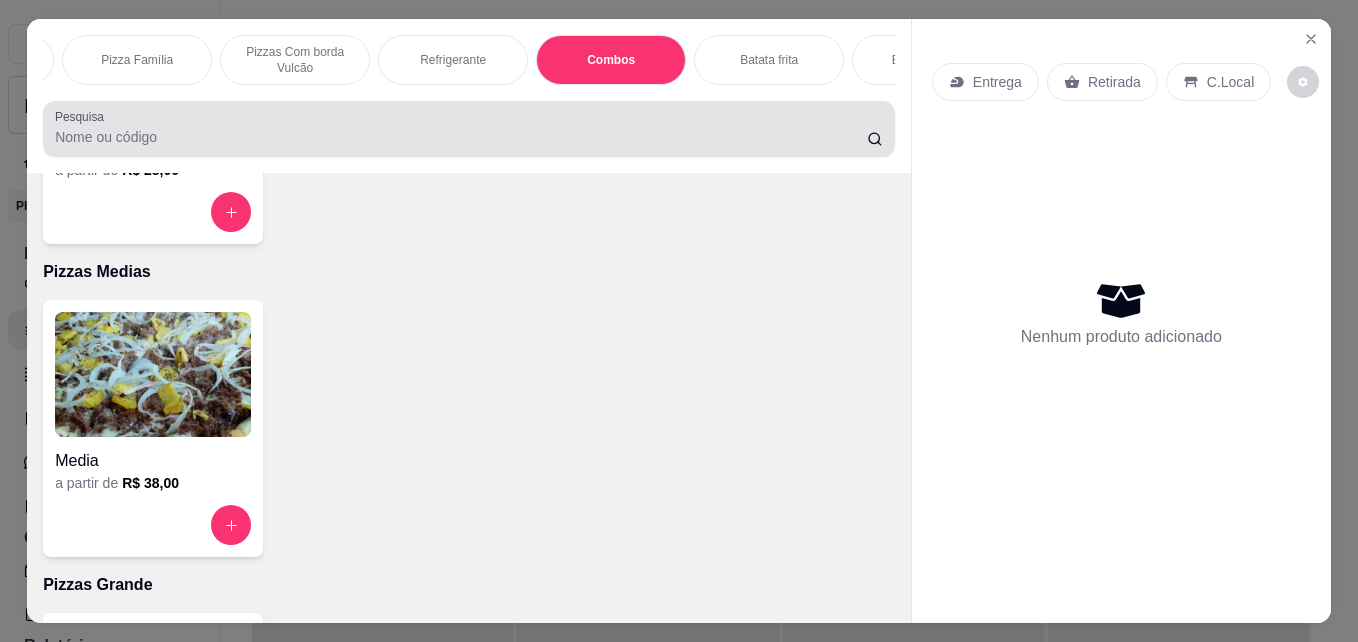 scroll, scrollTop: 3160, scrollLeft: 0, axis: vertical 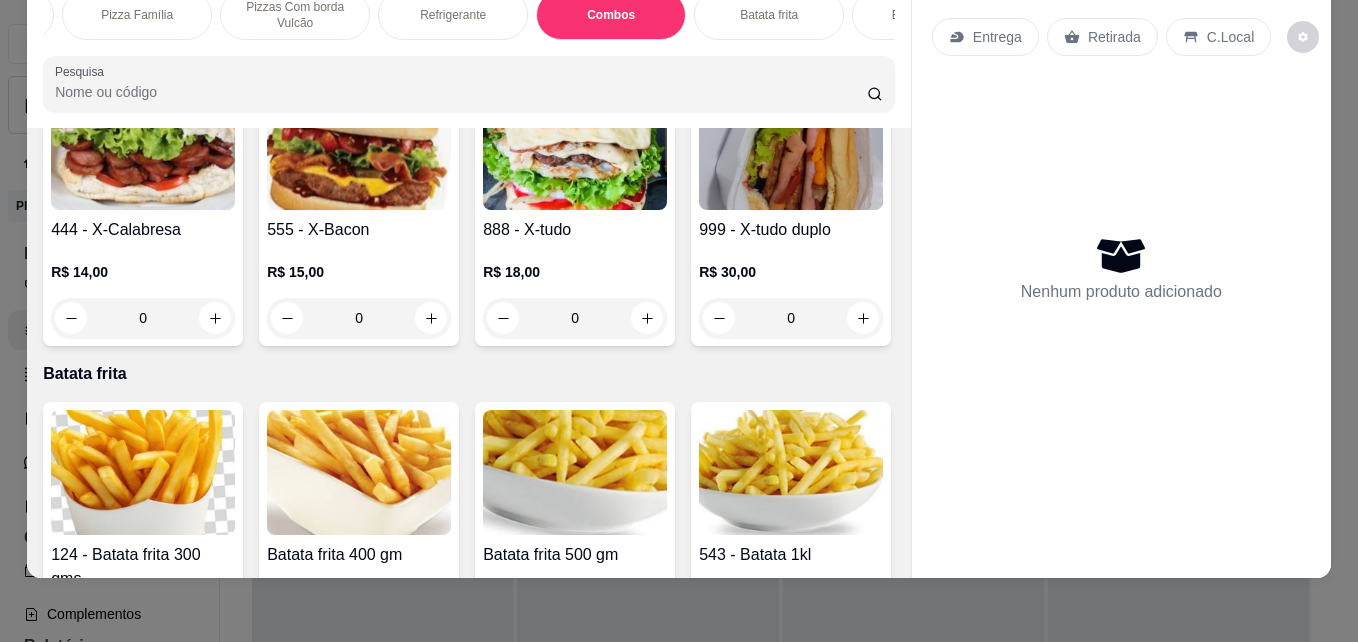 click on "0" at bounding box center [359, 33] 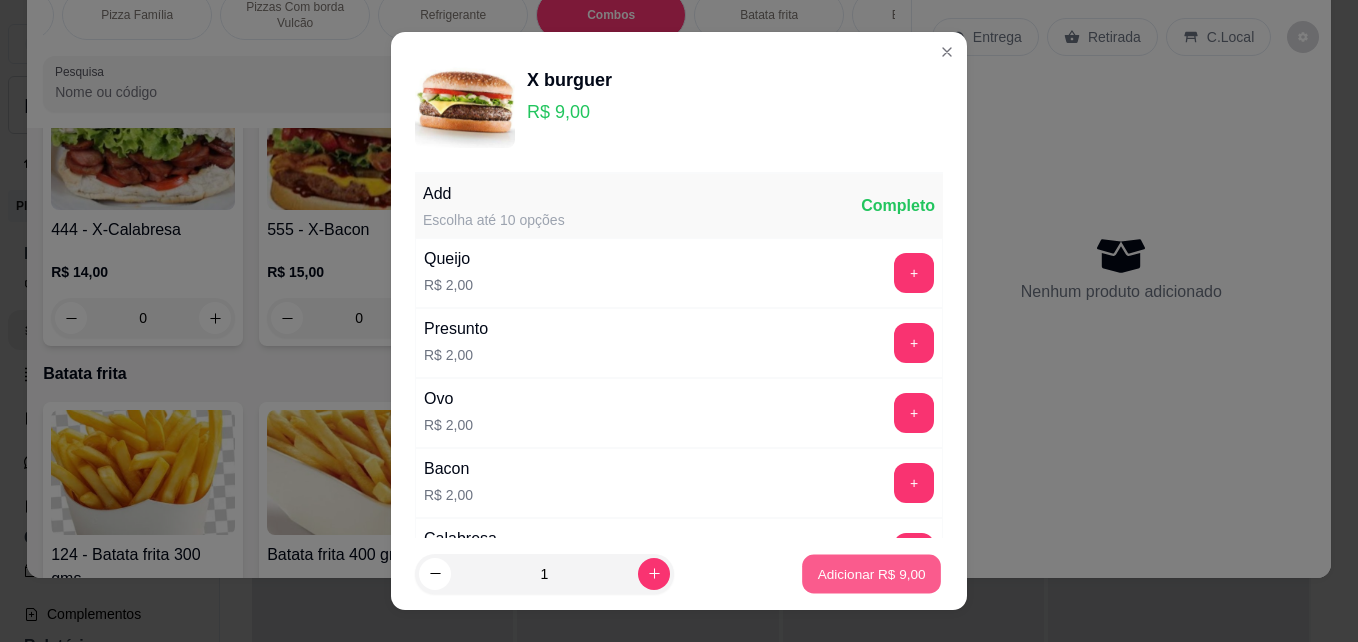 click on "Adicionar   R$ 9,00" at bounding box center (871, 573) 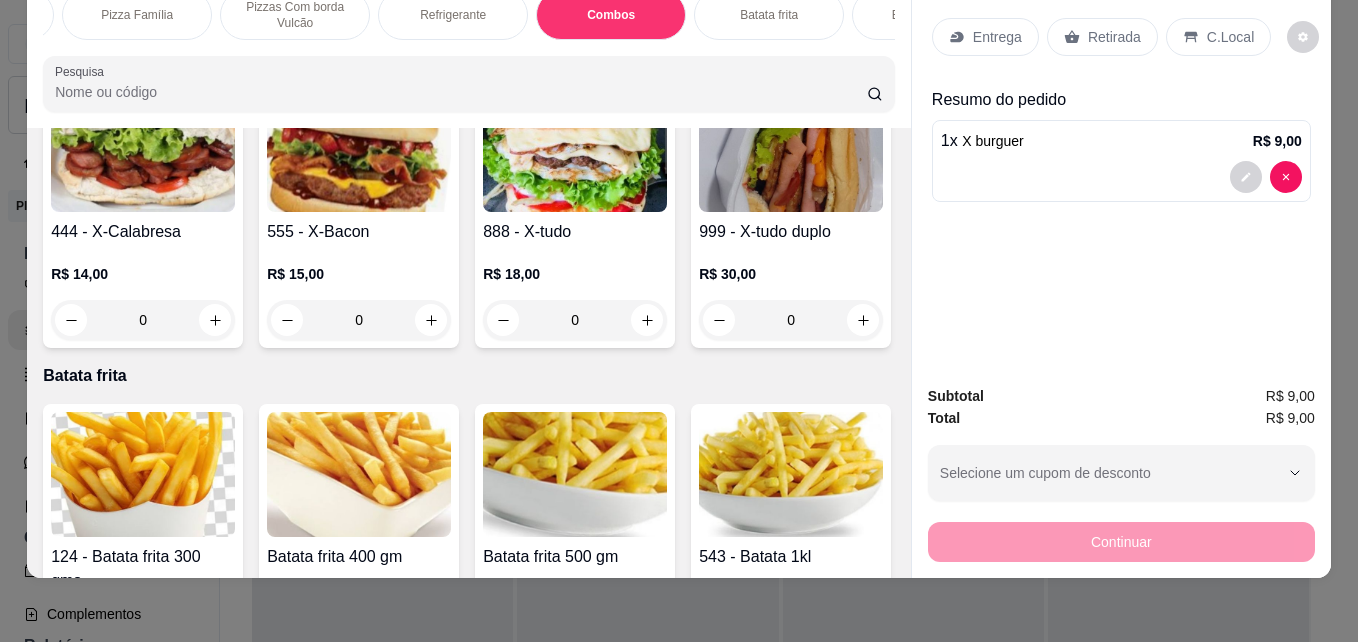 click 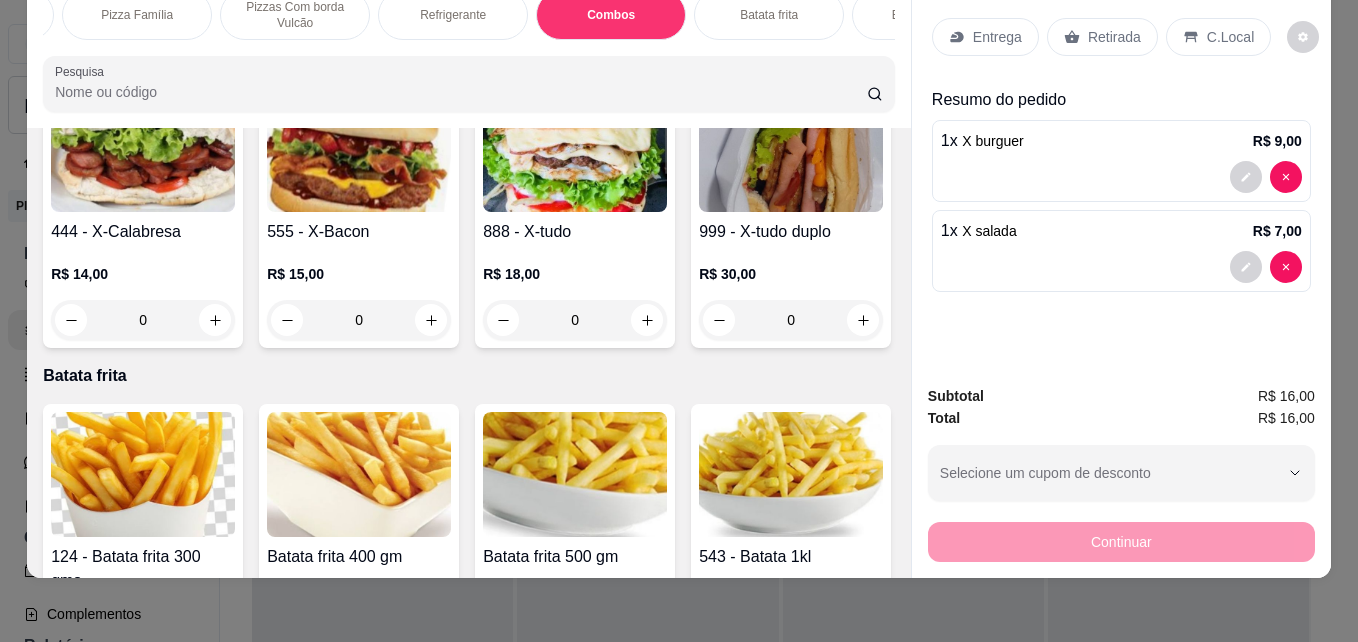 click 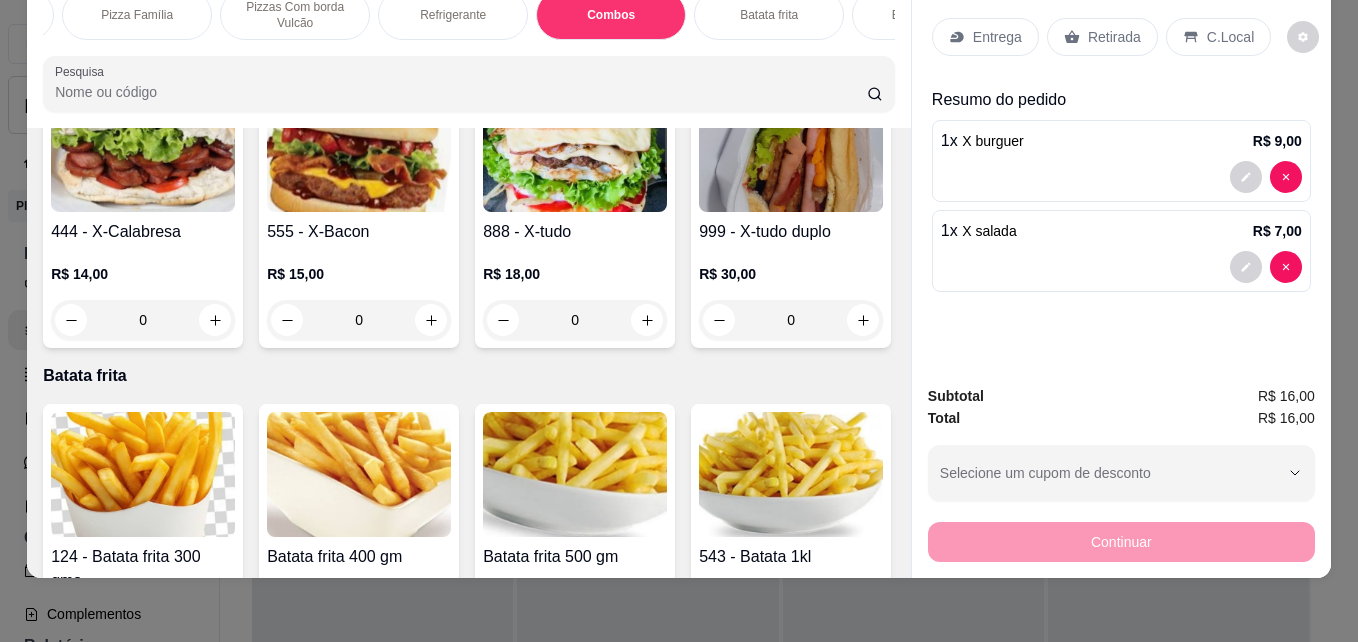type on "2" 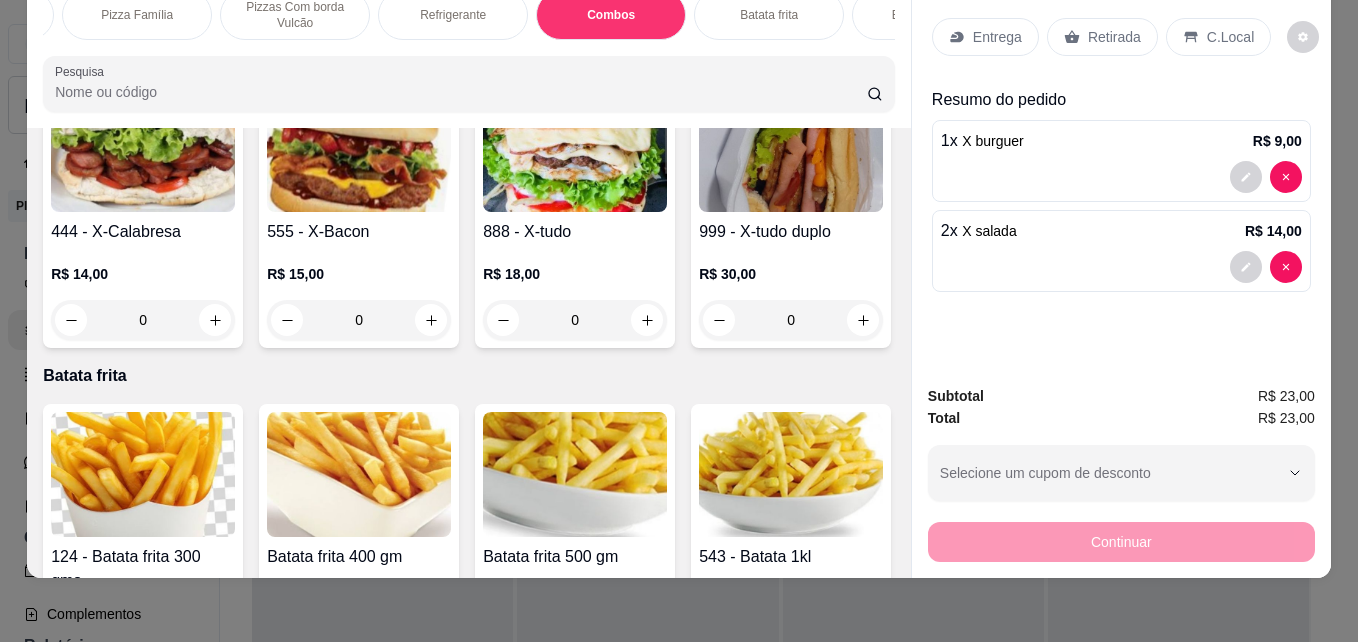 click on "Retirada" at bounding box center (1114, 37) 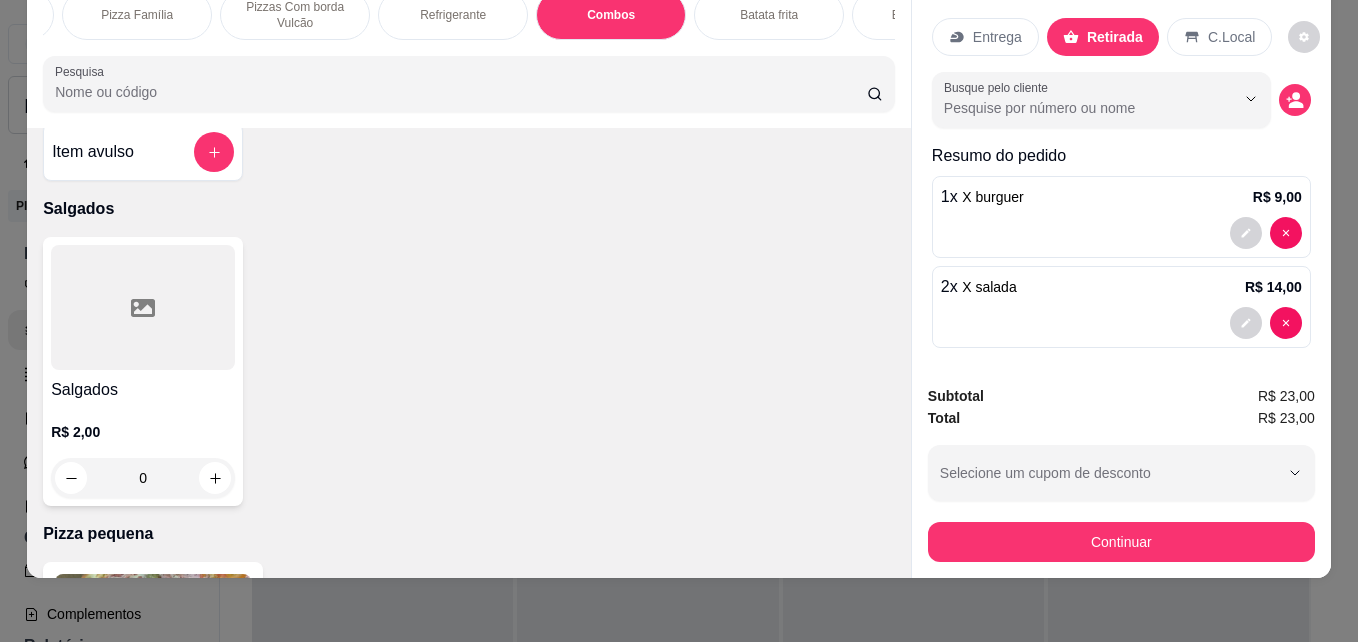 scroll, scrollTop: 0, scrollLeft: 0, axis: both 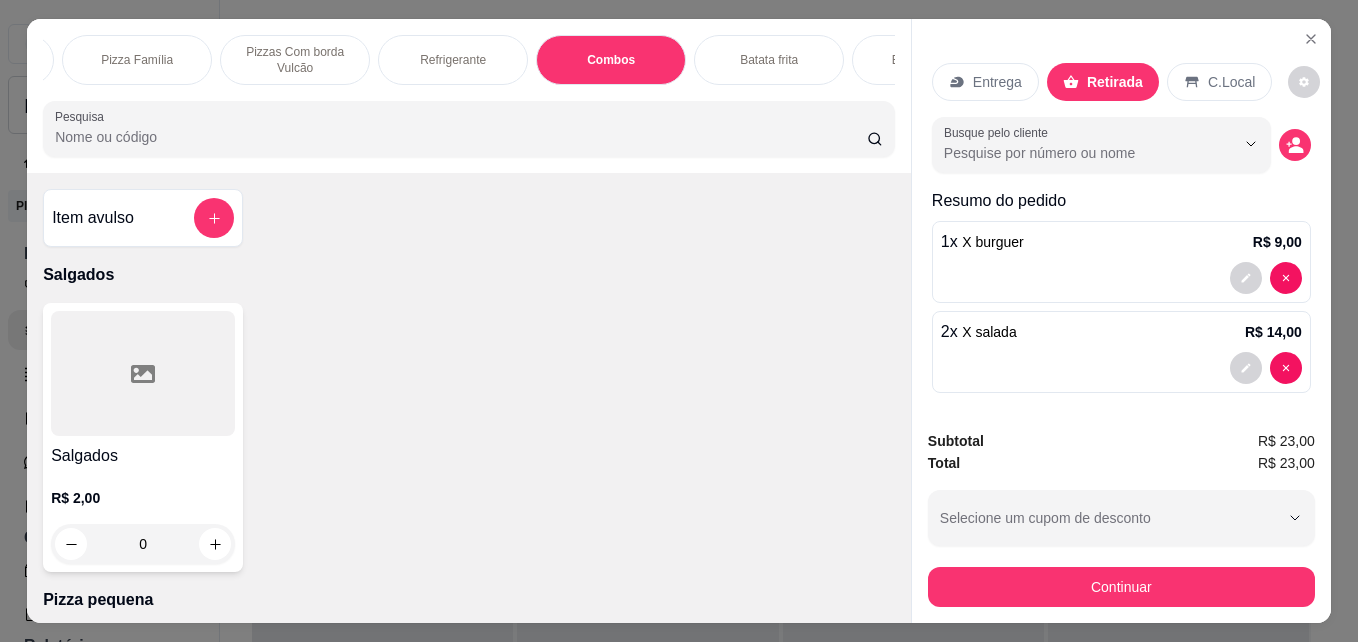 click on "Salgados  Pizza pequena Pizzas Medias Pizzas Grande  Pizza Família  Pizzas Com borda Vulcão  Refrigerante  Combos  Batata frita  Esfiha aberta  Pastel  Doces Paçoca  Salgados Salgados Pesquisa" at bounding box center [469, 96] 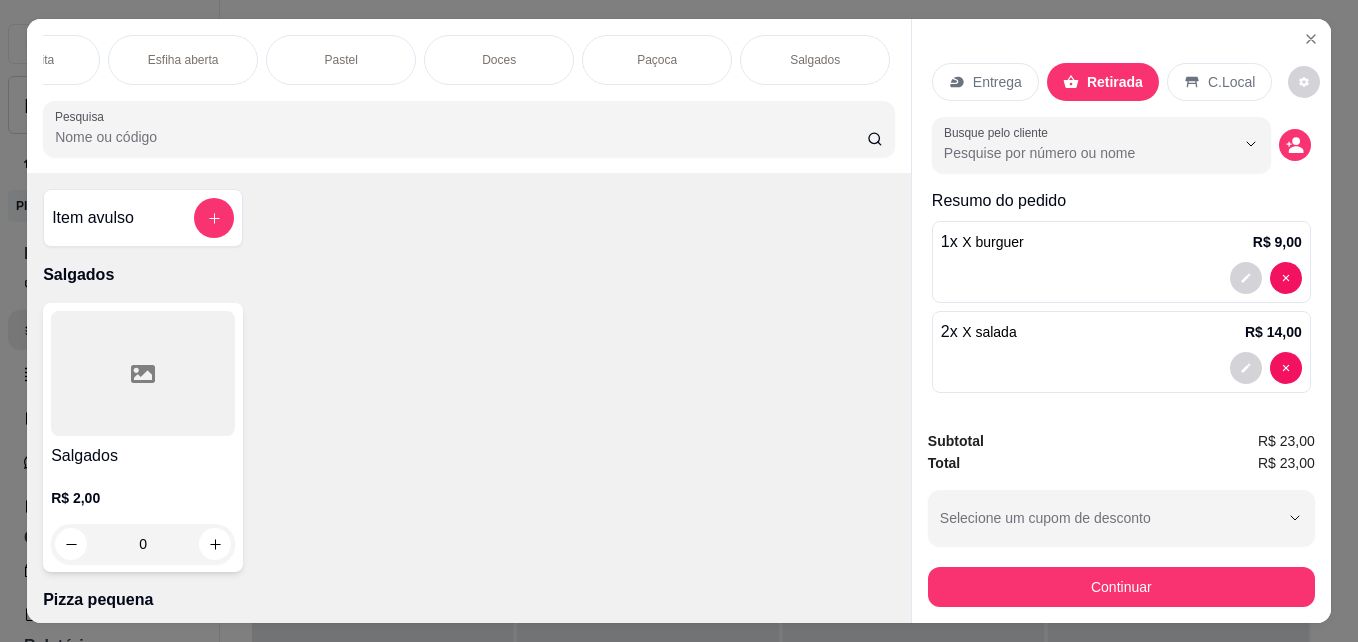 click on "Salgados" at bounding box center (815, 60) 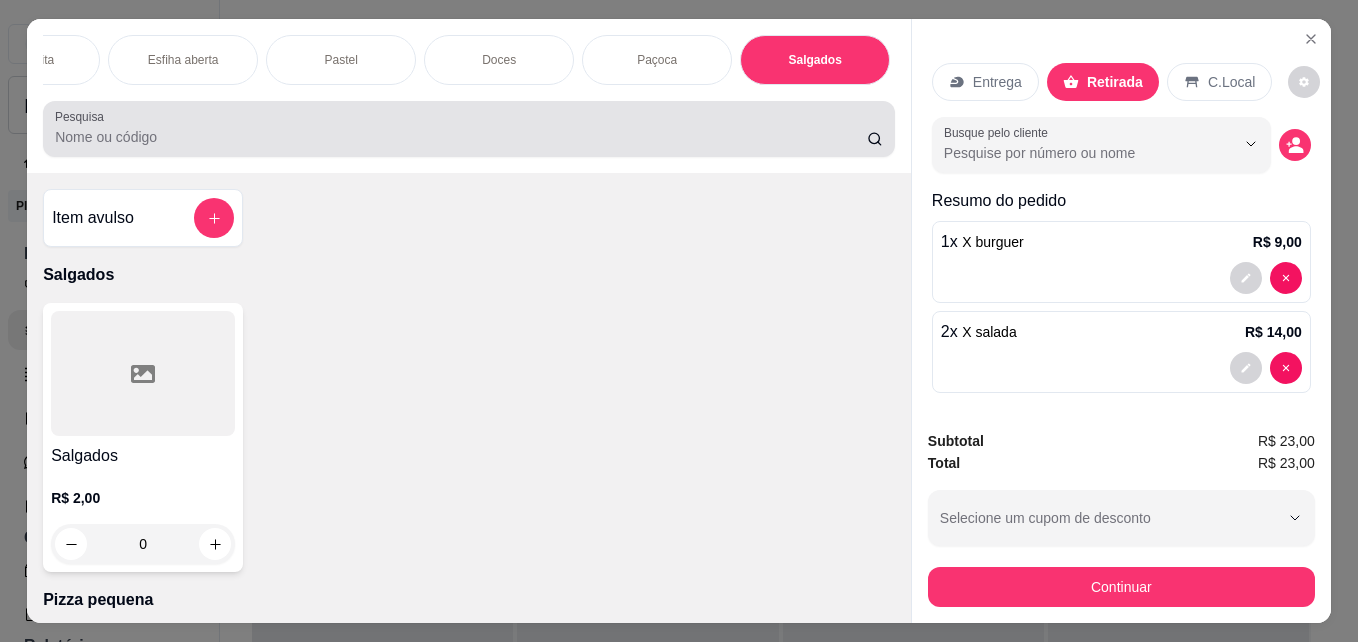scroll, scrollTop: 7819, scrollLeft: 0, axis: vertical 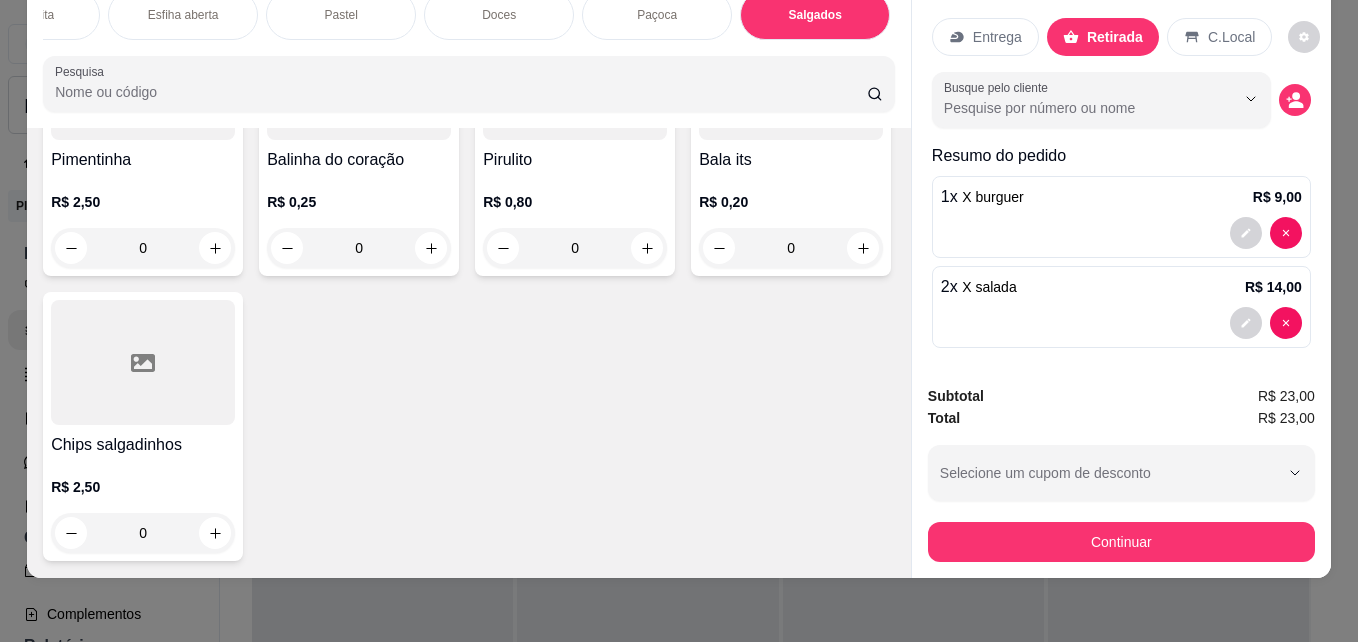 click on "R$ 0,20 0" at bounding box center (791, 220) 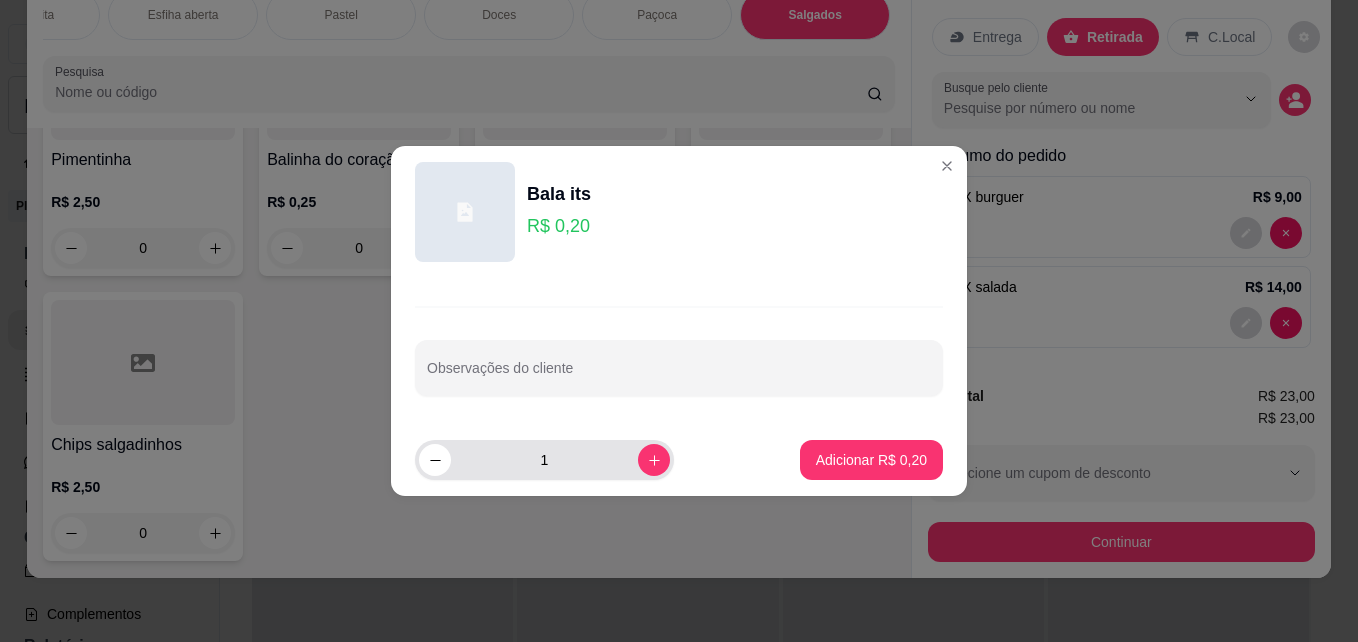 click on "1" at bounding box center [544, 460] 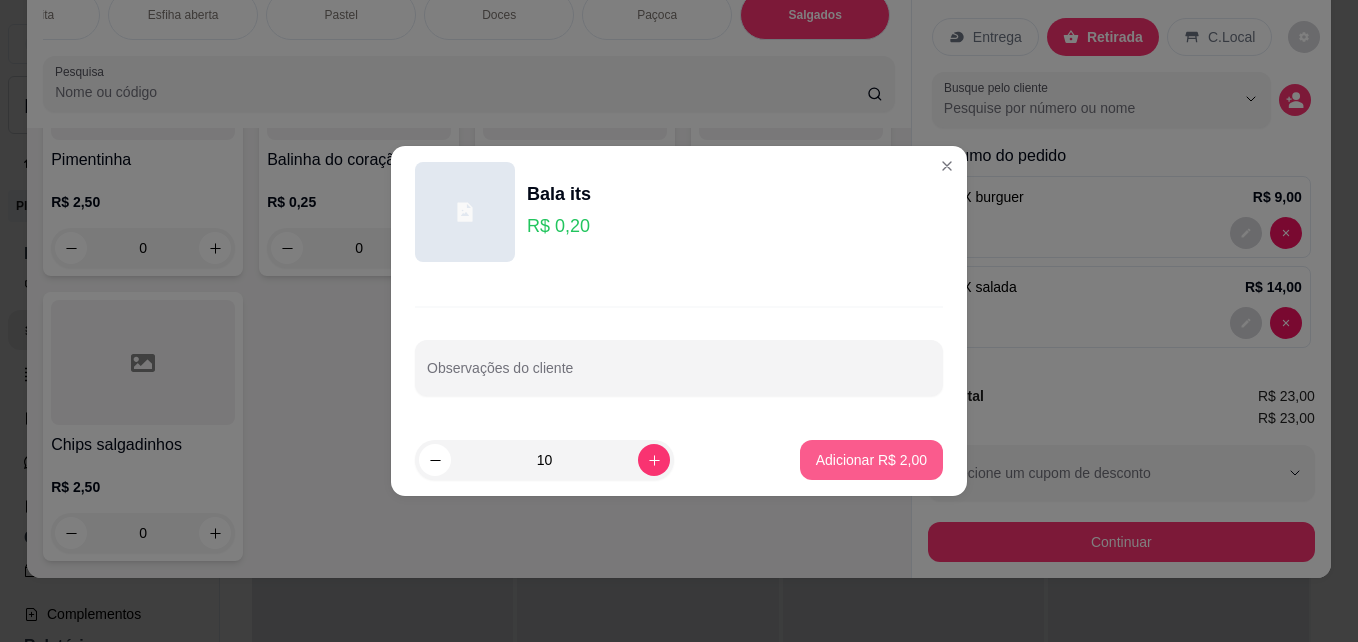 type on "10" 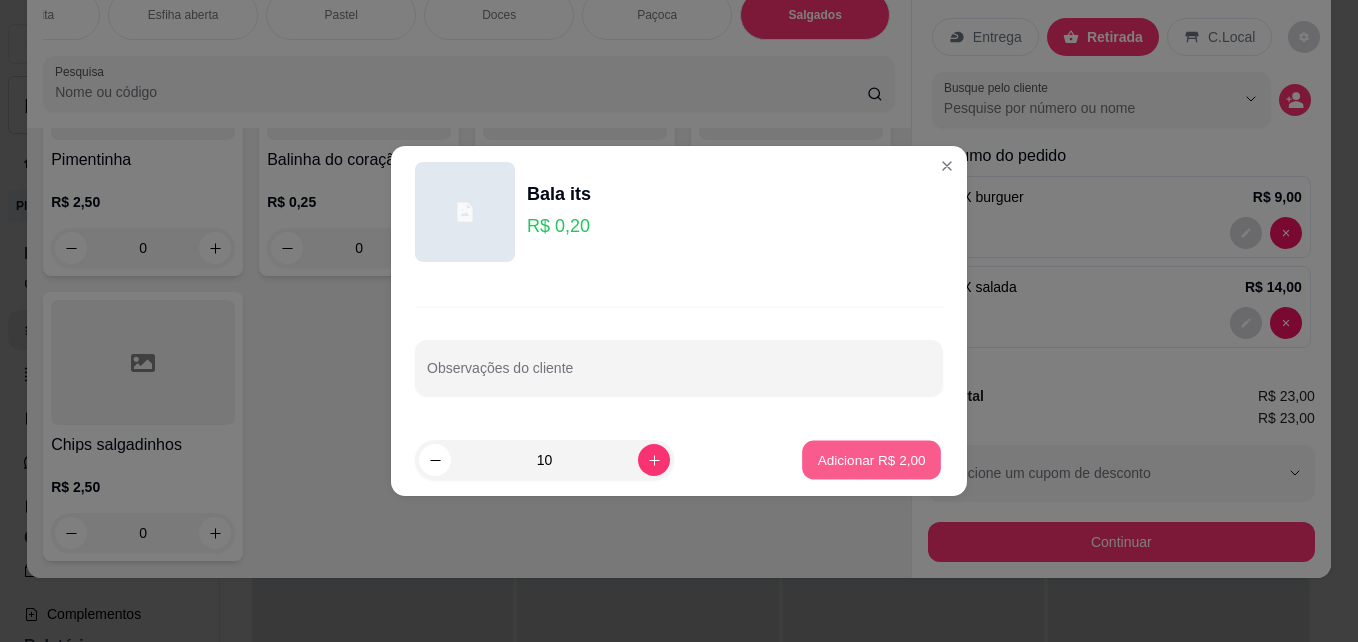 click on "Adicionar   R$ 2,00" at bounding box center (871, 460) 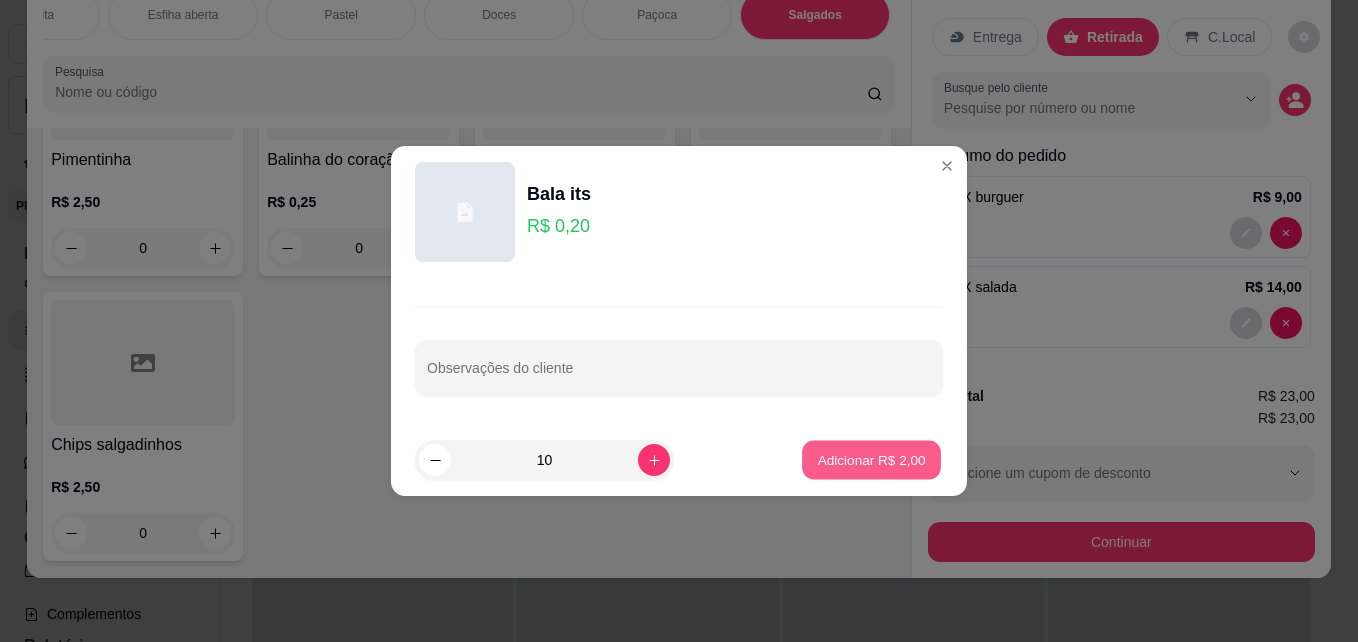 type on "10" 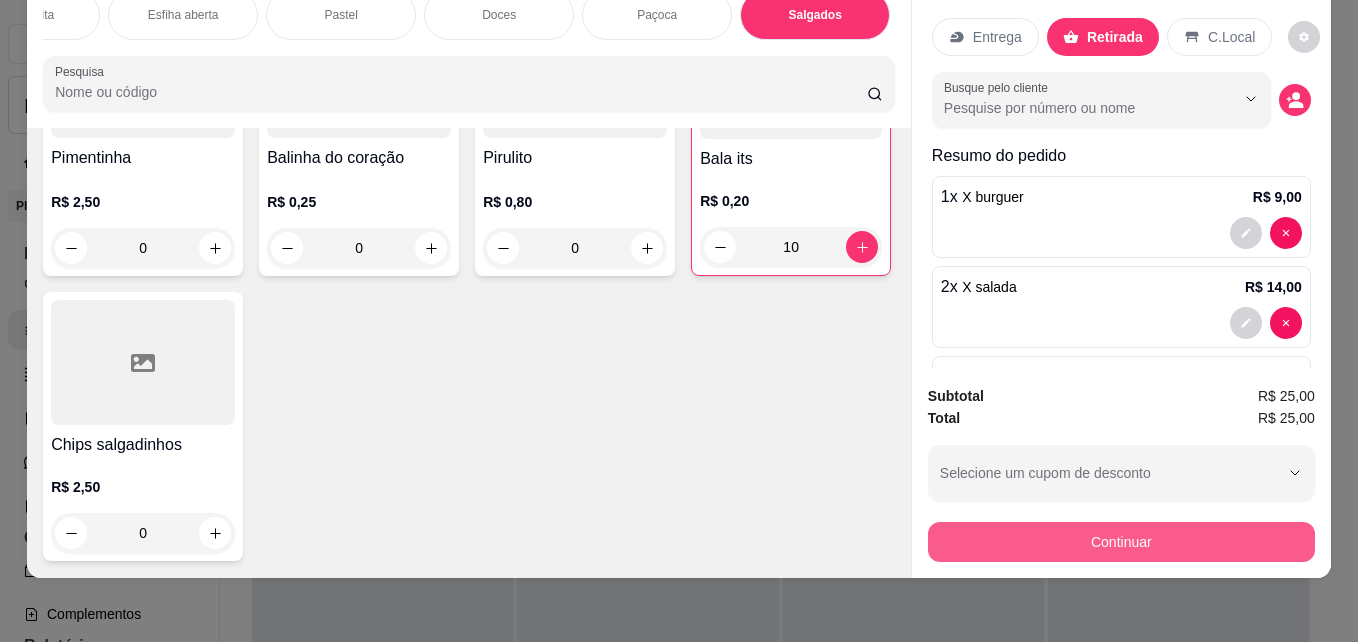 click on "Continuar" at bounding box center [1121, 542] 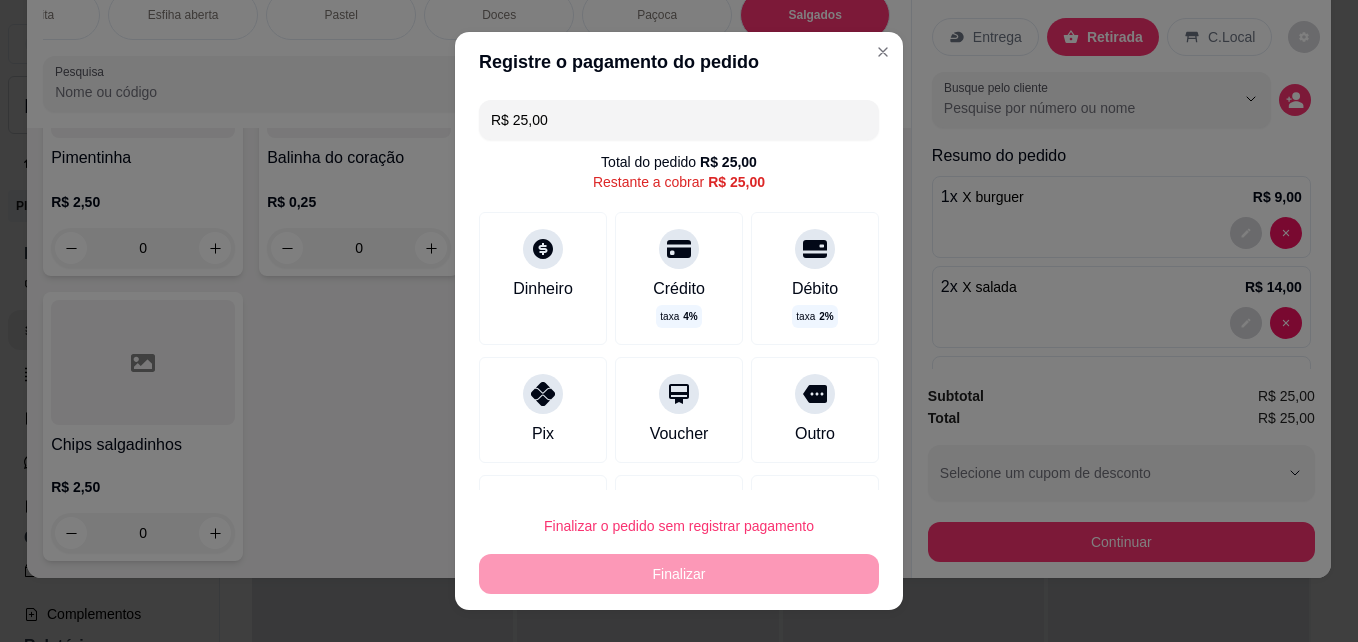 drag, startPoint x: 565, startPoint y: 110, endPoint x: 494, endPoint y: 109, distance: 71.00704 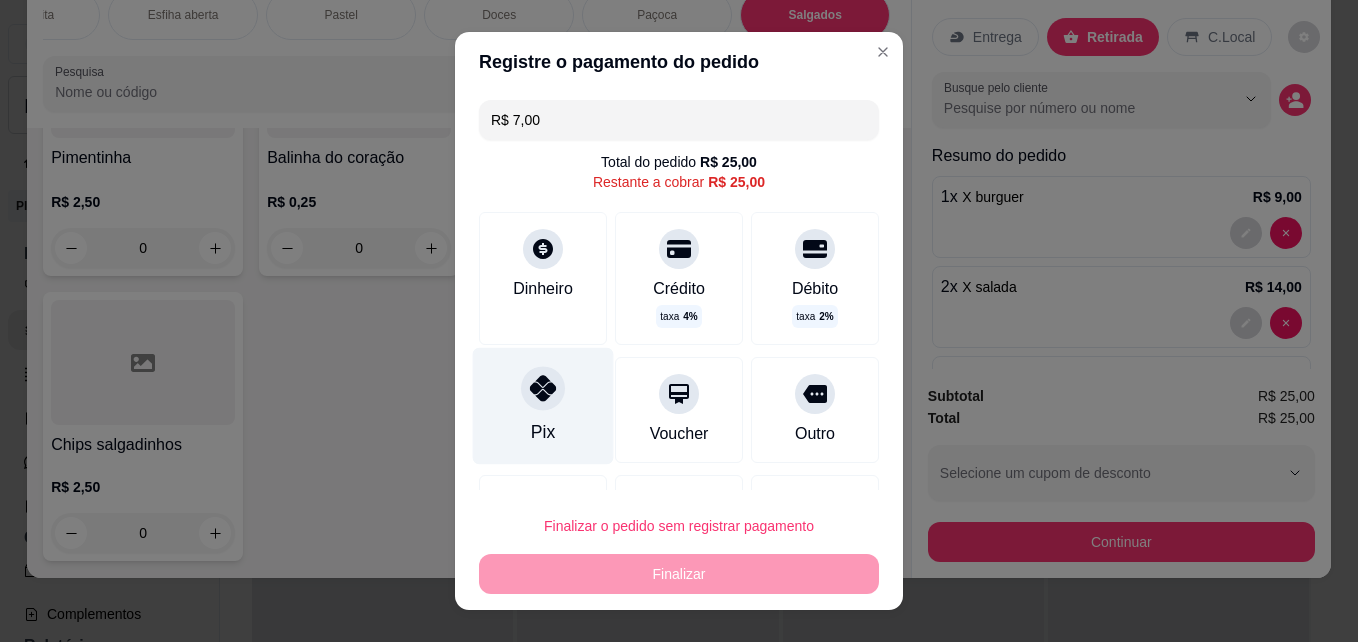 click 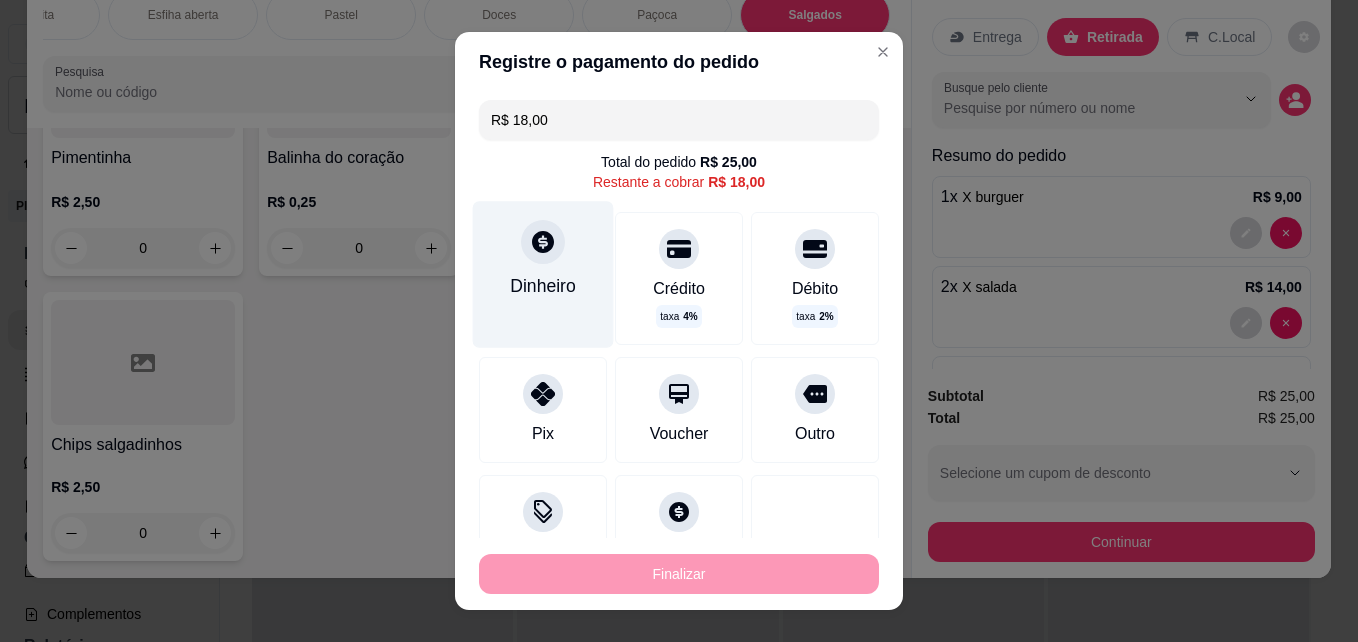 click at bounding box center [543, 242] 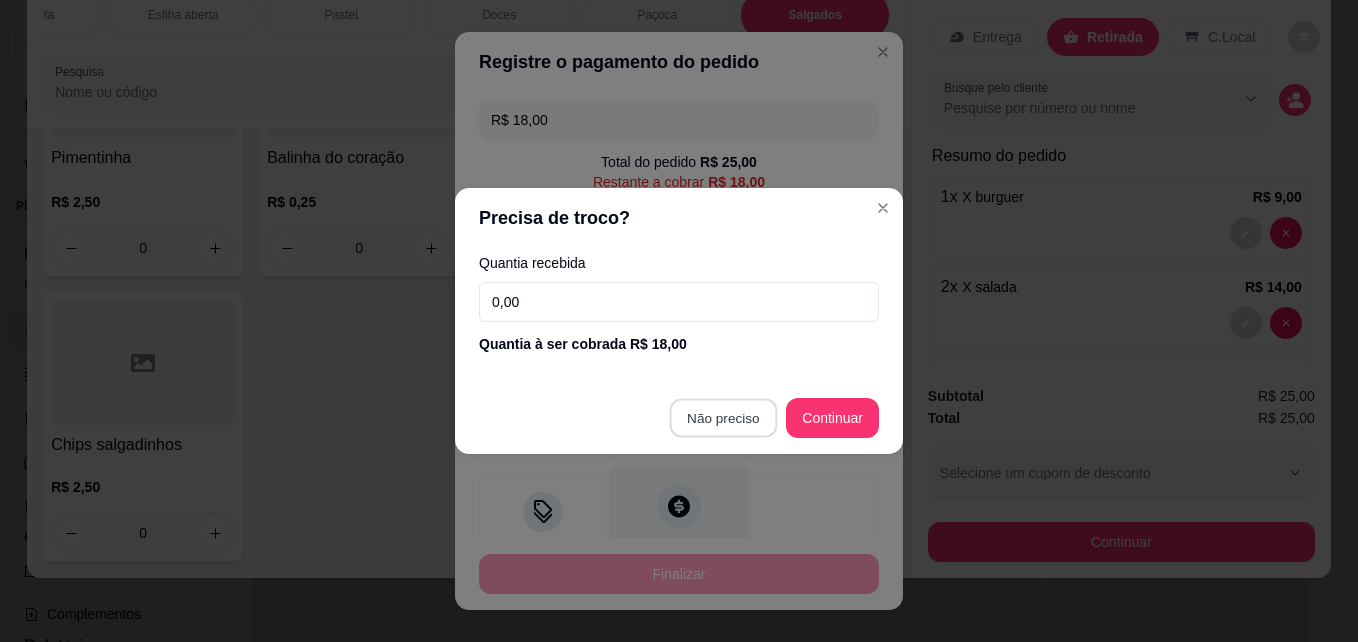 type on "R$ 0,00" 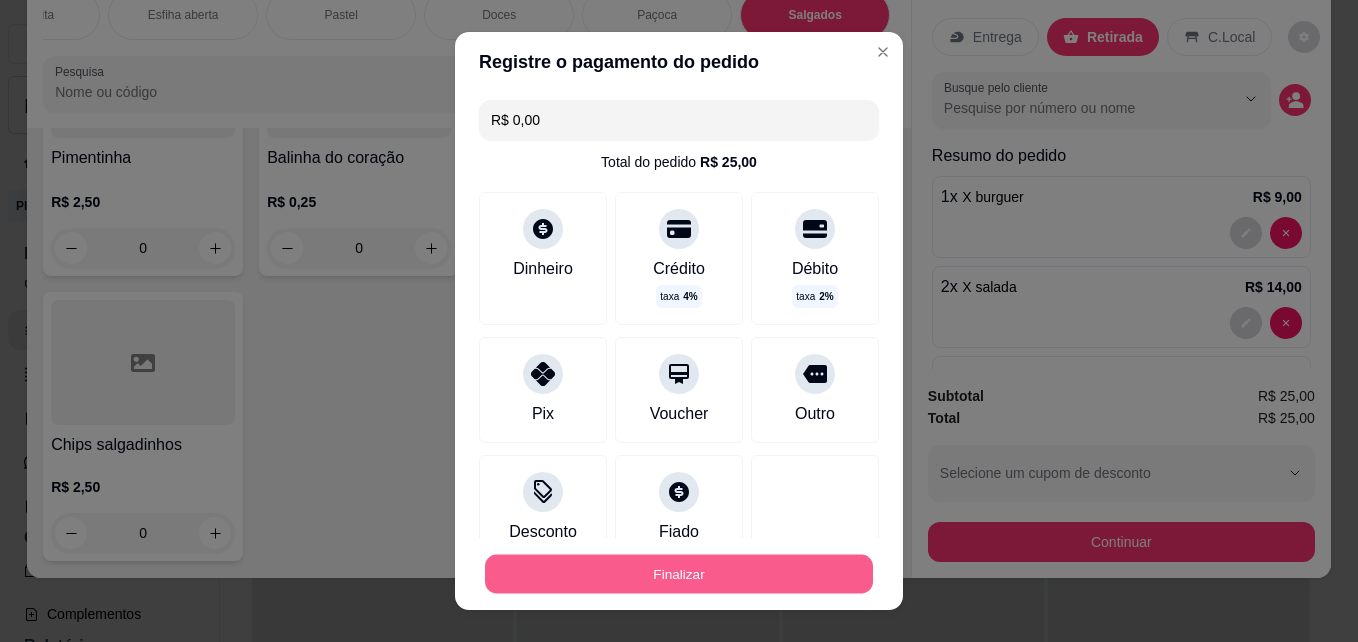 click on "Finalizar" at bounding box center (679, 574) 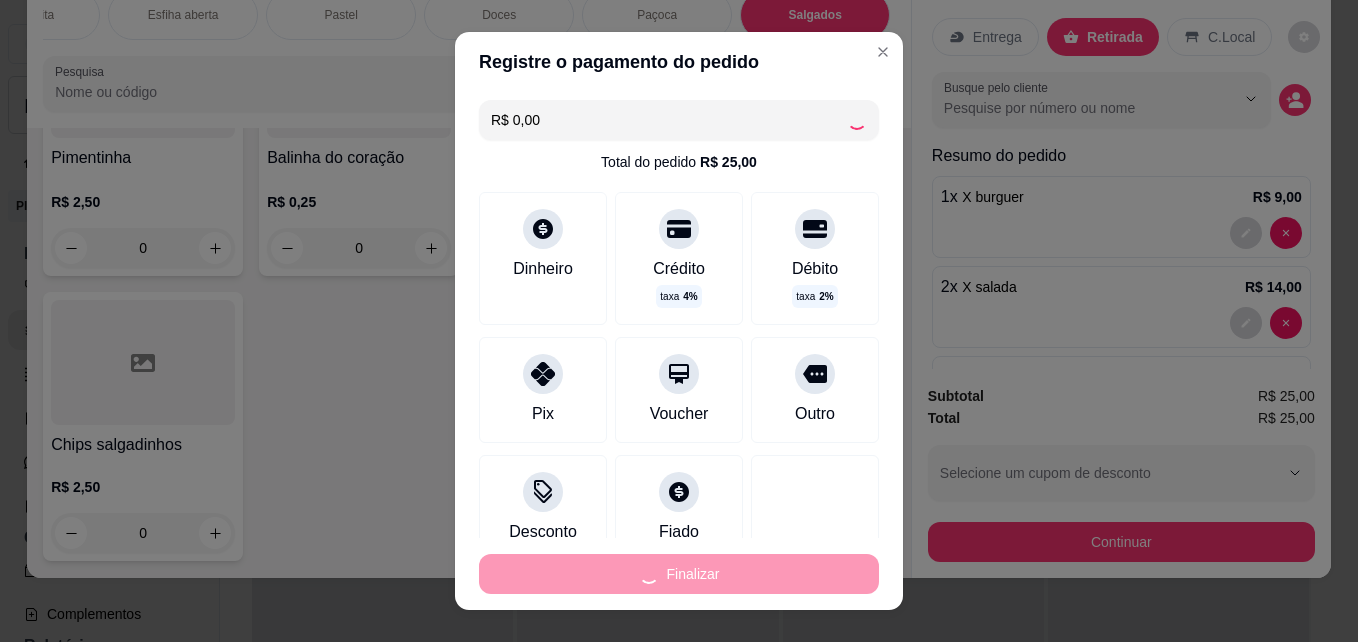 type on "0" 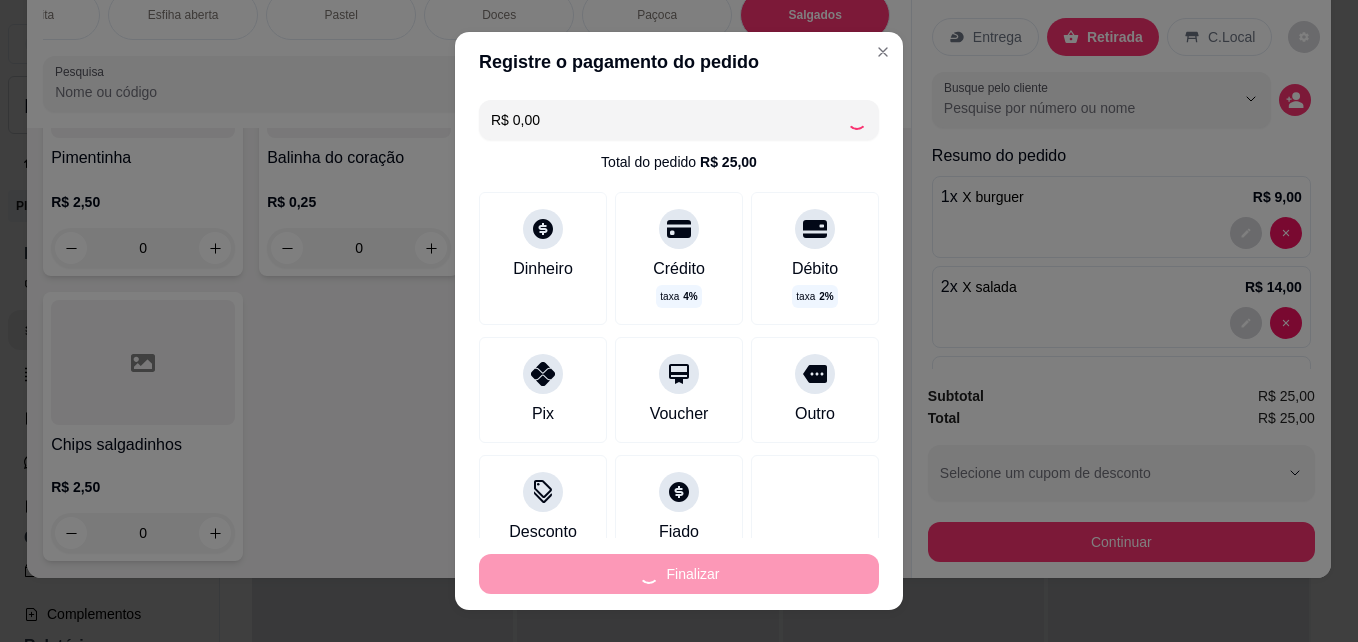 type on "0" 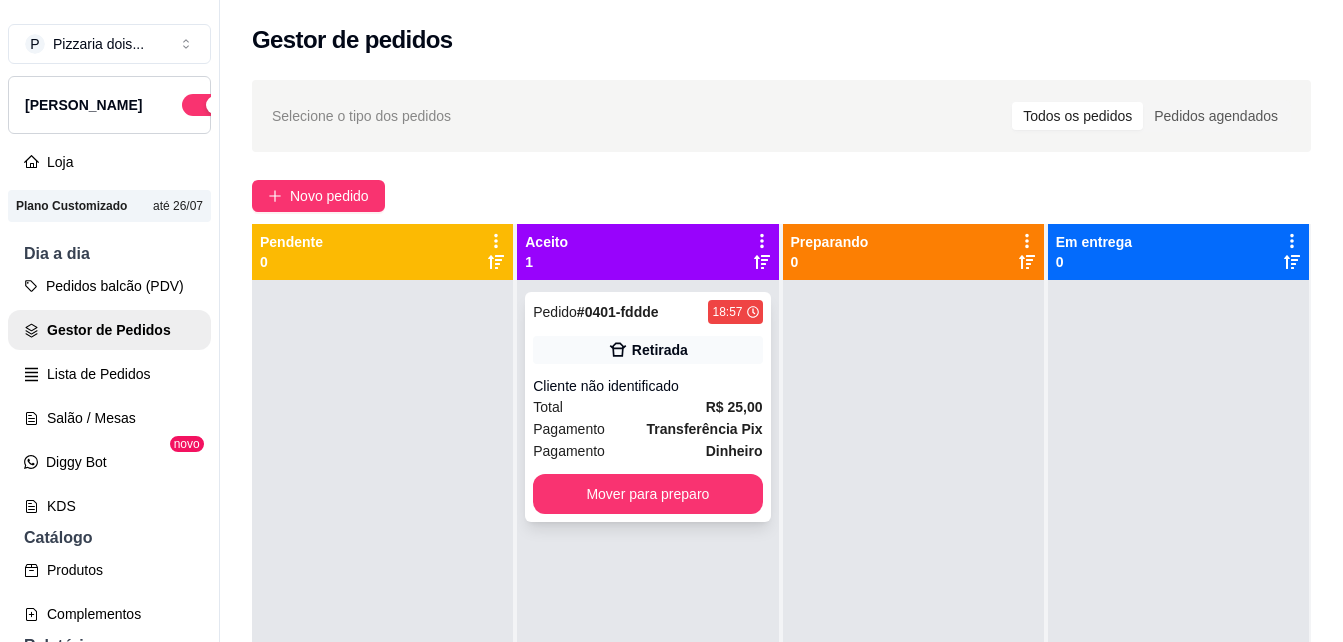 click on "Pedido  # 0401-fddde 18:57 Retirada Cliente não identificado Total R$ 25,00 Pagamento Transferência Pix Pagamento Dinheiro Mover para preparo" at bounding box center (647, 407) 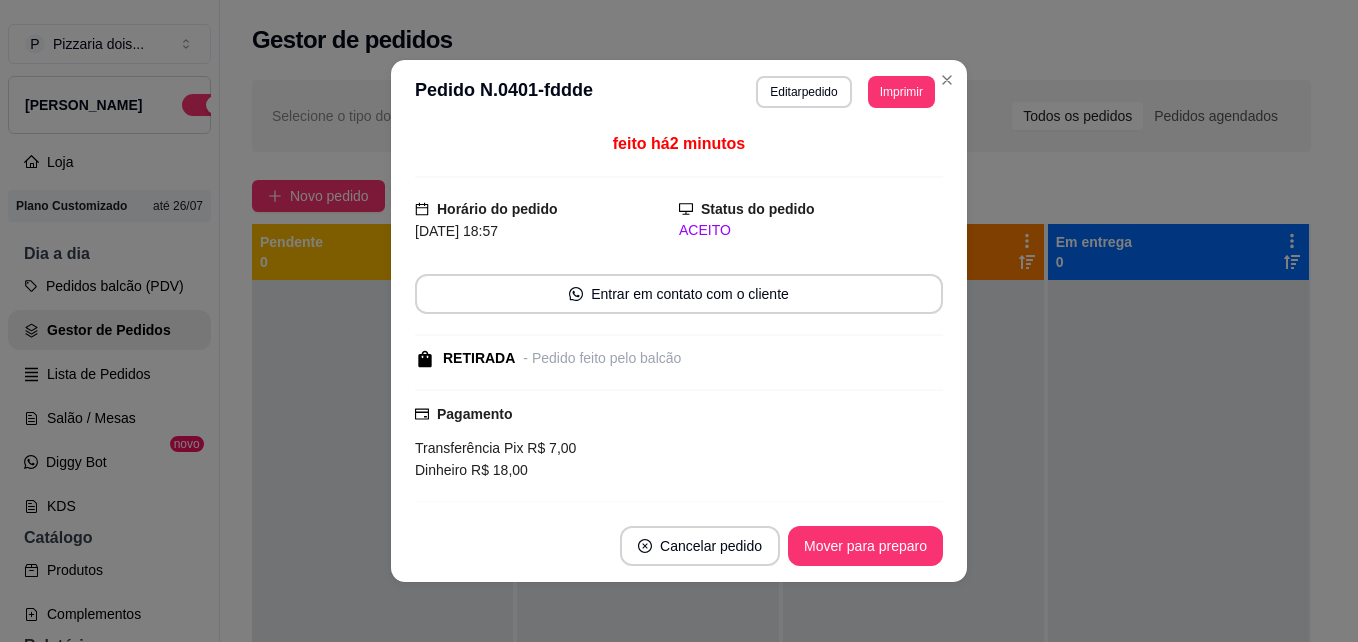 drag, startPoint x: 847, startPoint y: 525, endPoint x: 854, endPoint y: 541, distance: 17.464249 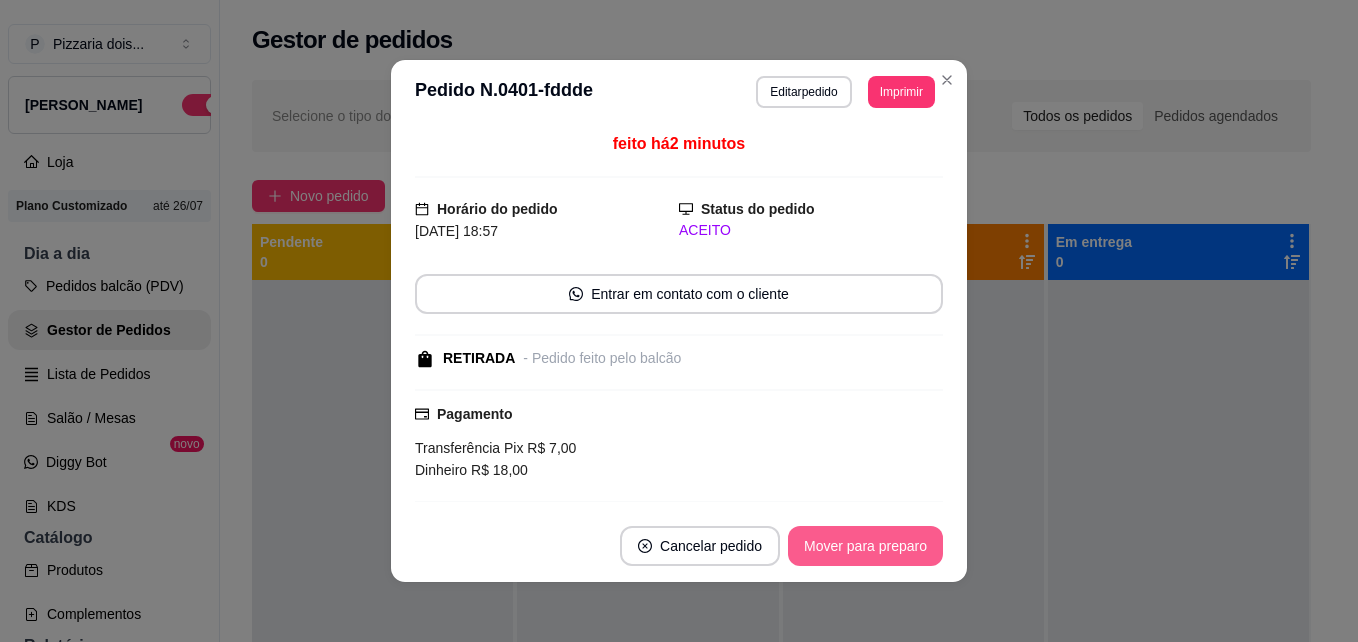 click on "Mover para preparo" at bounding box center [865, 546] 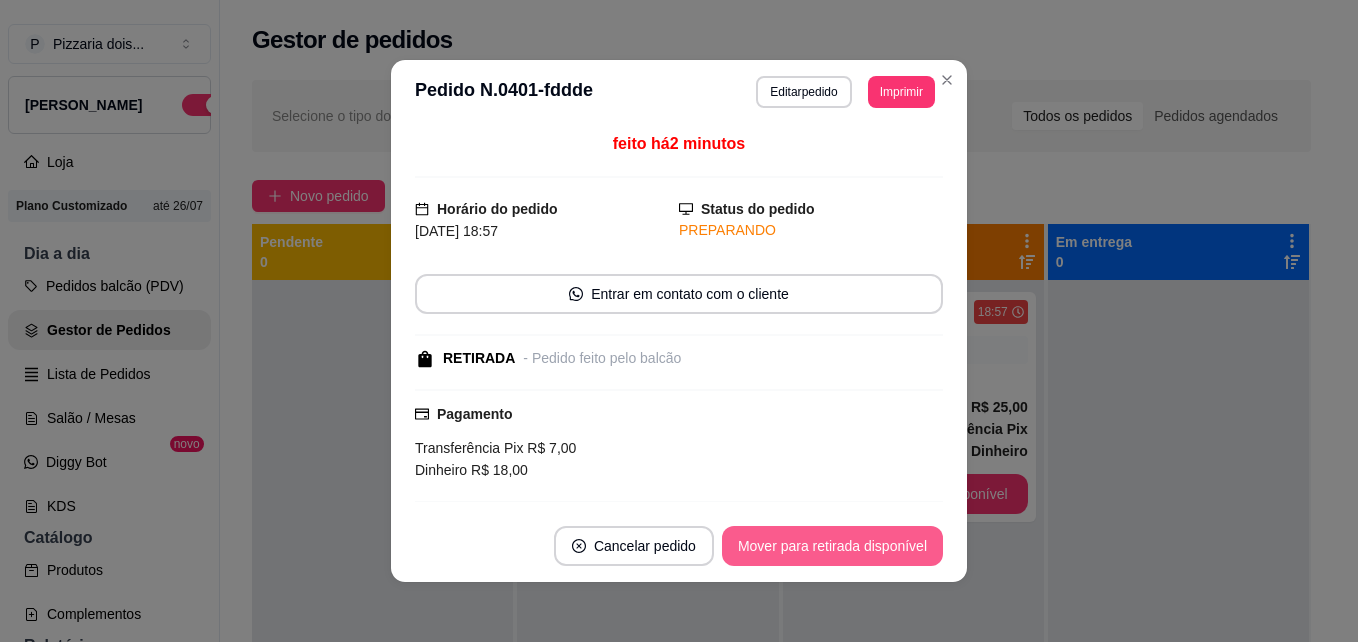click on "Mover para retirada disponível" at bounding box center (832, 546) 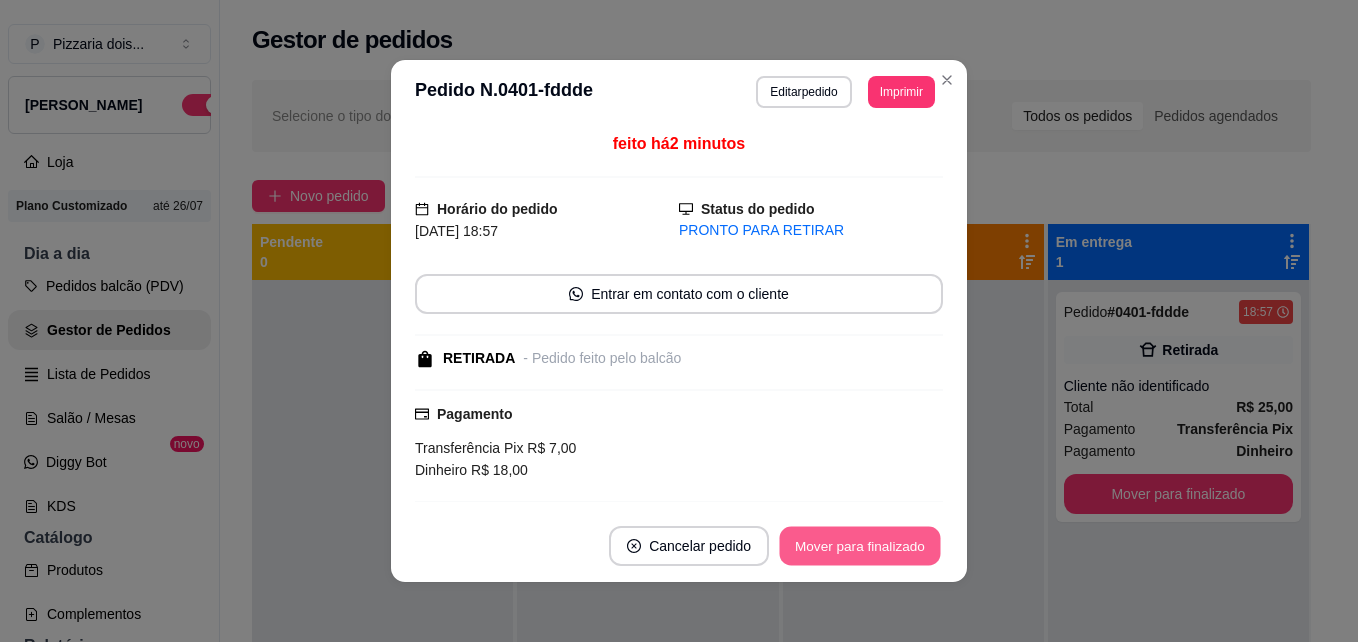 click on "Mover para finalizado" at bounding box center [860, 546] 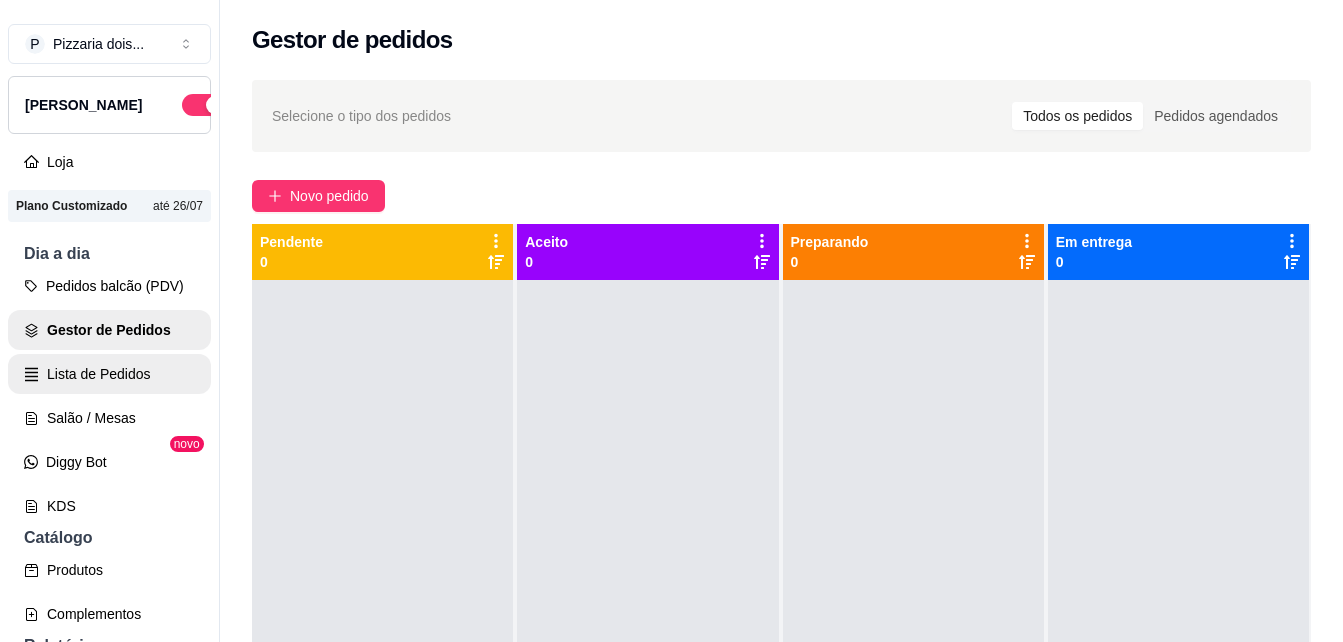 click on "Lista de Pedidos" at bounding box center [109, 374] 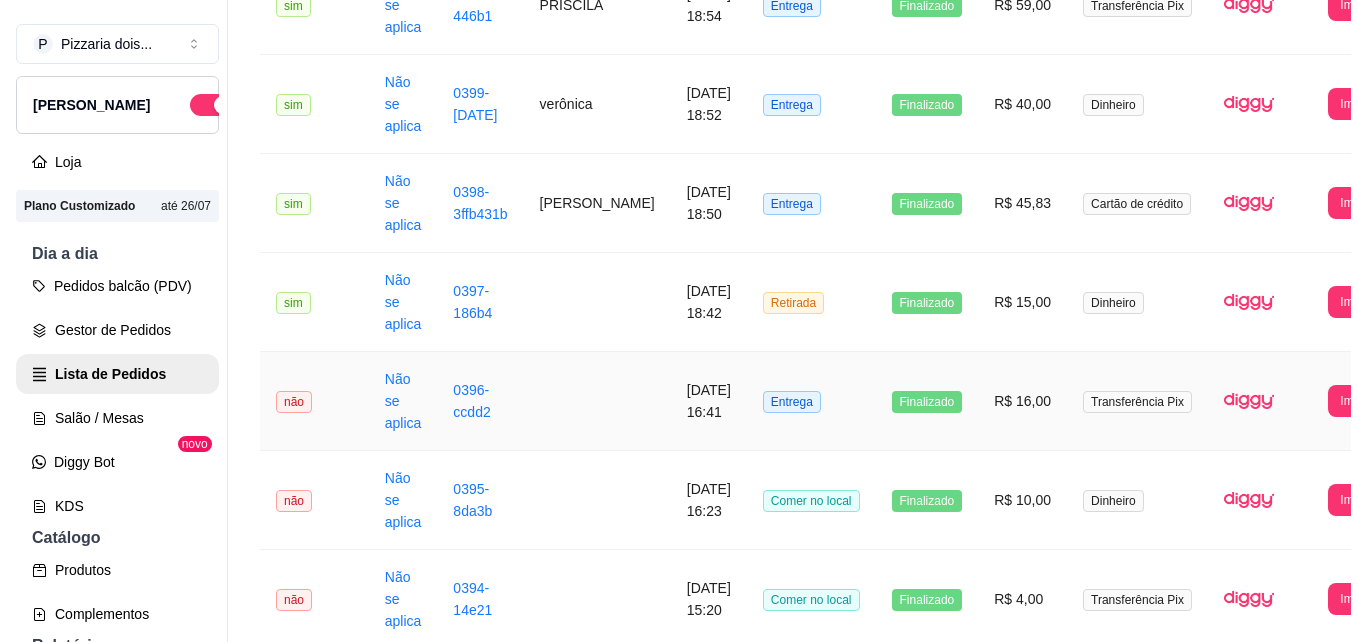 scroll, scrollTop: 500, scrollLeft: 0, axis: vertical 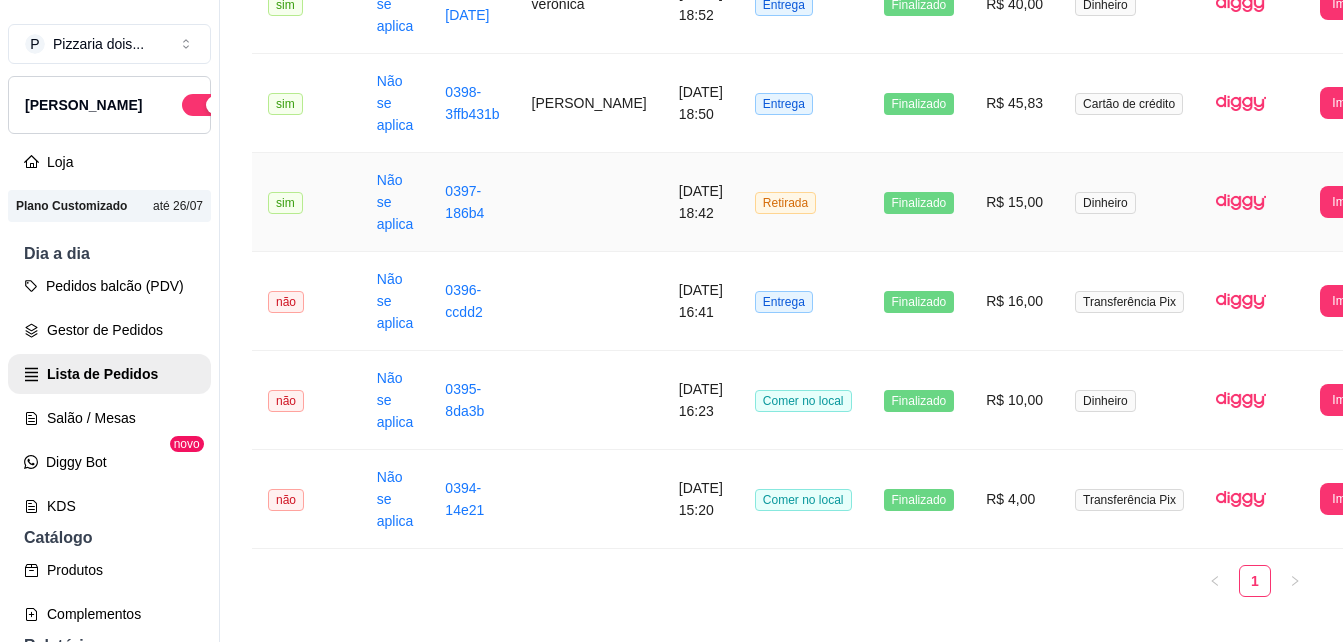 click on "Retirada" at bounding box center [803, 202] 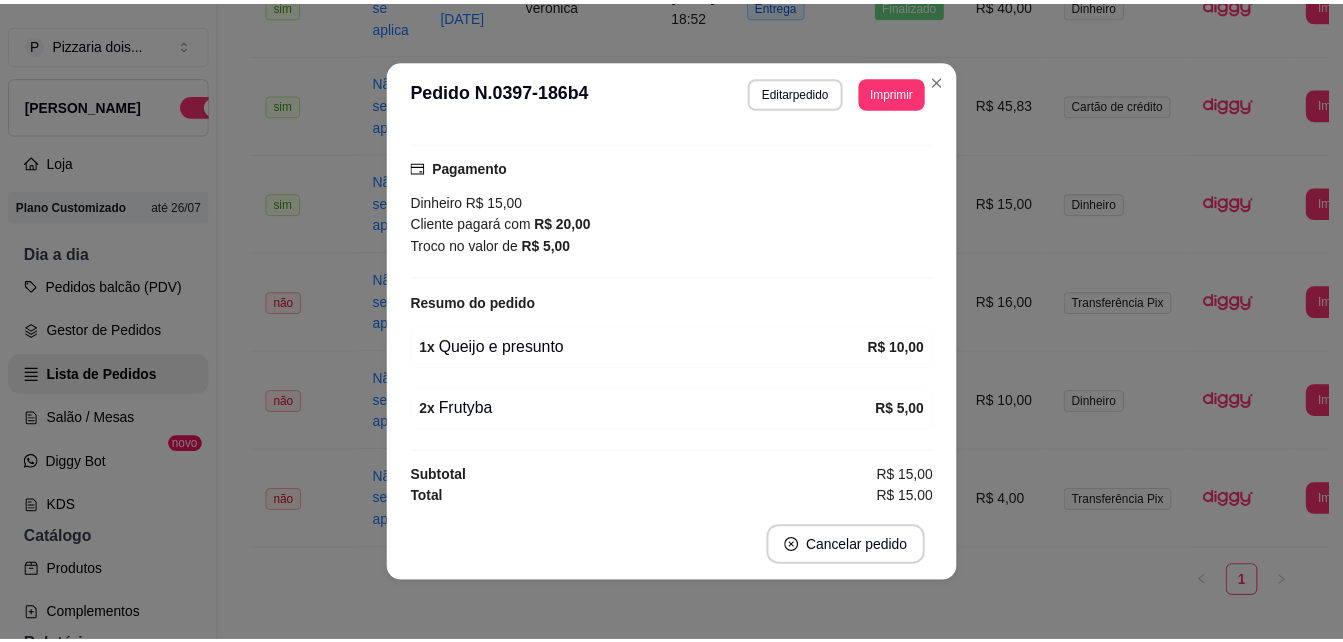 scroll, scrollTop: 167, scrollLeft: 0, axis: vertical 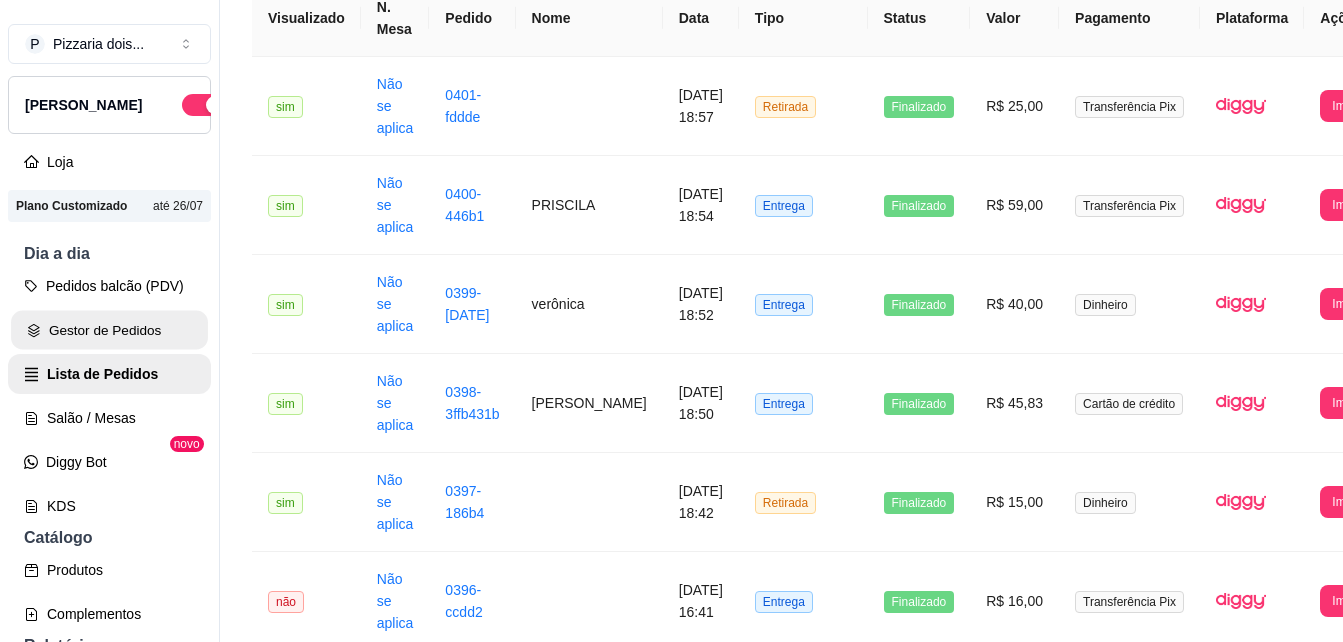 click on "Gestor de Pedidos" at bounding box center [109, 330] 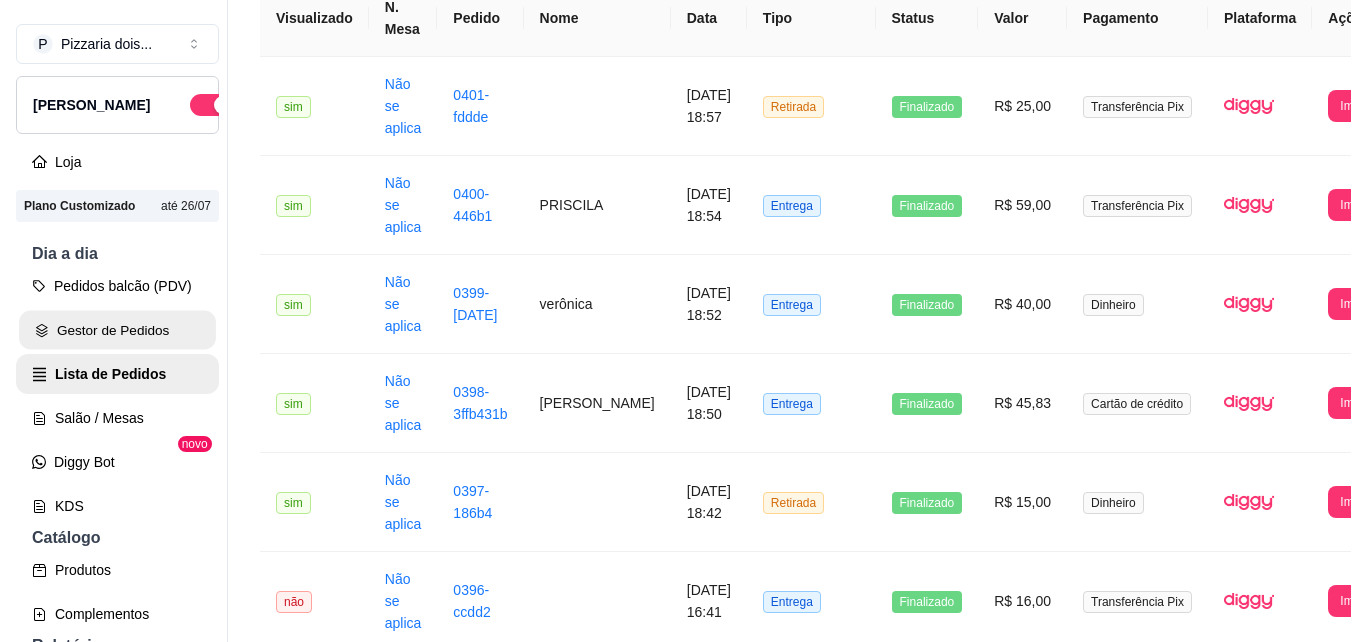 scroll, scrollTop: 0, scrollLeft: 0, axis: both 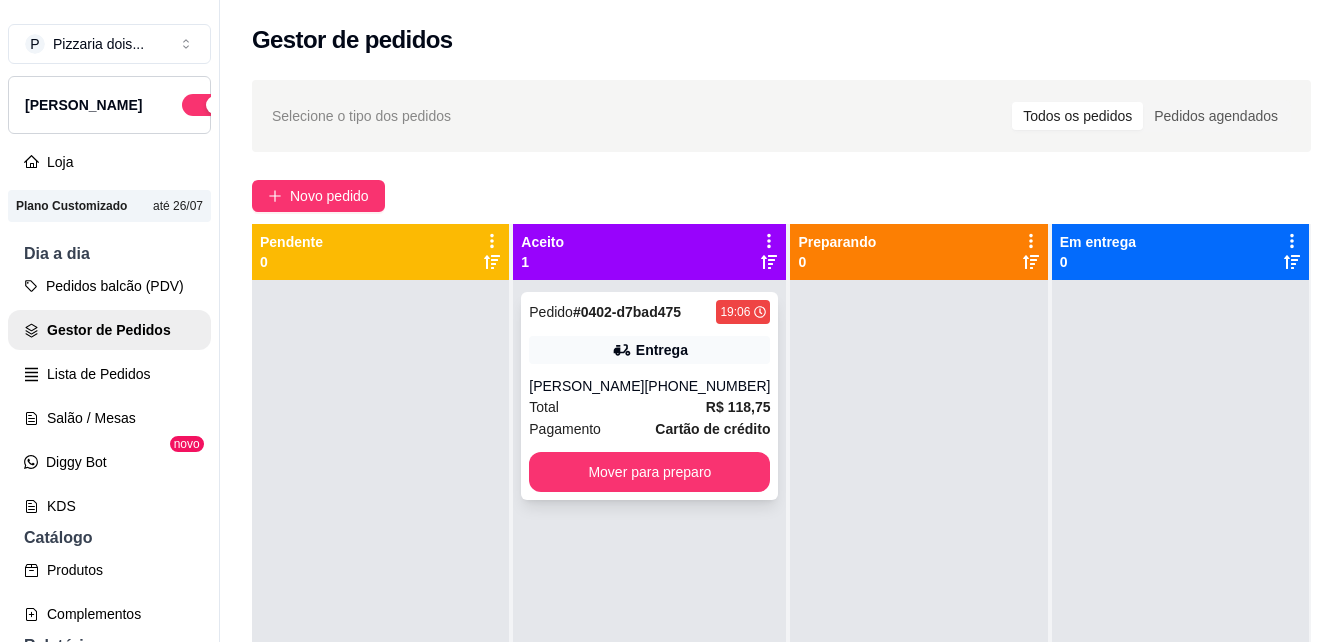 click on "R$ 118,75" at bounding box center [738, 407] 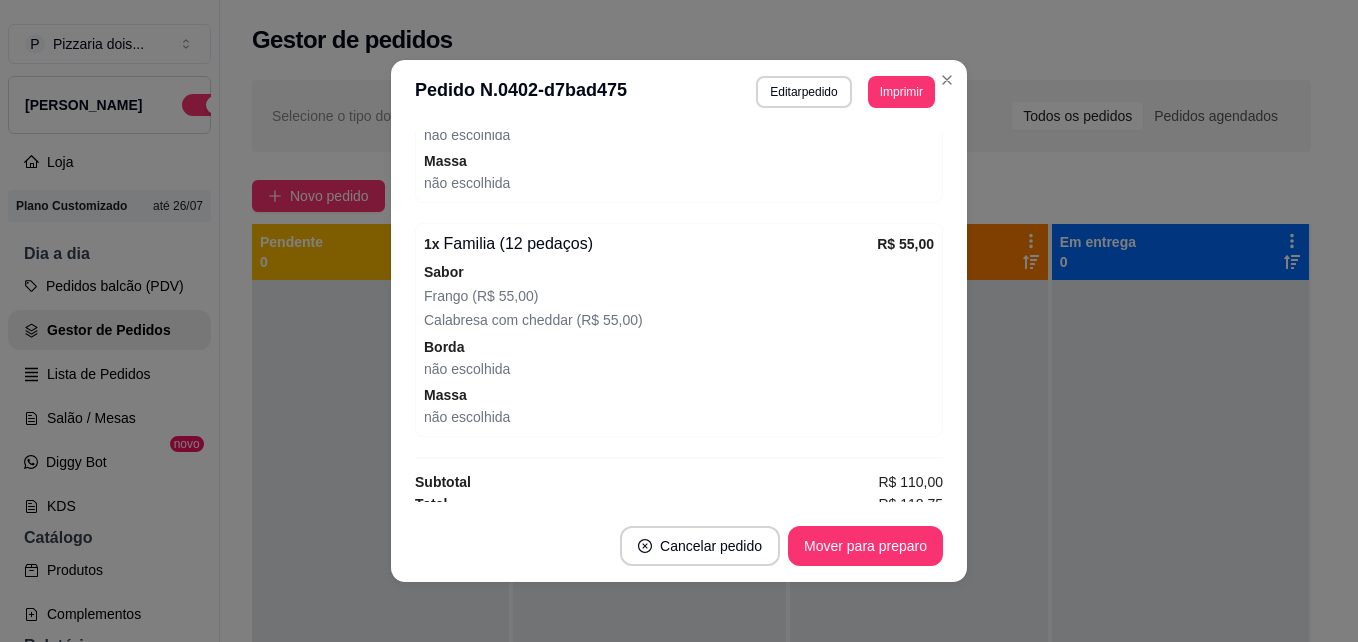 scroll, scrollTop: 813, scrollLeft: 0, axis: vertical 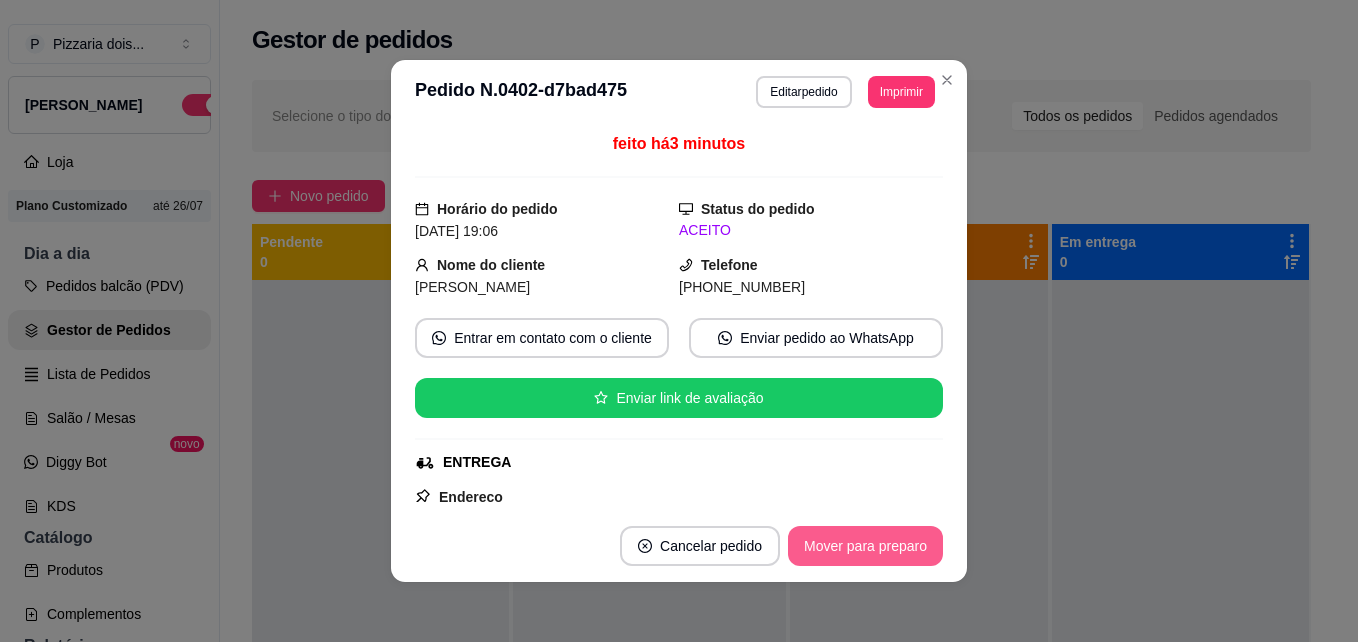 click on "Mover para preparo" at bounding box center (865, 546) 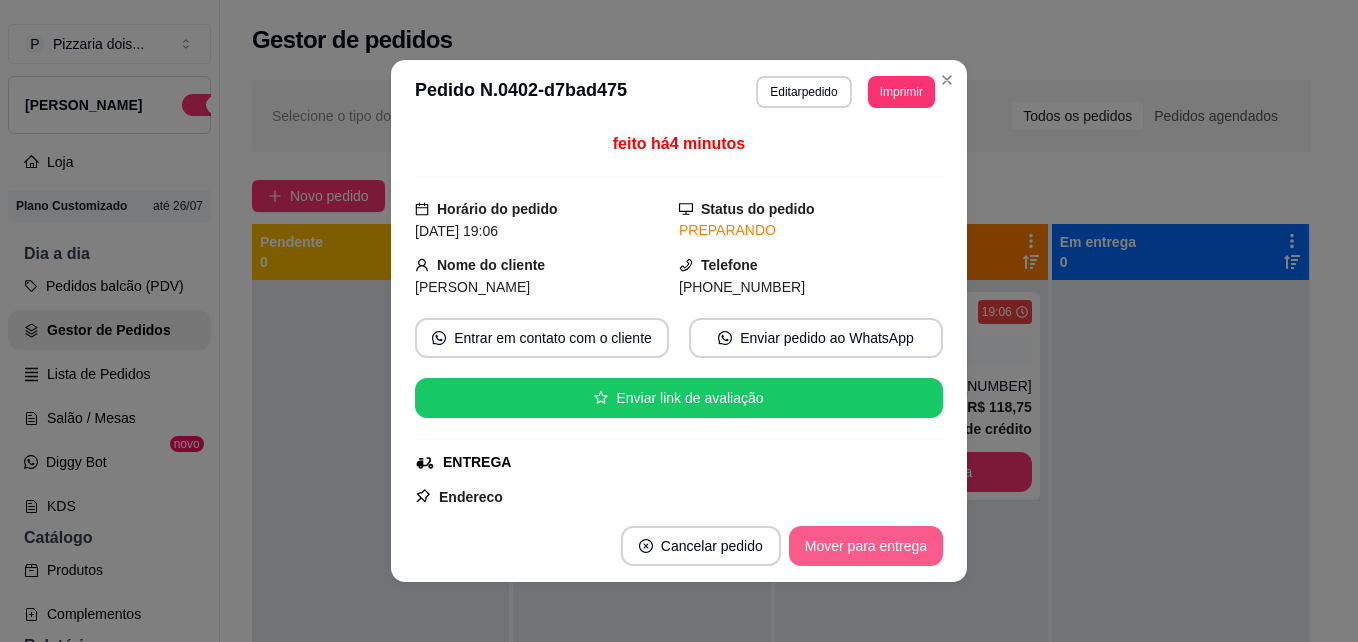 click on "Mover para entrega" at bounding box center [866, 546] 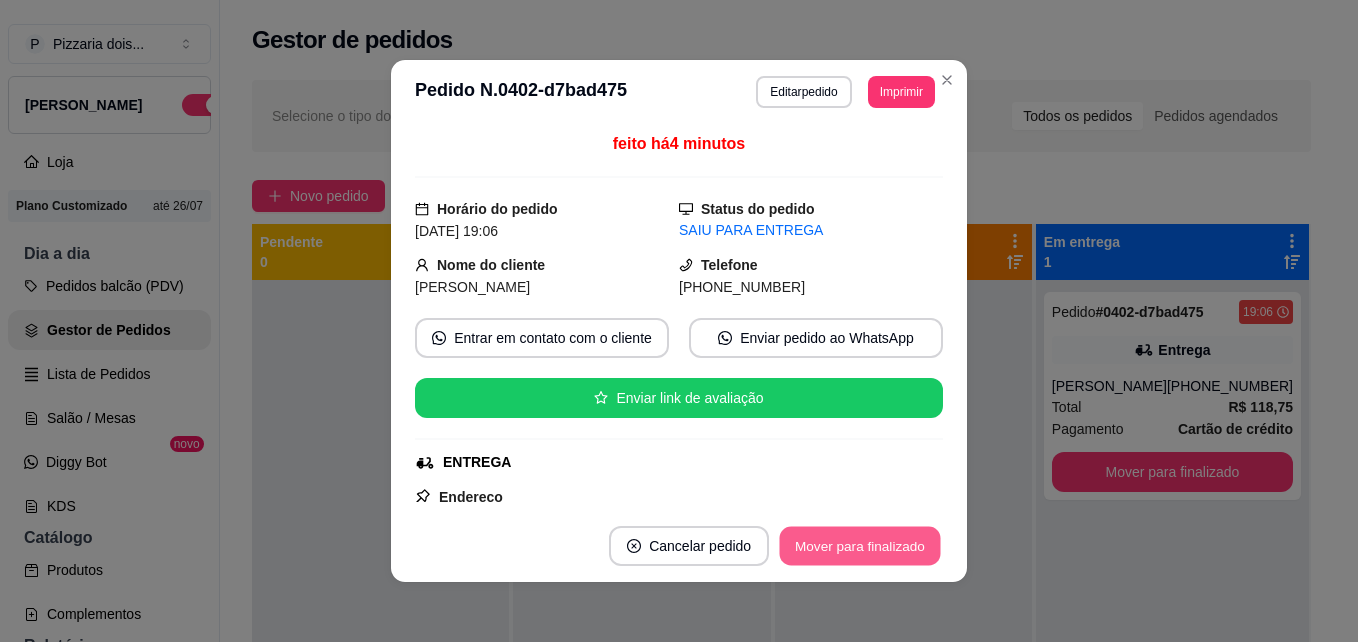 click on "Mover para finalizado" at bounding box center [860, 546] 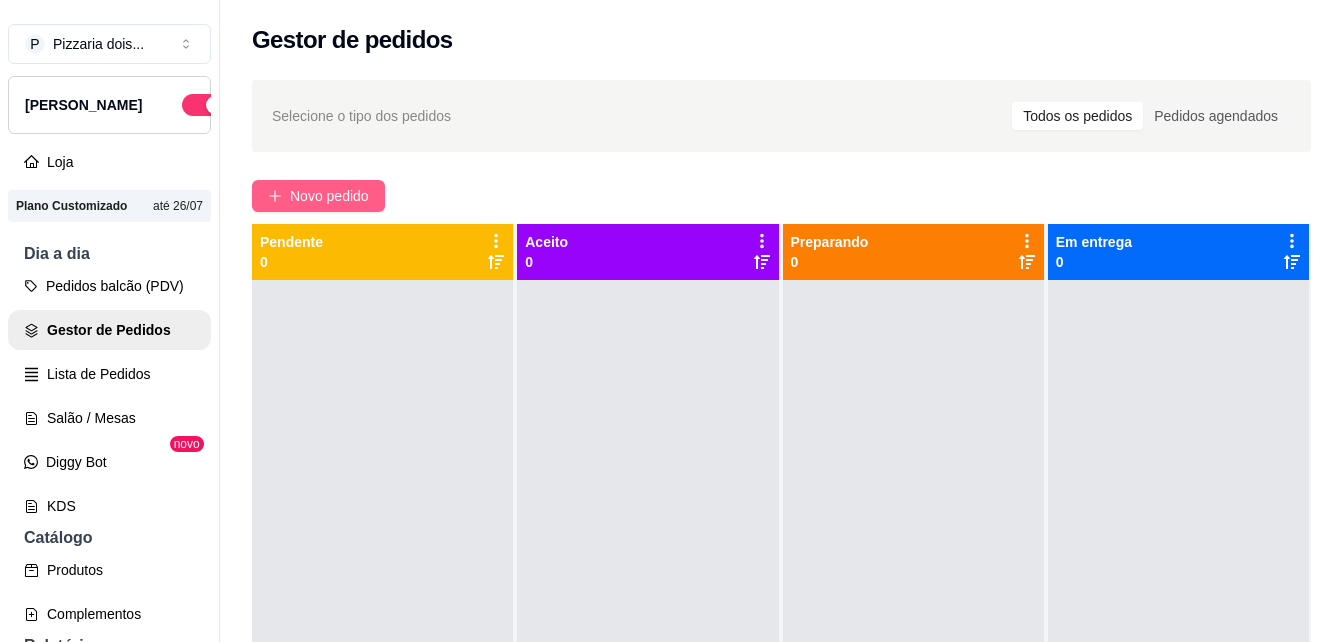 click on "Novo pedido" at bounding box center (329, 196) 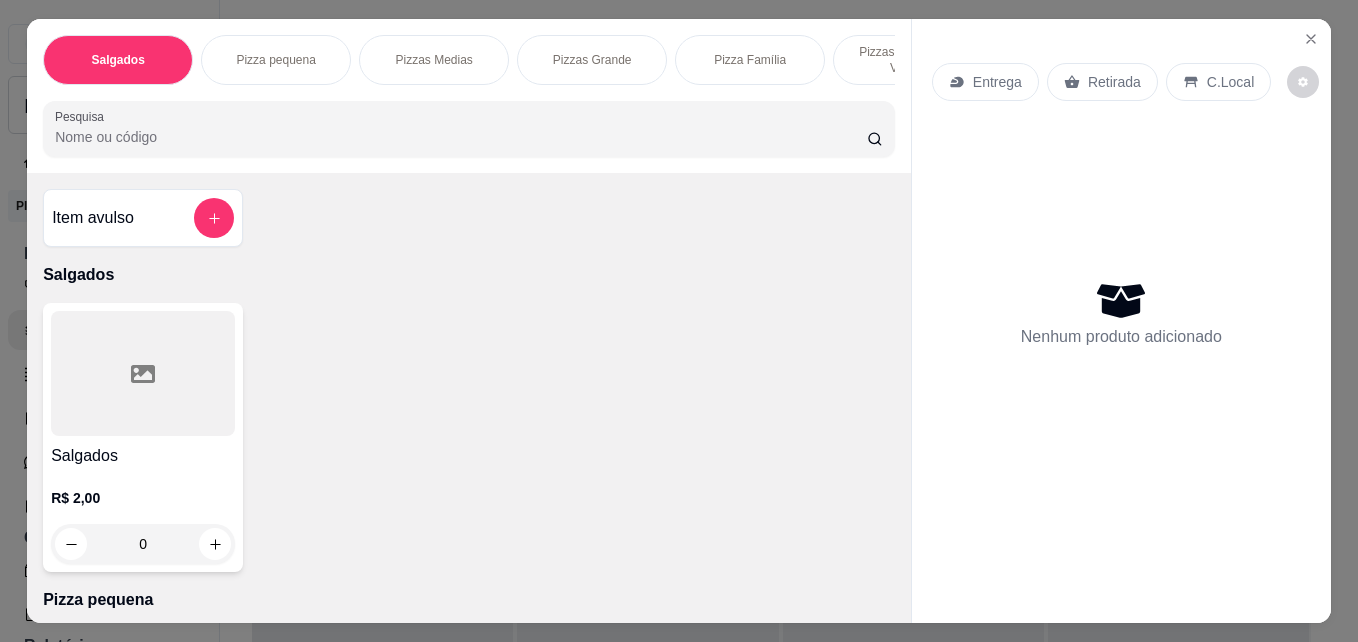 click on "Pizza Família" at bounding box center (750, 60) 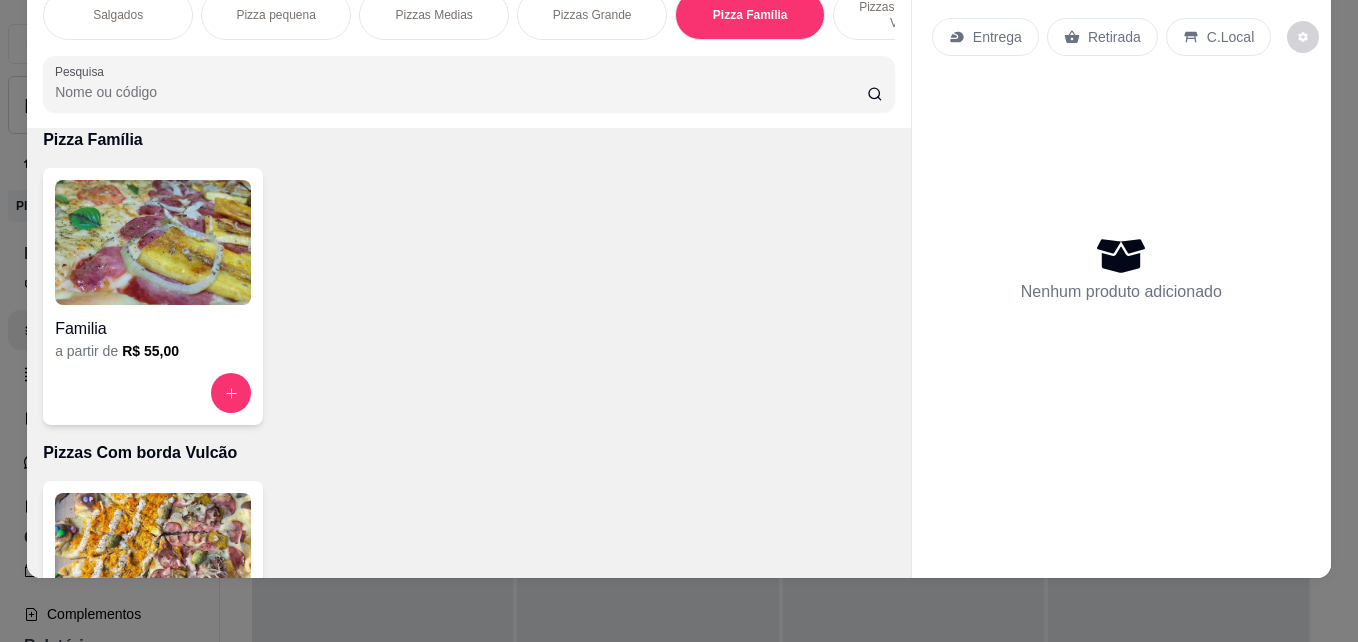 click at bounding box center [153, 242] 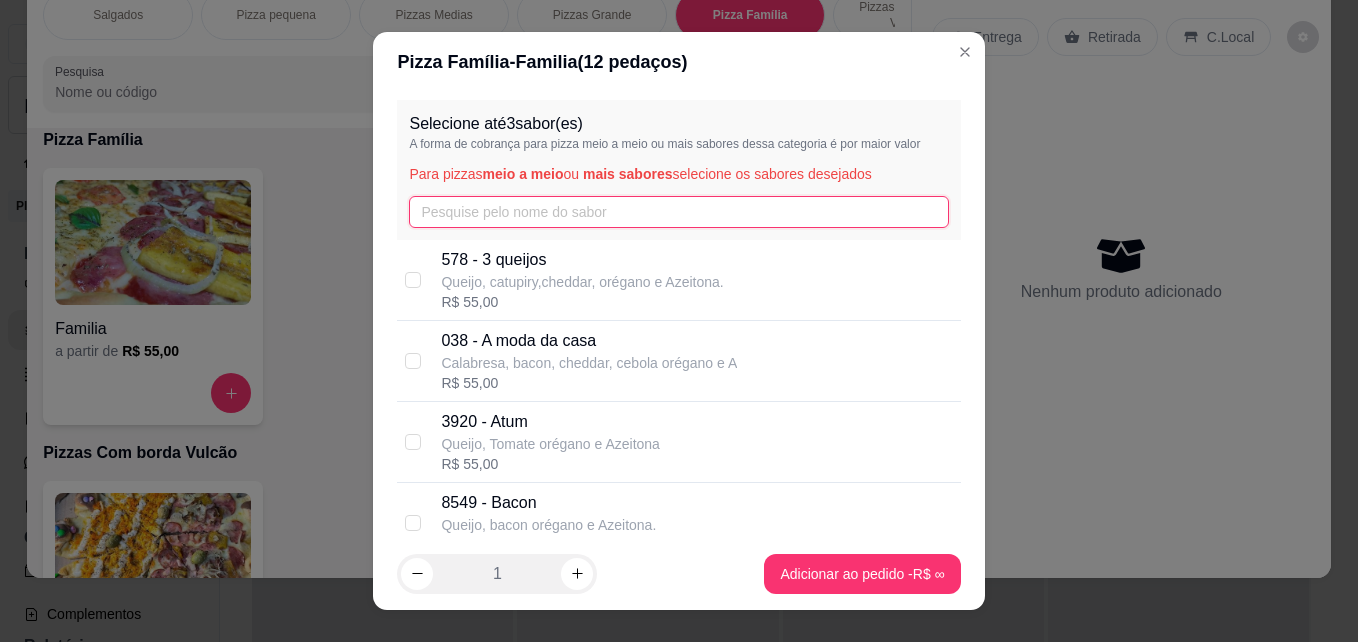 click at bounding box center (678, 212) 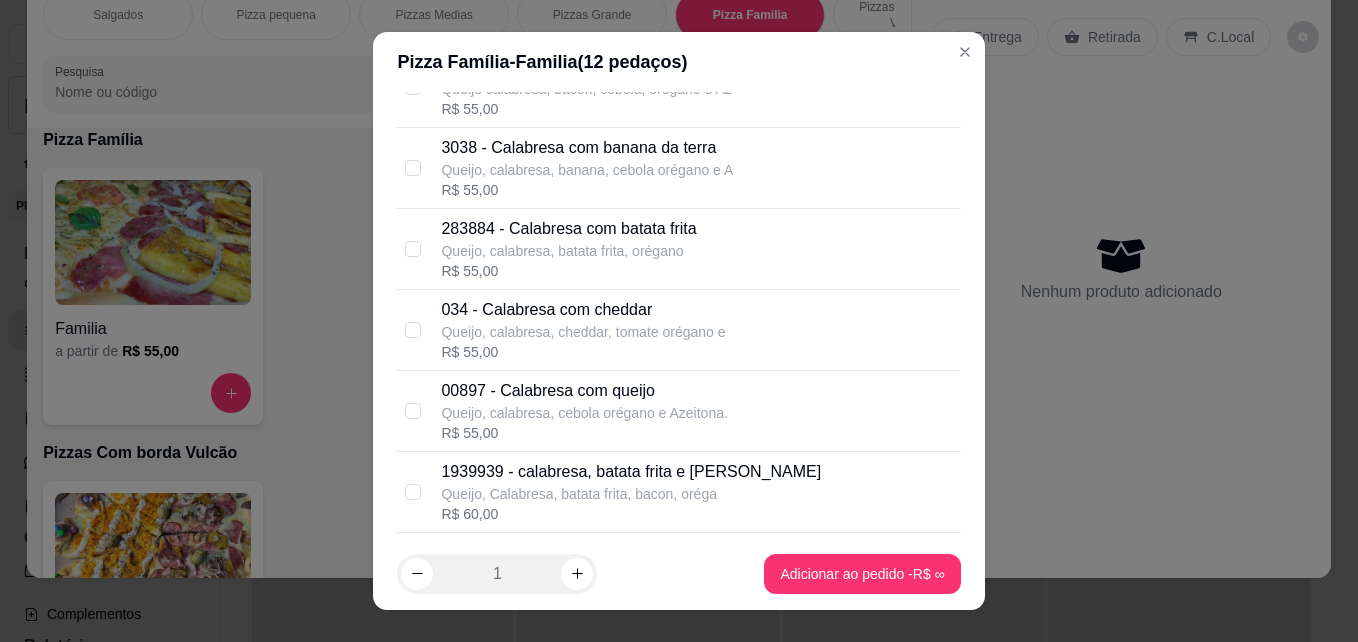 scroll, scrollTop: 200, scrollLeft: 0, axis: vertical 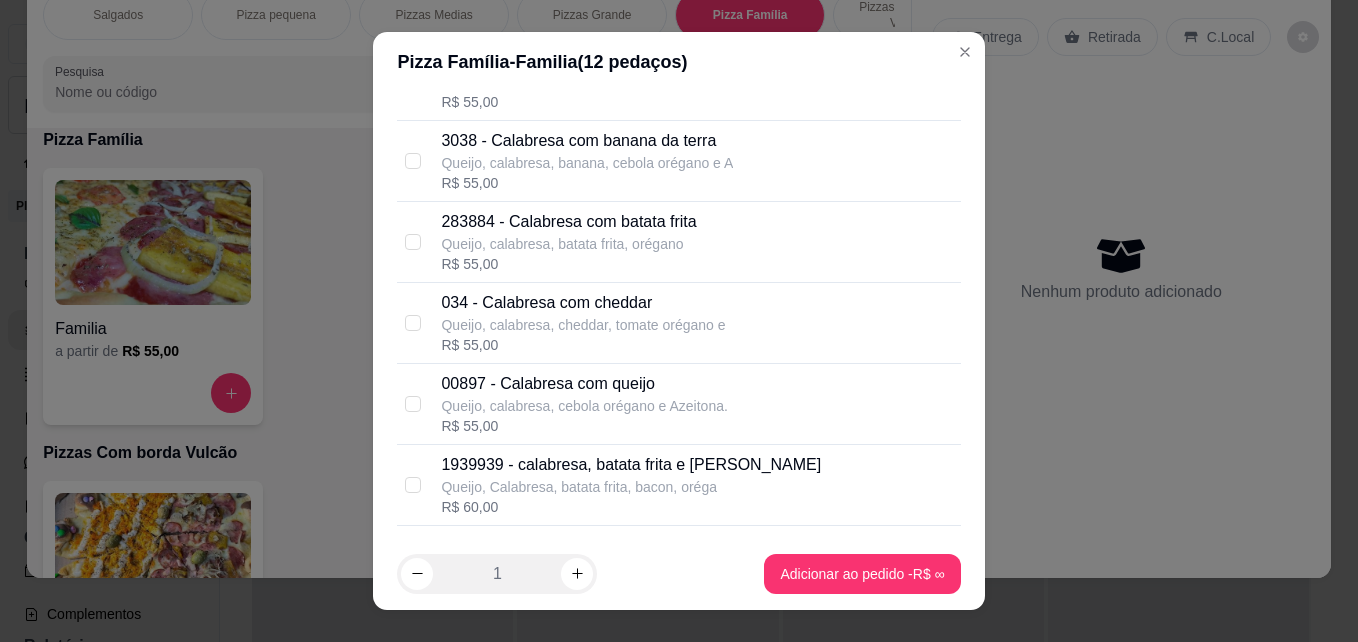 type on "cal" 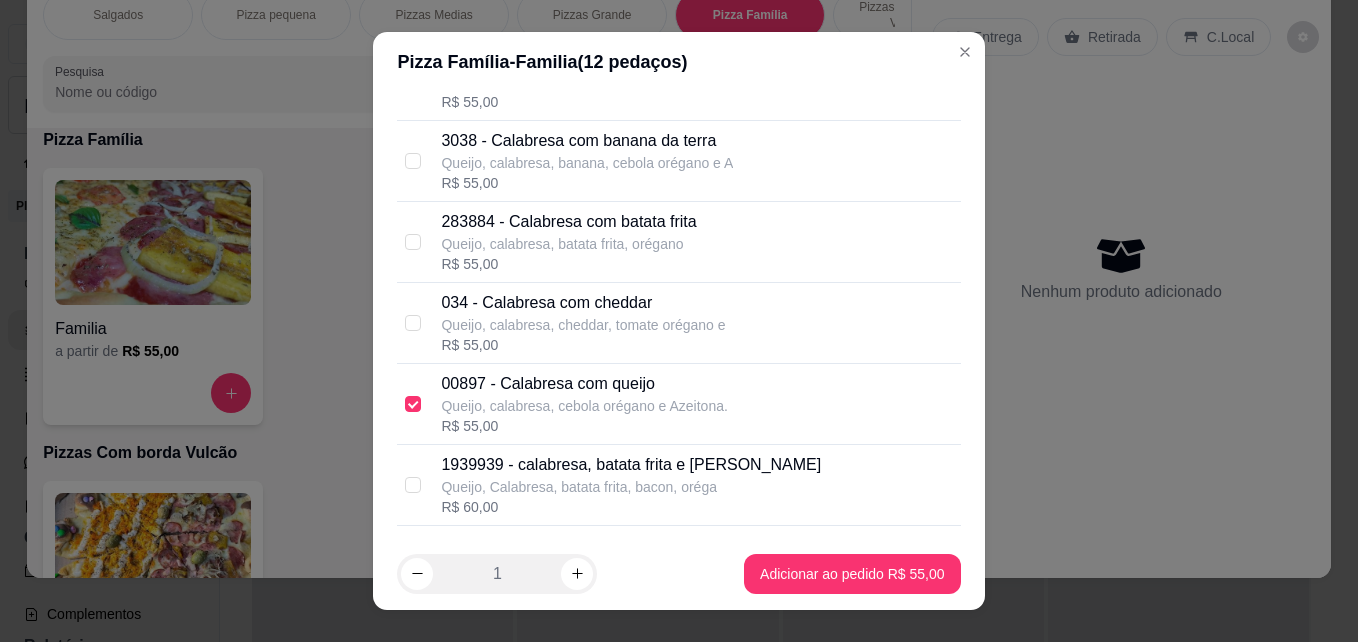 scroll, scrollTop: 0, scrollLeft: 0, axis: both 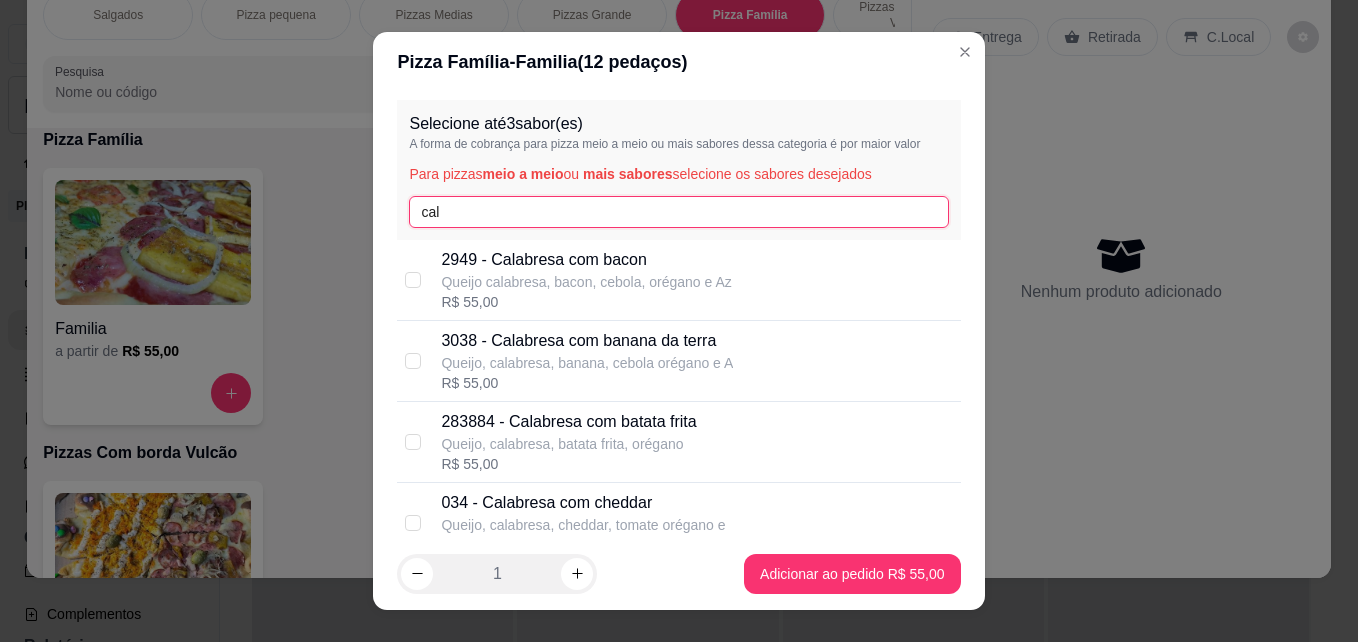 drag, startPoint x: 501, startPoint y: 205, endPoint x: 410, endPoint y: 207, distance: 91.02197 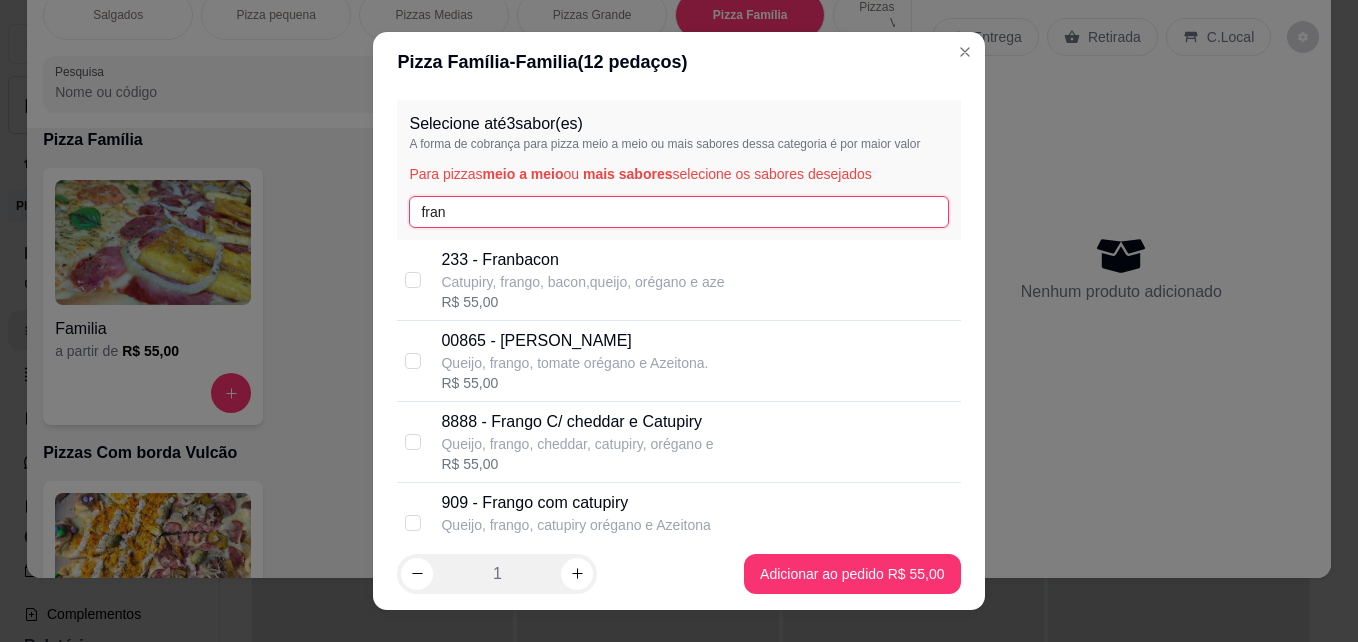 type on "fran" 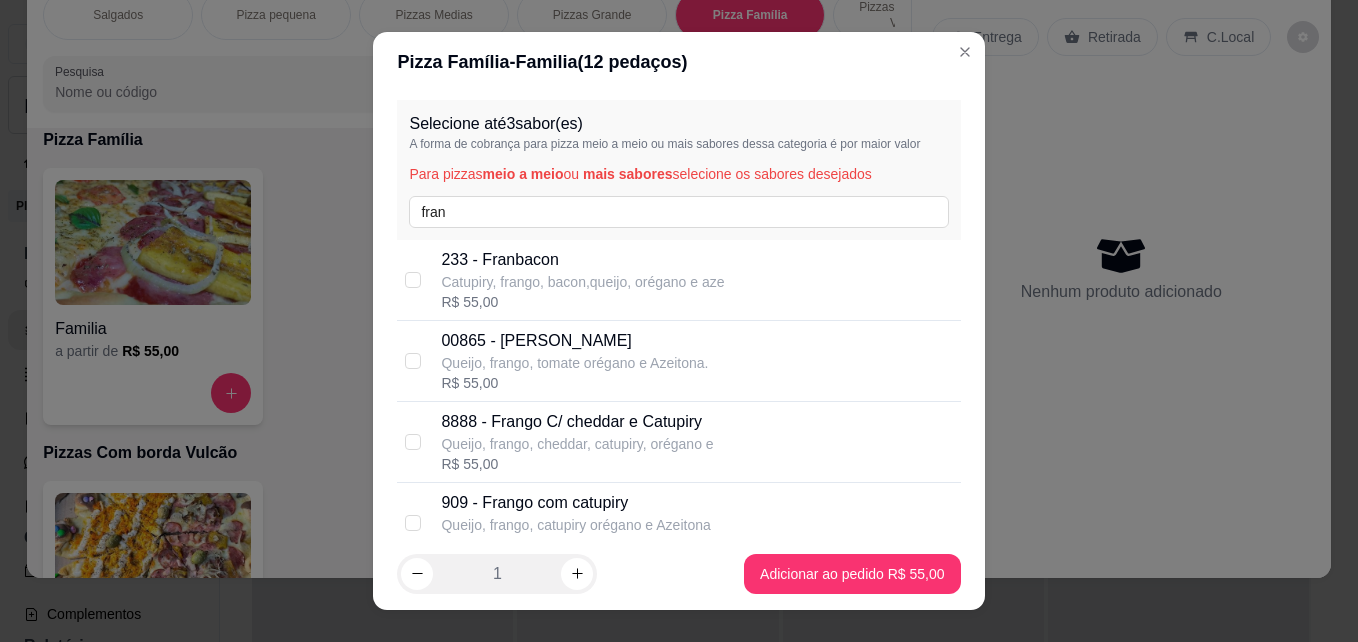 click on "Queijo, frango, cheddar, catupiry, orégano e" at bounding box center (577, 444) 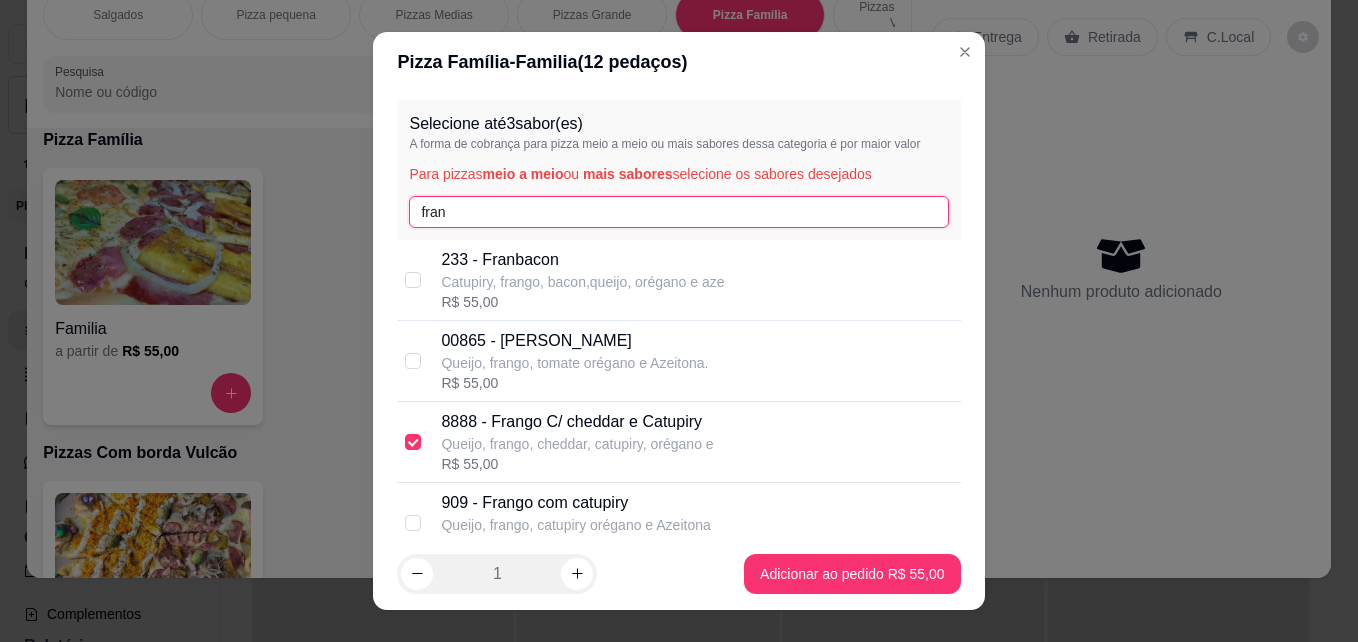 drag, startPoint x: 502, startPoint y: 212, endPoint x: 375, endPoint y: 214, distance: 127.01575 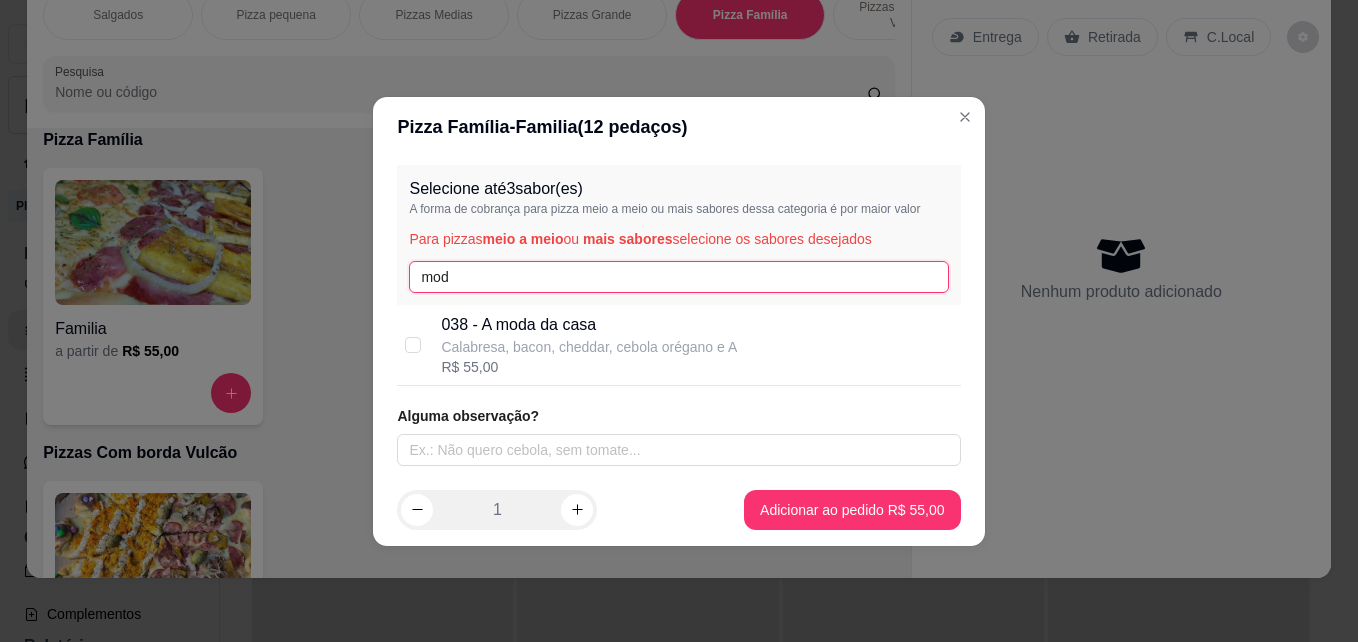 type on "mod" 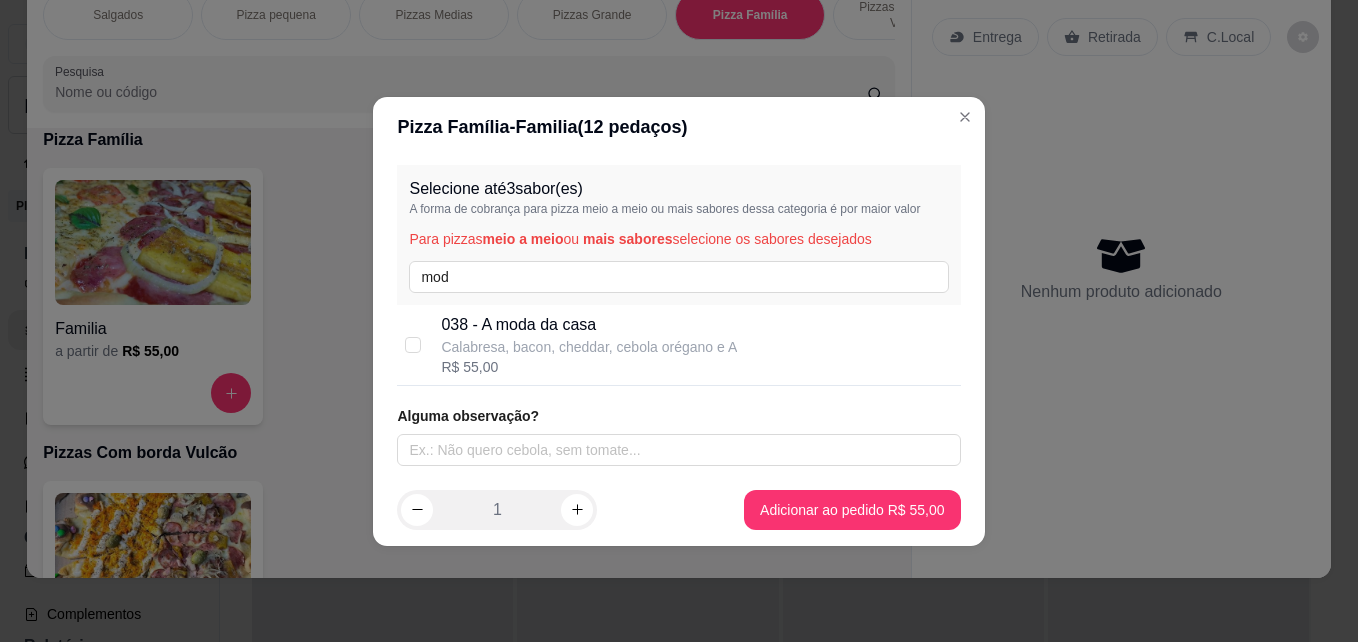 click on "038 - A moda da casa" at bounding box center (589, 325) 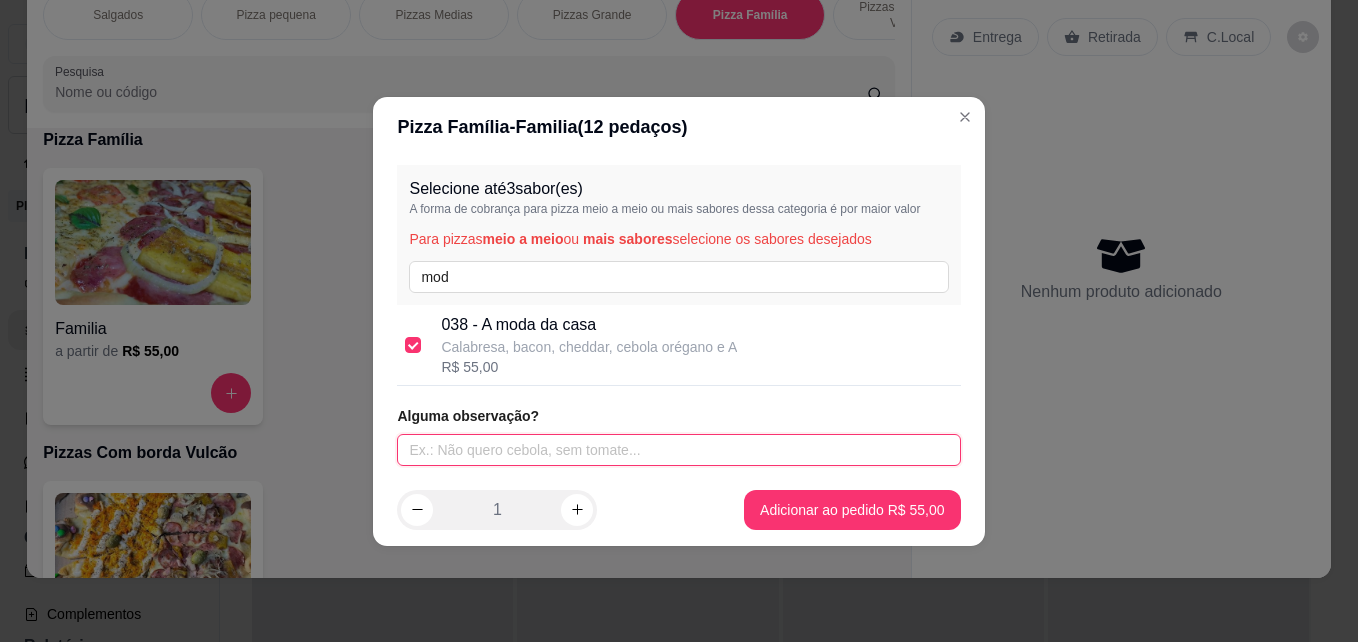click at bounding box center [678, 450] 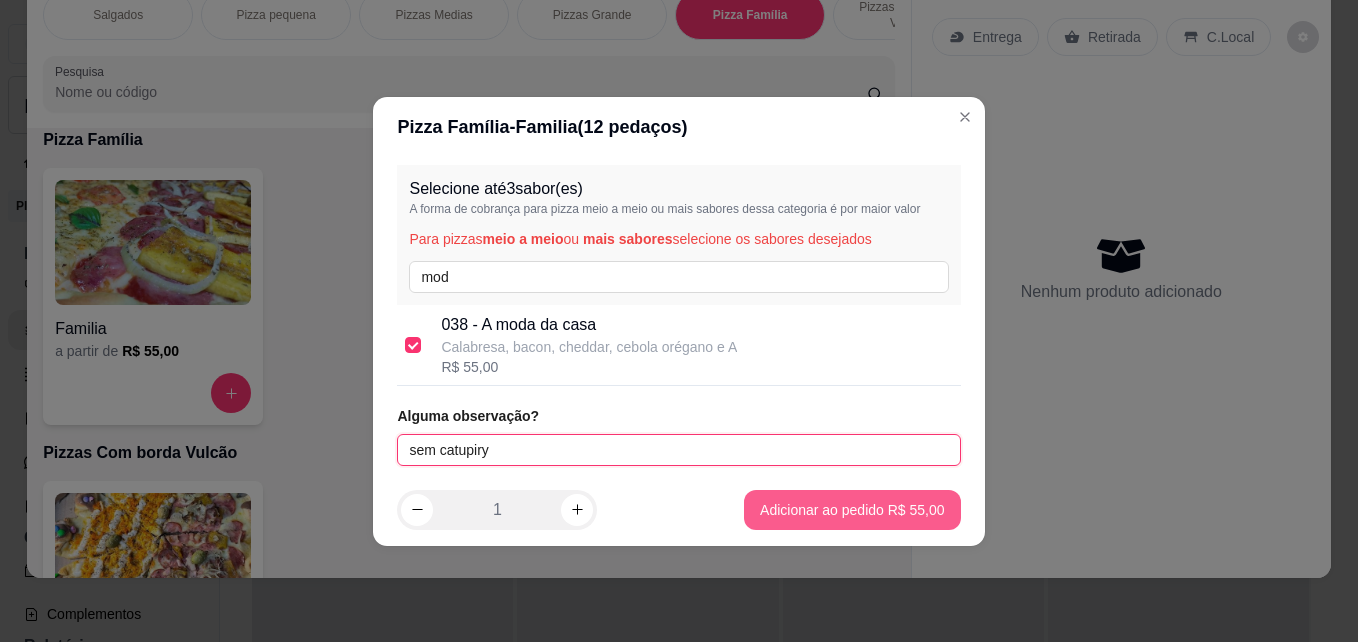 type on "sem catupiry" 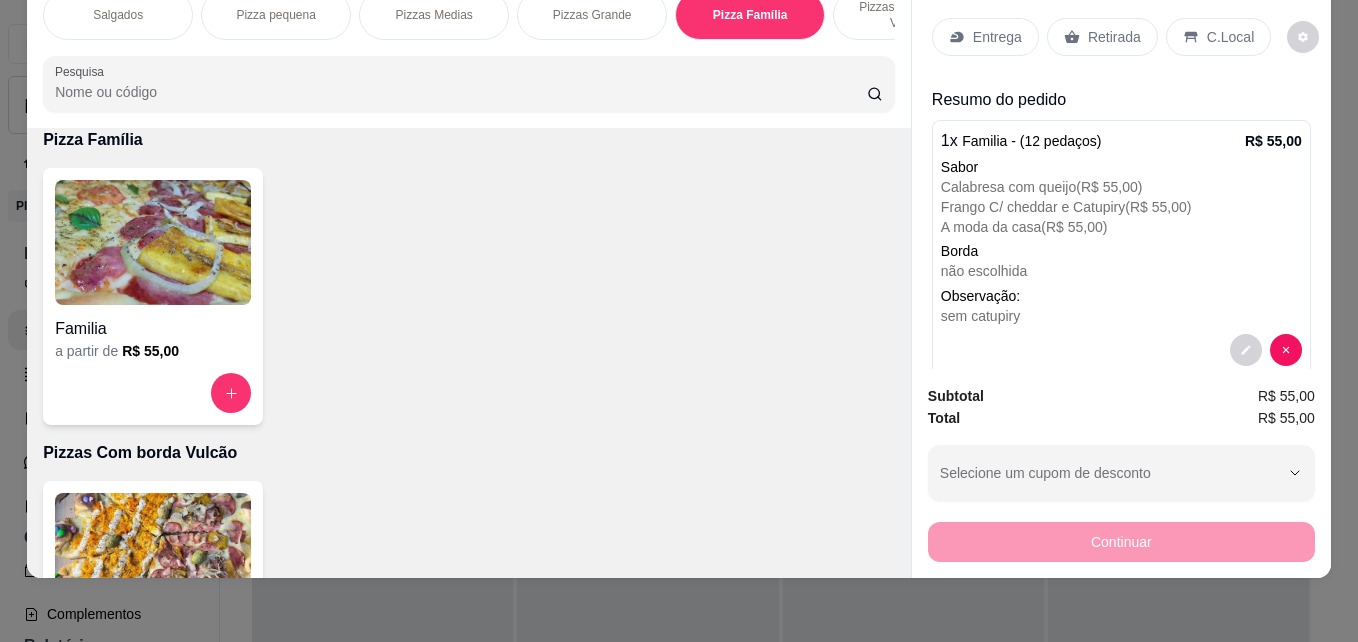 click on "Entrega" at bounding box center (997, 37) 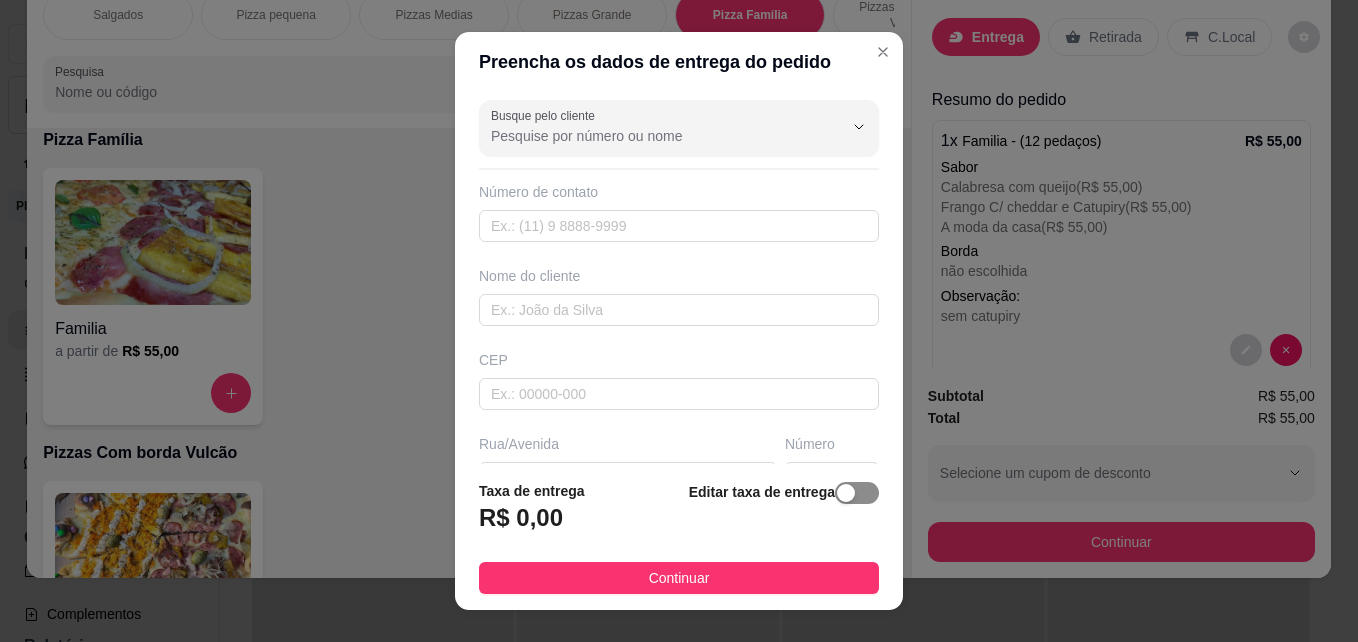 click at bounding box center [846, 493] 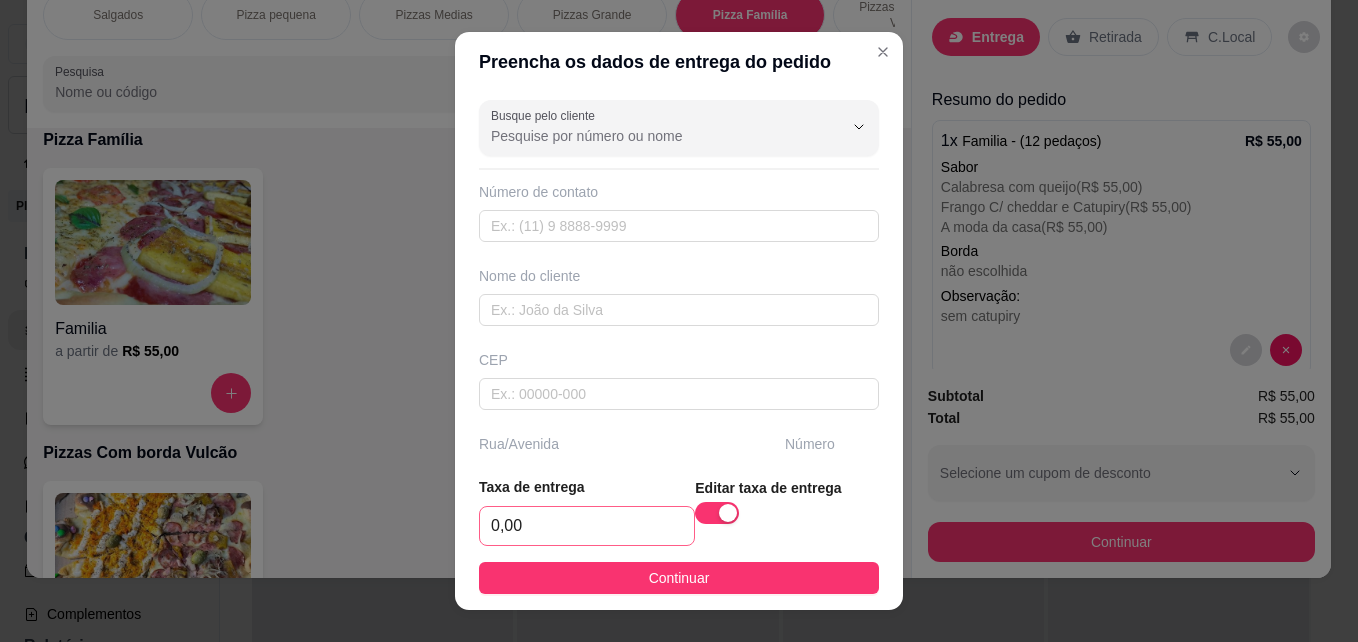 click on "0,00" at bounding box center [587, 526] 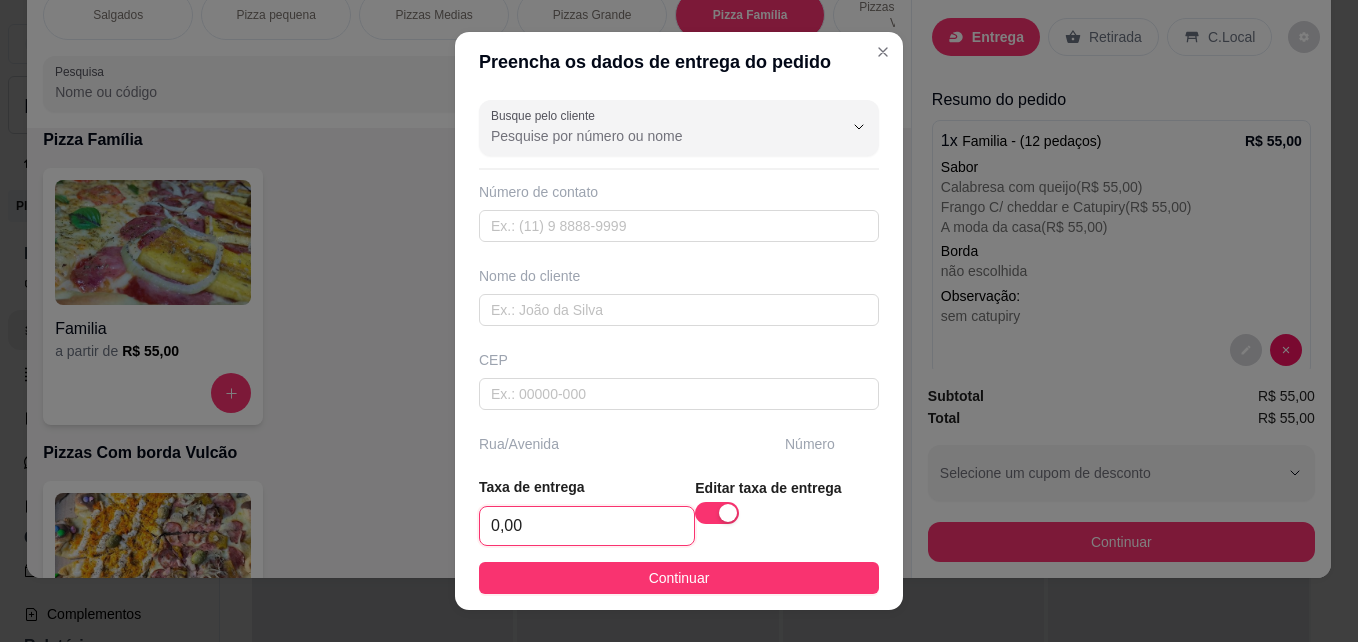 click on "0,00" at bounding box center (587, 526) 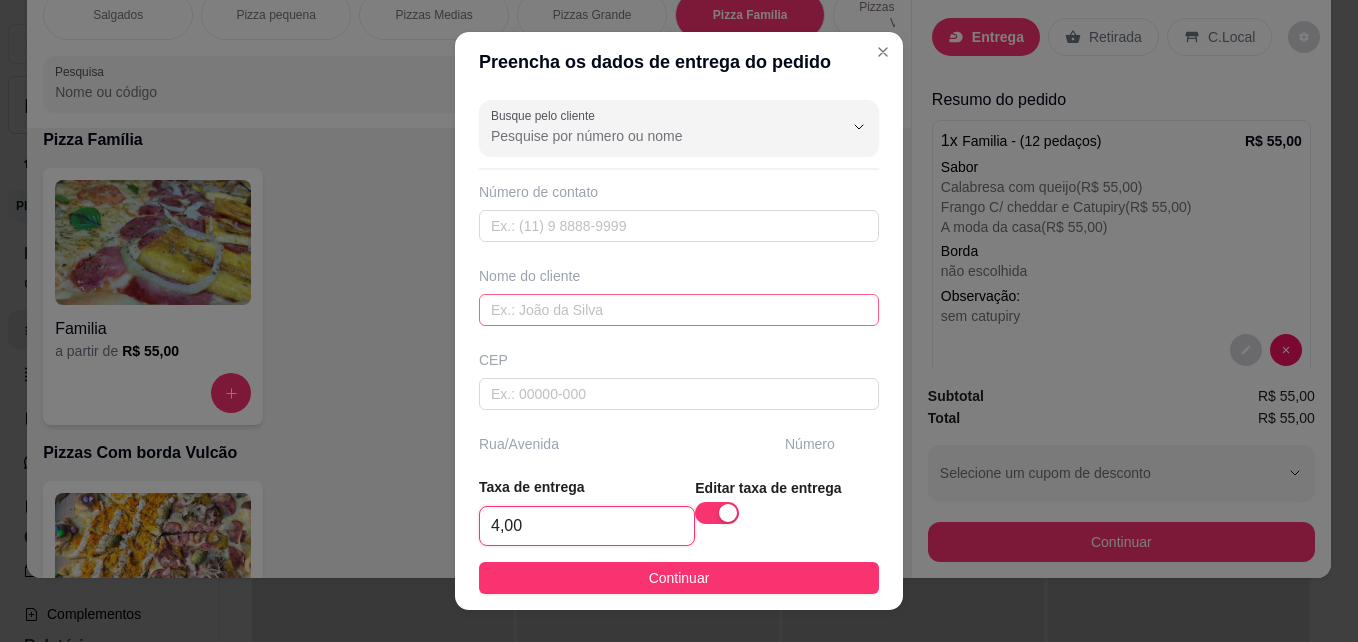 type on "4,00" 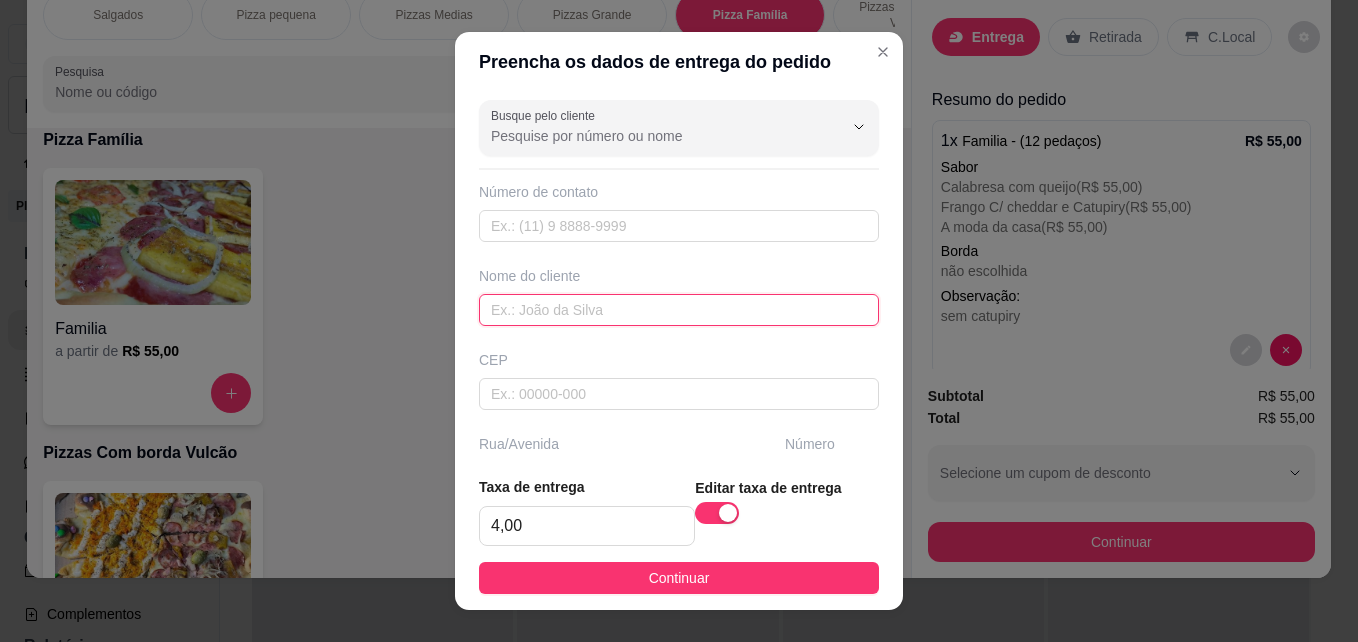 click at bounding box center [679, 310] 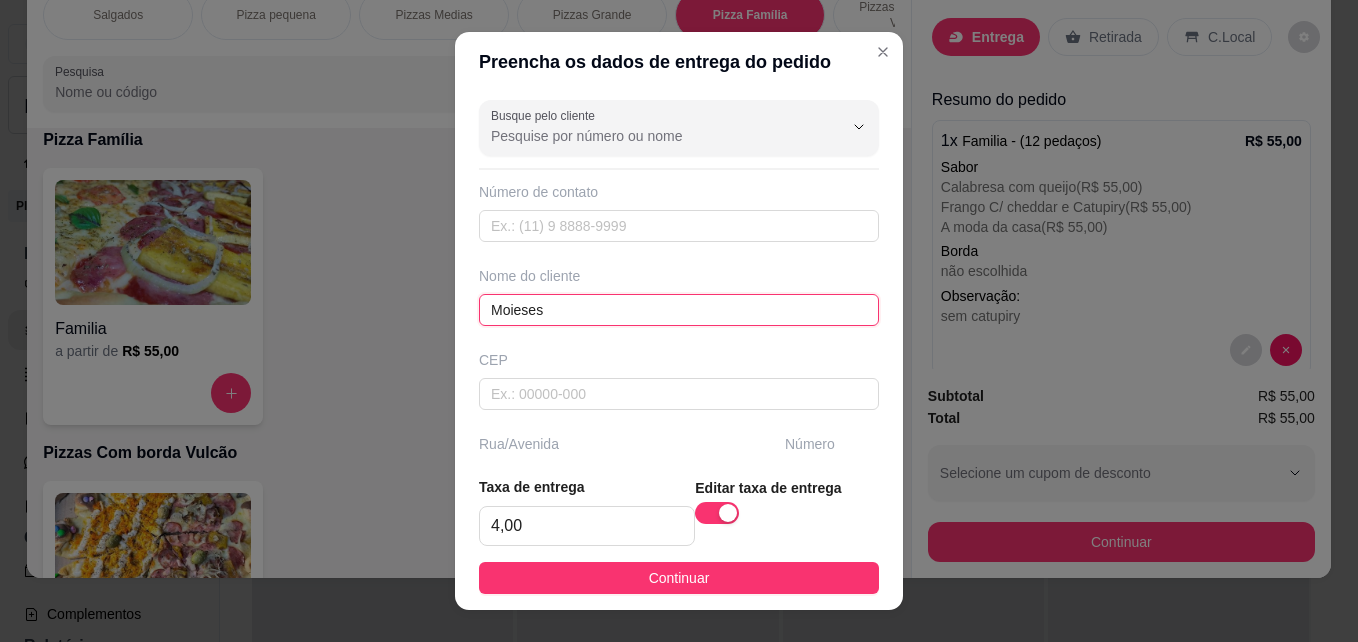 click on "Moieses" at bounding box center (679, 310) 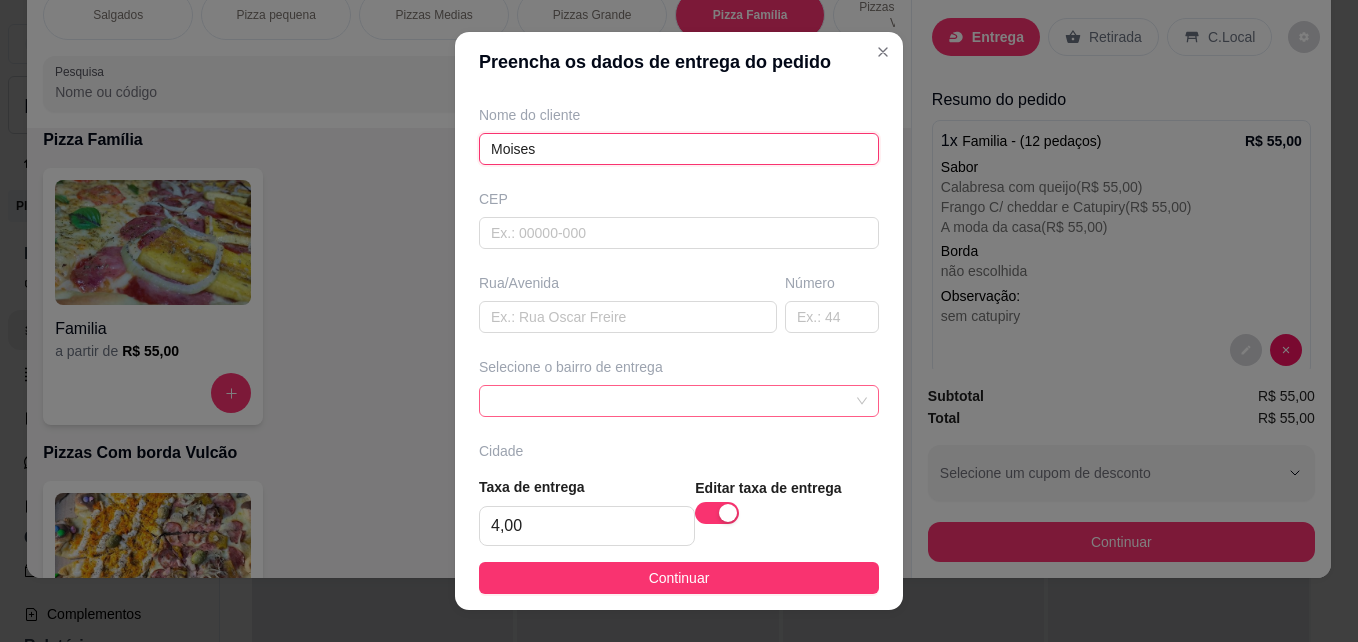scroll, scrollTop: 200, scrollLeft: 0, axis: vertical 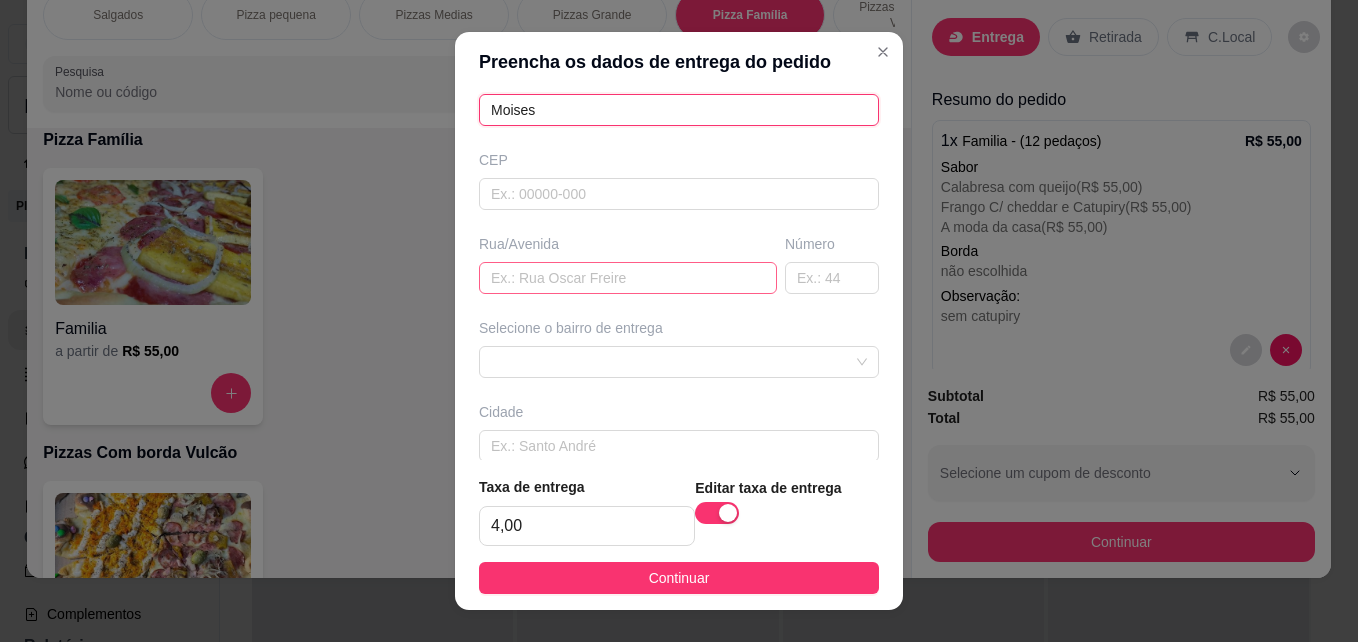 type on "Moises" 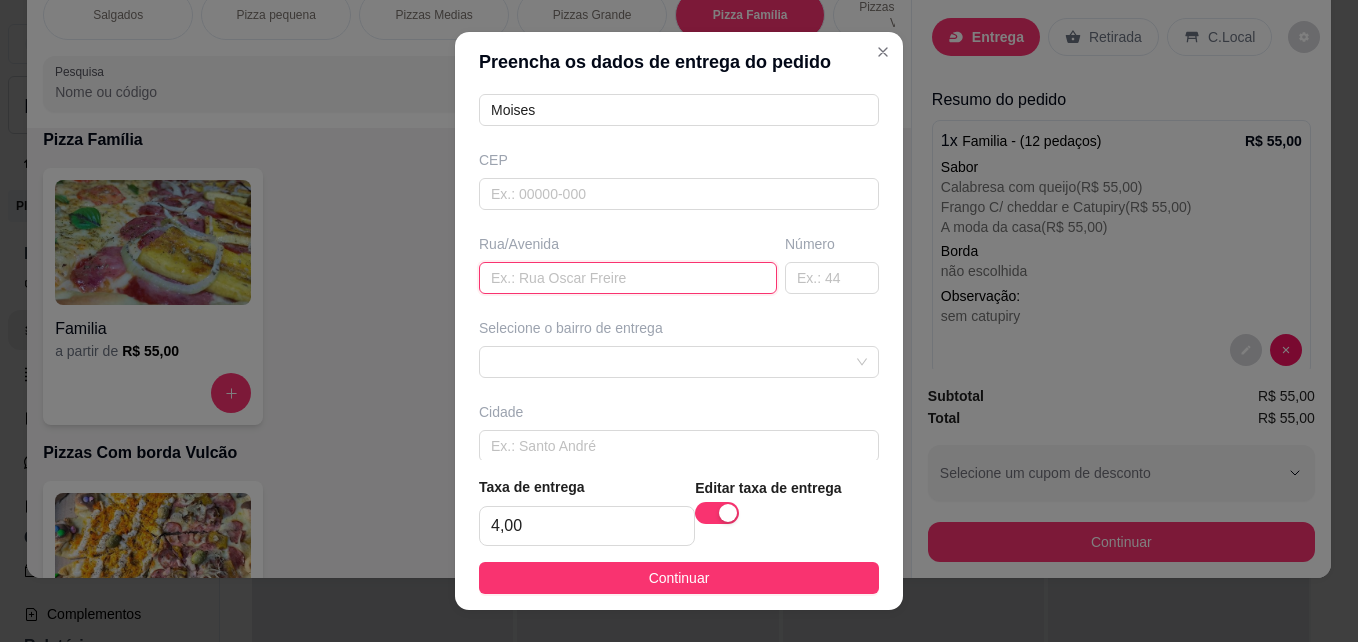 click at bounding box center (628, 278) 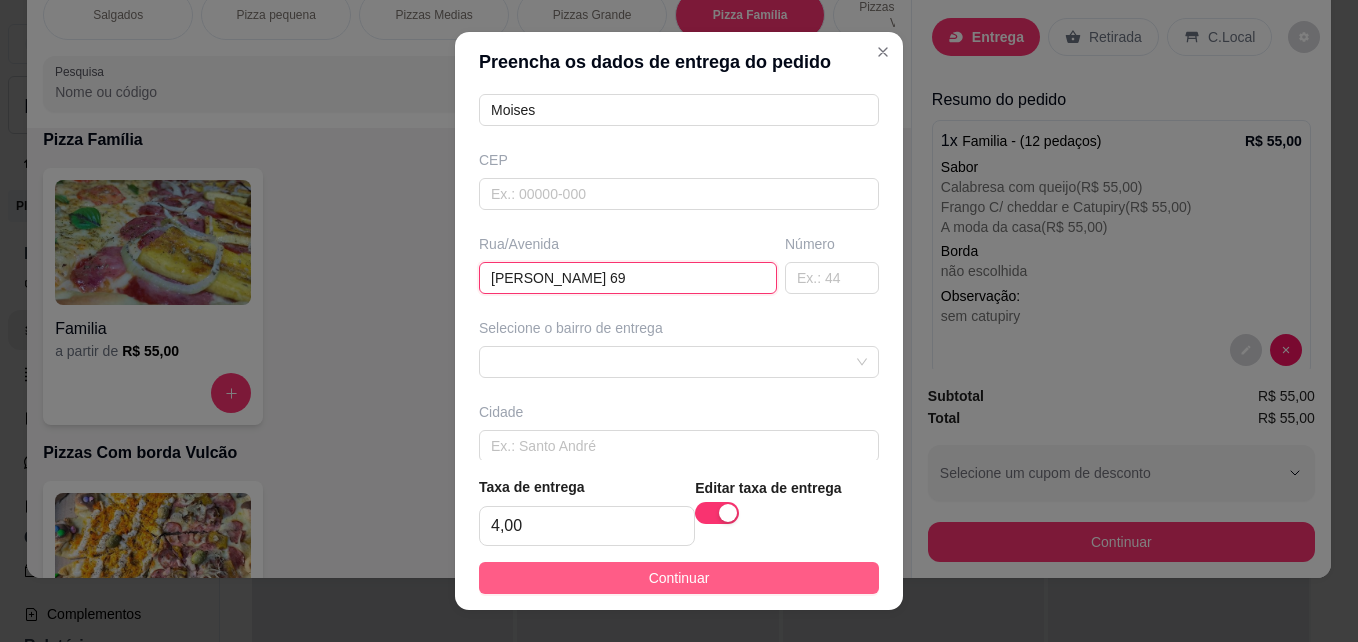 type on "[PERSON_NAME] 69" 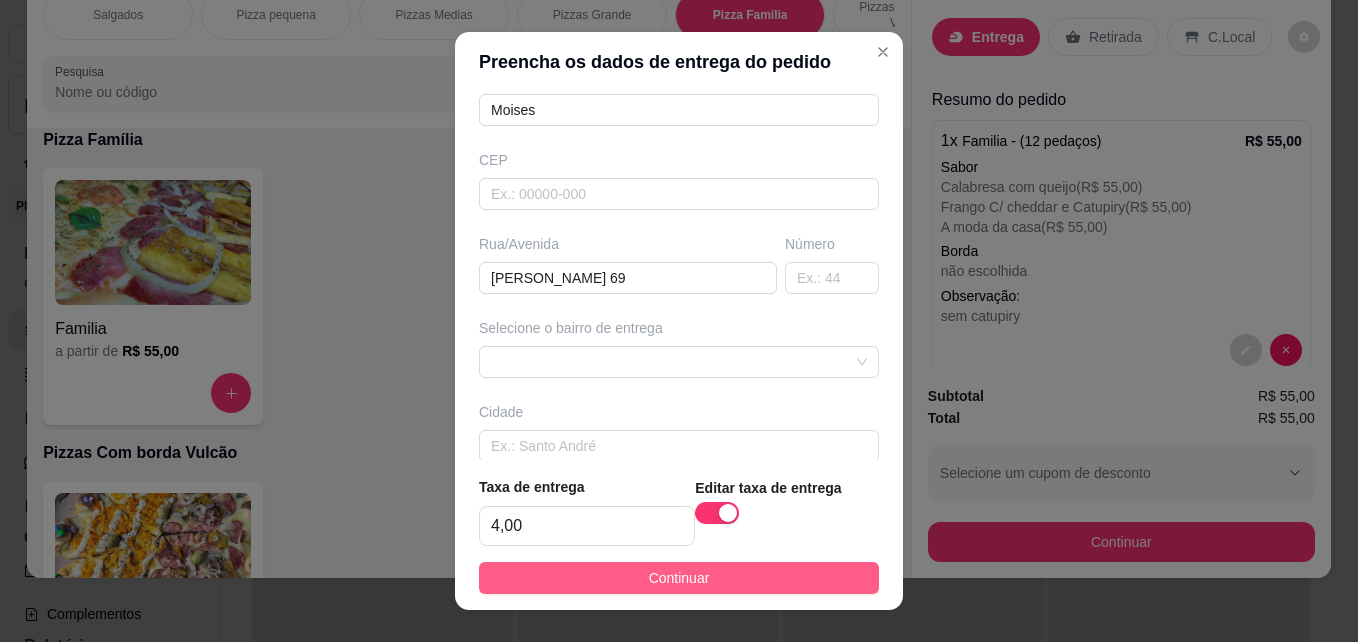 click on "Continuar" at bounding box center (679, 578) 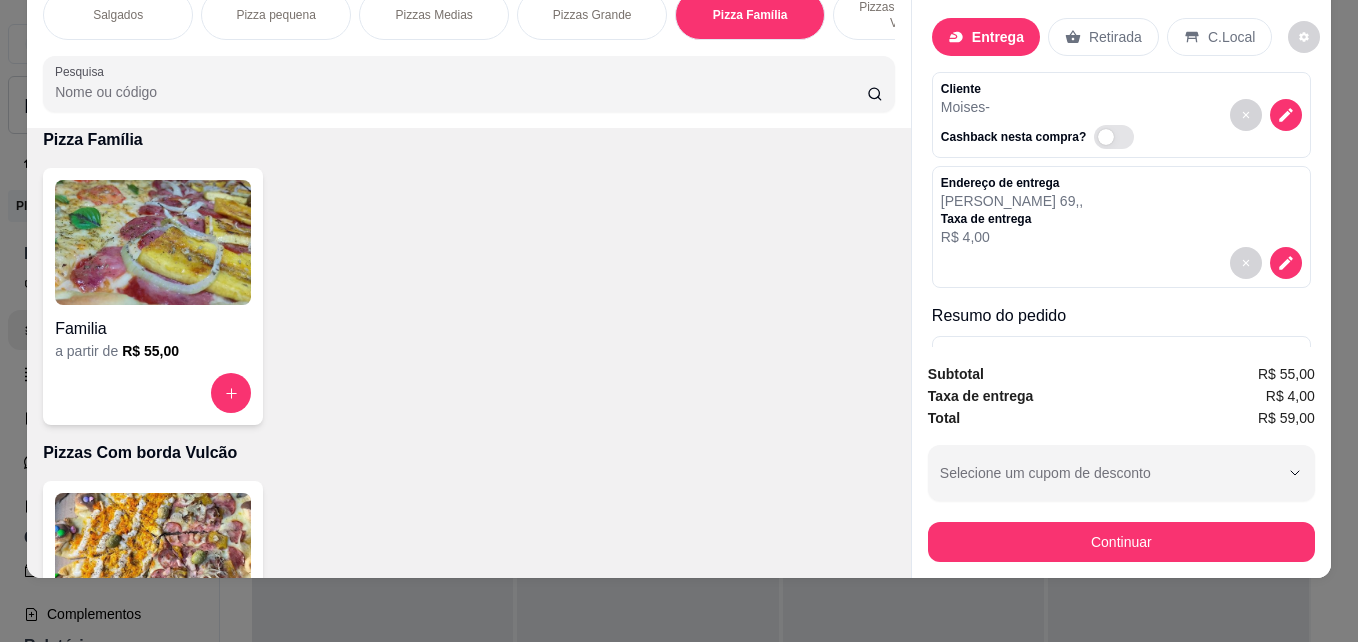 scroll, scrollTop: 0, scrollLeft: 745, axis: horizontal 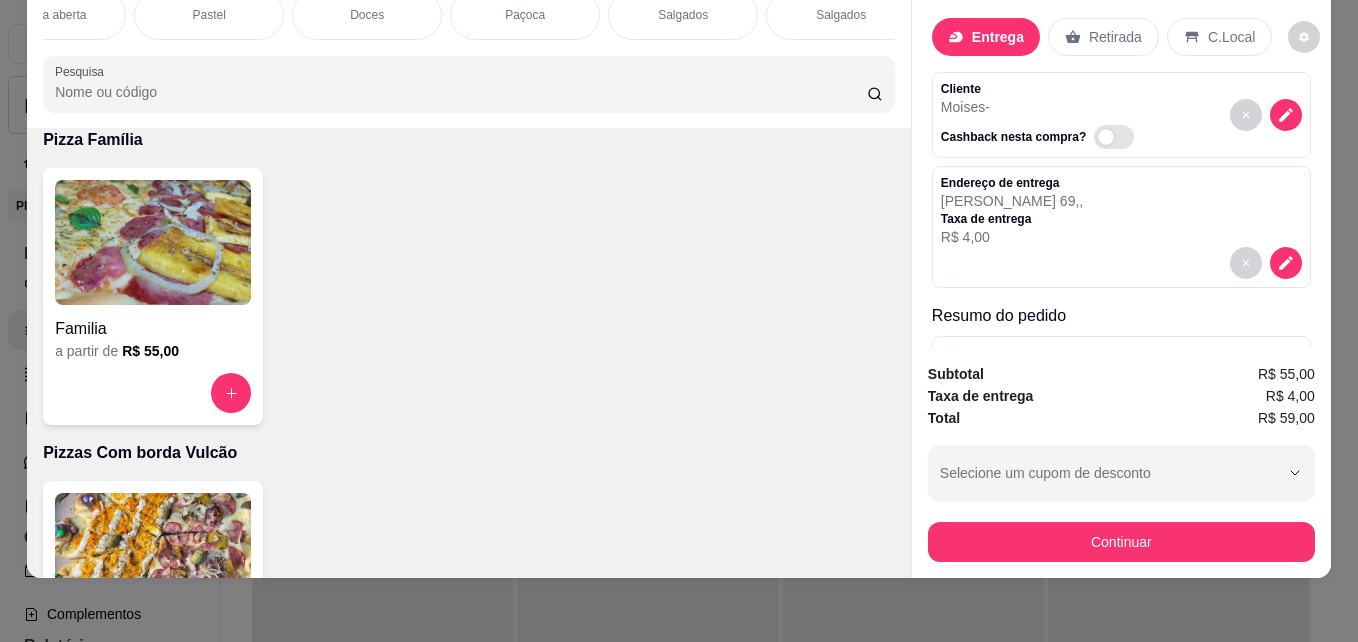 click on "Salgados" at bounding box center [841, 15] 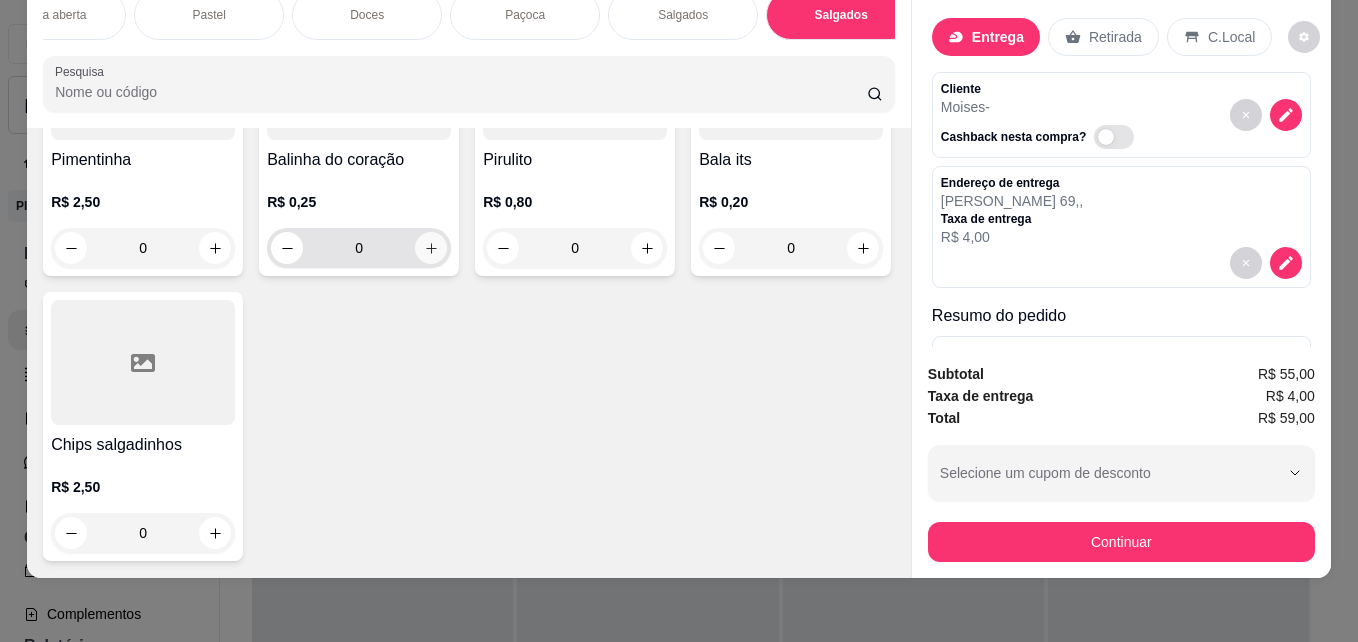 scroll, scrollTop: 8220, scrollLeft: 0, axis: vertical 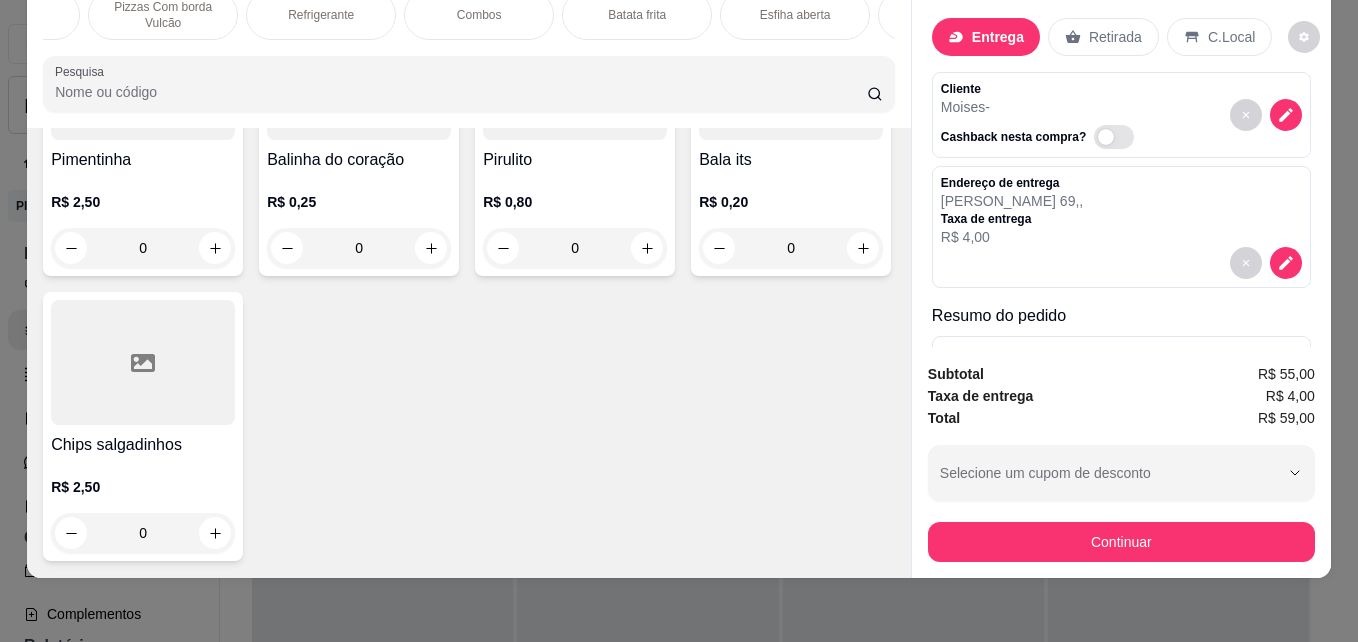 click on "Pizzas Com borda Vulcão" at bounding box center (163, 15) 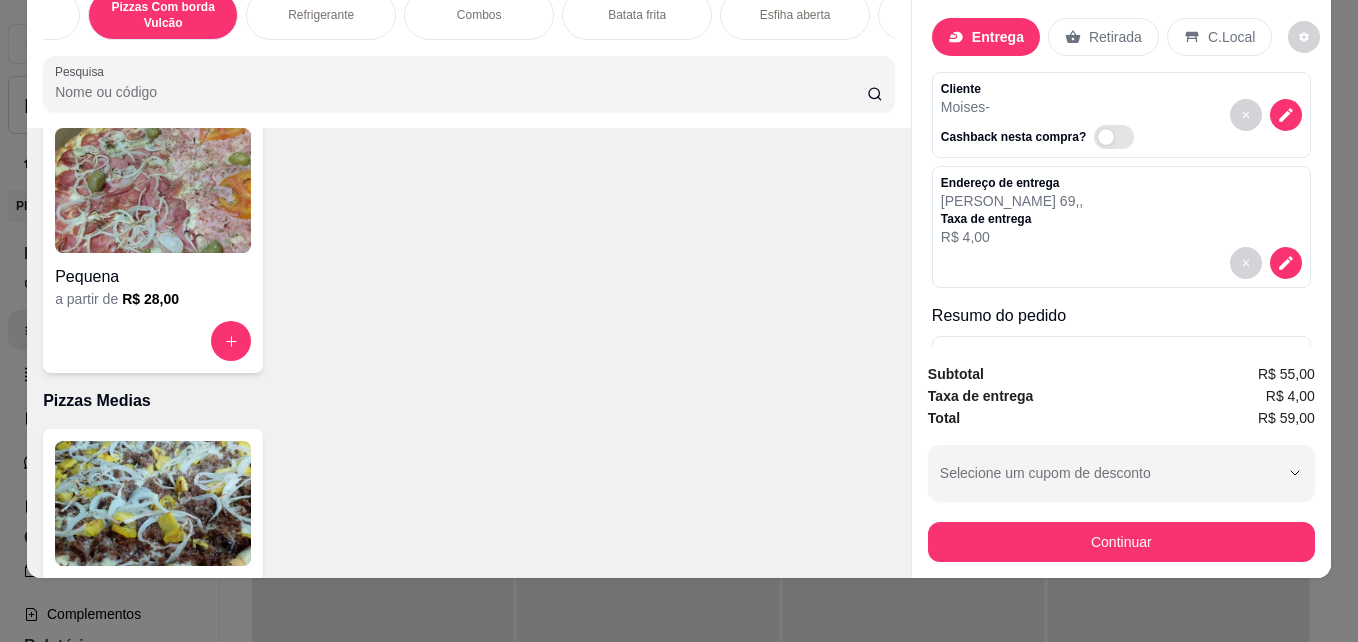 scroll, scrollTop: 0, scrollLeft: 0, axis: both 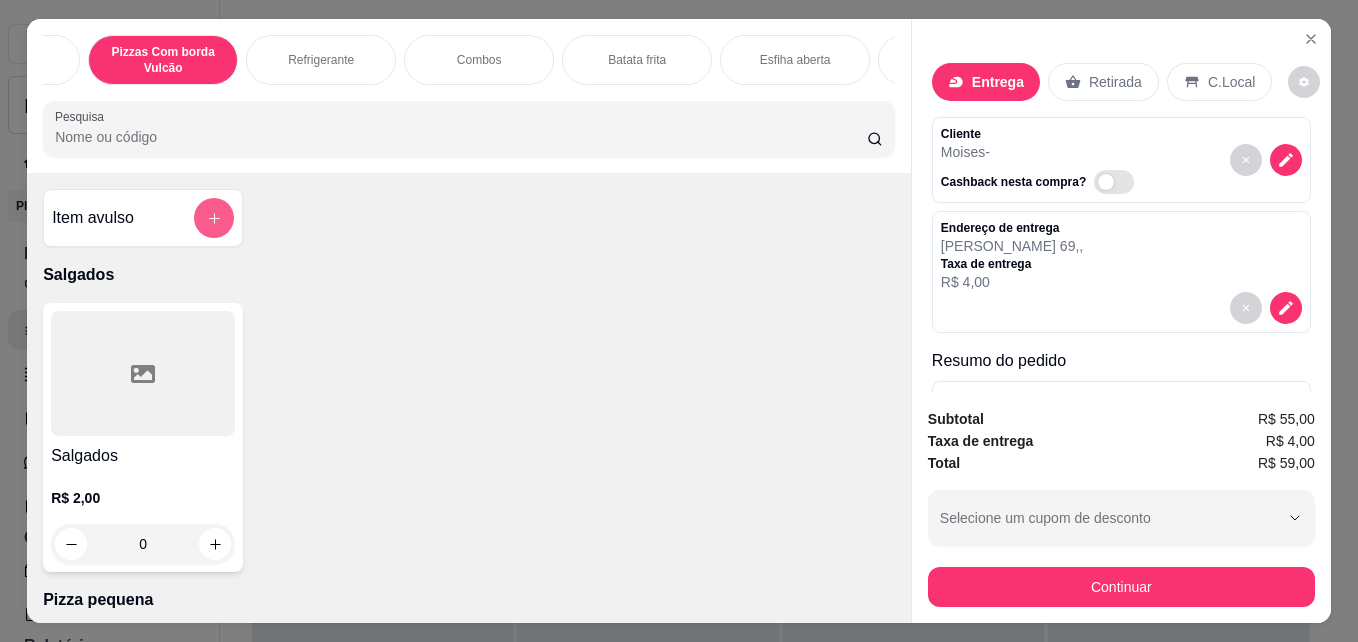 click at bounding box center (214, 218) 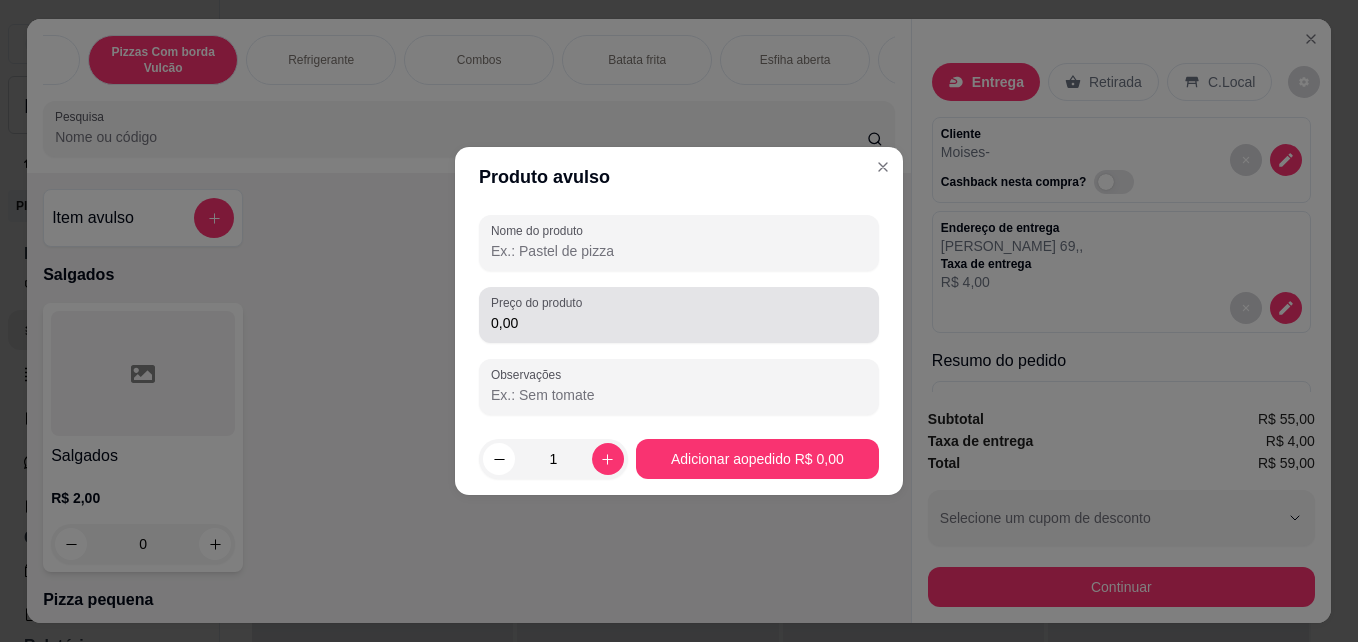 click on "0,00" at bounding box center (679, 323) 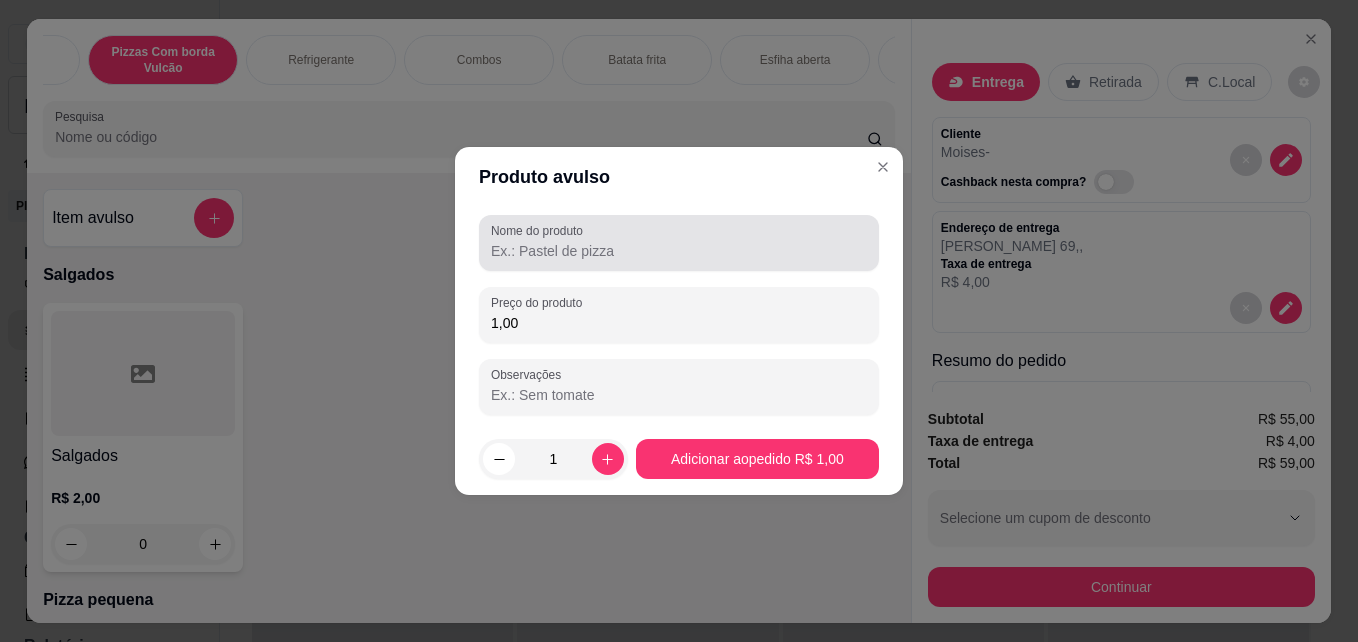 type on "1,00" 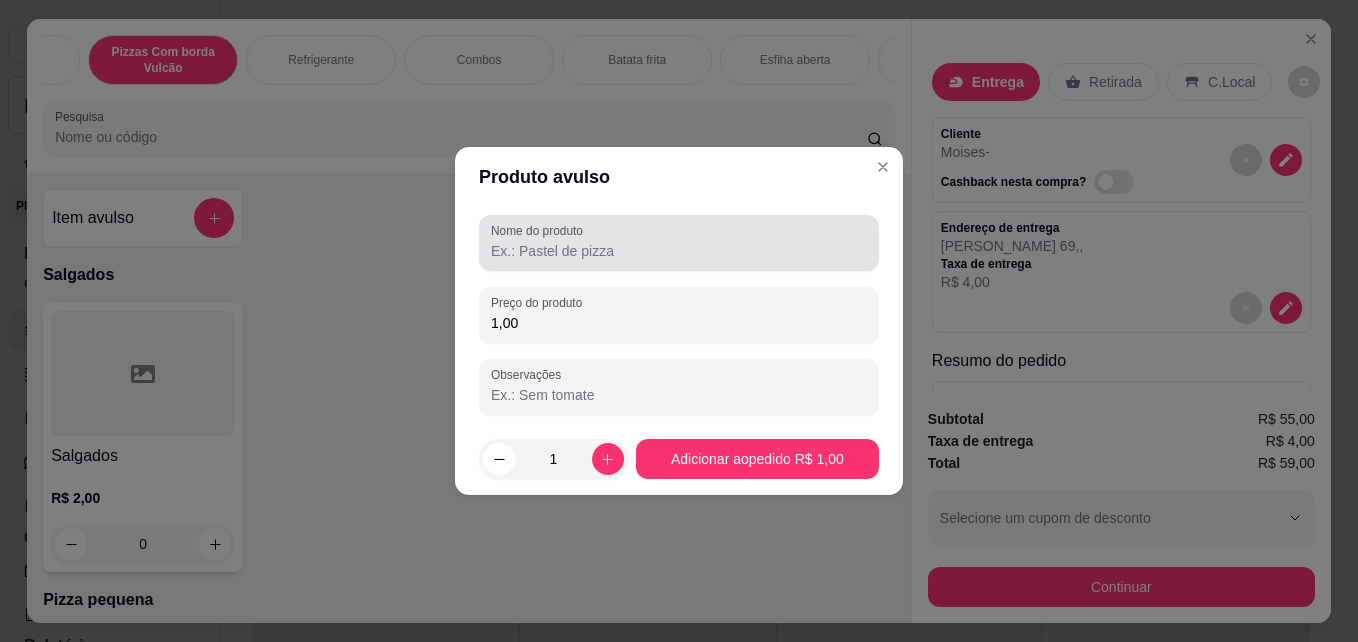 click on "Nome do produto" at bounding box center (679, 243) 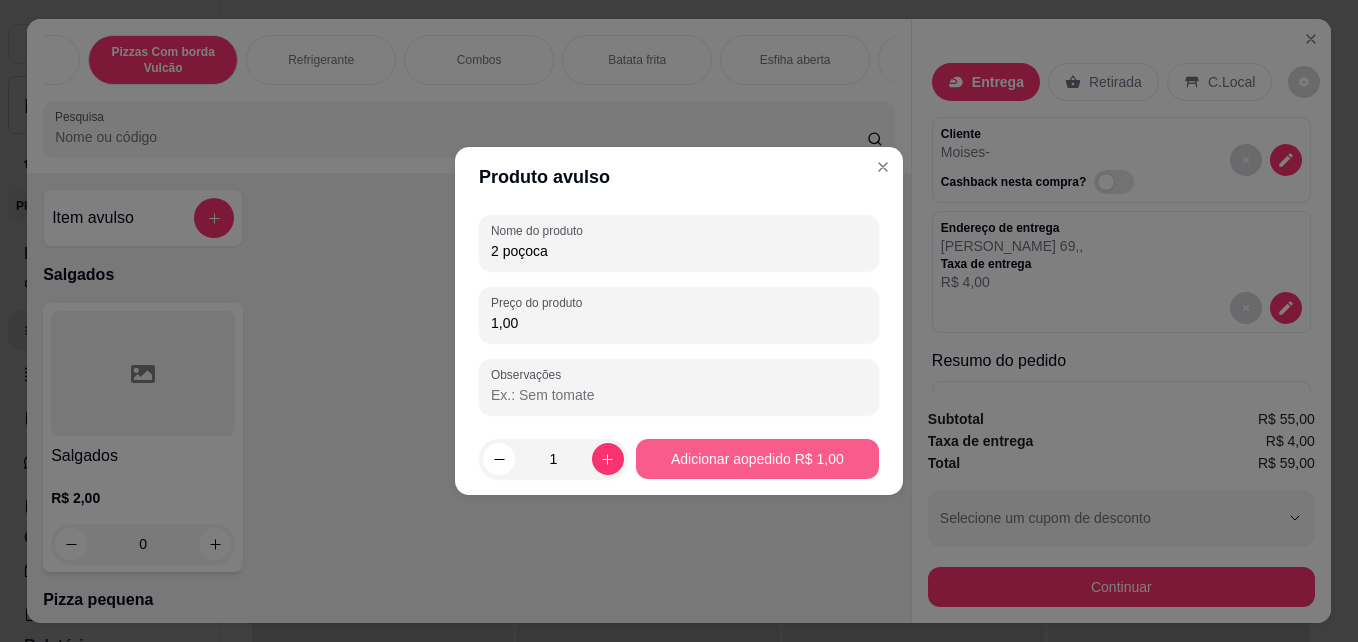 type on "2 poçoca" 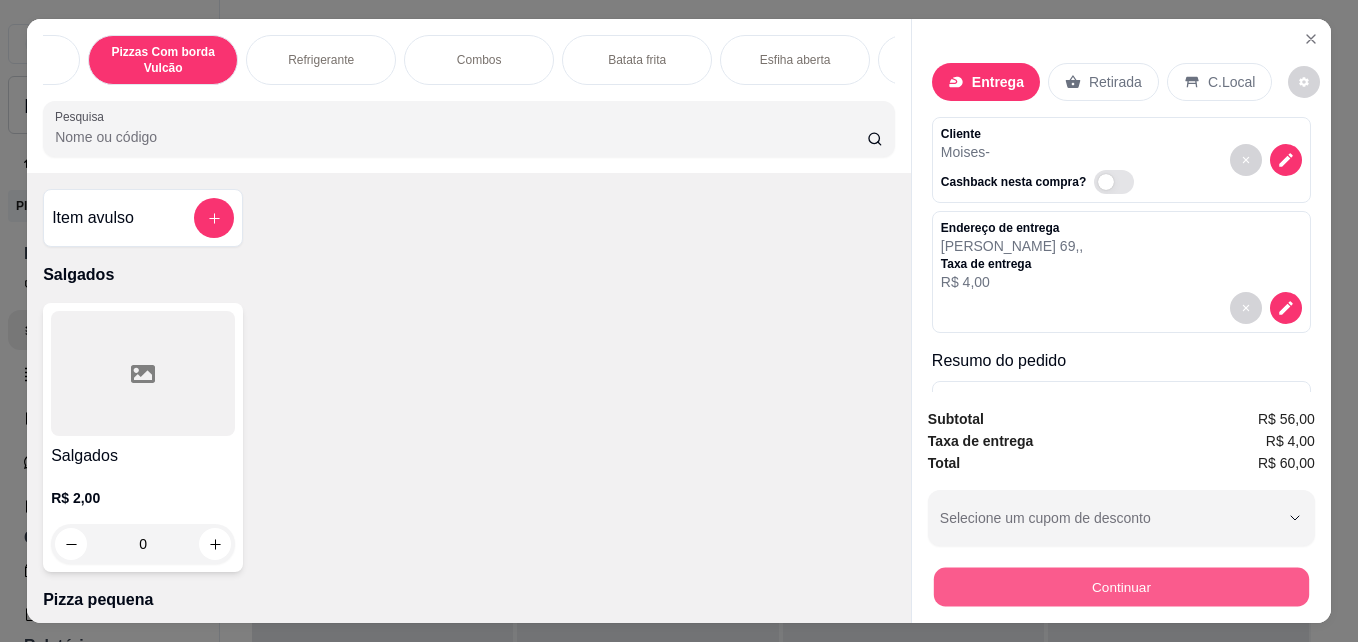 click on "Continuar" at bounding box center (1121, 586) 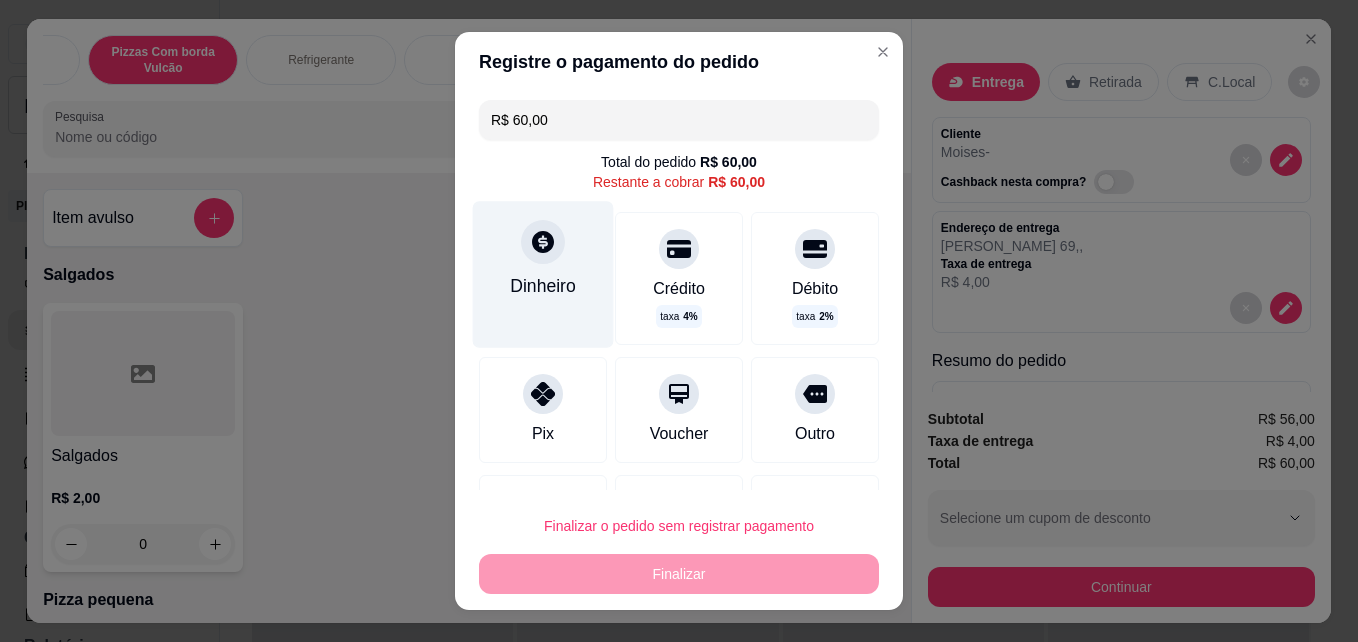 click on "Dinheiro" at bounding box center [543, 274] 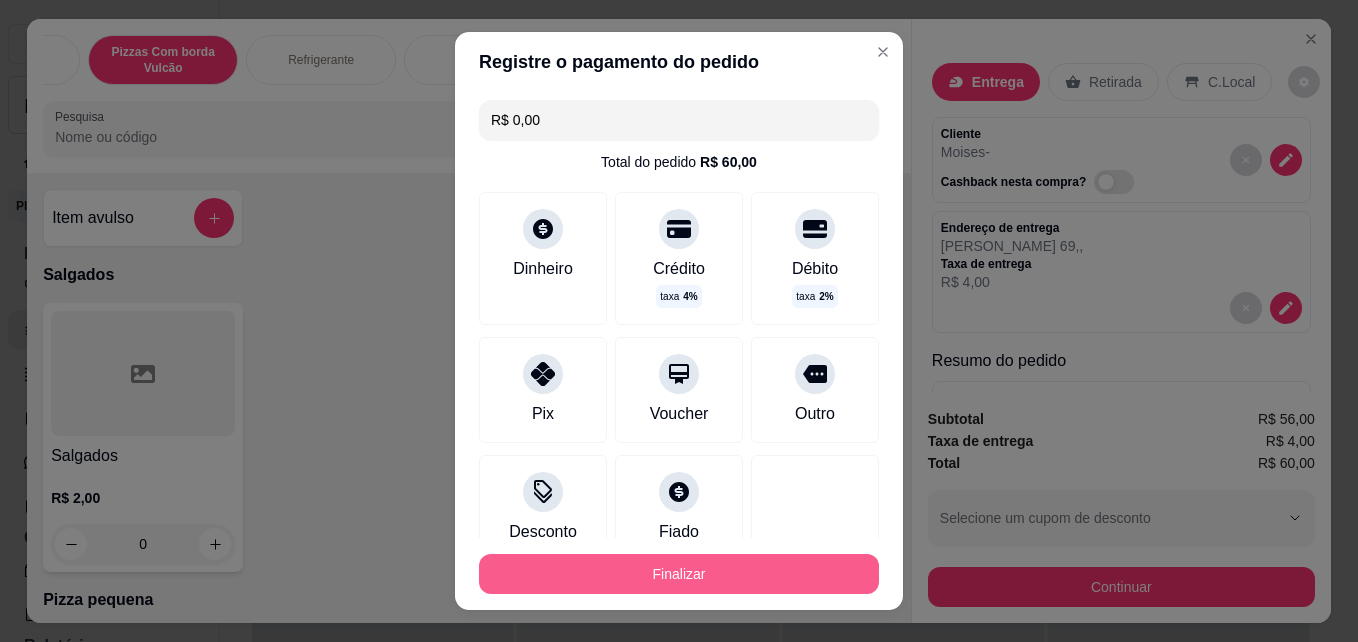 click on "Finalizar" at bounding box center [679, 574] 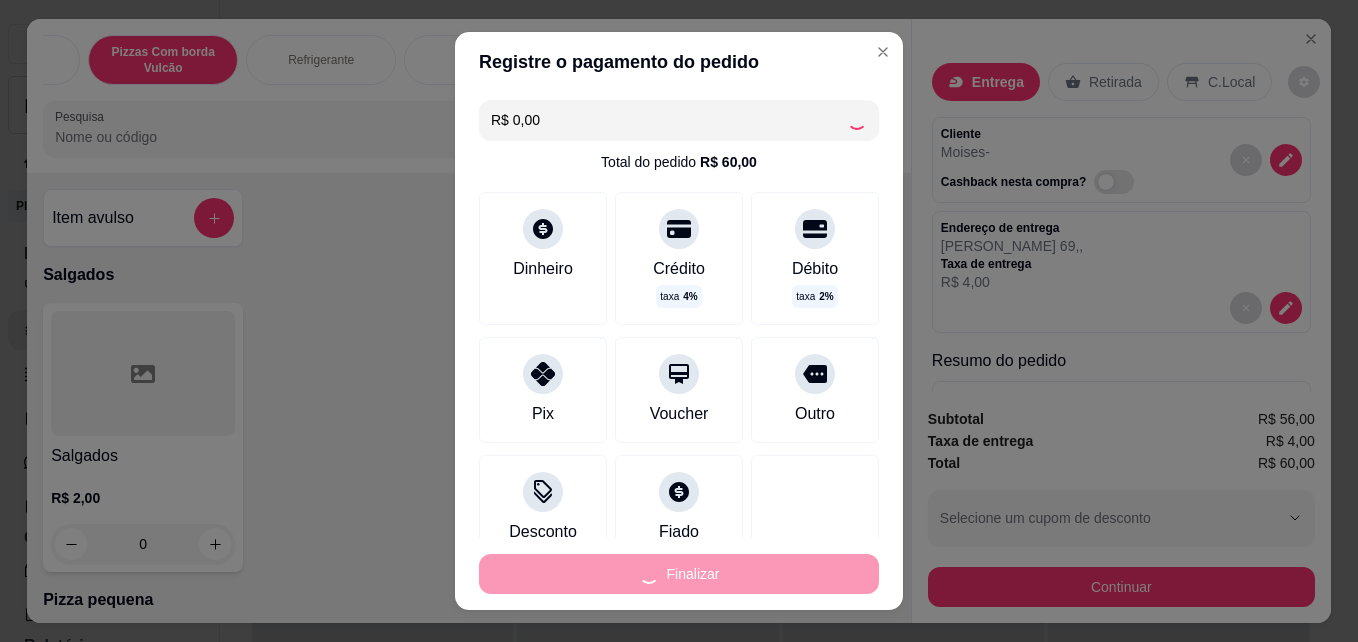 type on "-R$ 60,00" 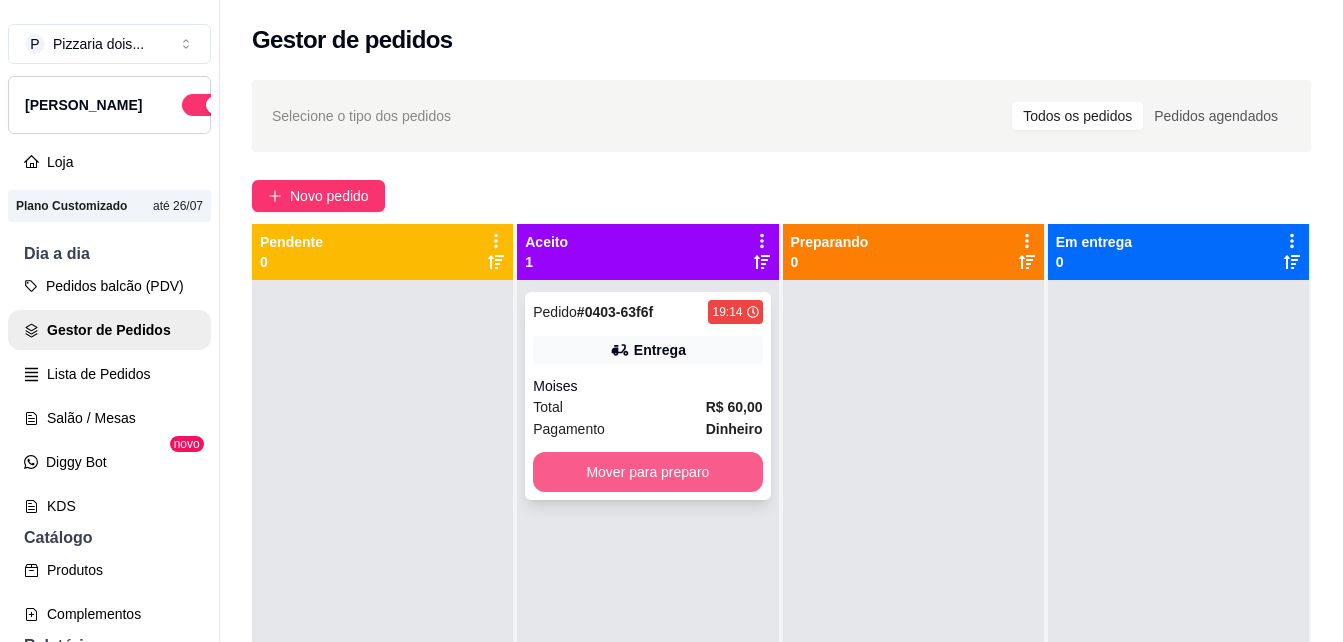 click on "Mover para preparo" at bounding box center [647, 472] 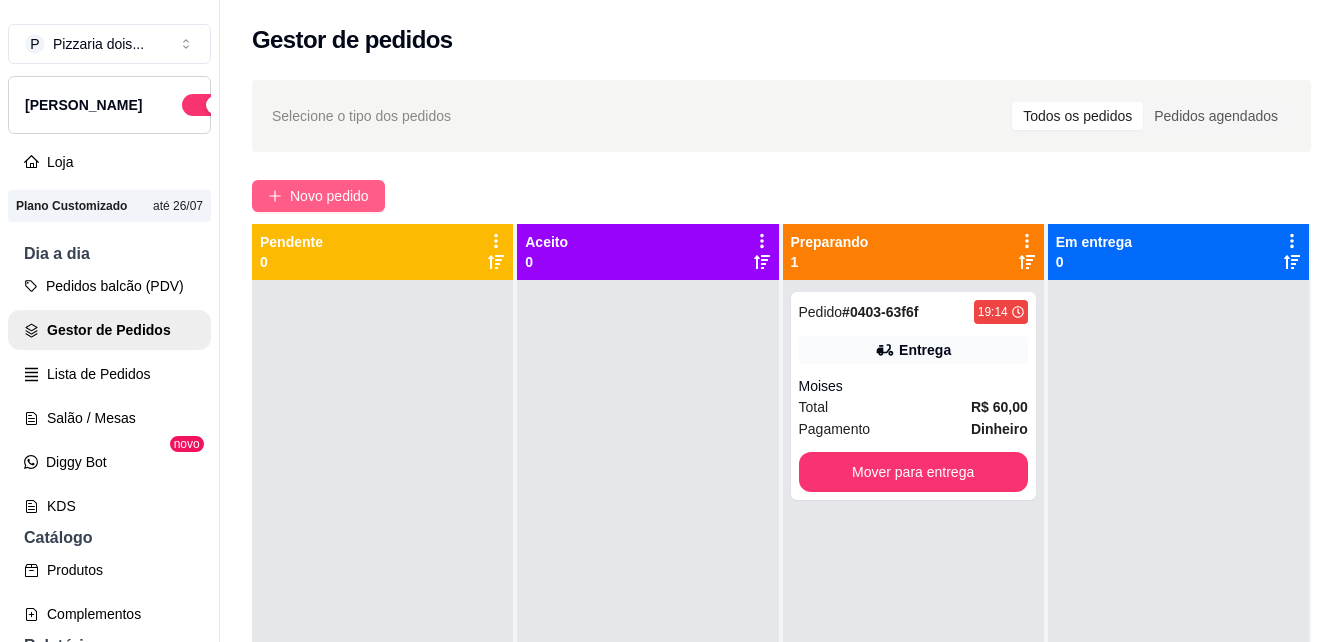 click on "Novo pedido" at bounding box center [329, 196] 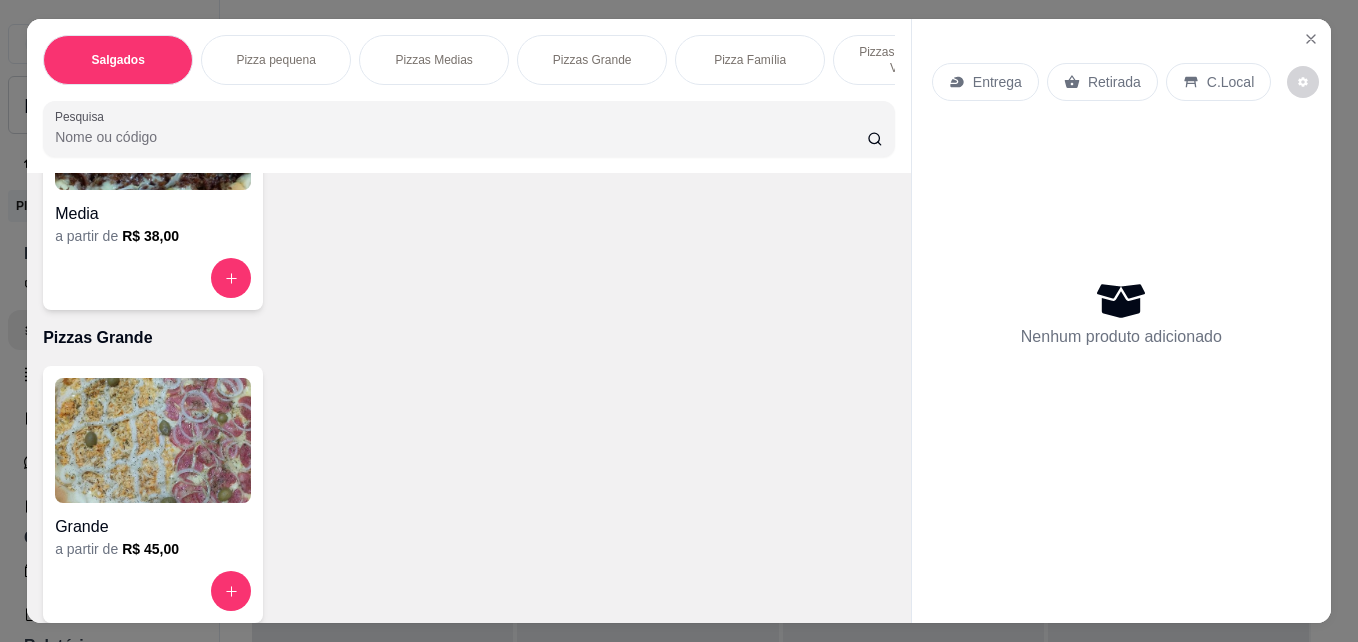 scroll, scrollTop: 900, scrollLeft: 0, axis: vertical 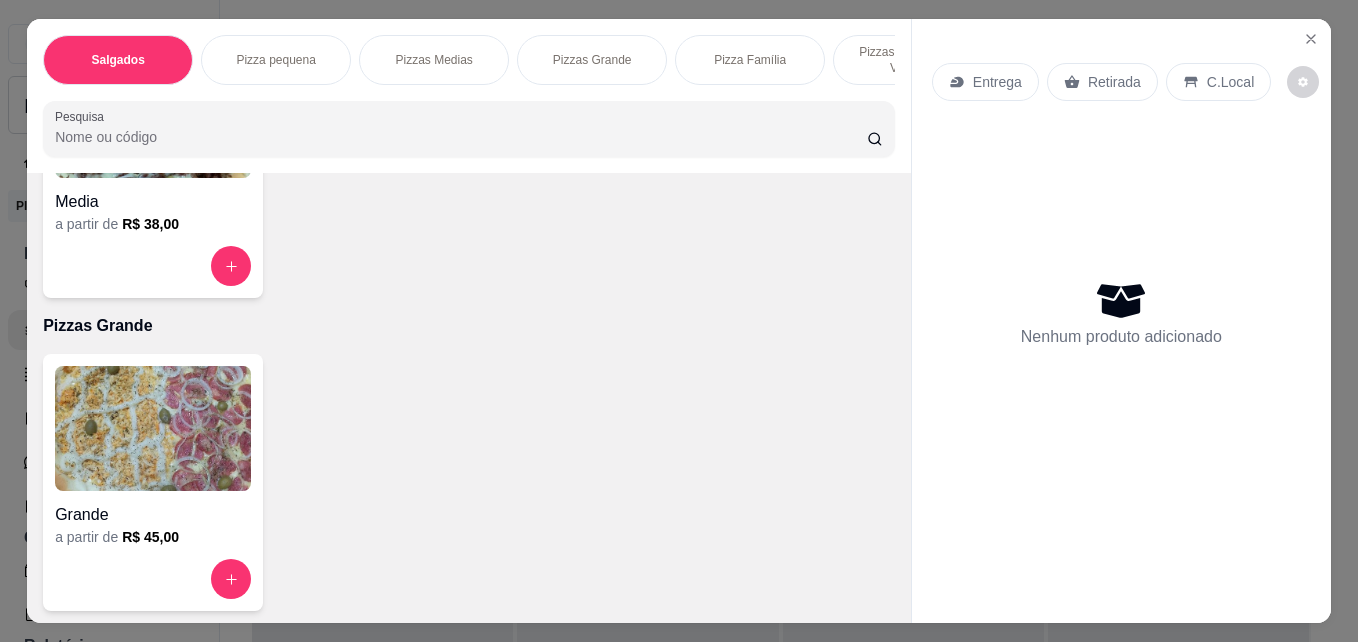 click at bounding box center (153, 428) 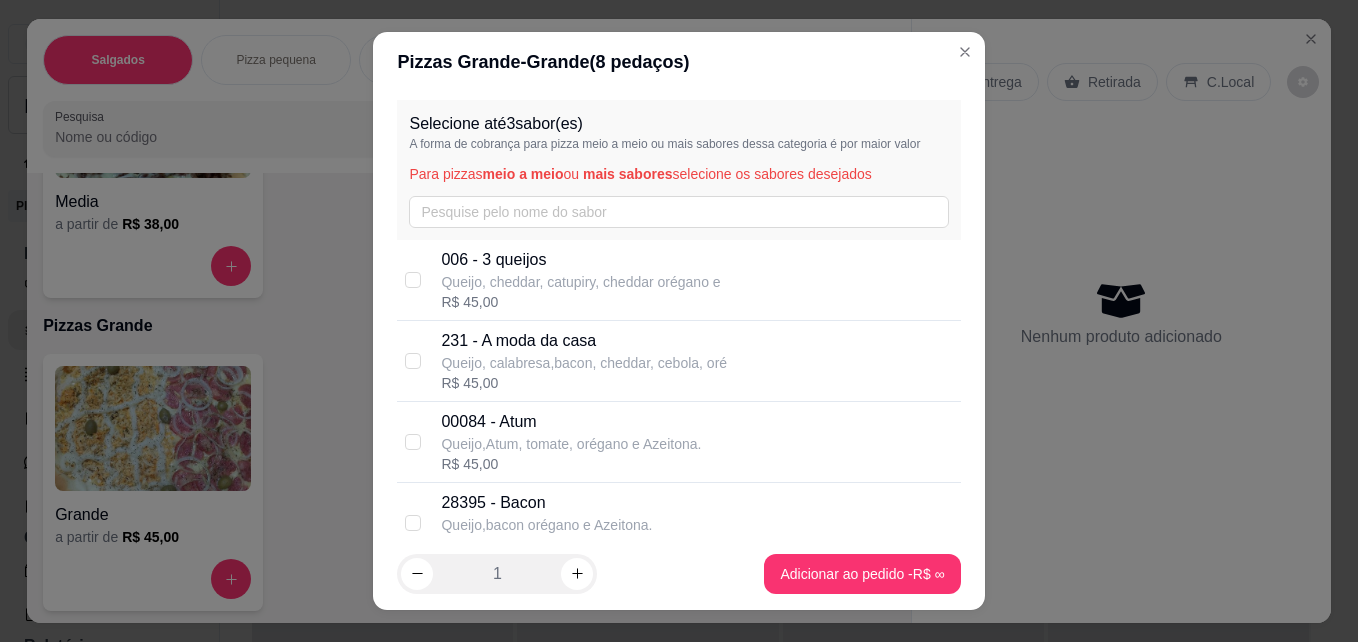 click on "Queijo, cheddar, catupiry, cheddar orégano e" at bounding box center (580, 282) 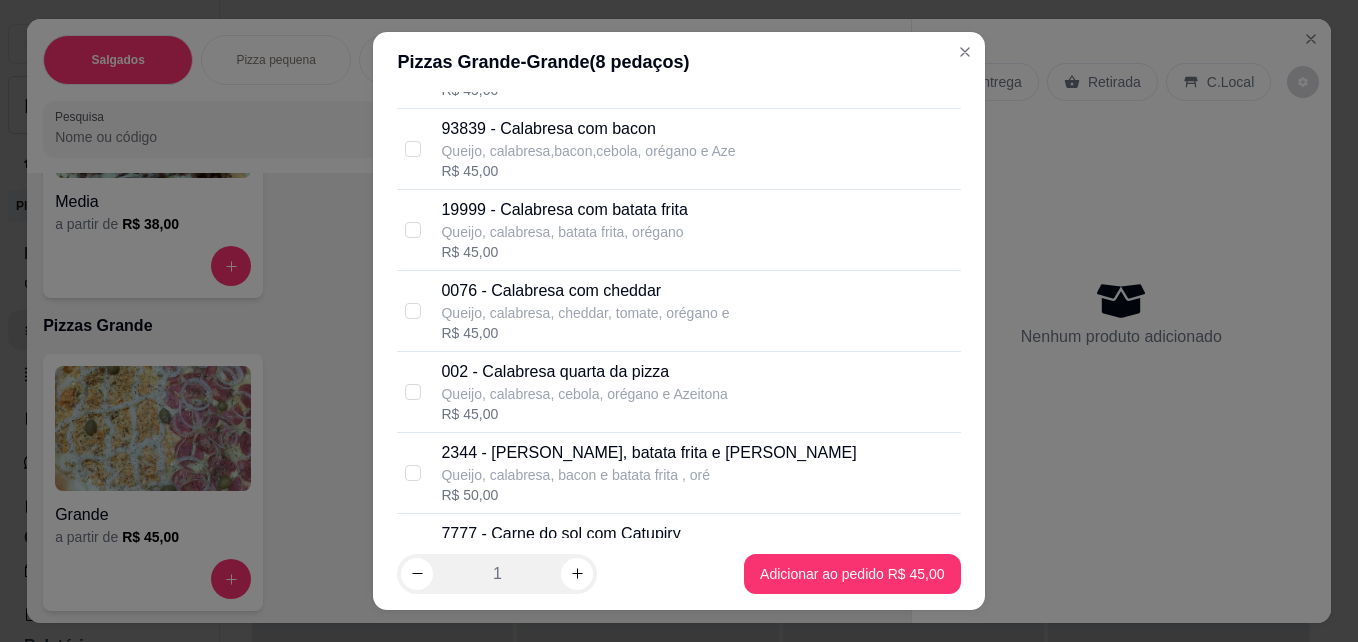 scroll, scrollTop: 700, scrollLeft: 0, axis: vertical 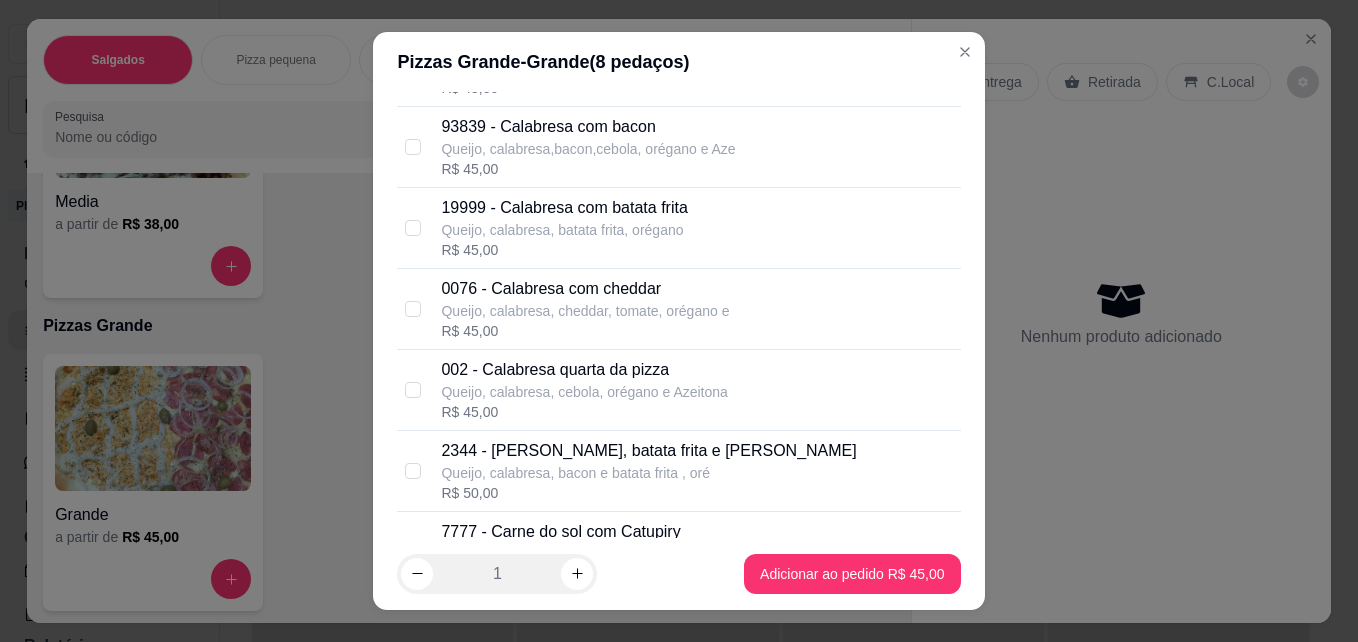 click on "002 - Calabresa quarta da pizza" at bounding box center [584, 370] 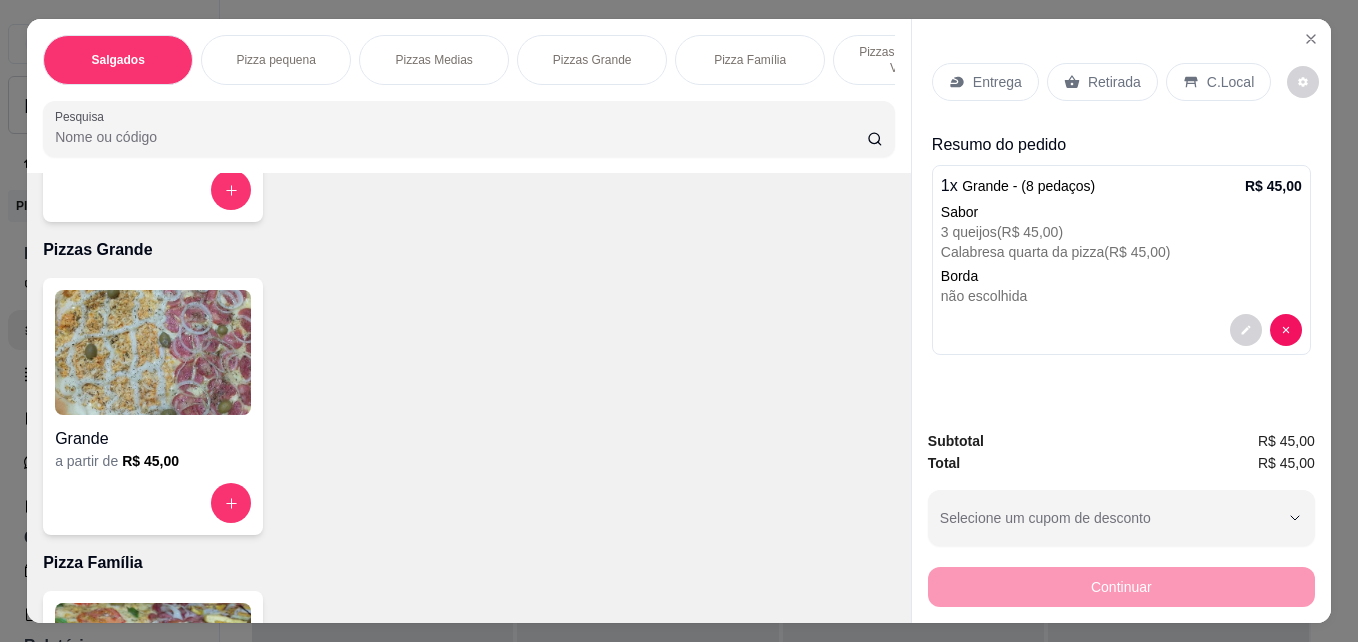 scroll, scrollTop: 1100, scrollLeft: 0, axis: vertical 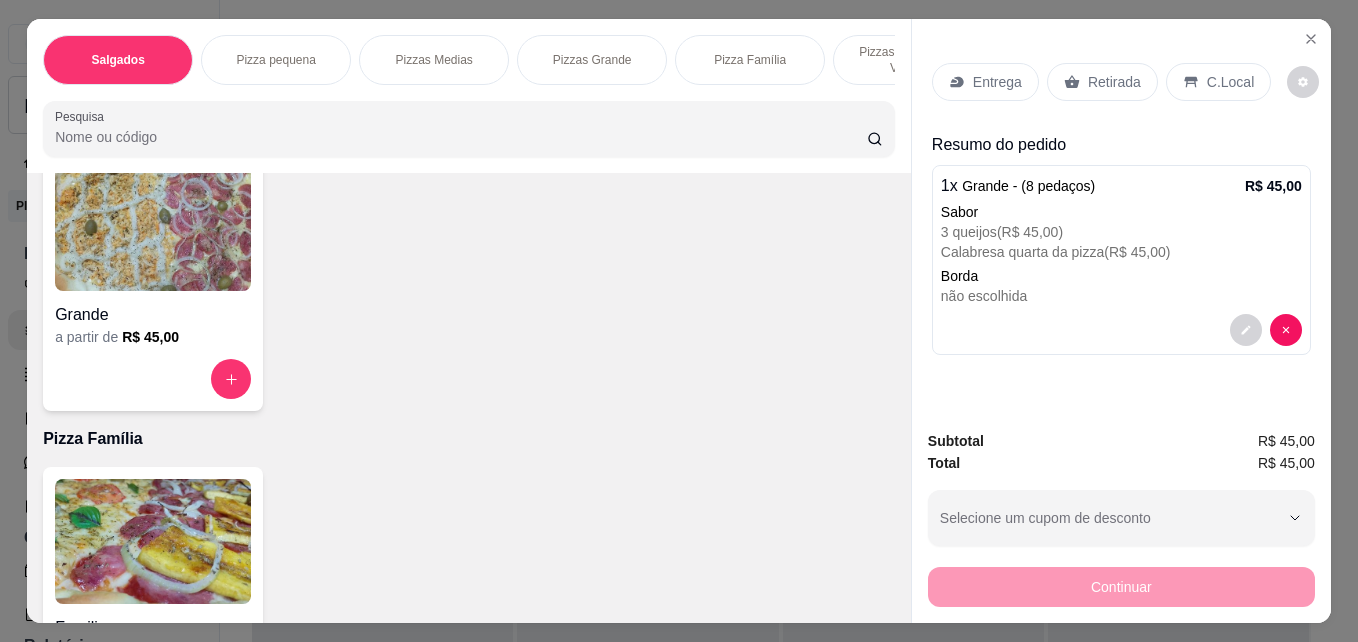 click at bounding box center (153, 228) 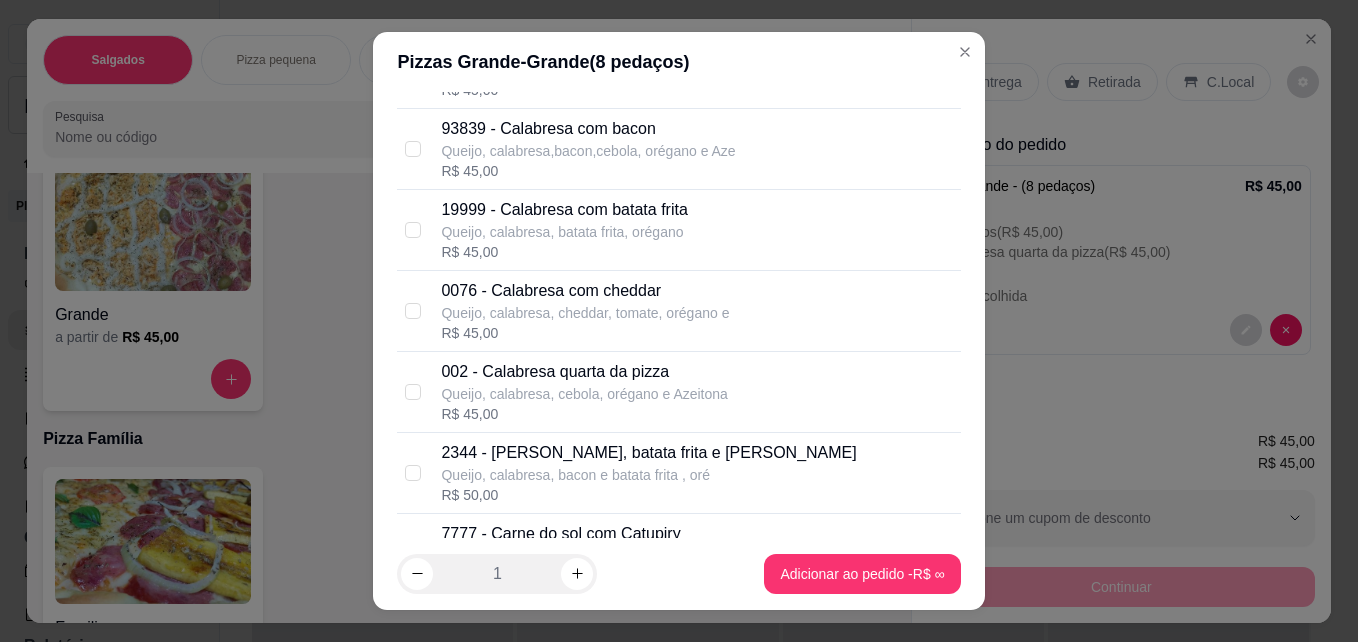 scroll, scrollTop: 800, scrollLeft: 0, axis: vertical 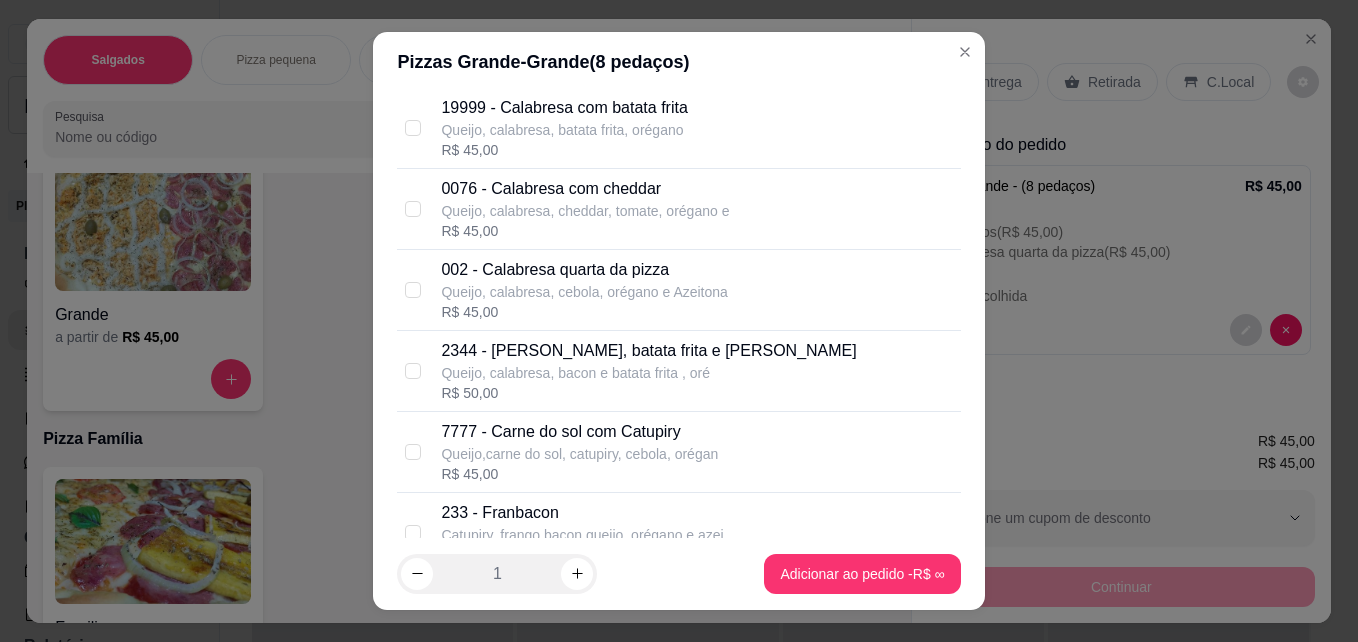 click on "7777 - Carne do sol com Catupiry" at bounding box center [579, 432] 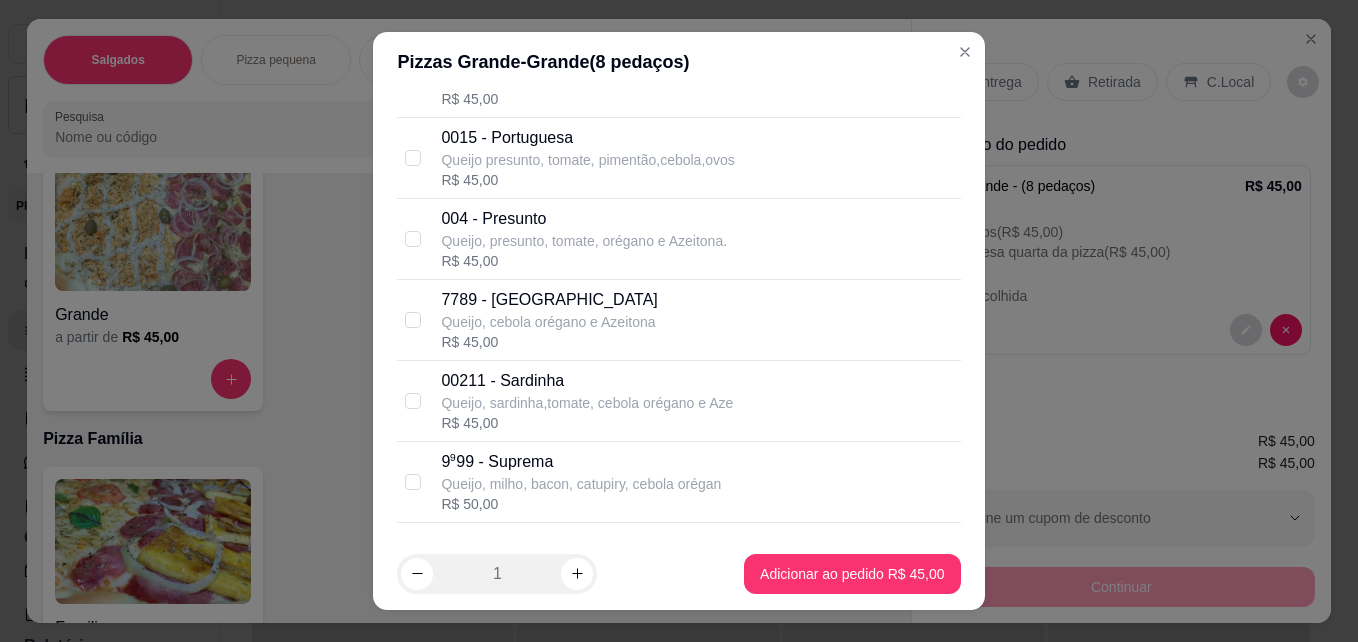 scroll, scrollTop: 1653, scrollLeft: 0, axis: vertical 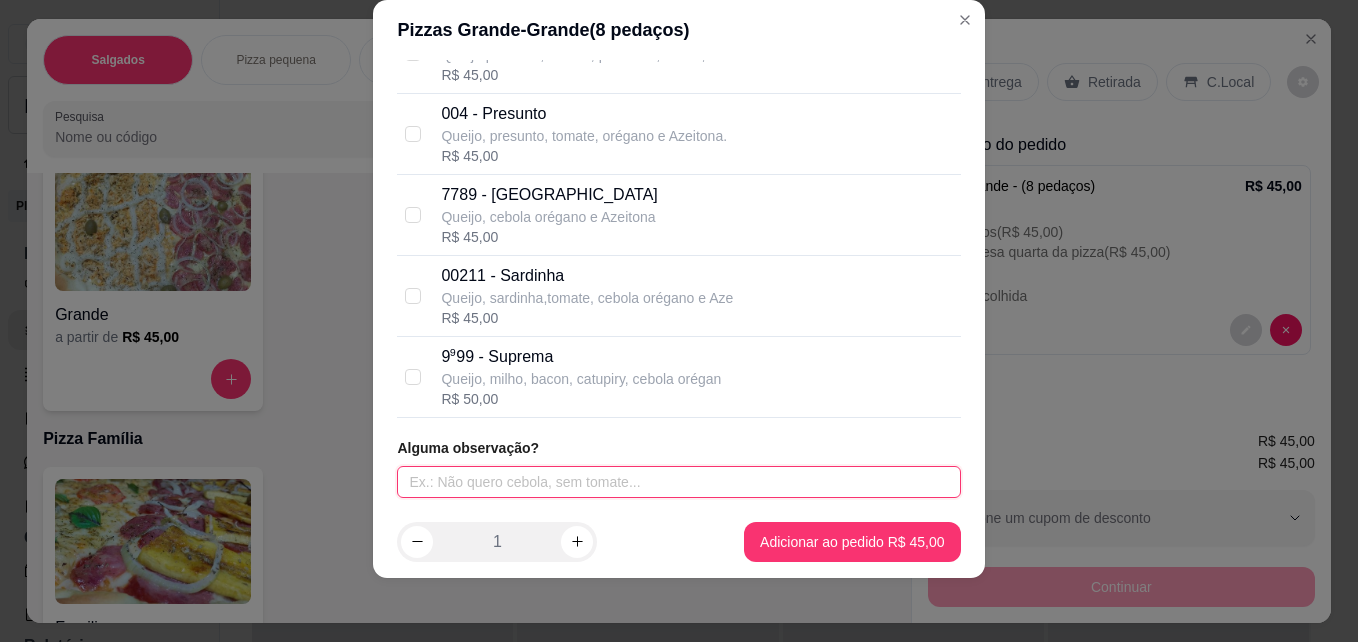 click at bounding box center (678, 482) 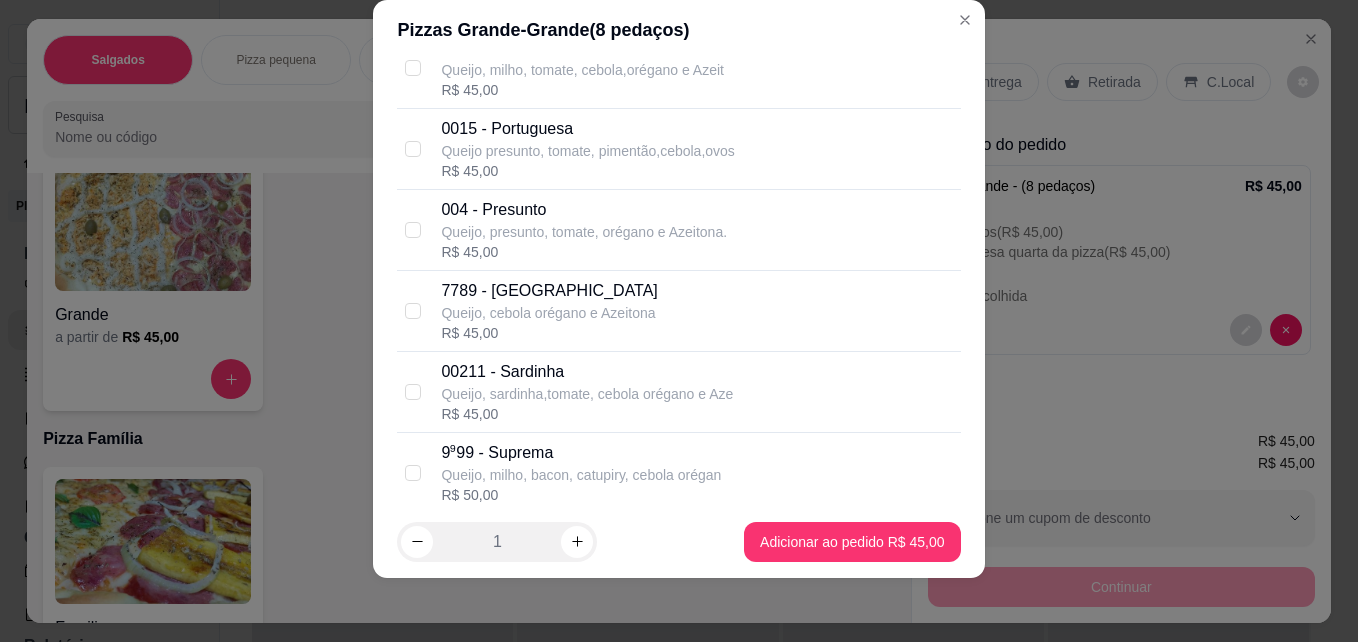 scroll, scrollTop: 1653, scrollLeft: 0, axis: vertical 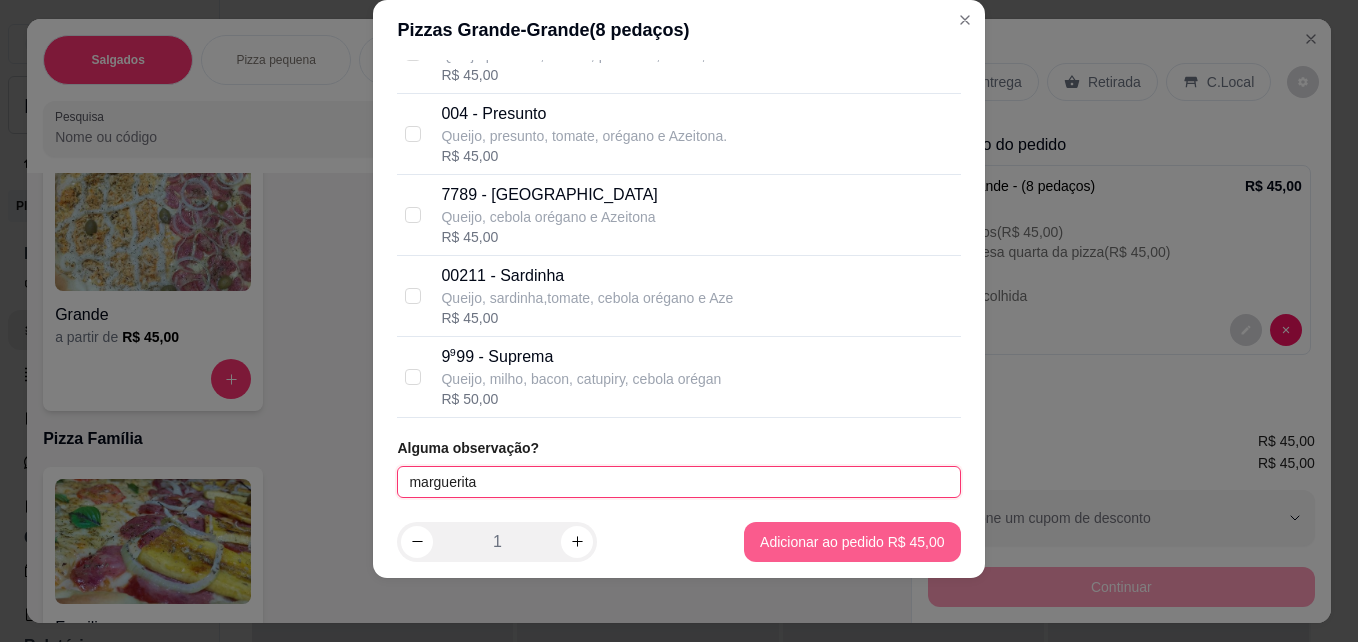 type on "marguerita" 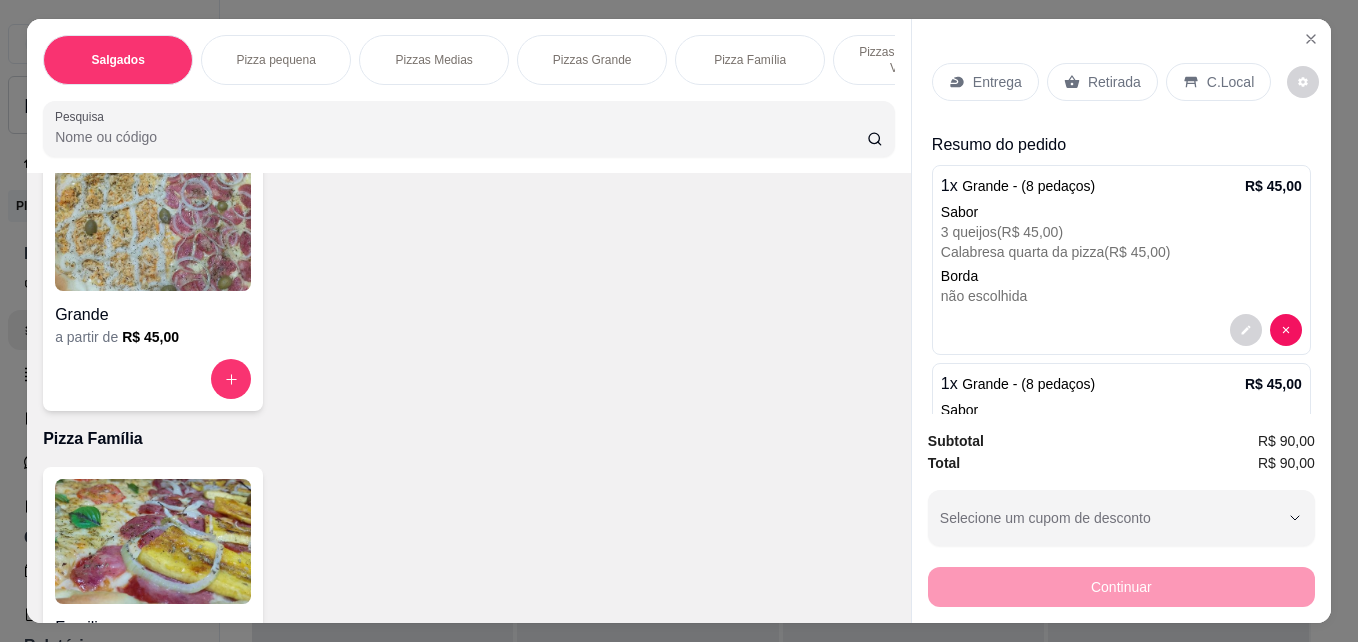 click on "Entrega" at bounding box center [997, 82] 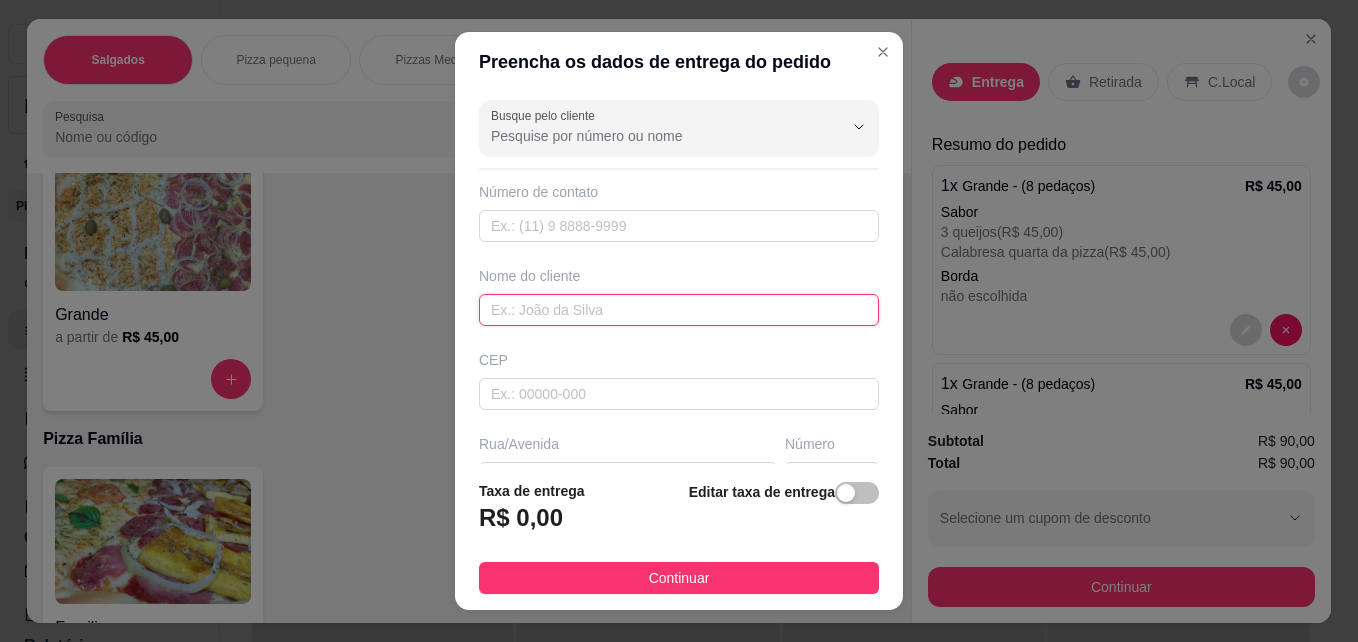 click at bounding box center [679, 310] 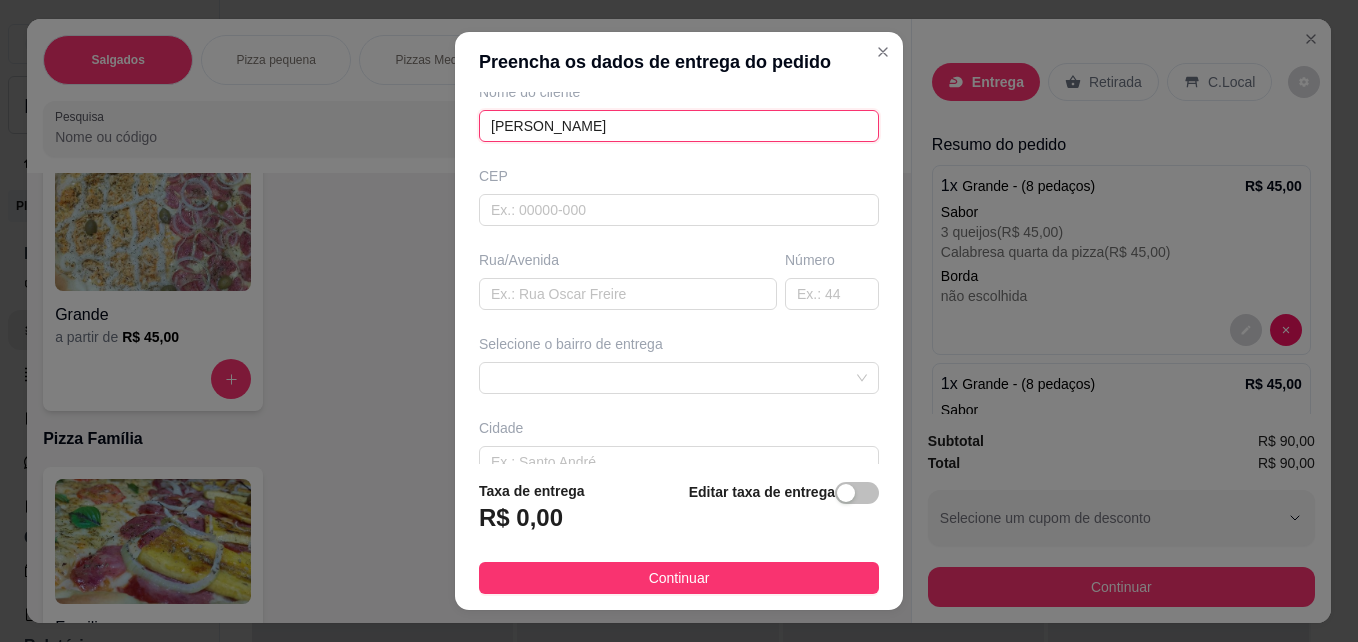 scroll, scrollTop: 200, scrollLeft: 0, axis: vertical 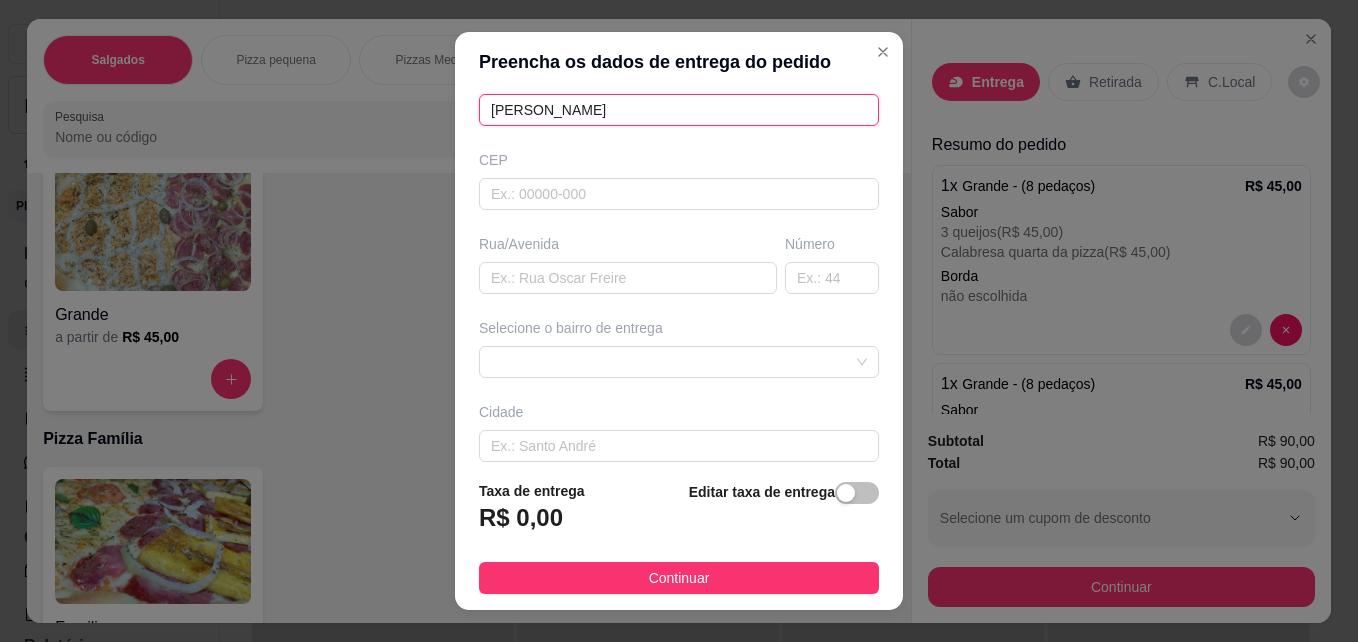 type on "[PERSON_NAME]" 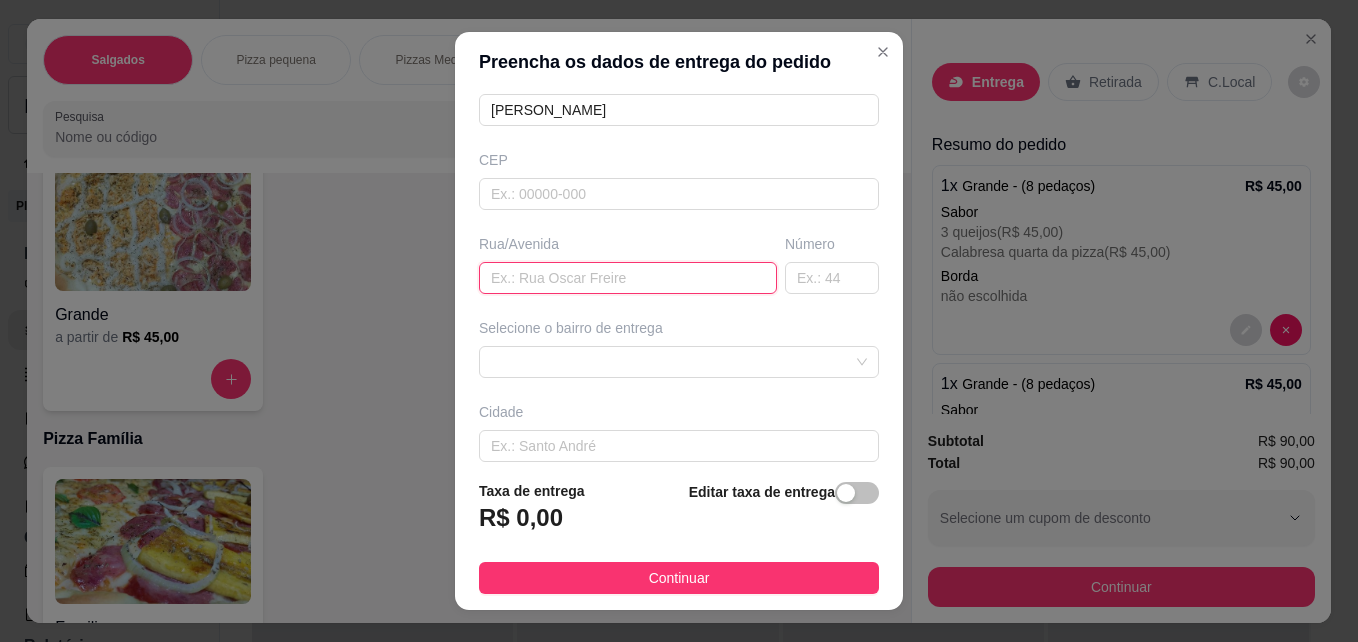 click at bounding box center [628, 278] 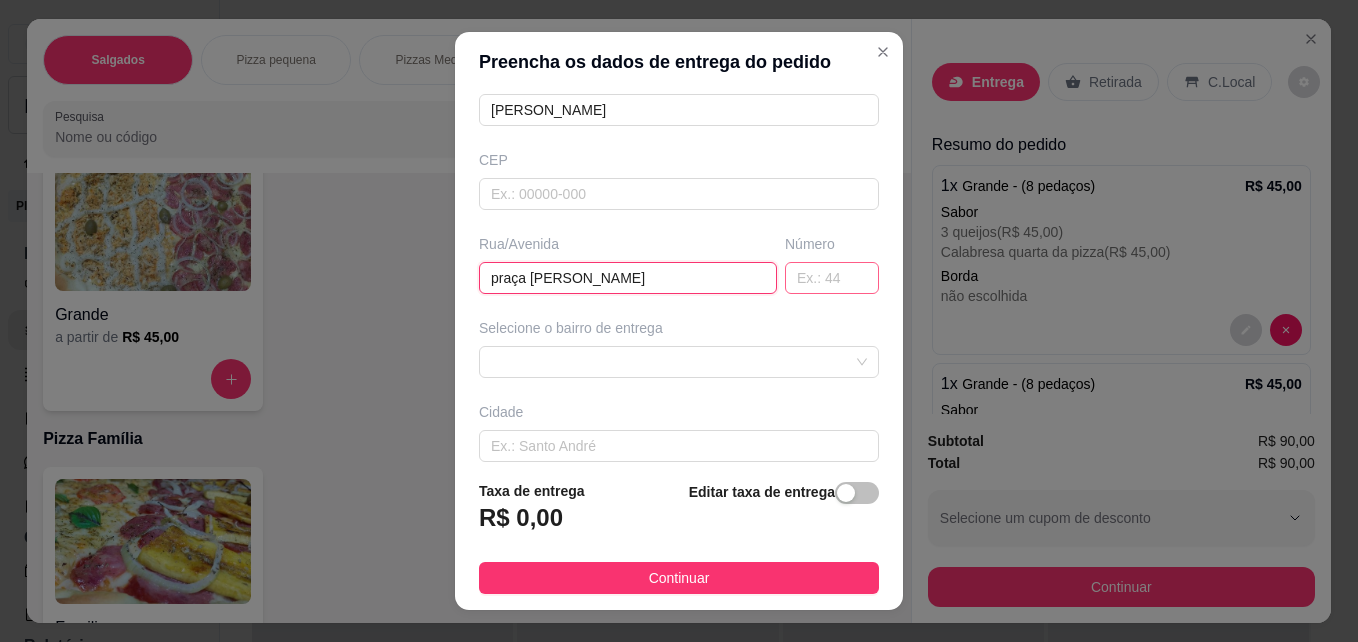 type on "praça [PERSON_NAME]" 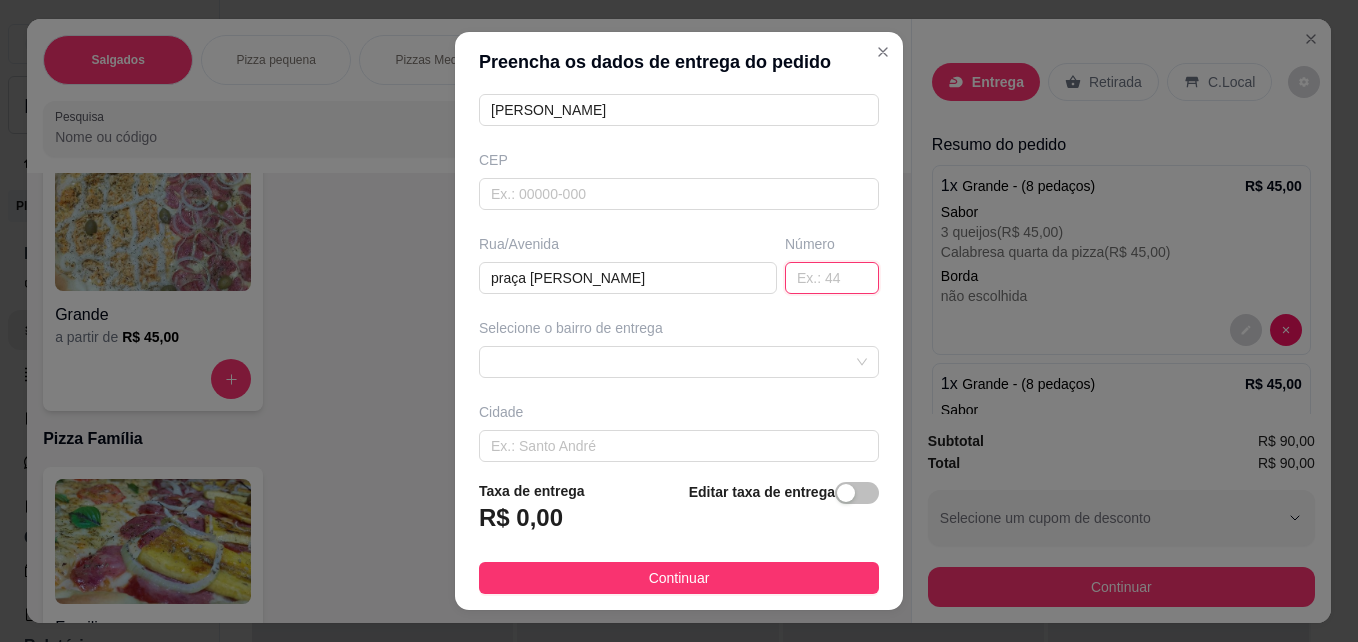 click at bounding box center (832, 278) 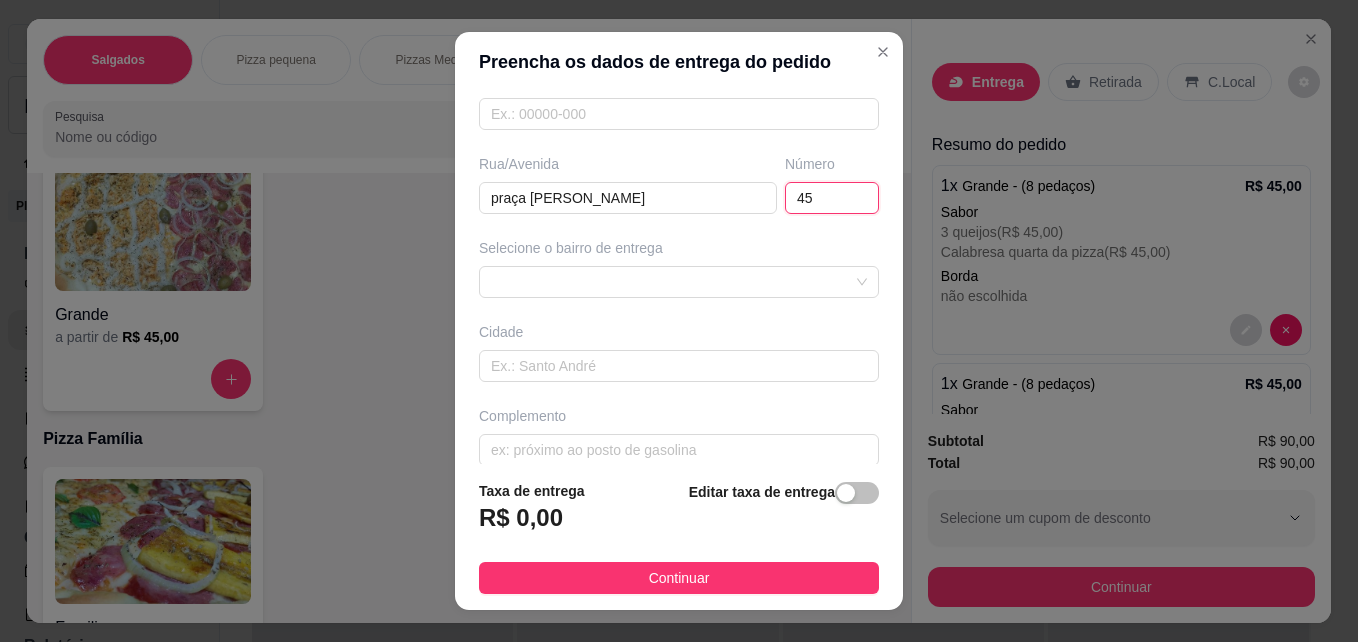 scroll, scrollTop: 300, scrollLeft: 0, axis: vertical 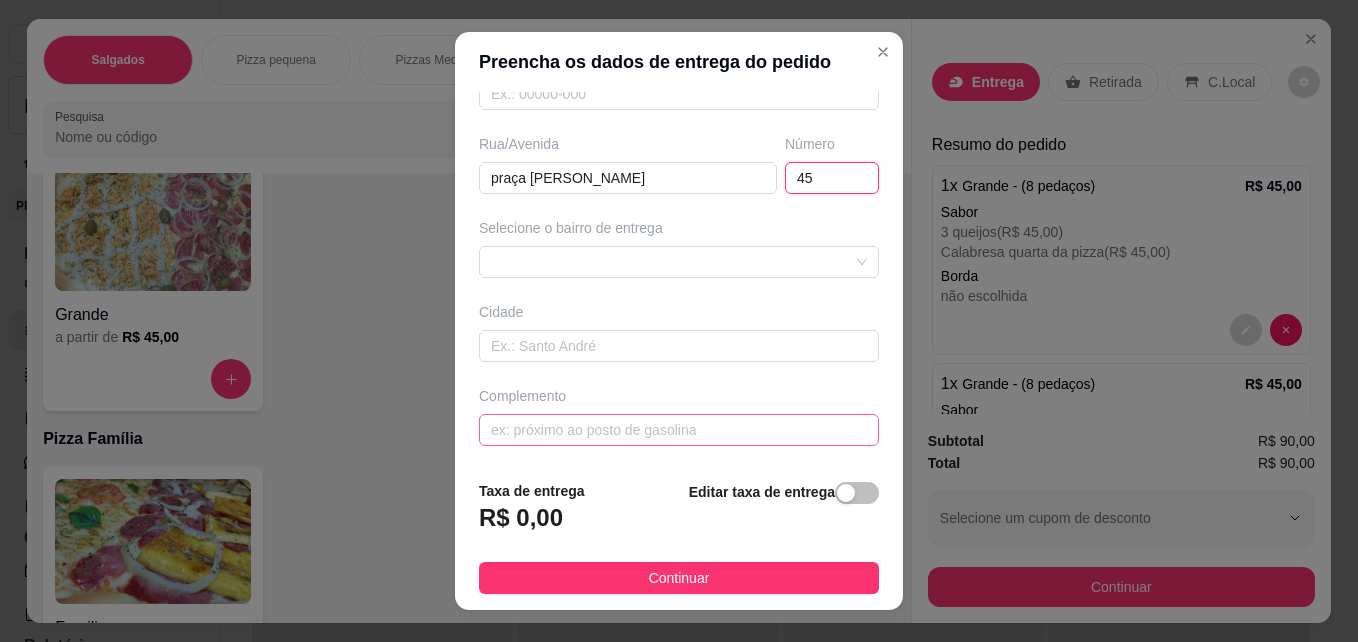 type on "45" 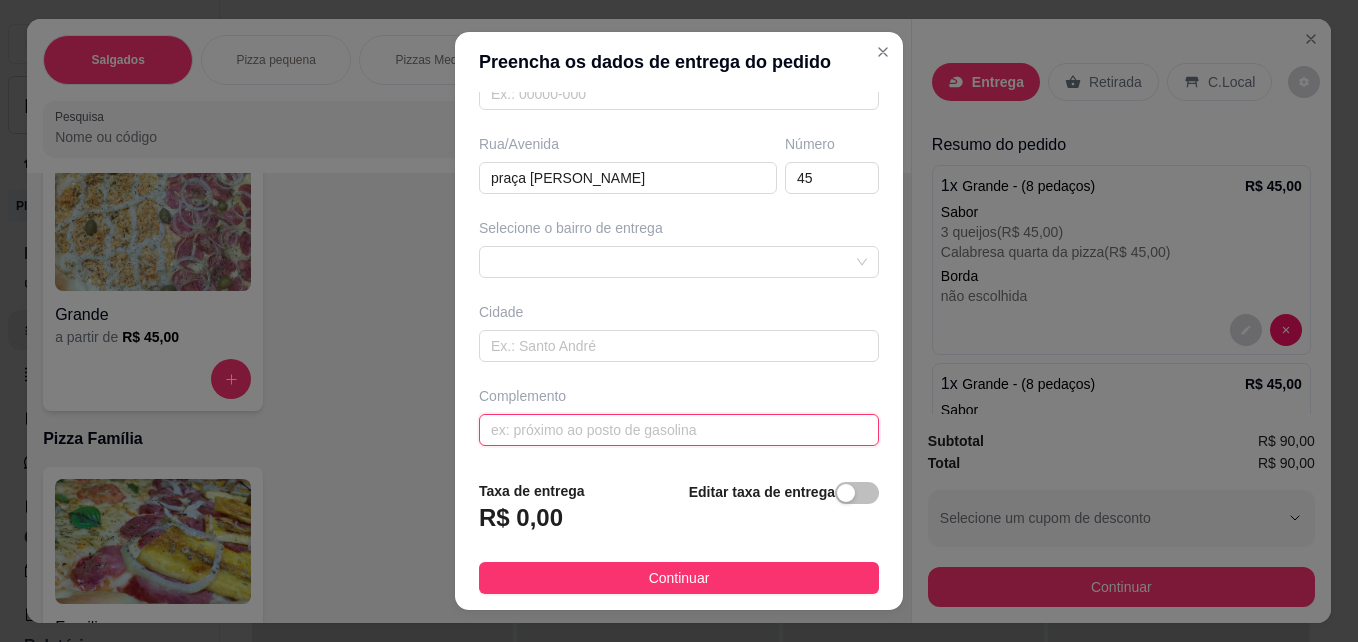 click at bounding box center (679, 430) 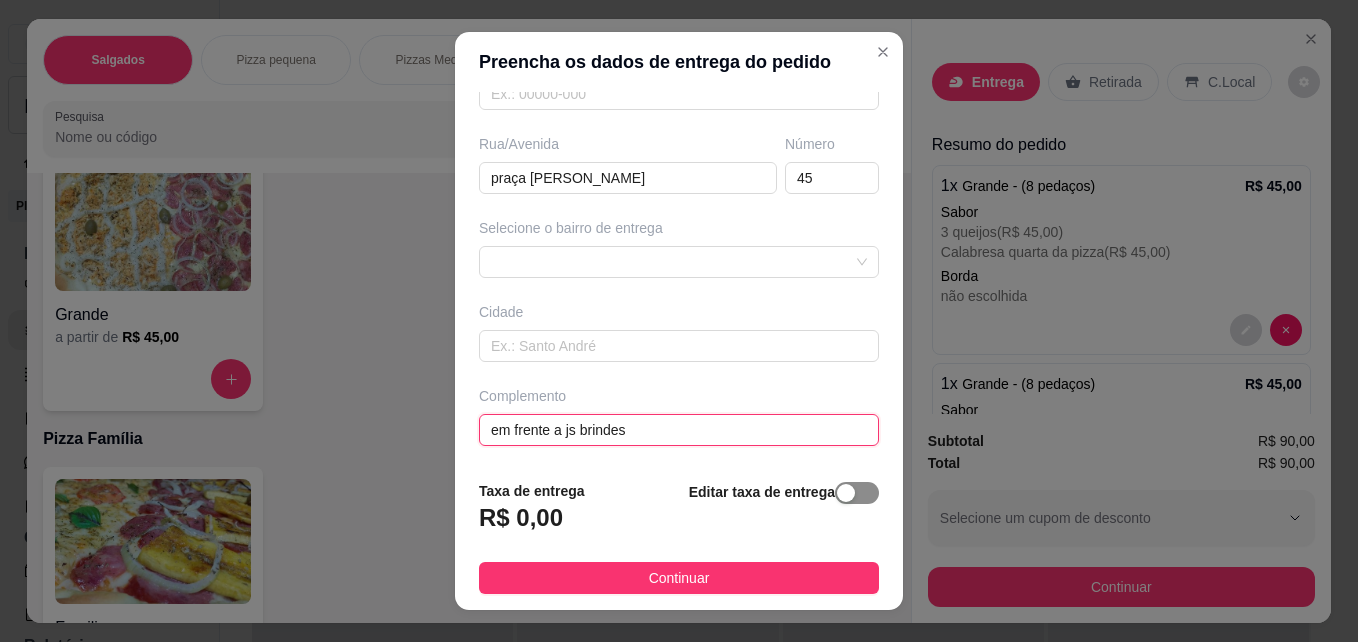 type on "em frente a js brindes" 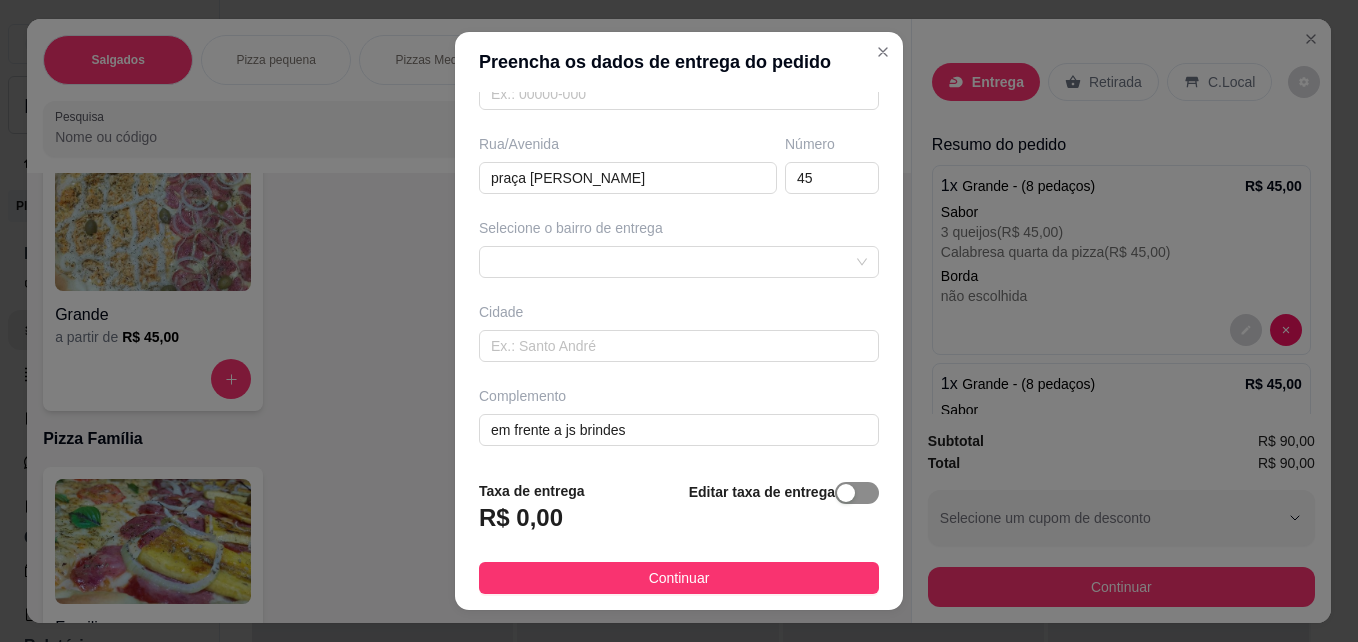 click at bounding box center (846, 493) 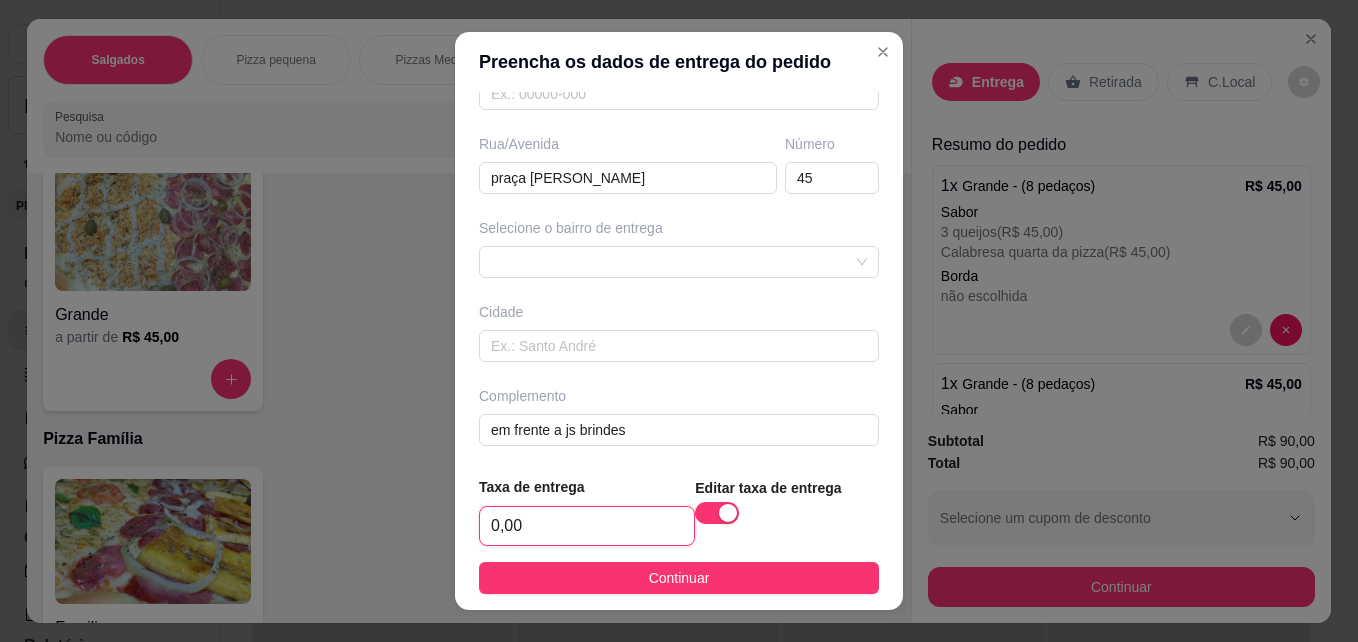 click on "0,00" at bounding box center [587, 526] 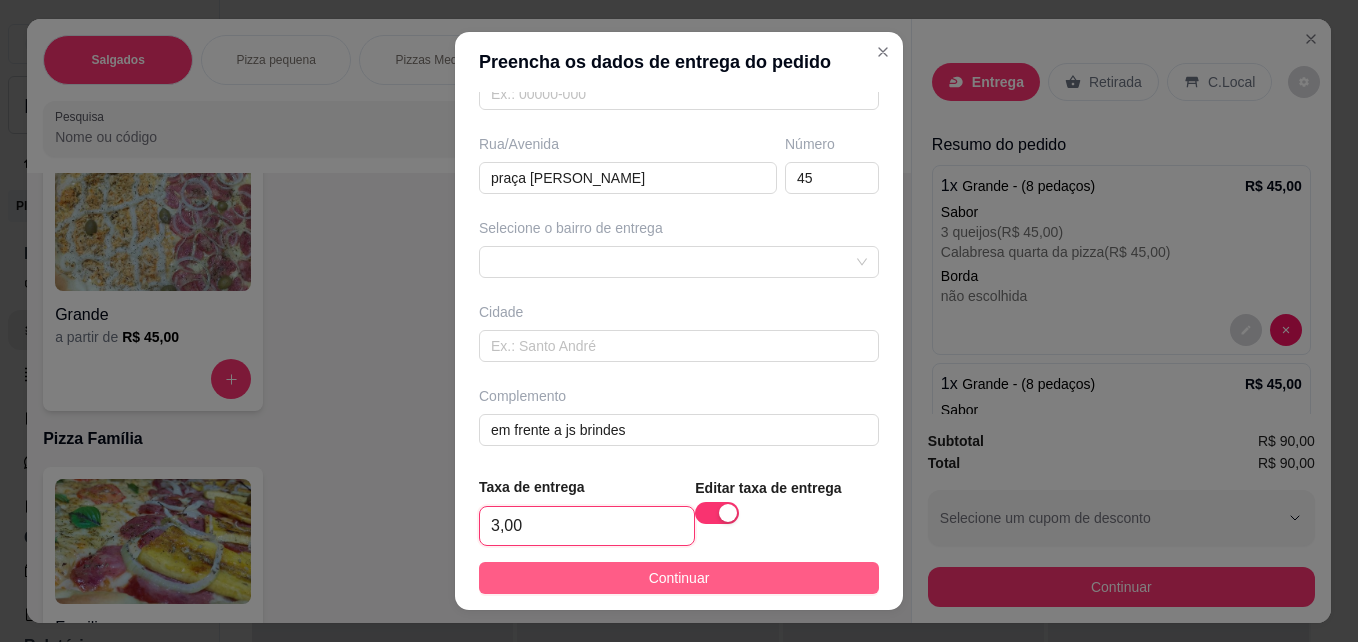 type on "3,00" 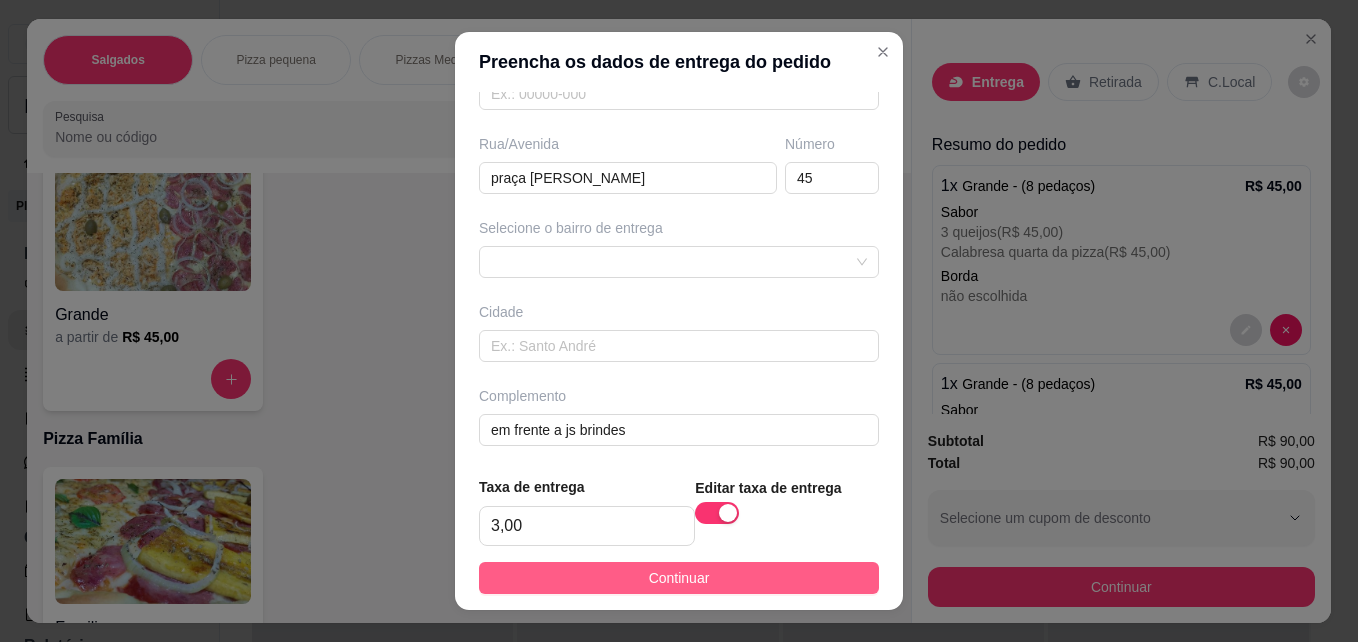 click on "Continuar" at bounding box center (679, 578) 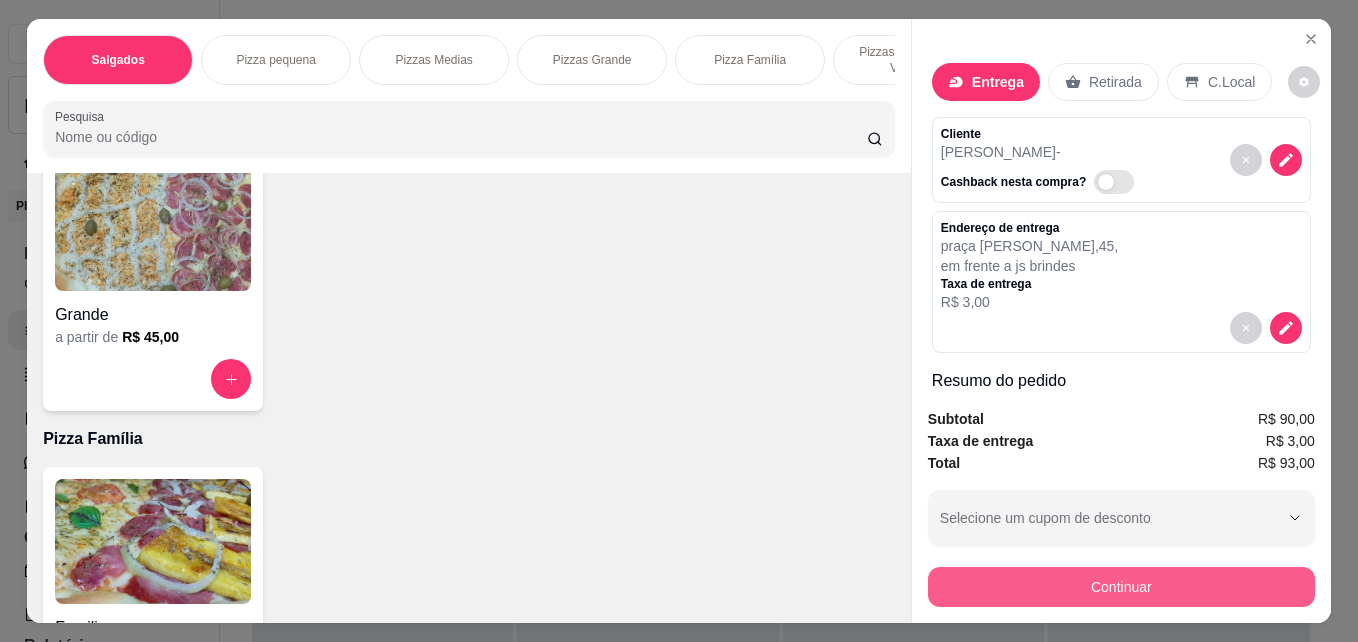 click on "Continuar" at bounding box center (1121, 587) 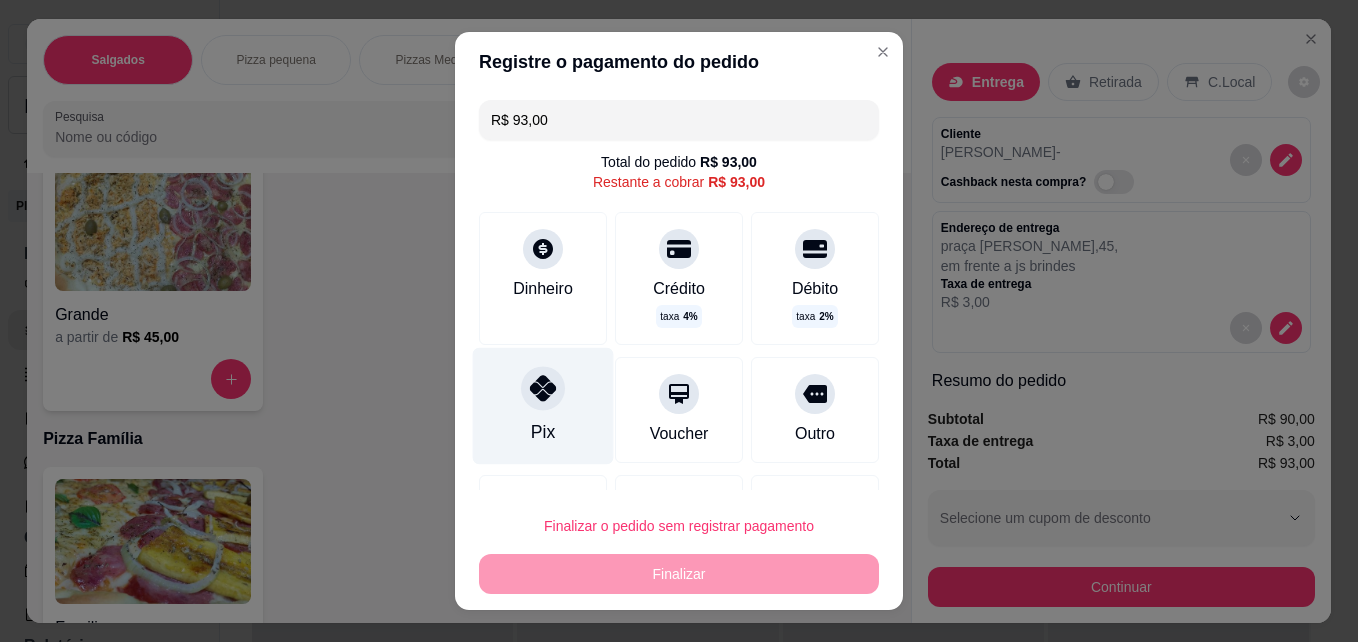 click on "Pix" at bounding box center (543, 406) 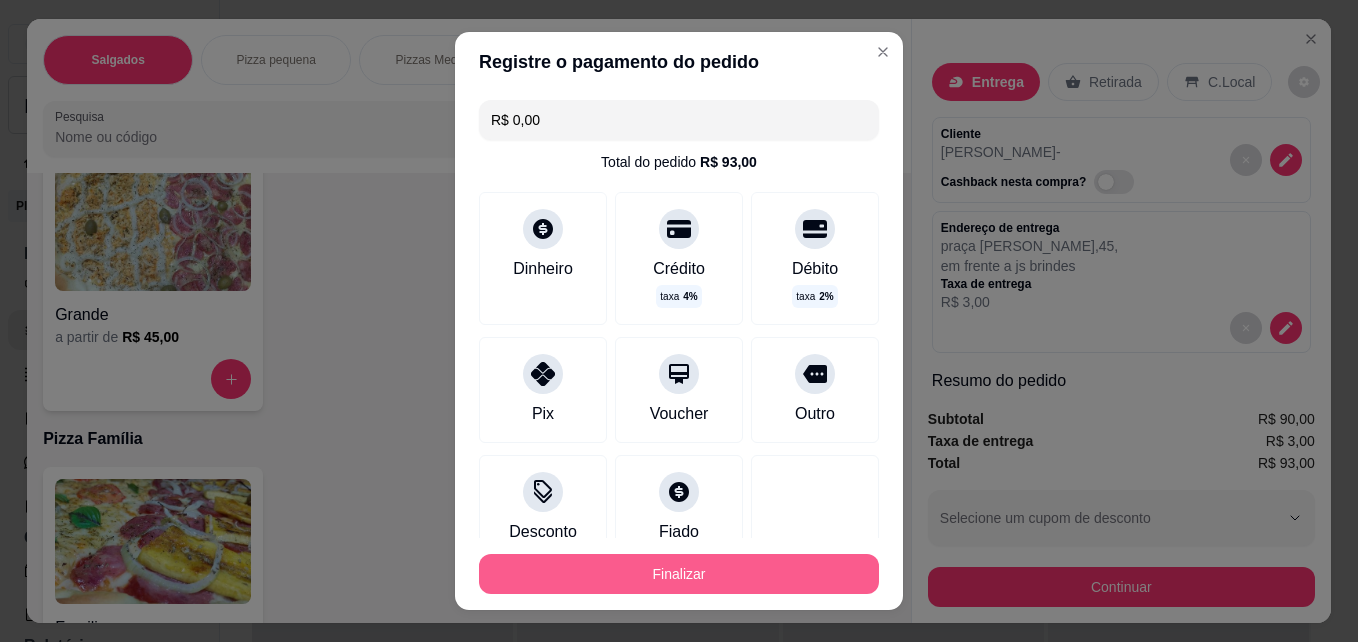 click on "Finalizar" at bounding box center [679, 574] 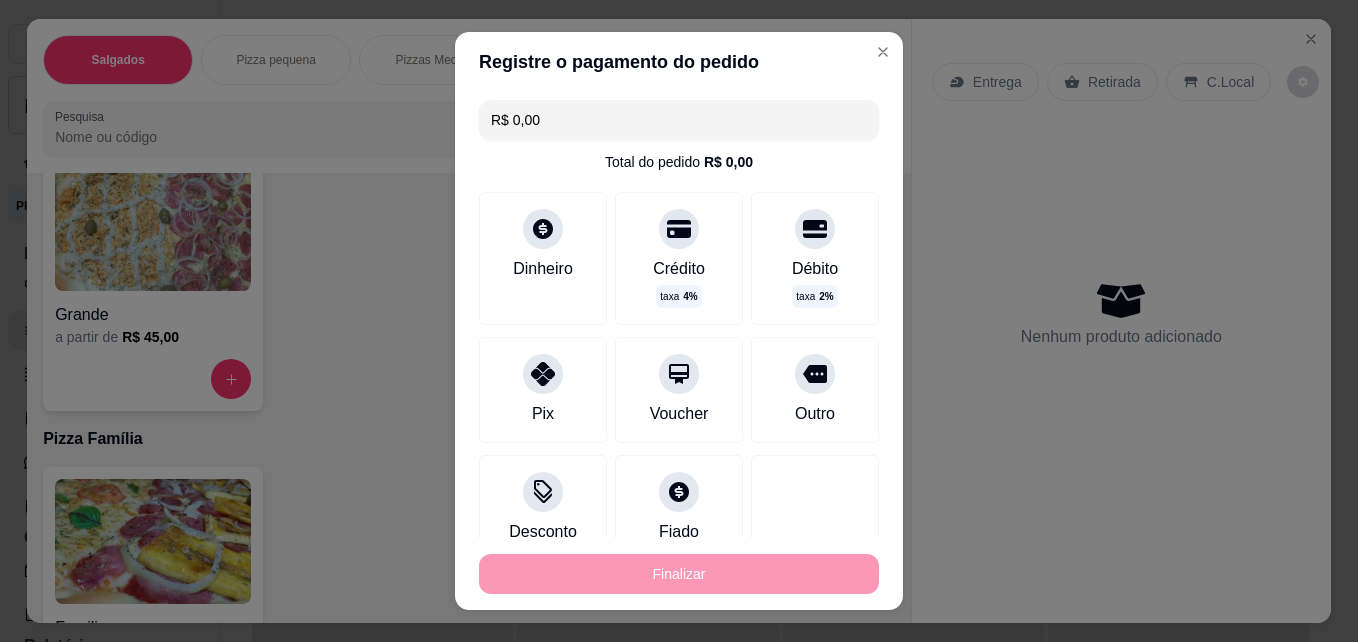 type on "-R$ 93,00" 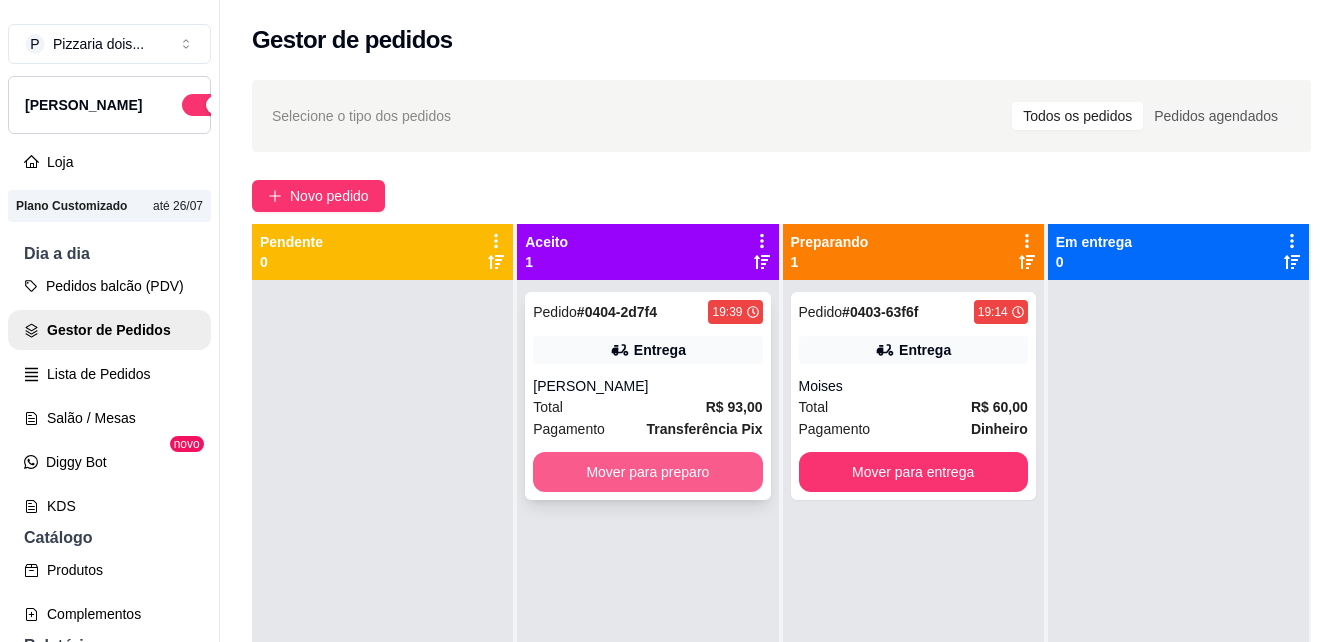 click on "Mover para preparo" at bounding box center [647, 472] 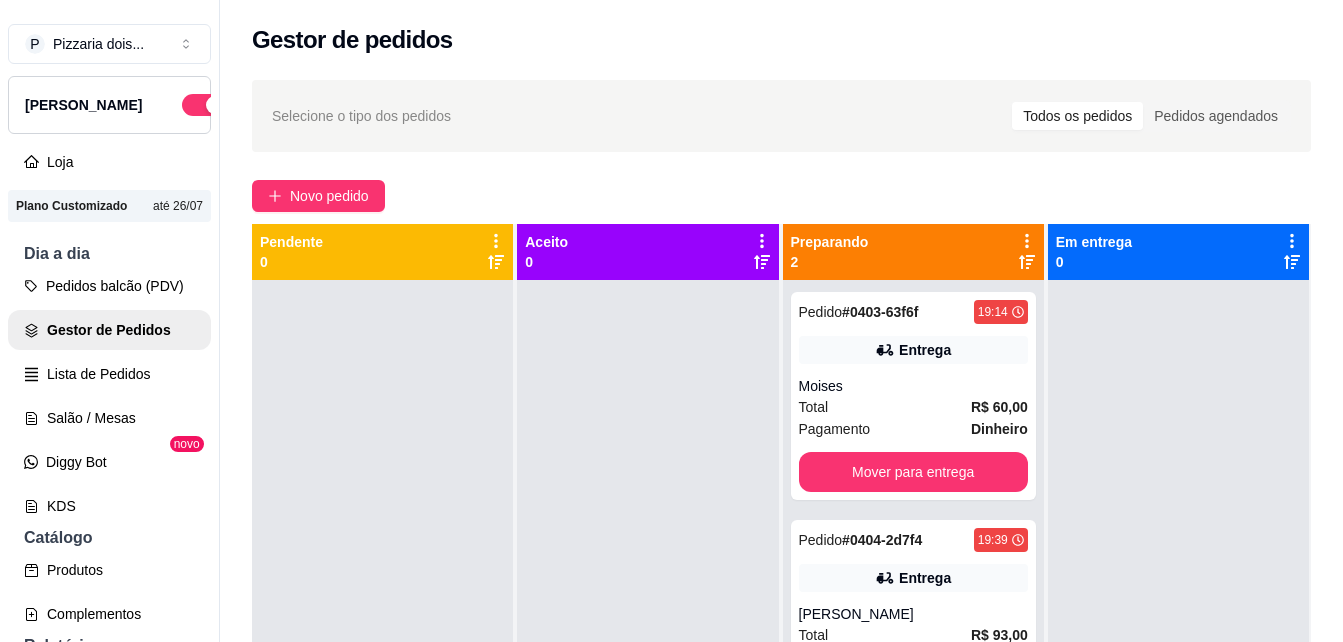 drag, startPoint x: 530, startPoint y: 473, endPoint x: 545, endPoint y: 466, distance: 16.552946 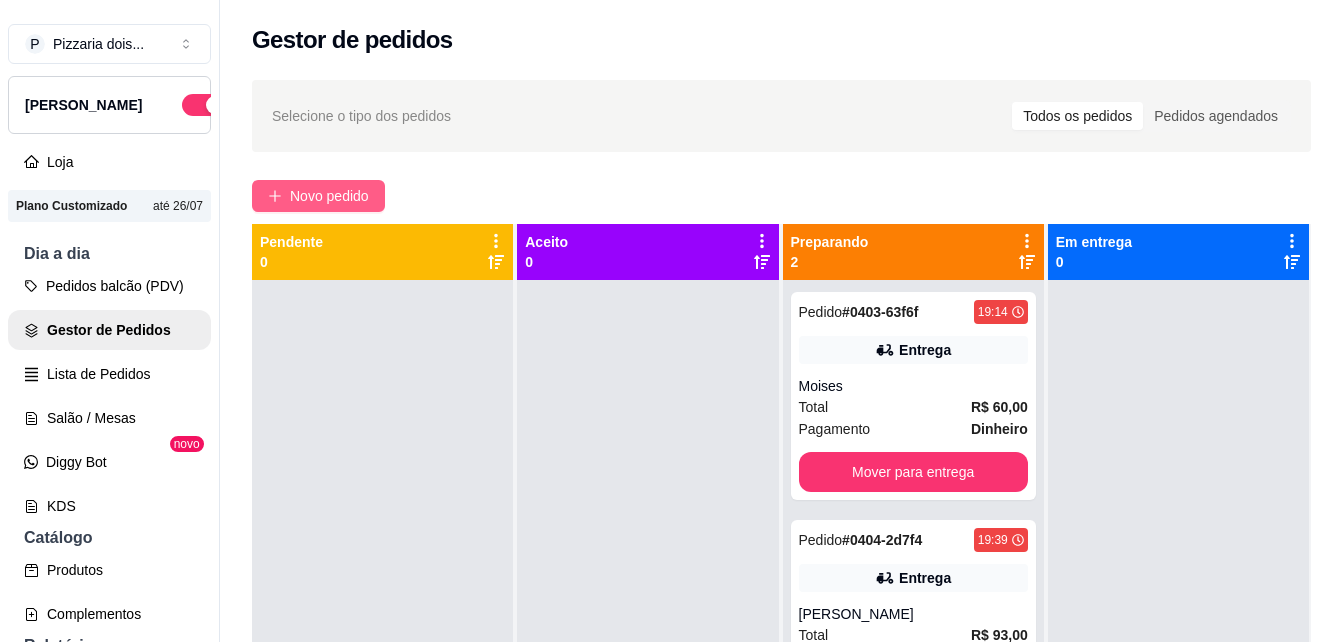 click on "Novo pedido" at bounding box center [318, 196] 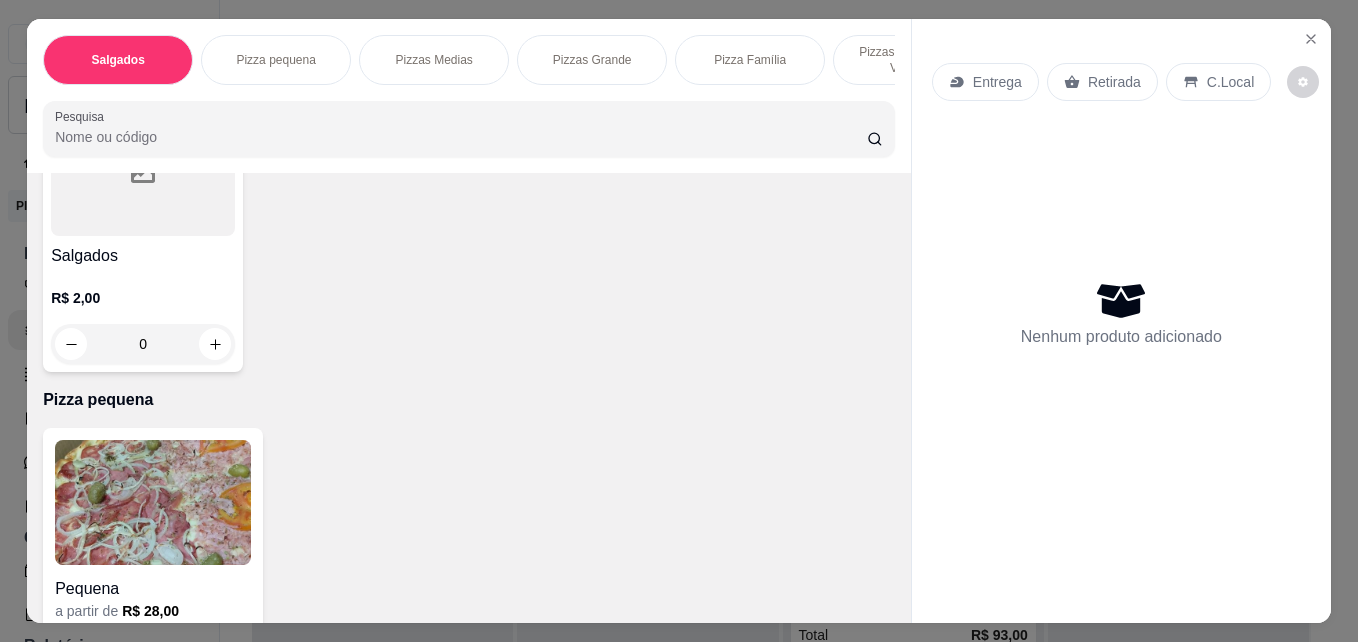 scroll, scrollTop: 0, scrollLeft: 0, axis: both 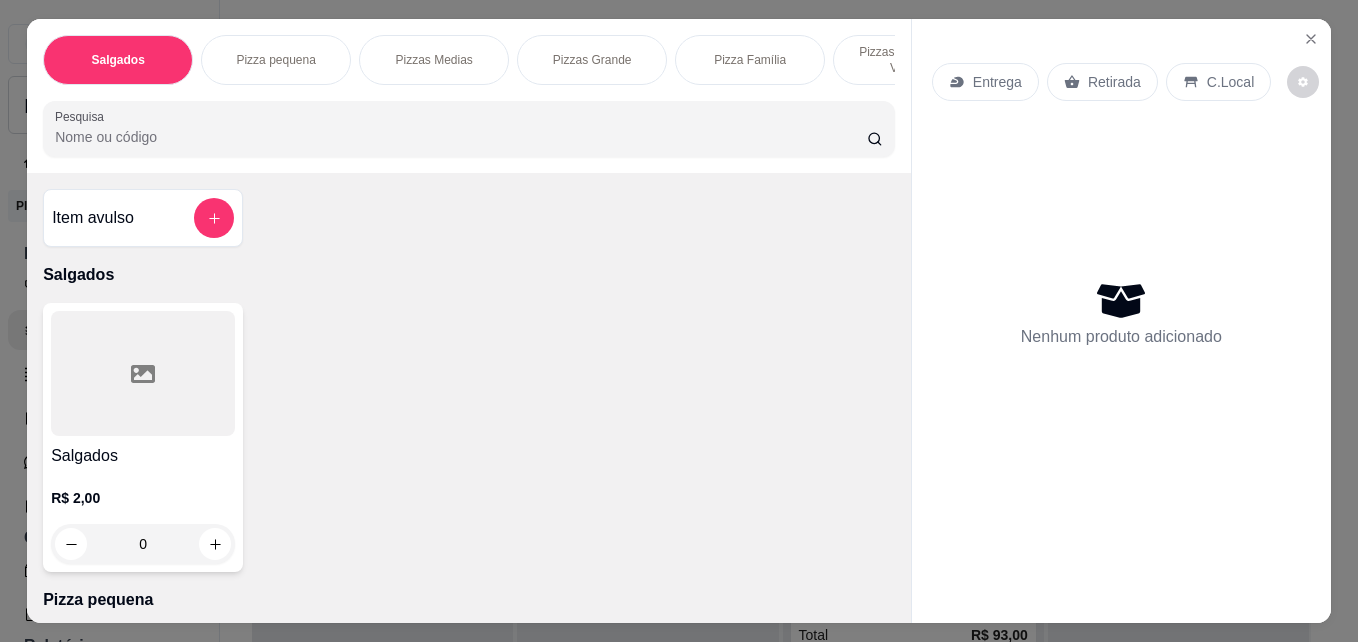 click on "R$ 2,00 0" at bounding box center [143, 526] 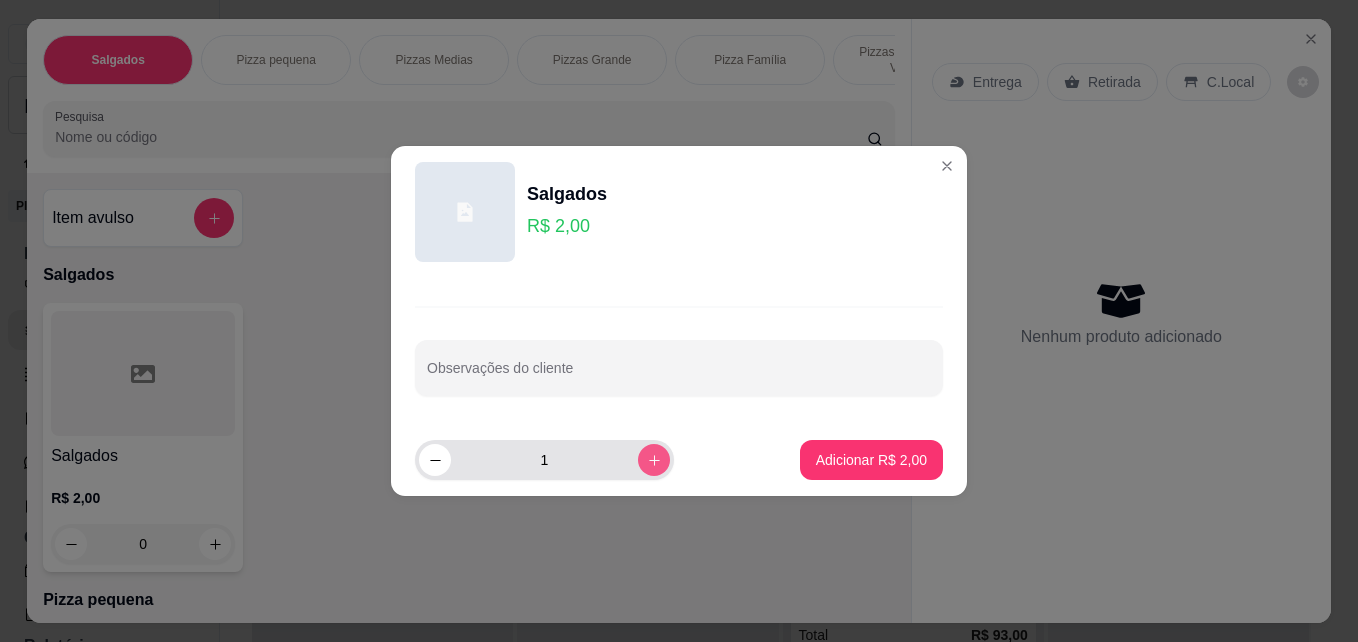 click at bounding box center [654, 460] 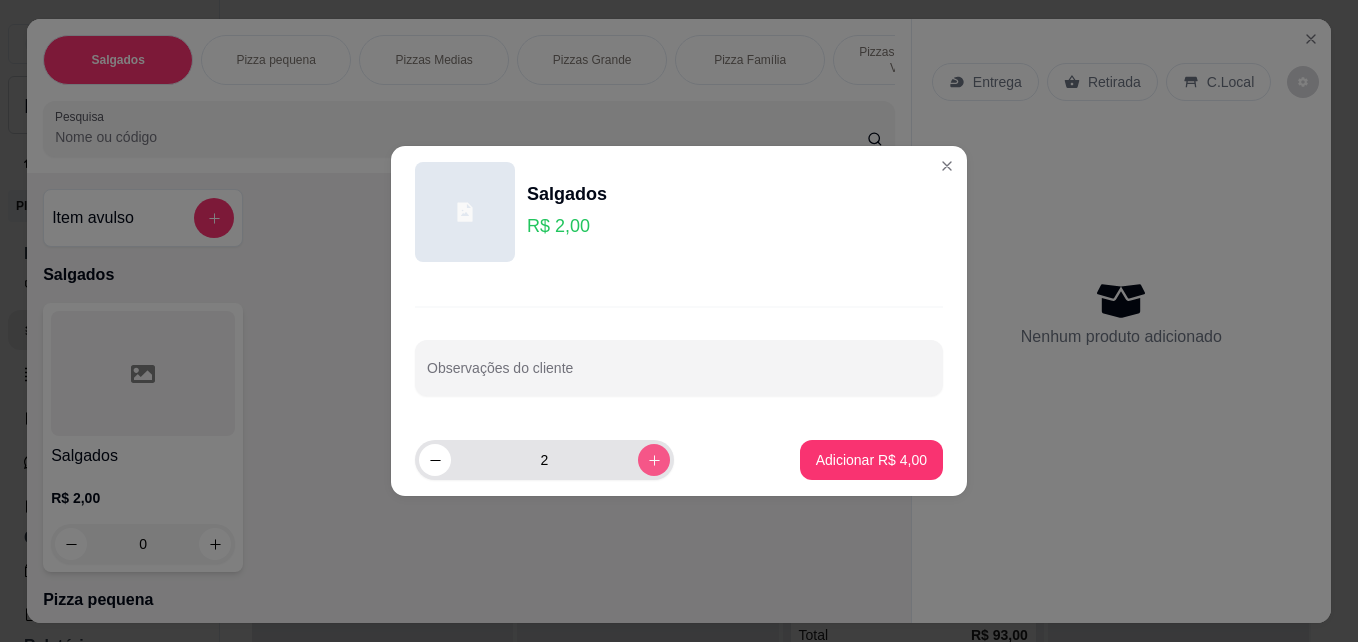 click at bounding box center [654, 460] 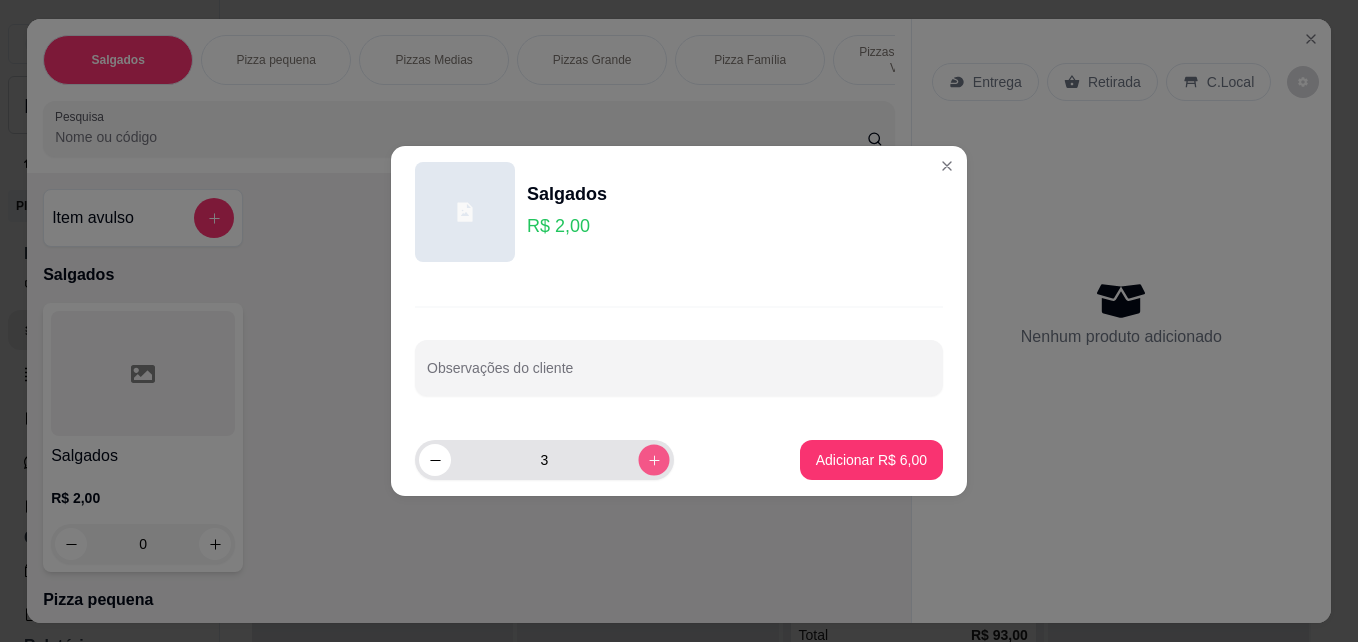 click at bounding box center [653, 459] 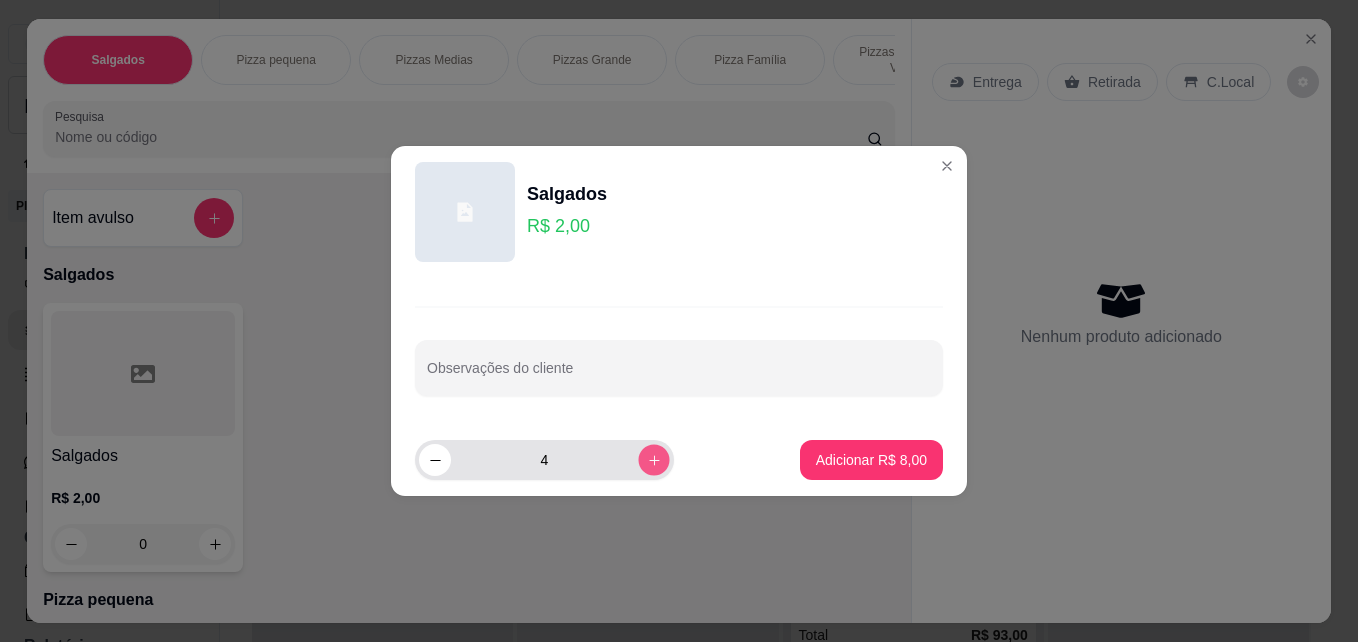 click at bounding box center [653, 459] 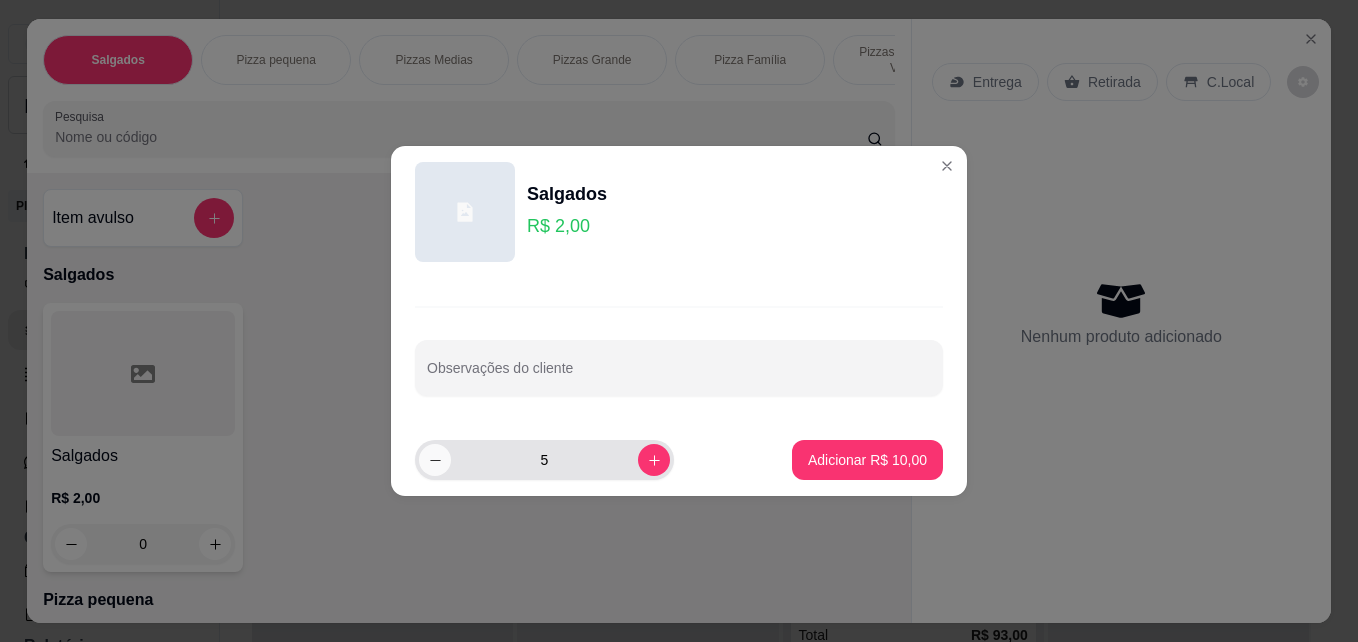 click 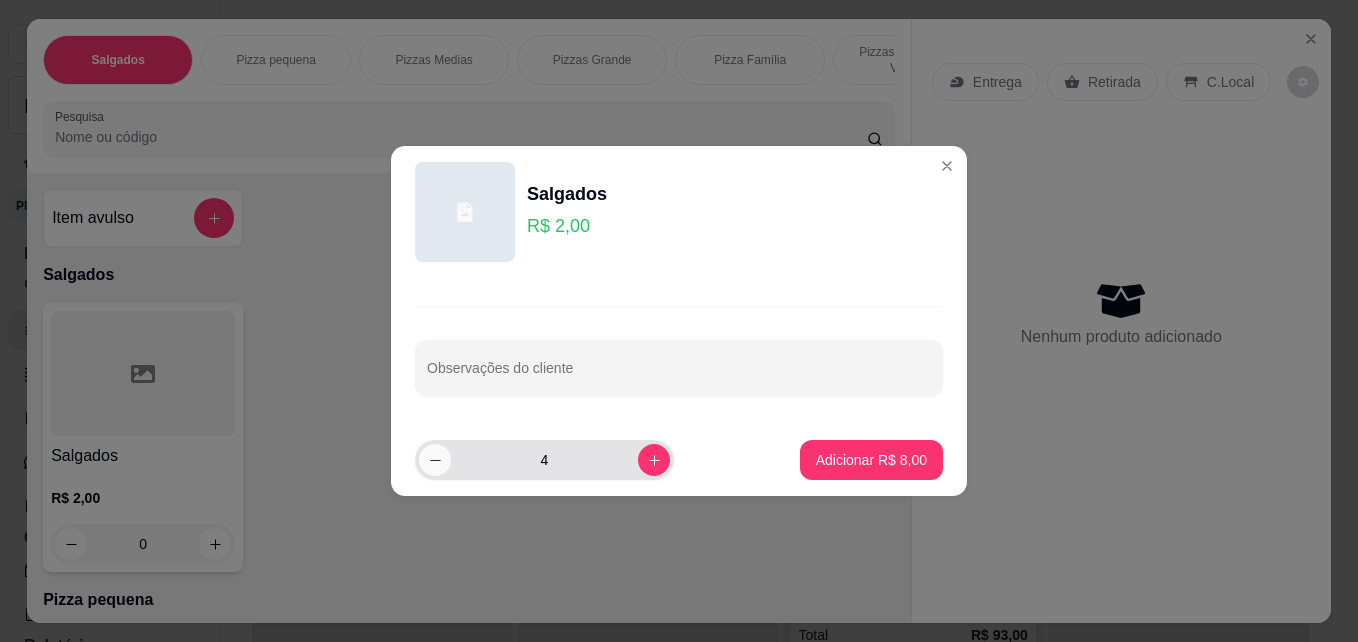 click 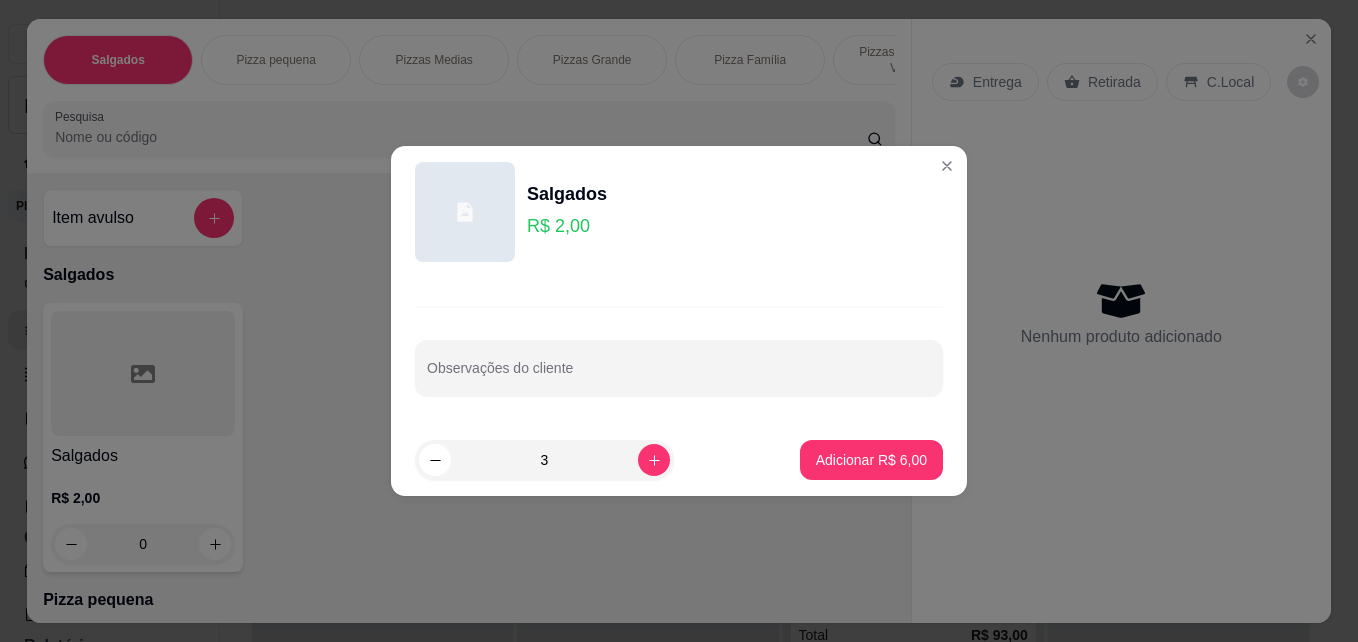click on "Salgados  R$ 2,00" at bounding box center (679, 212) 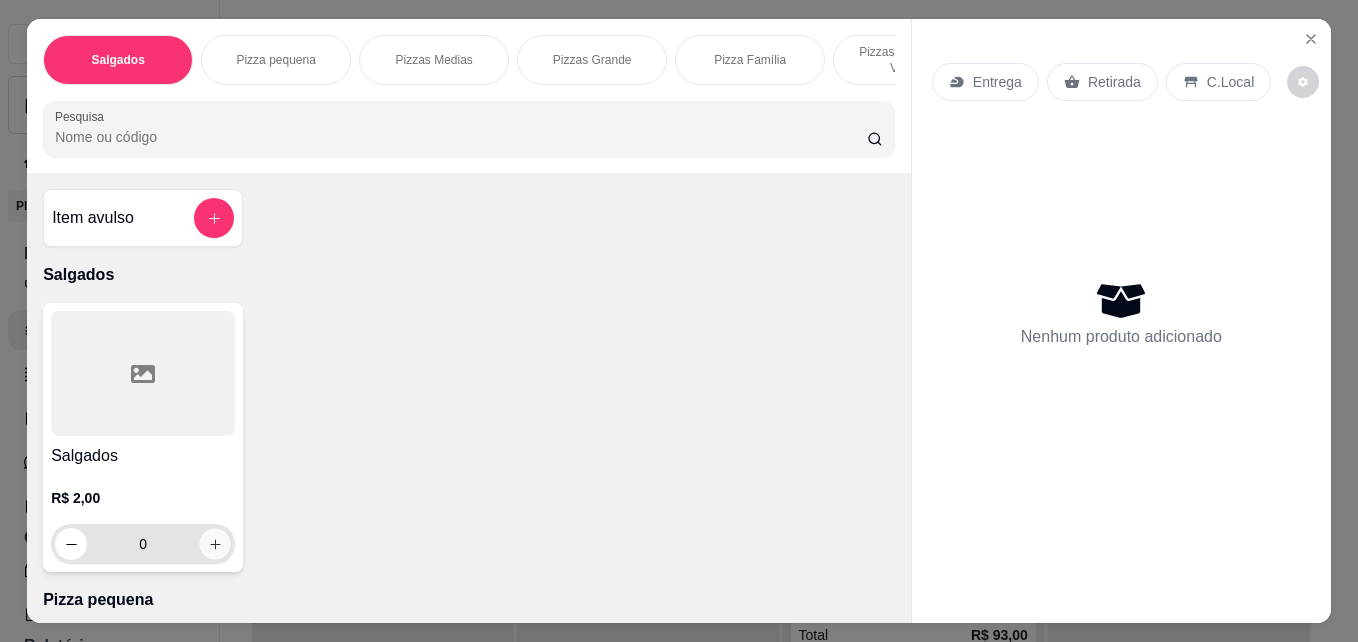 click 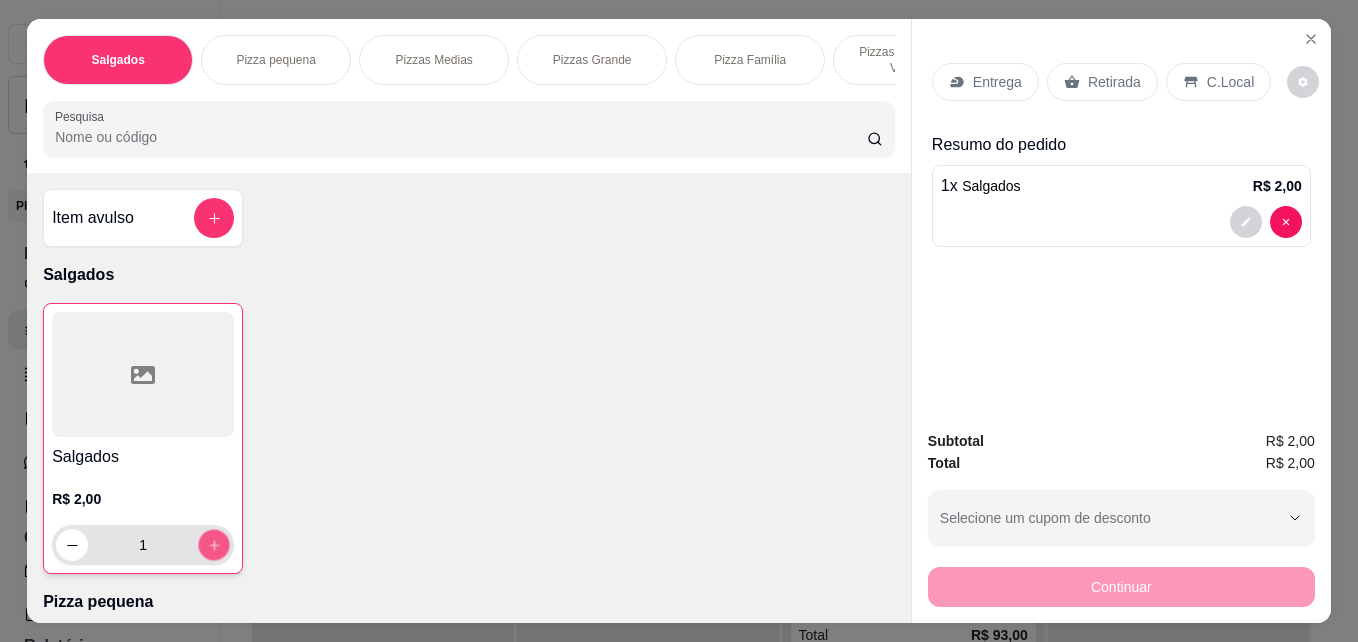 click 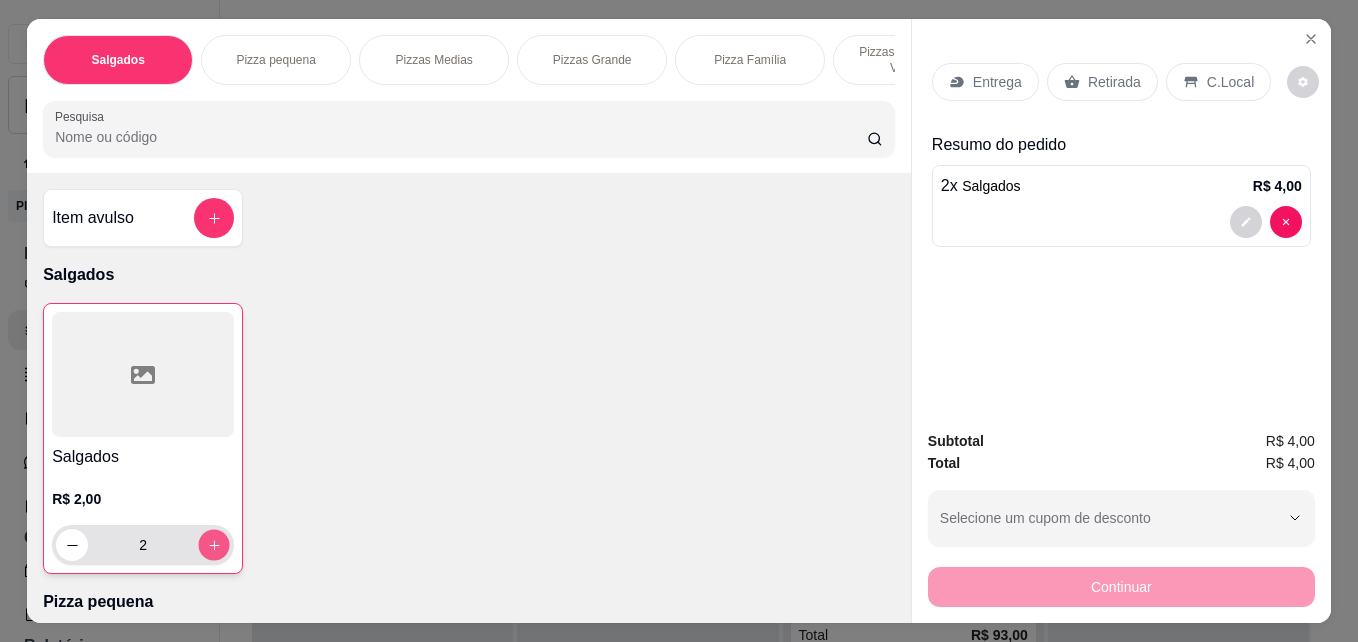 click 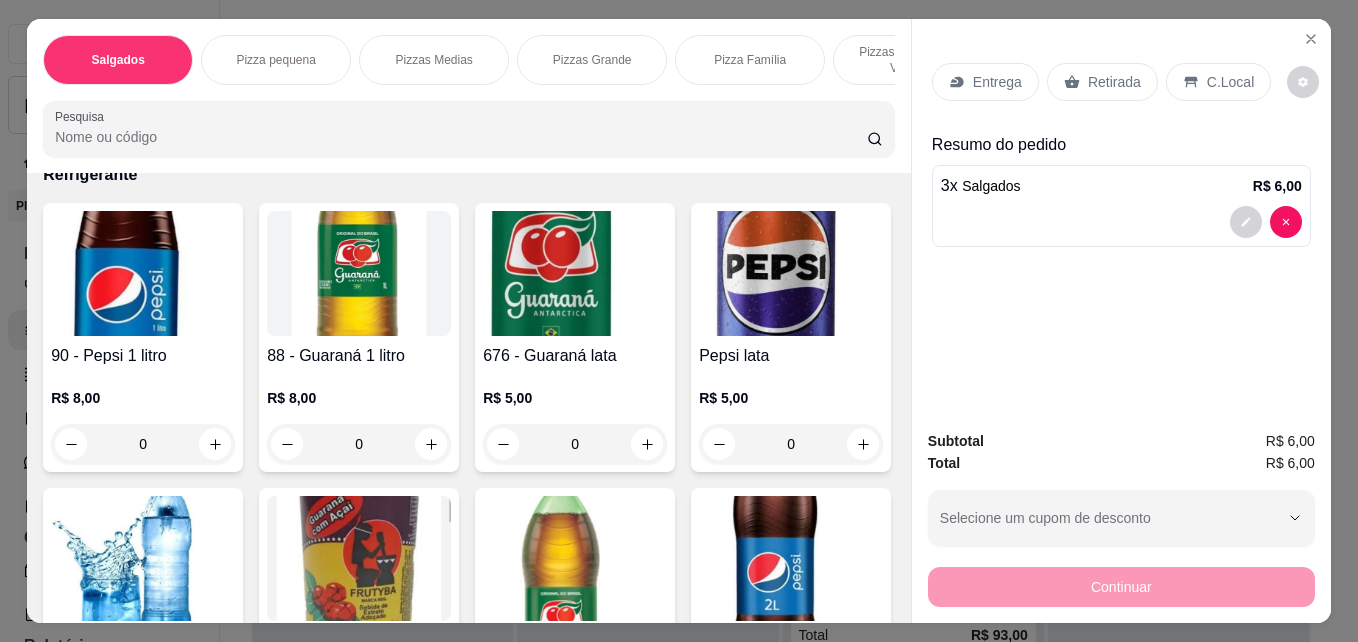 scroll, scrollTop: 2000, scrollLeft: 0, axis: vertical 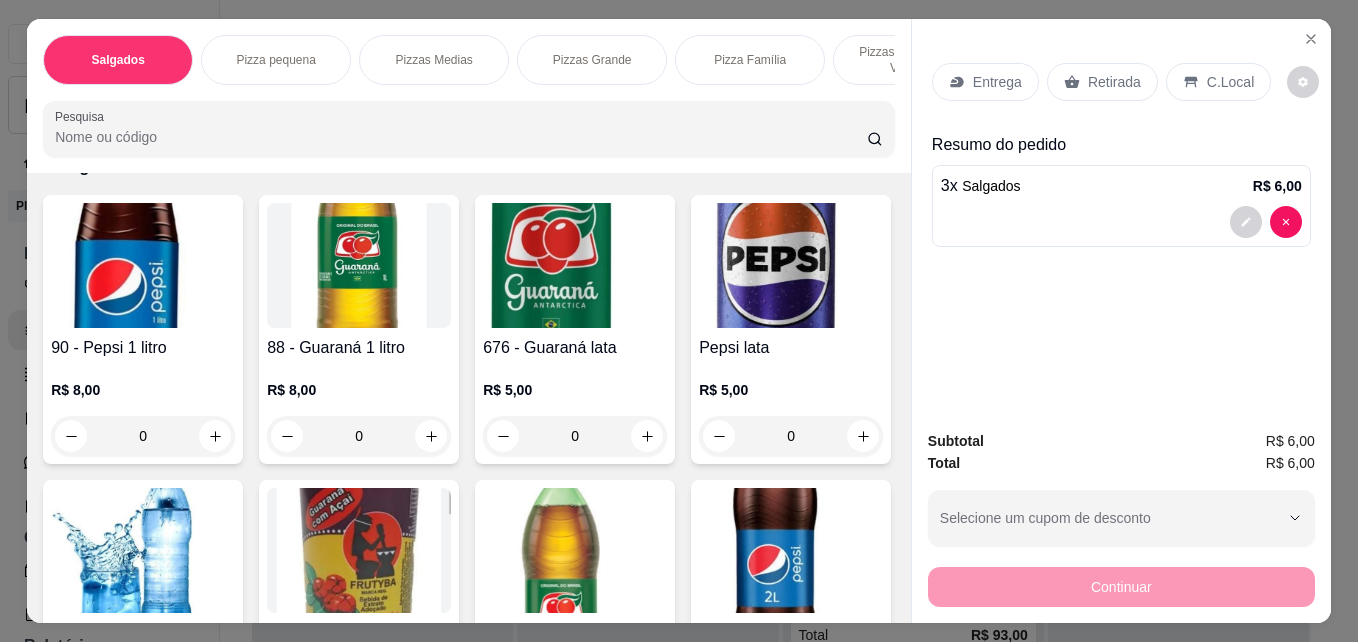 click at bounding box center (359, 550) 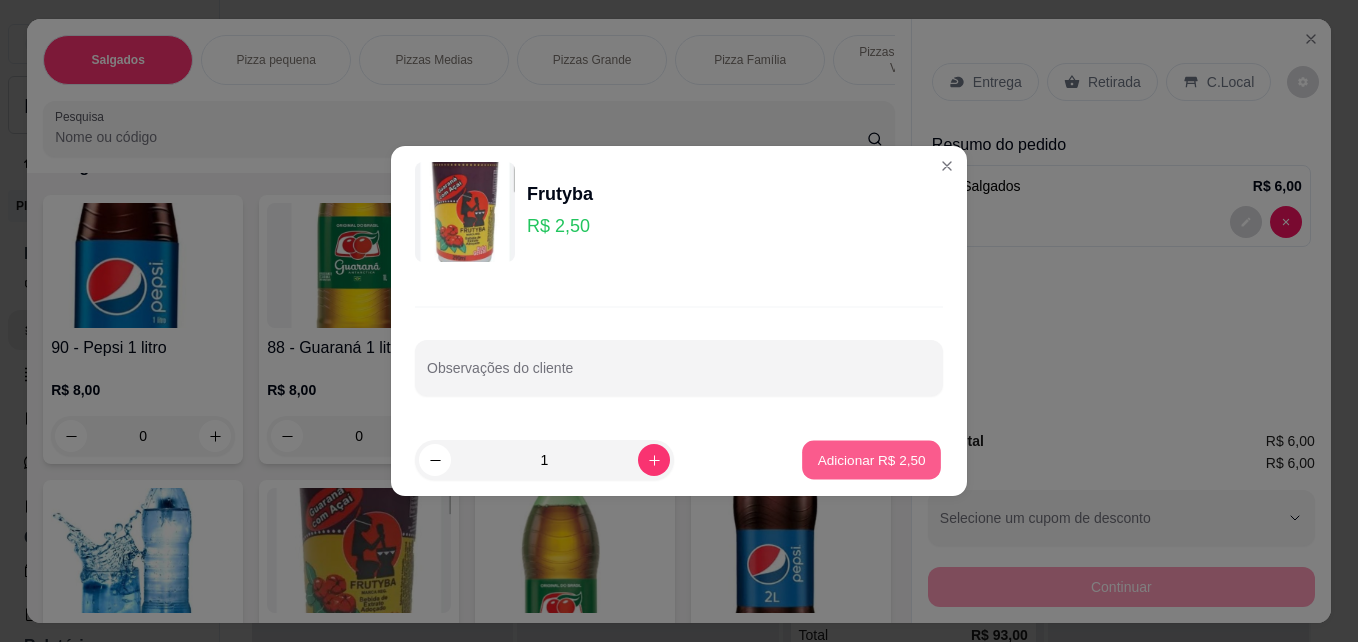 click on "Adicionar   R$ 2,50" at bounding box center (871, 459) 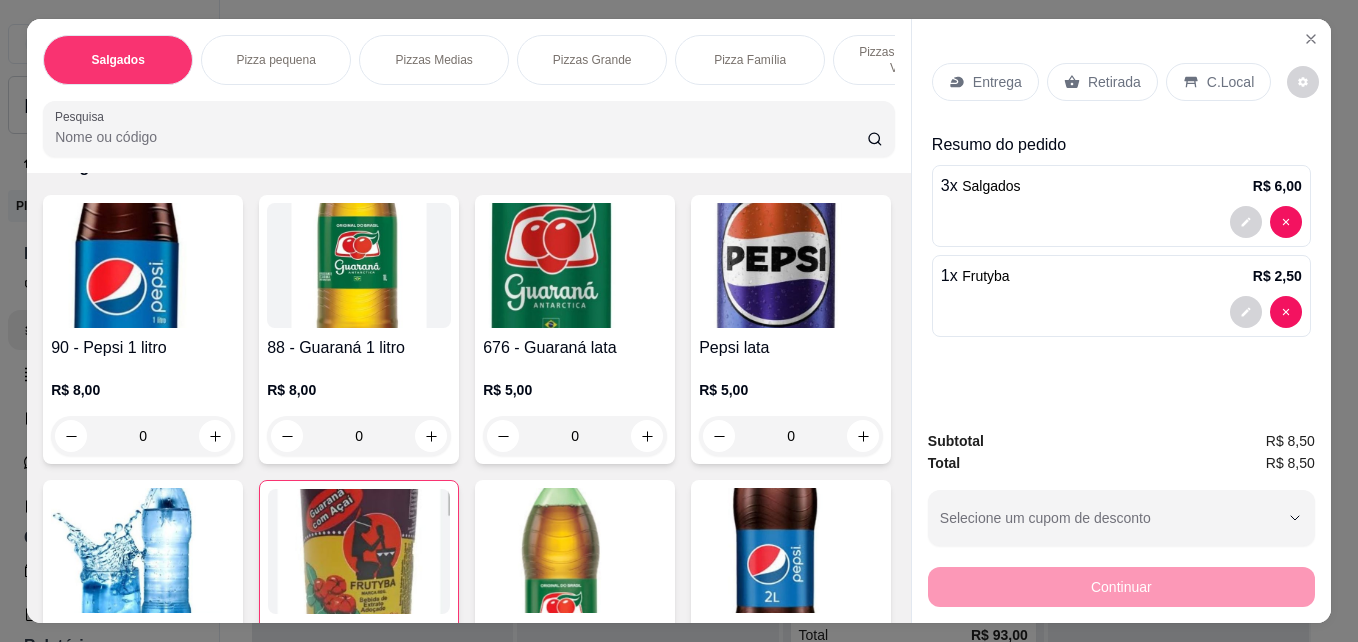 drag, startPoint x: 1106, startPoint y: 579, endPoint x: 1019, endPoint y: 514, distance: 108.60018 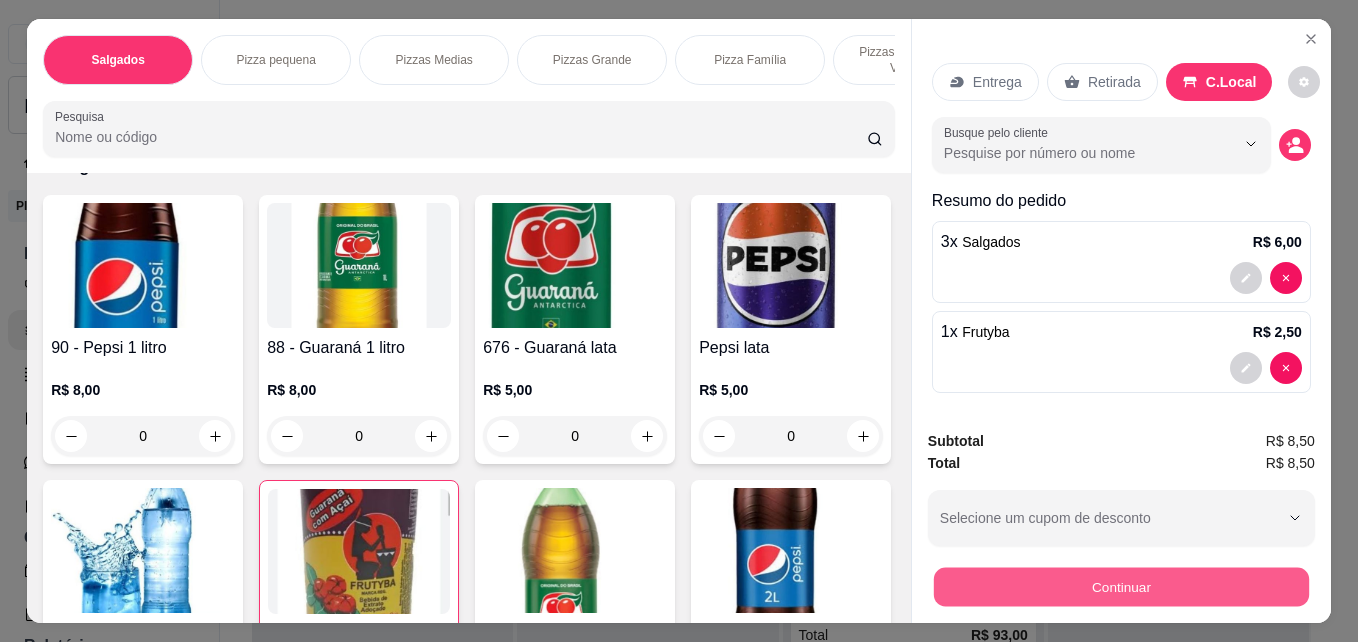 click on "Continuar" at bounding box center [1121, 586] 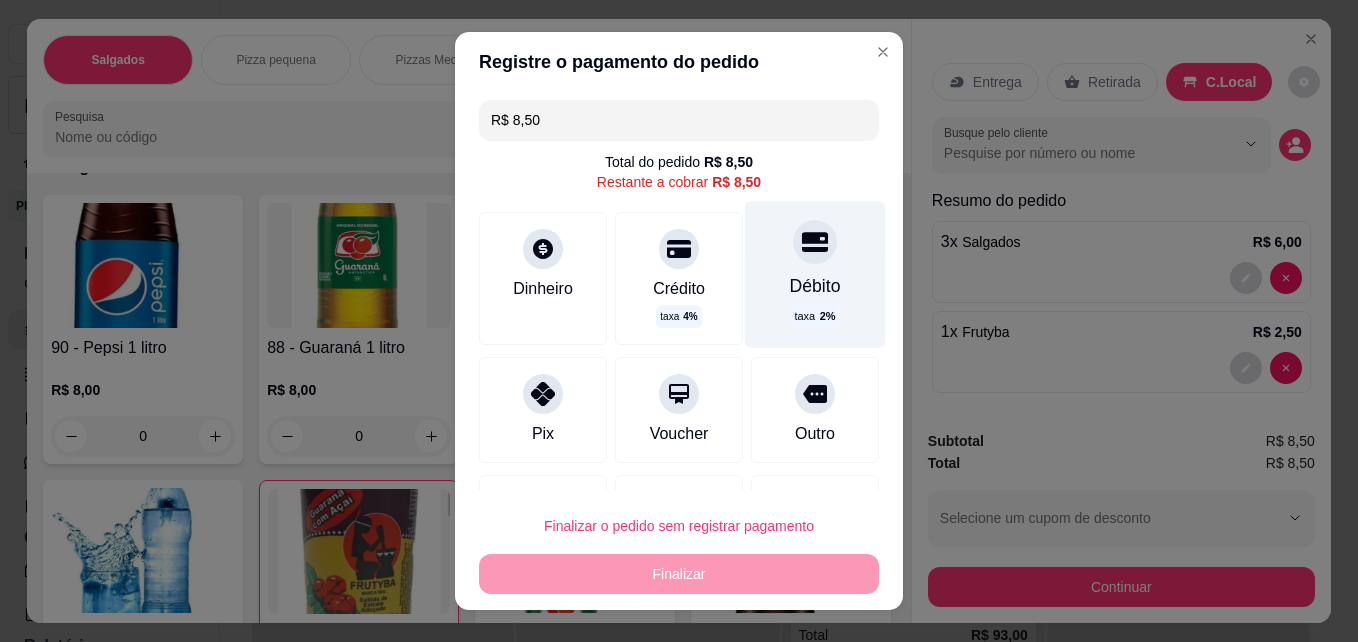 click on "Débito taxa   2 %" at bounding box center (815, 274) 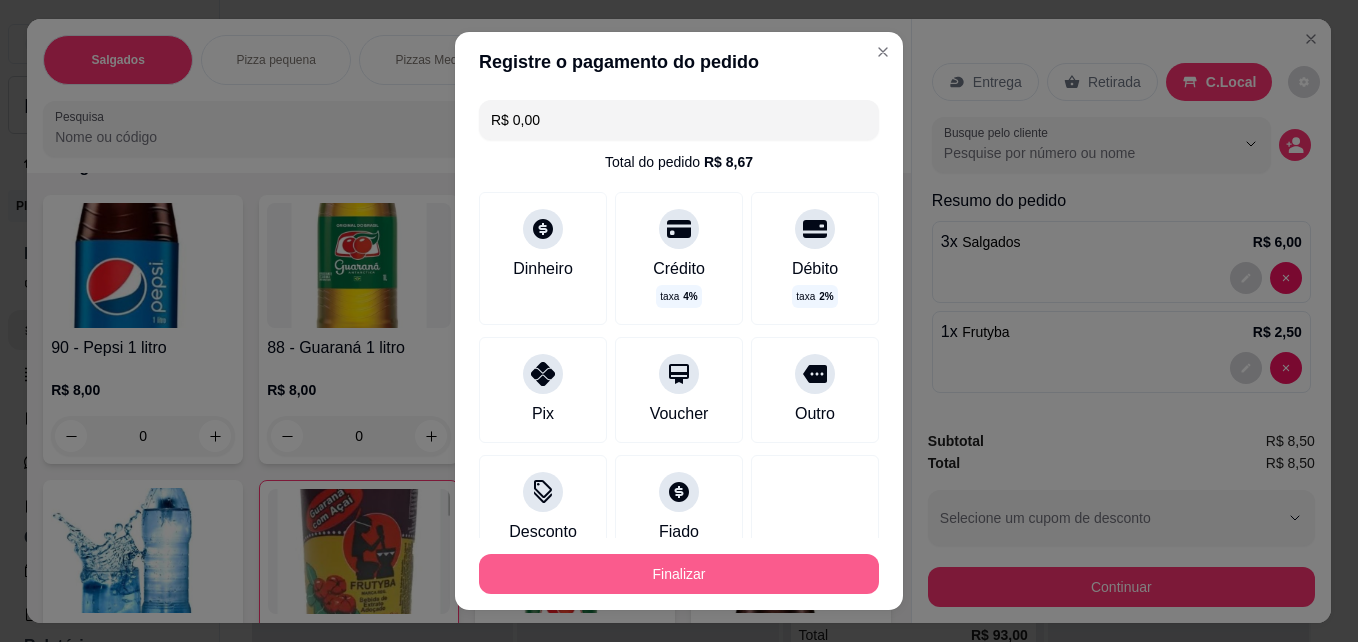 click on "Finalizar" at bounding box center [679, 574] 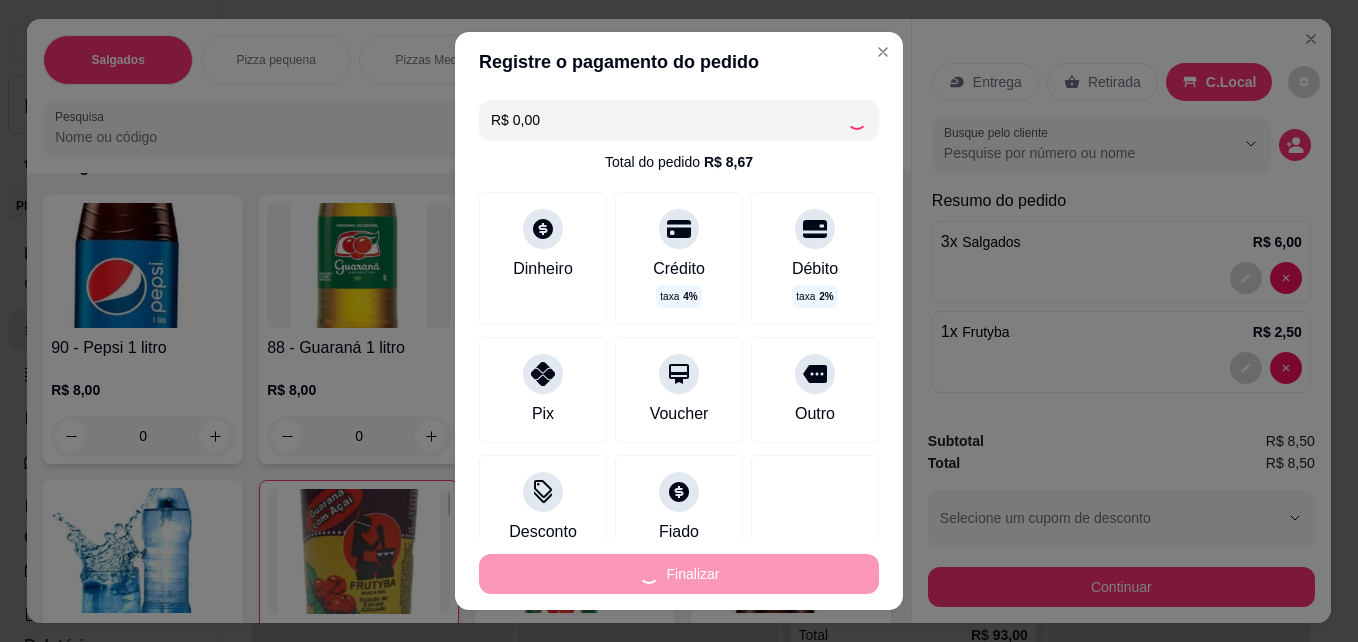 type on "0" 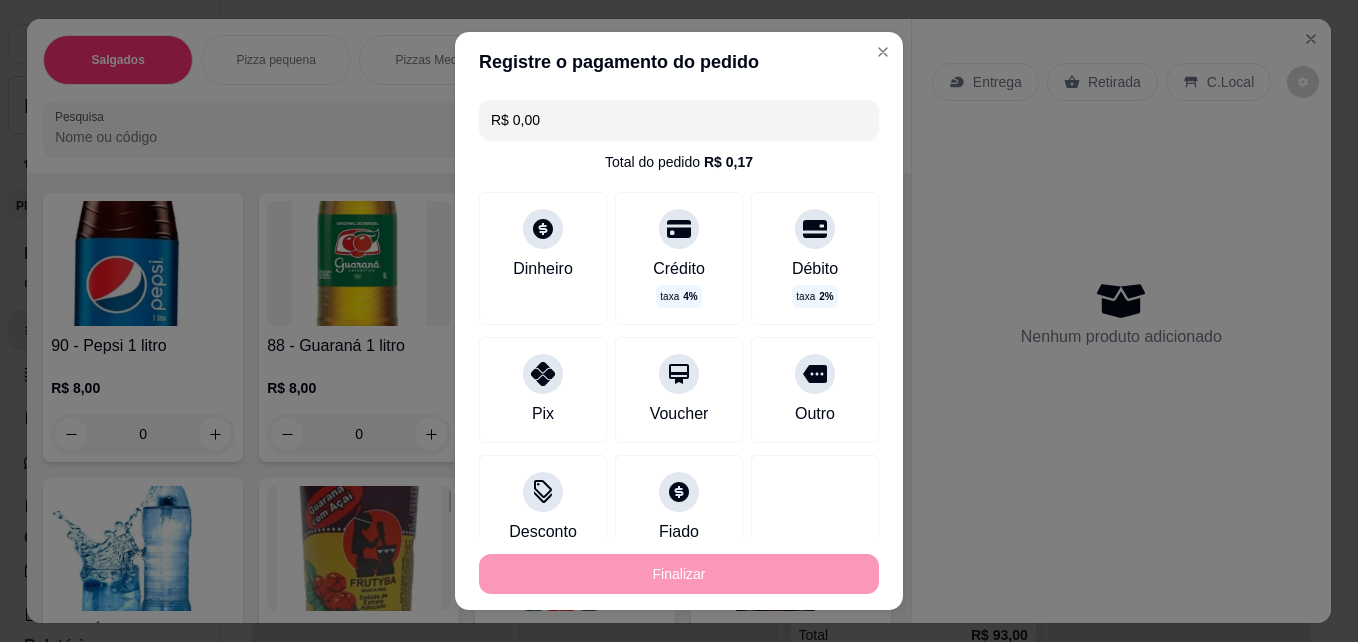 type on "-R$ 8,50" 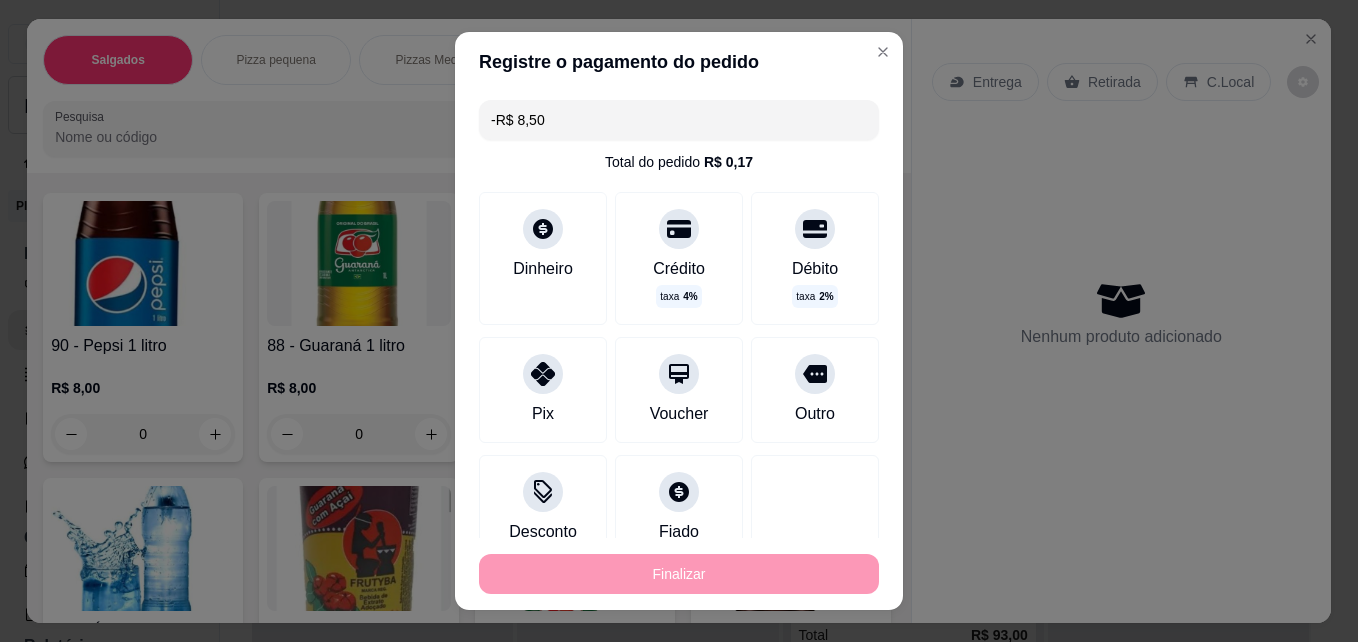 scroll, scrollTop: 1998, scrollLeft: 0, axis: vertical 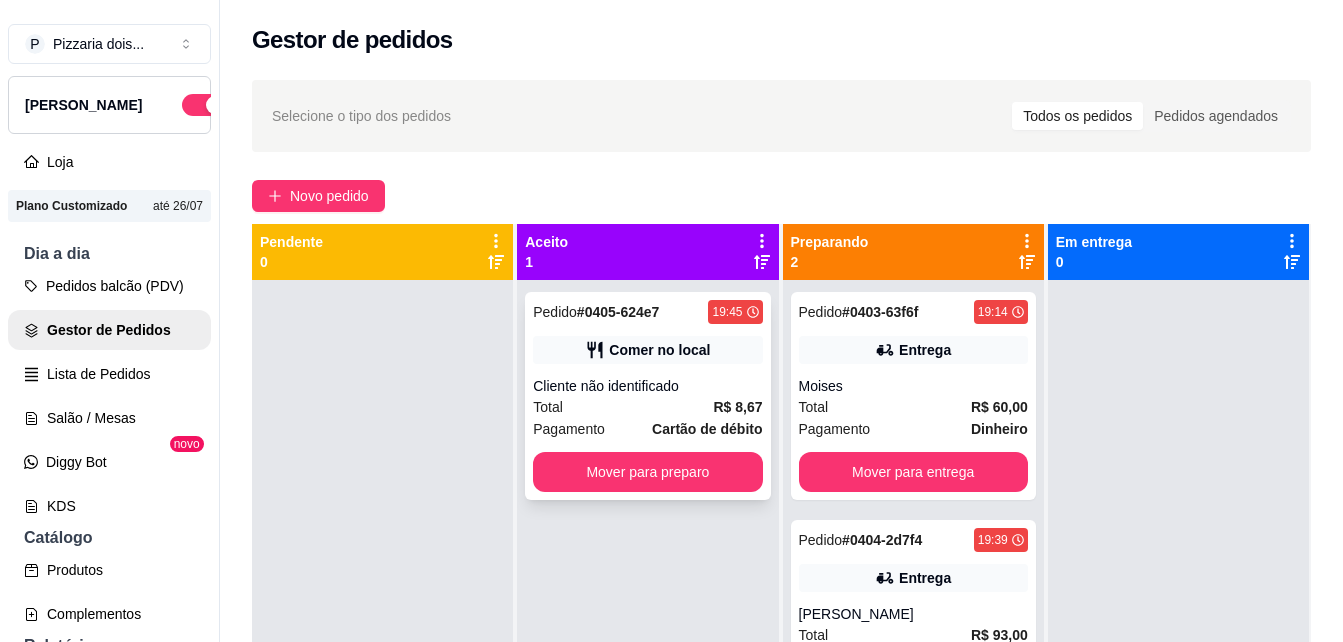 click on "Pedido  # 0405-624e7 19:45 Comer no local Cliente não identificado Total R$ 8,67 Pagamento Cartão de débito Mover para preparo" at bounding box center (647, 396) 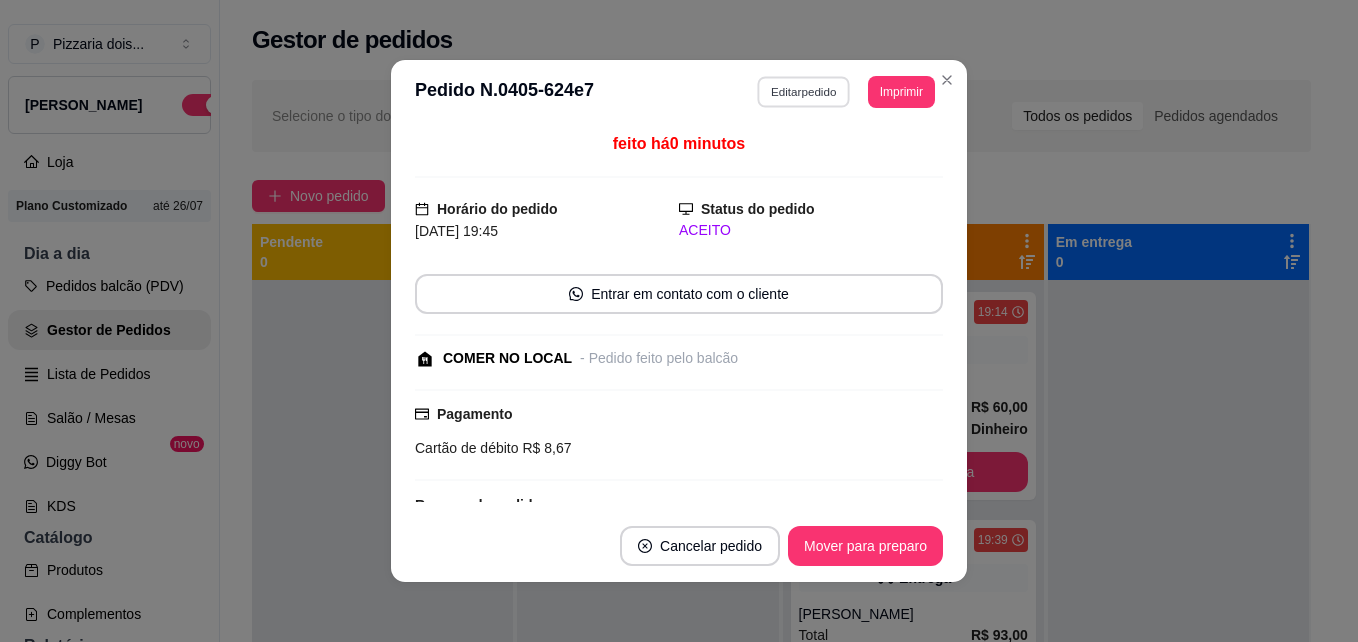 click on "Editar  pedido" at bounding box center (804, 91) 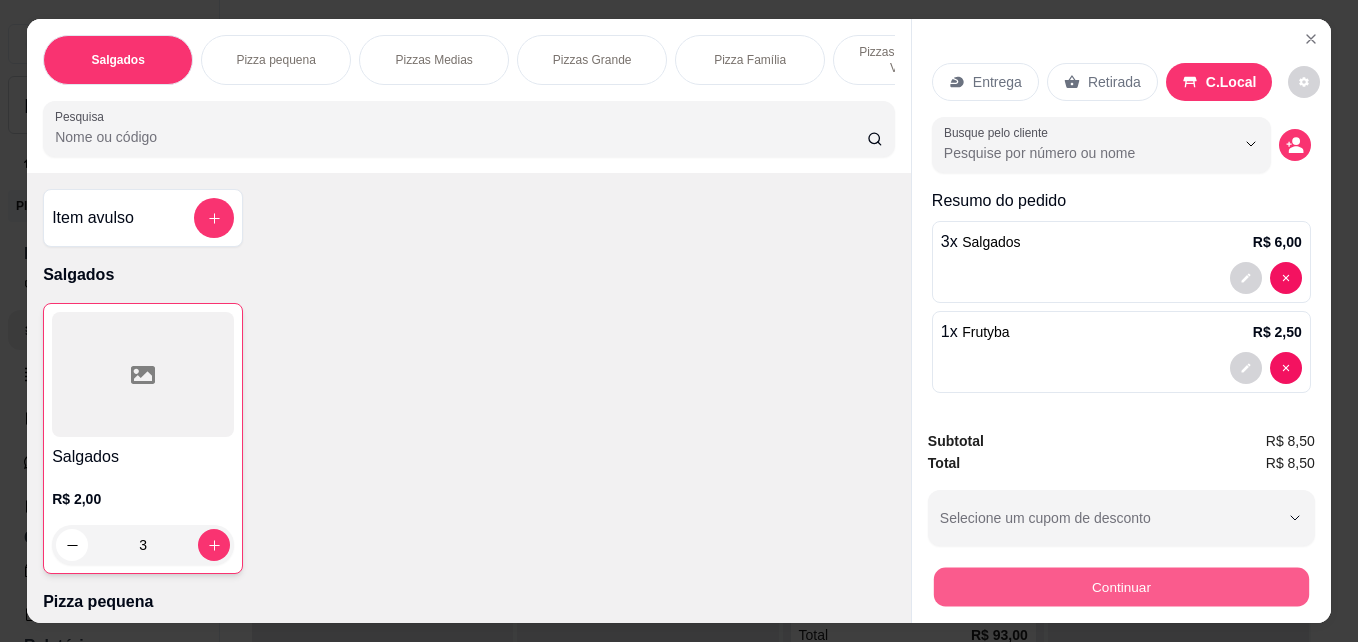 click on "Continuar" at bounding box center [1121, 586] 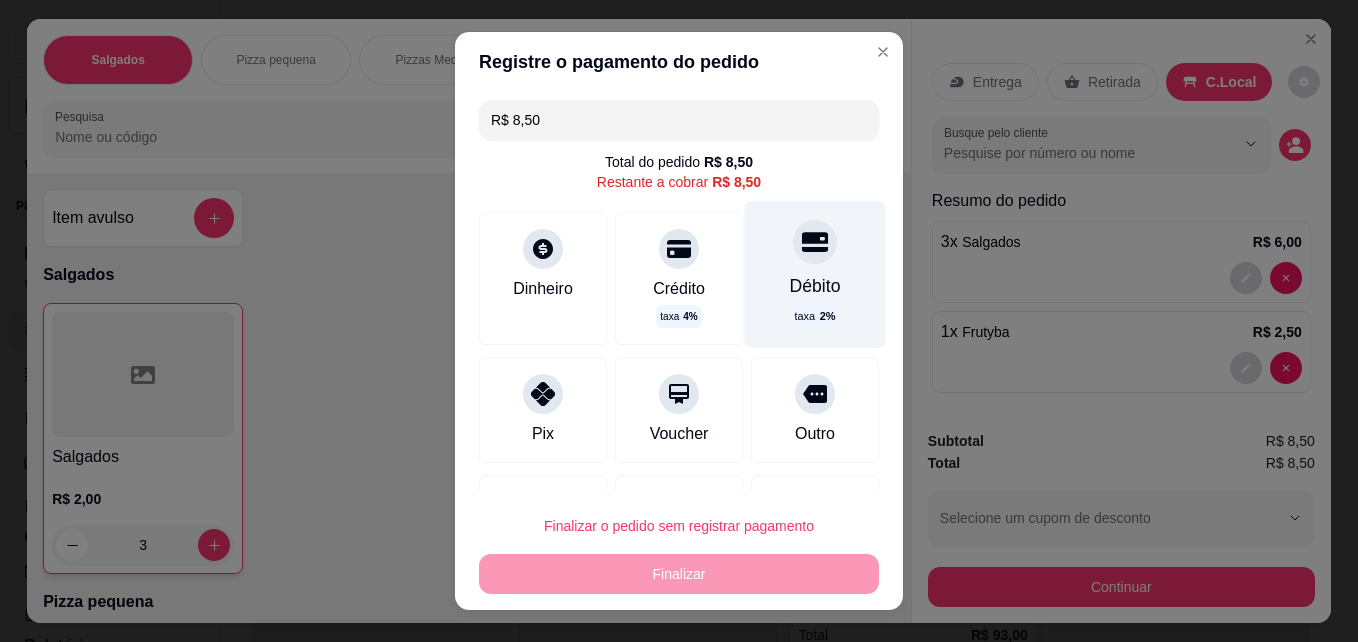 click on "Débito" at bounding box center (815, 286) 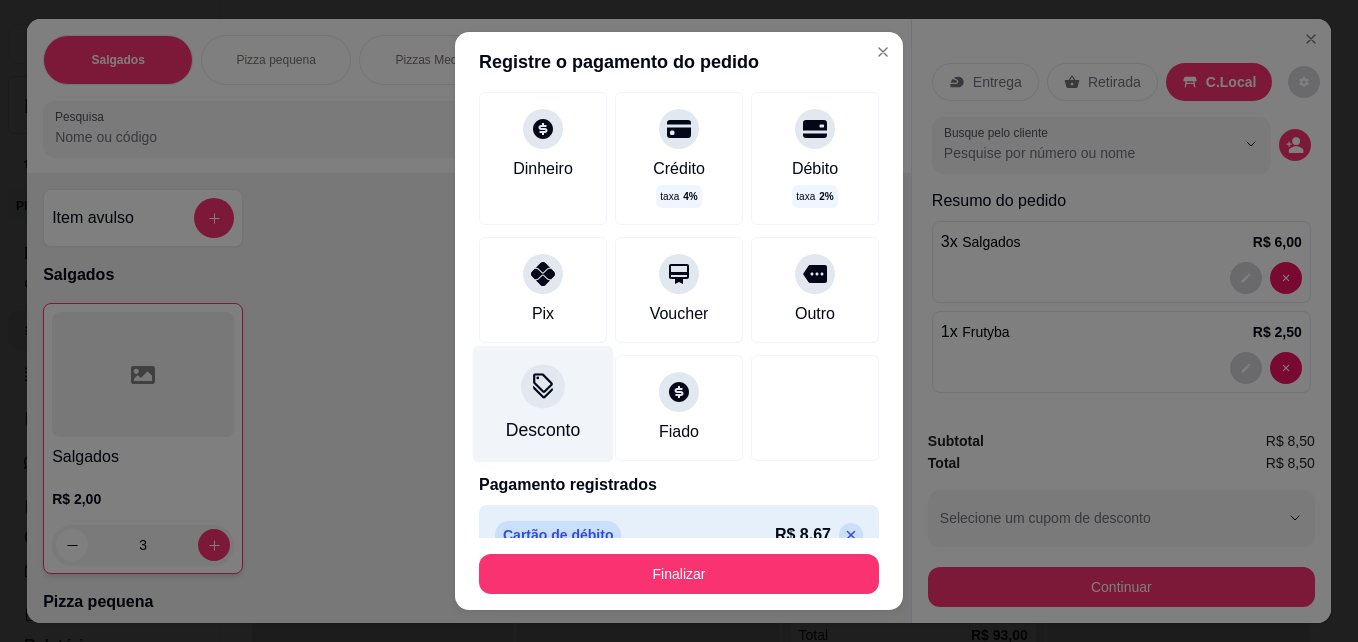 scroll, scrollTop: 135, scrollLeft: 0, axis: vertical 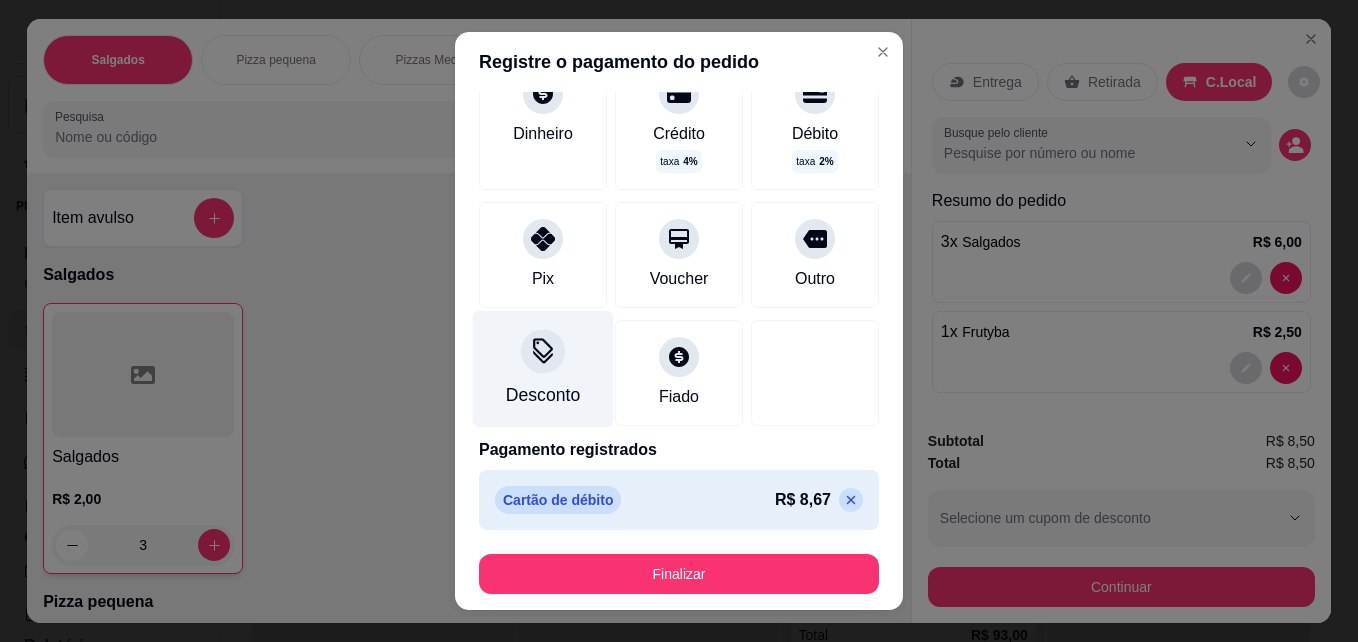 click at bounding box center [543, 352] 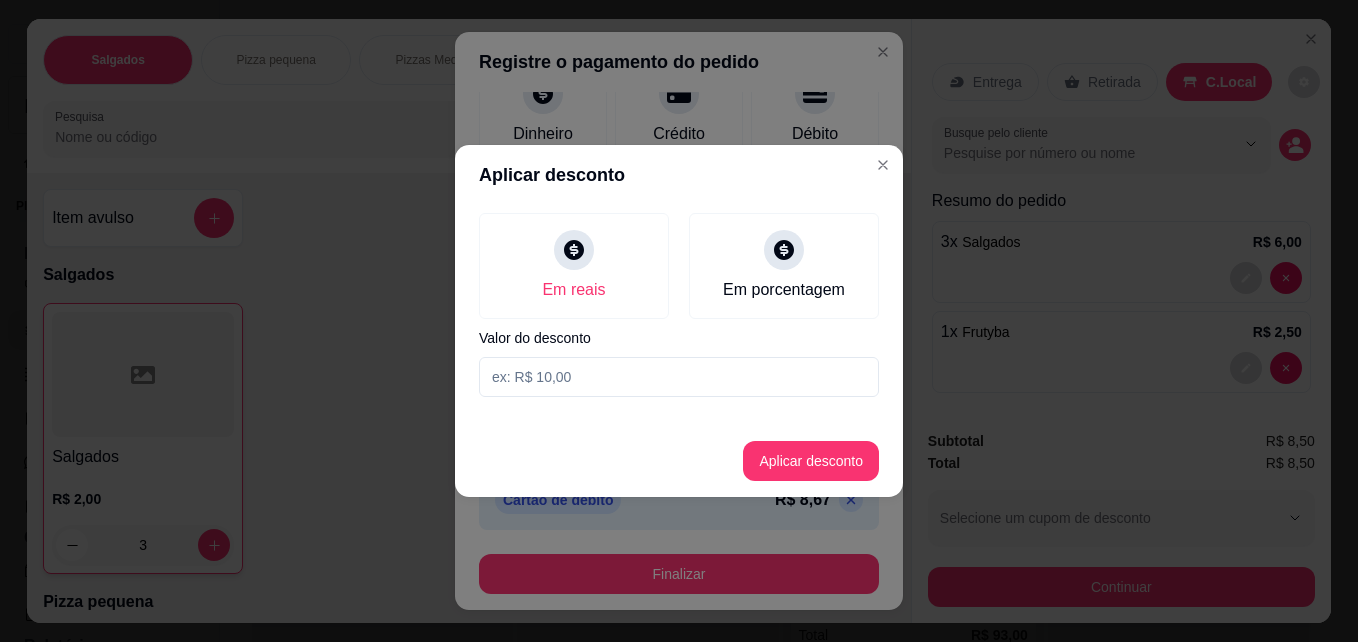 click at bounding box center [679, 377] 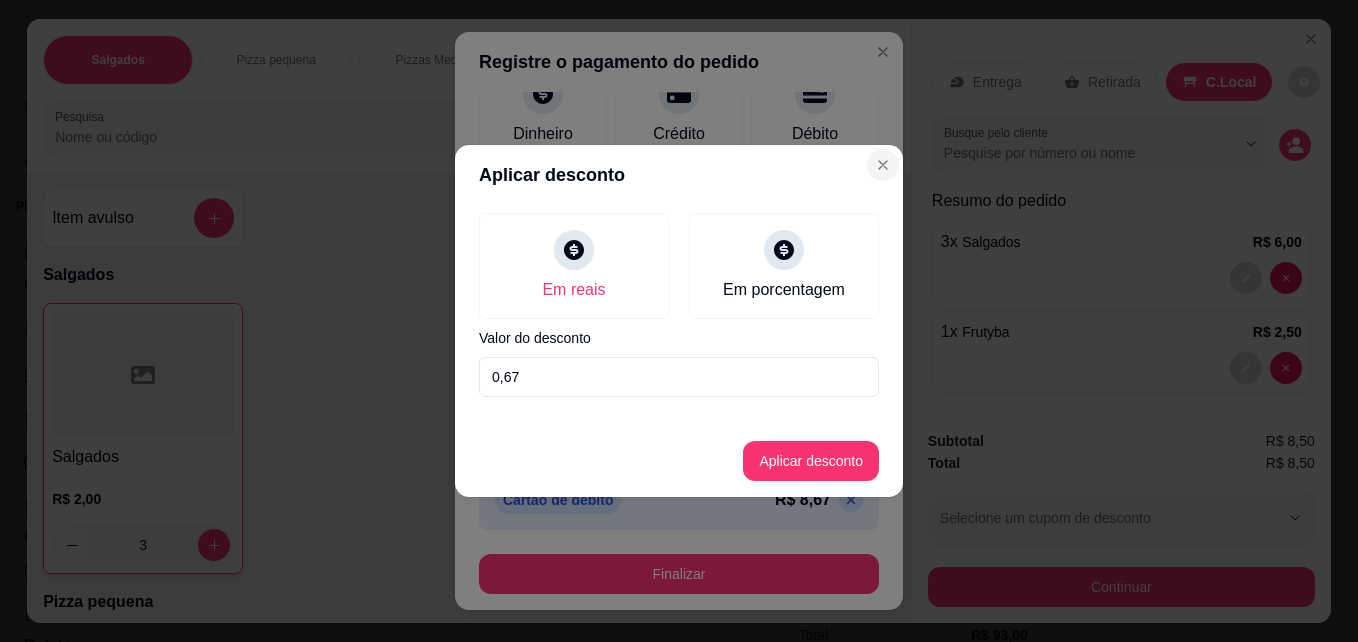 type on "0,67" 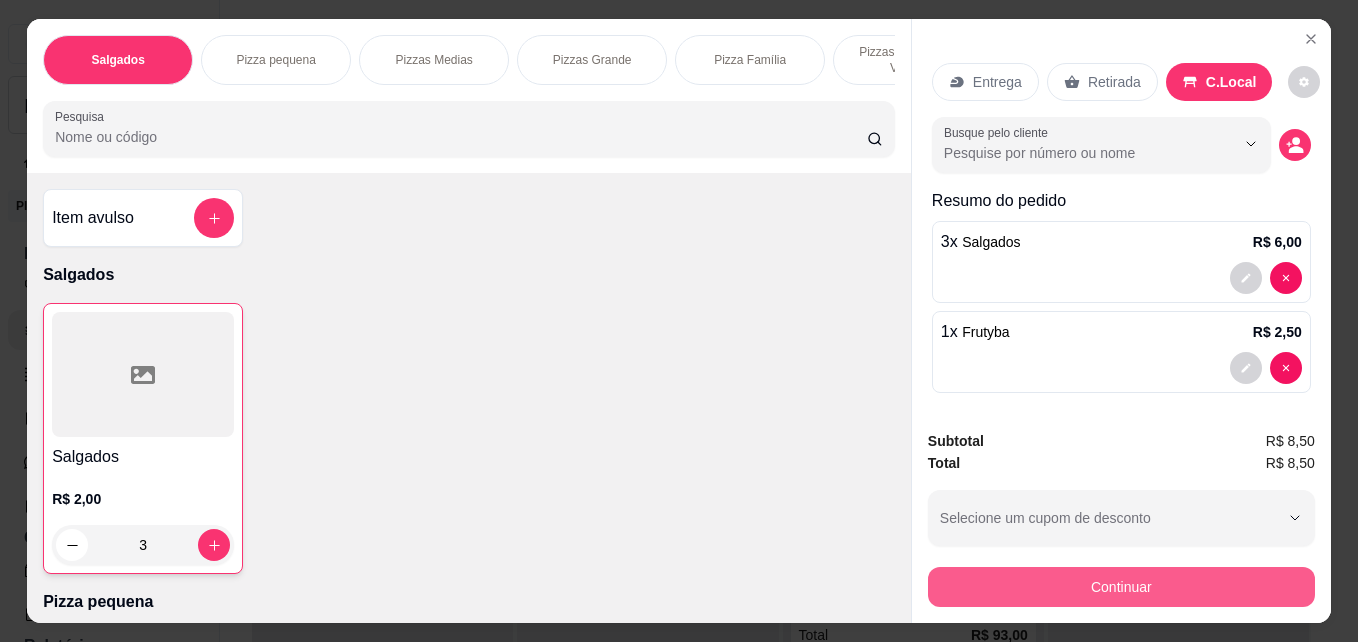 click on "Continuar" at bounding box center [1121, 587] 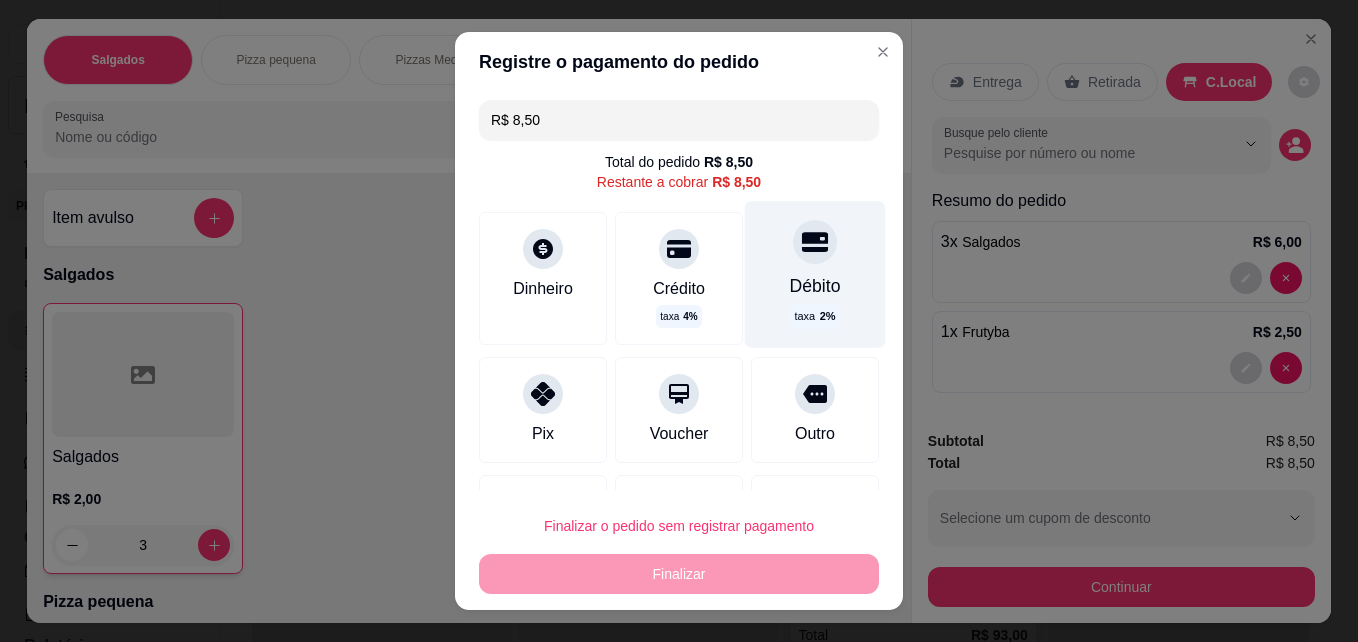 drag, startPoint x: 803, startPoint y: 268, endPoint x: 798, endPoint y: 301, distance: 33.37664 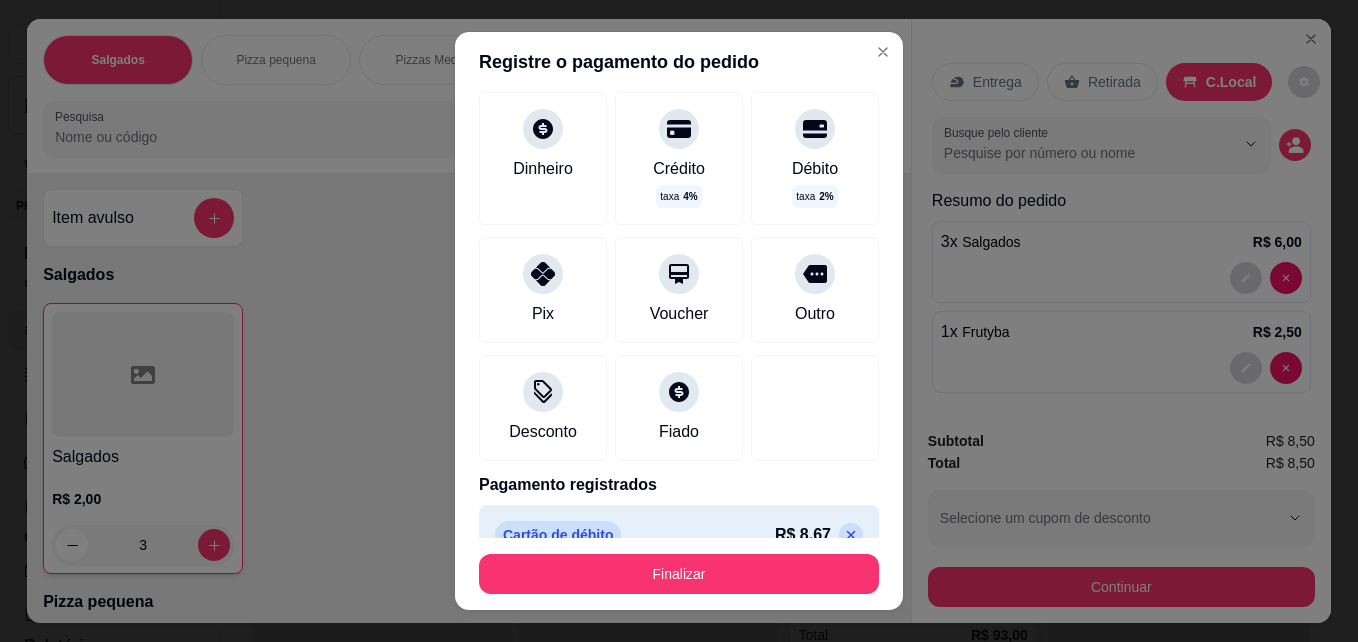 scroll, scrollTop: 135, scrollLeft: 0, axis: vertical 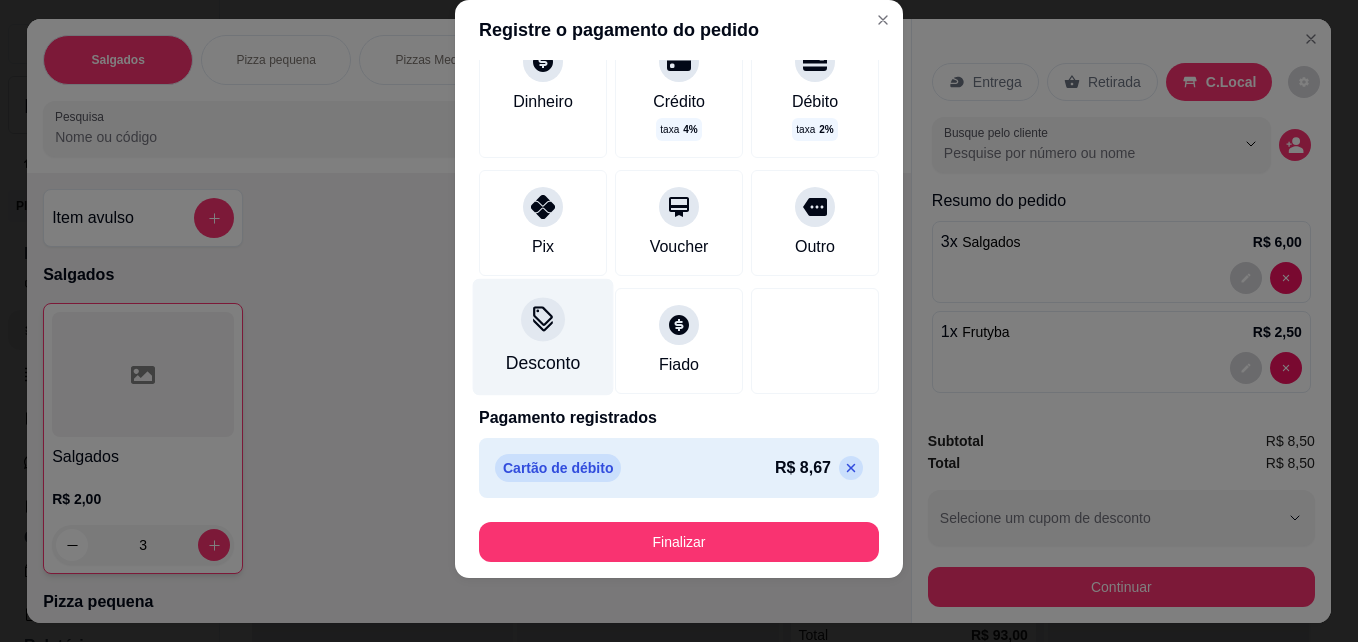 click at bounding box center (543, 320) 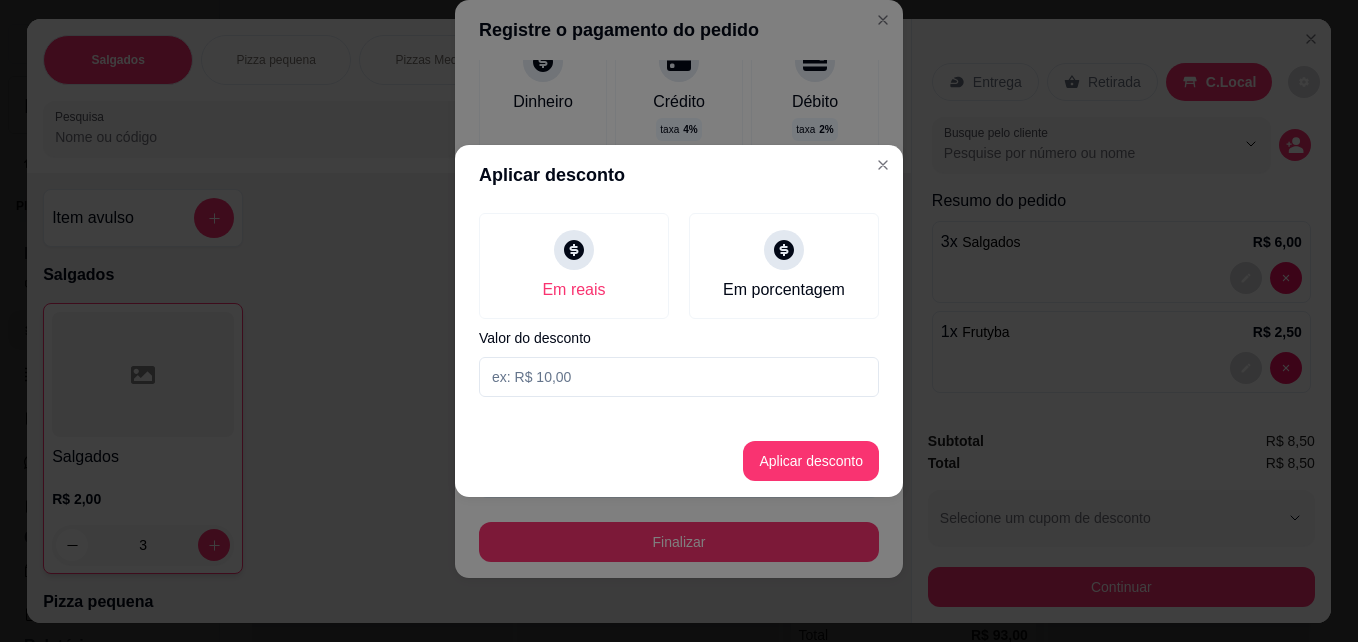 click at bounding box center [679, 377] 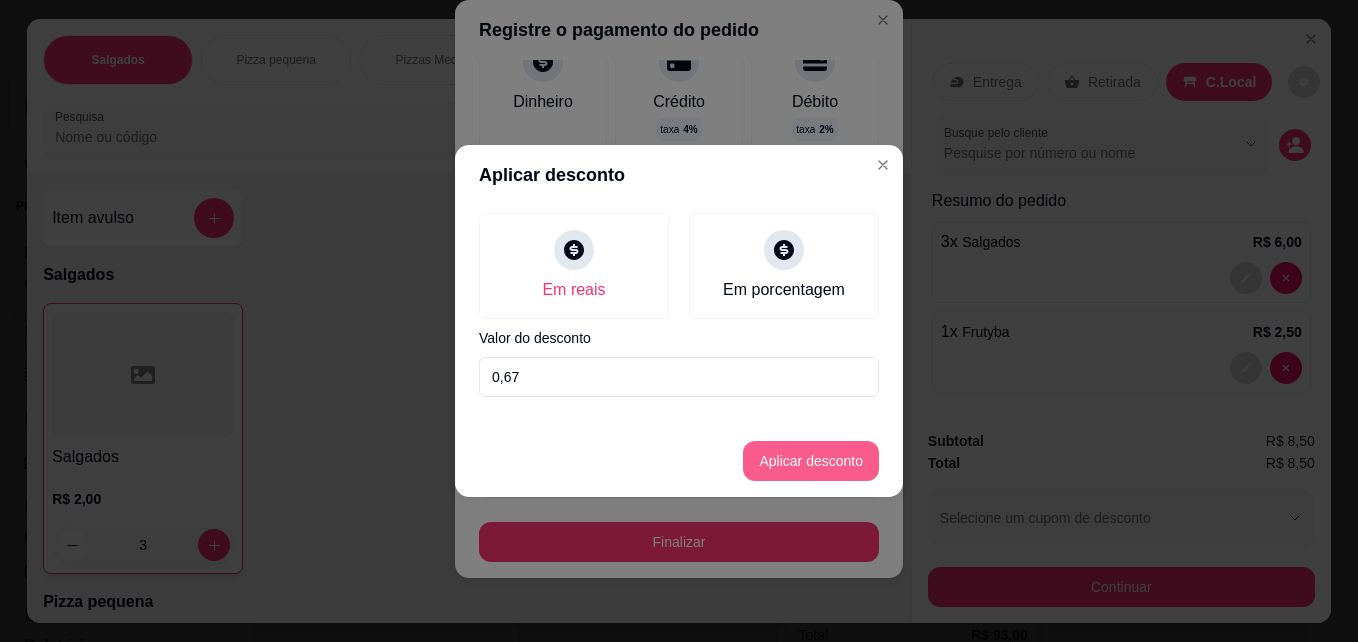type on "0,67" 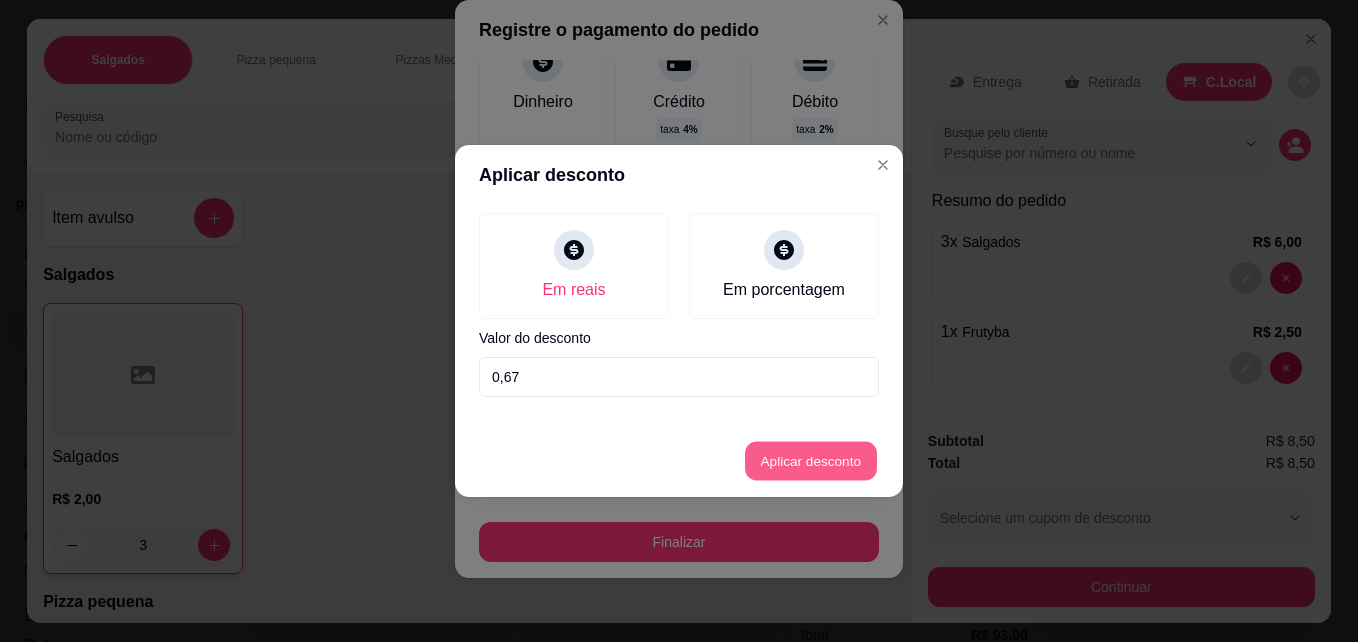 click on "Aplicar desconto" at bounding box center (811, 461) 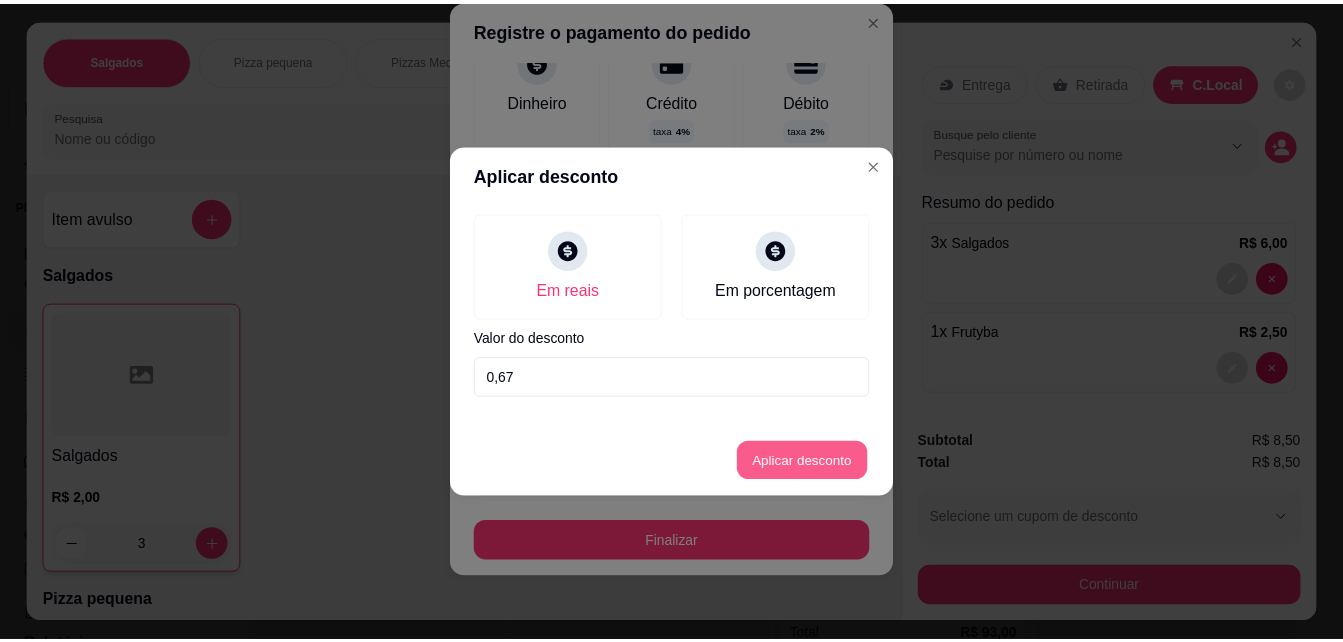 scroll, scrollTop: 155, scrollLeft: 0, axis: vertical 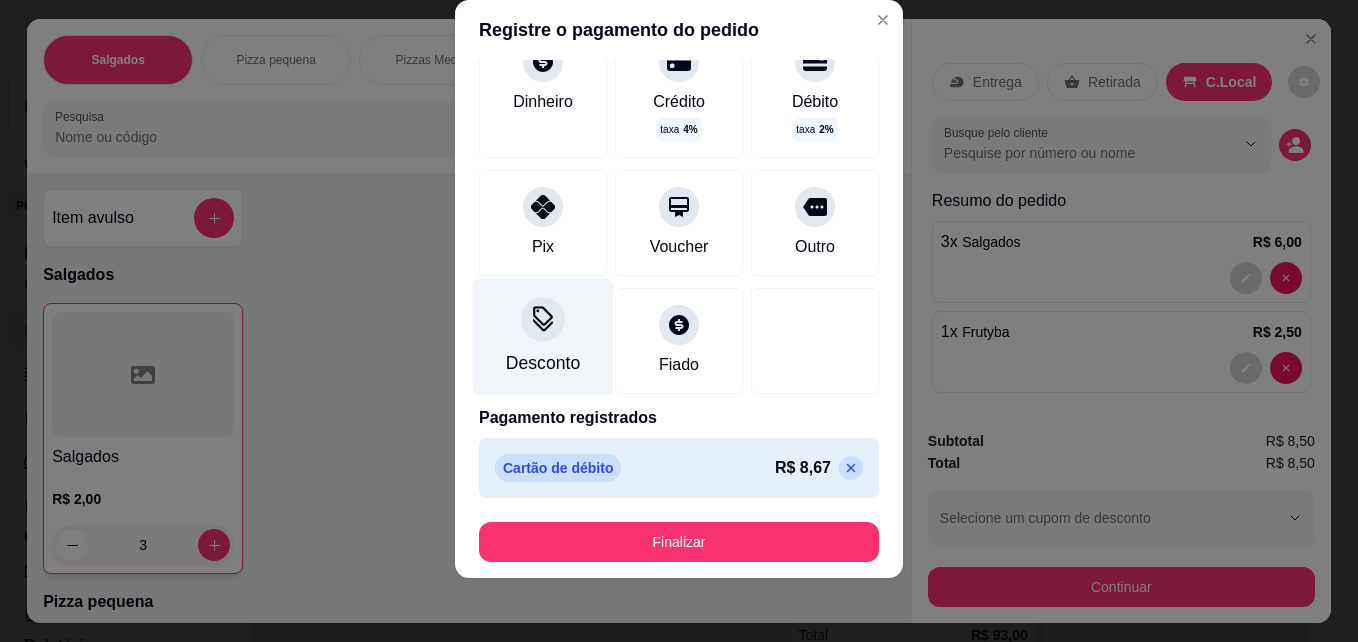 click on "Desconto" at bounding box center [543, 337] 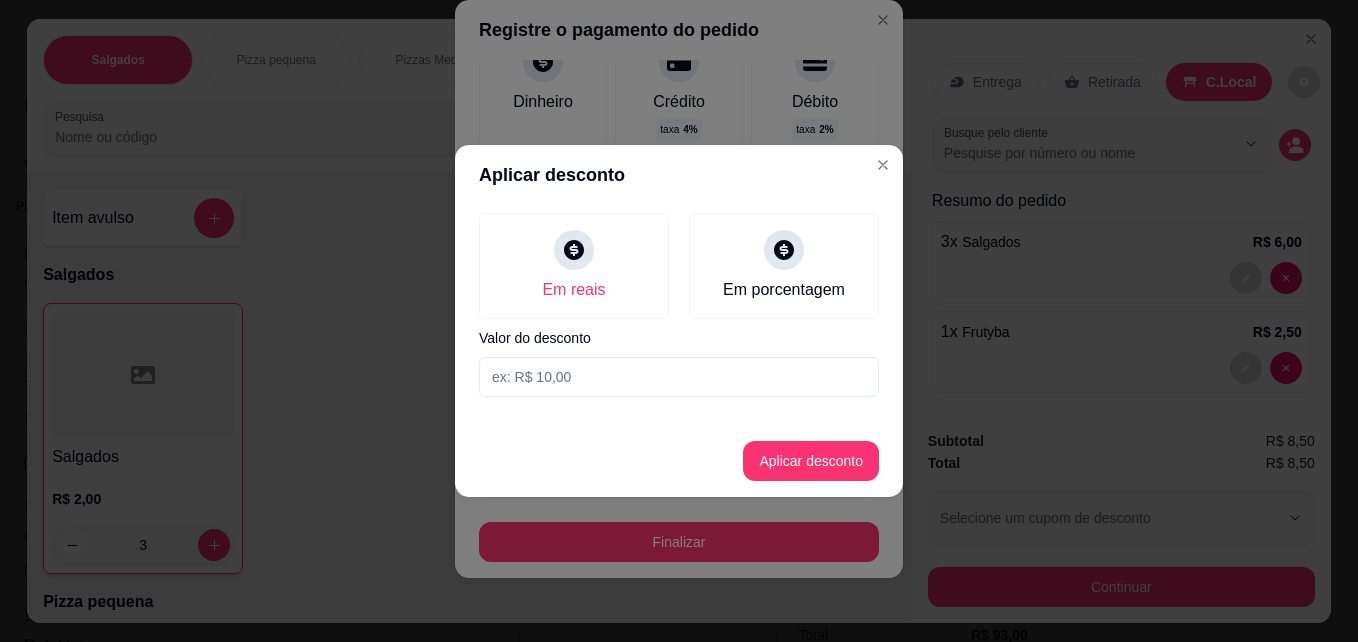 click at bounding box center [679, 377] 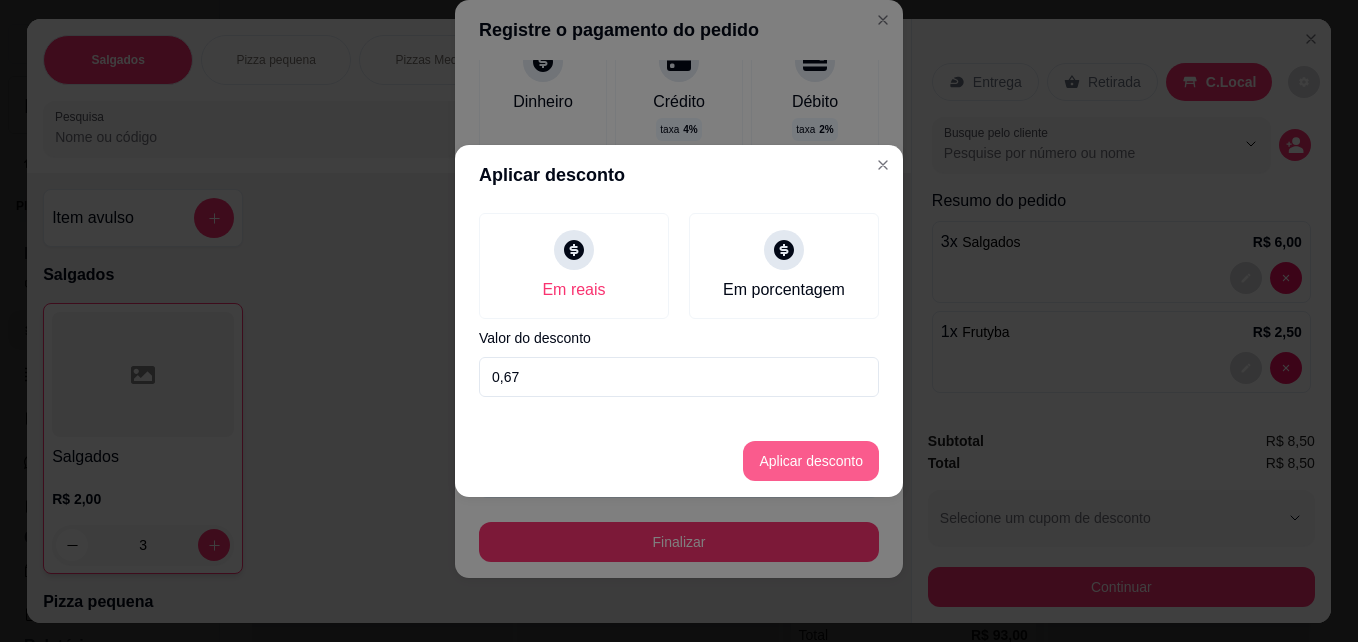 type on "0,67" 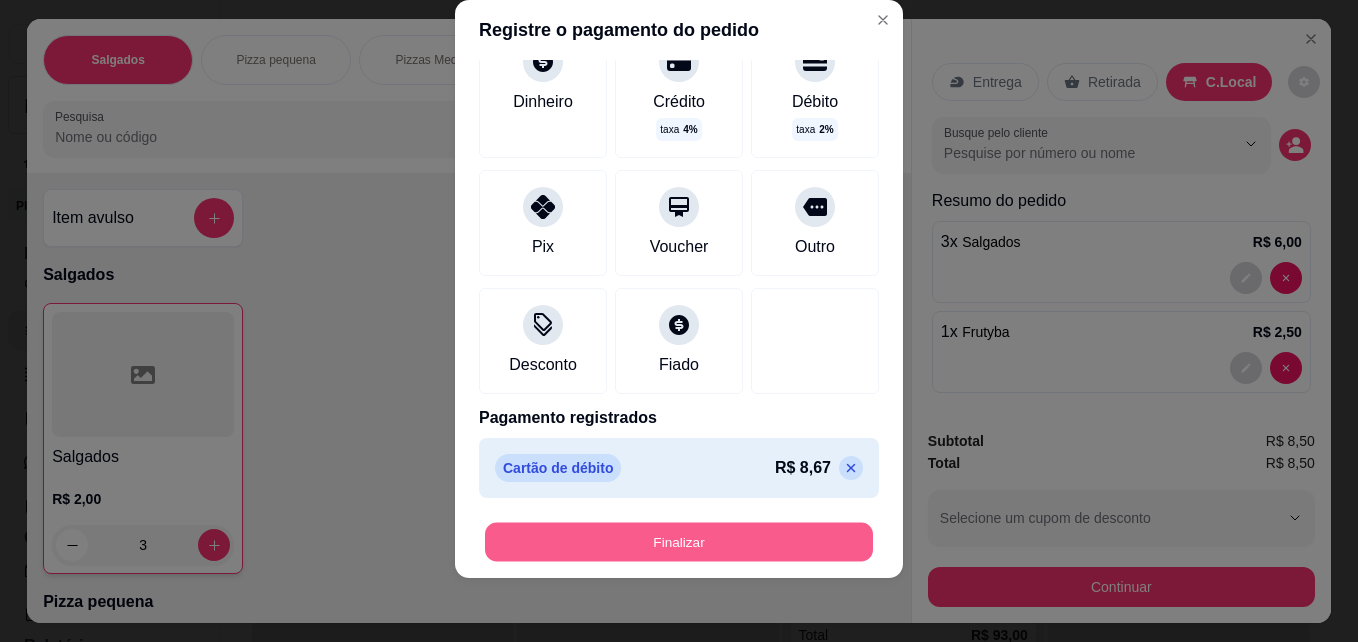 click on "Finalizar" at bounding box center (679, 542) 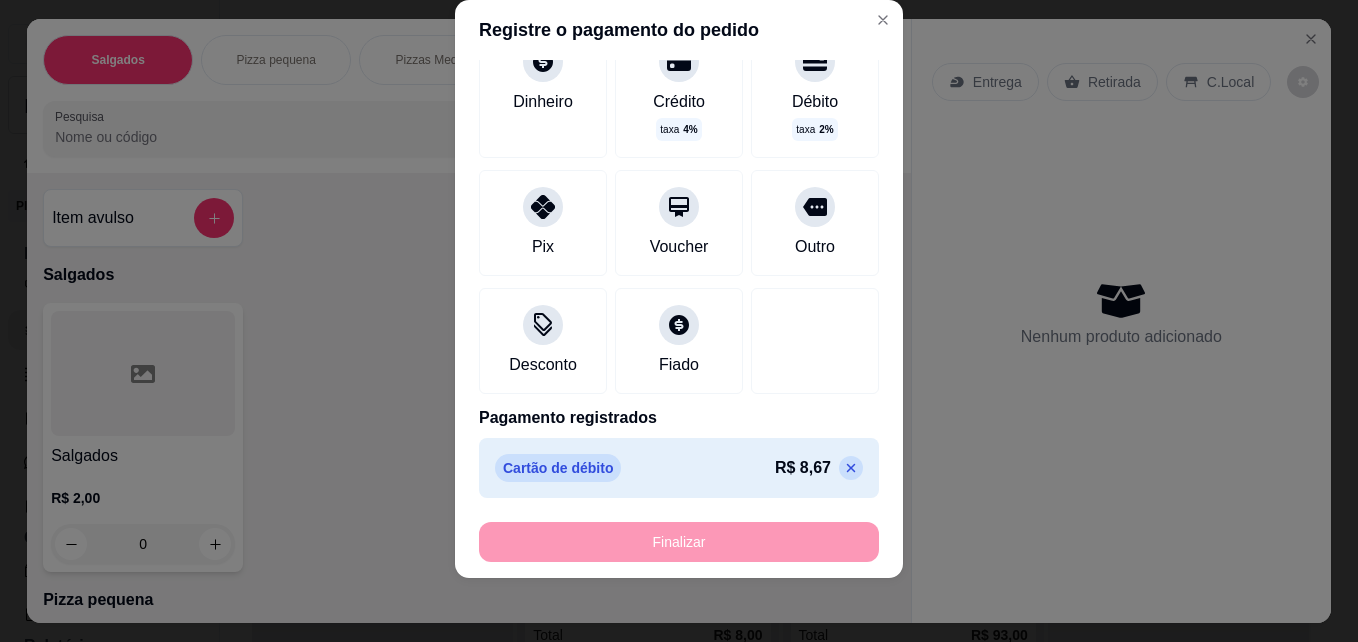 type on "0" 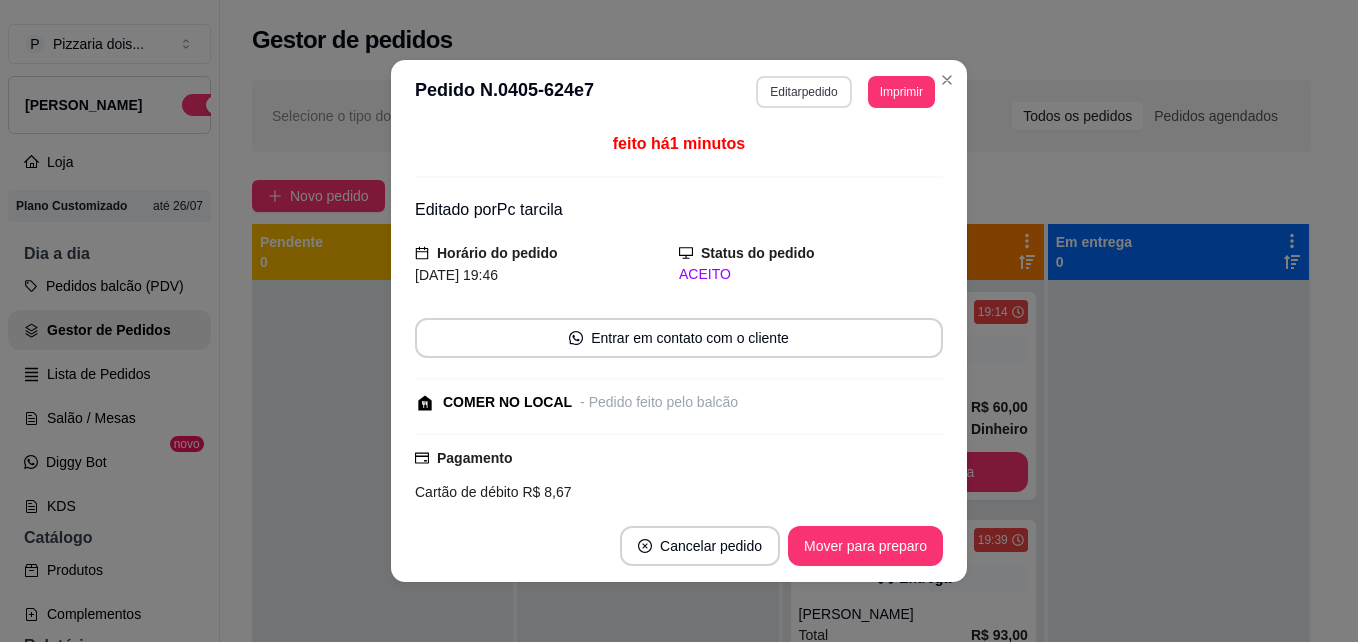 click on "Editar  pedido" at bounding box center [803, 92] 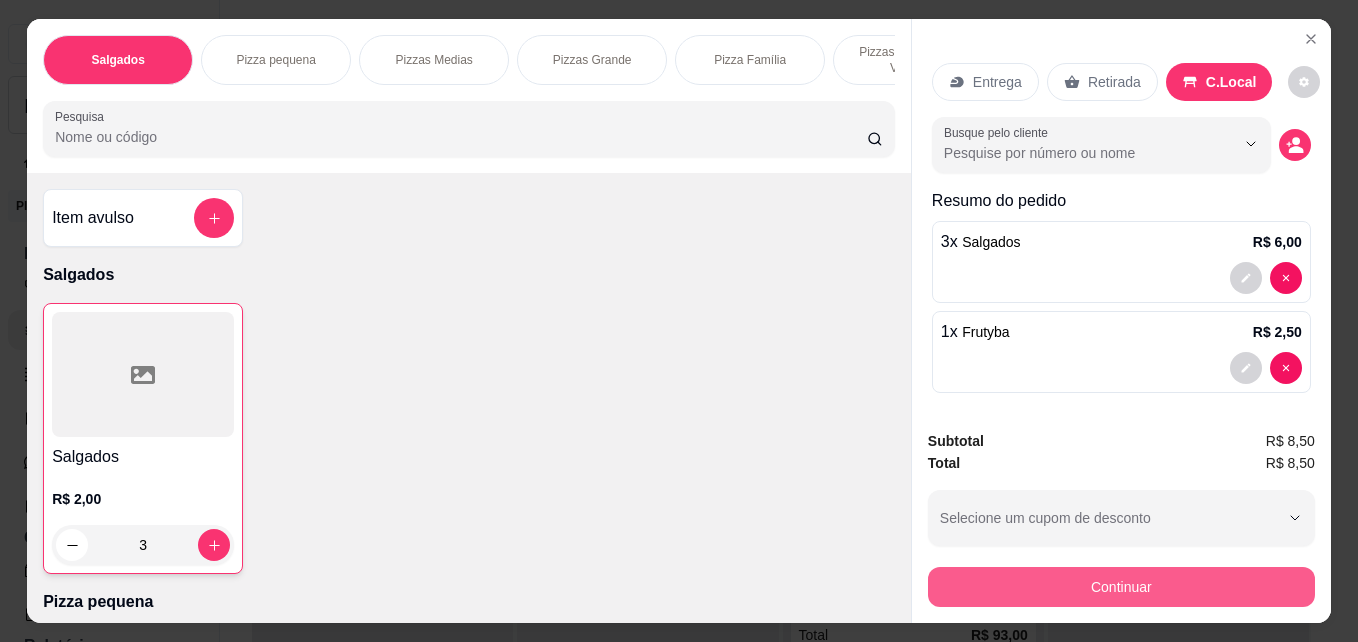 click on "Continuar" at bounding box center (1121, 587) 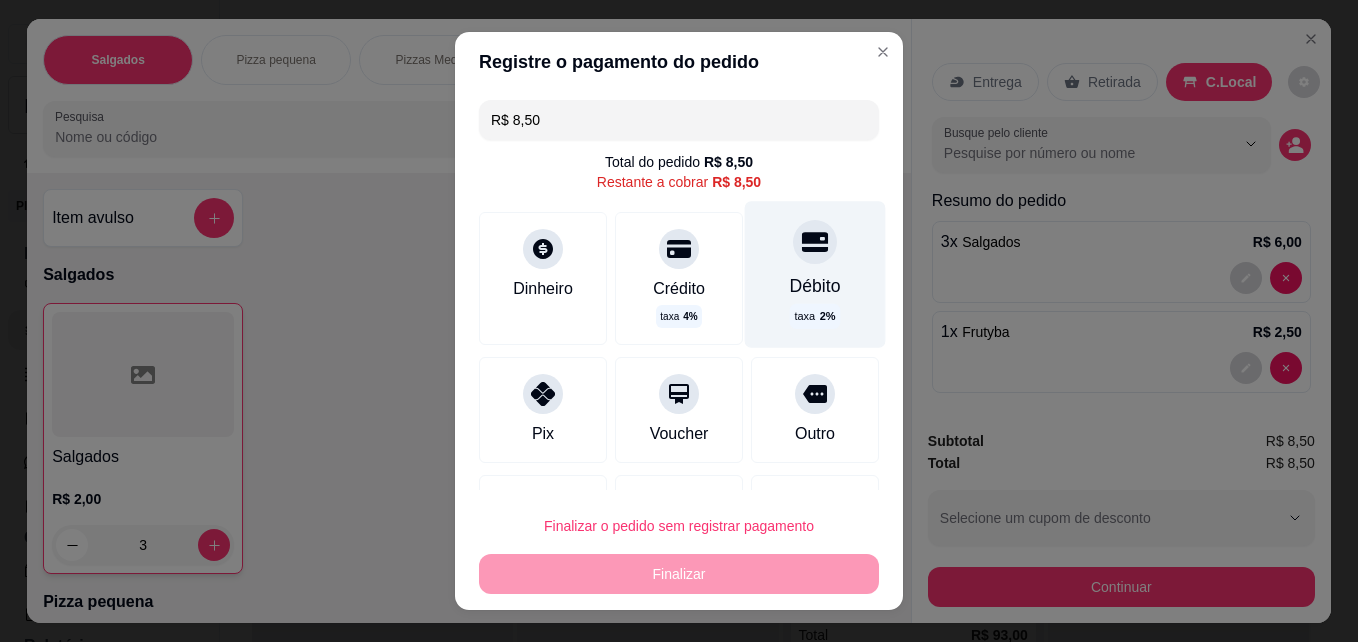 click on "Débito taxa   2 %" at bounding box center [815, 274] 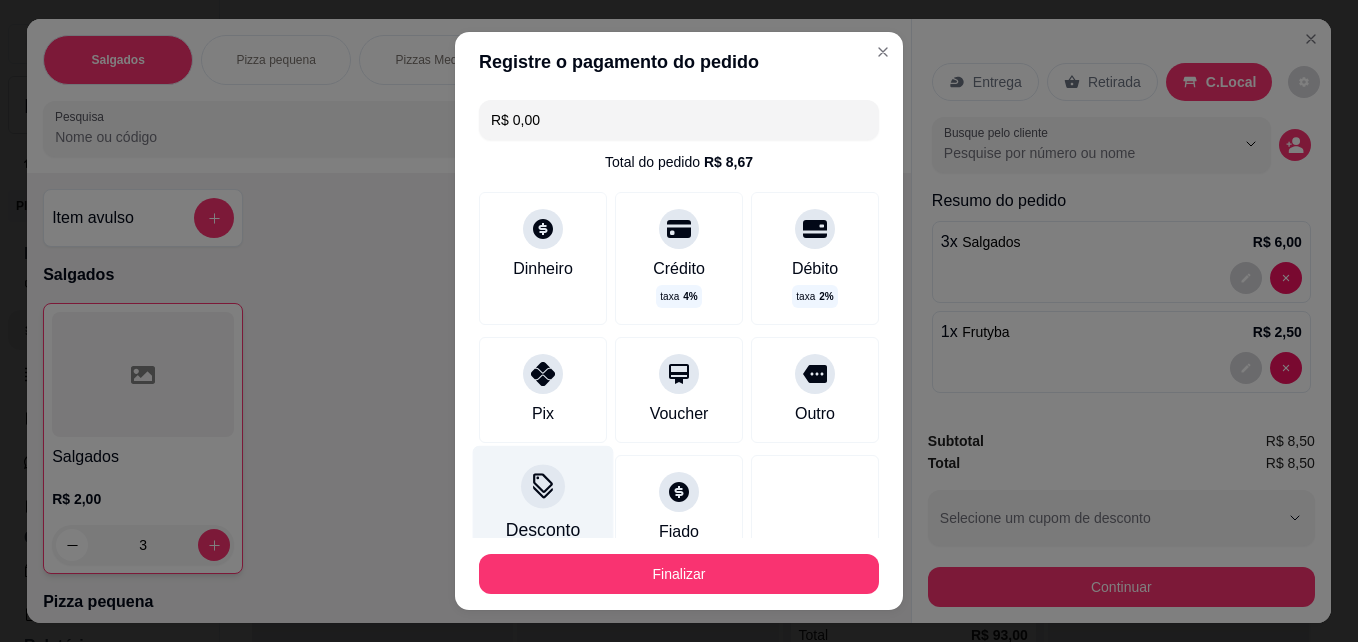 click at bounding box center (543, 487) 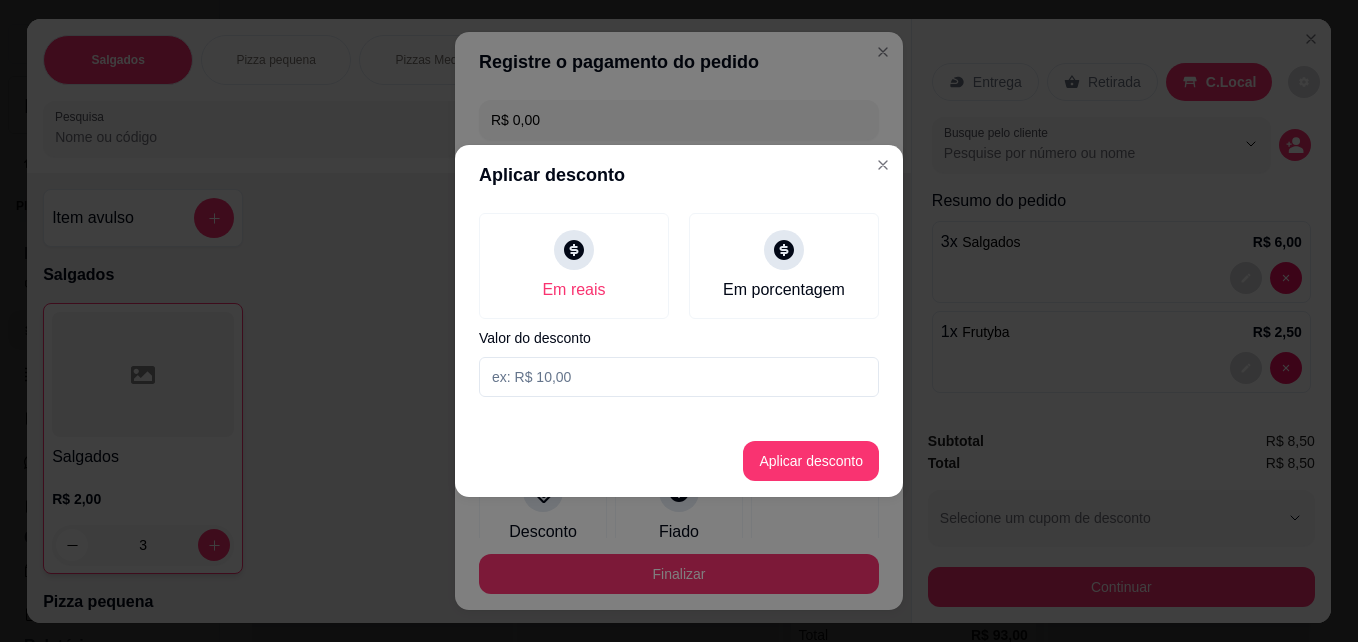 click at bounding box center [679, 377] 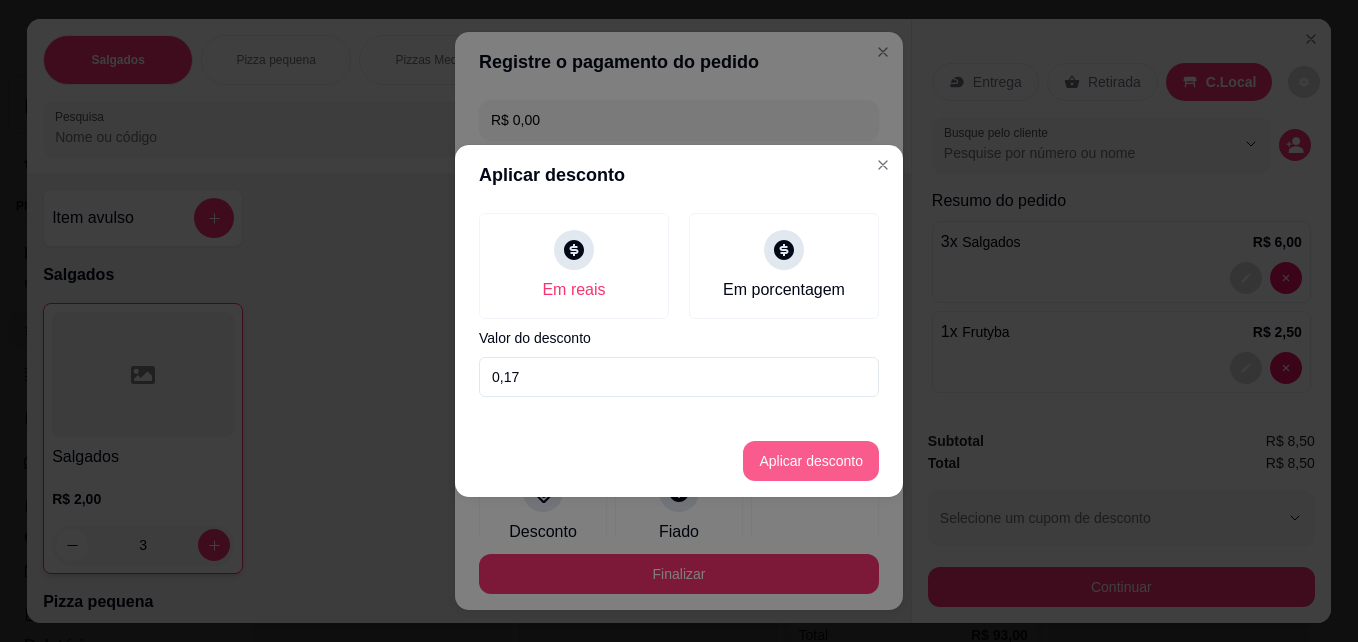type on "0,17" 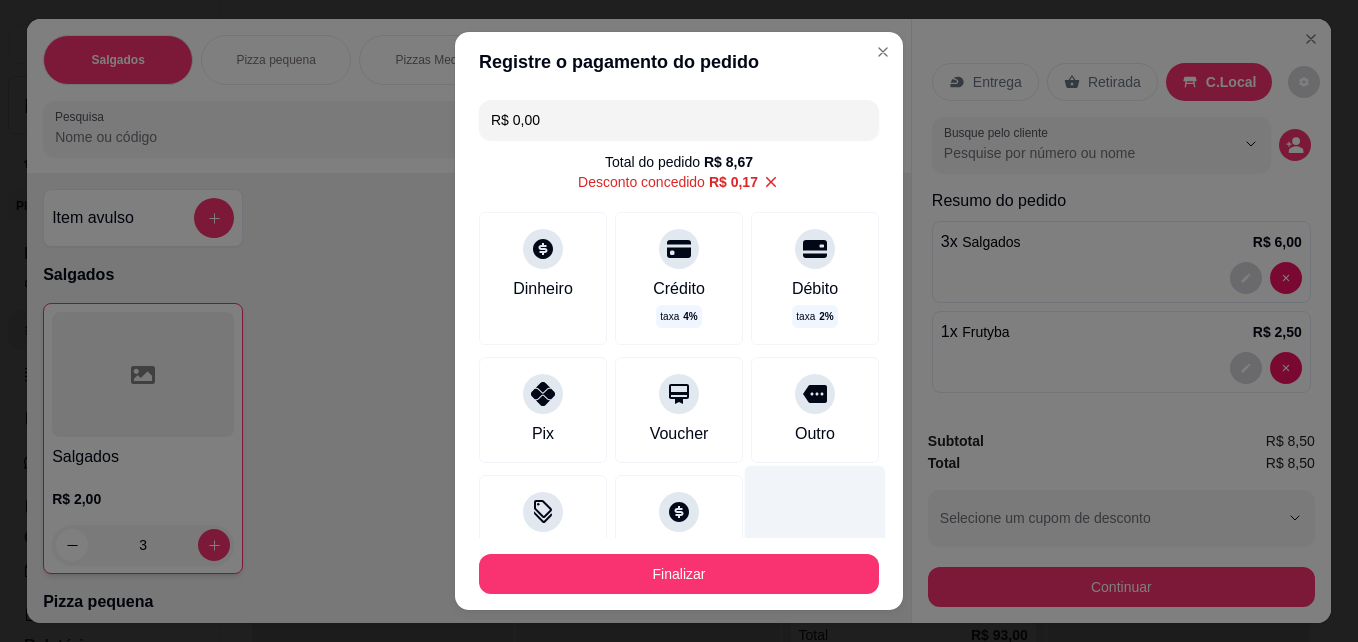 type on "-R$ 0,17" 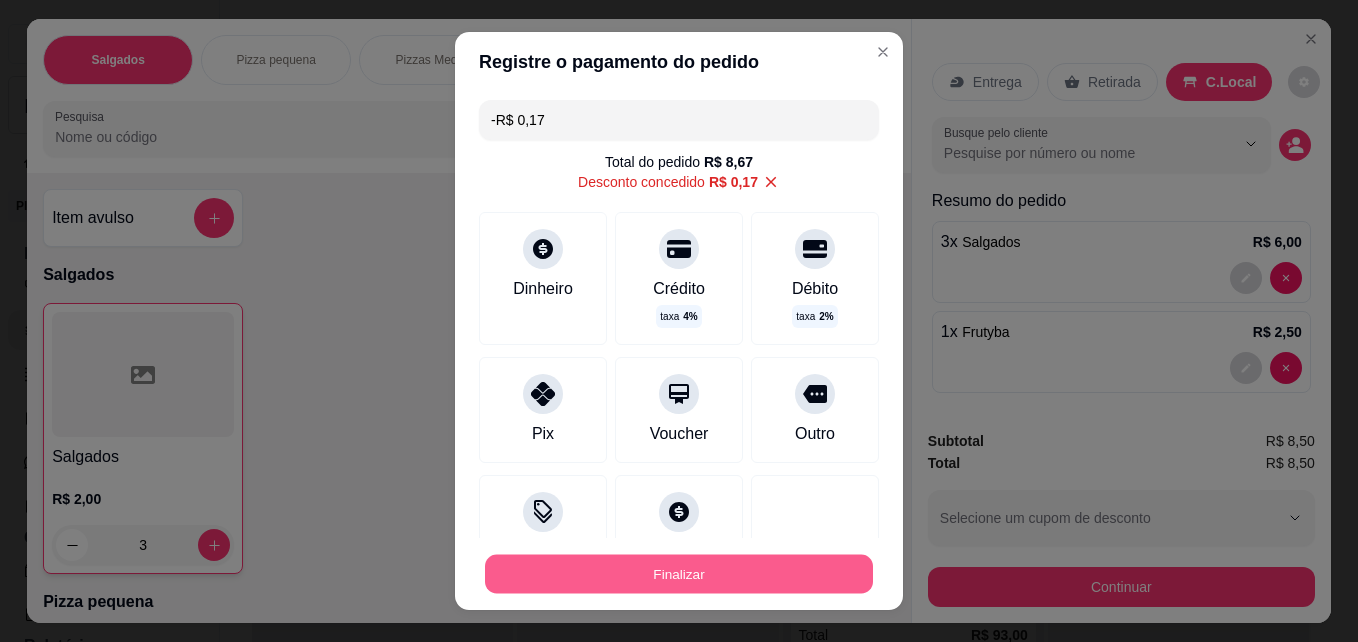 click on "Finalizar" at bounding box center [679, 574] 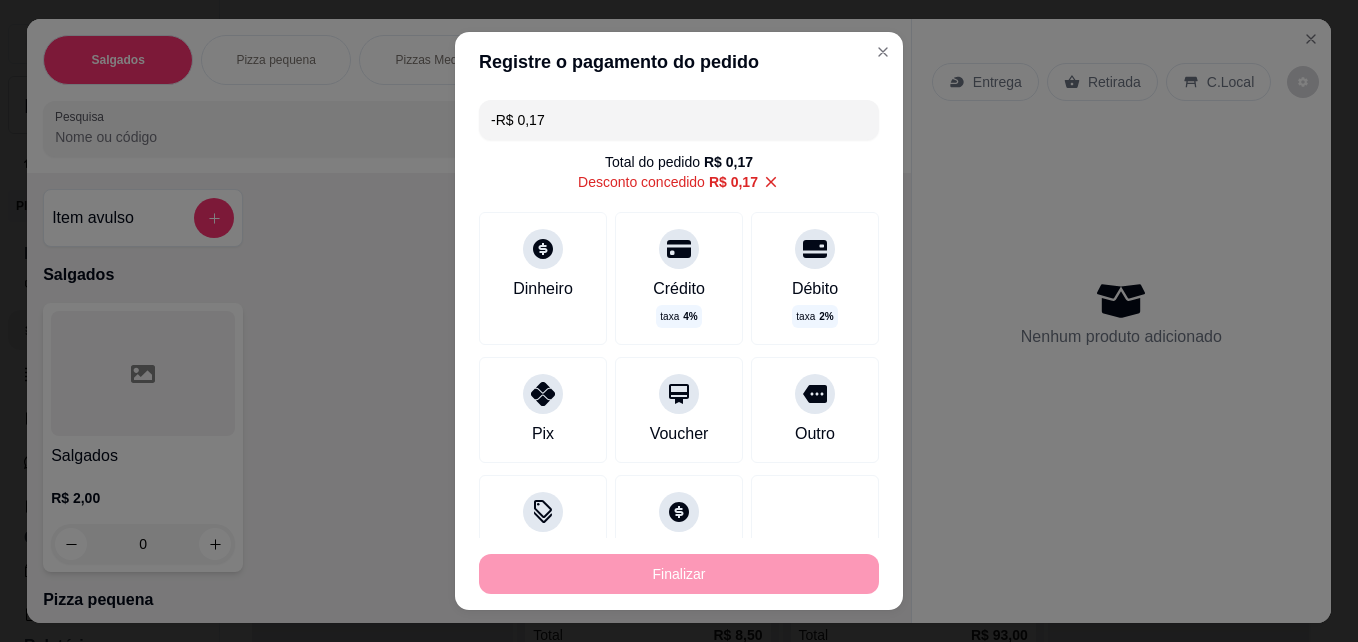 type on "0" 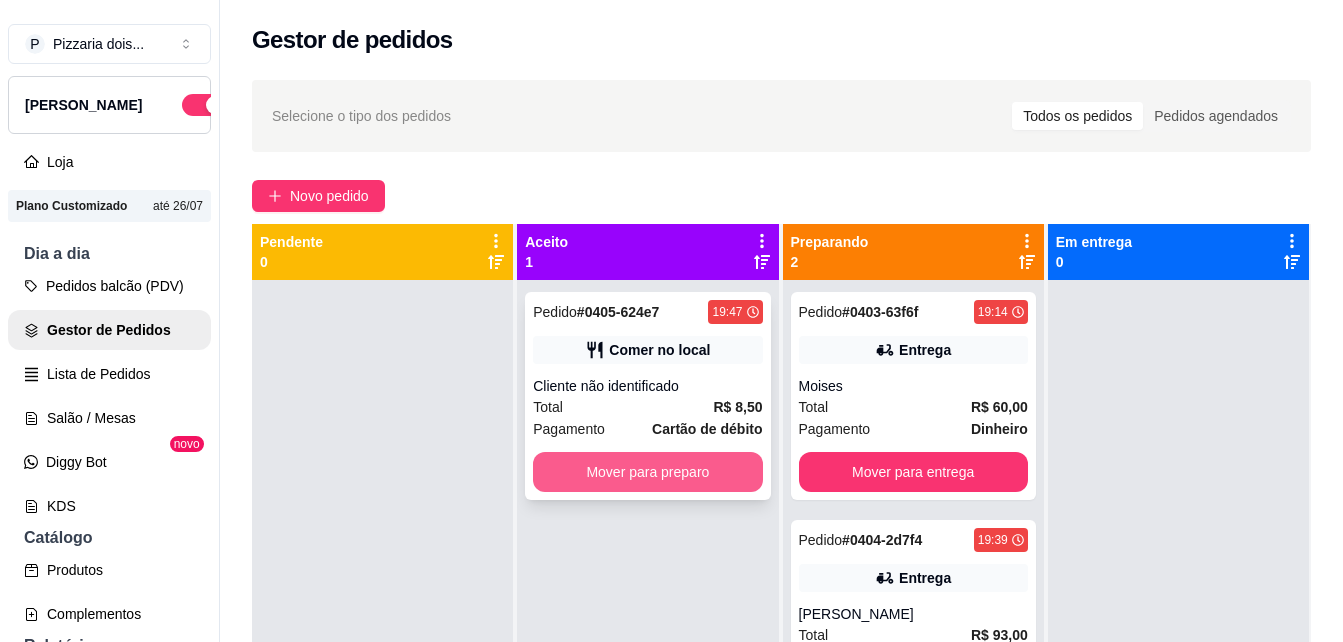 click on "Mover para preparo" at bounding box center (647, 472) 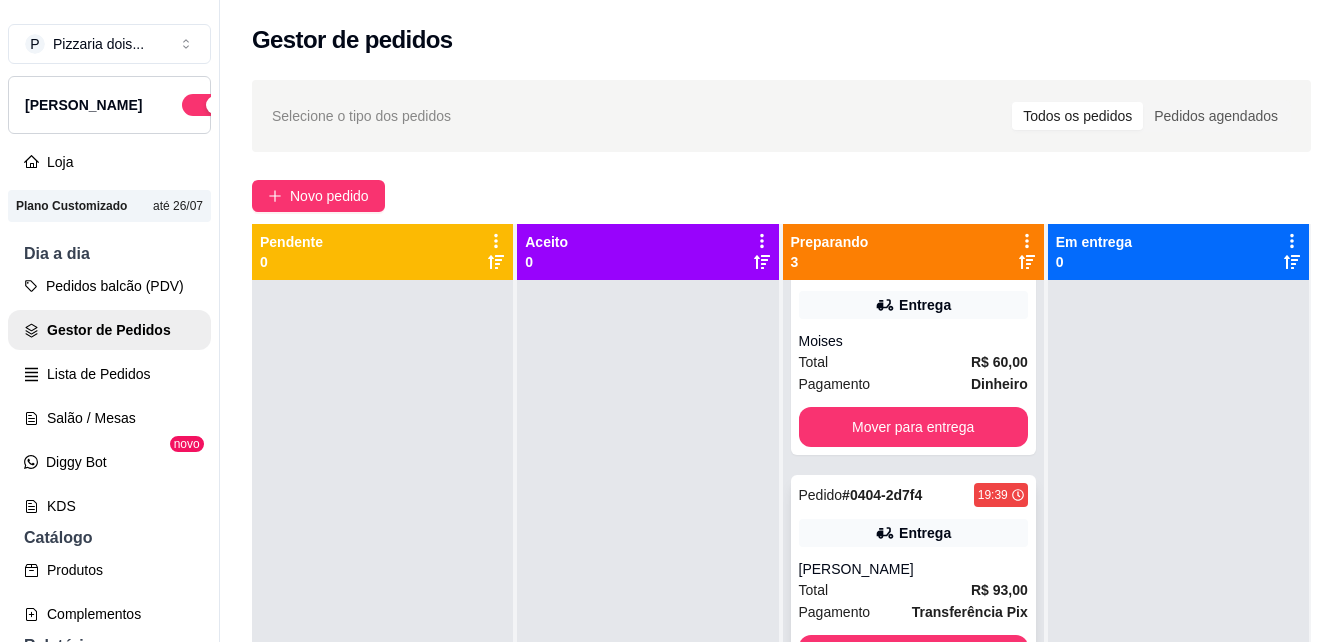 scroll, scrollTop: 62, scrollLeft: 0, axis: vertical 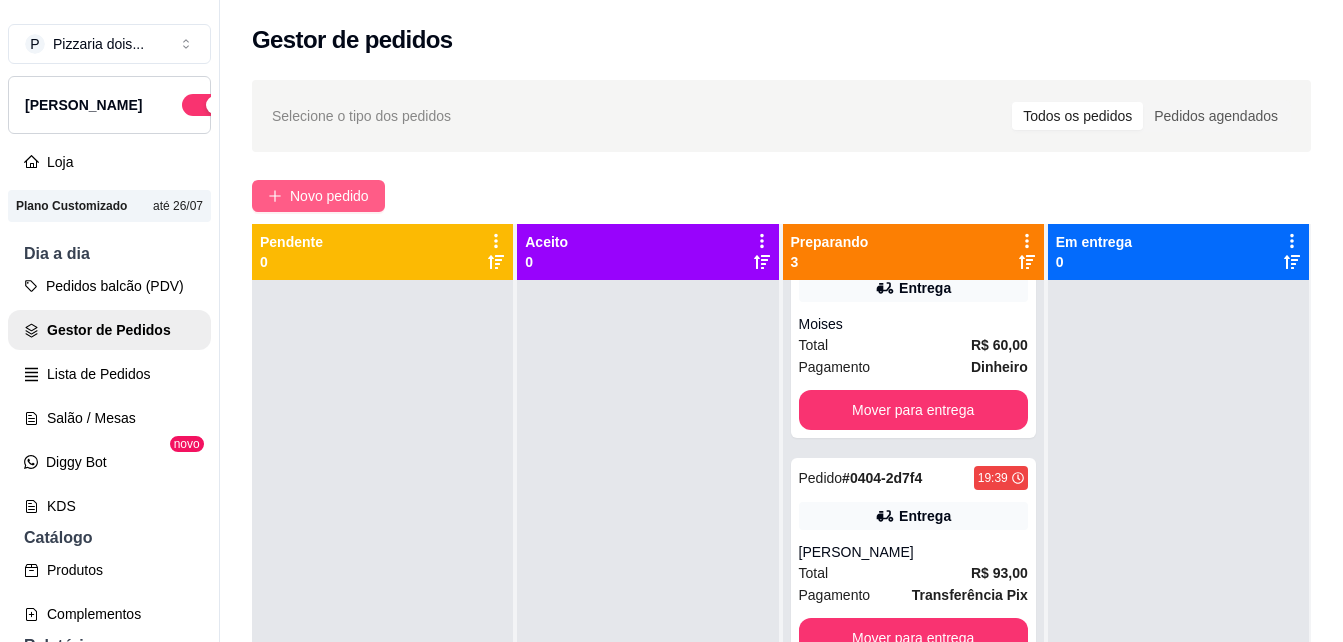 click on "Novo pedido" at bounding box center (329, 196) 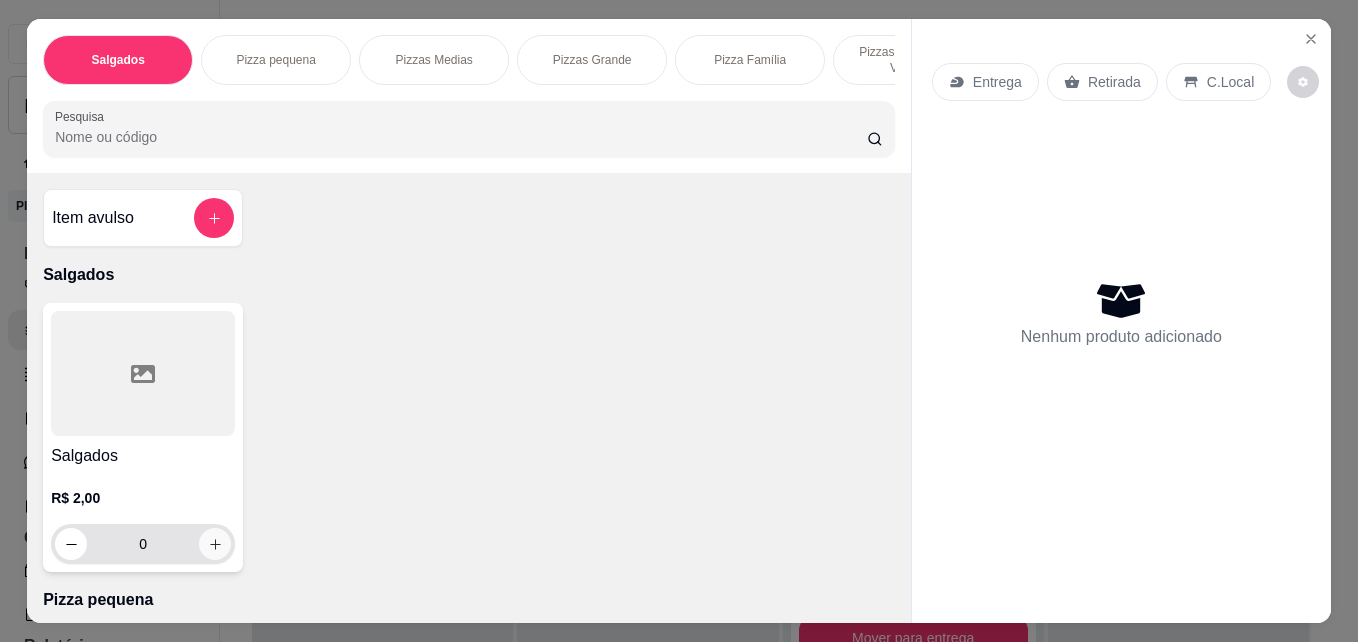 click 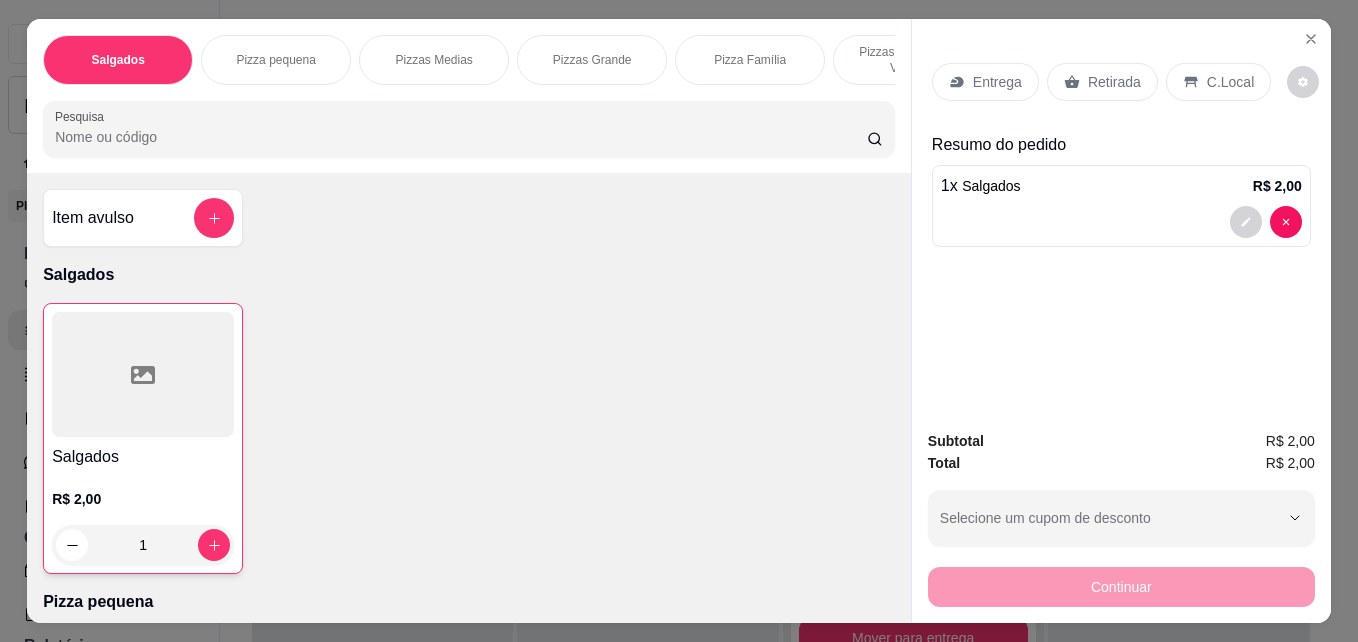 click on "Continuar" at bounding box center [1121, 584] 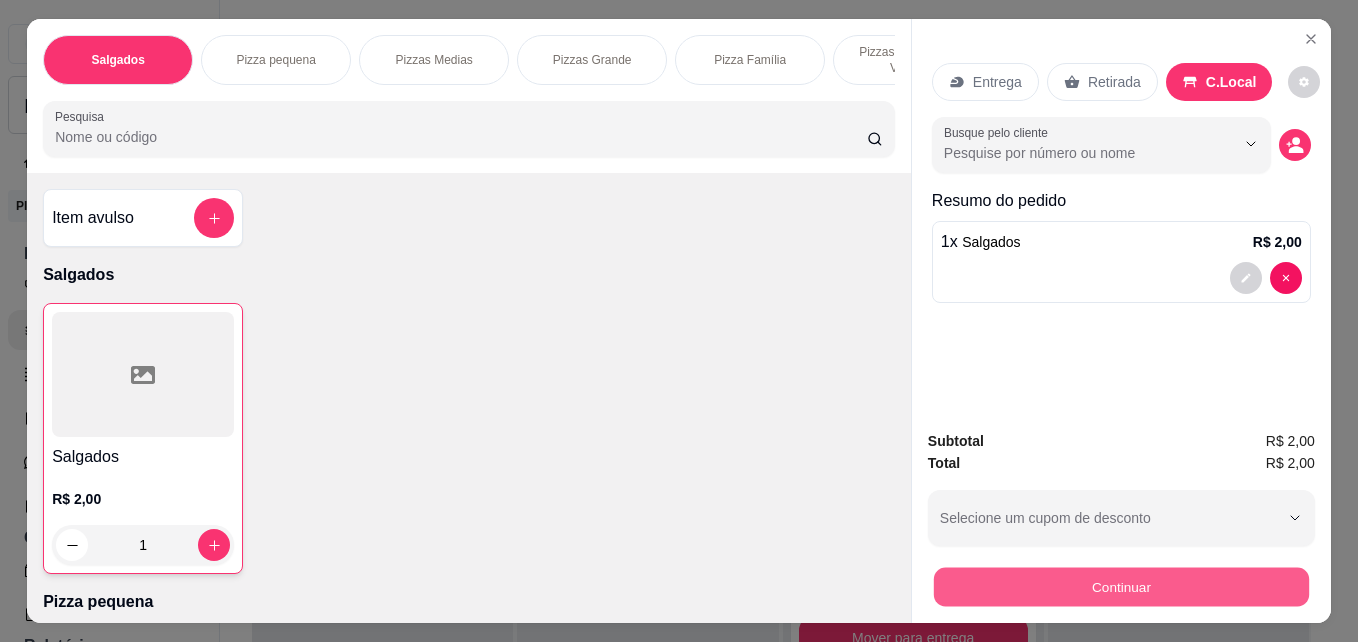 click on "Continuar" at bounding box center (1121, 586) 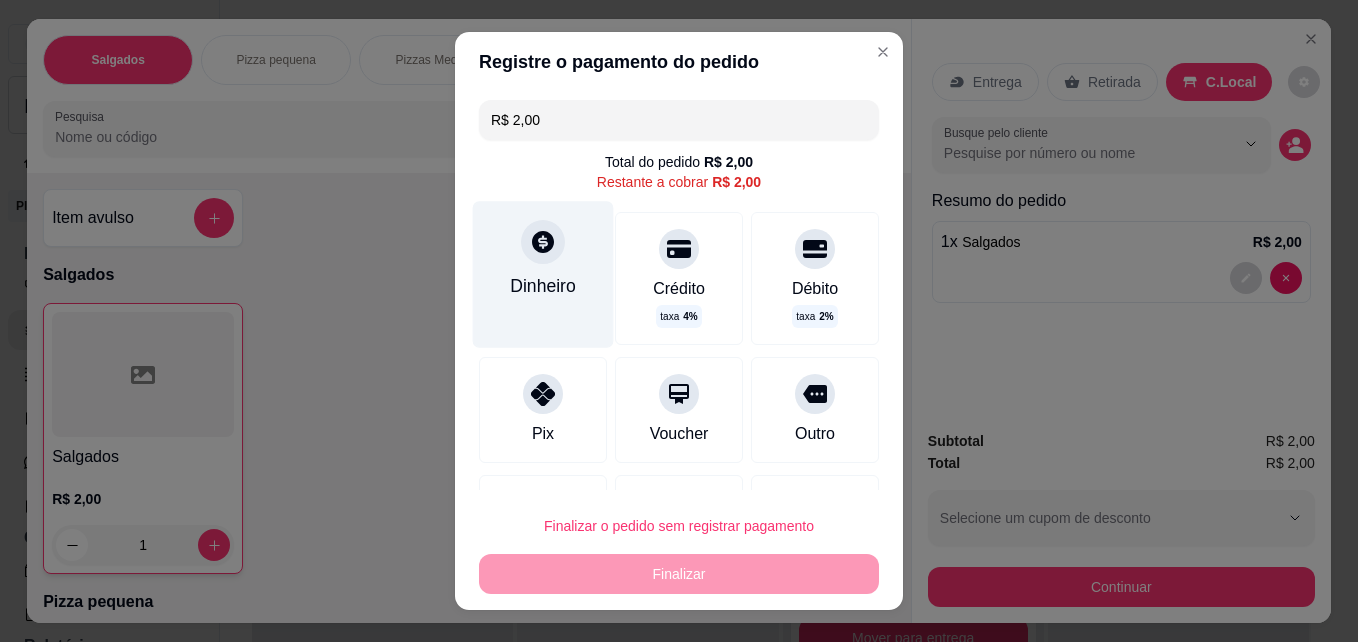 click 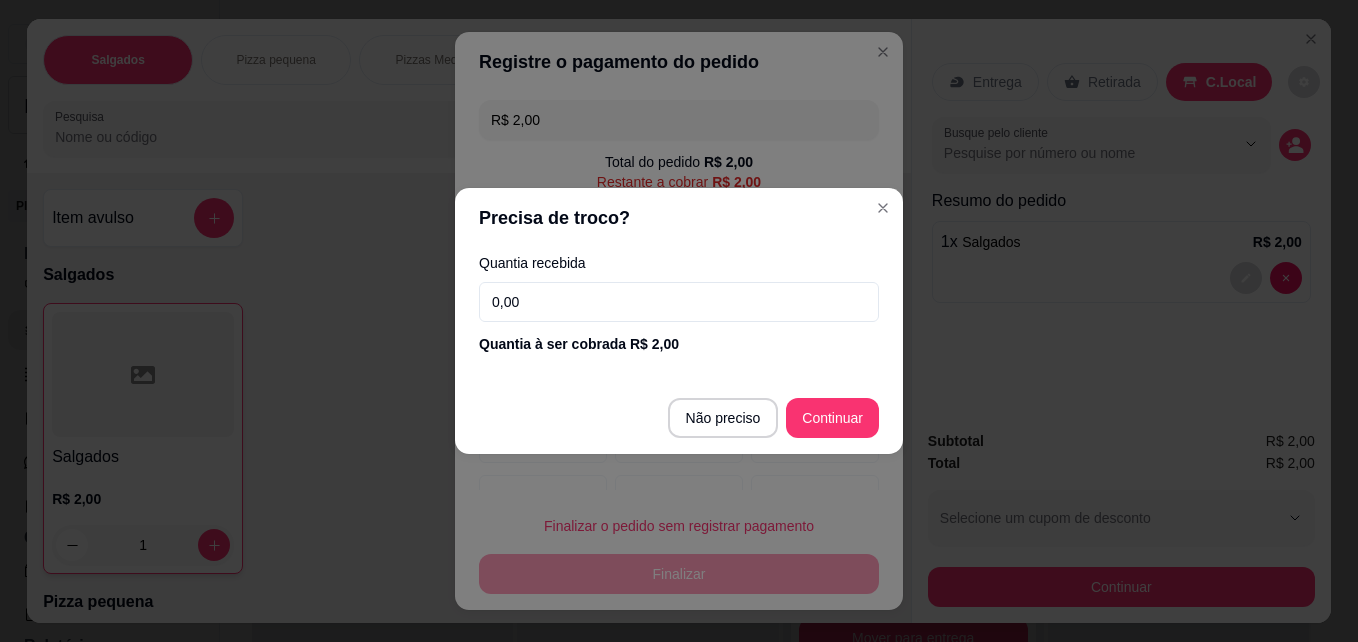 click on "0,00" at bounding box center [679, 302] 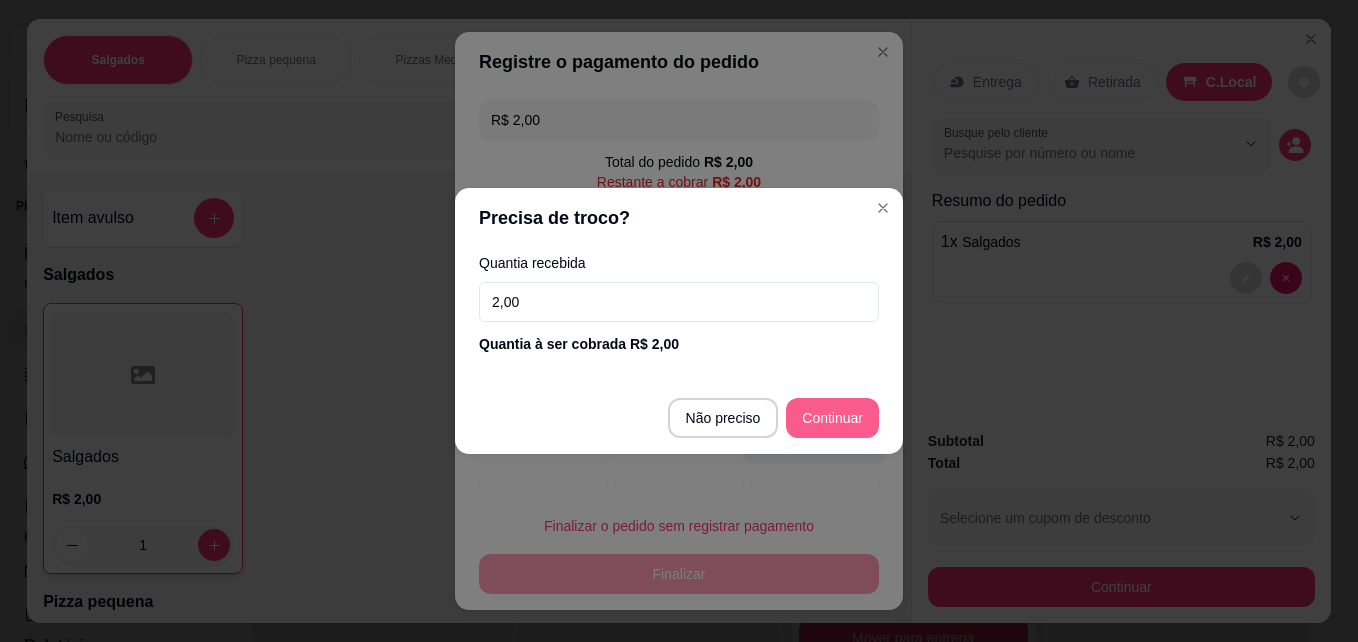 type on "2,00" 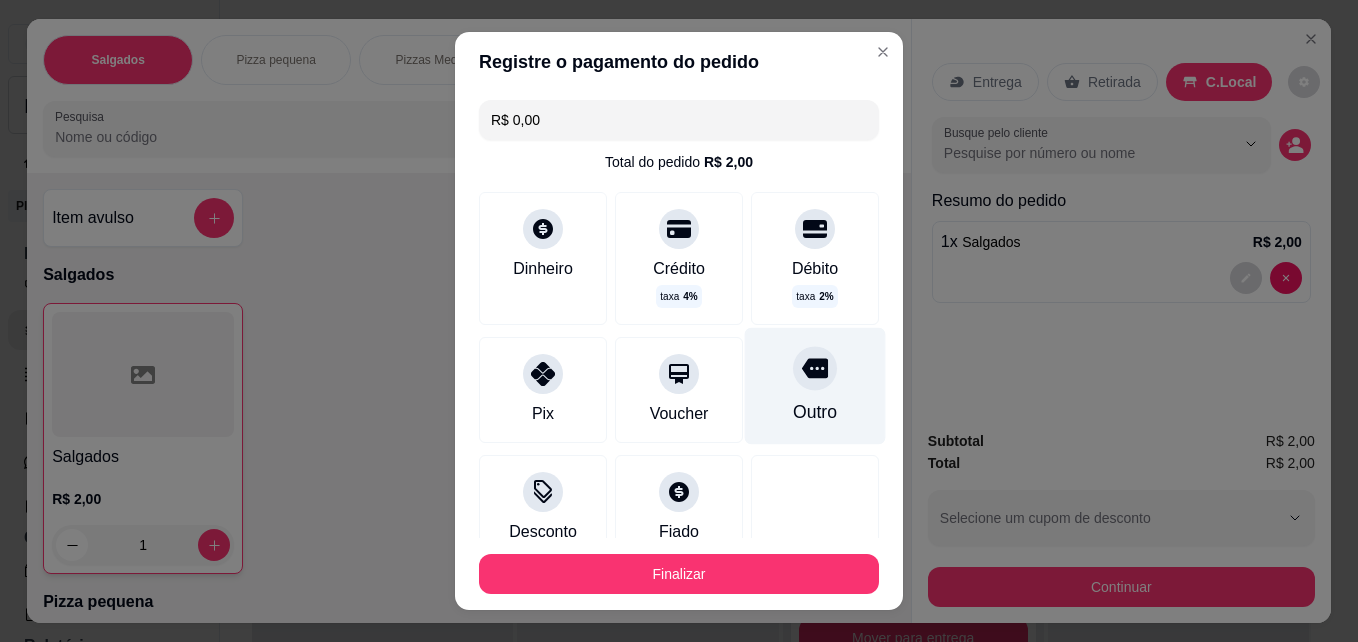 type on "R$ 0,00" 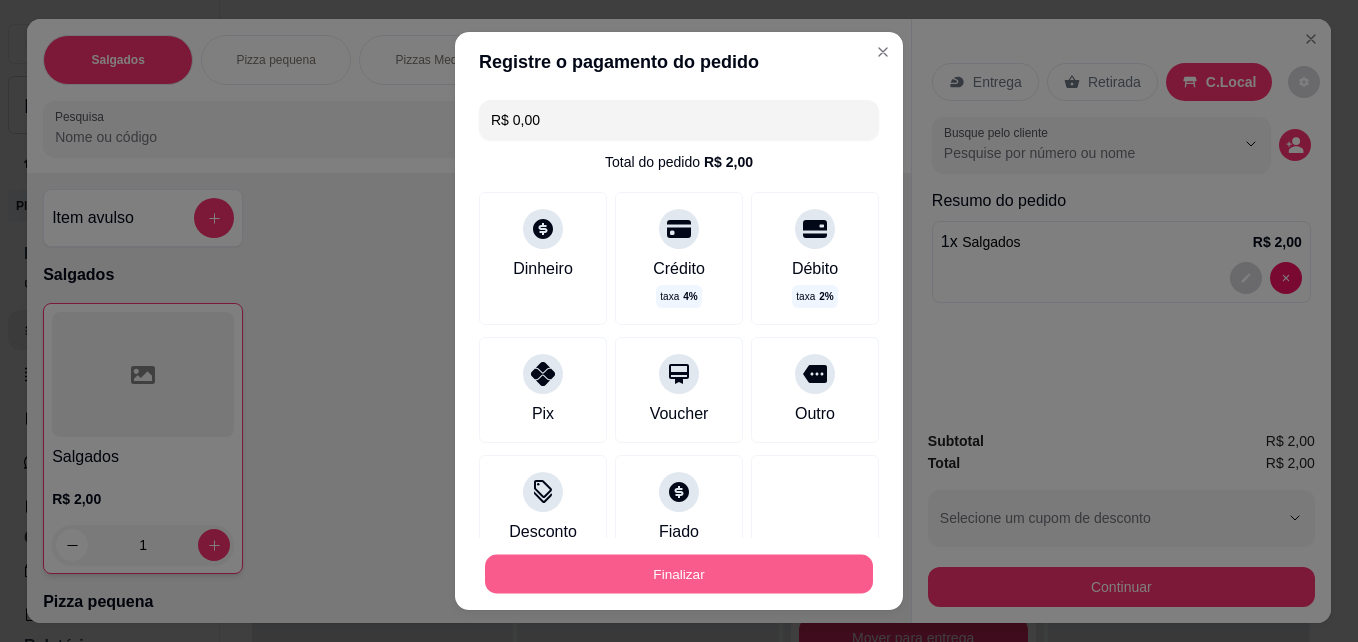 click on "Finalizar" at bounding box center [679, 574] 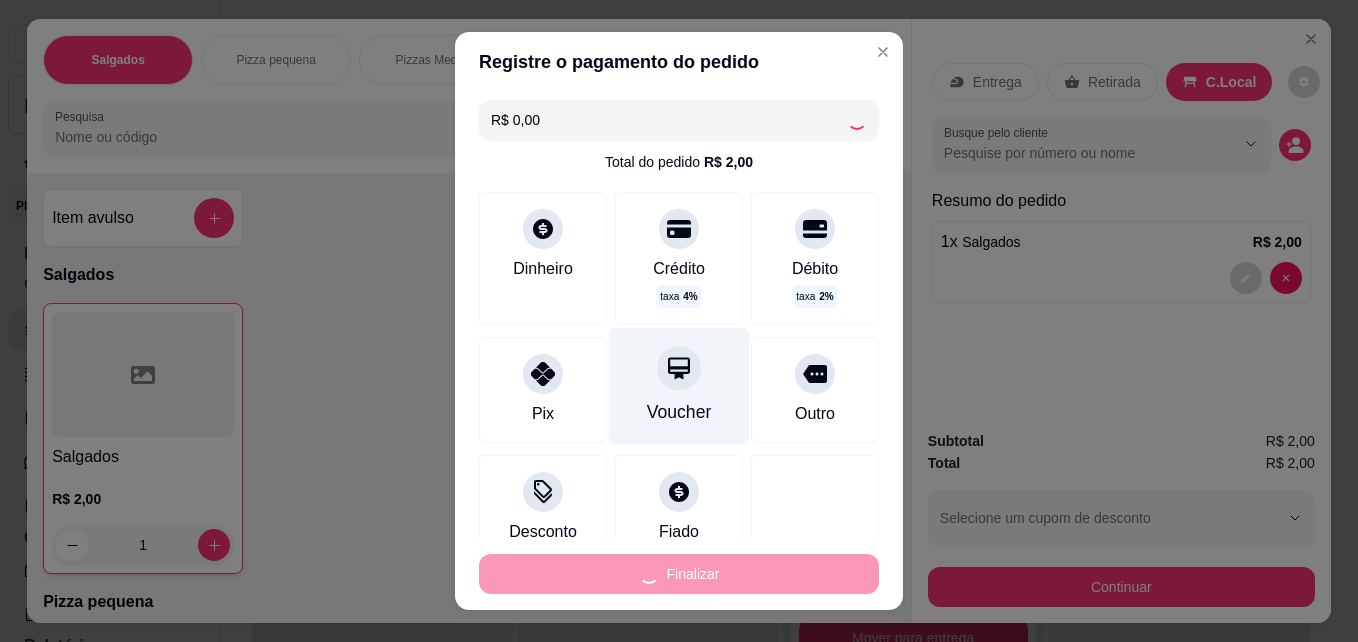type on "0" 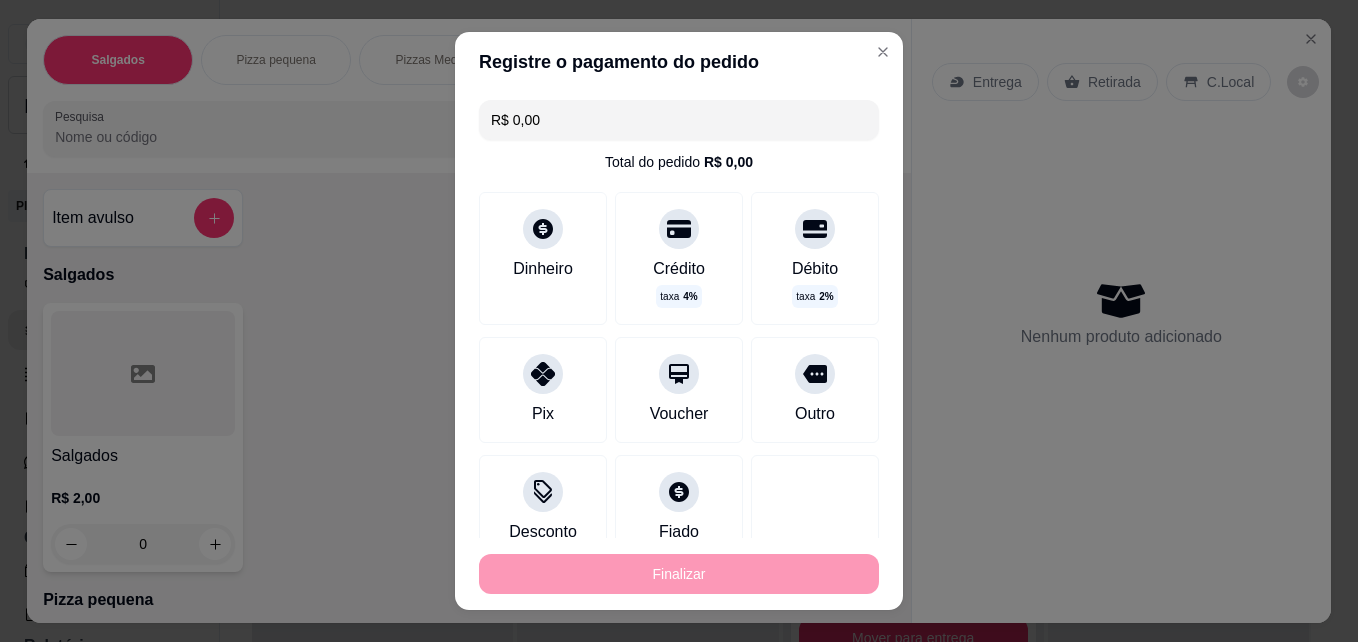 type on "-R$ 2,00" 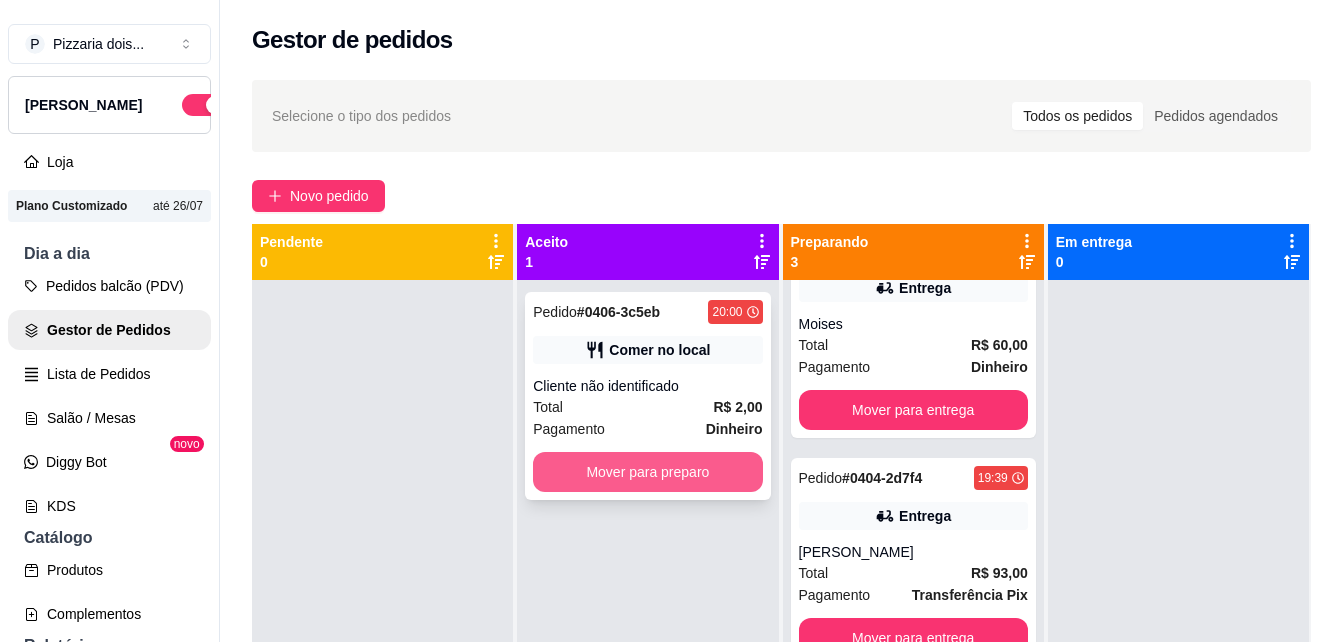 click on "Mover para preparo" at bounding box center (647, 472) 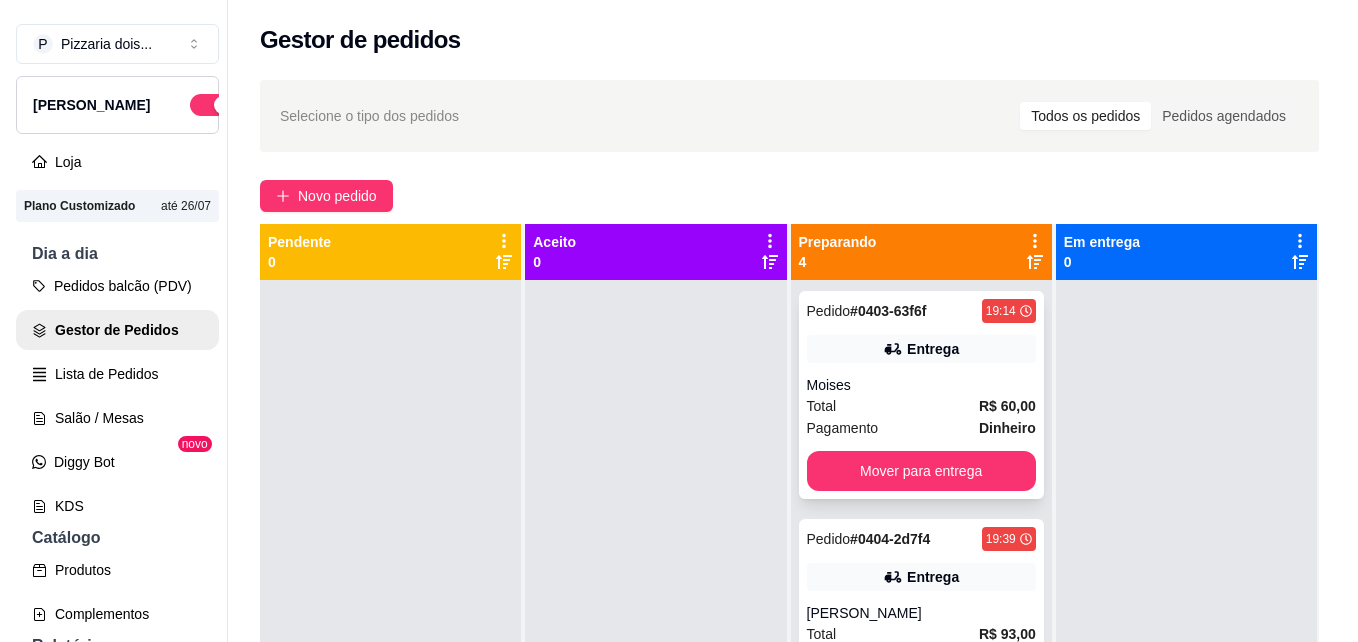 scroll, scrollTop: 0, scrollLeft: 0, axis: both 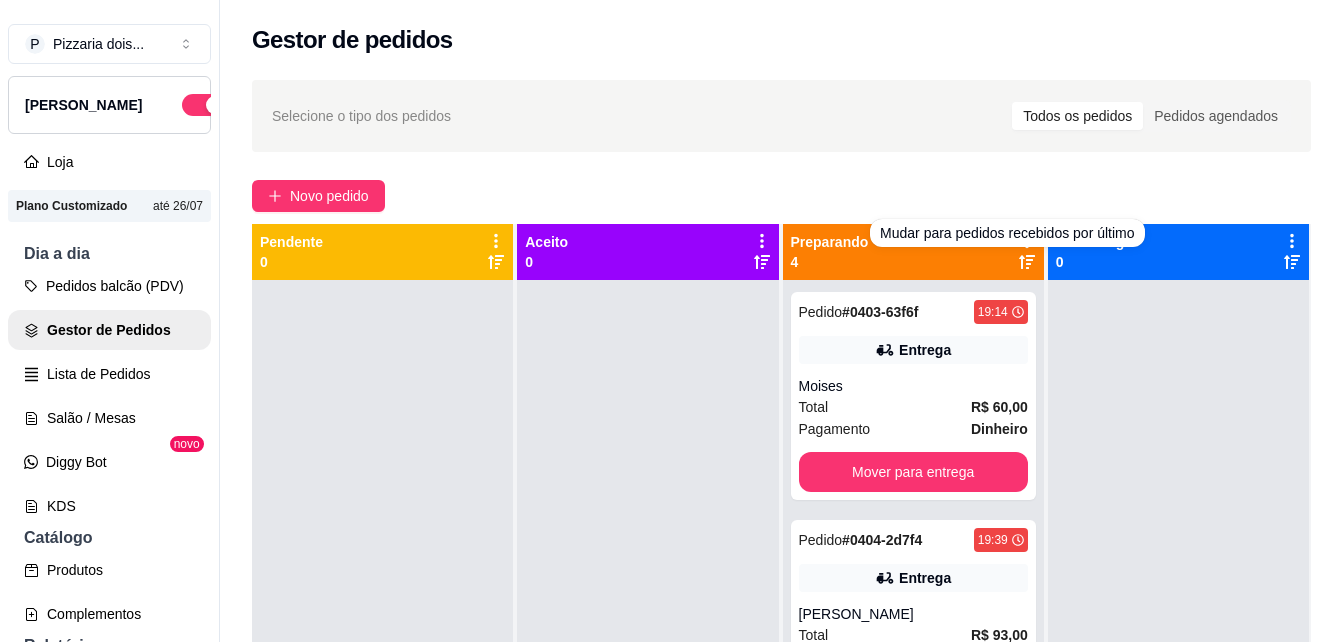 click on "Mudar para pedidos recebidos por último" at bounding box center [1007, 233] 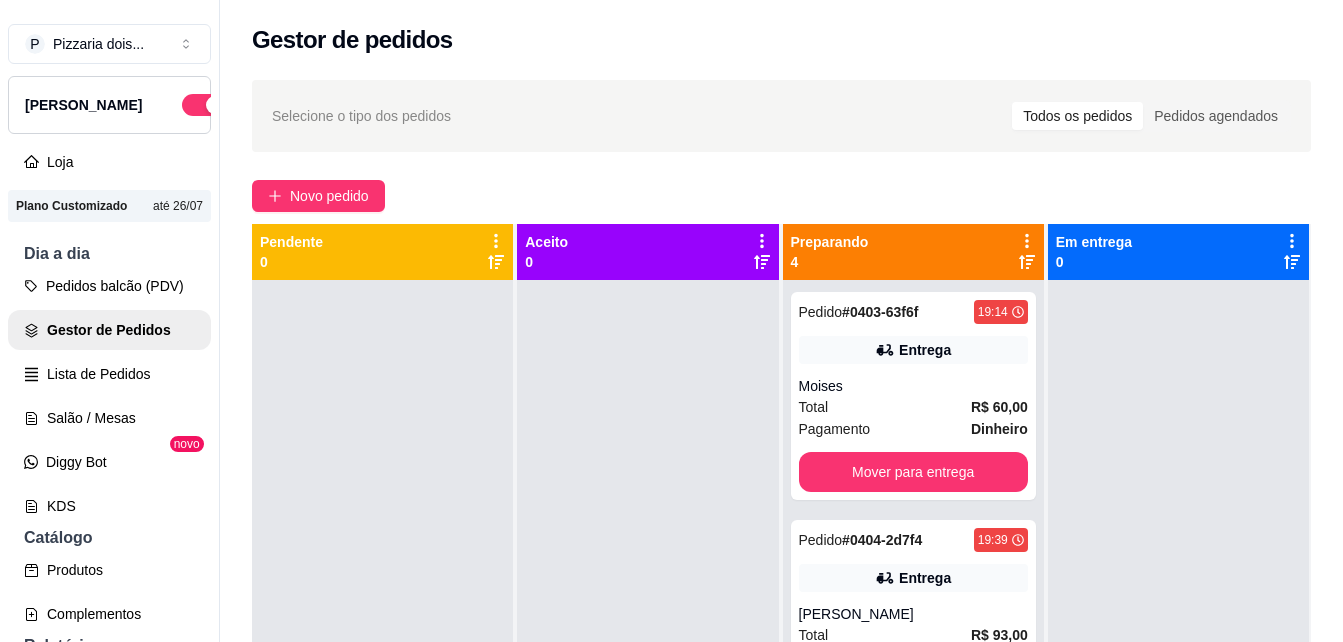 click on "Novo pedido" at bounding box center [781, 196] 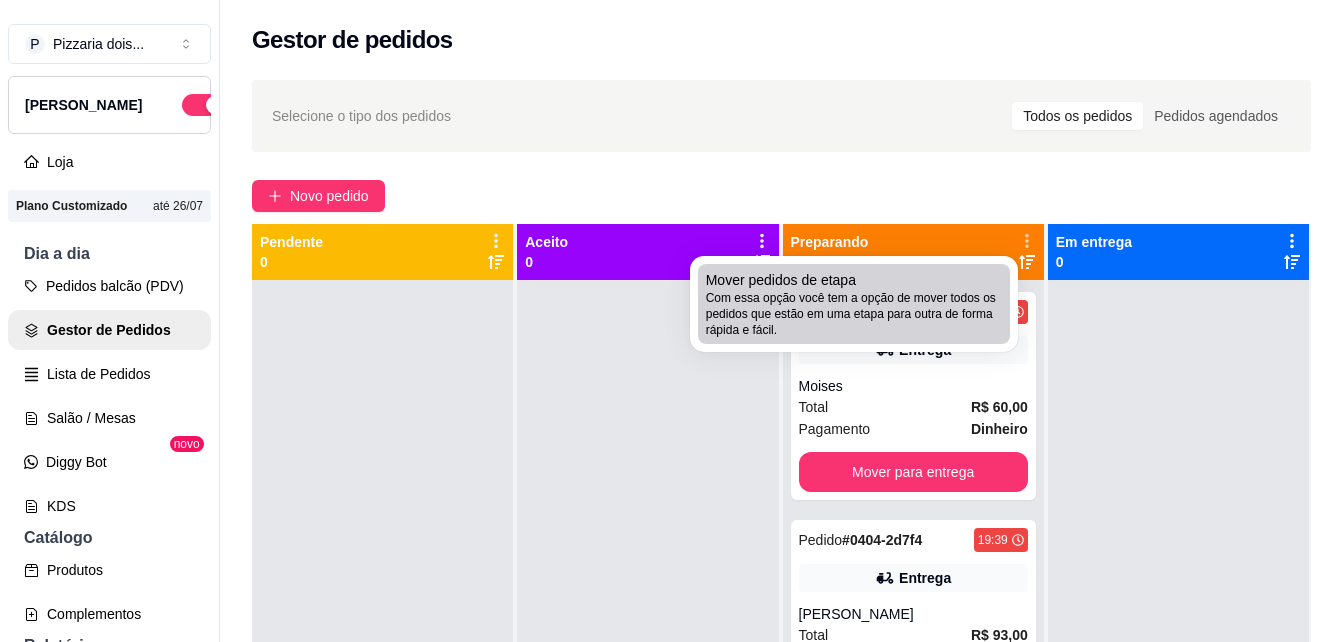 click on "Com essa opção você tem a opção de mover todos os pedidos que estão em uma etapa para outra de forma rápida e fácil." at bounding box center (854, 314) 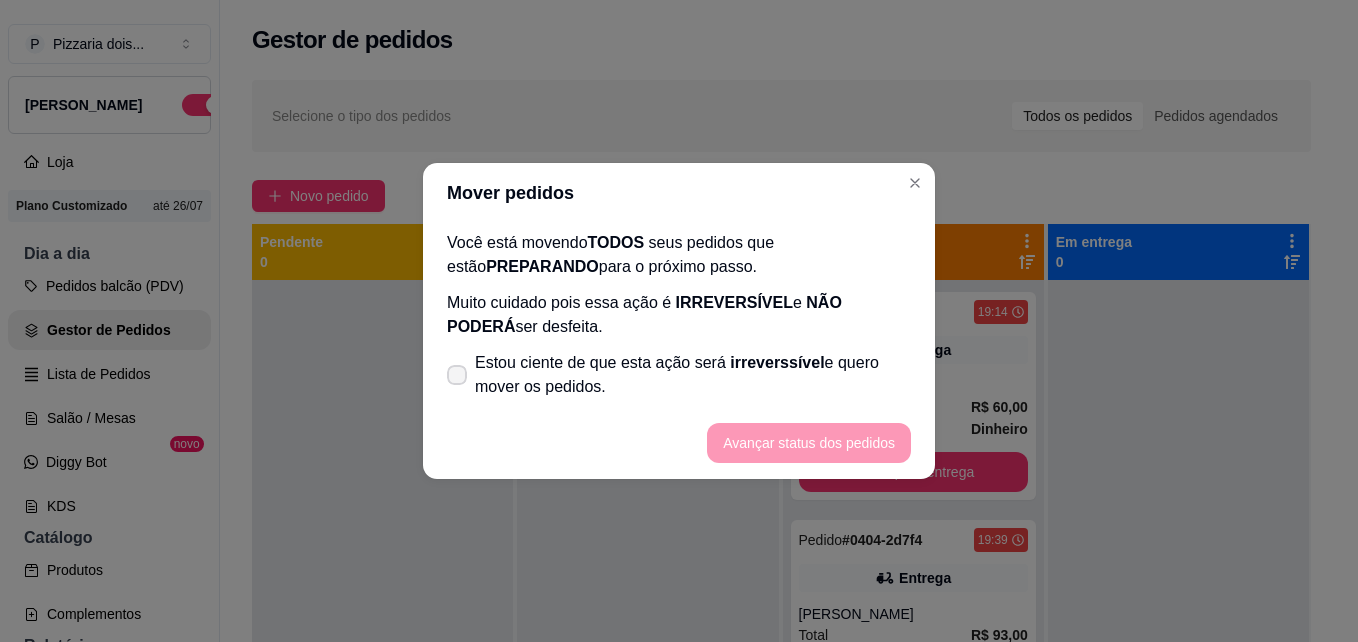 click on "Estou ciente de que esta ação será   irreverssível  e quero mover os pedidos." at bounding box center (693, 375) 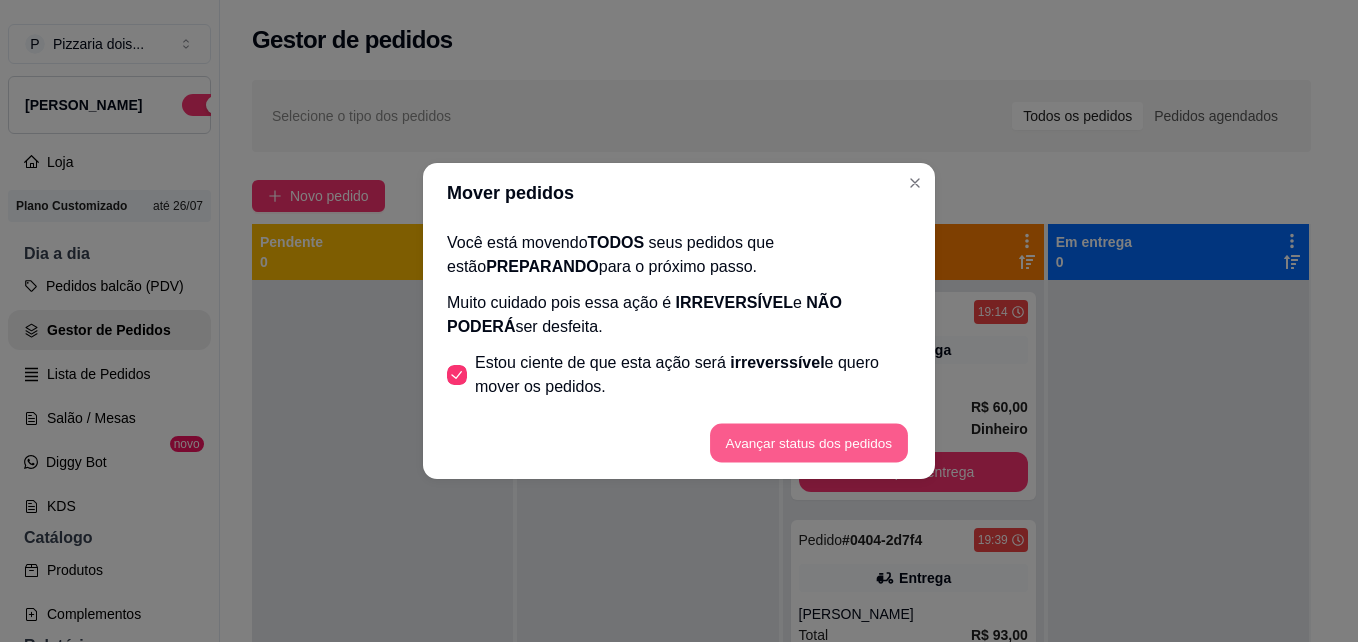 click on "Avançar status dos pedidos" at bounding box center (809, 443) 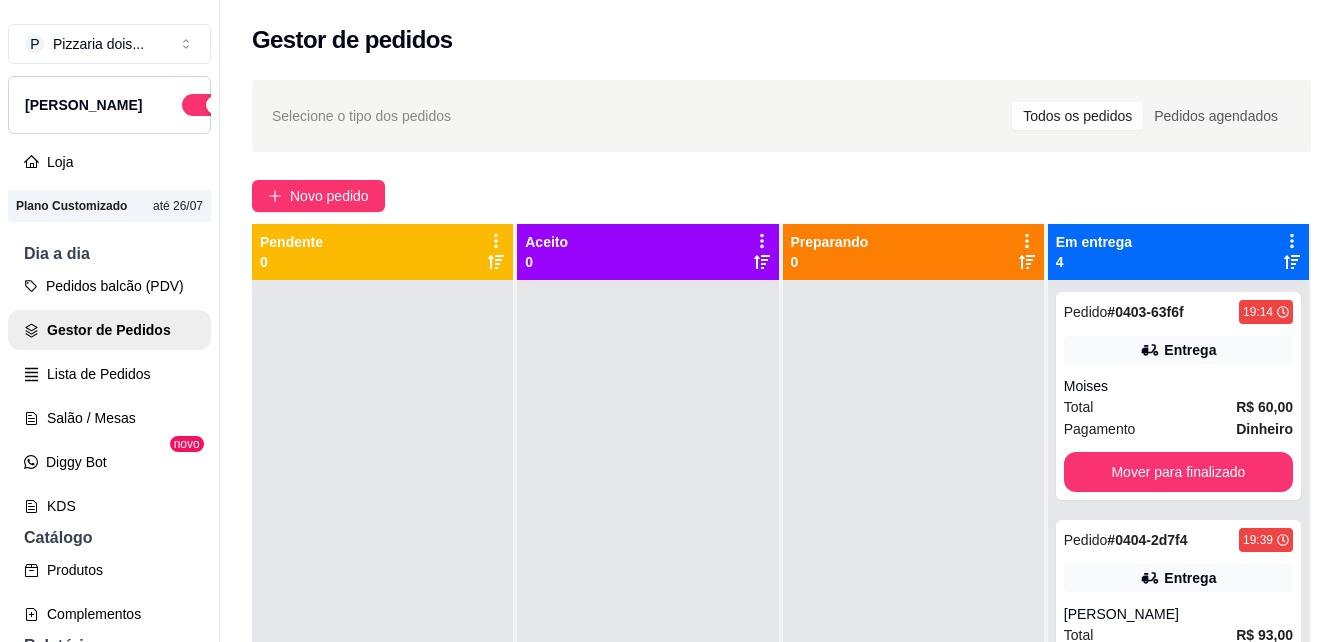 click 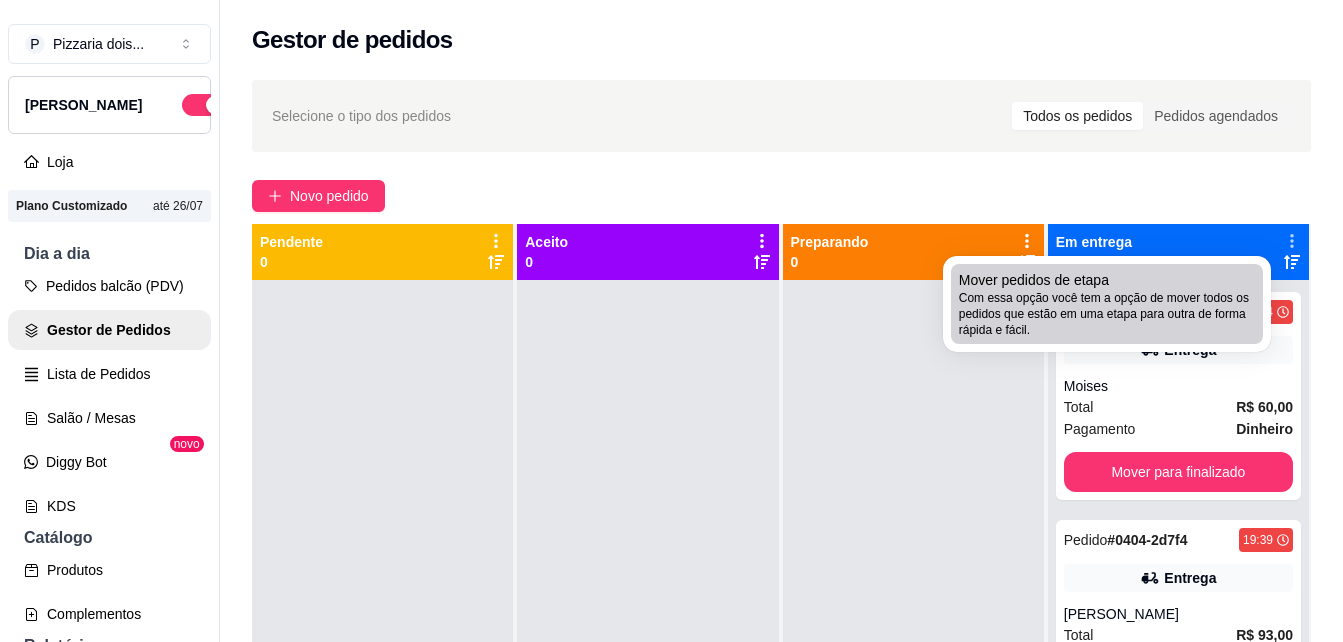 click on "Com essa opção você tem a opção de mover todos os pedidos que estão em uma etapa para outra de forma rápida e fácil." at bounding box center (1107, 314) 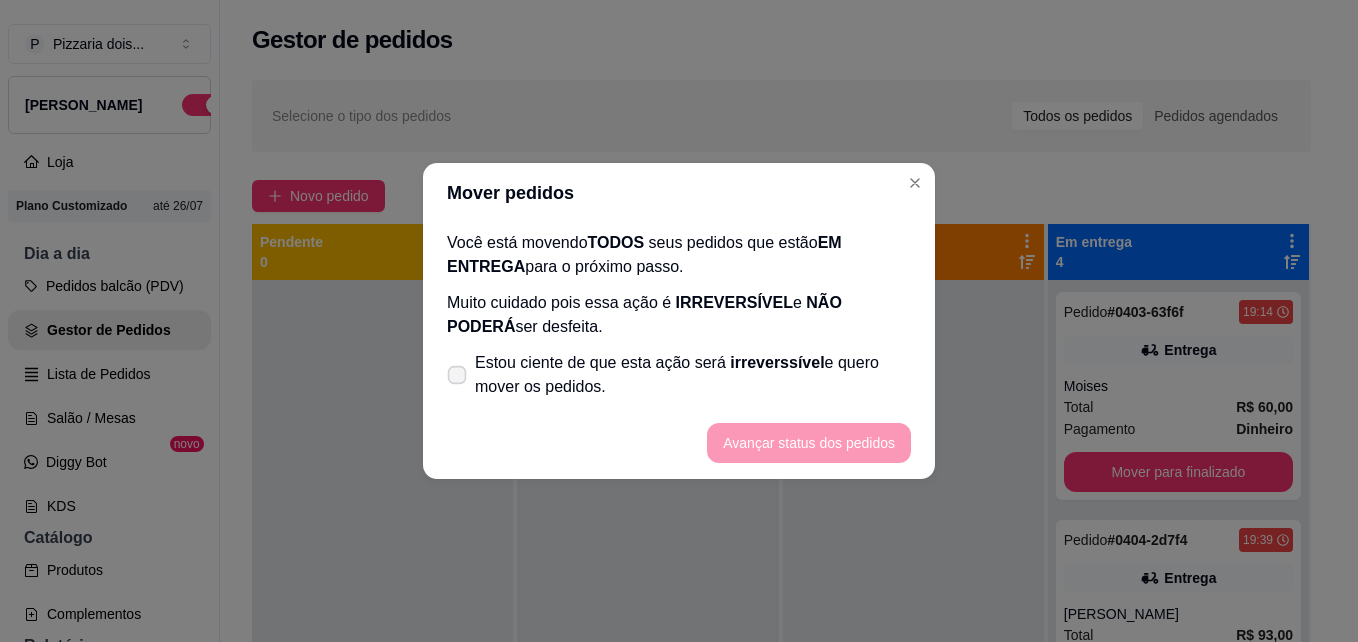 click on "Estou ciente de que esta ação será   irreverssível  e quero mover os pedidos." at bounding box center (693, 375) 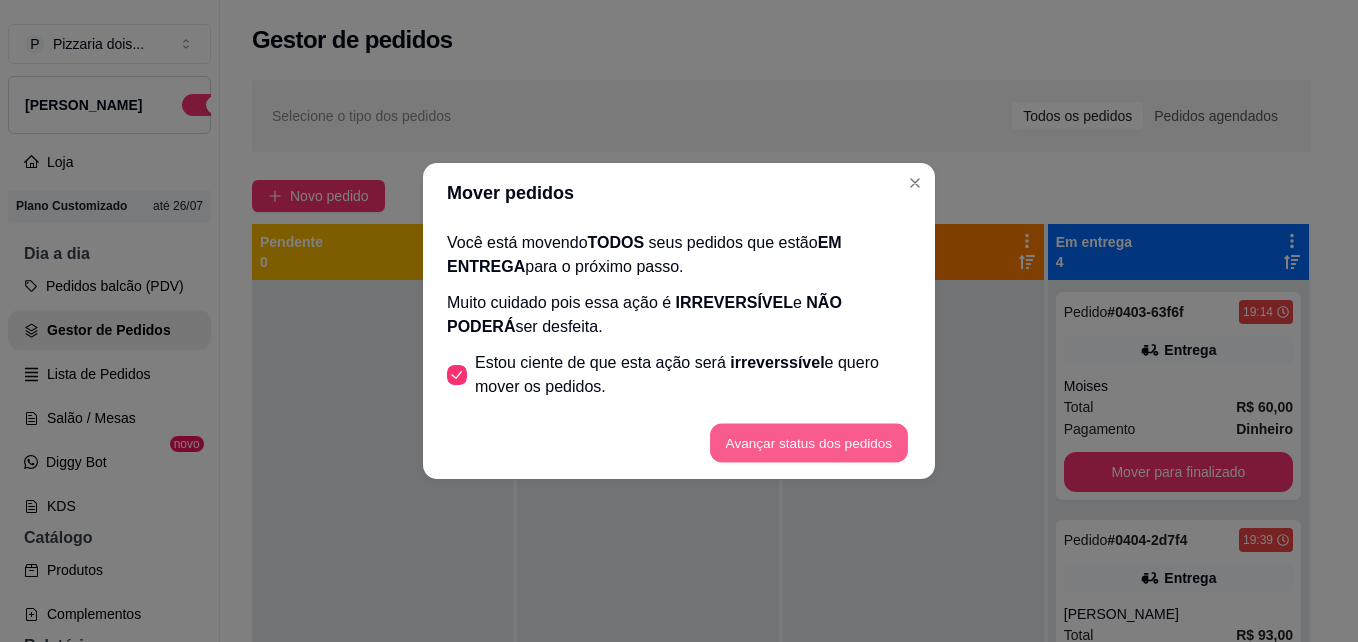click on "Avançar status dos pedidos" at bounding box center [809, 443] 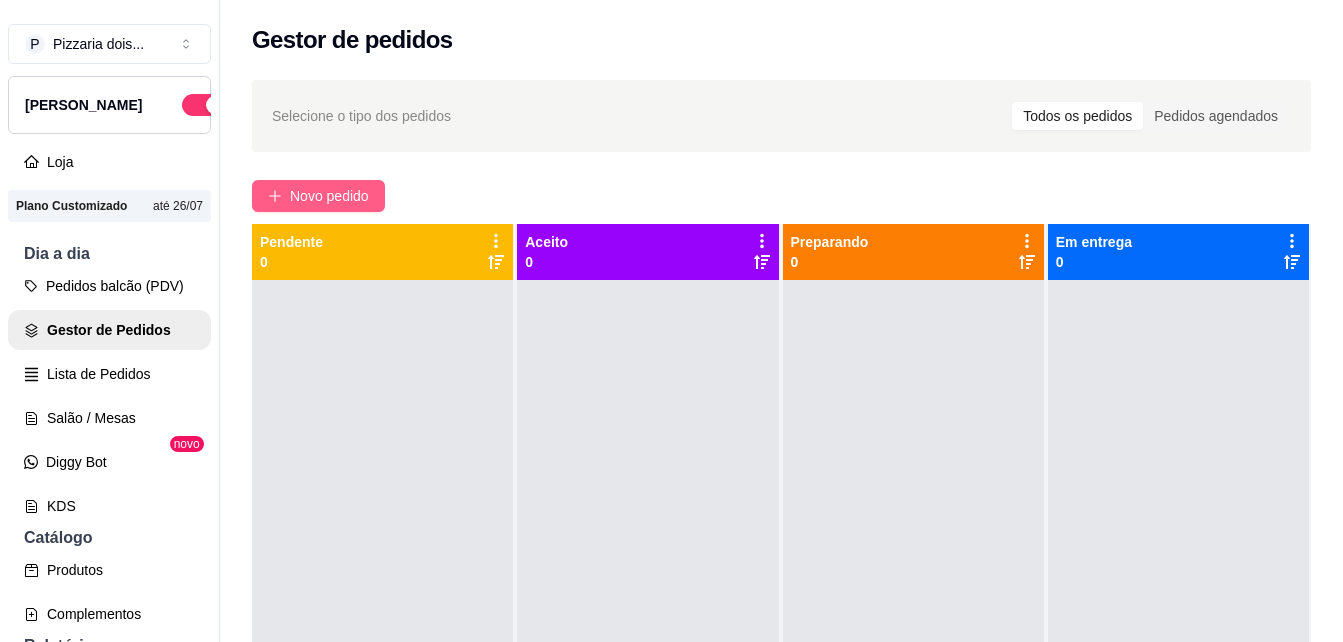 click on "Novo pedido" at bounding box center (329, 196) 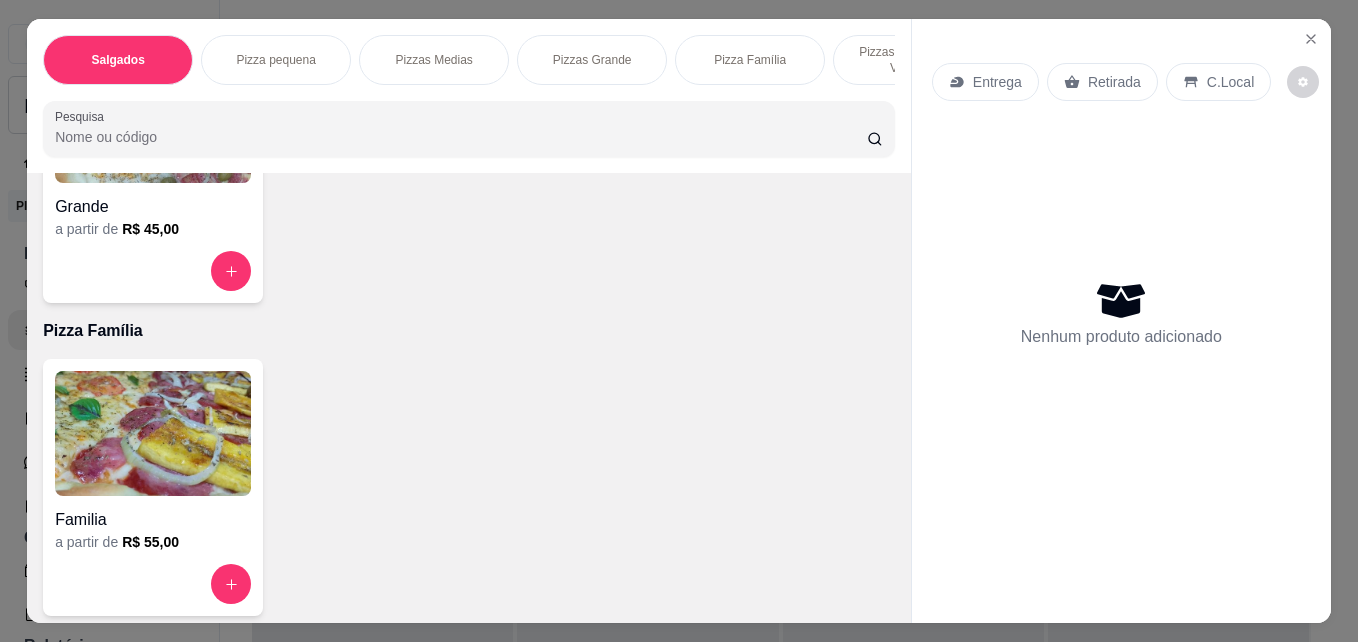 scroll, scrollTop: 1300, scrollLeft: 0, axis: vertical 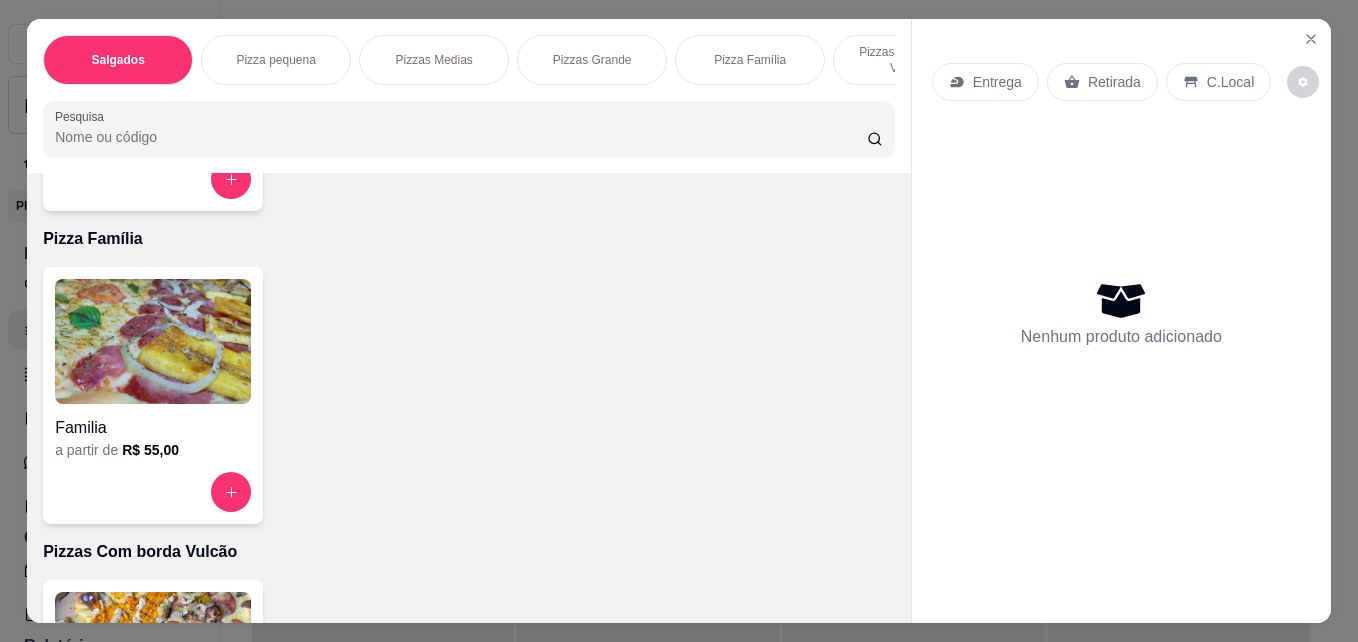 click at bounding box center [153, 341] 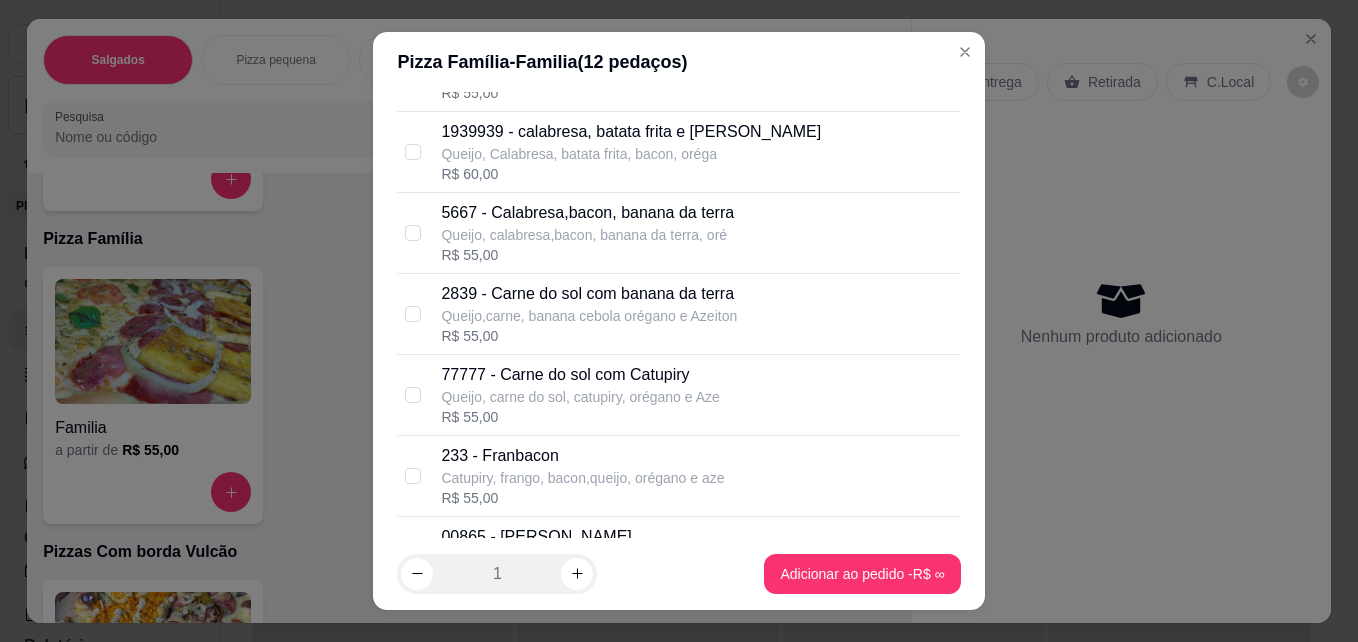scroll, scrollTop: 1300, scrollLeft: 0, axis: vertical 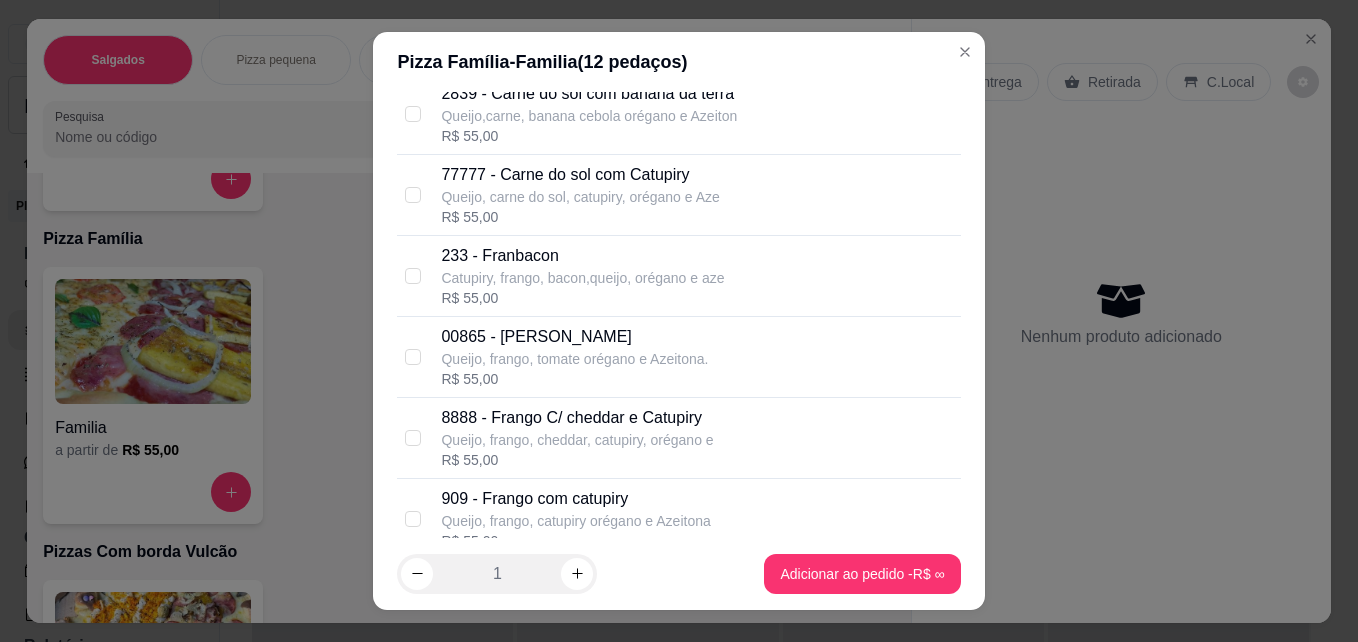 click on "909 - Frango com catupiry" at bounding box center (575, 499) 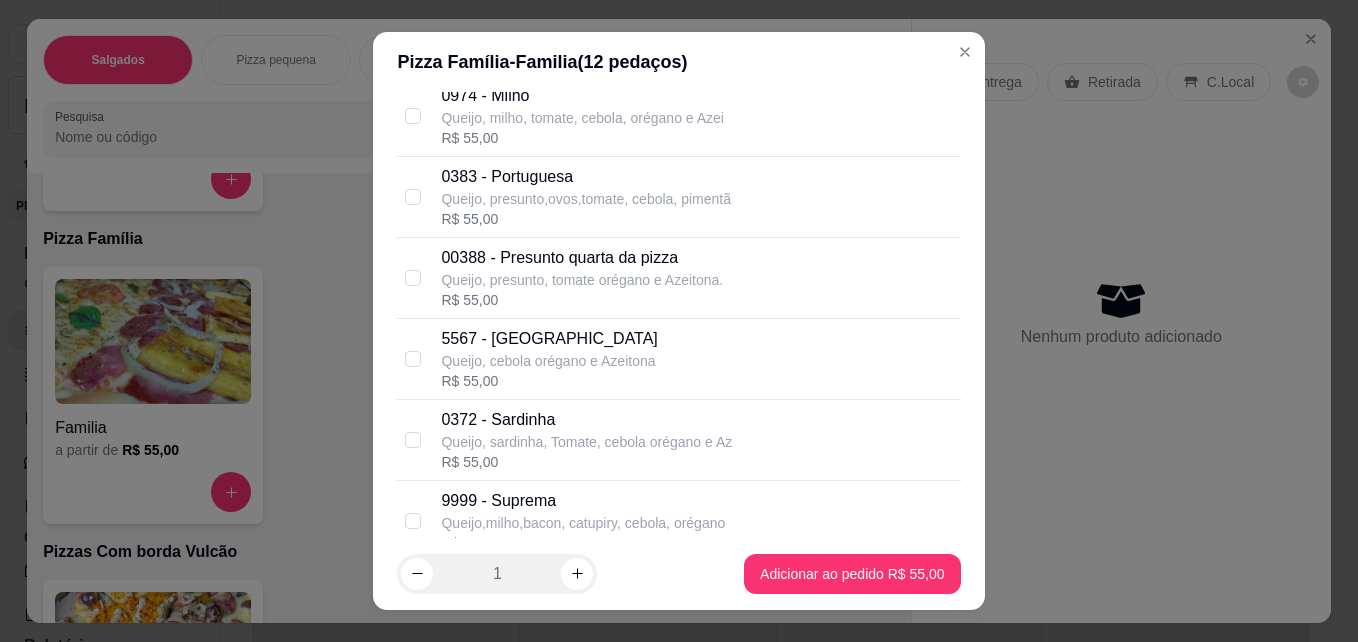 scroll, scrollTop: 1900, scrollLeft: 0, axis: vertical 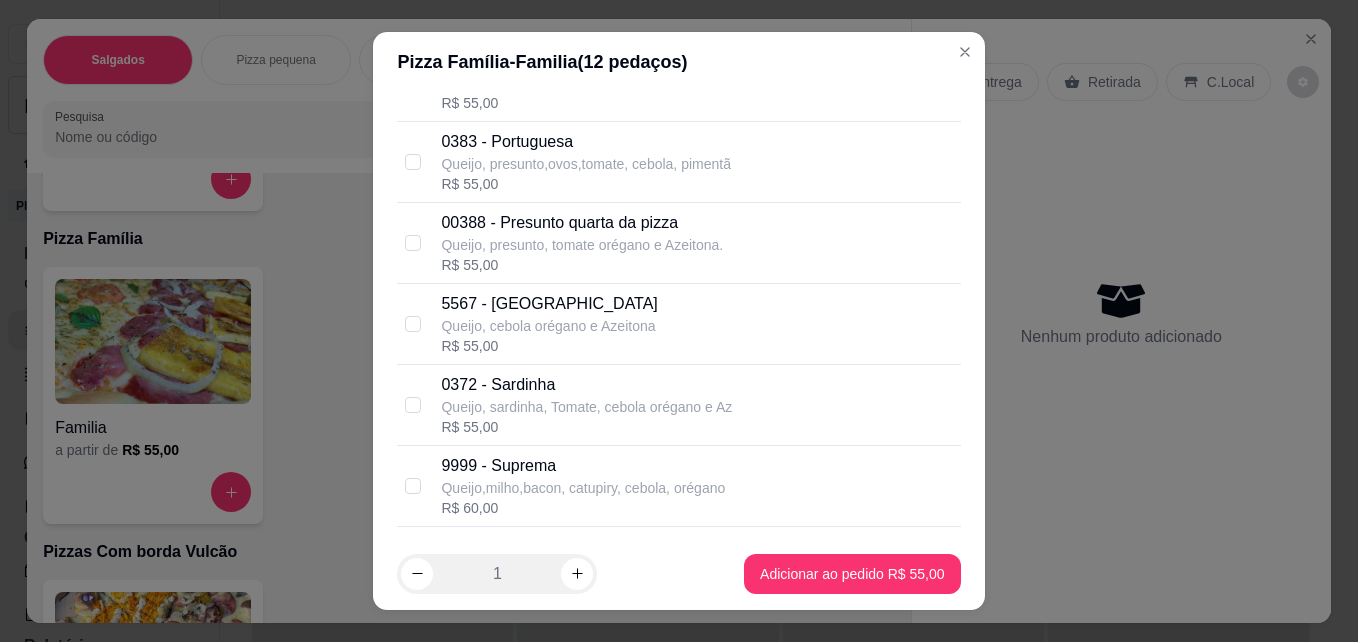 click on "00388 - Presunto quarta da pizza" at bounding box center [582, 223] 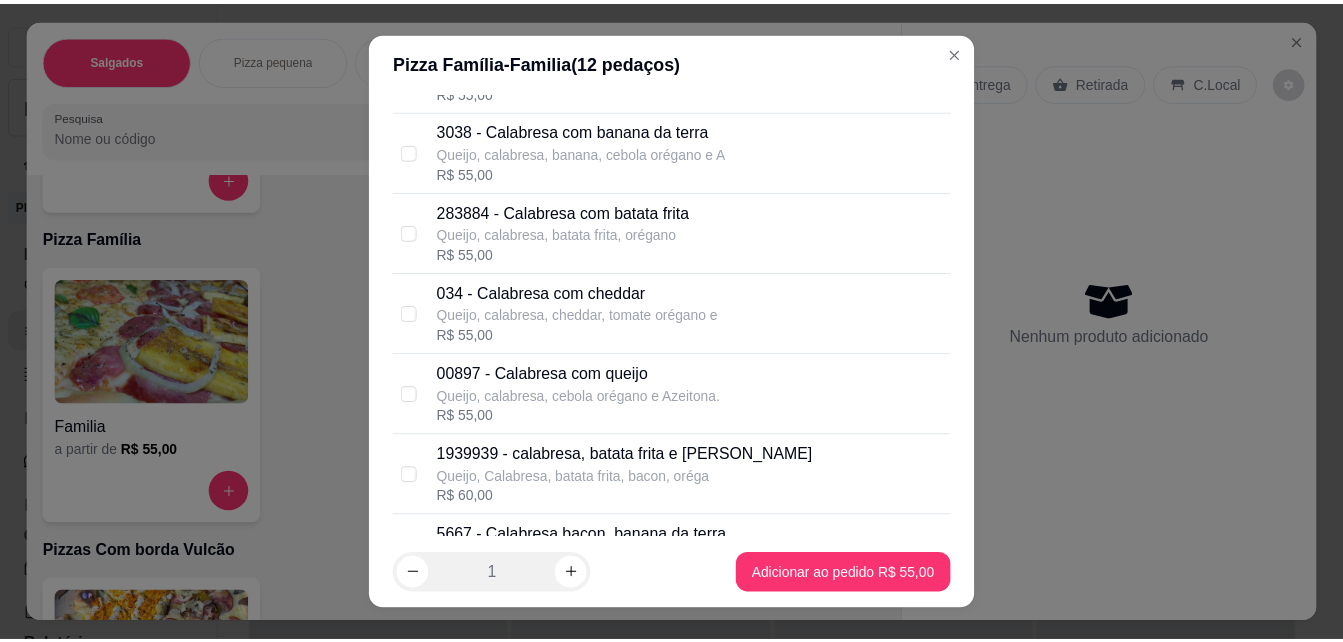 scroll, scrollTop: 877, scrollLeft: 0, axis: vertical 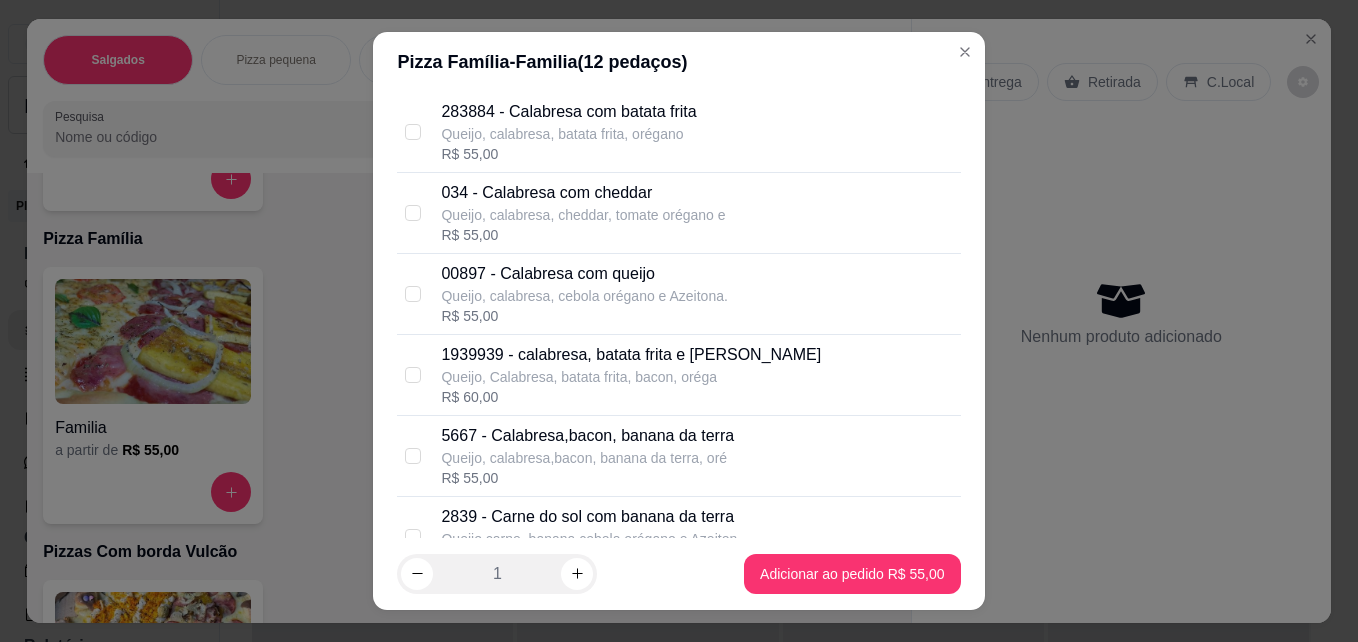 click on "Queijo, calabresa, cebola orégano e Azeitona." at bounding box center (584, 296) 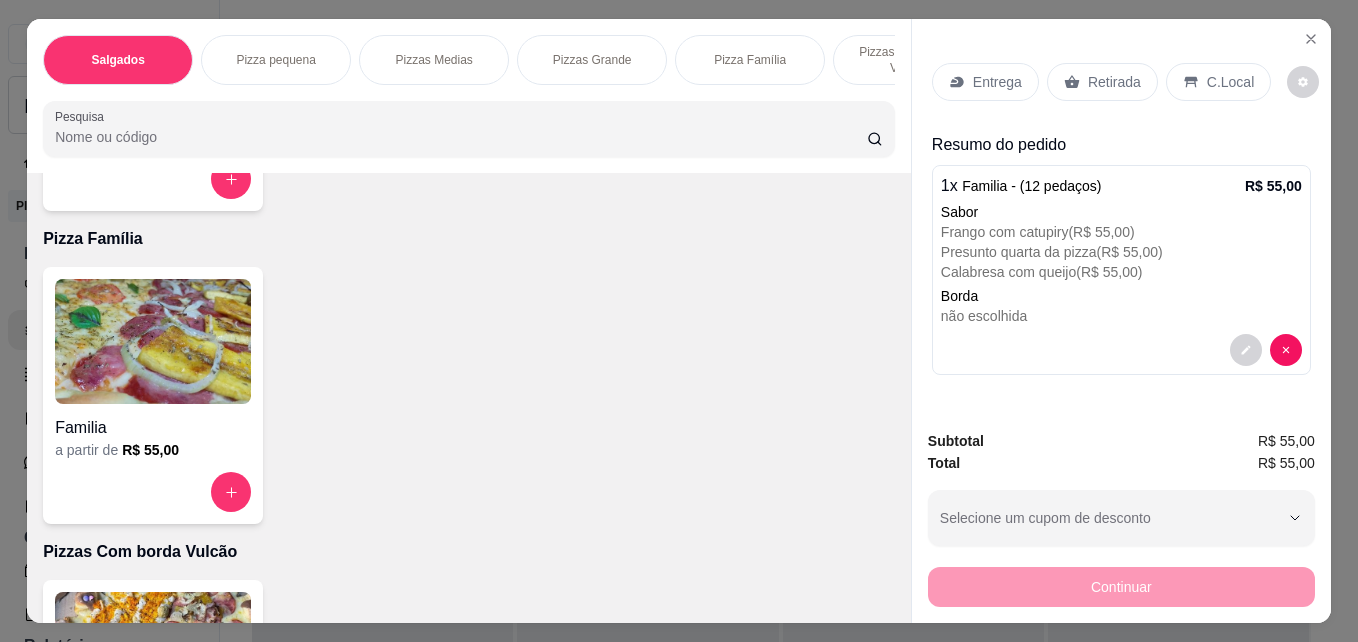 click on "Retirada" at bounding box center (1114, 82) 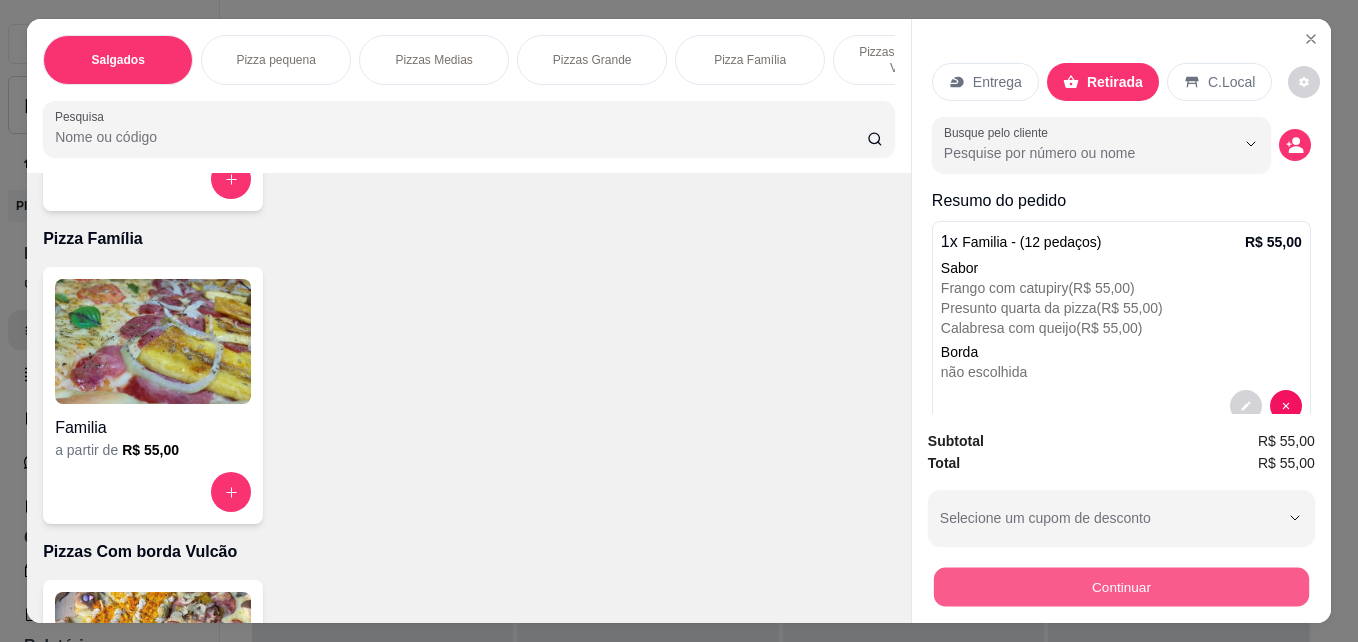 click on "Continuar" at bounding box center (1121, 586) 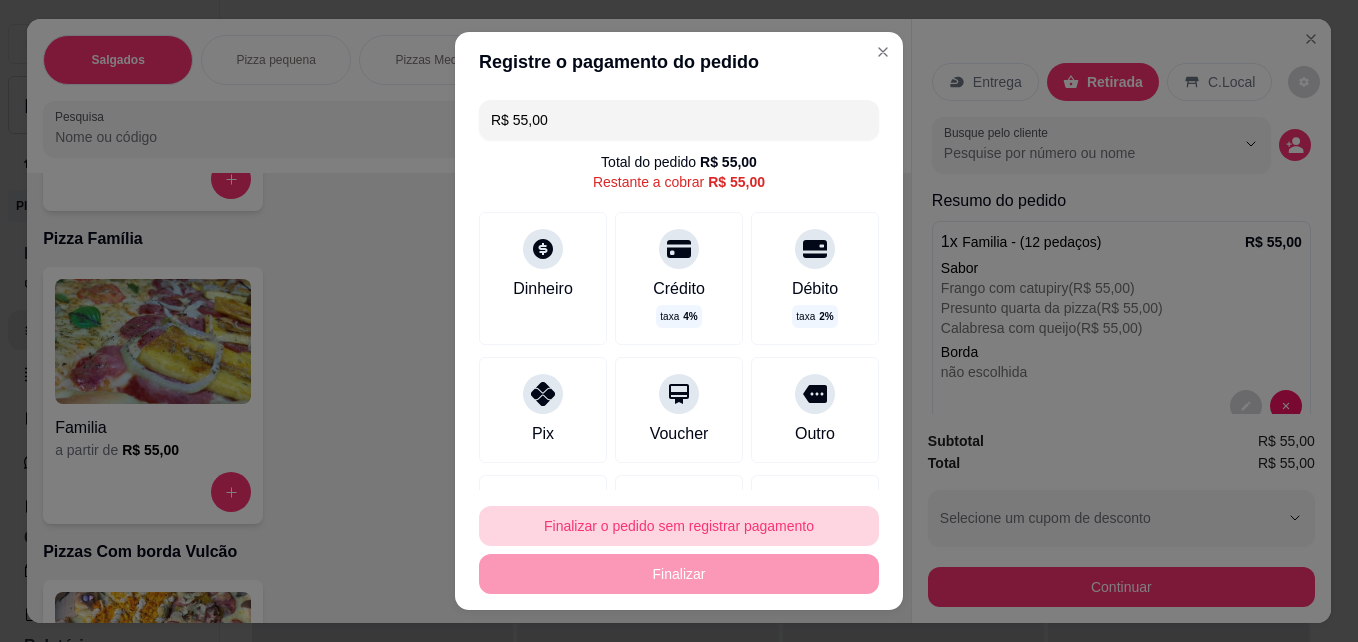 click on "Finalizar o pedido sem registrar pagamento" at bounding box center [679, 526] 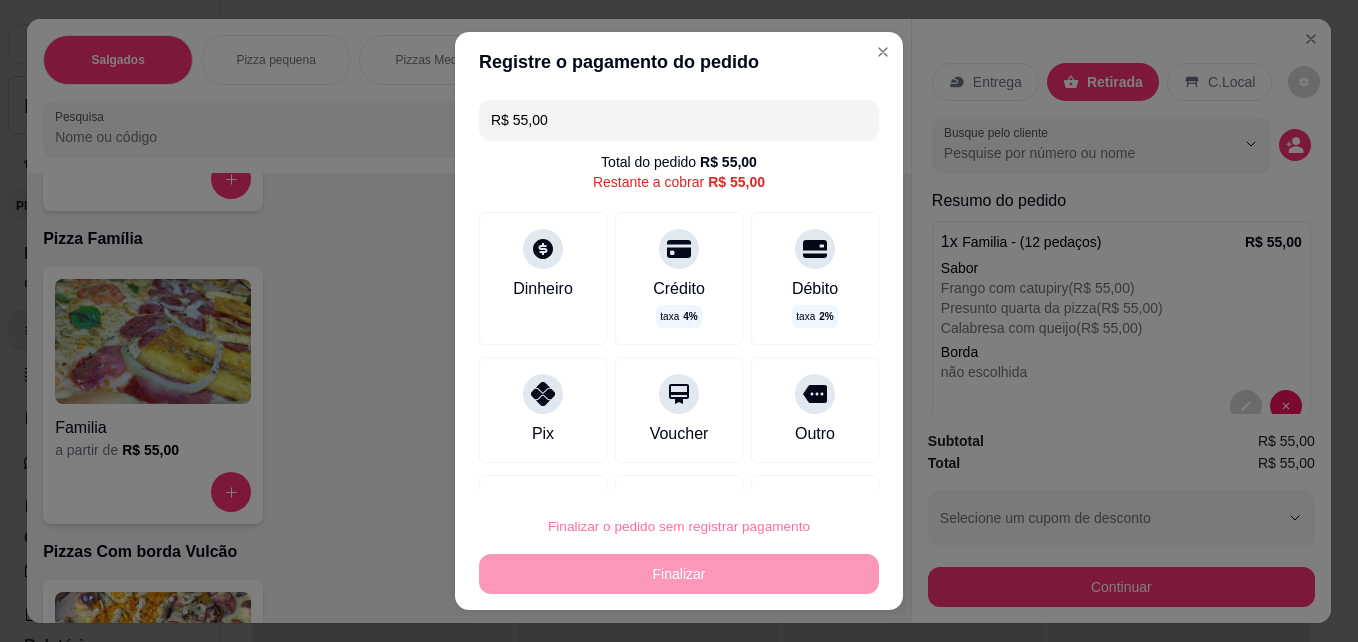 click on "Confirmar" at bounding box center [793, 469] 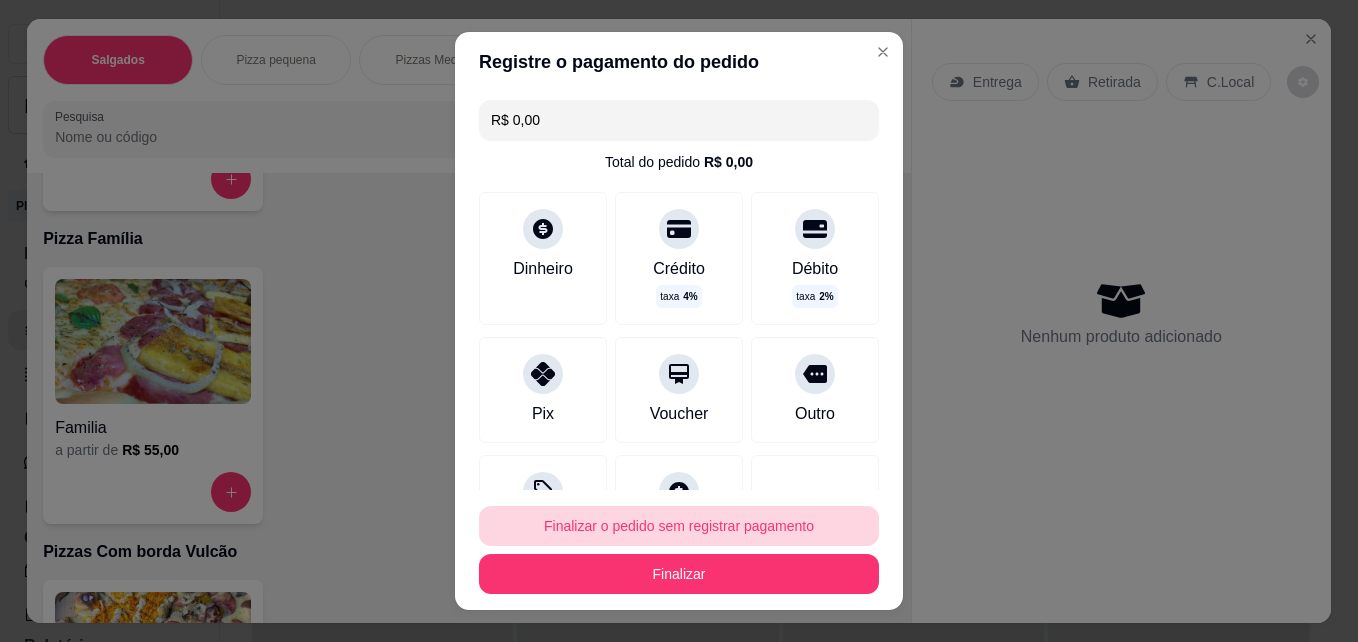 type on "R$ 0,00" 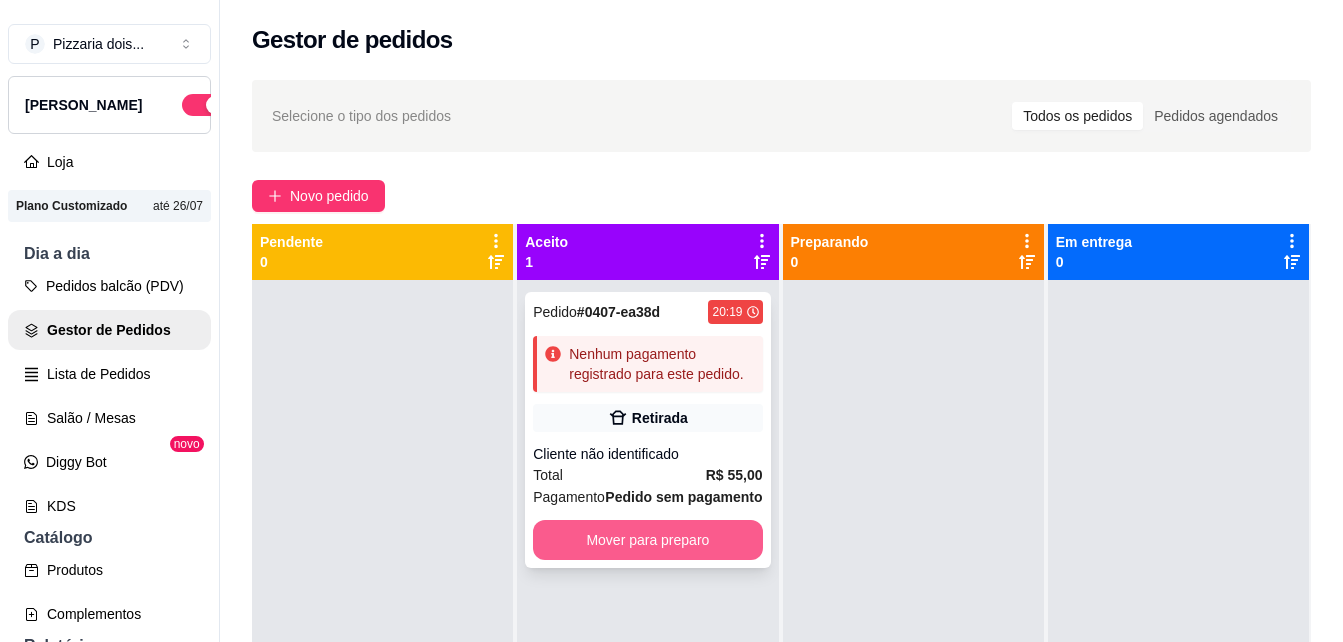 click on "Mover para preparo" at bounding box center (647, 540) 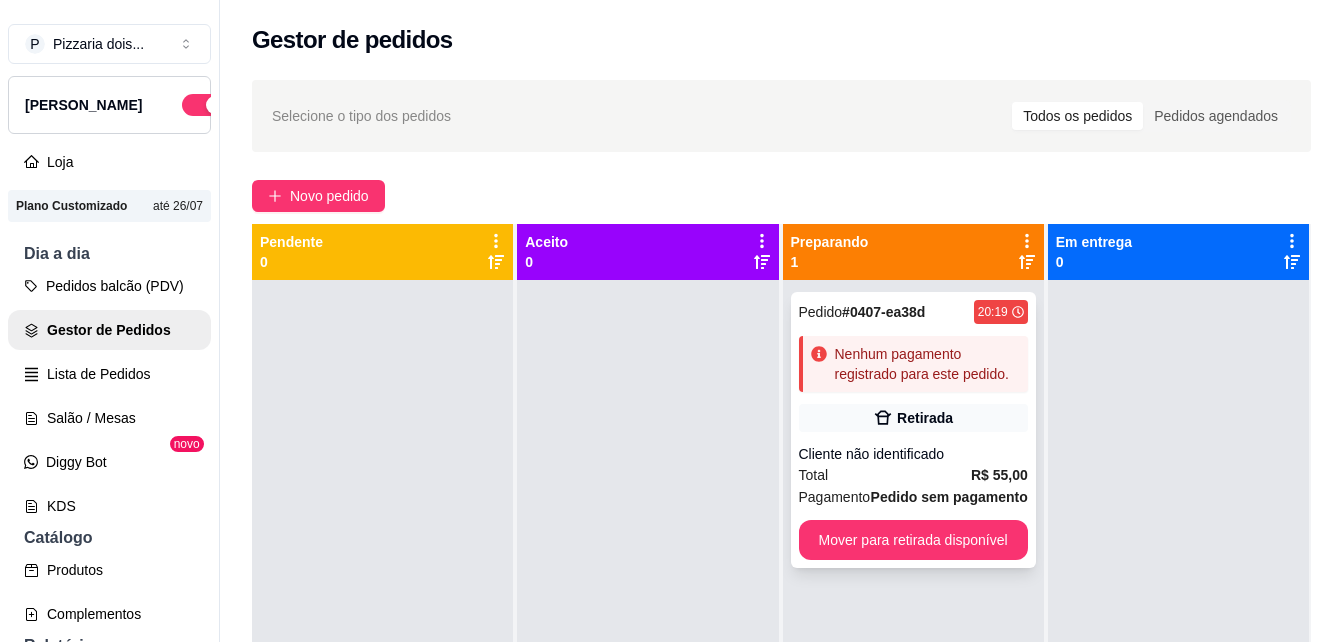 click on "Pedido  # 0407-ea38d 20:19 Nenhum pagamento registrado para este pedido. Retirada Cliente não identificado Total R$ 55,00 Pagamento Pedido sem pagamento Mover para retirada disponível" at bounding box center (913, 430) 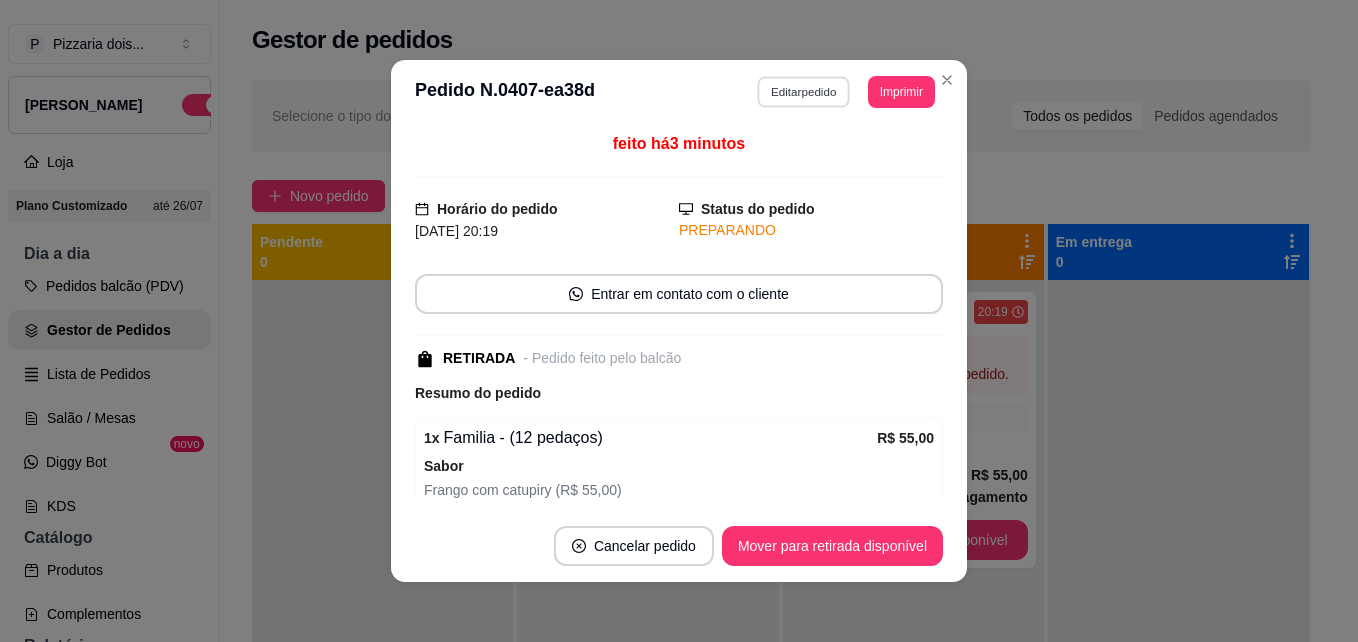 click on "Editar  pedido" at bounding box center [804, 91] 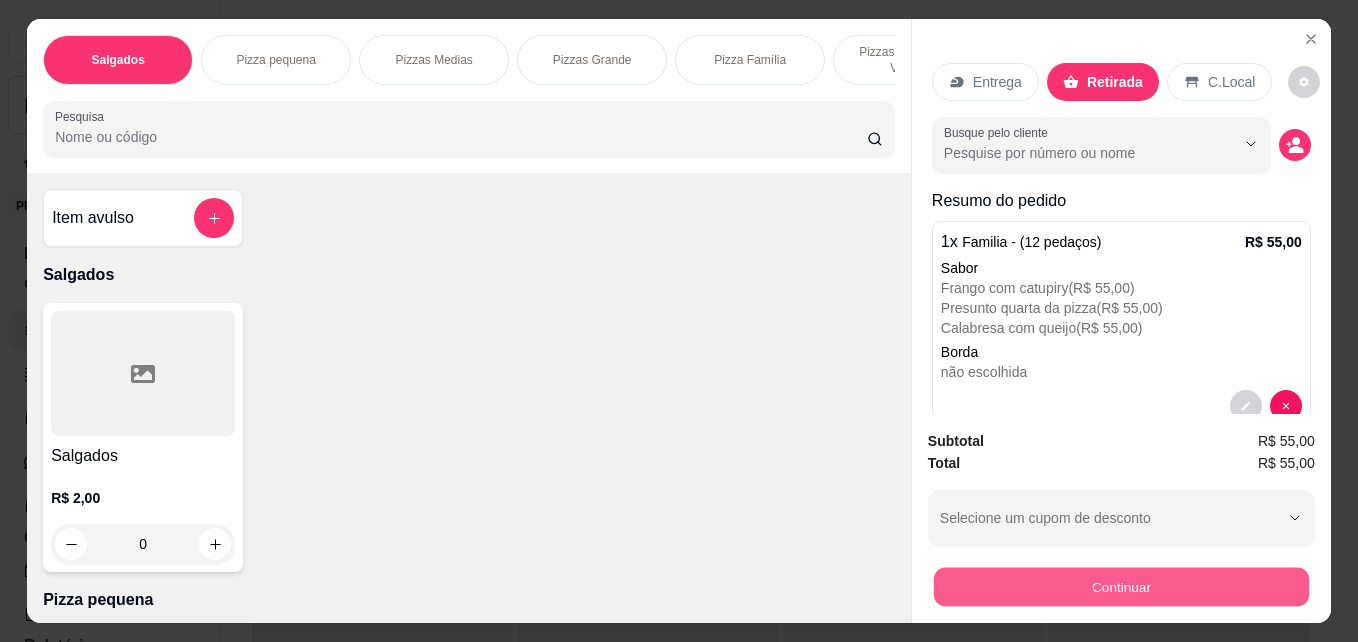 click on "Continuar" at bounding box center [1121, 586] 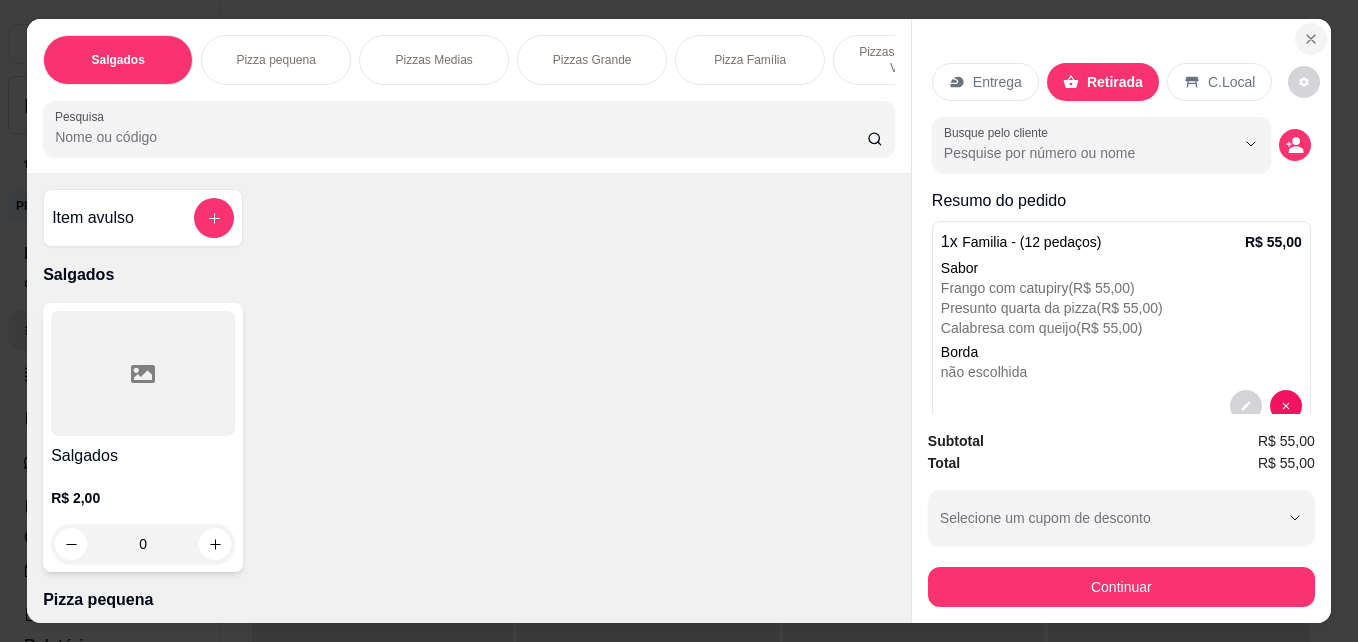 click 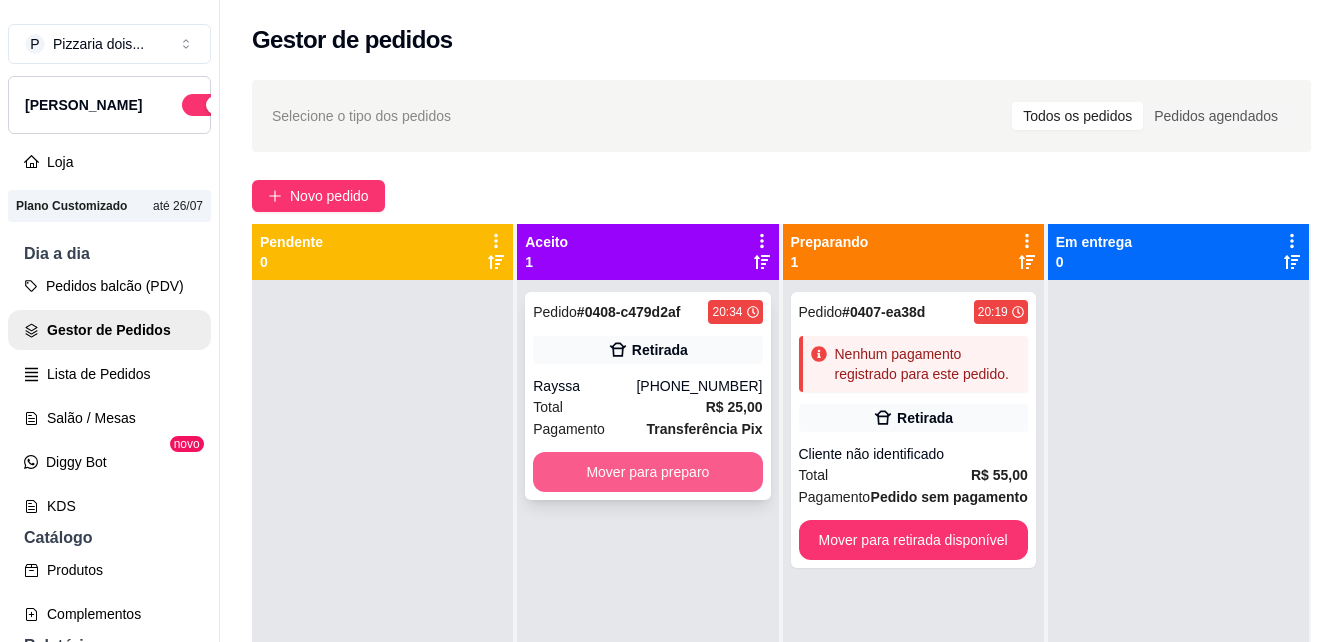 click on "Mover para preparo" at bounding box center [647, 472] 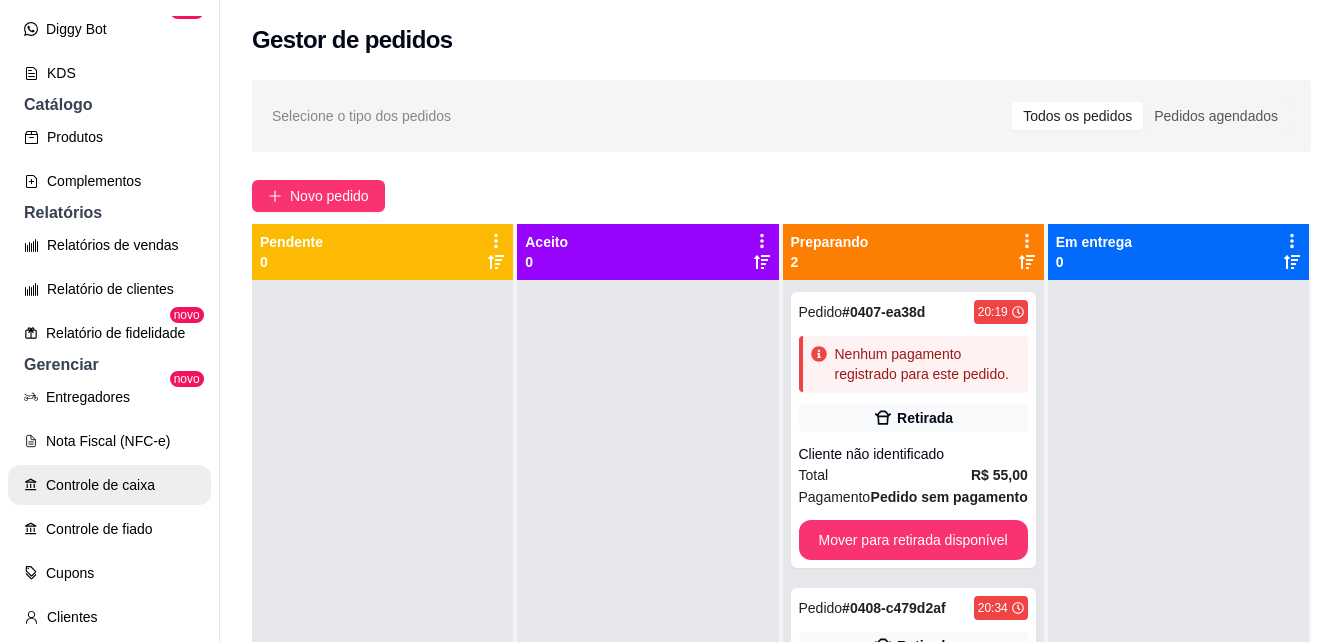 scroll, scrollTop: 500, scrollLeft: 0, axis: vertical 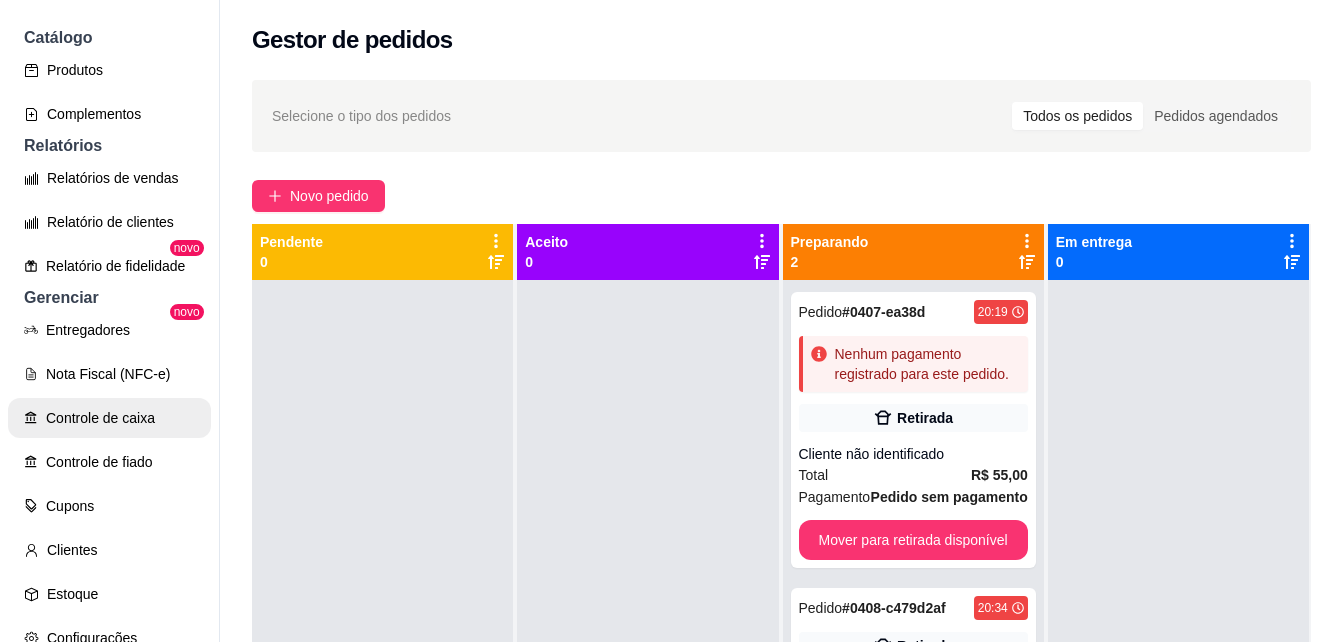 click on "Controle de caixa" at bounding box center (109, 418) 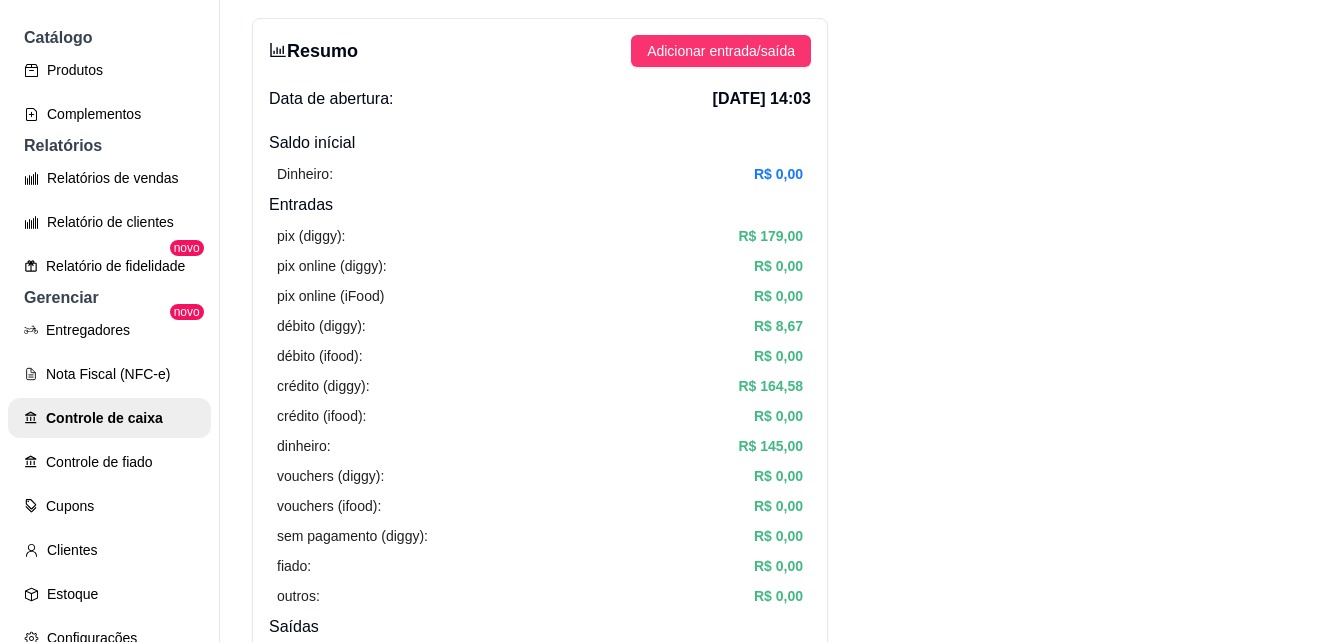 scroll, scrollTop: 0, scrollLeft: 0, axis: both 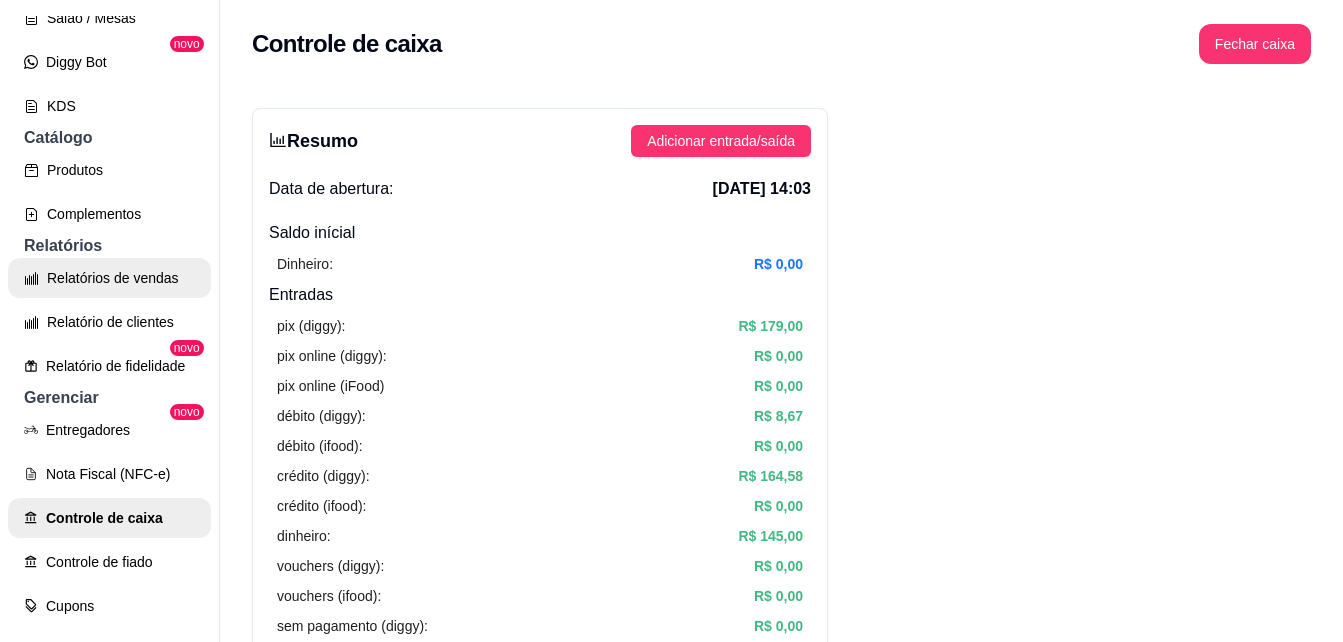 click on "Relatórios de vendas" at bounding box center (109, 278) 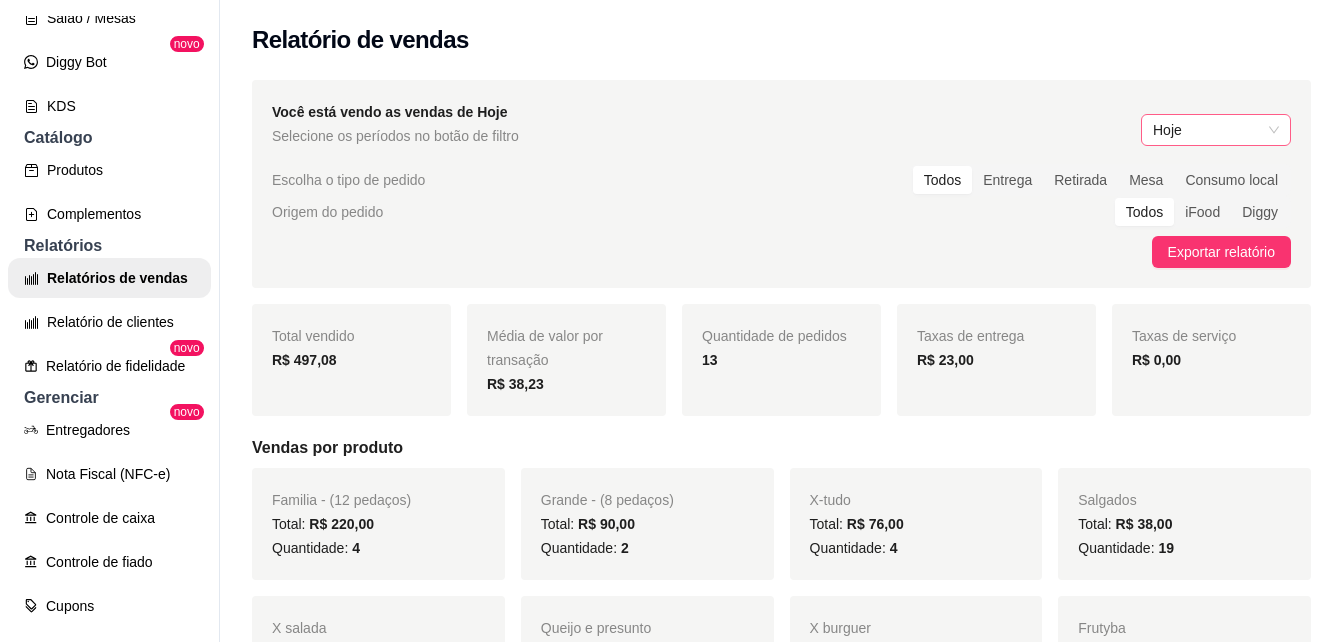 click on "Hoje" at bounding box center [1216, 130] 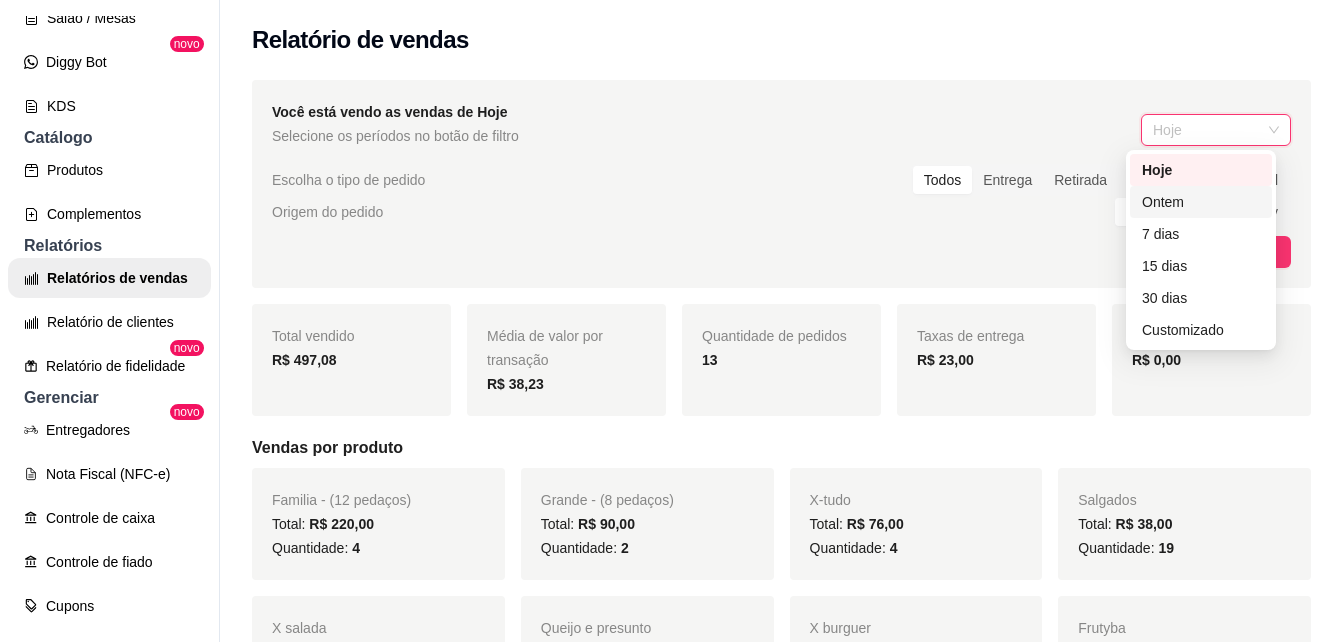 click on "Ontem" at bounding box center [1201, 202] 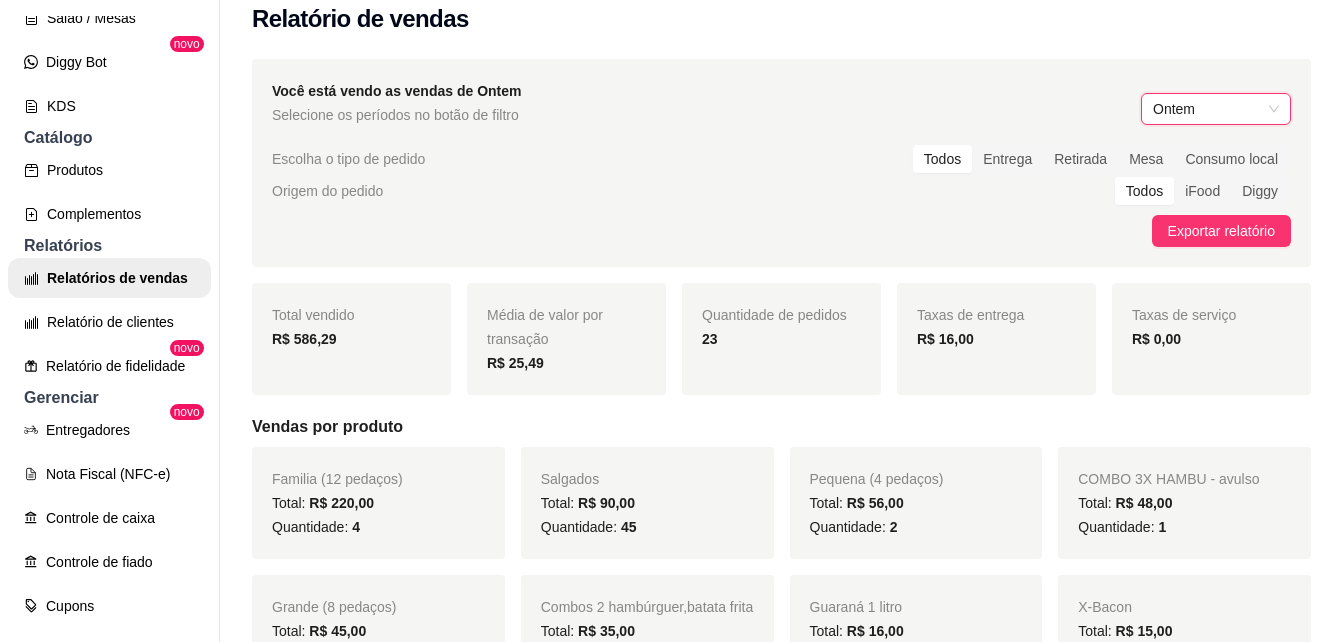 scroll, scrollTop: 0, scrollLeft: 0, axis: both 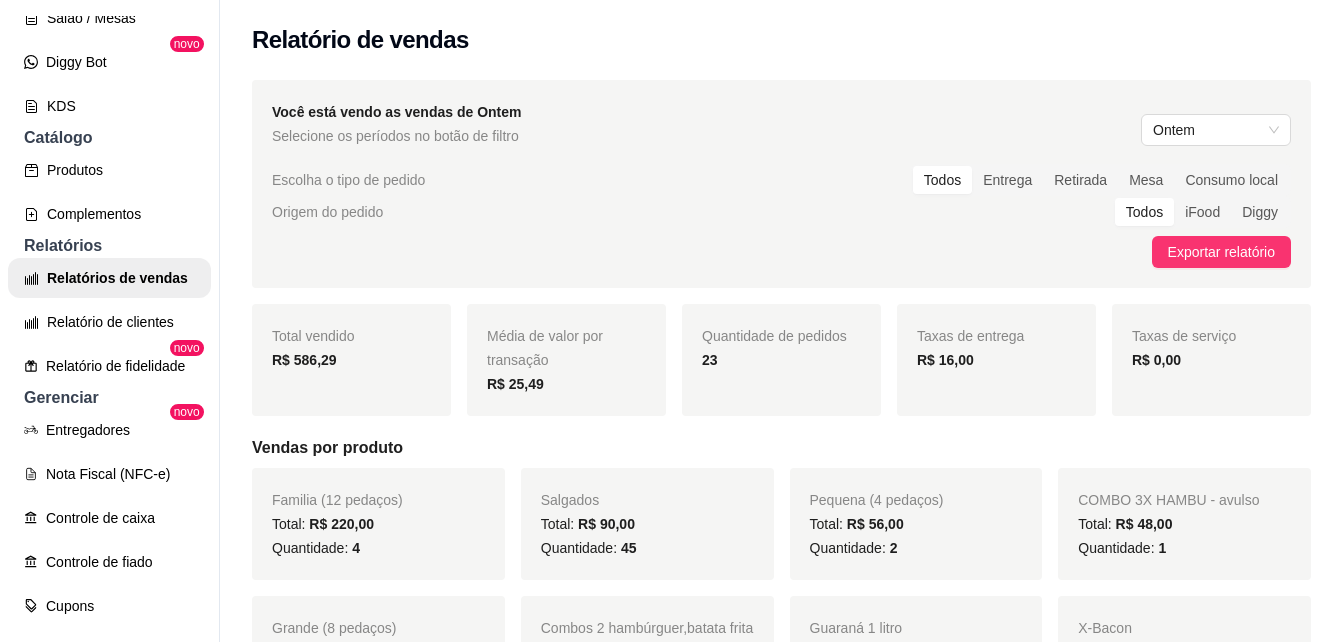 click on "Você está vendo as vendas de   Ontem Selecione os períodos no botão de filtro Ontem" at bounding box center [781, 124] 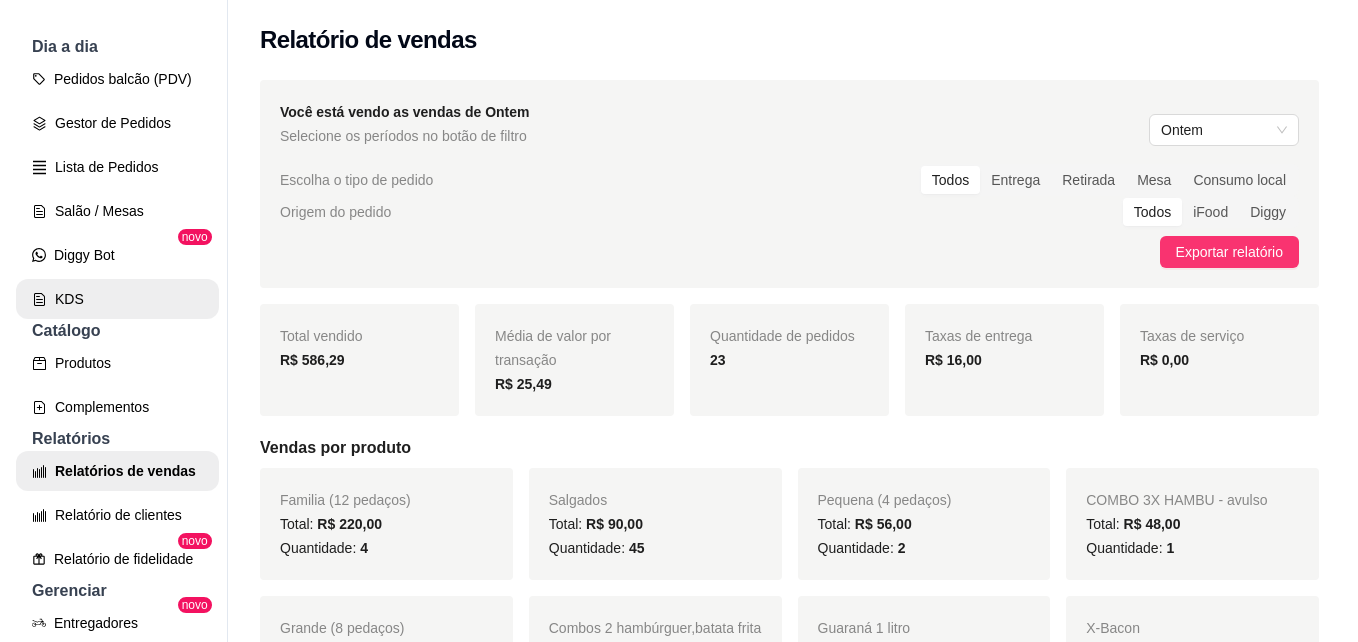 scroll, scrollTop: 100, scrollLeft: 0, axis: vertical 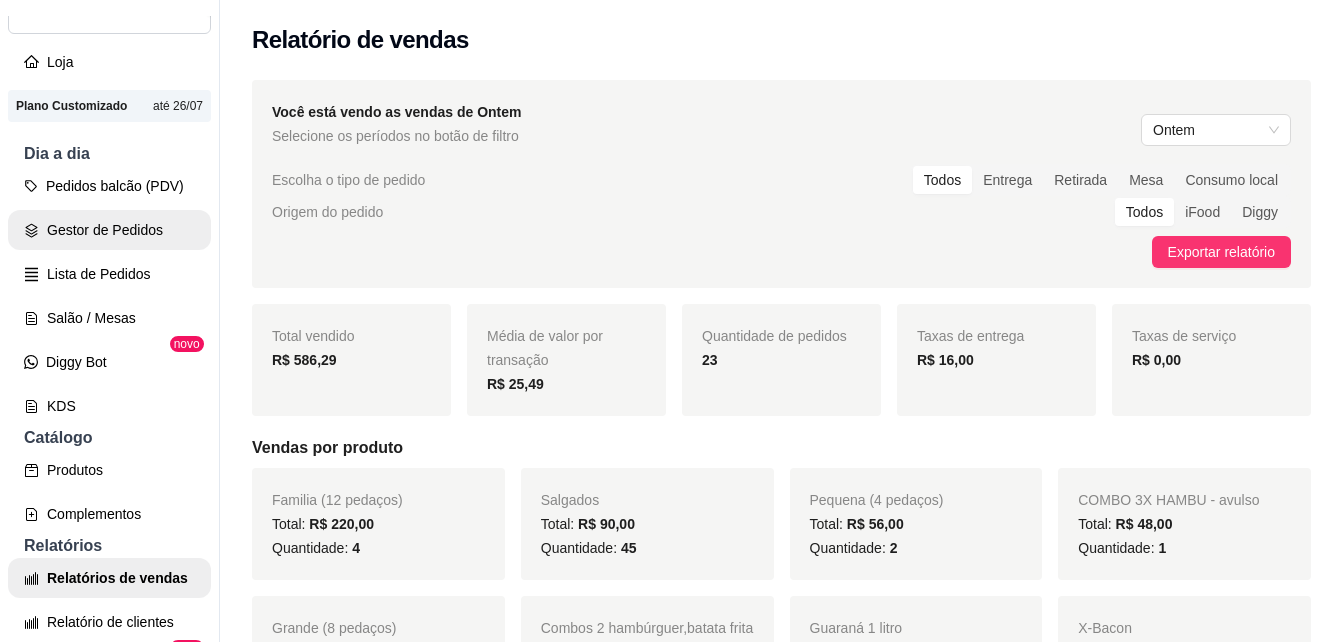 click on "Gestor de Pedidos" at bounding box center (109, 230) 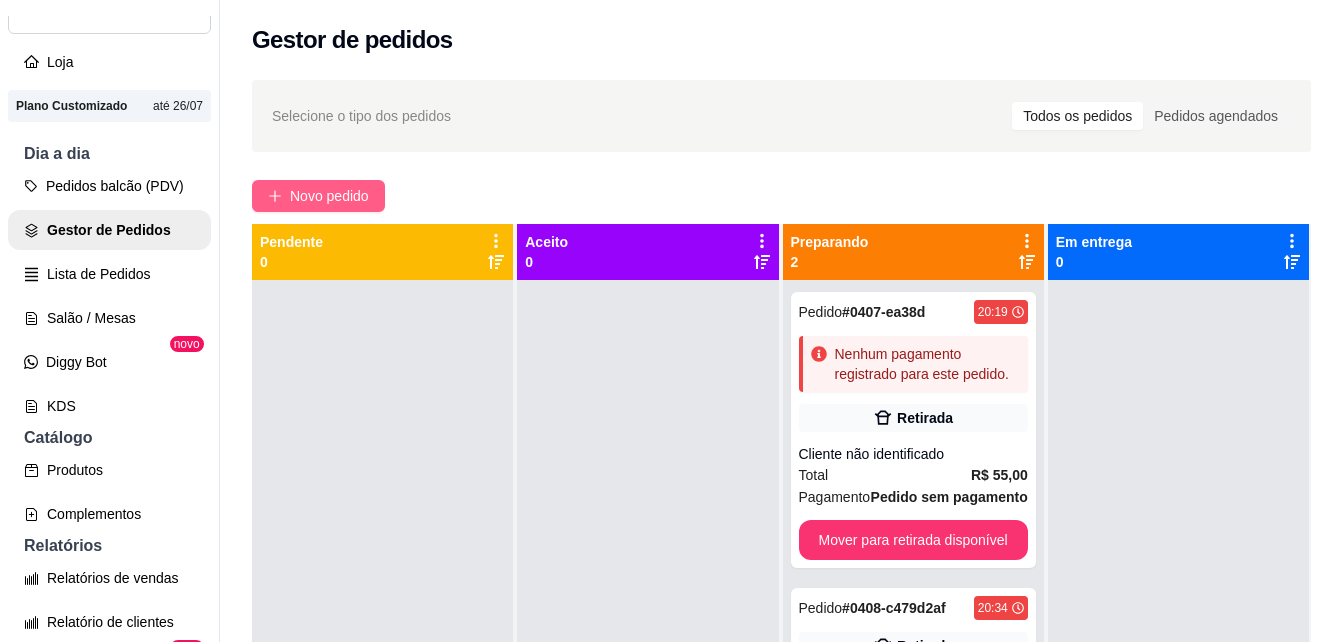 click on "Novo pedido" at bounding box center (318, 196) 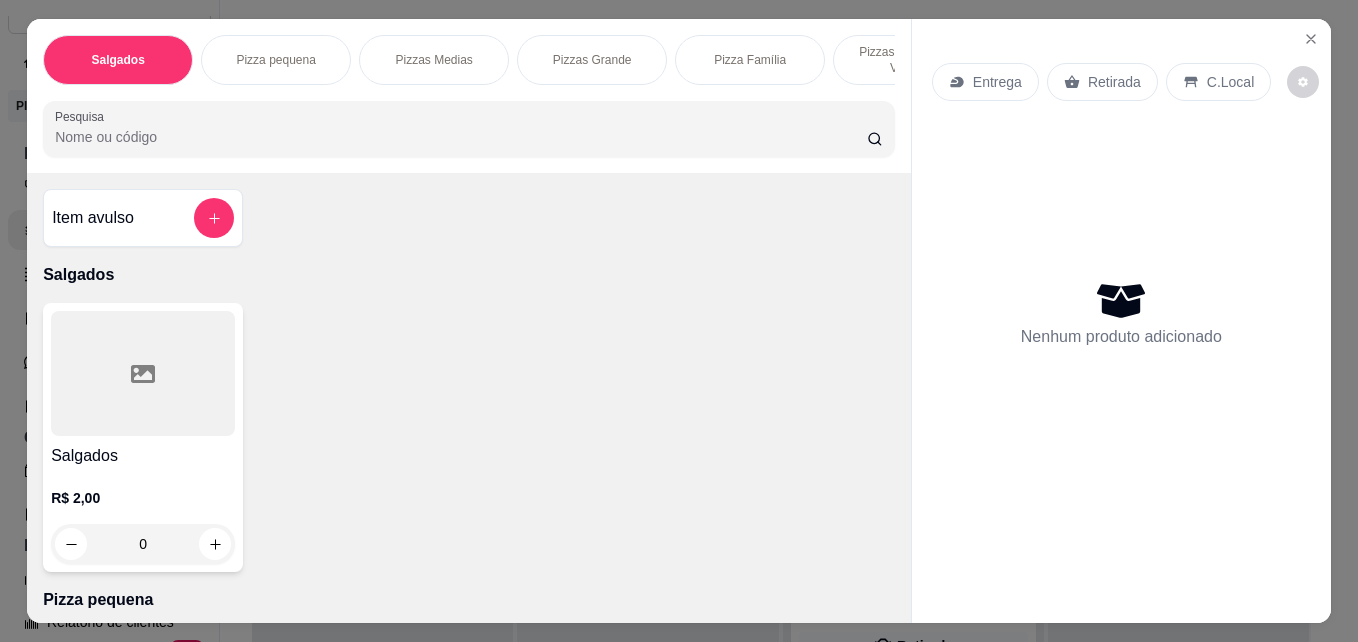 scroll, scrollTop: 0, scrollLeft: 745, axis: horizontal 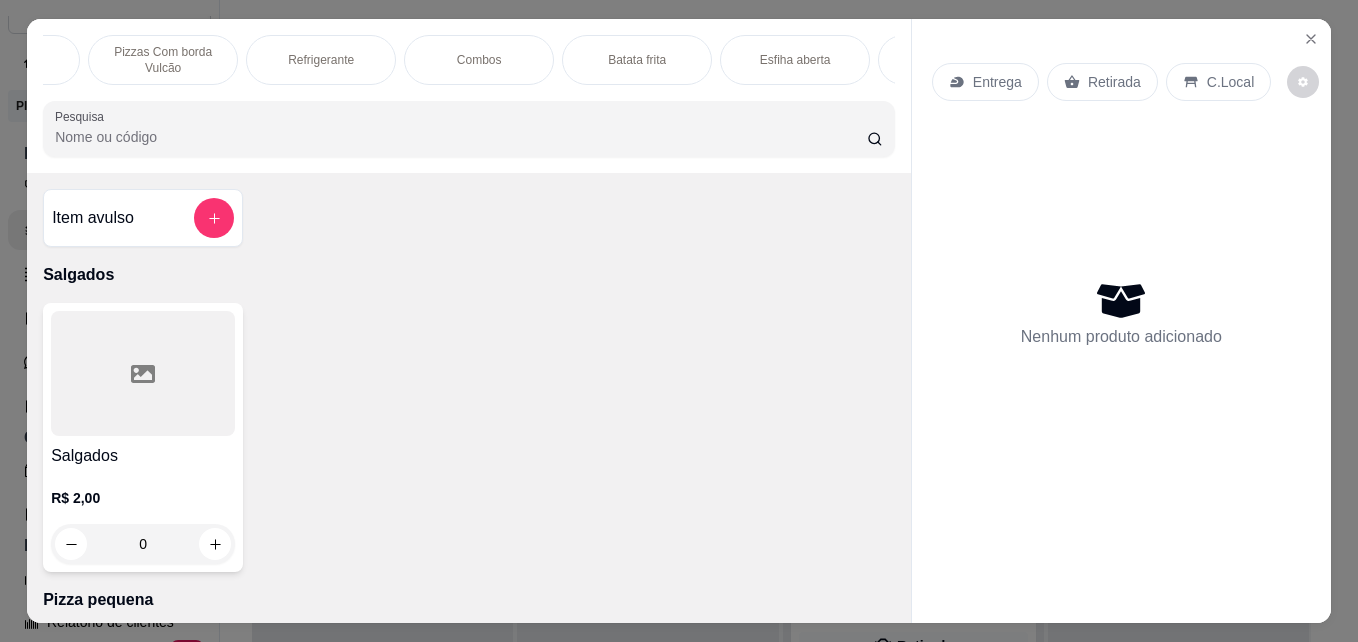 click on "Refrigerante" at bounding box center [321, 60] 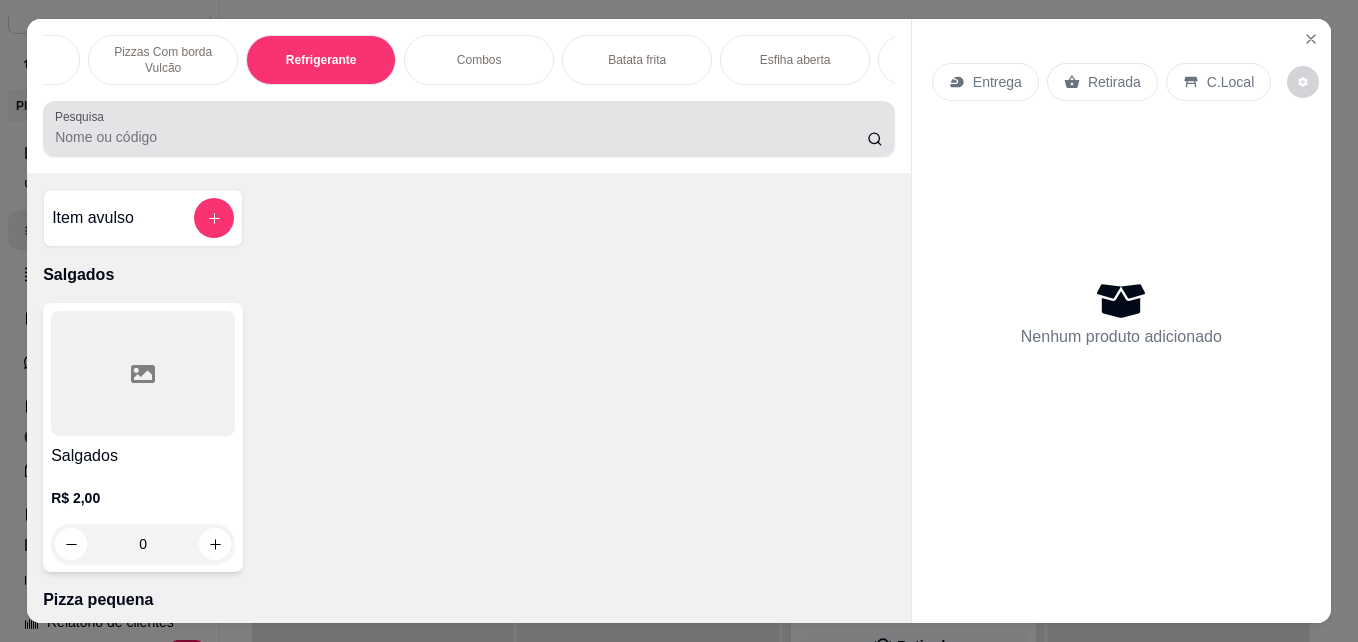 scroll, scrollTop: 1980, scrollLeft: 0, axis: vertical 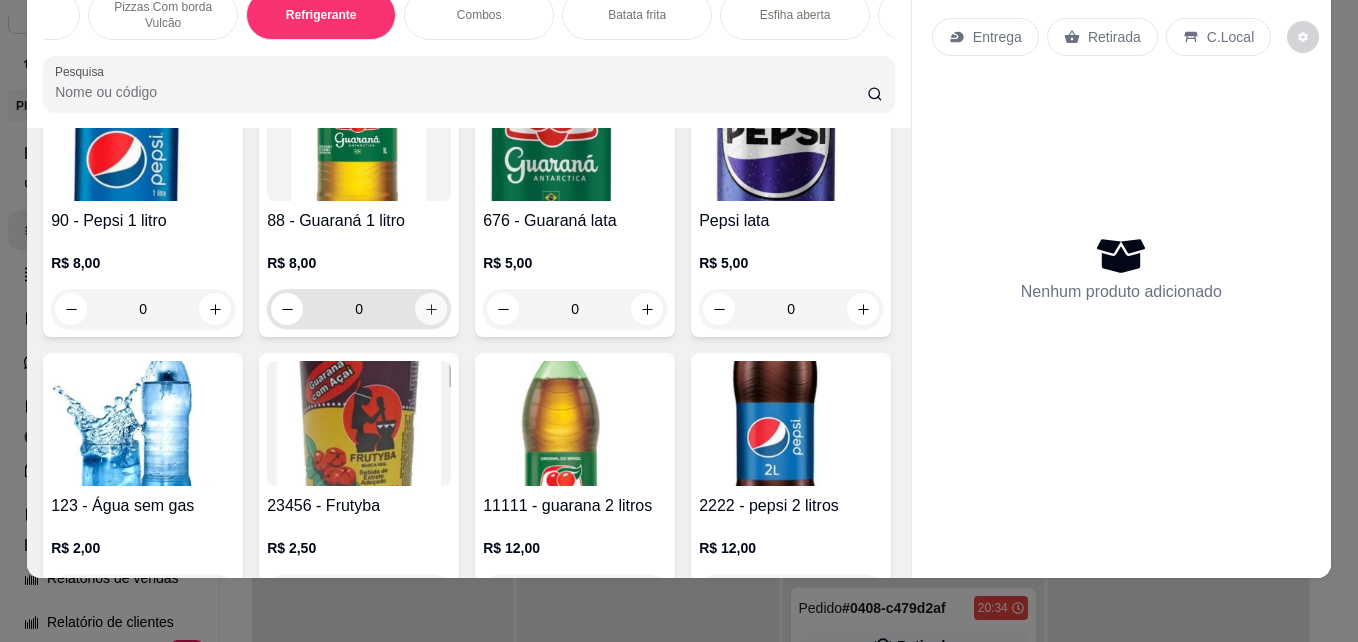 click 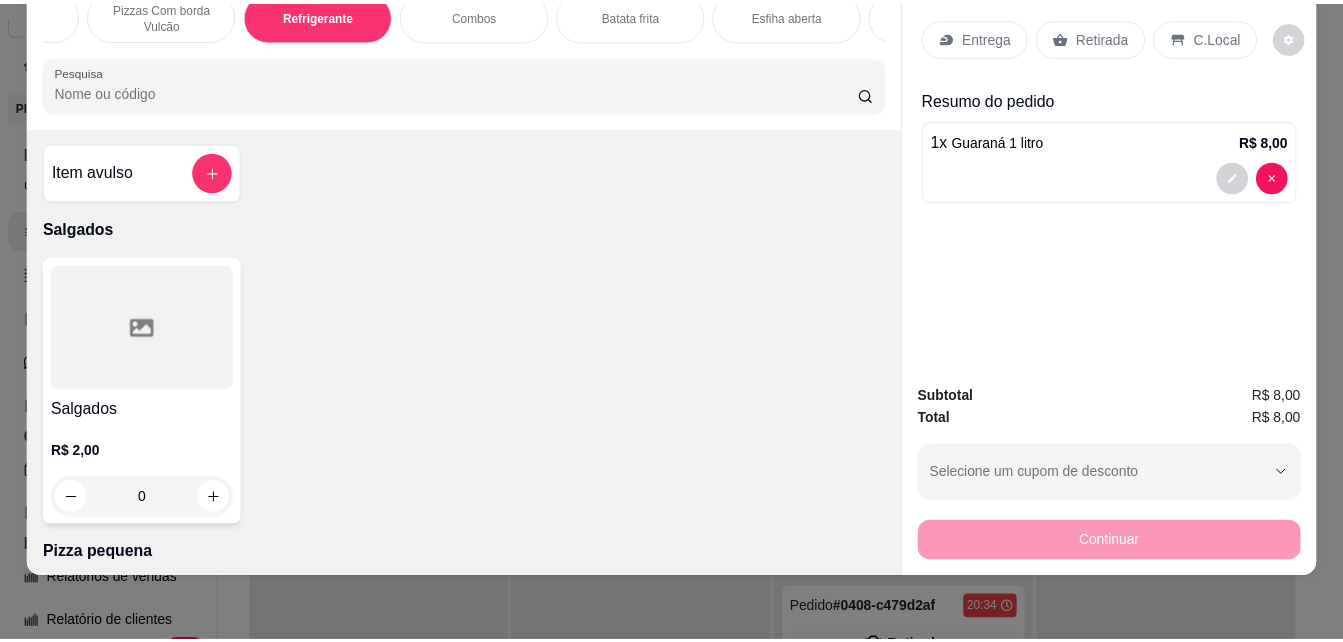 scroll, scrollTop: 0, scrollLeft: 0, axis: both 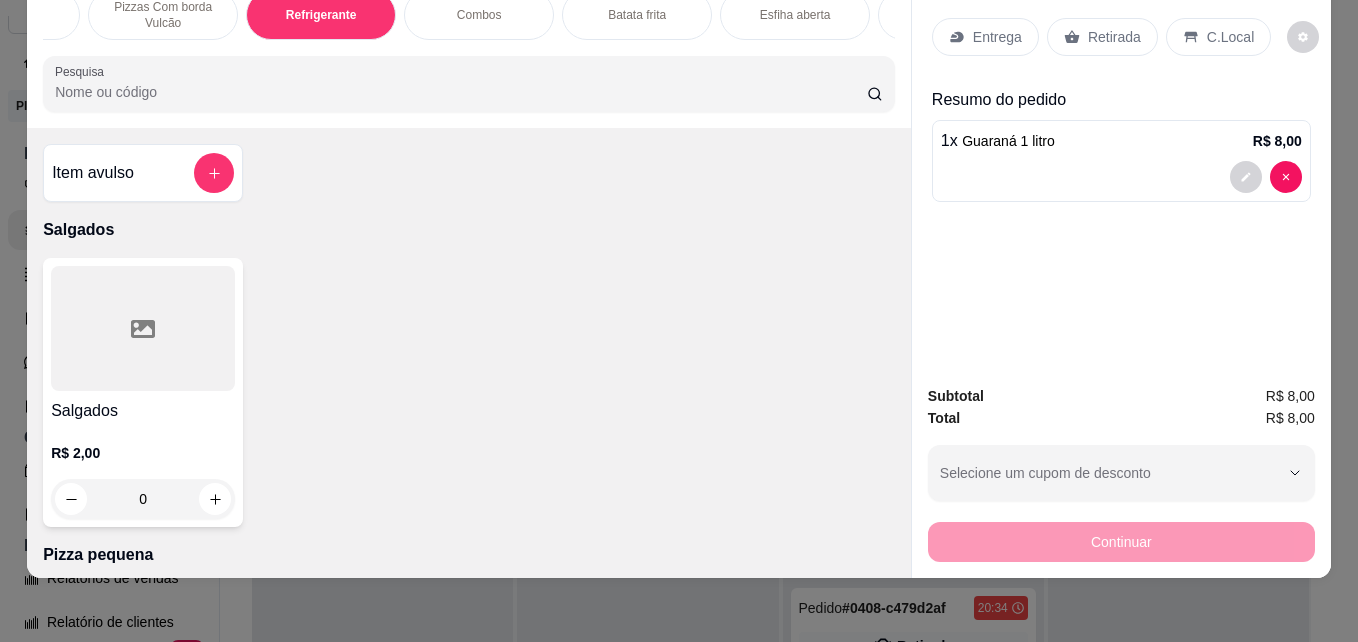 click at bounding box center [214, 173] 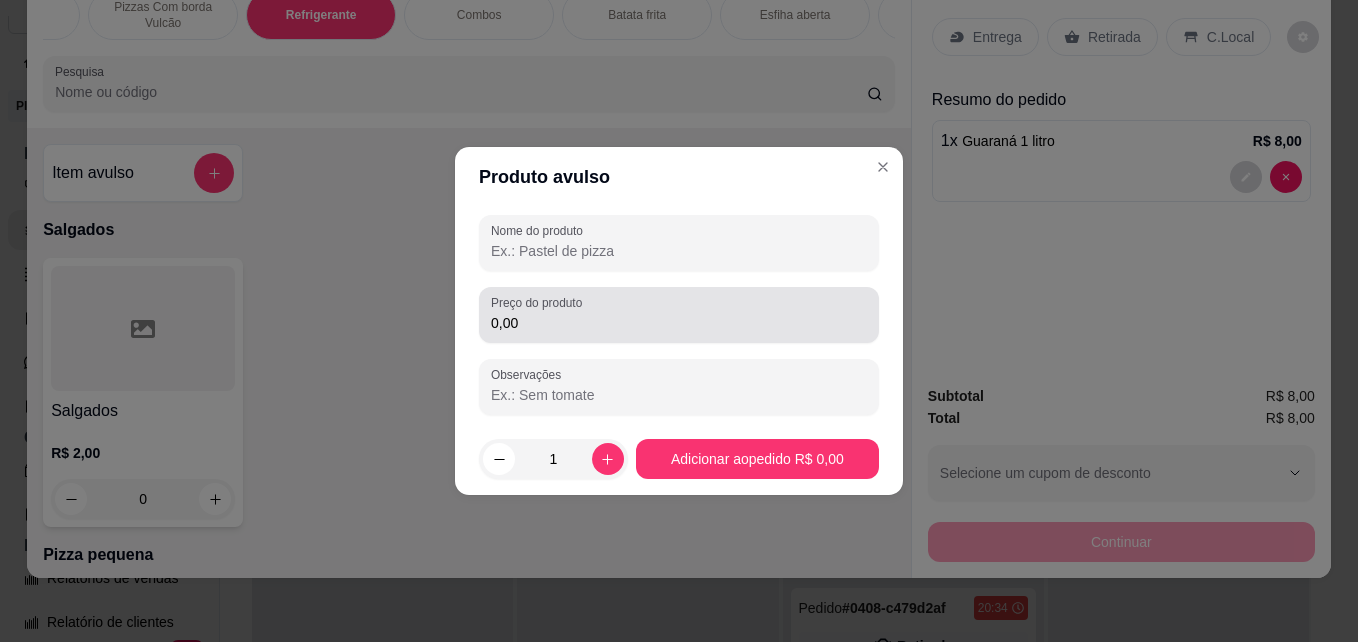 click on "0,00" at bounding box center [679, 323] 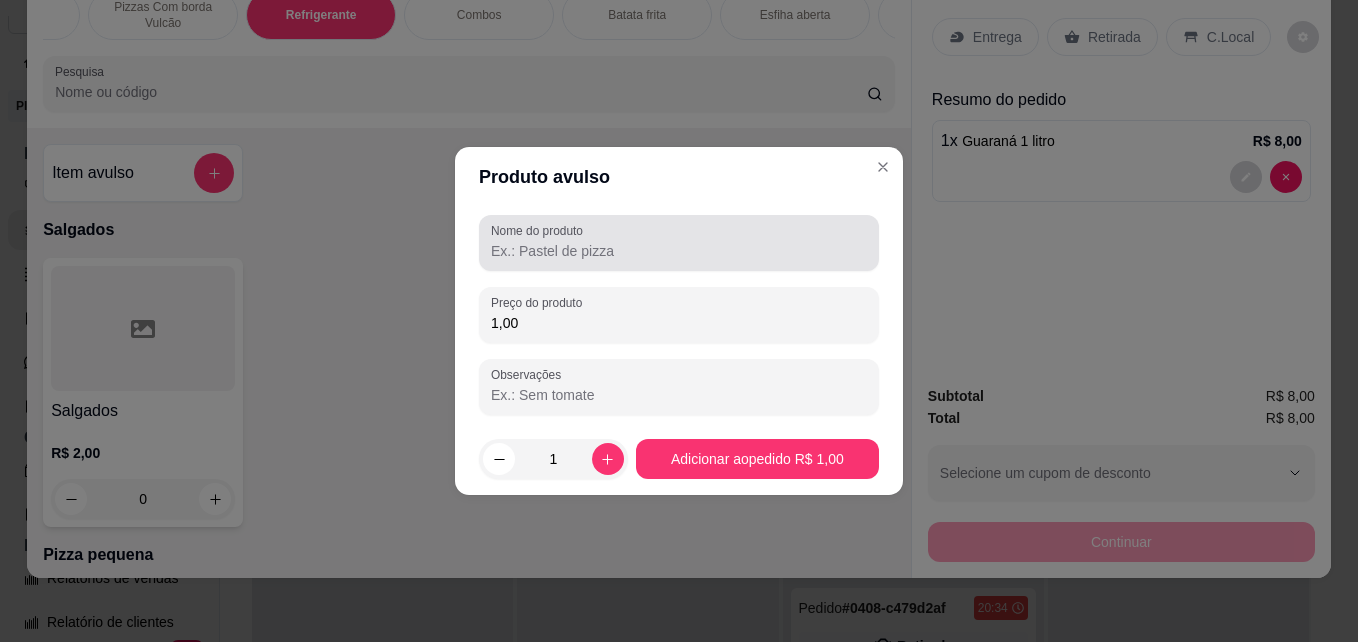 type on "1,00" 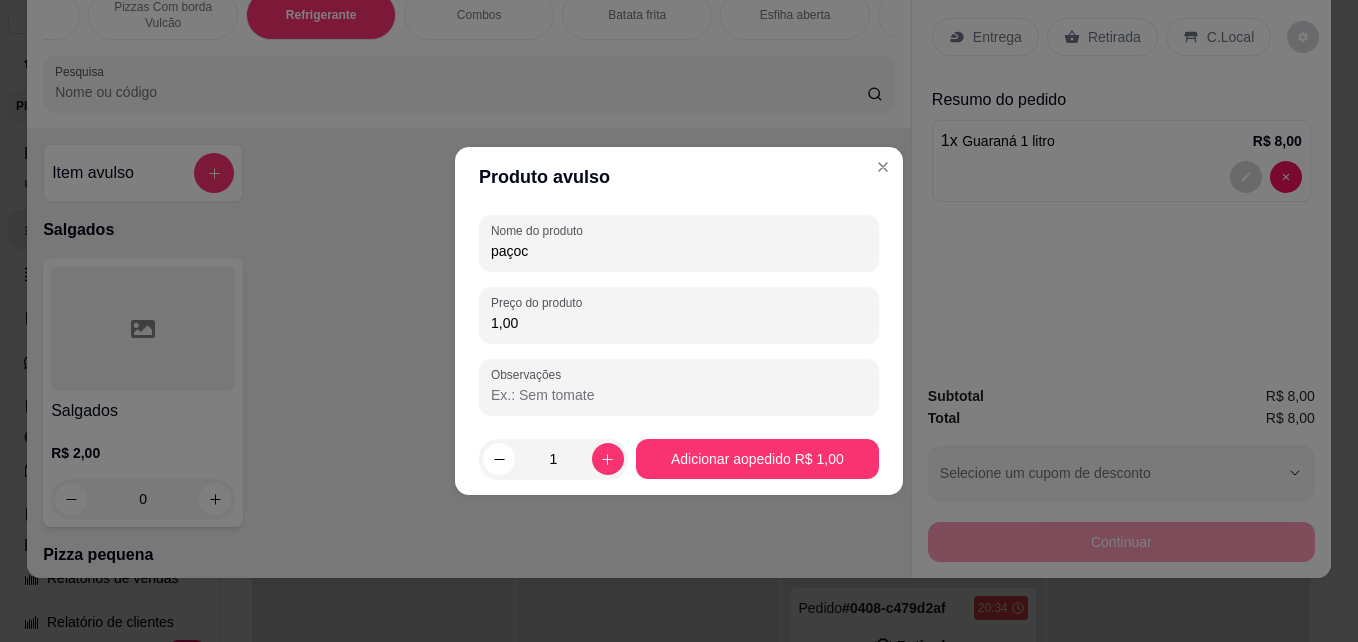 type on "paçoca" 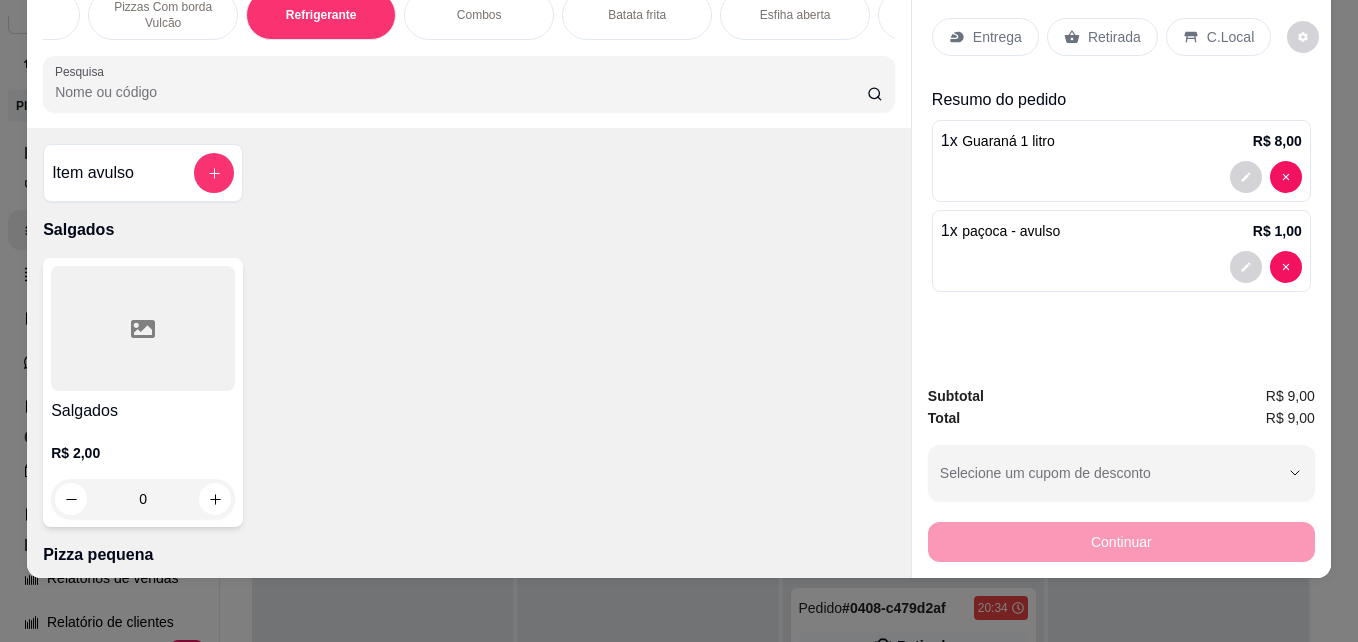 click on "Retirada" at bounding box center [1114, 37] 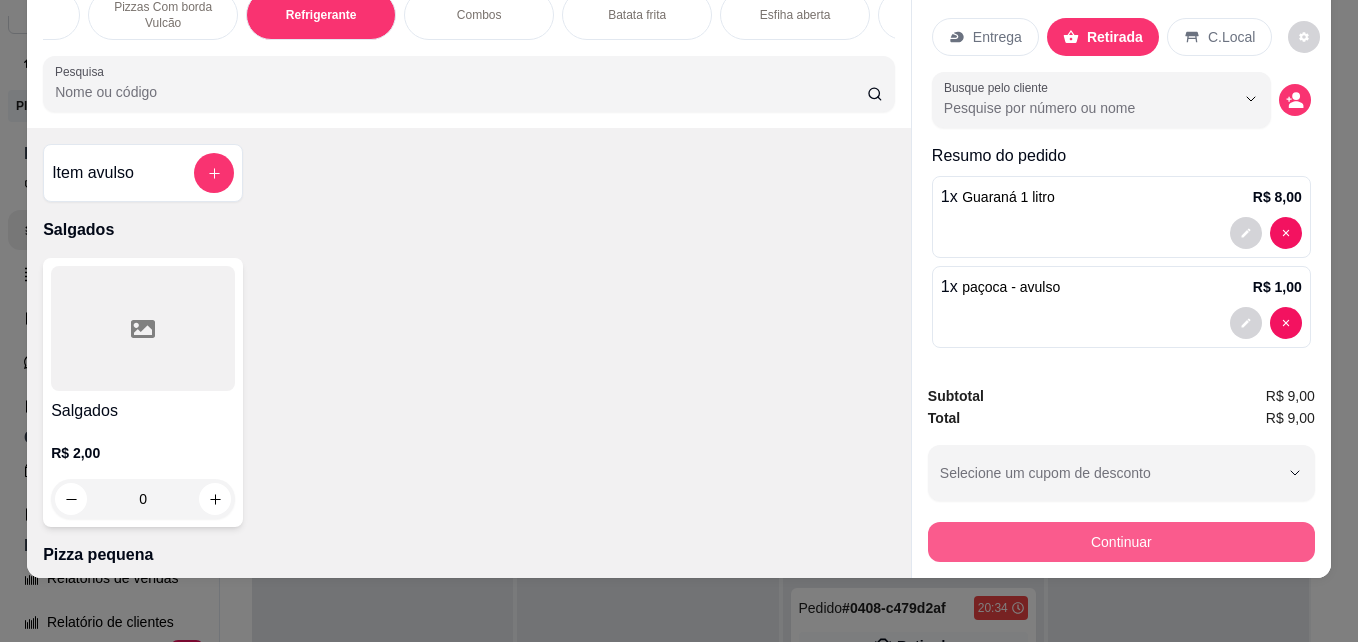 click on "Continuar" at bounding box center [1121, 542] 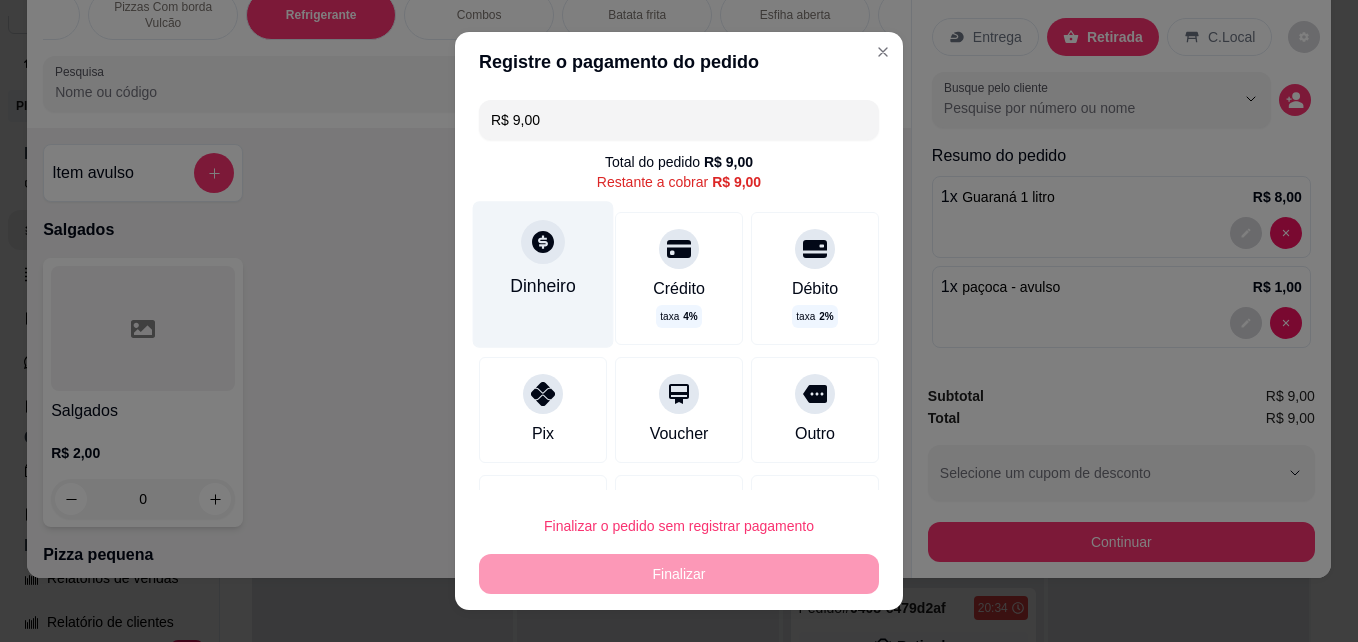click on "Dinheiro" at bounding box center (543, 286) 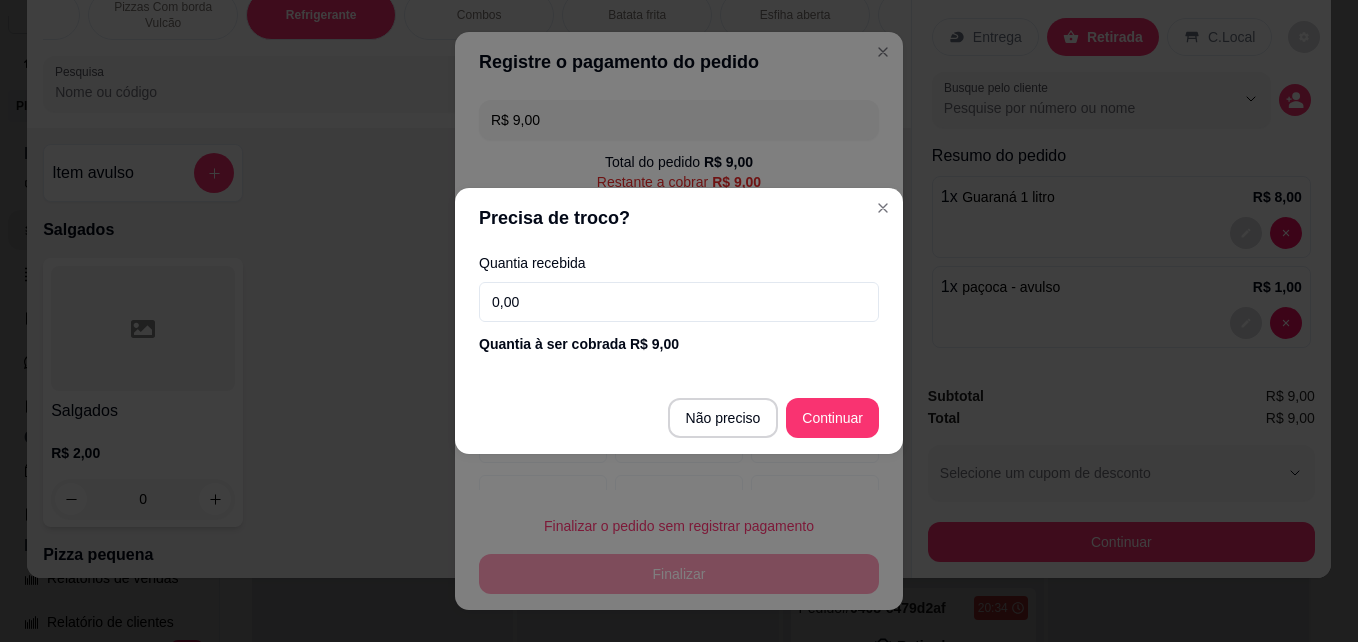 click on "0,00" at bounding box center (679, 302) 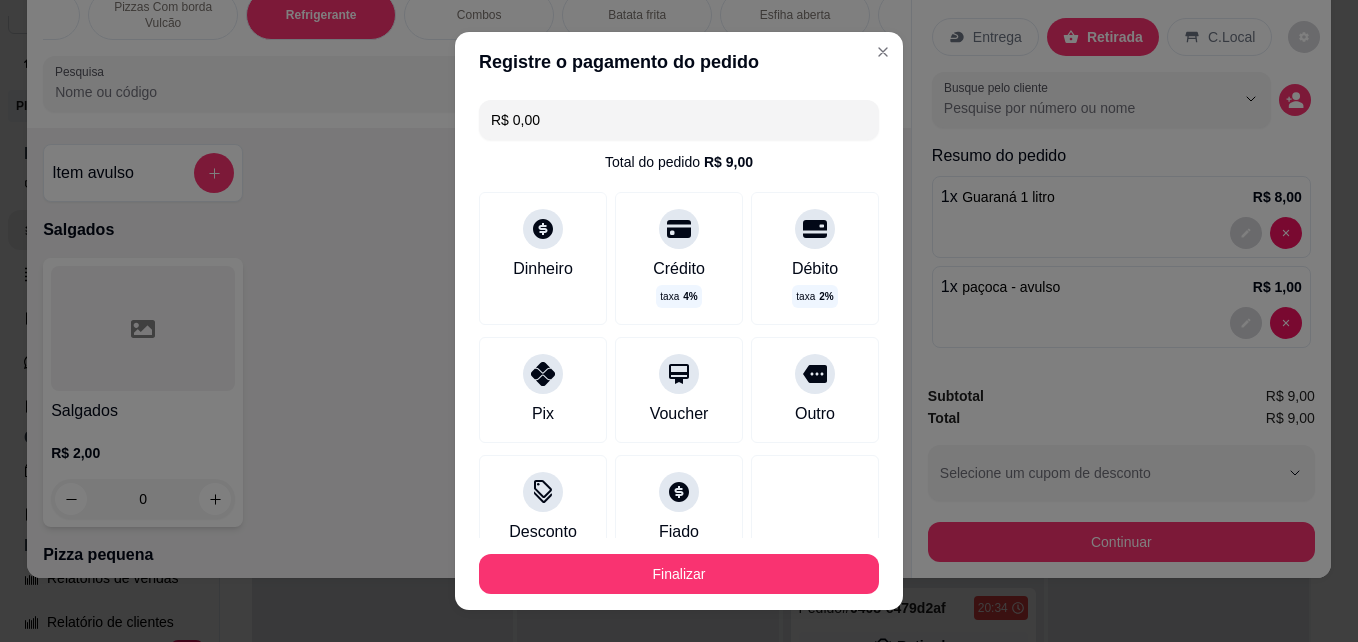 type on "R$ 0,00" 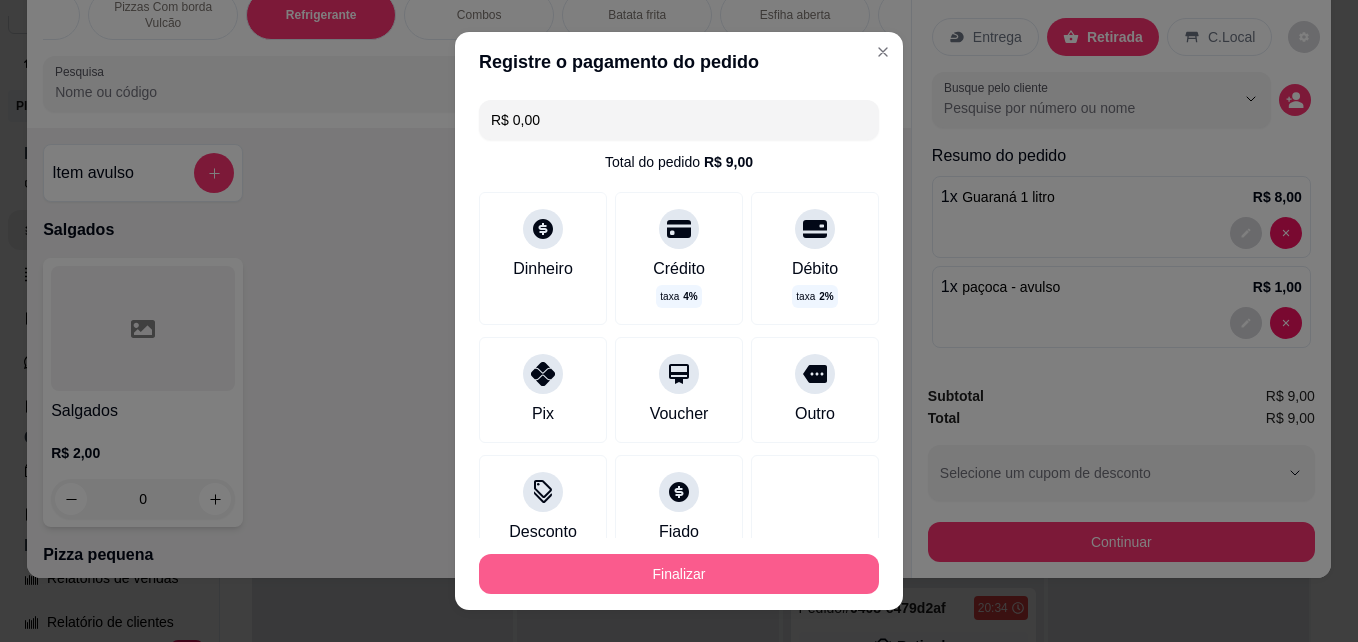click on "Finalizar" at bounding box center [679, 574] 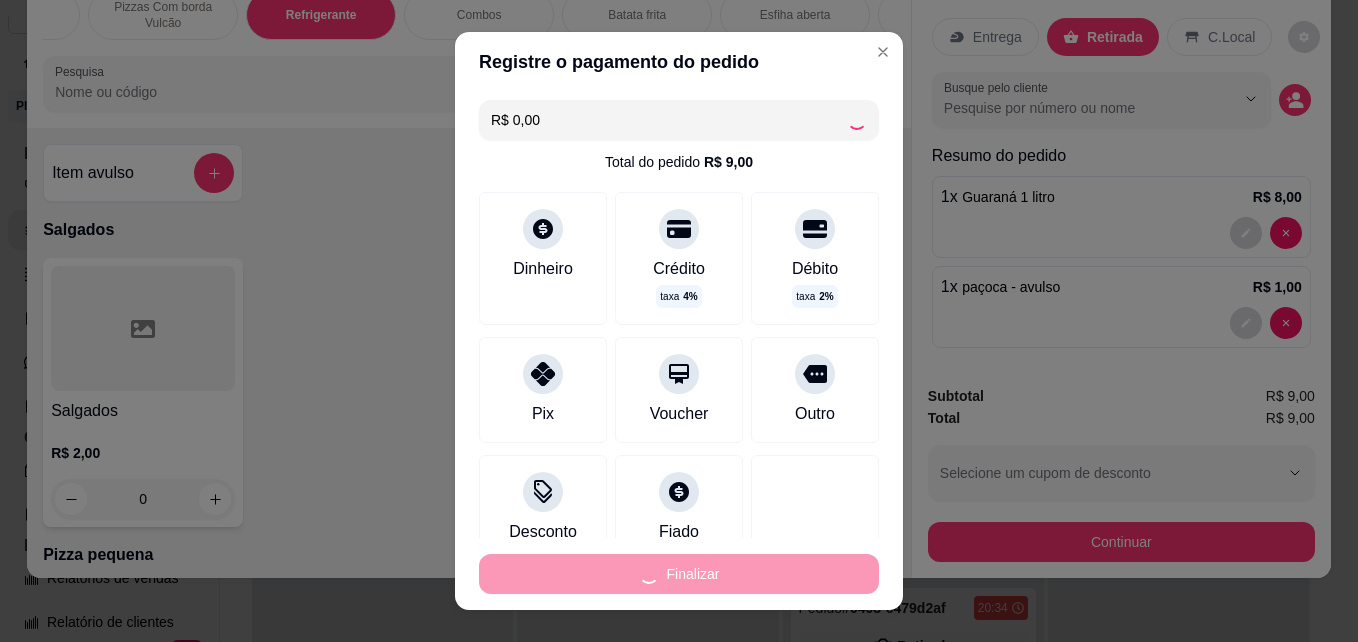 type on "0" 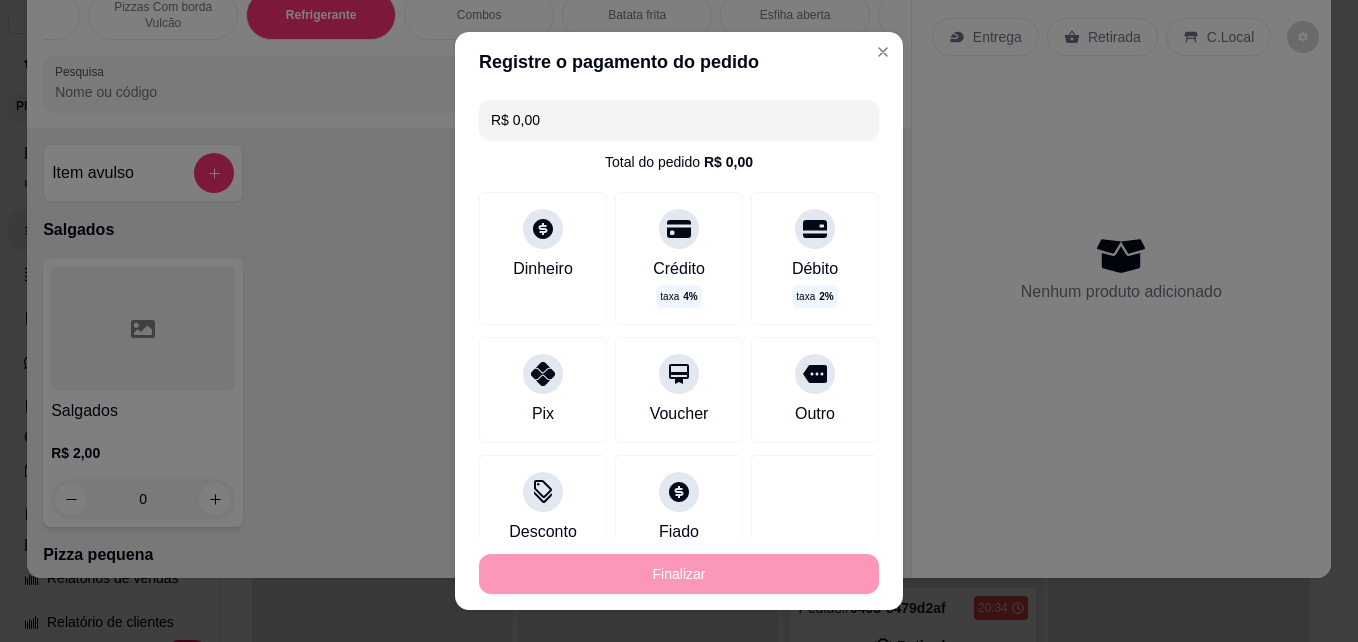 type on "-R$ 9,00" 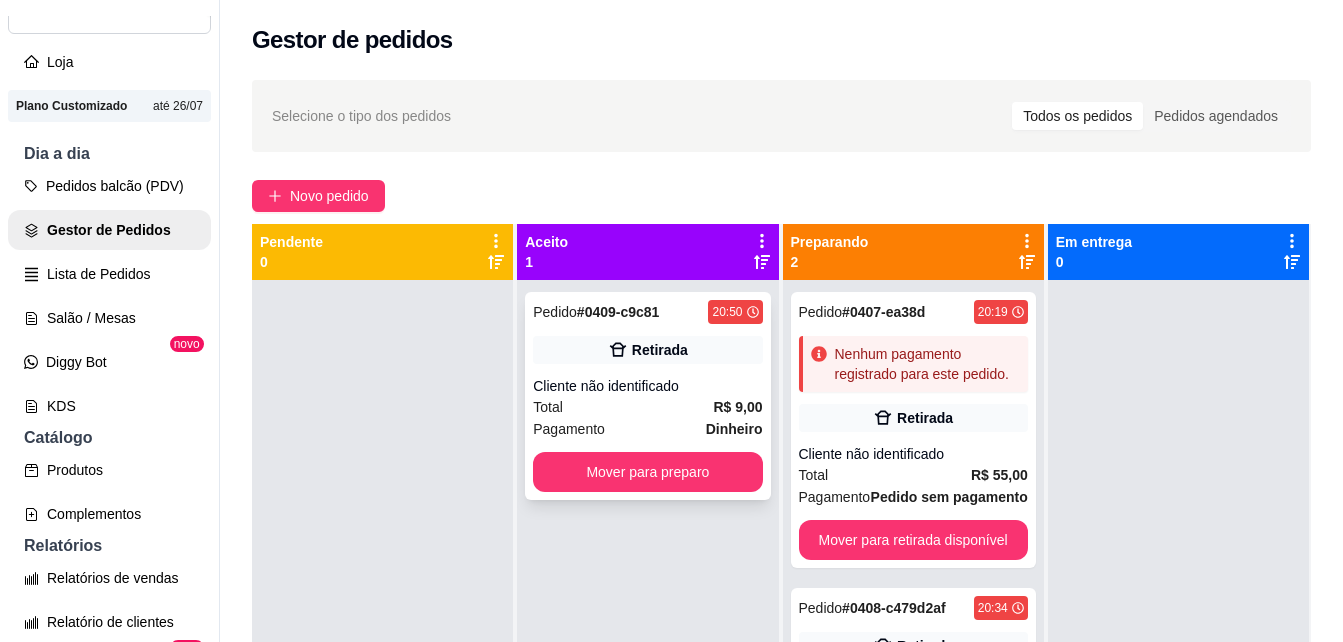 click on "Cliente não identificado" at bounding box center (647, 386) 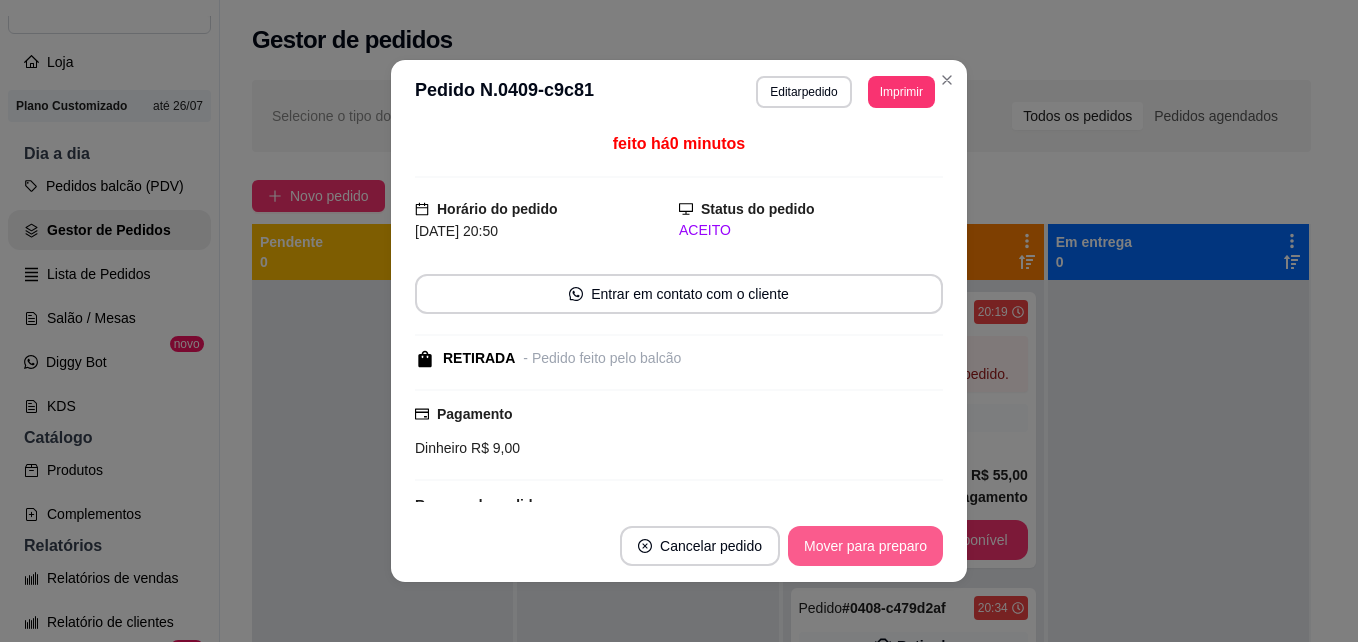 click on "Mover para preparo" at bounding box center (865, 546) 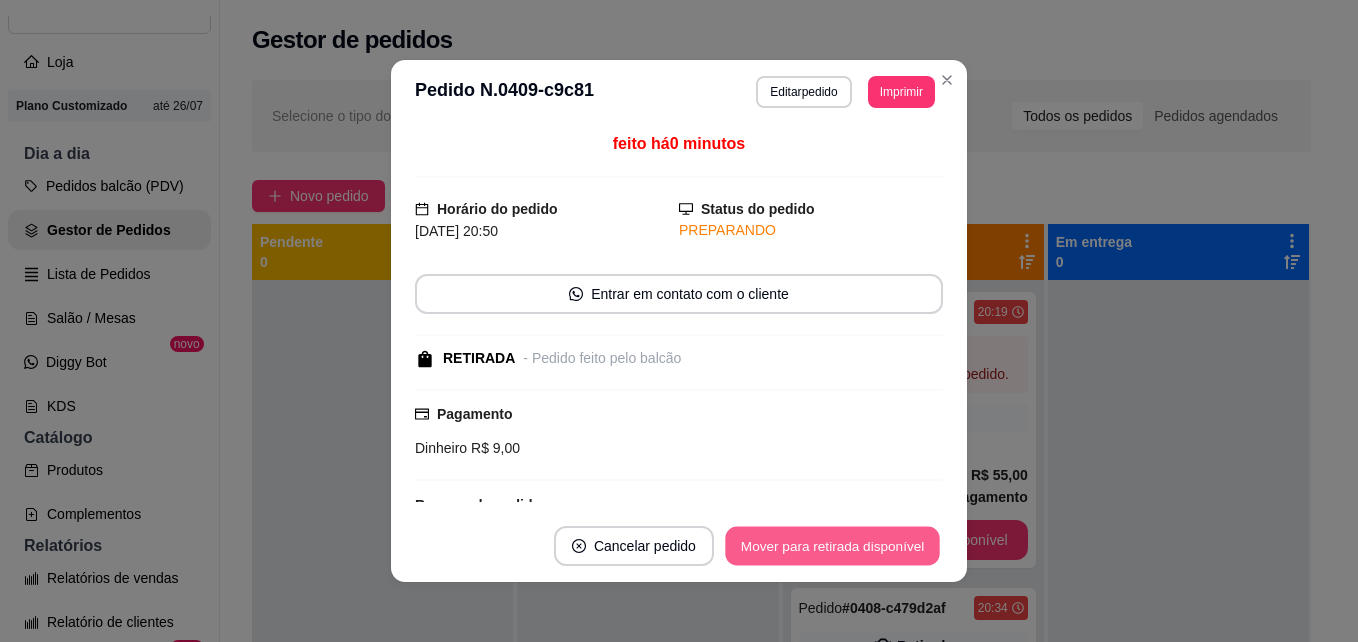 click on "Mover para retirada disponível" at bounding box center (832, 546) 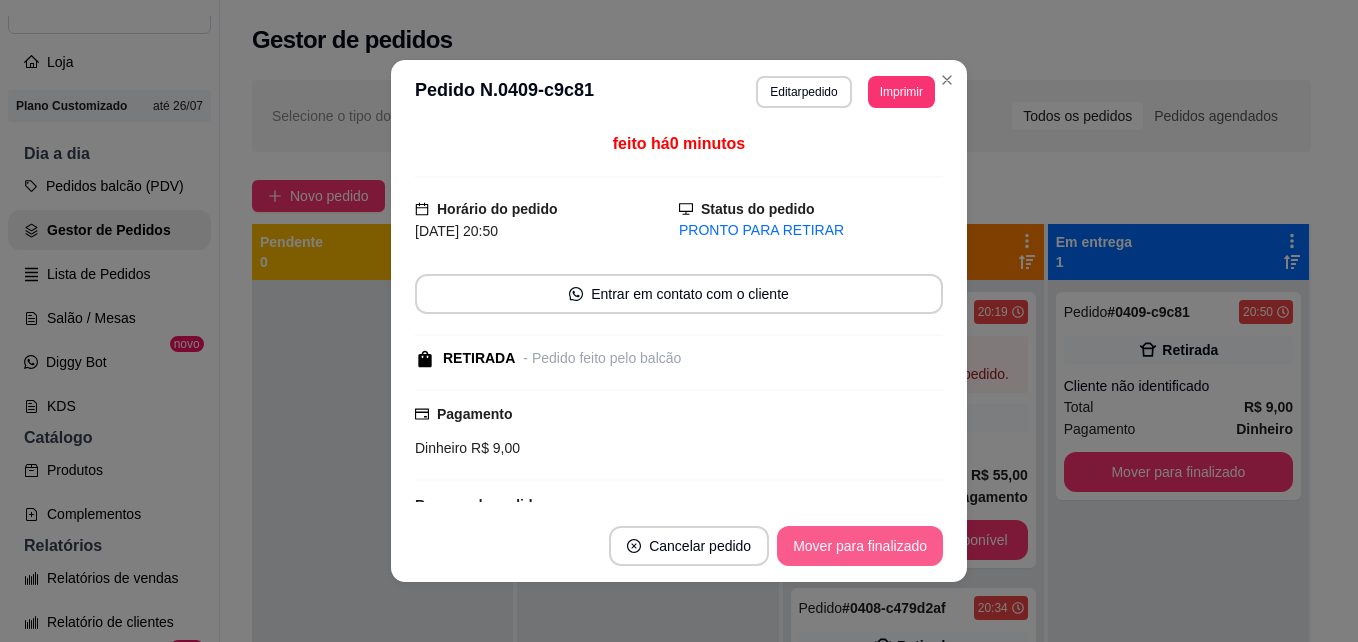 click on "Mover para finalizado" at bounding box center (860, 546) 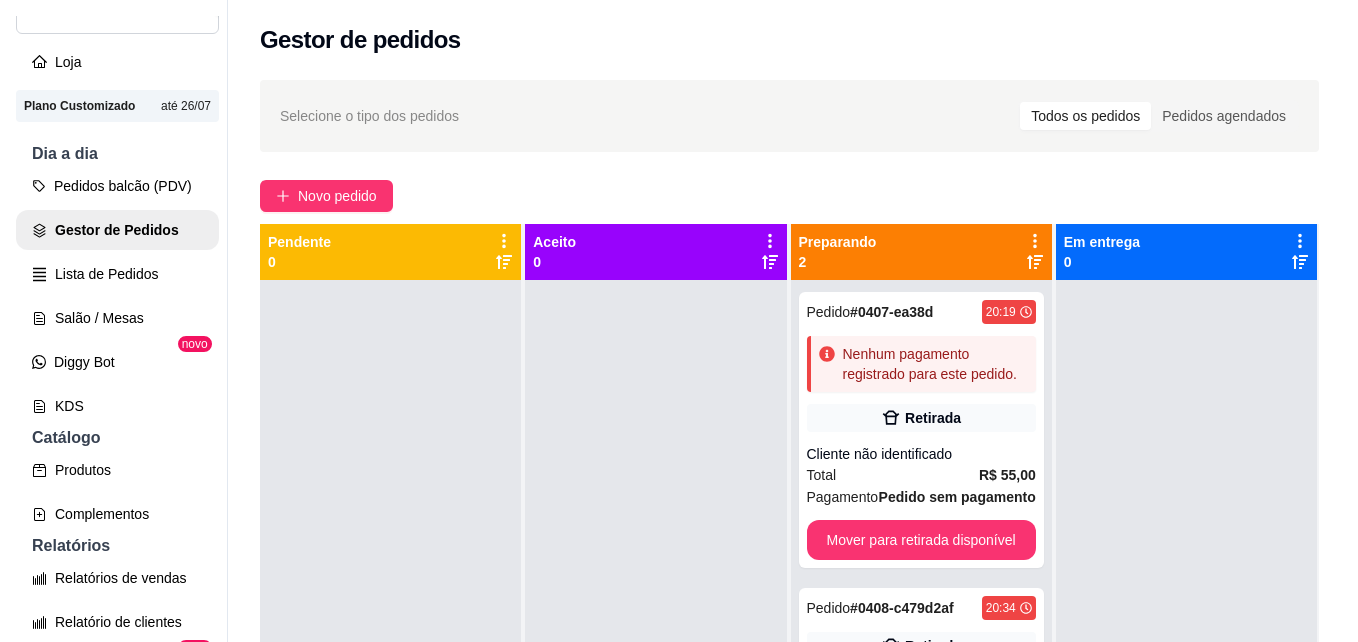 scroll, scrollTop: 56, scrollLeft: 0, axis: vertical 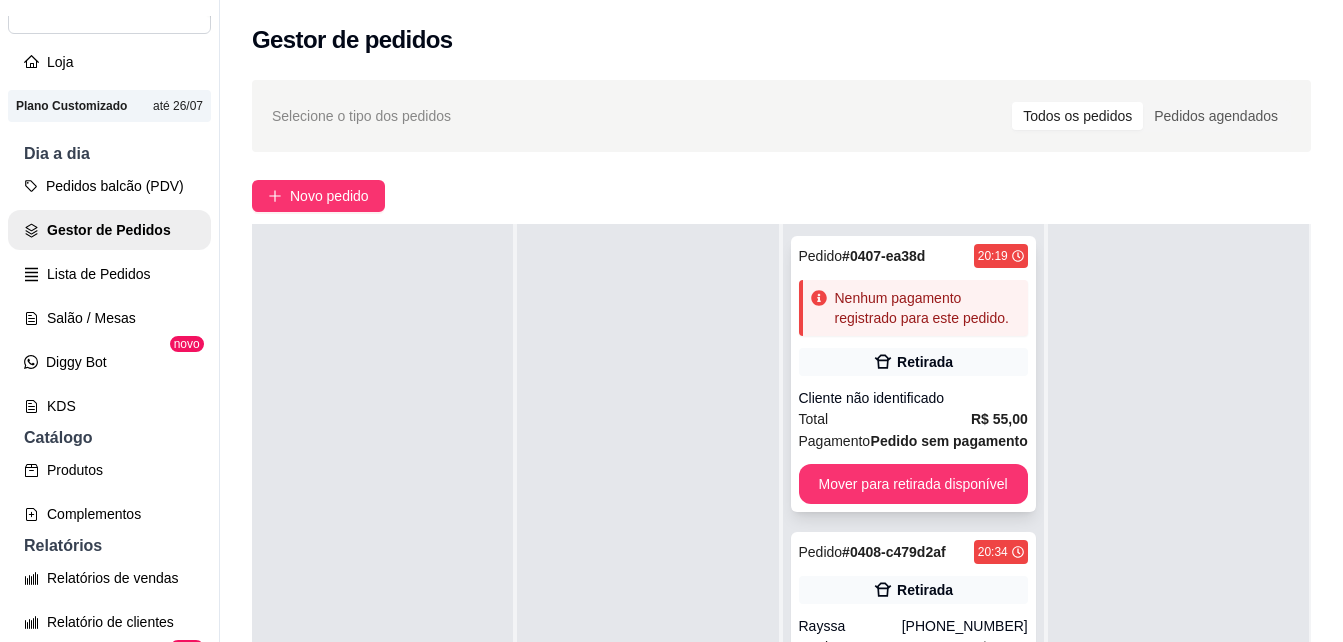 click on "Total R$ 55,00" at bounding box center [913, 419] 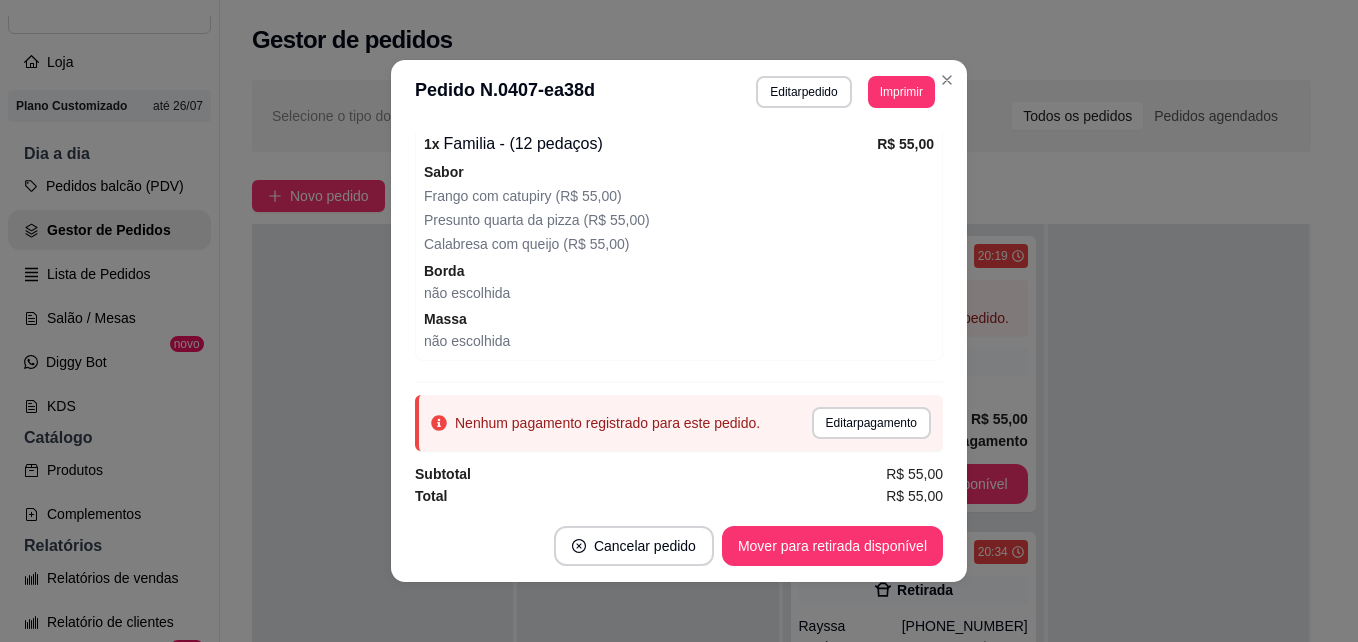 scroll, scrollTop: 299, scrollLeft: 0, axis: vertical 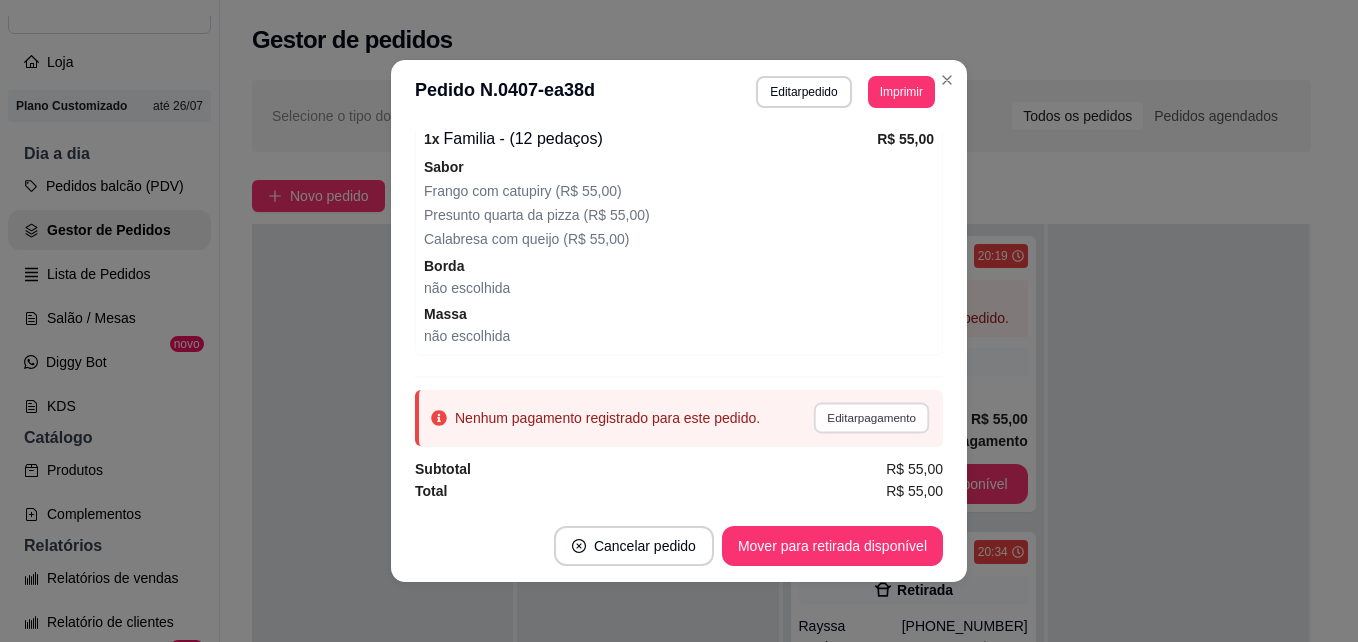 click on "Editar  pagamento" at bounding box center (871, 417) 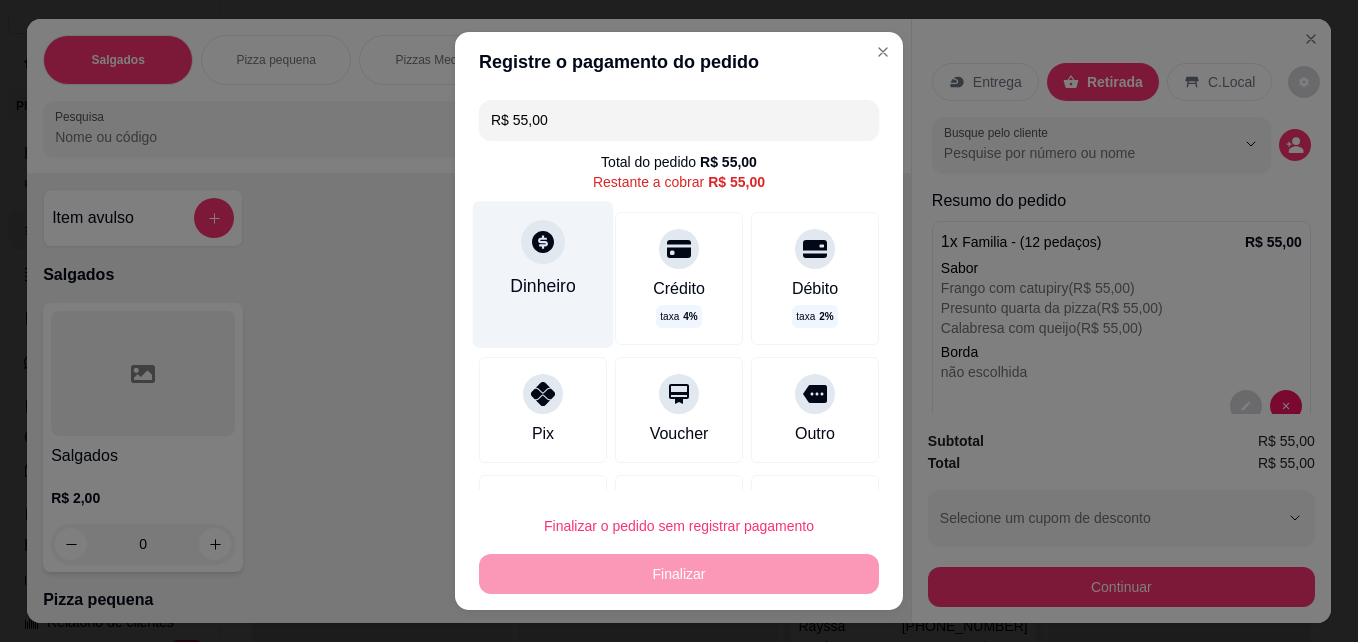 click on "Dinheiro" at bounding box center [543, 286] 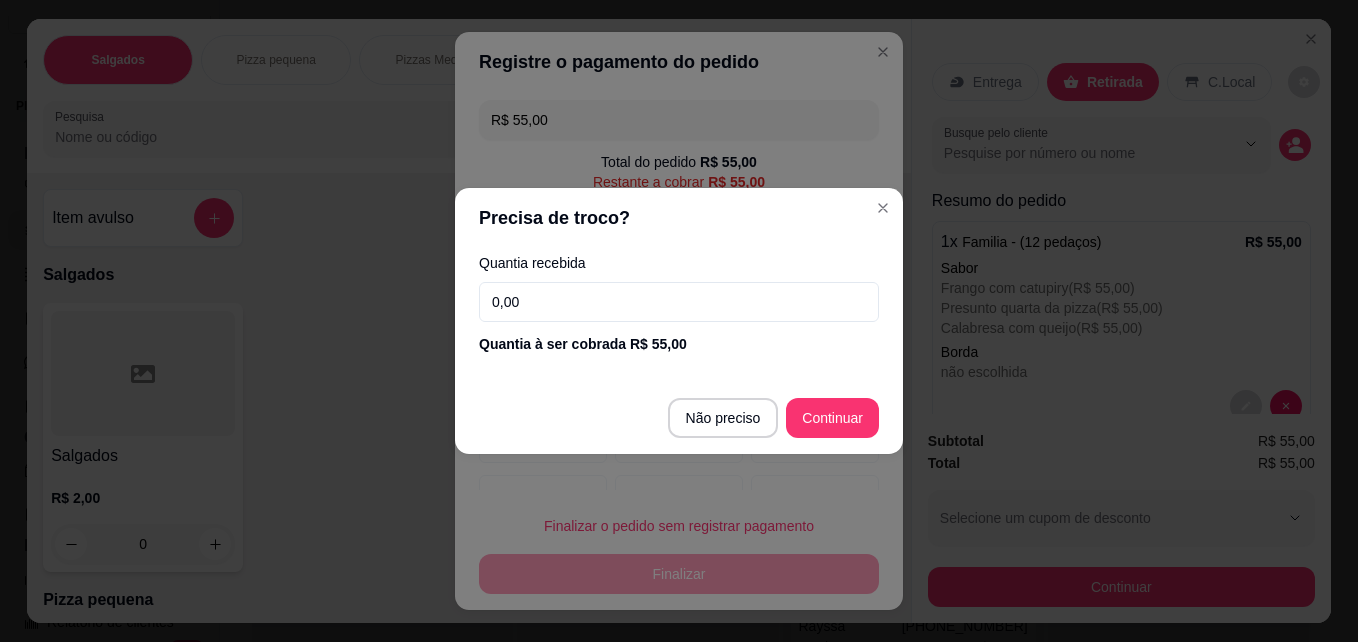 click on "Quantia recebida 0,00 Quantia à ser cobrada   R$ 55,00" at bounding box center (679, 305) 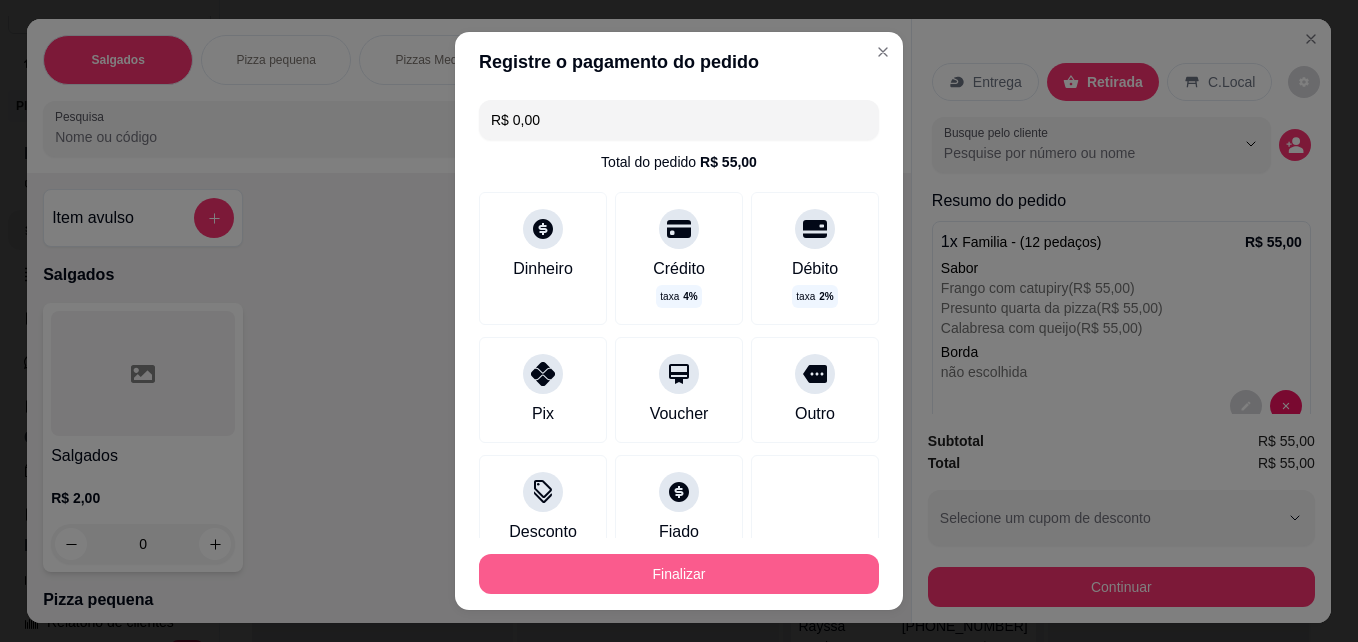click on "Finalizar" at bounding box center [679, 574] 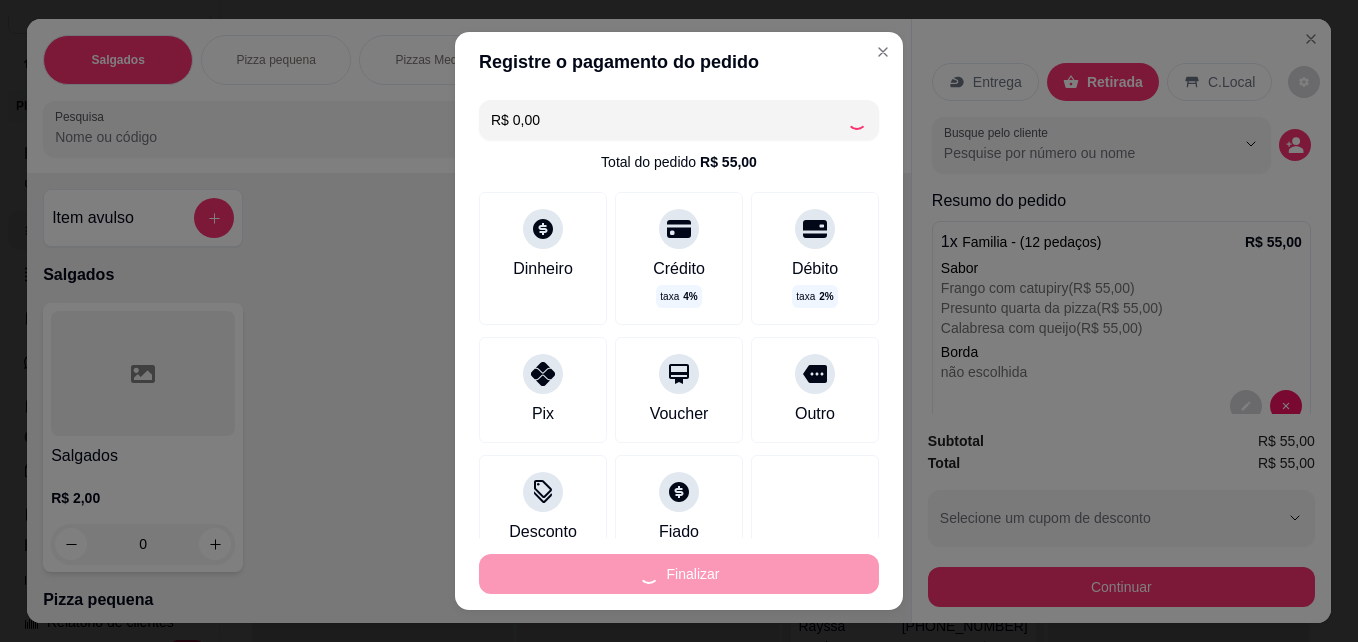 type on "-R$ 55,00" 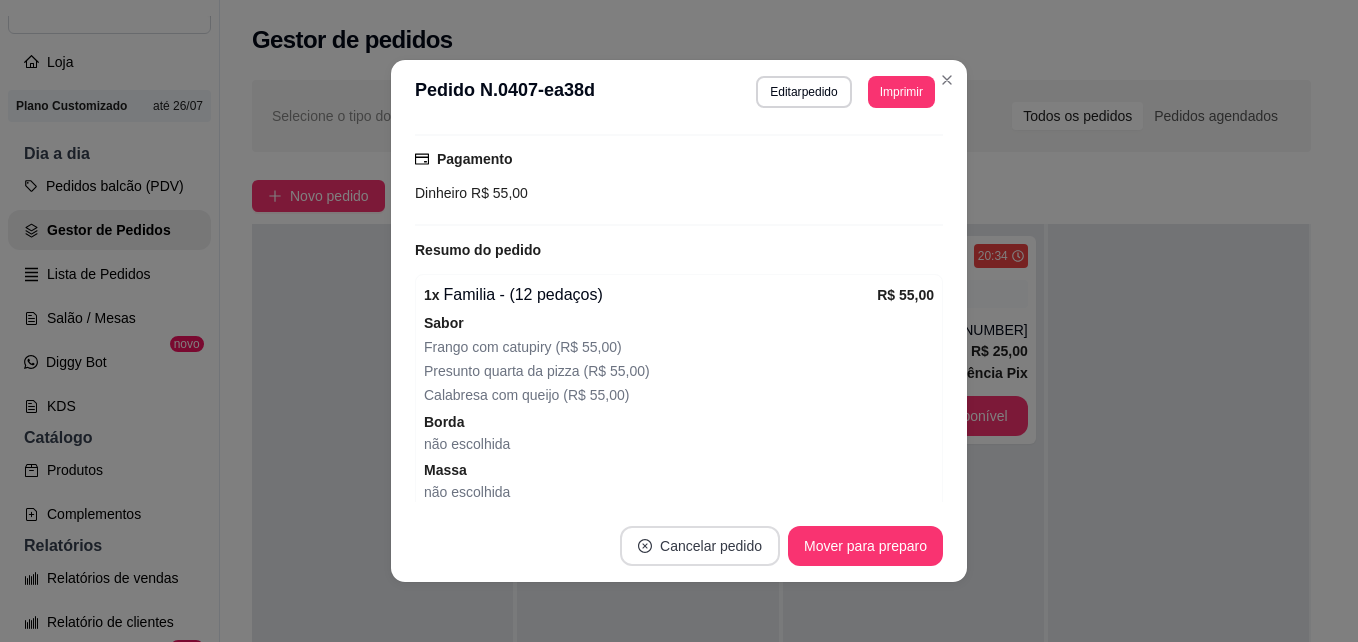 scroll, scrollTop: 387, scrollLeft: 0, axis: vertical 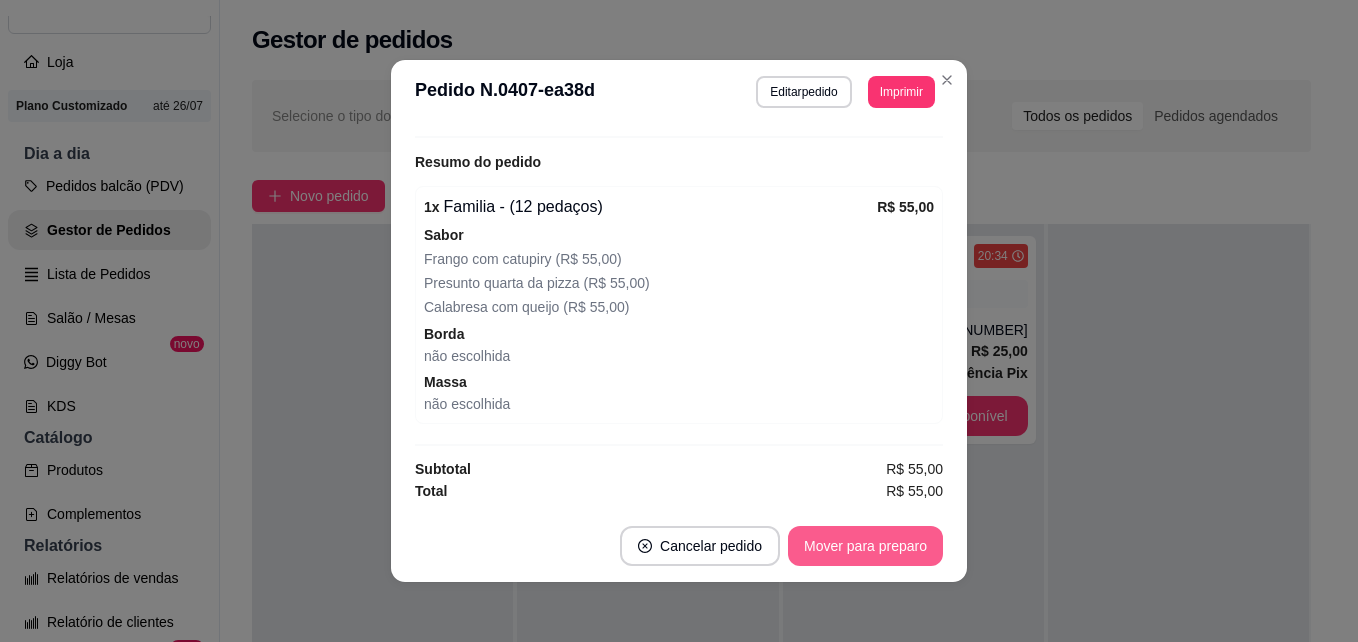 click on "Mover para preparo" at bounding box center [865, 546] 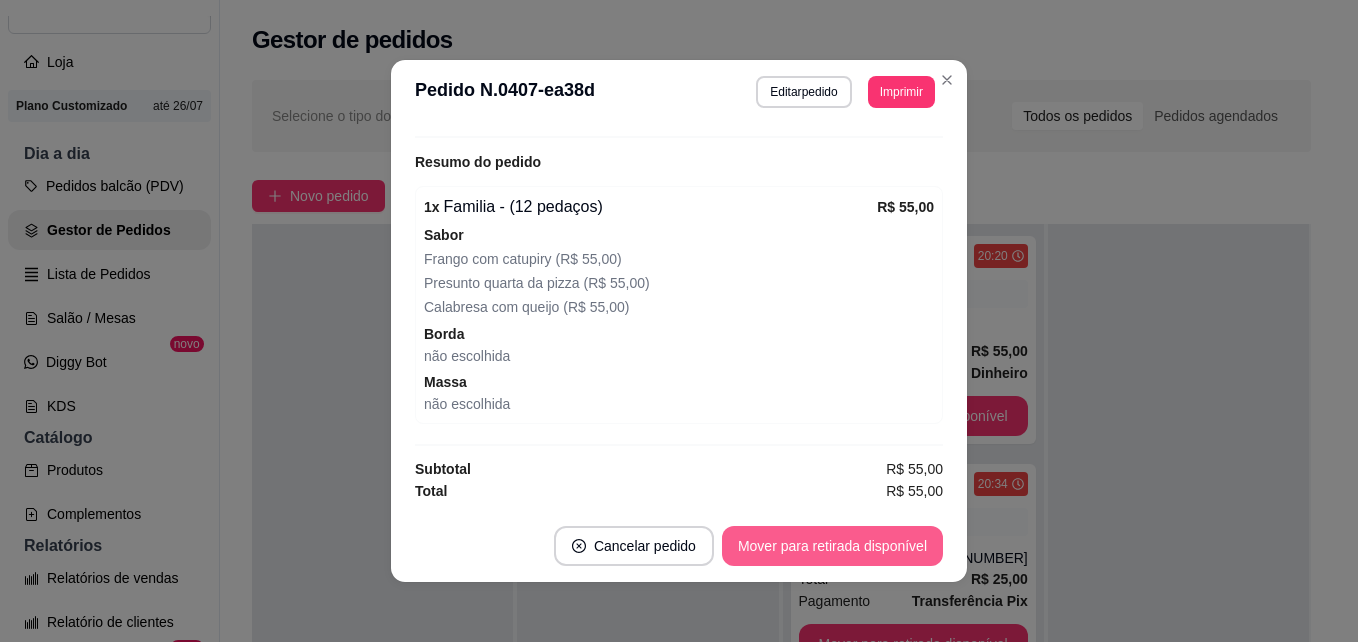 click on "Mover para retirada disponível" at bounding box center [832, 546] 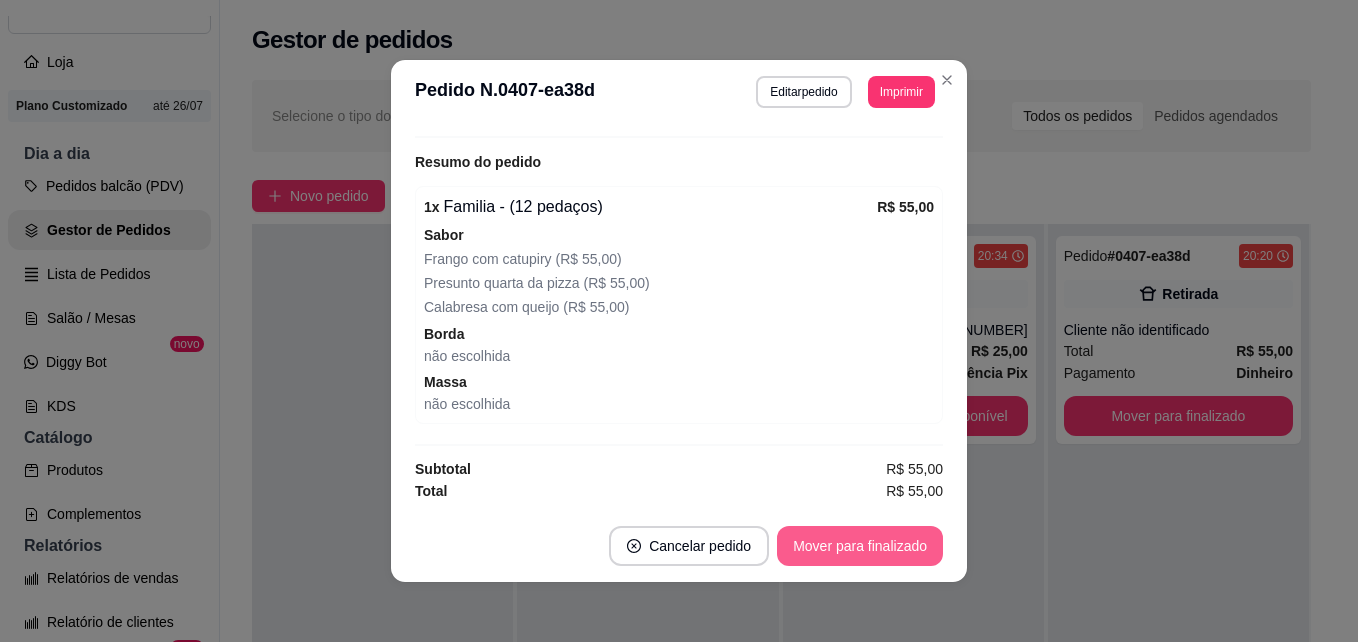 click on "Mover para finalizado" at bounding box center (860, 546) 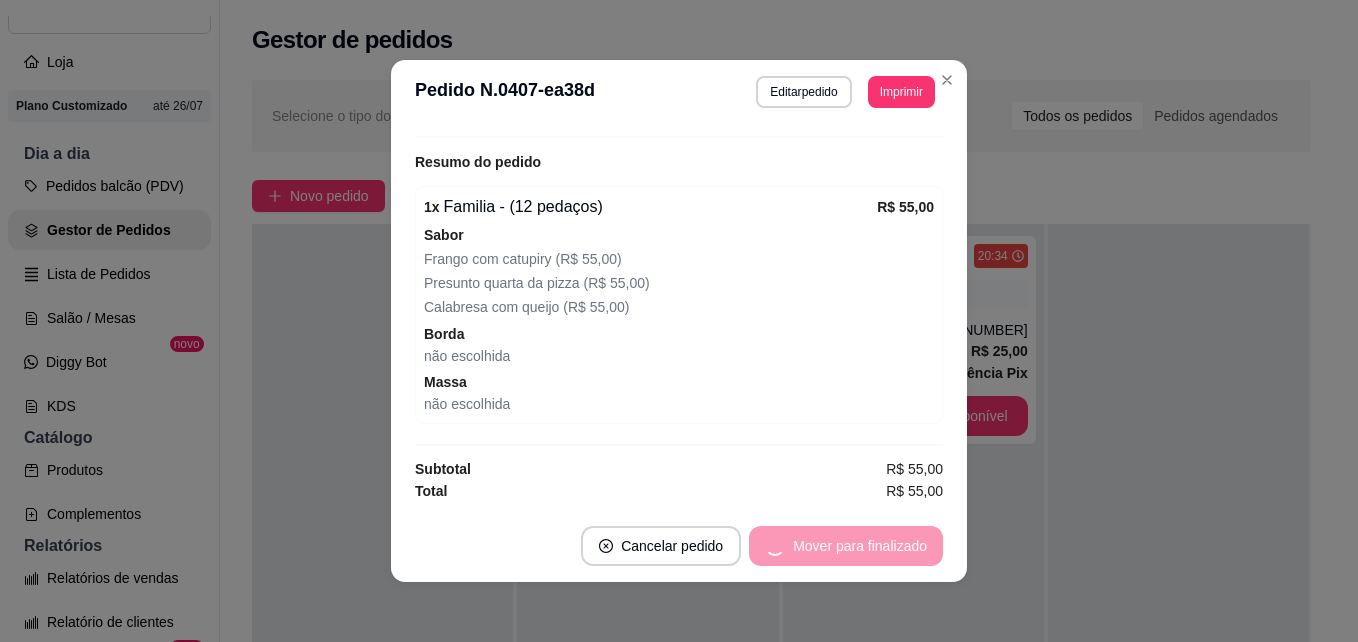 scroll, scrollTop: 281, scrollLeft: 0, axis: vertical 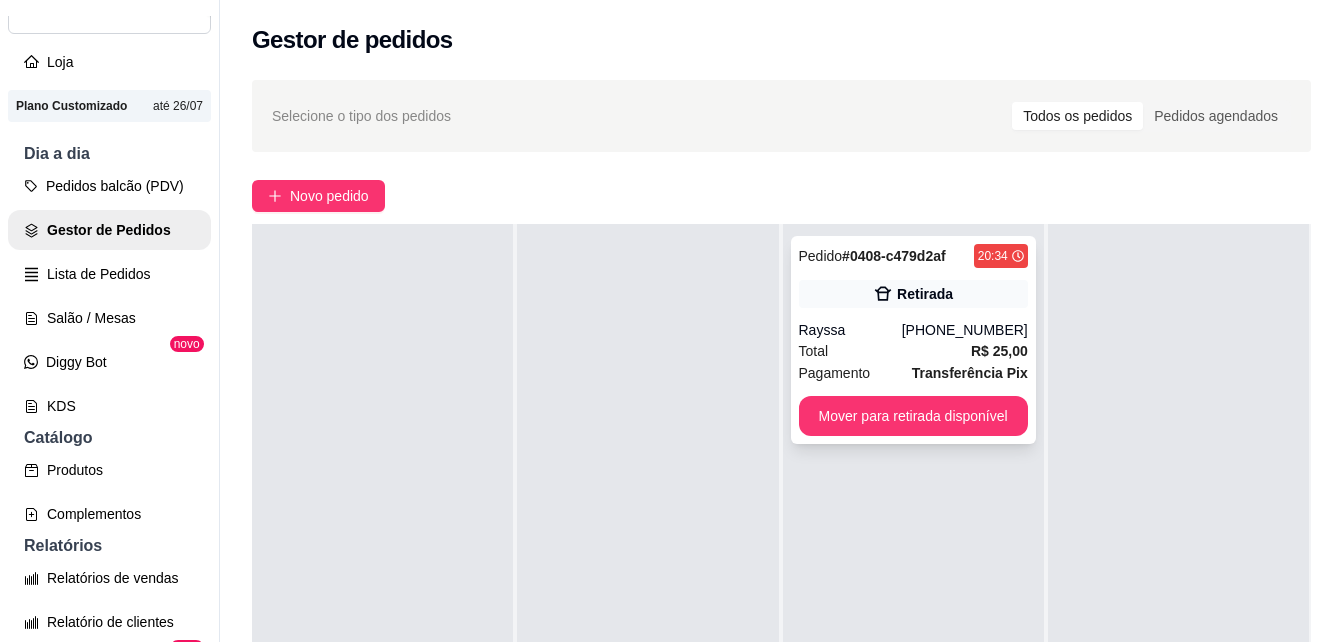 click on "[PHONE_NUMBER]" at bounding box center [965, 330] 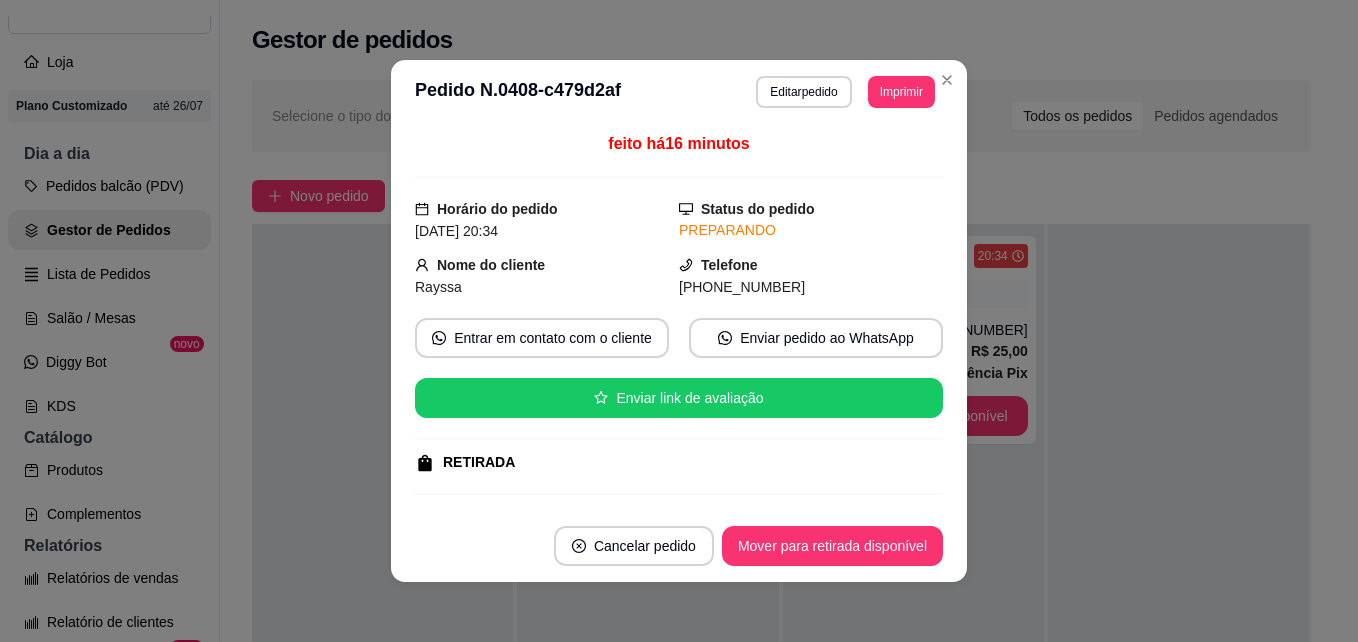 scroll, scrollTop: 4, scrollLeft: 0, axis: vertical 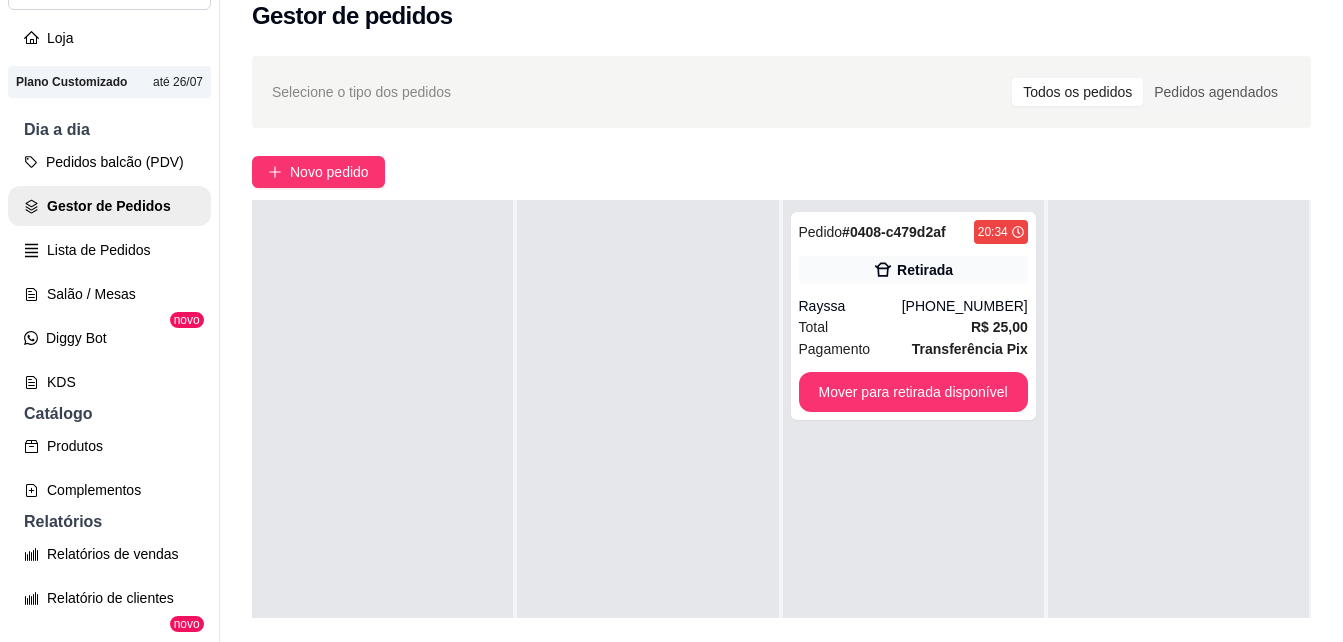 type 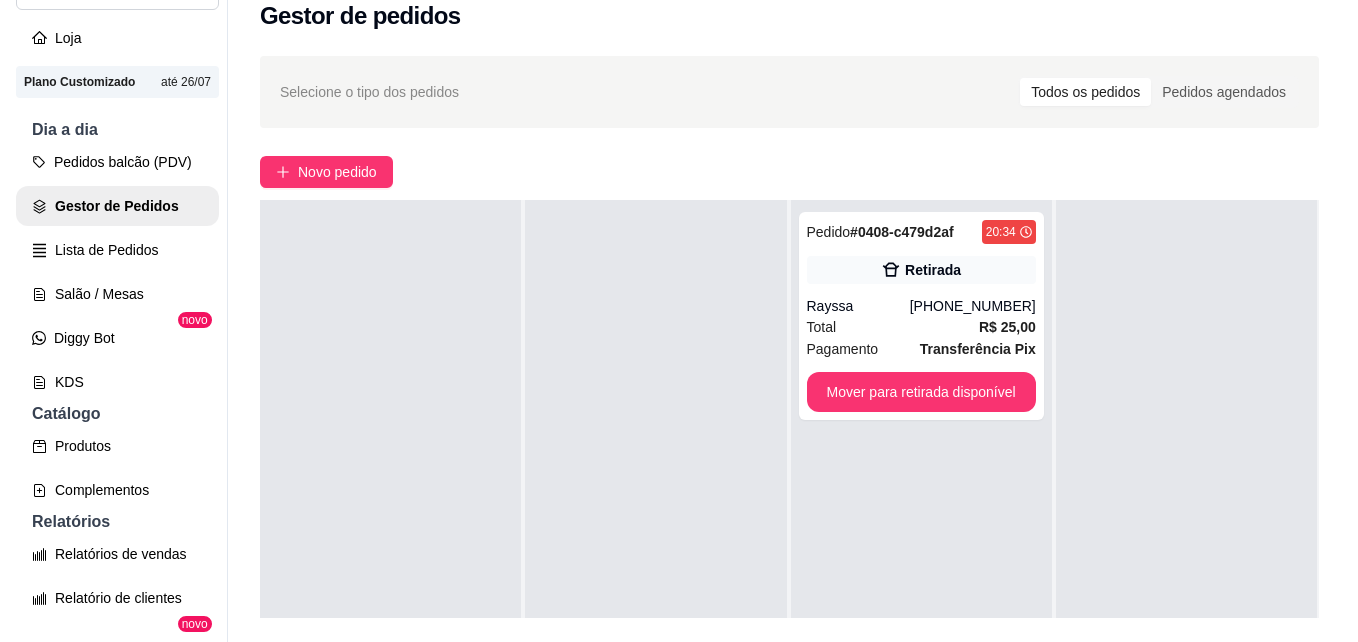 scroll, scrollTop: 0, scrollLeft: 0, axis: both 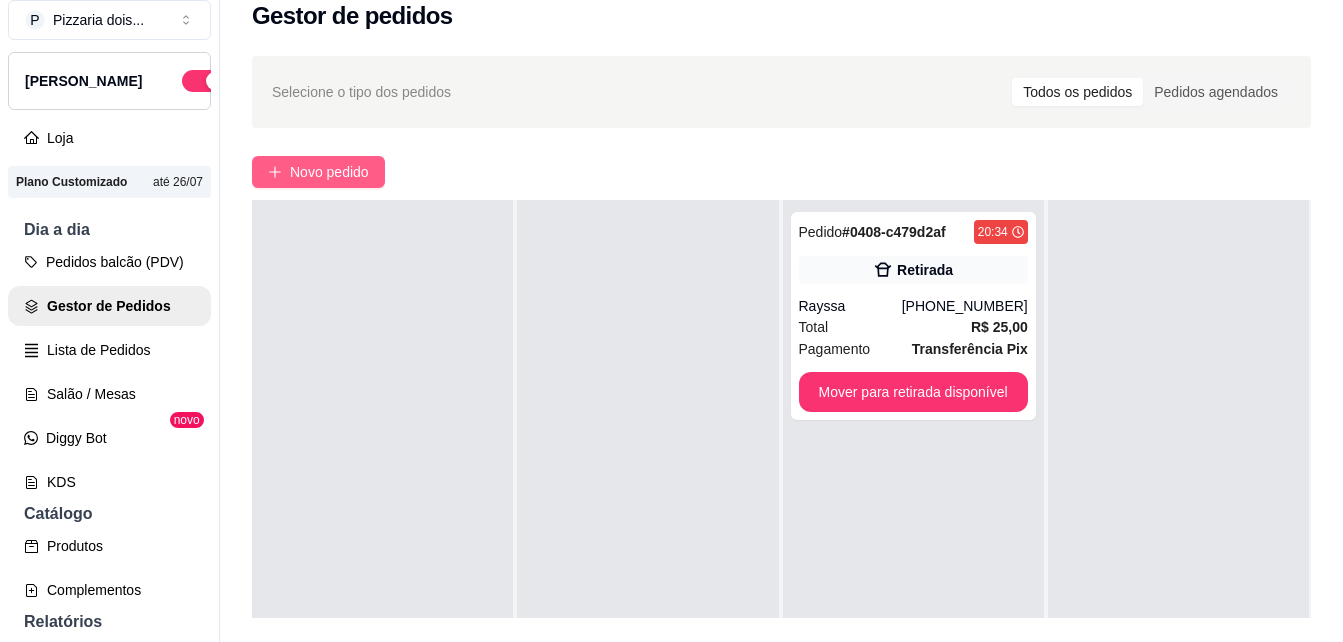click on "Novo pedido" at bounding box center [318, 172] 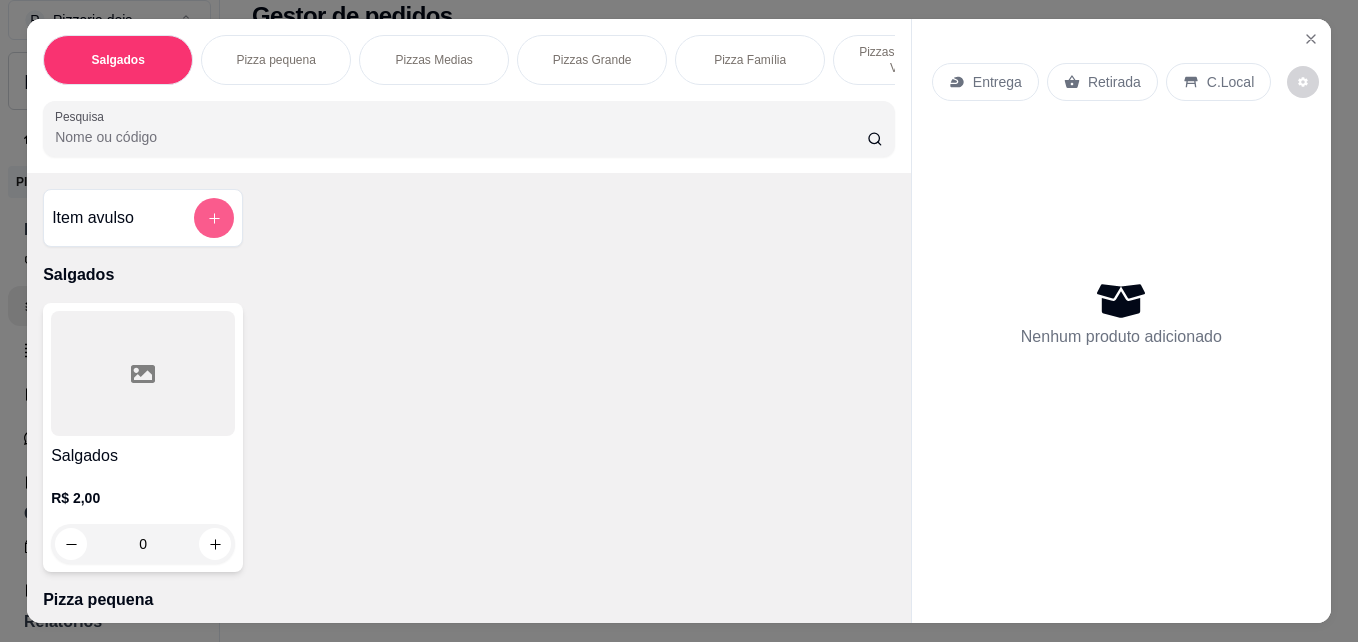 click at bounding box center (214, 218) 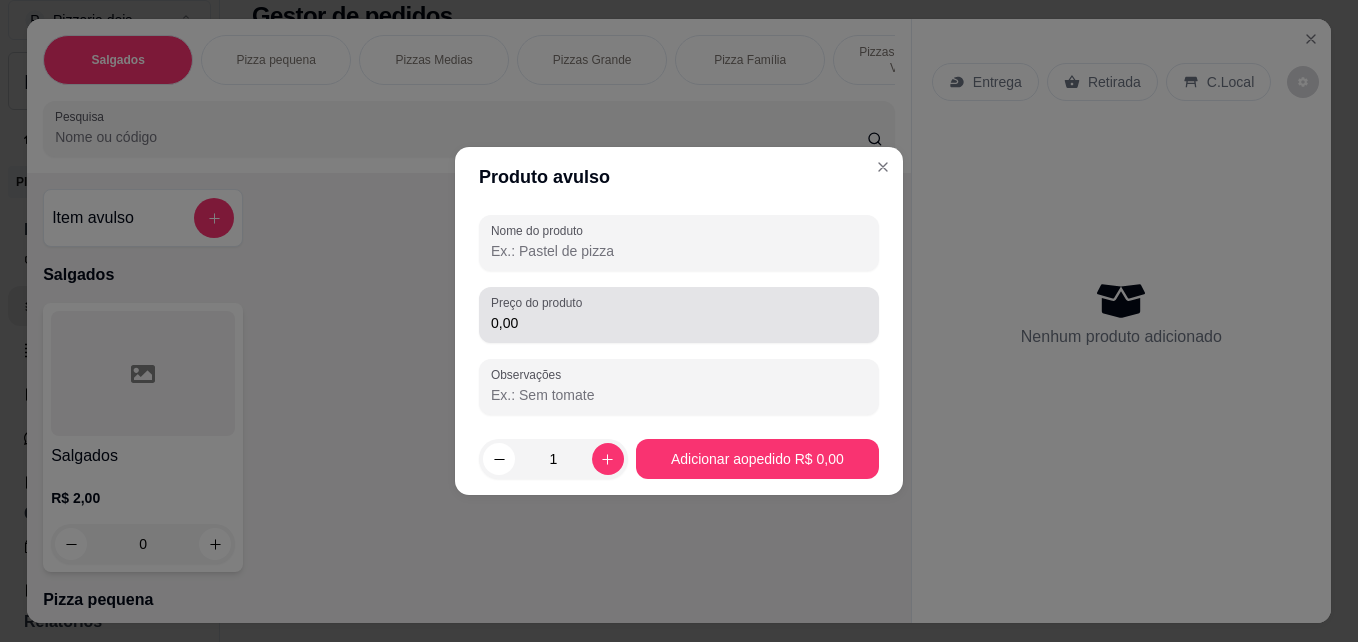 click on "0,00" at bounding box center (679, 323) 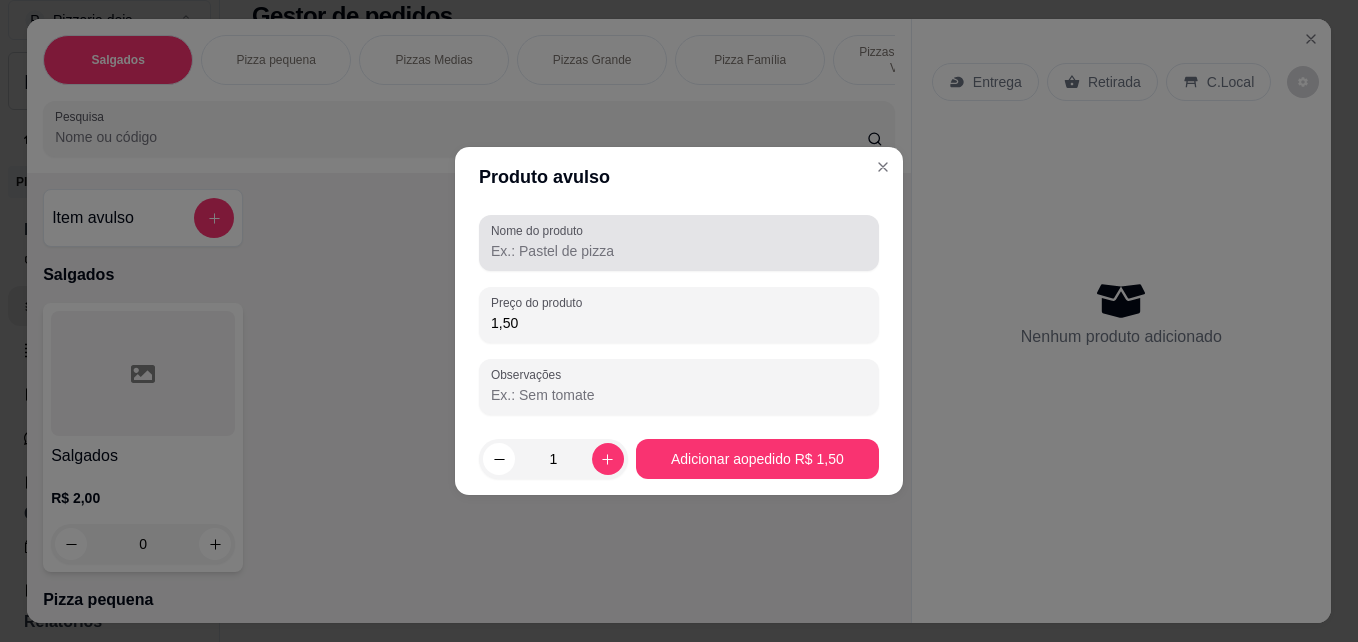 type on "1,50" 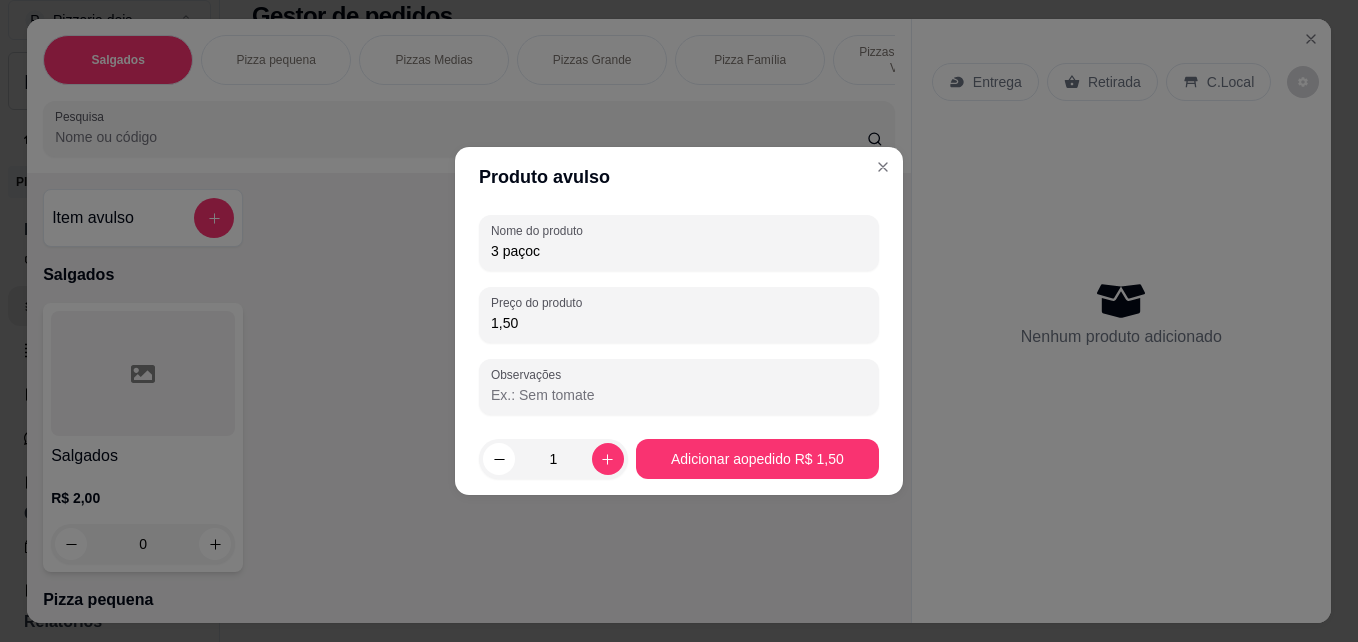 type on "3 paçoca" 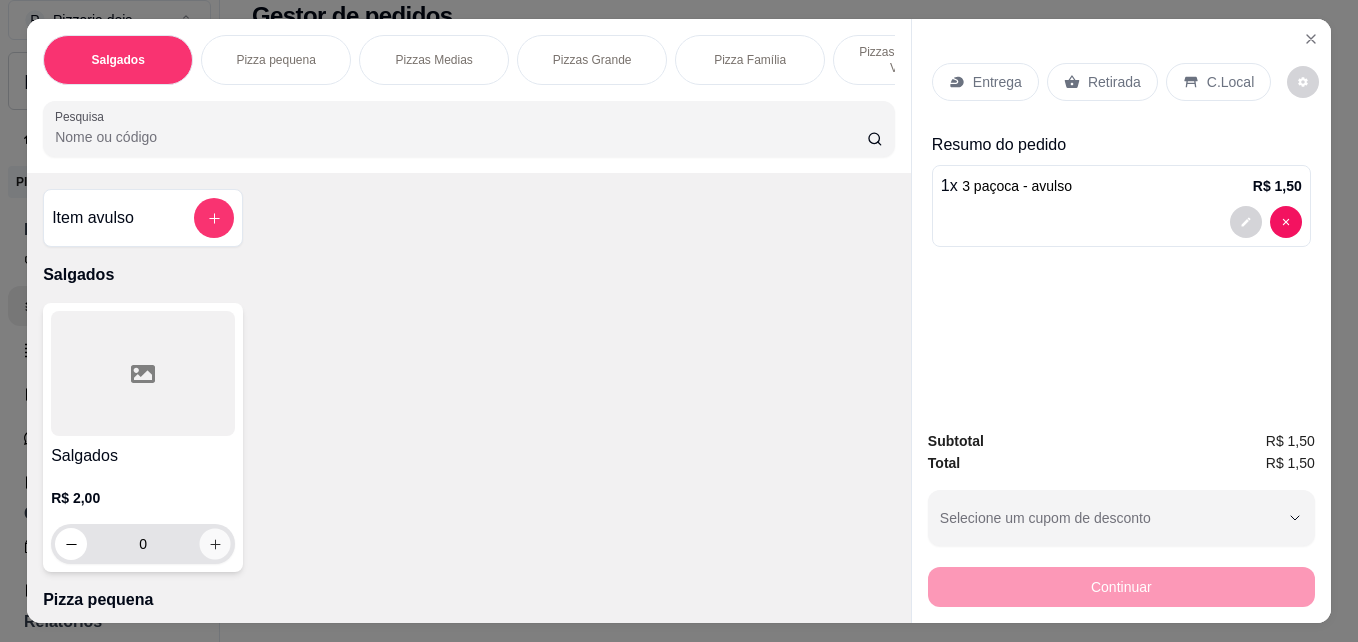 click at bounding box center [215, 544] 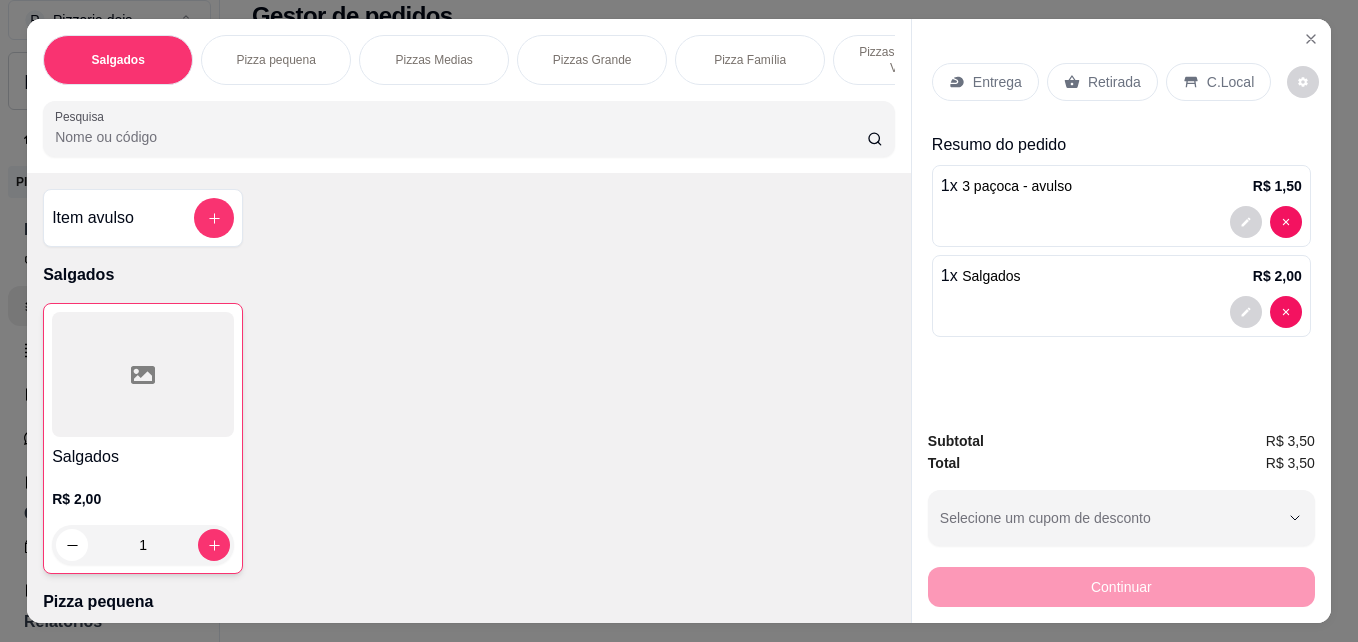 click on "Retirada" at bounding box center (1102, 82) 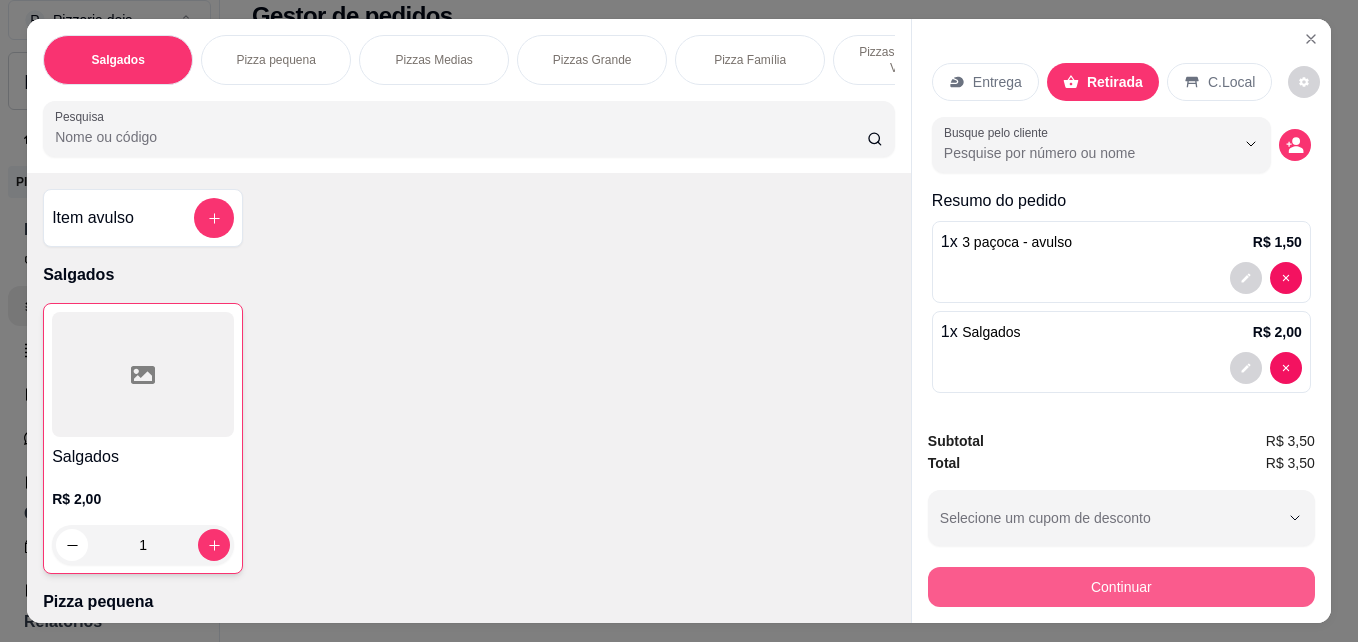 click on "Continuar" at bounding box center (1121, 587) 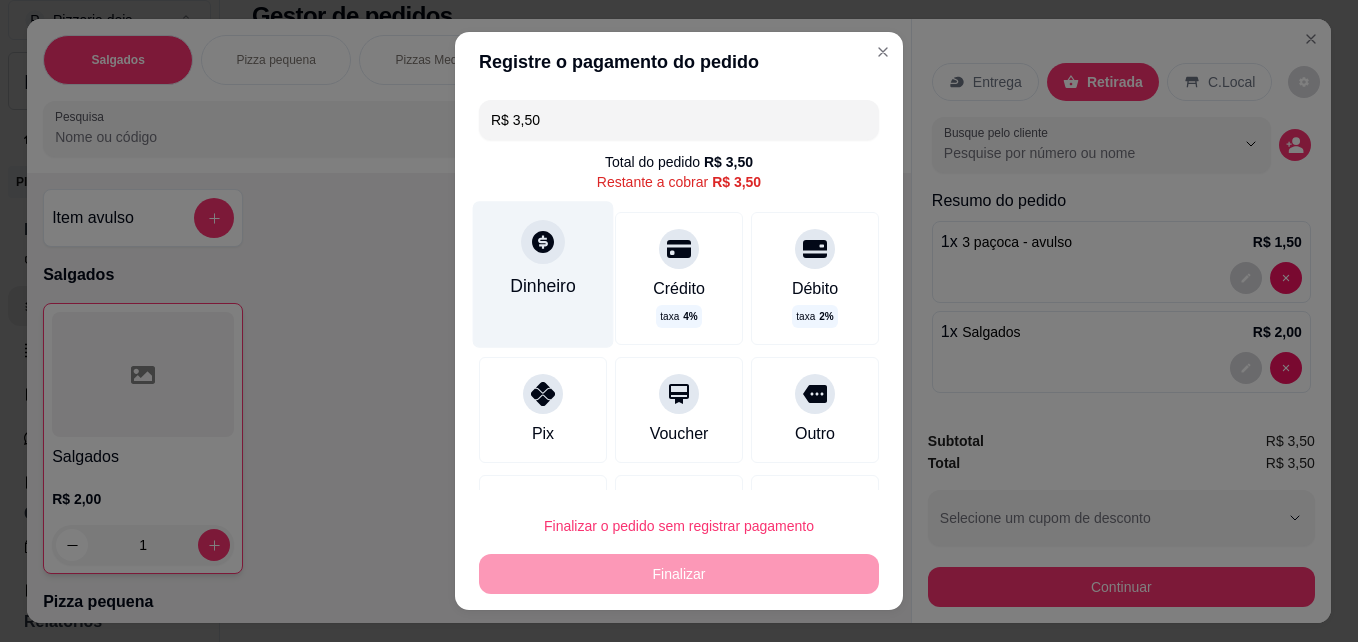 click on "Dinheiro" at bounding box center (543, 274) 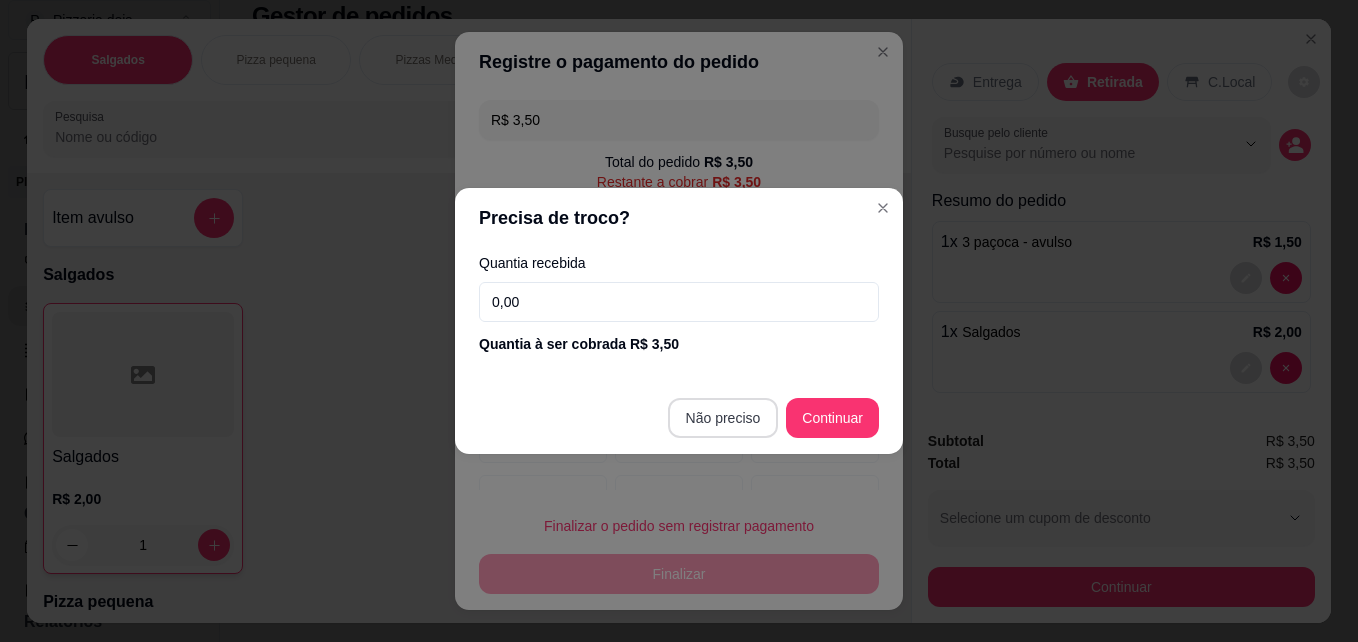 type on "R$ 0,00" 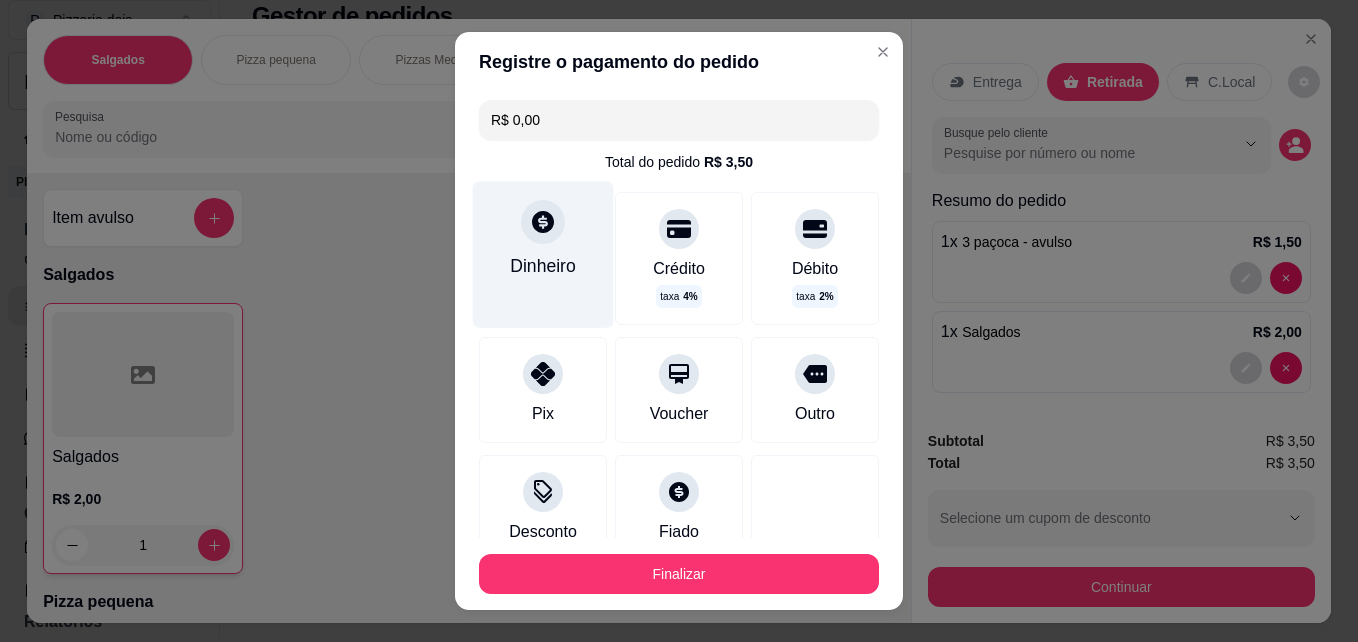 click on "Dinheiro" at bounding box center (543, 266) 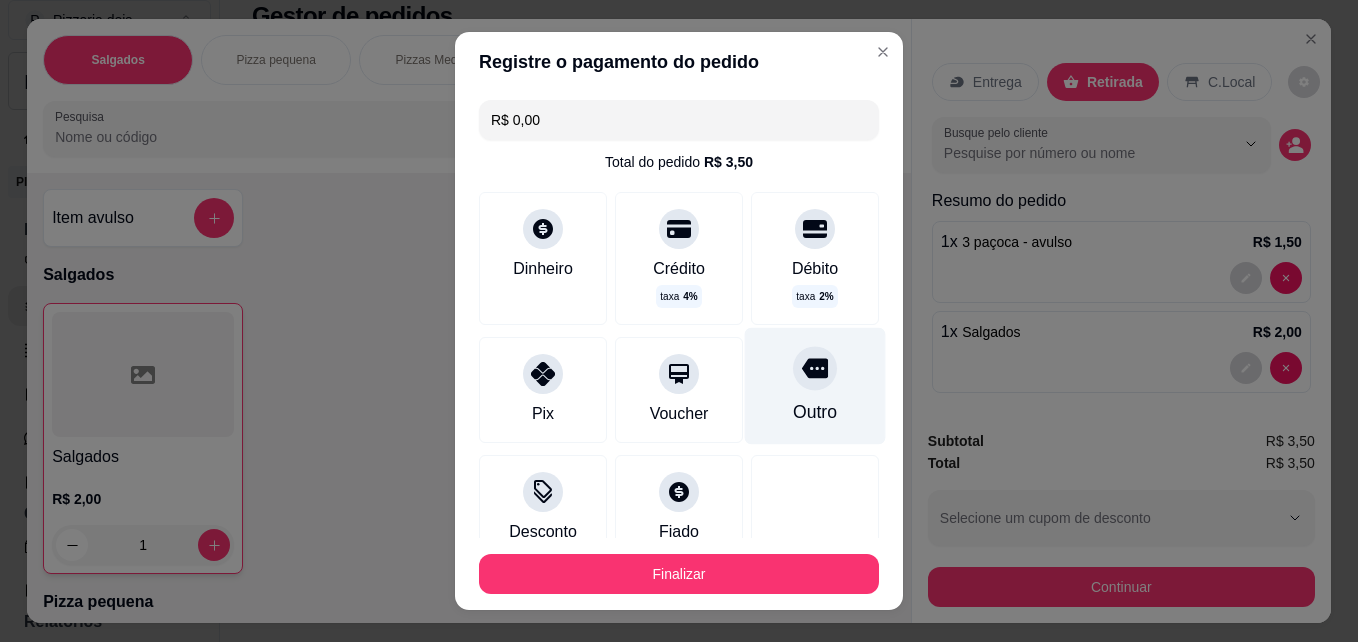 scroll, scrollTop: 211, scrollLeft: 0, axis: vertical 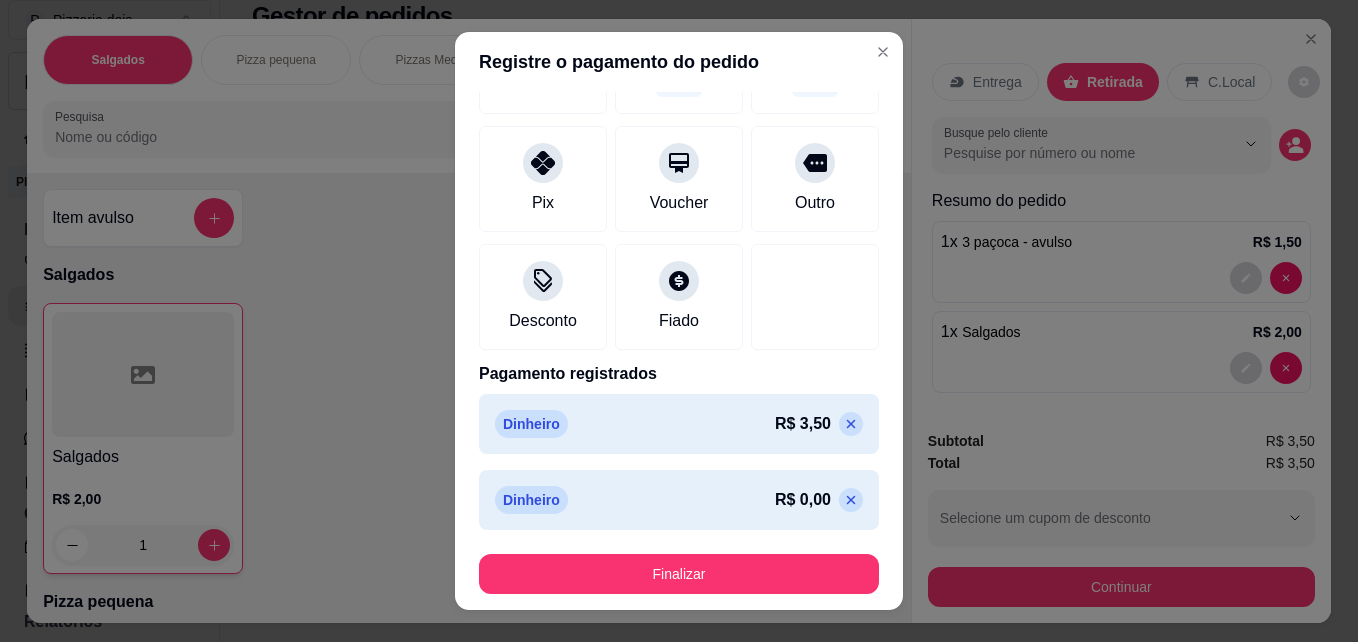 click 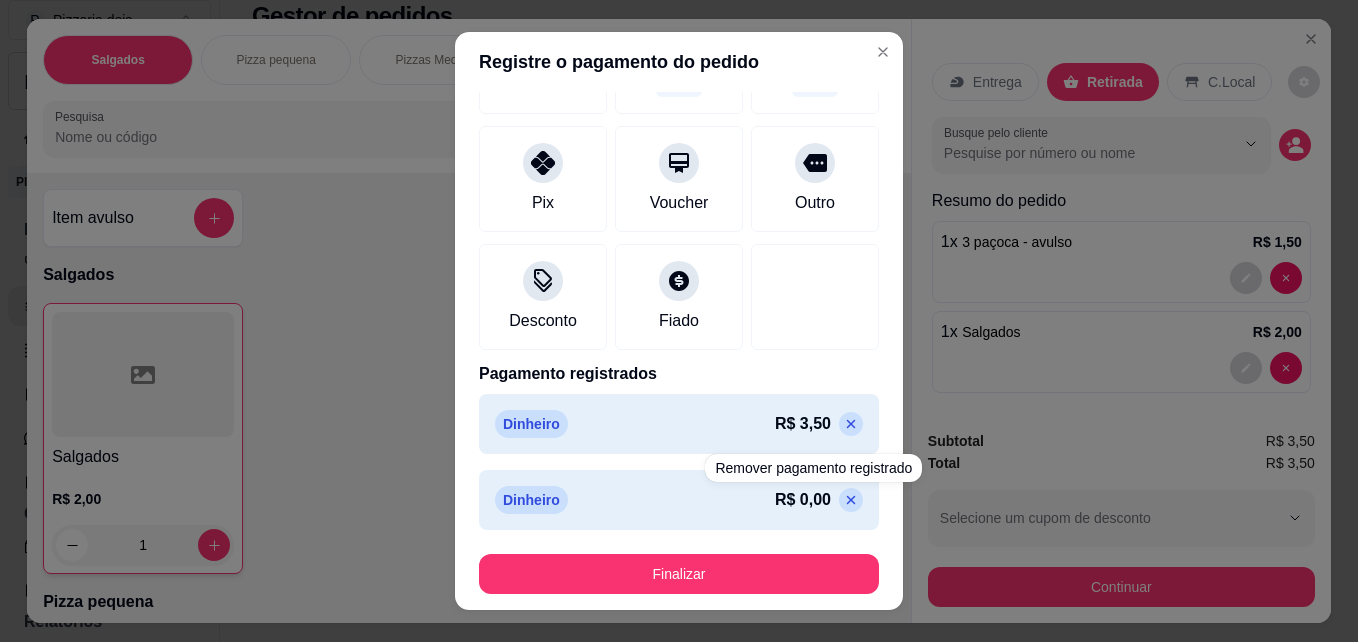 scroll, scrollTop: 135, scrollLeft: 0, axis: vertical 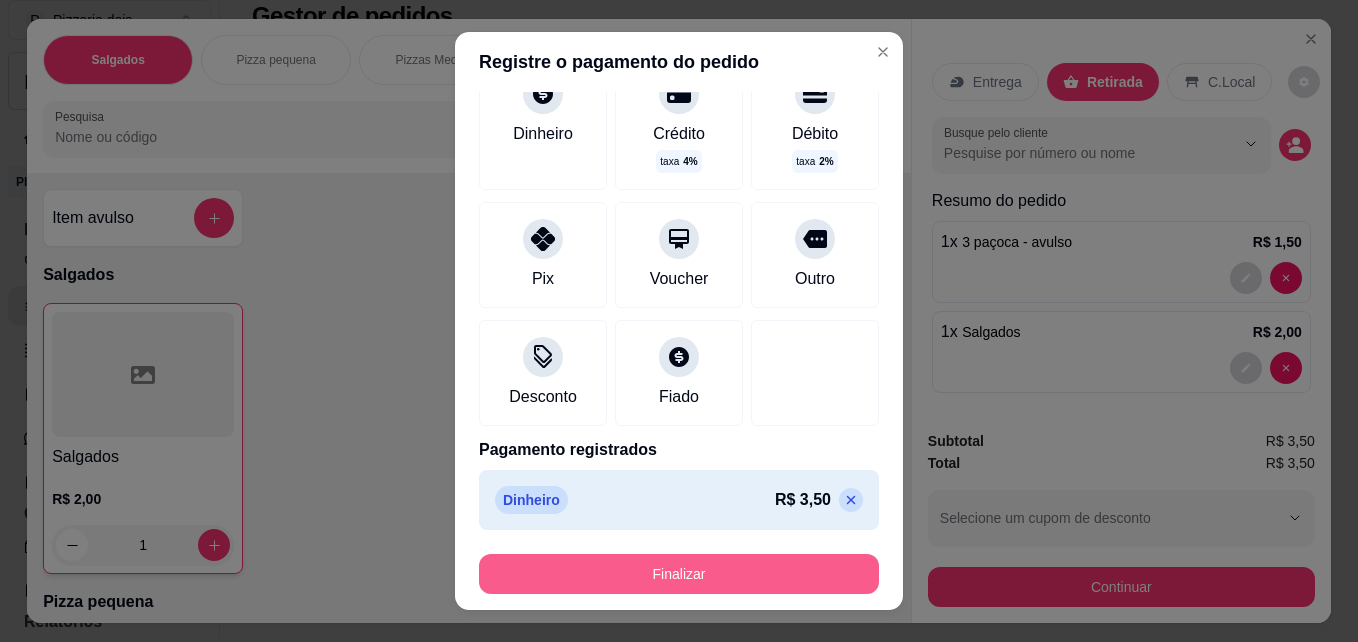 click on "Finalizar" at bounding box center (679, 574) 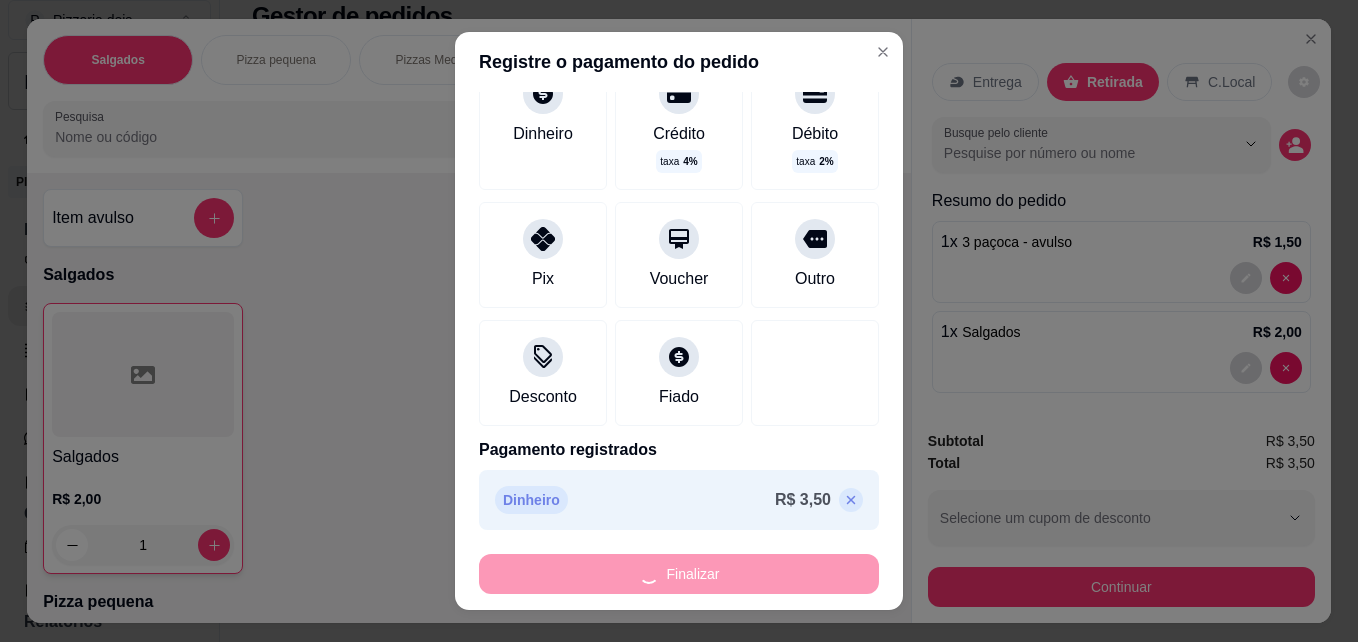 type on "0" 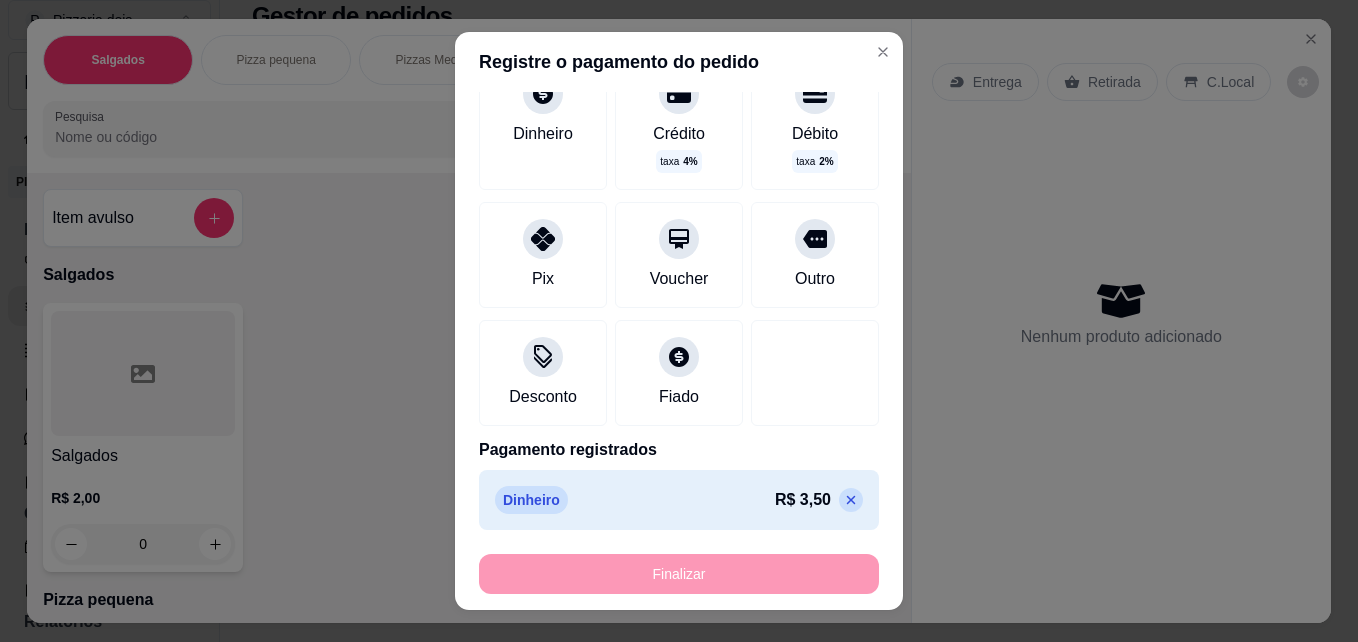 type on "-R$ 3,50" 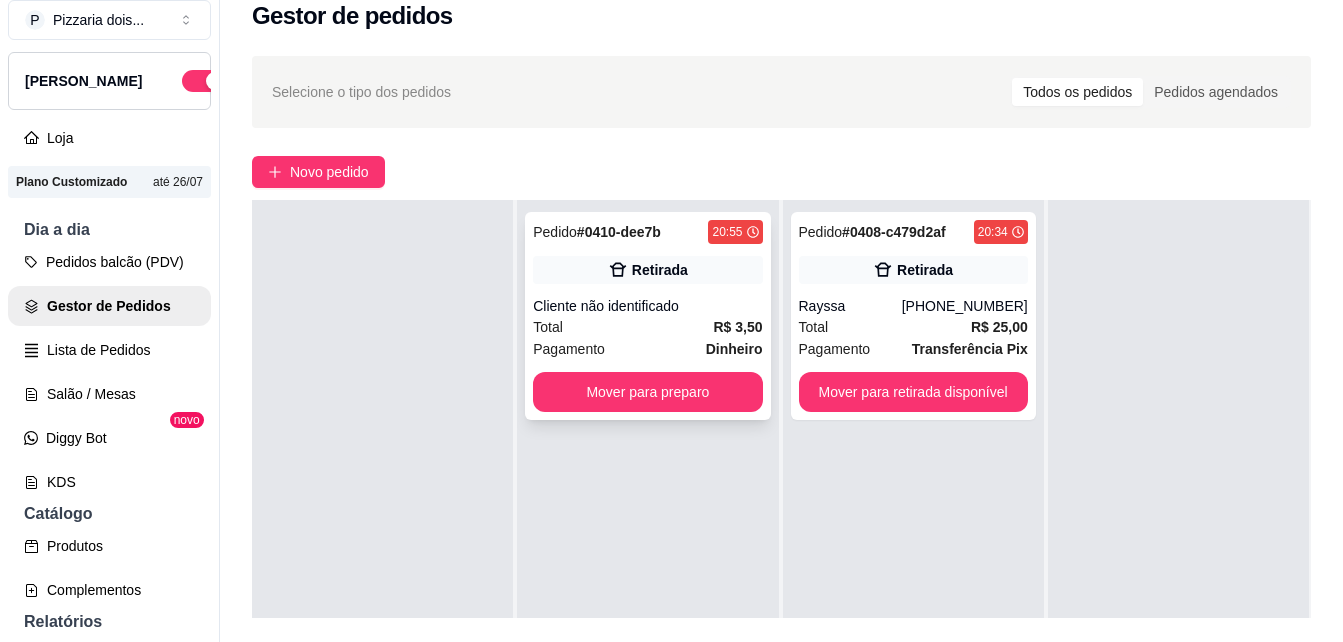click on "Pagamento Dinheiro" at bounding box center [647, 349] 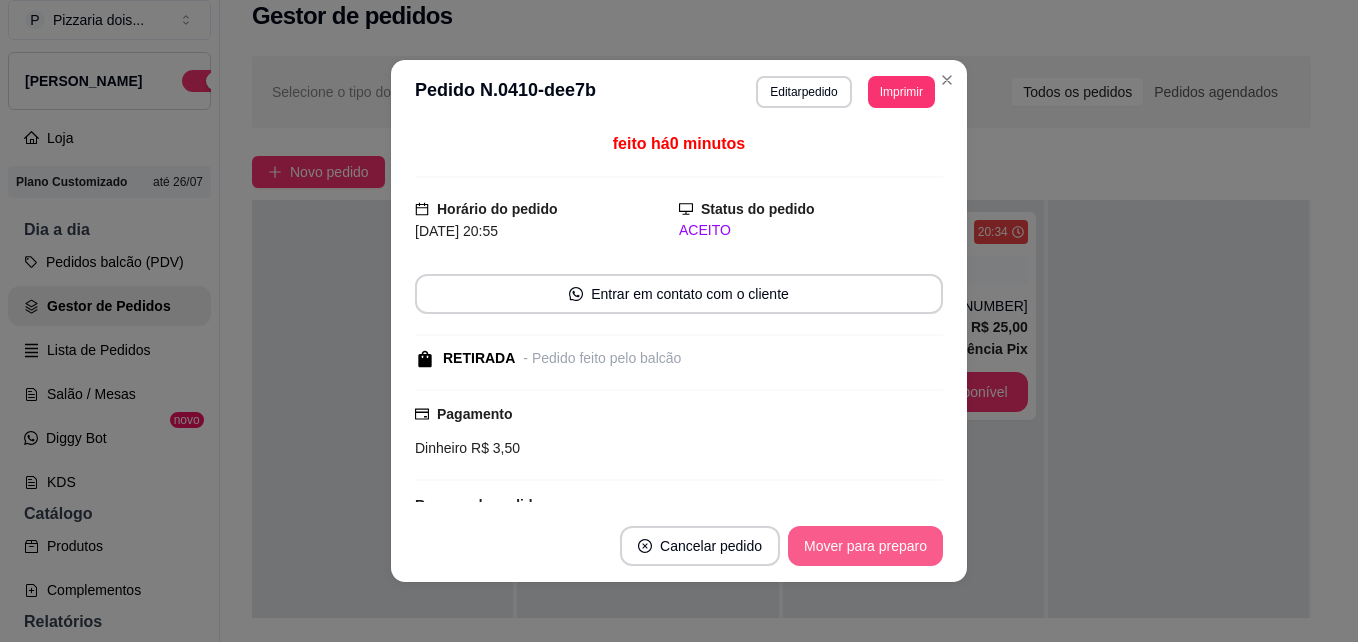 click on "Mover para preparo" at bounding box center [865, 546] 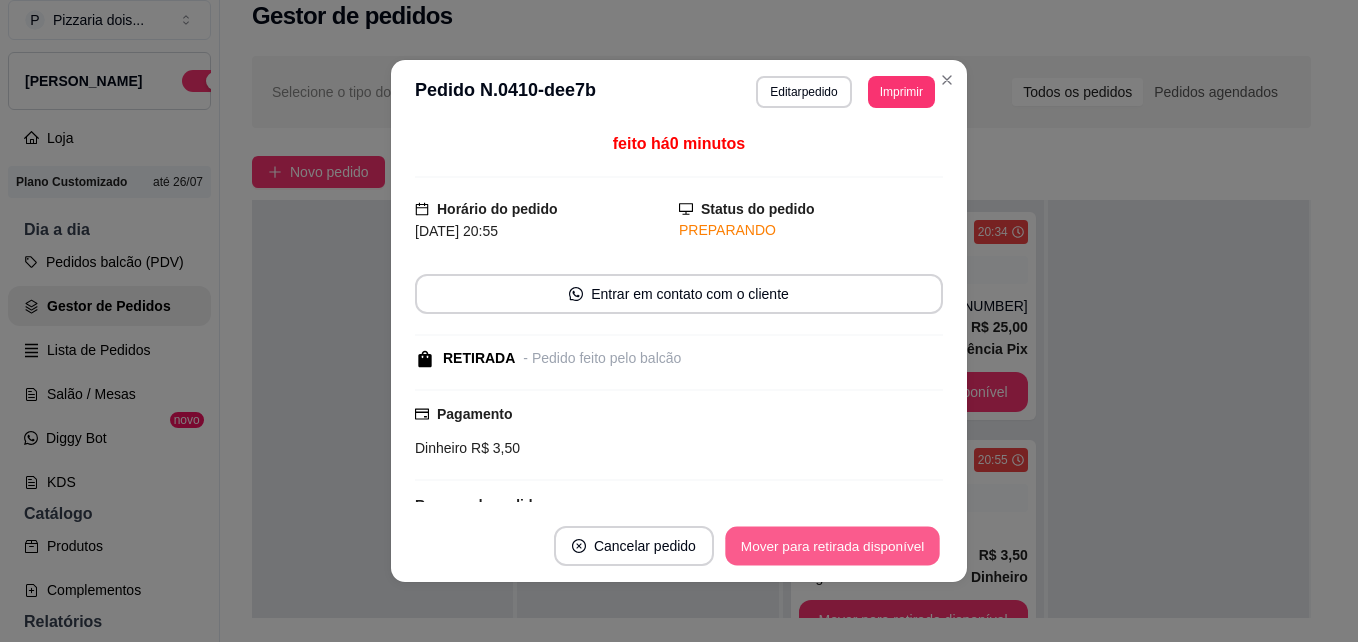 click on "Mover para retirada disponível" at bounding box center [832, 546] 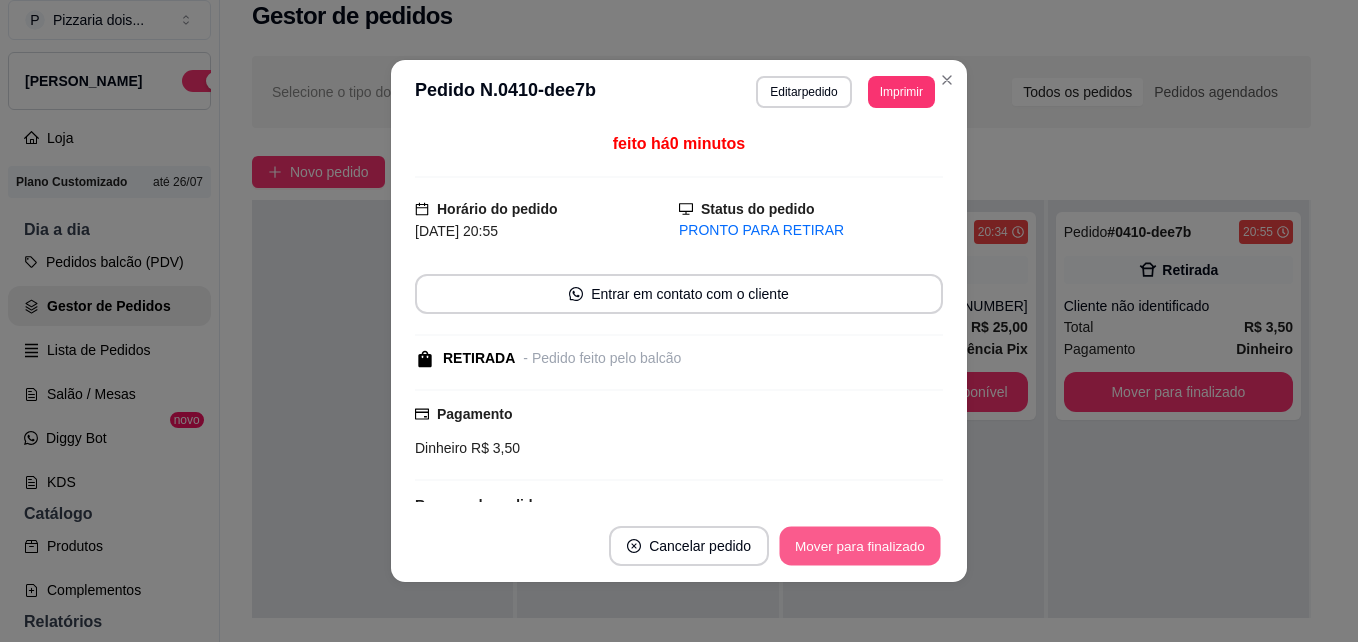 click on "Mover para finalizado" at bounding box center (860, 546) 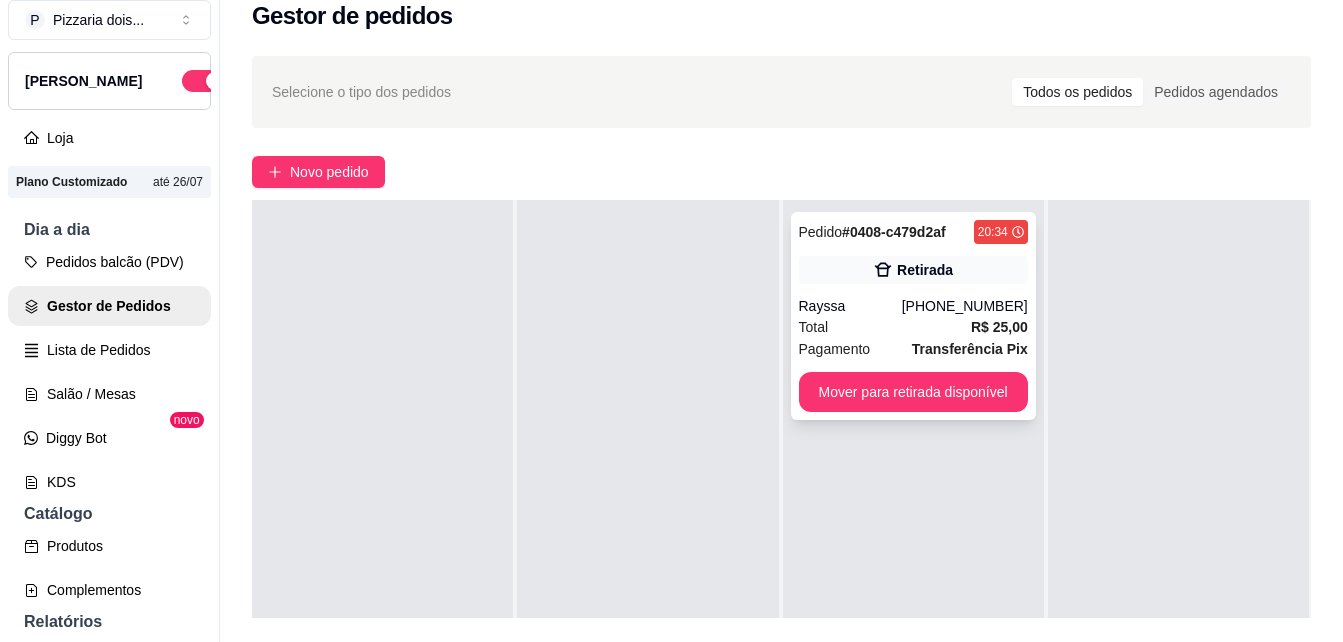 click on "Transferência Pix" at bounding box center (970, 349) 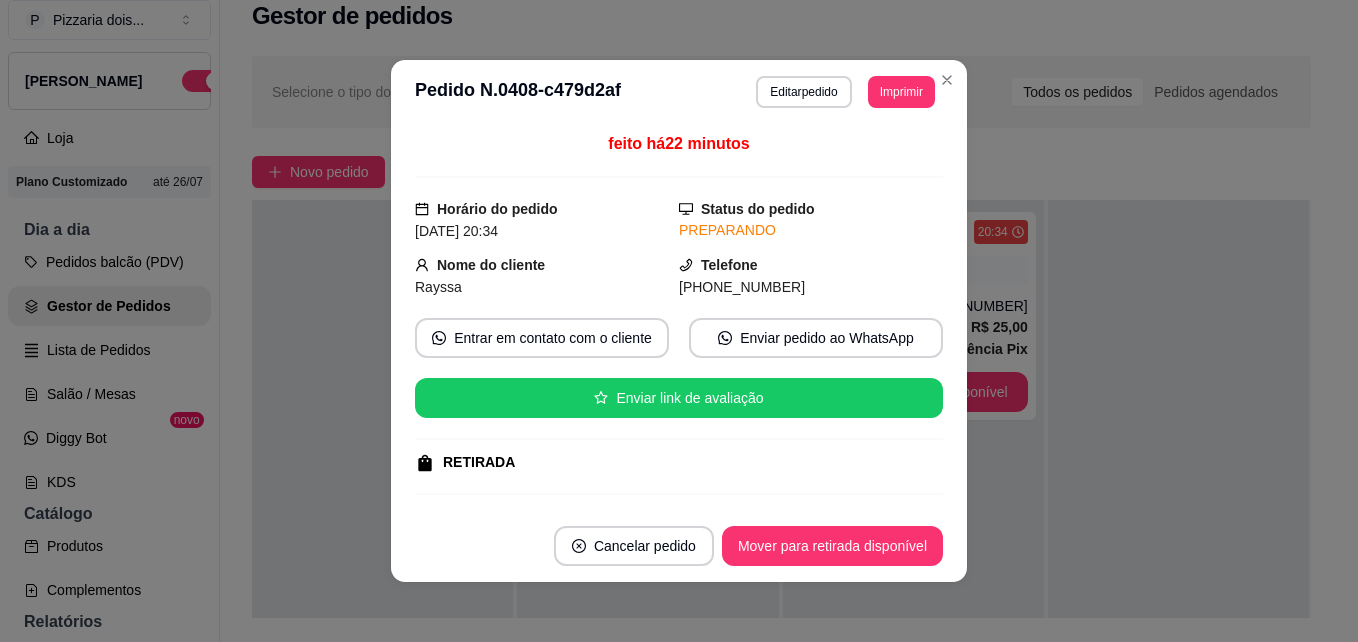 scroll, scrollTop: 251, scrollLeft: 0, axis: vertical 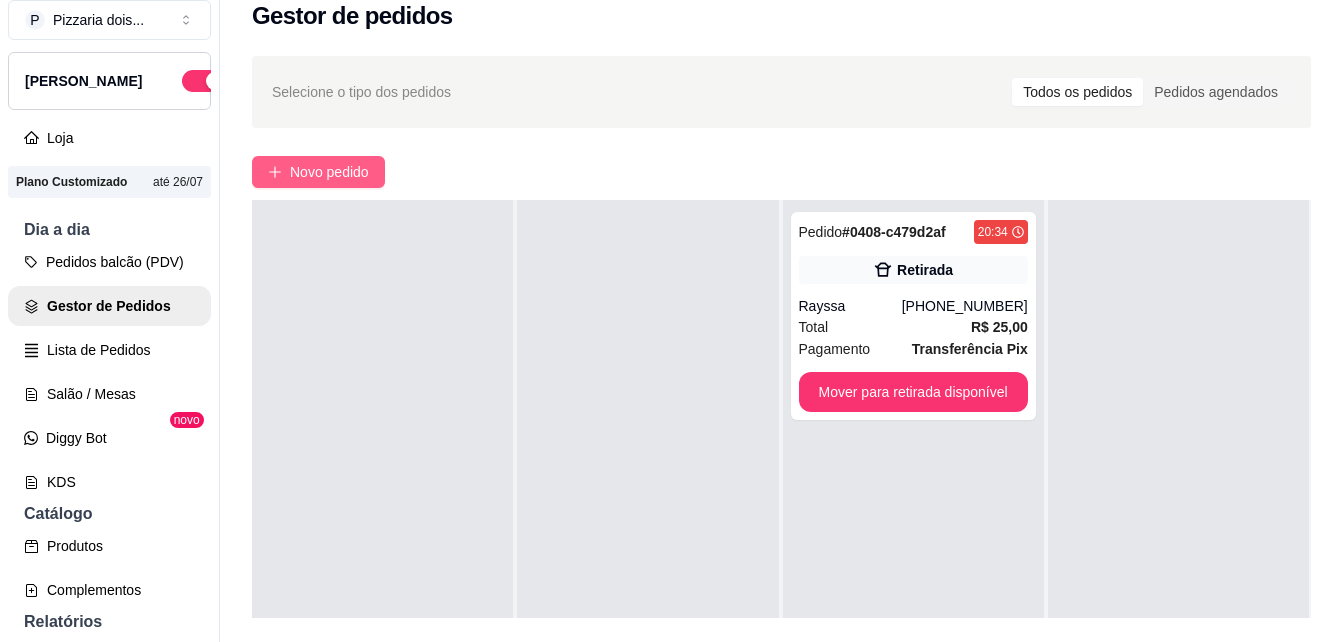 click on "Novo pedido" at bounding box center [329, 172] 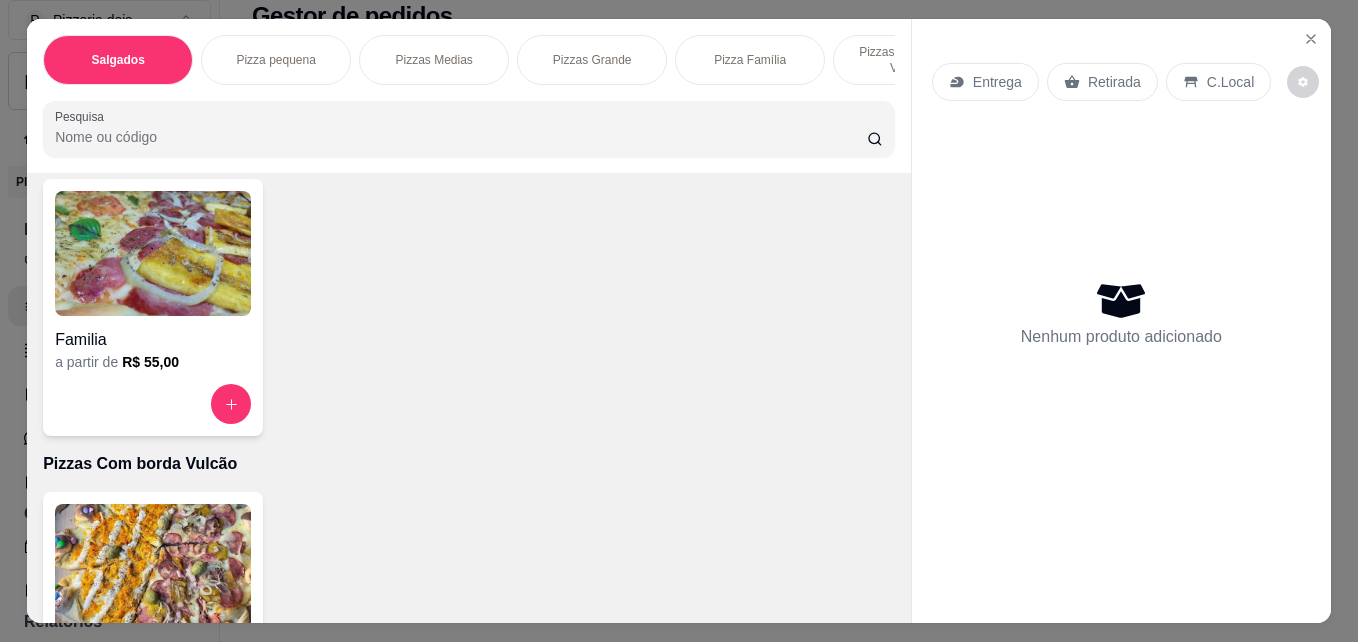 scroll, scrollTop: 1400, scrollLeft: 0, axis: vertical 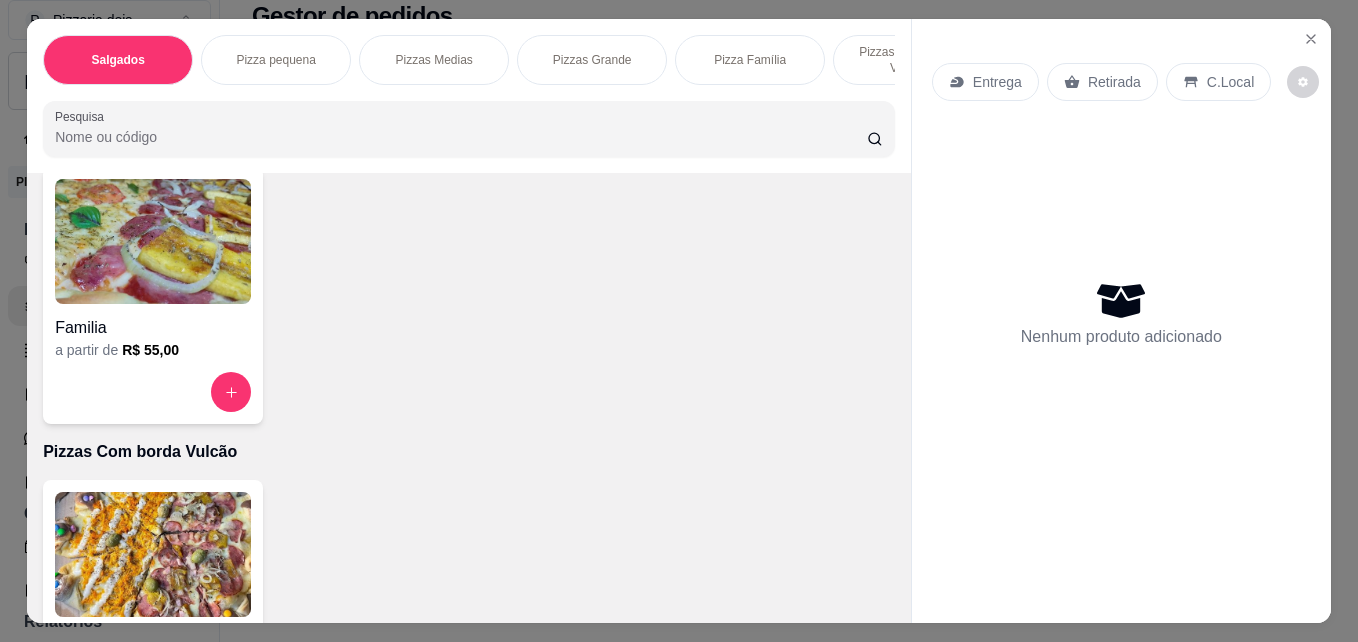 click at bounding box center [153, 241] 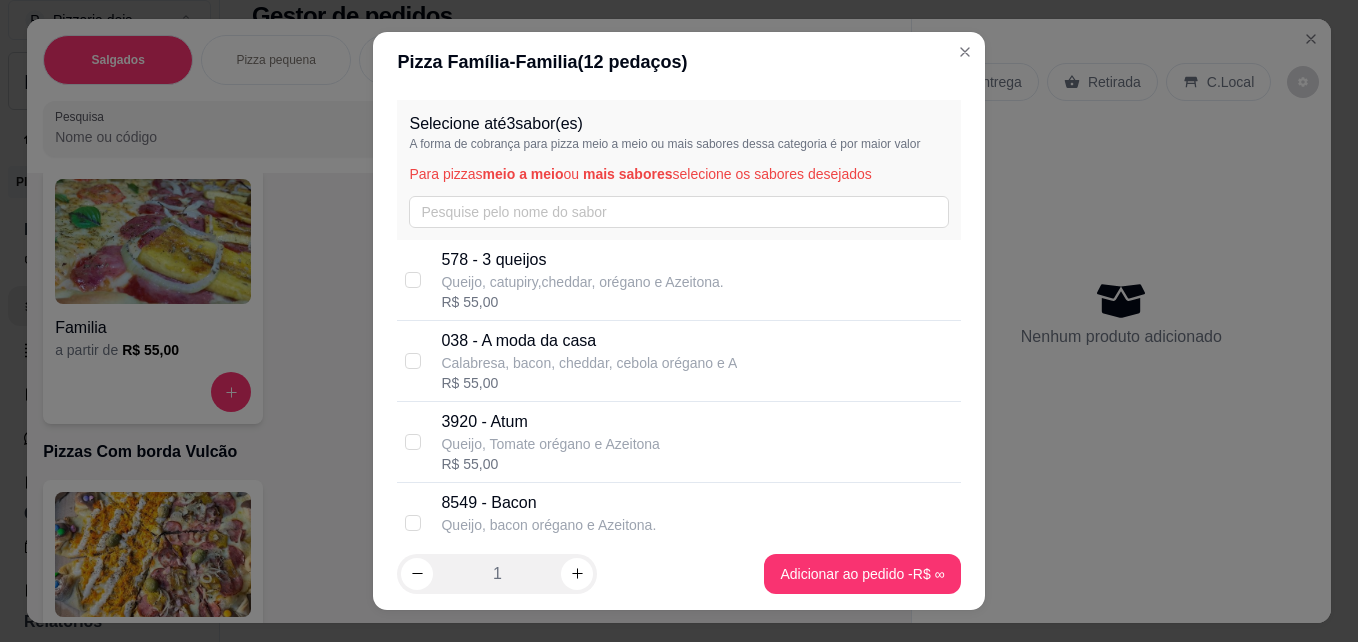 click on "Selecione até  3  sabor(es) A forma de cobrança para pizza meio a meio ou mais sabores dessa categoria é por   maior valor Para pizzas  meio a meio  ou   mais sabores  selecione os sabores desejados" at bounding box center (678, 170) 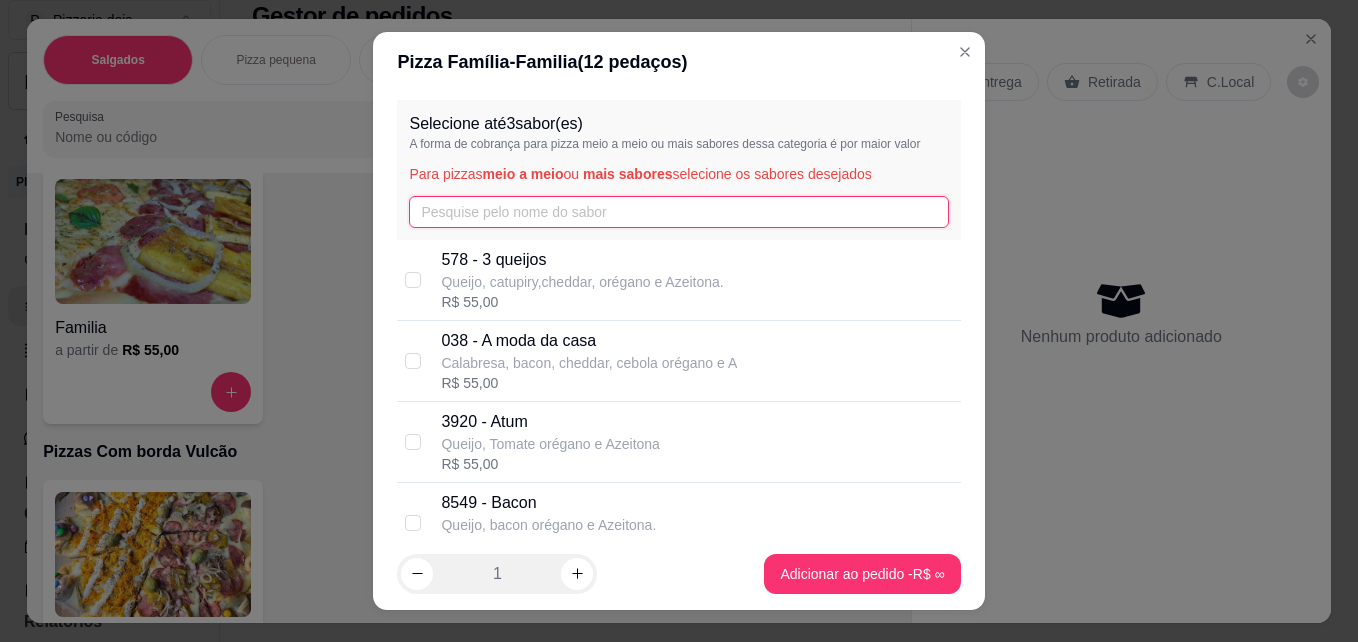 click at bounding box center [678, 212] 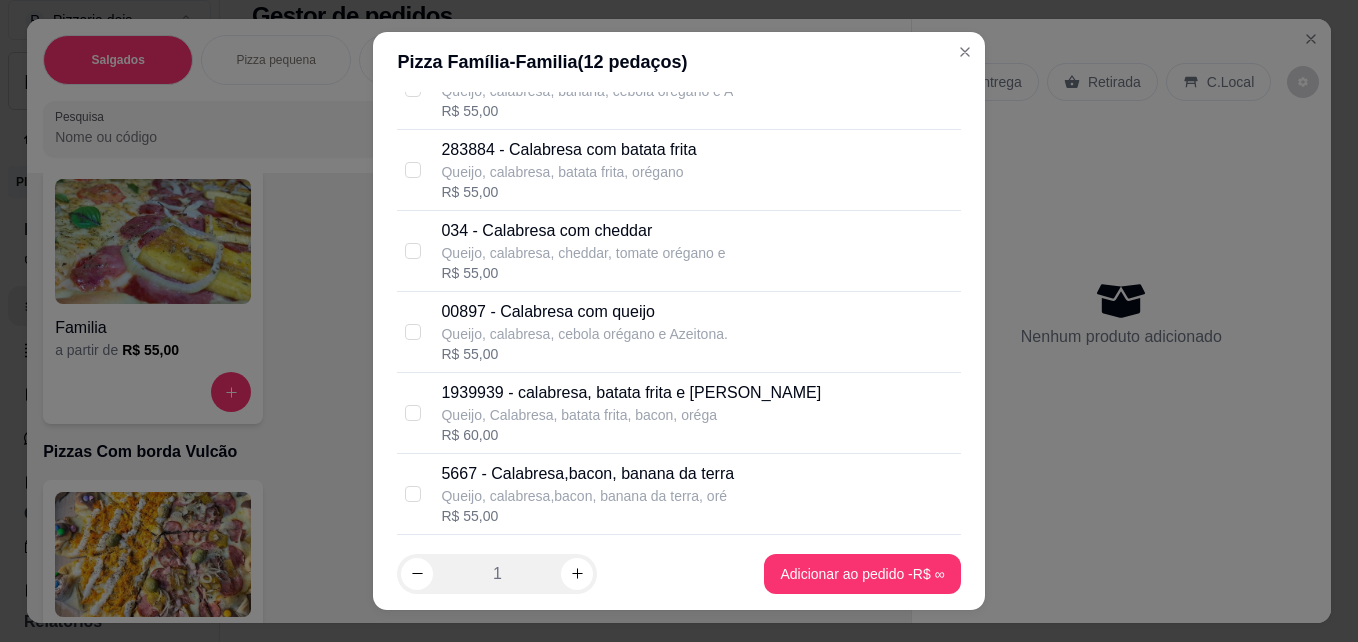 scroll, scrollTop: 300, scrollLeft: 0, axis: vertical 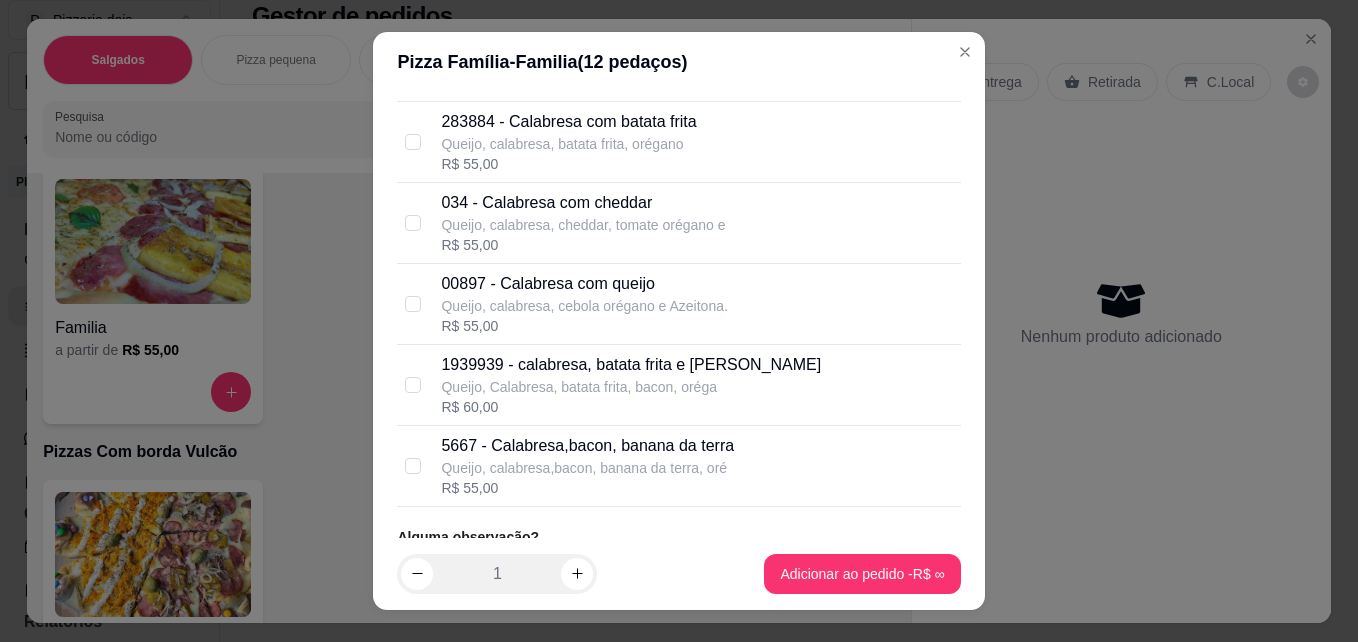 type on "calabre" 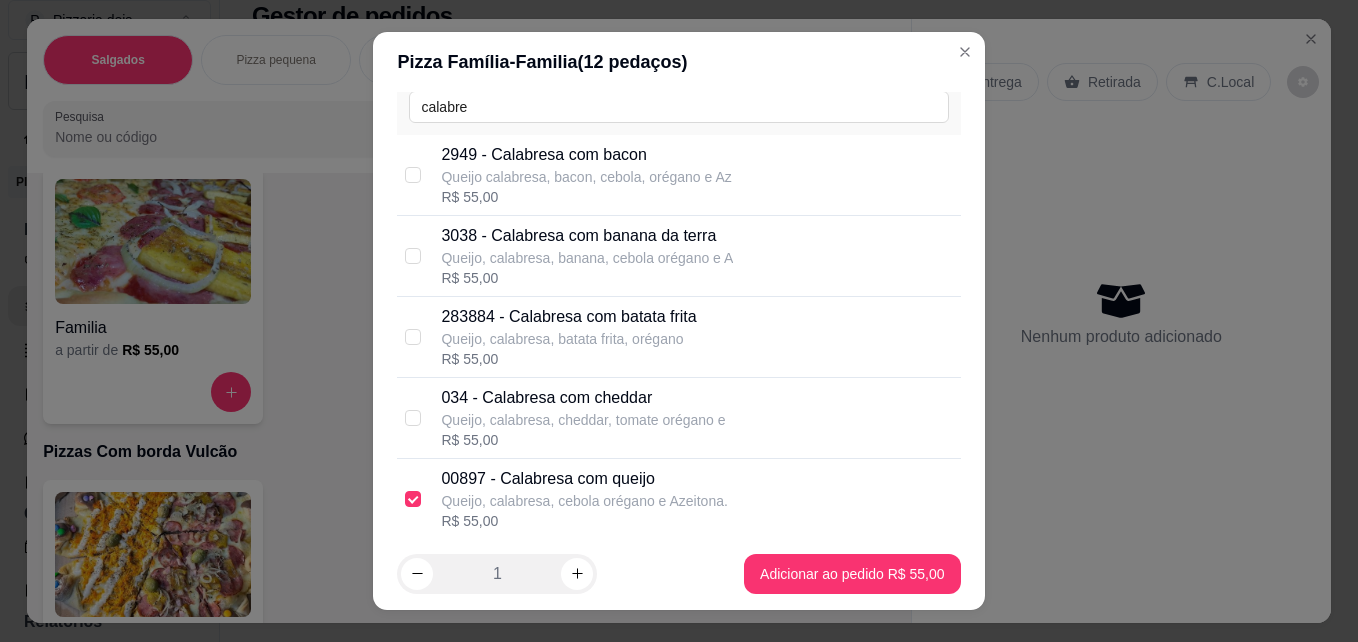 scroll, scrollTop: 0, scrollLeft: 0, axis: both 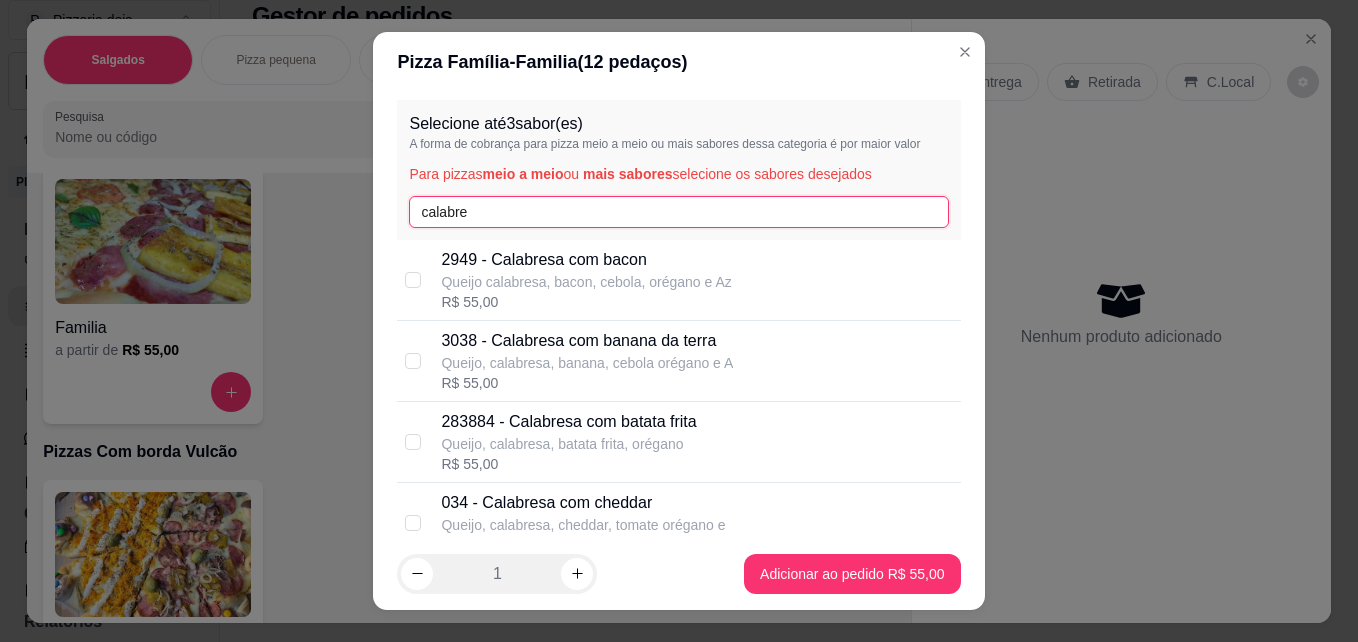 drag, startPoint x: 486, startPoint y: 224, endPoint x: 389, endPoint y: 216, distance: 97.32934 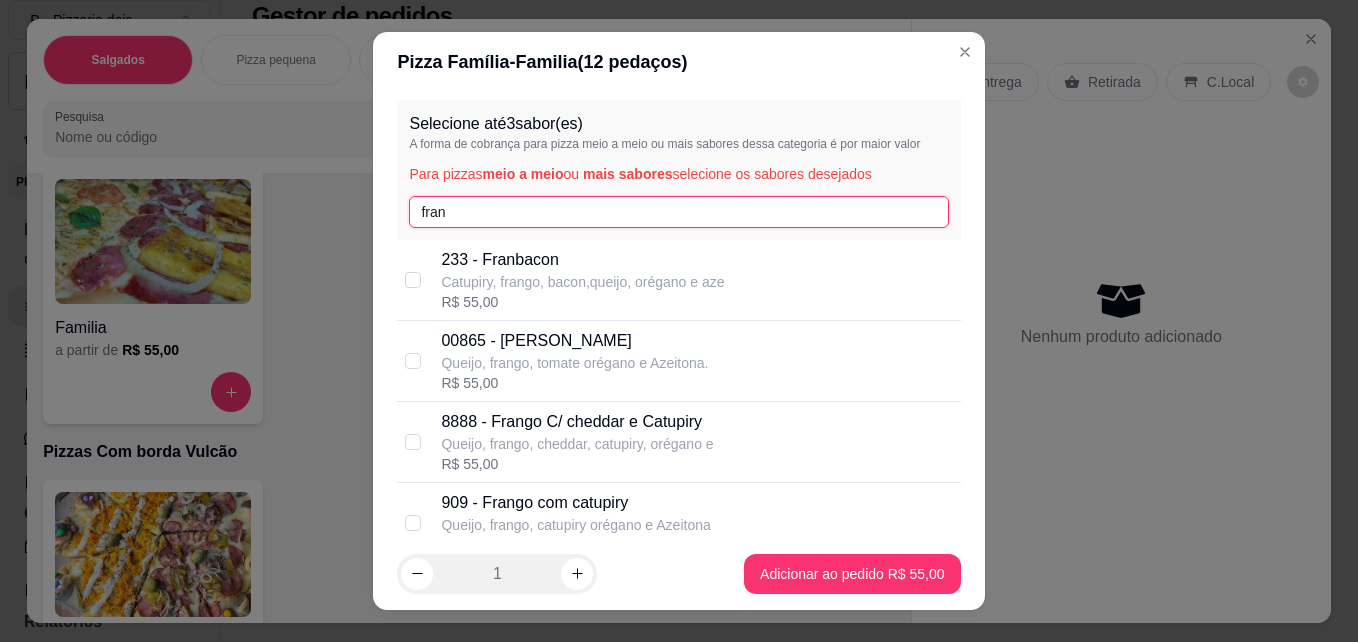 type on "fran" 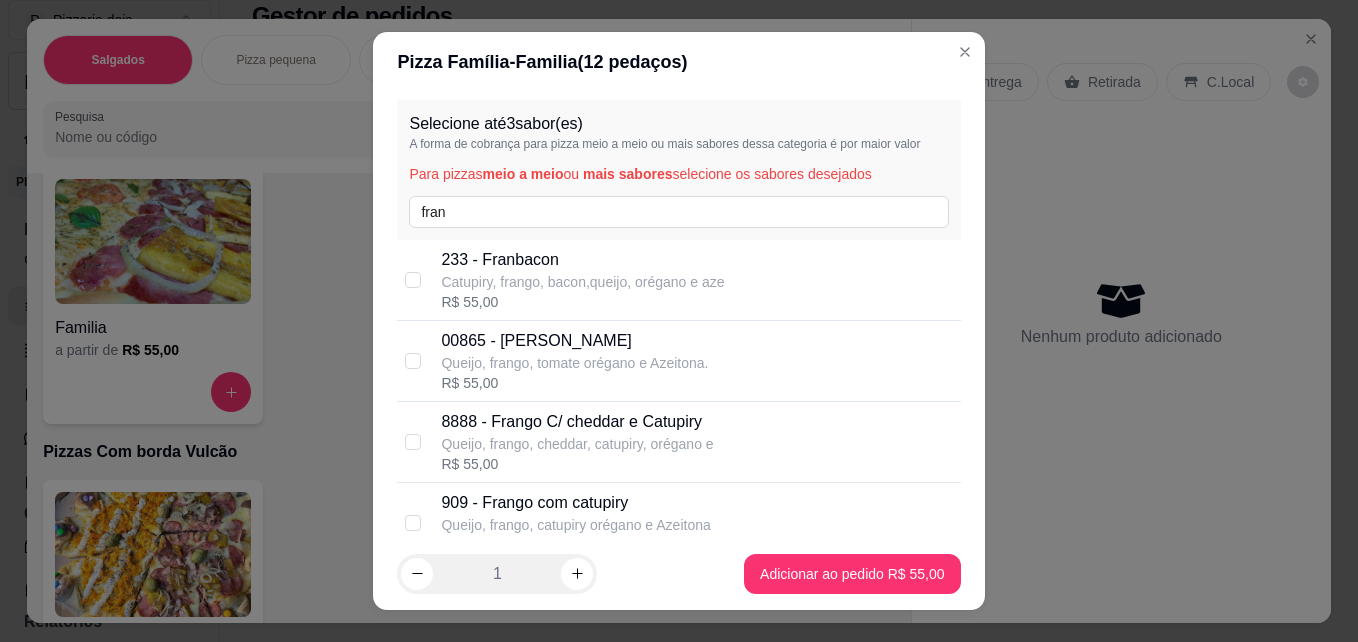 click on "00865 - [PERSON_NAME], frango, tomate orégano e Azeitona.
R$ 55,00" at bounding box center (678, 361) 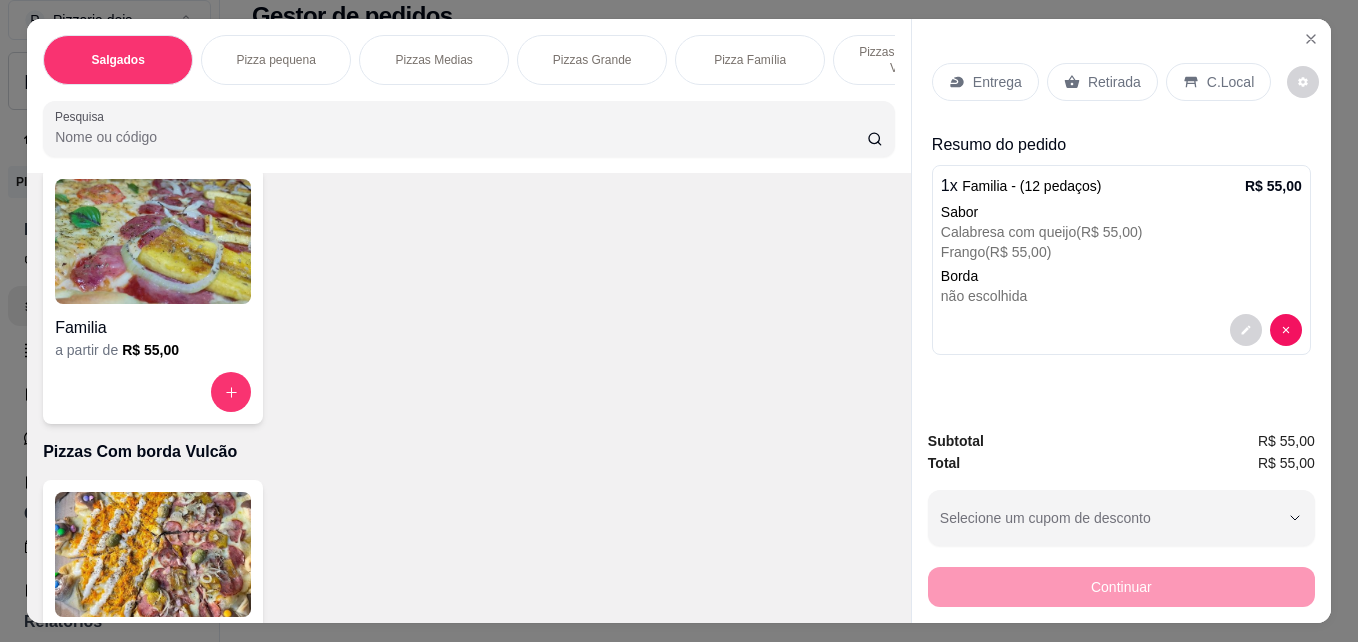 click on "Entrega" at bounding box center [997, 82] 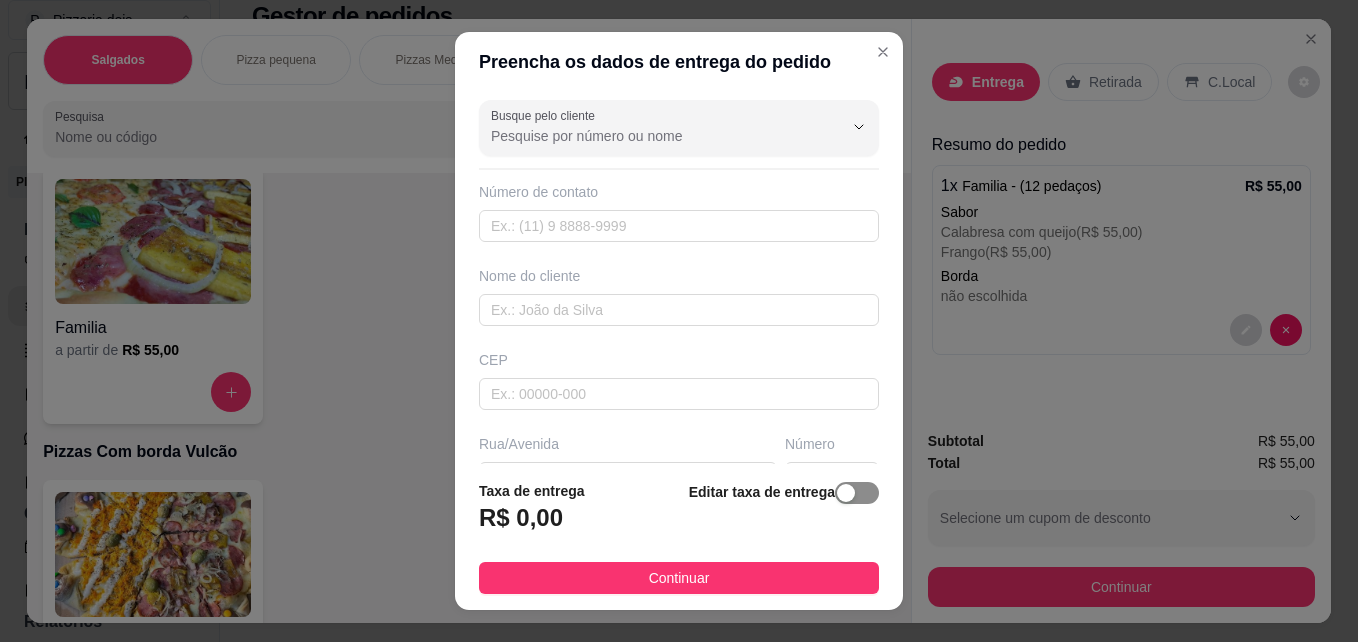 click at bounding box center (846, 493) 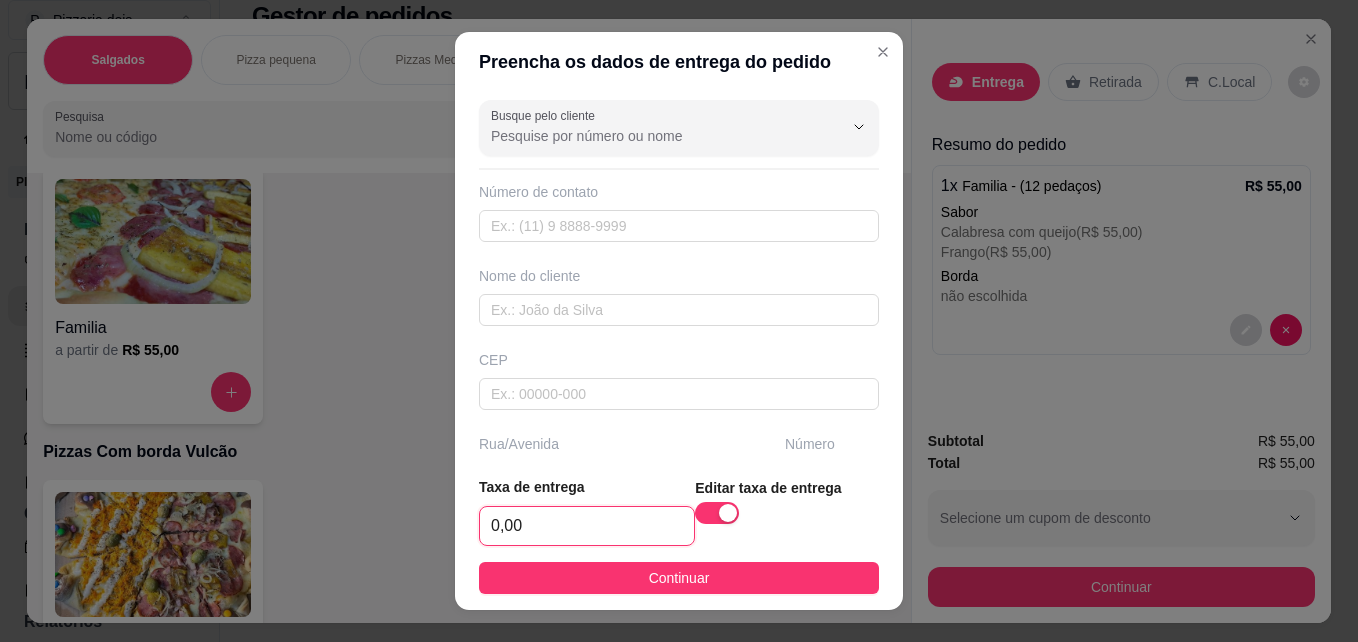 click on "0,00" at bounding box center [587, 526] 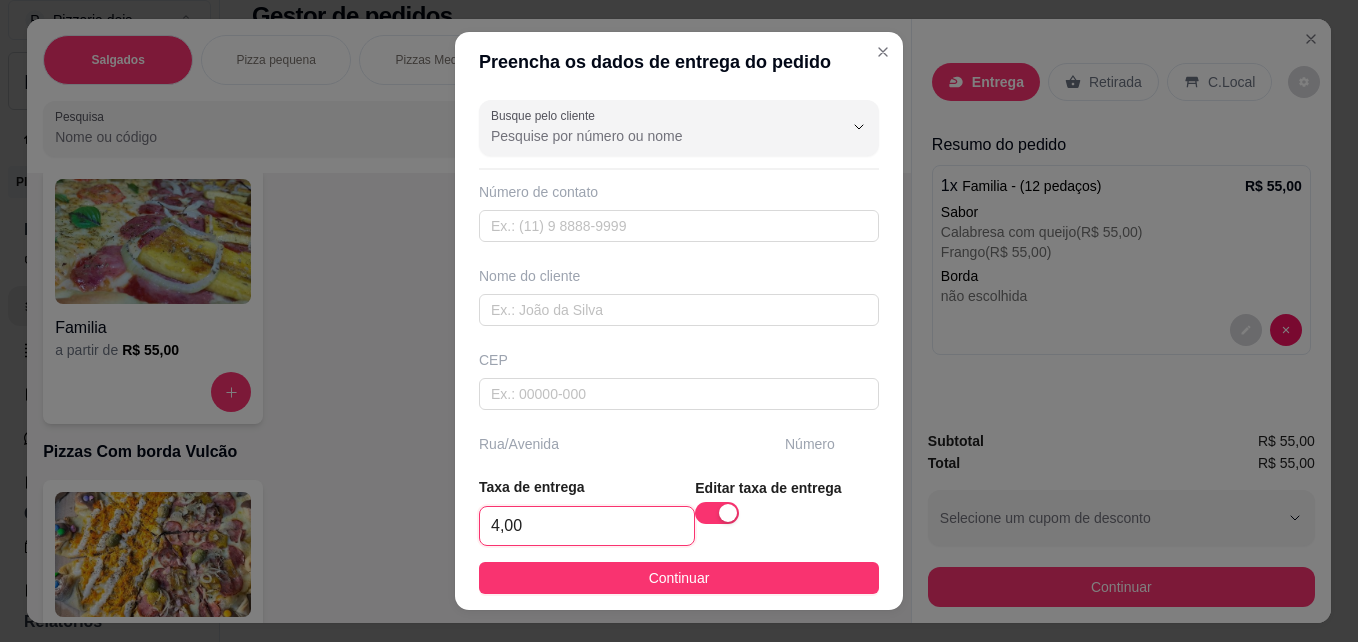 type on "4,00" 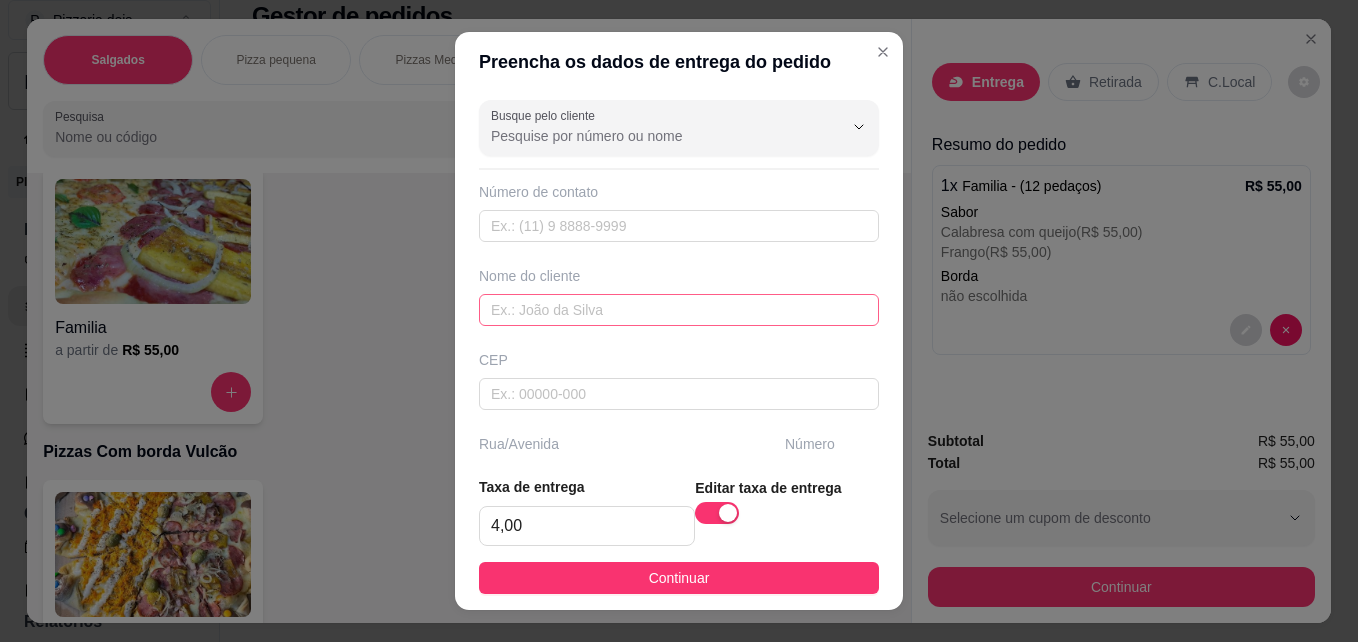drag, startPoint x: 577, startPoint y: 284, endPoint x: 576, endPoint y: 296, distance: 12.0415945 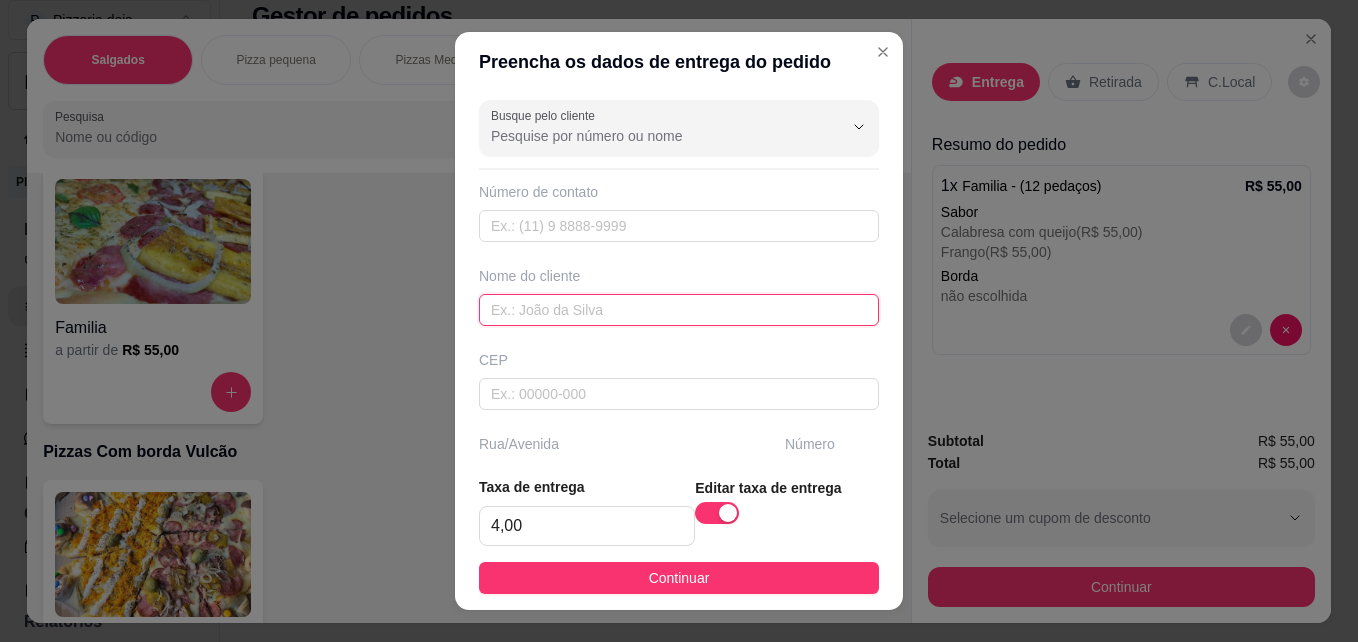 click at bounding box center (679, 310) 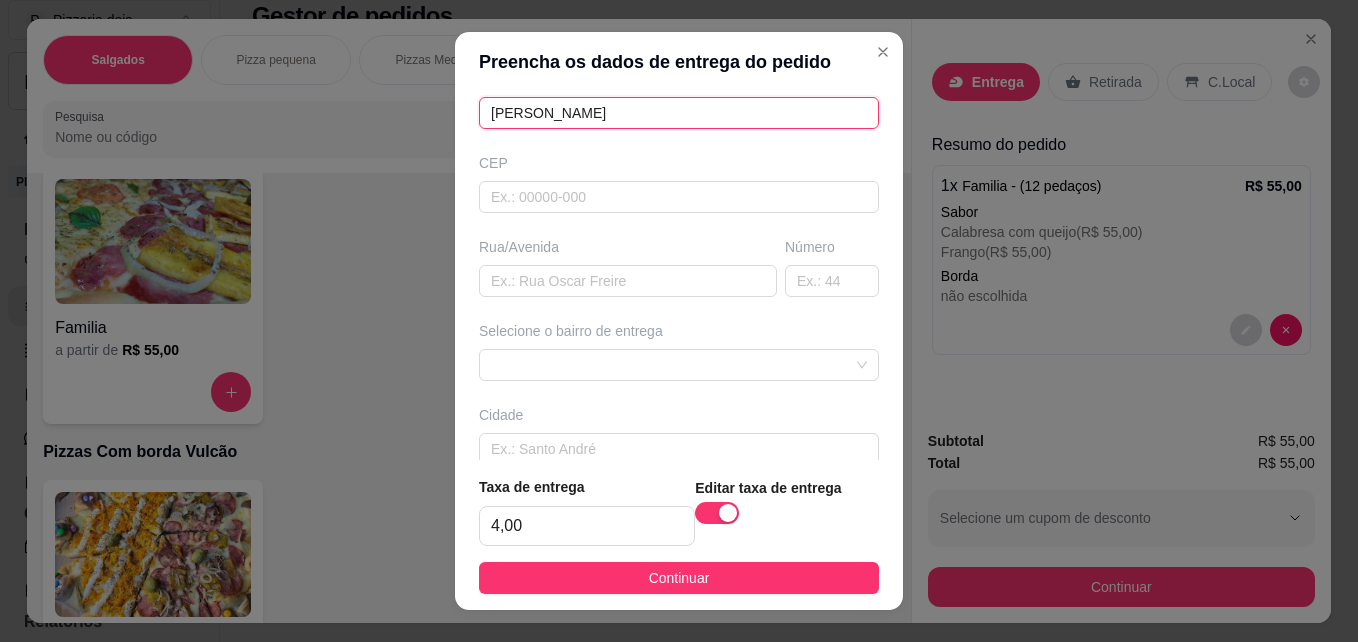 scroll, scrollTop: 200, scrollLeft: 0, axis: vertical 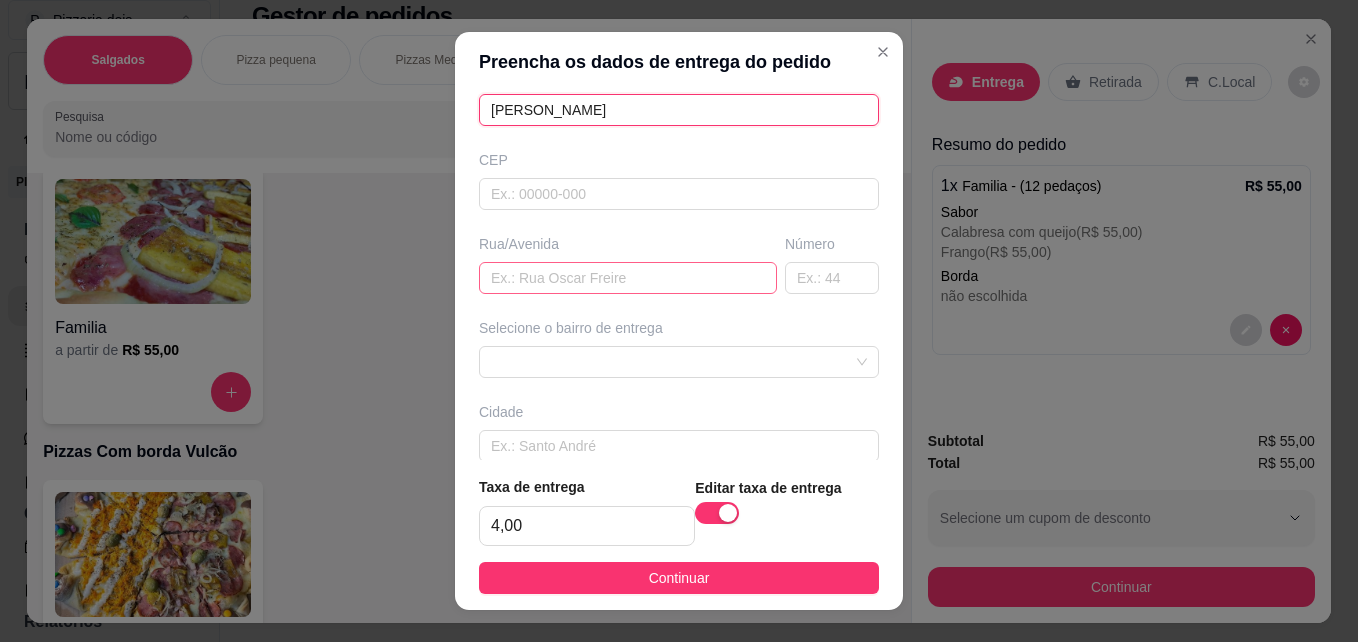 type on "[PERSON_NAME]" 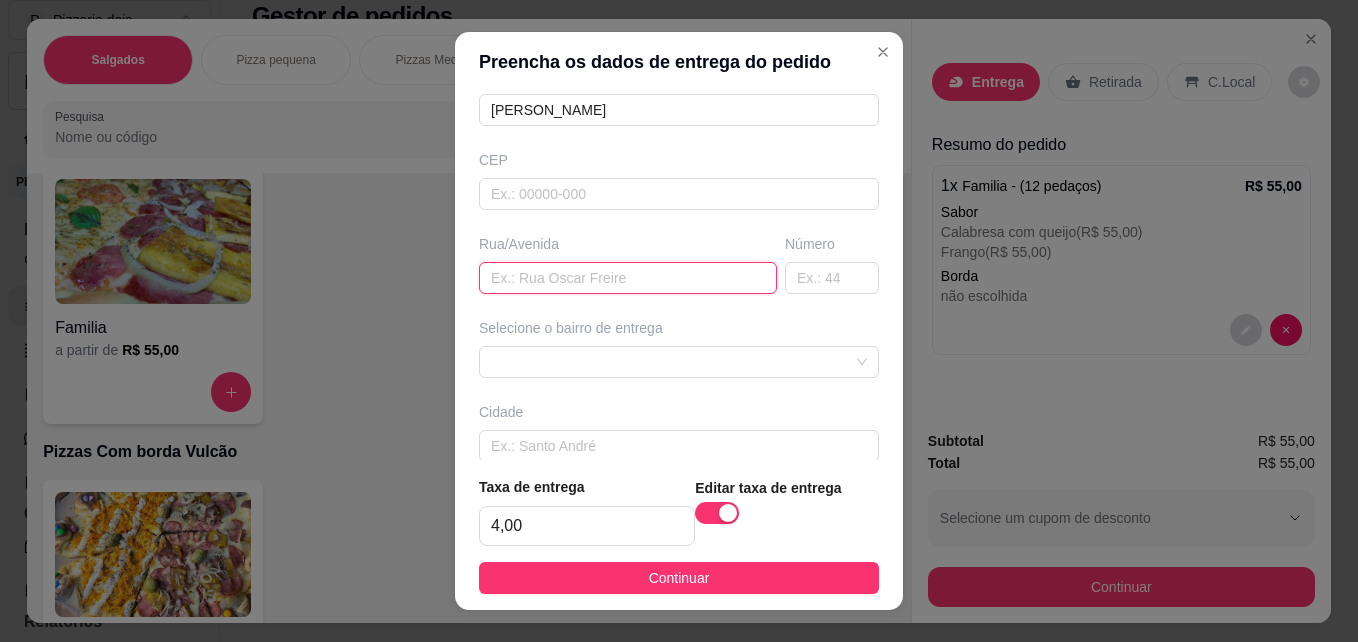 click at bounding box center [628, 278] 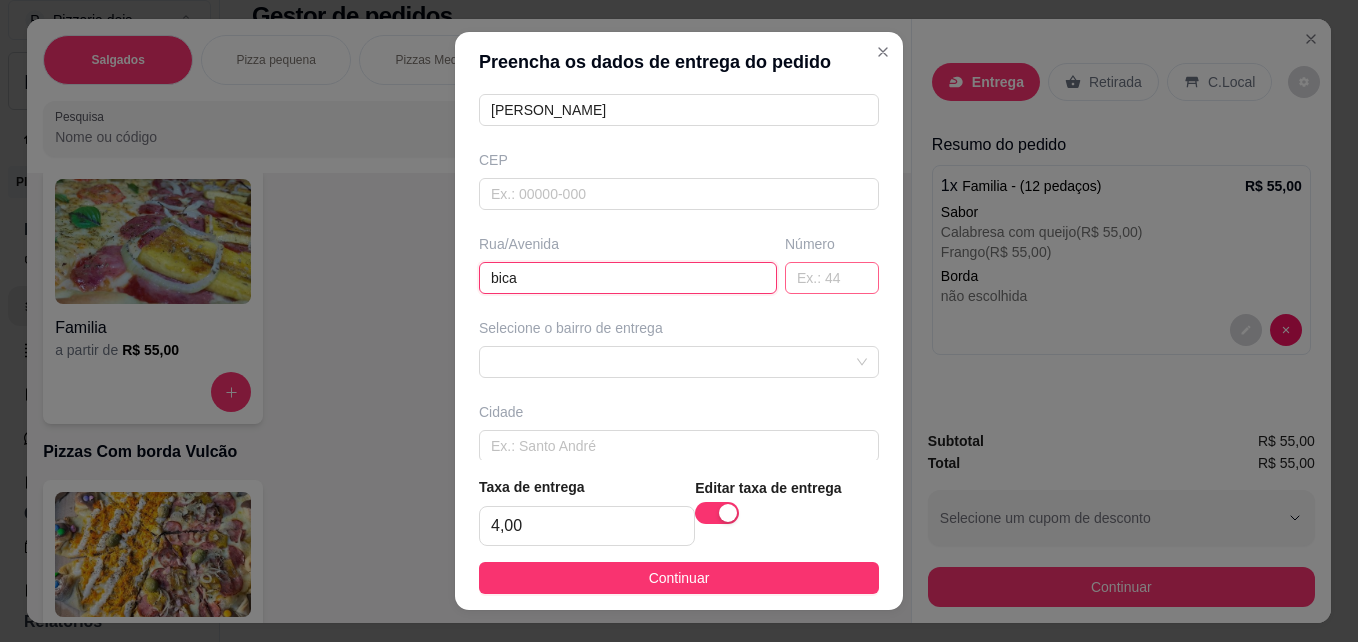 type on "bica" 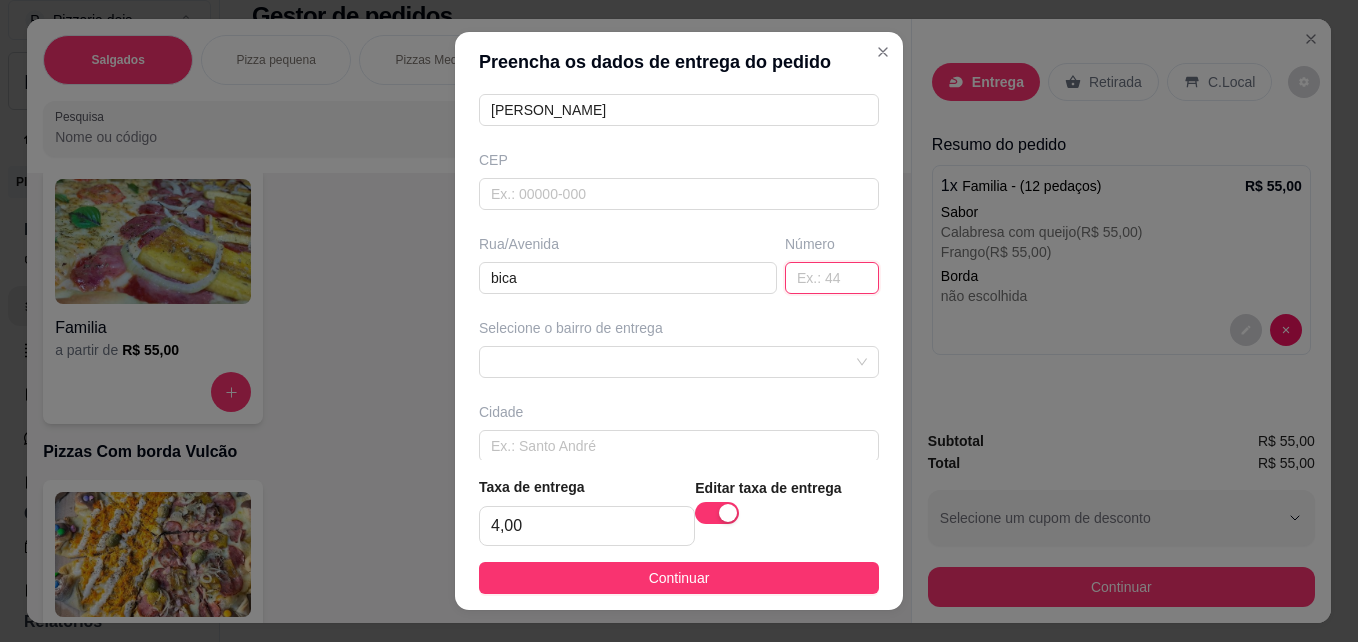 click at bounding box center [832, 278] 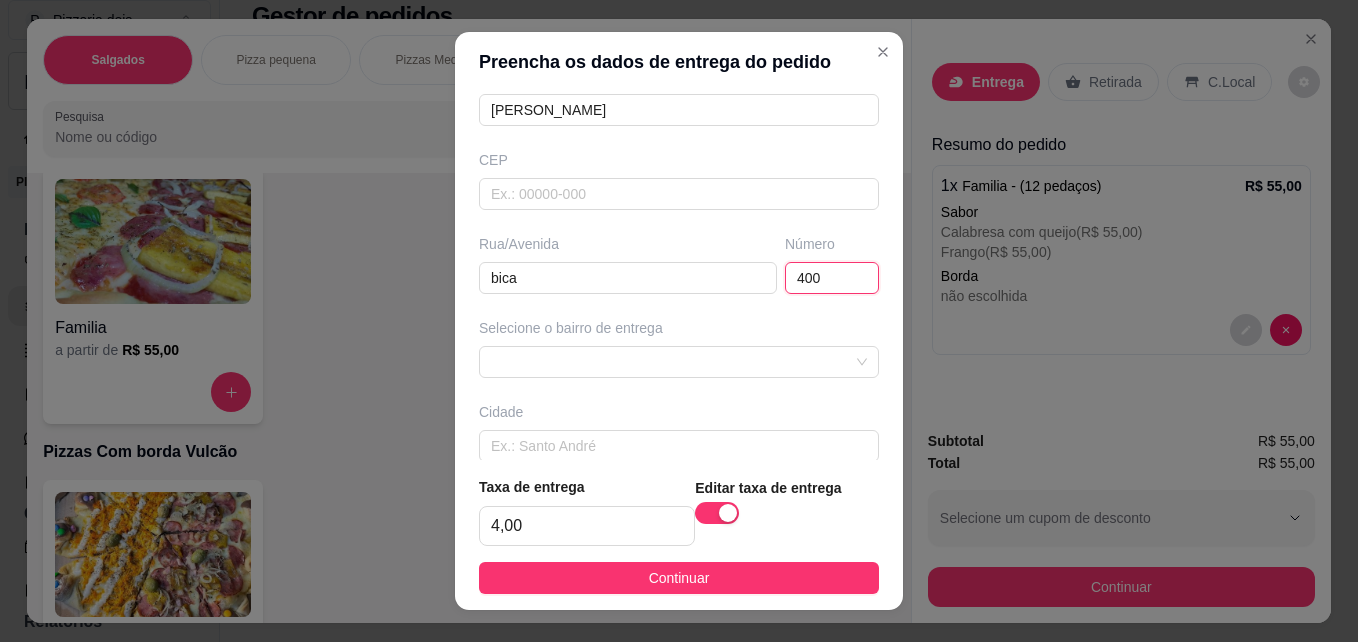 type on "40" 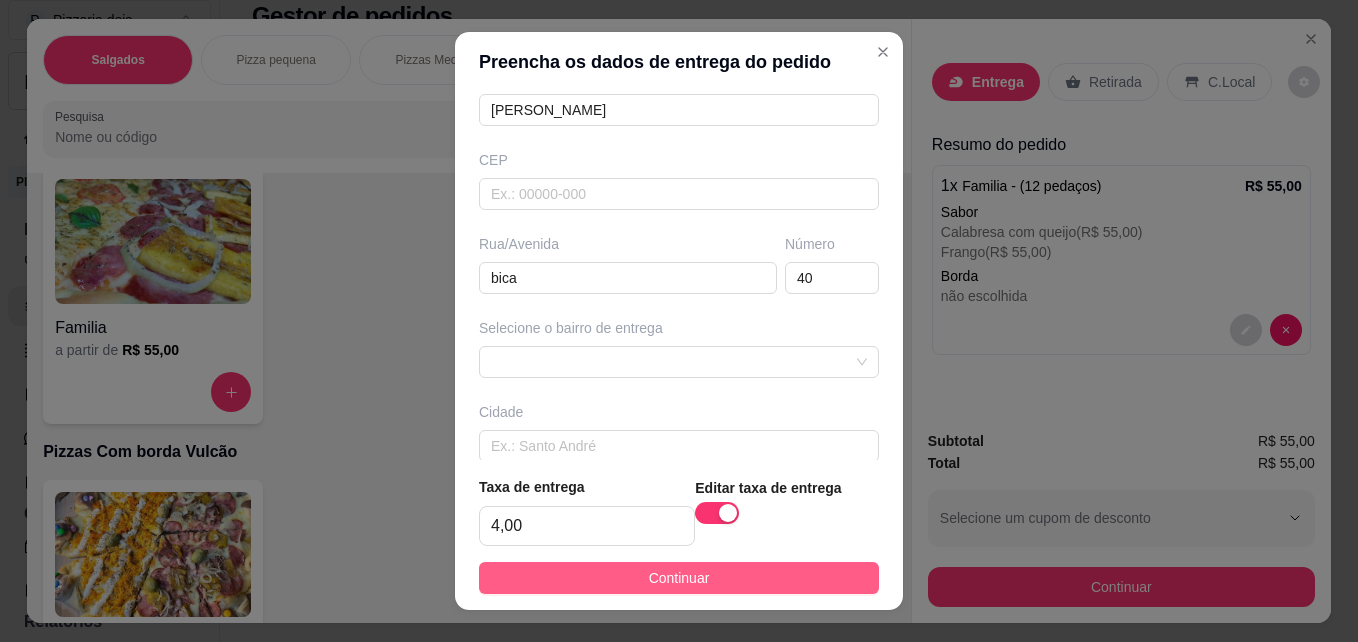 click on "Continuar" at bounding box center (679, 578) 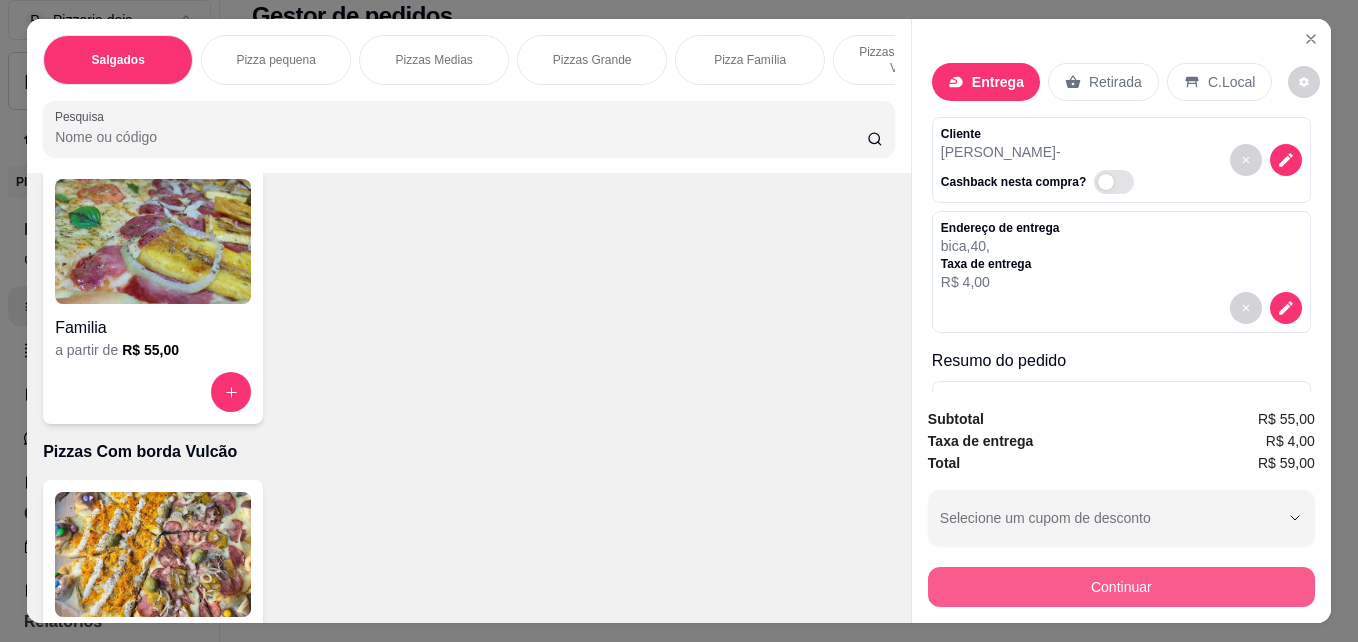 click on "Continuar" at bounding box center (1121, 587) 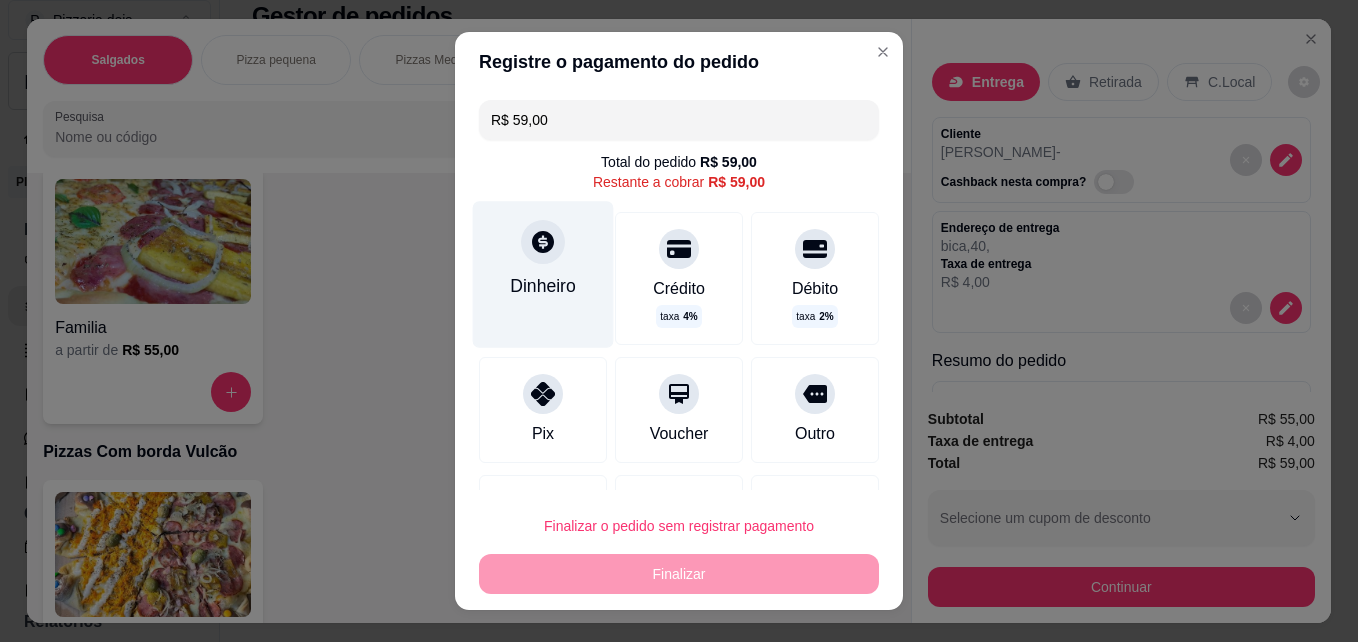 click on "Dinheiro" at bounding box center [543, 274] 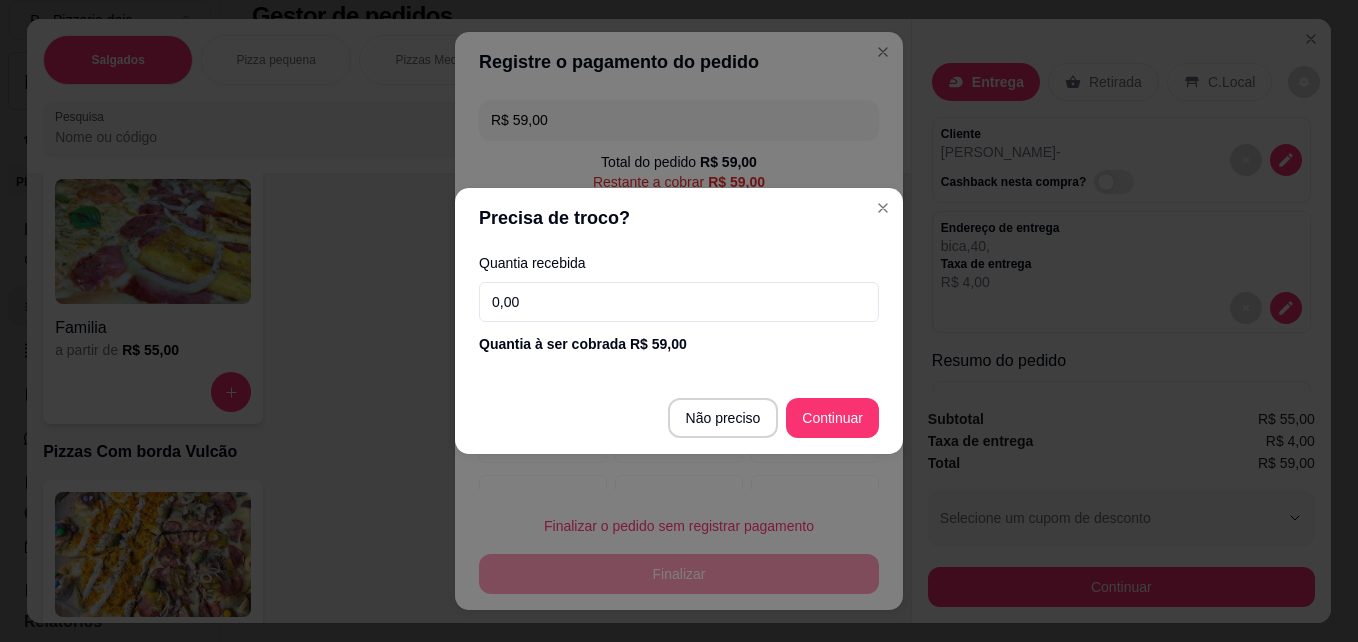 click on "0,00" at bounding box center (679, 302) 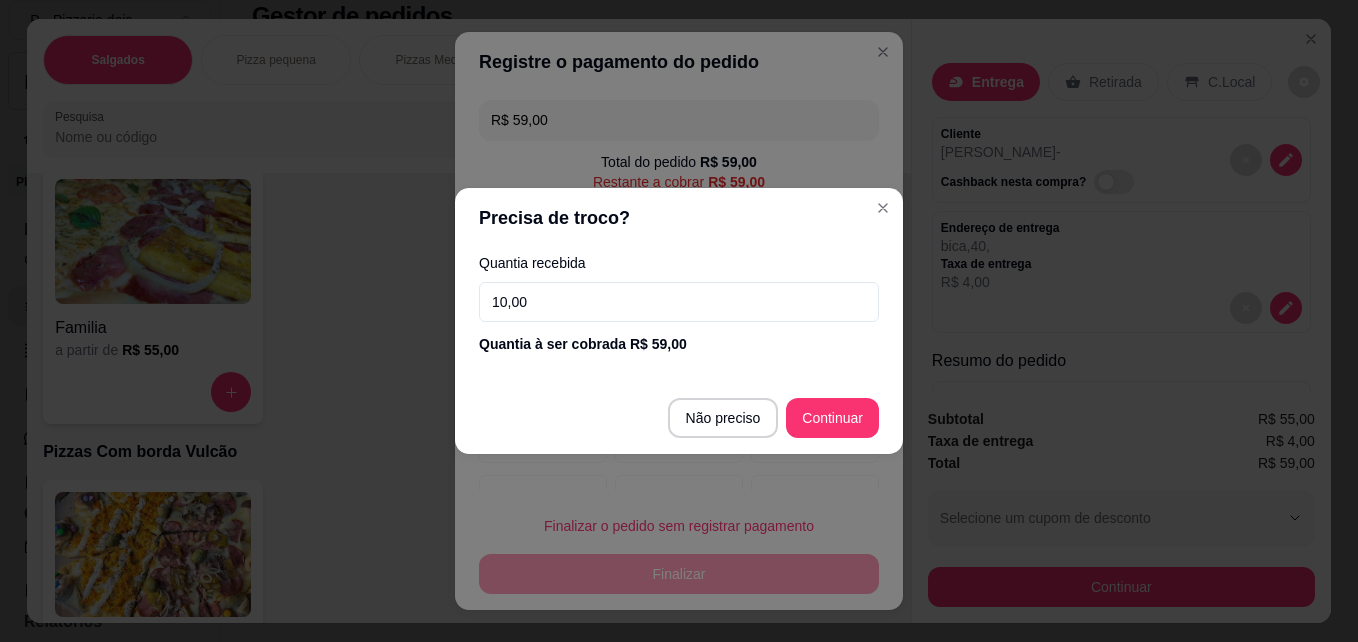 type on "100,00" 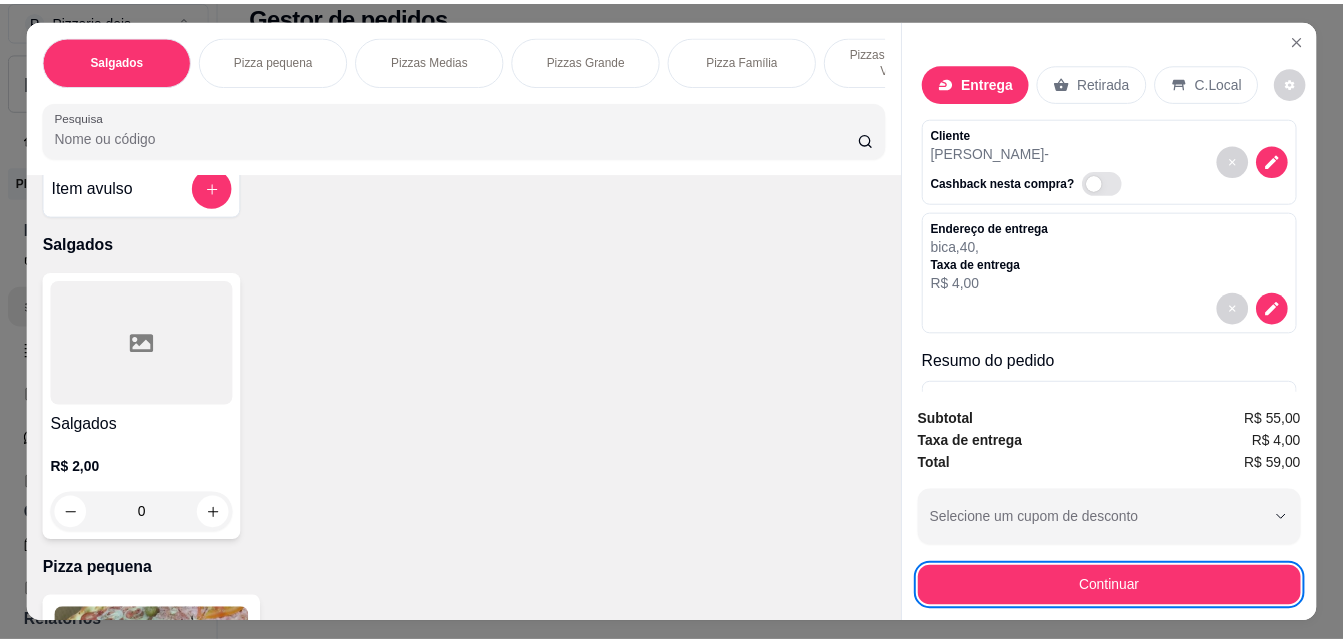 scroll, scrollTop: 0, scrollLeft: 0, axis: both 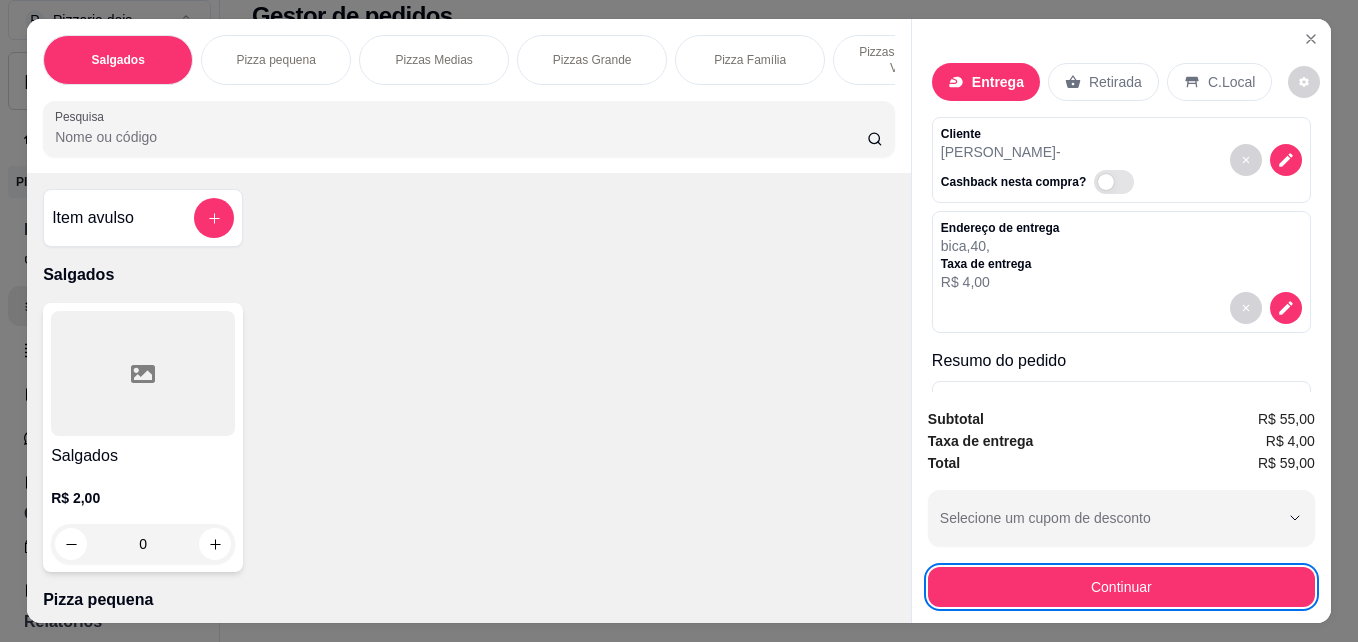 click on "Item avulso" at bounding box center (143, 218) 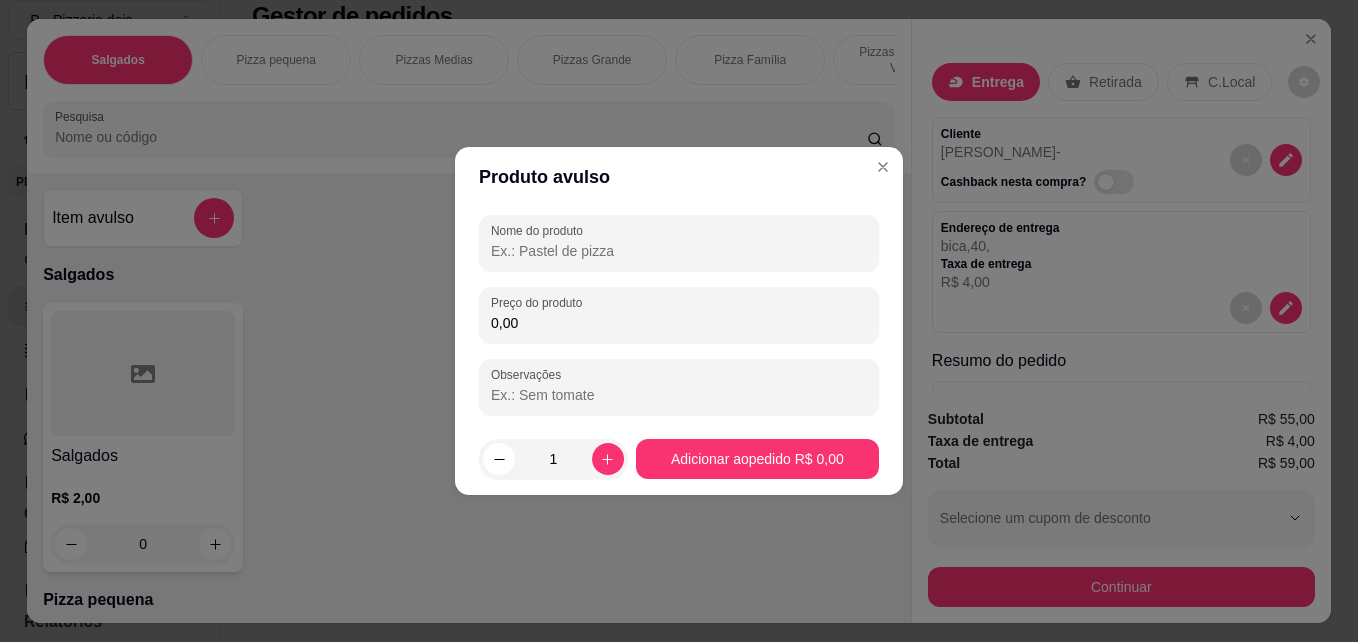 click on "0,00" at bounding box center [679, 323] 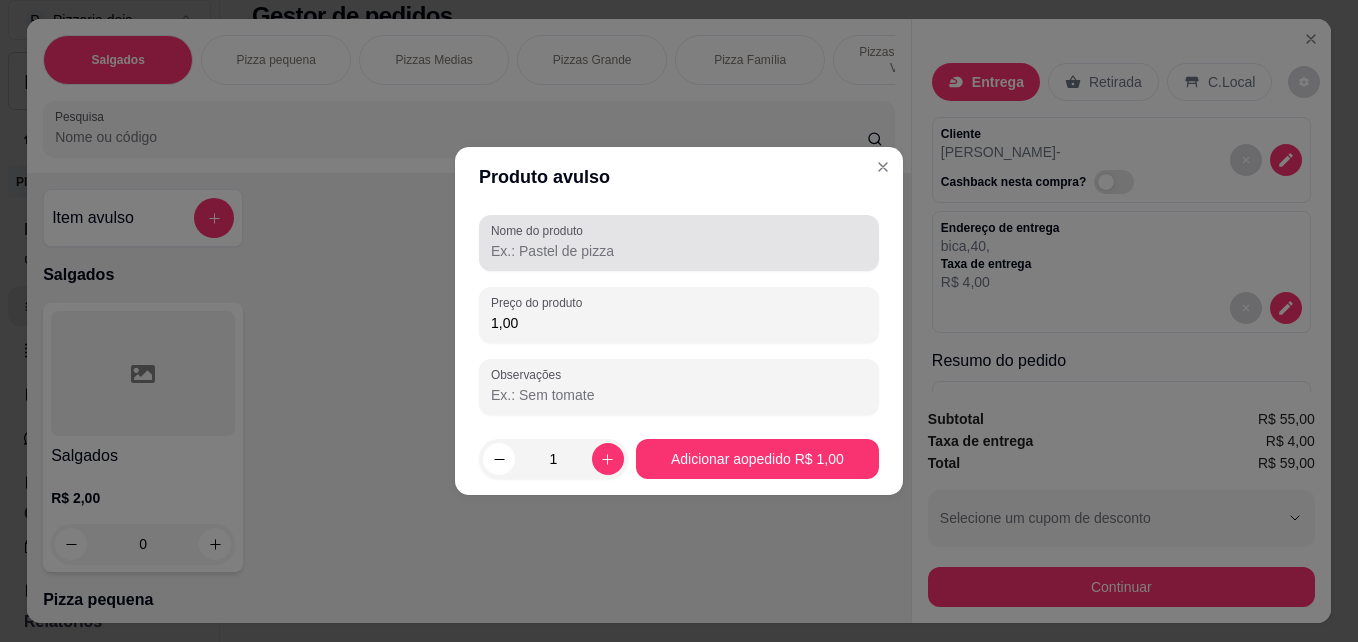 type on "1,00" 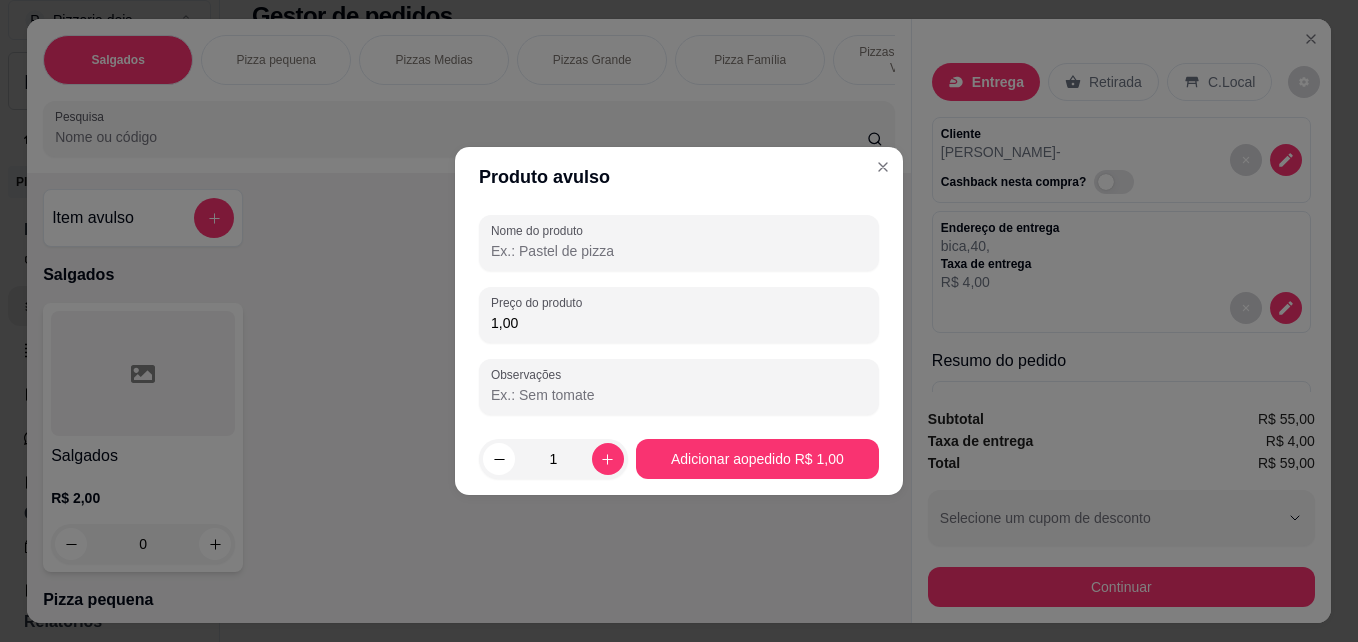 click on "Nome do produto" at bounding box center (679, 251) 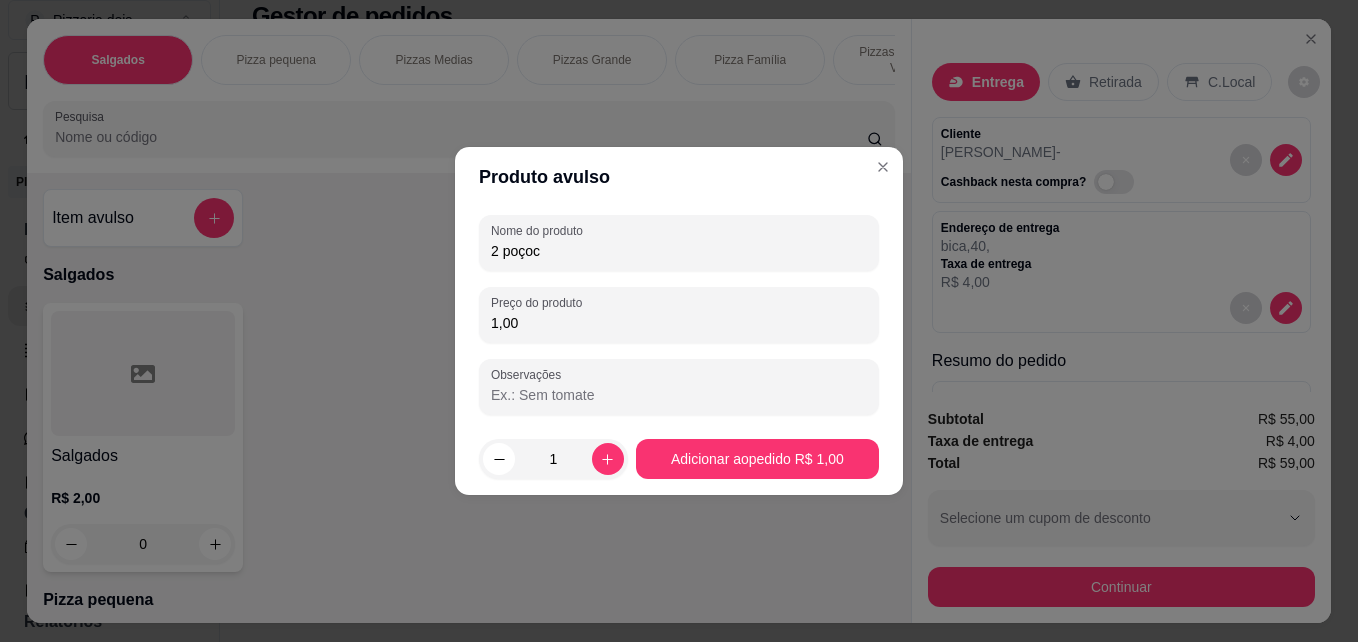 type on "2 poçoca" 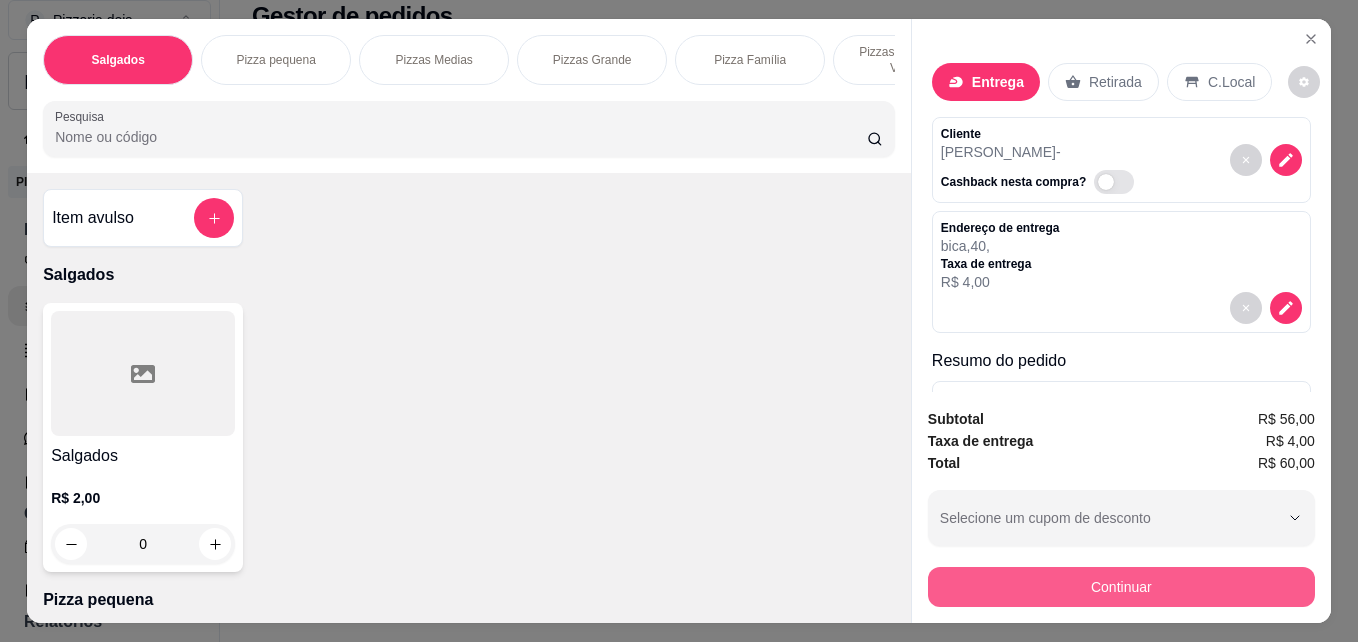 click on "Continuar" at bounding box center [1121, 587] 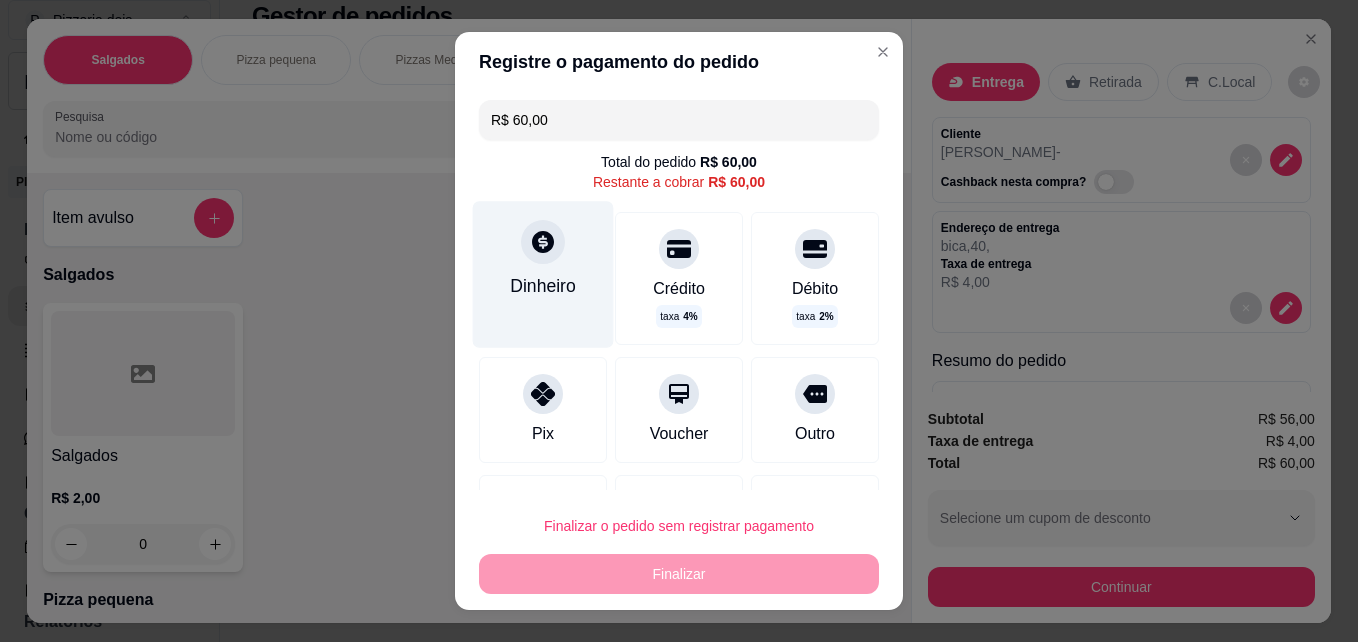click on "Dinheiro" at bounding box center (543, 274) 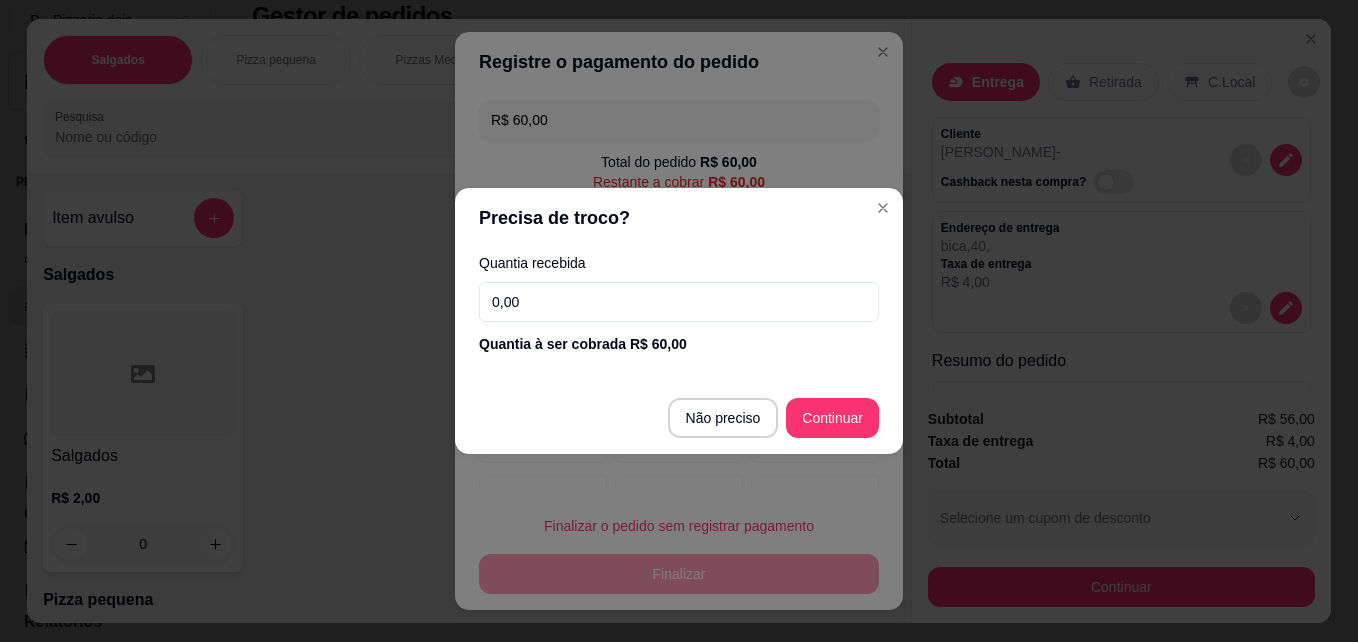 click on "0,00" at bounding box center (679, 302) 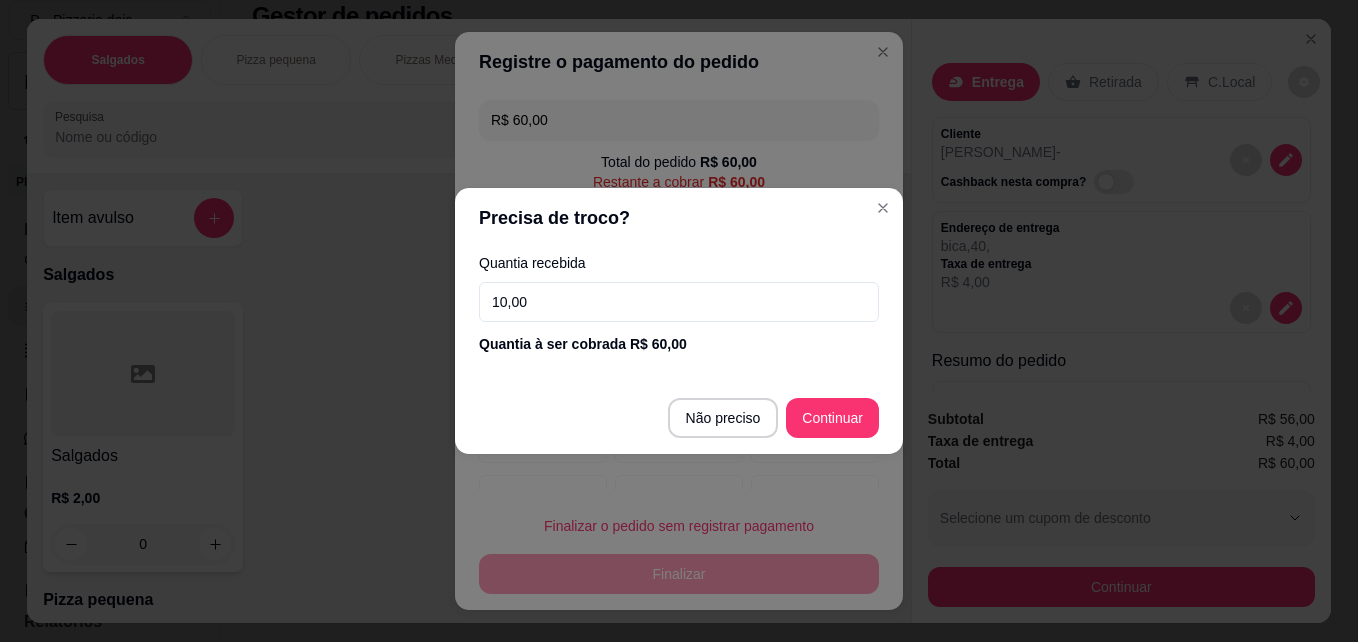 type on "100,00" 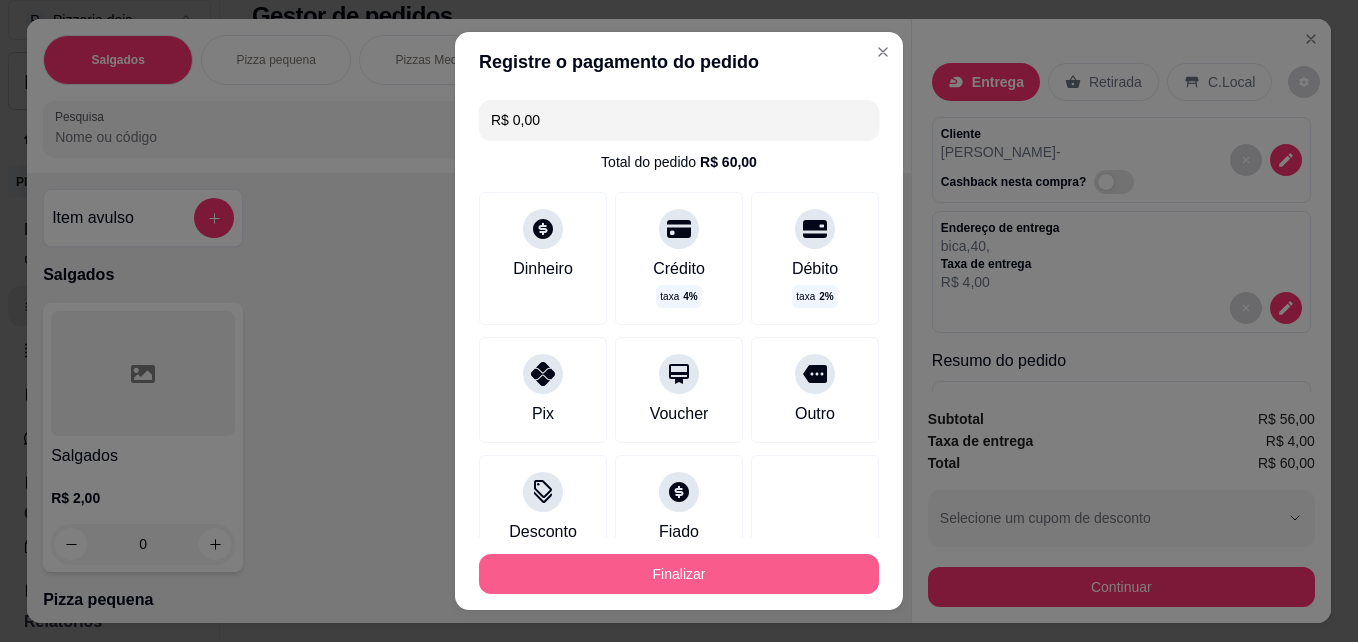 click on "Finalizar" at bounding box center [679, 574] 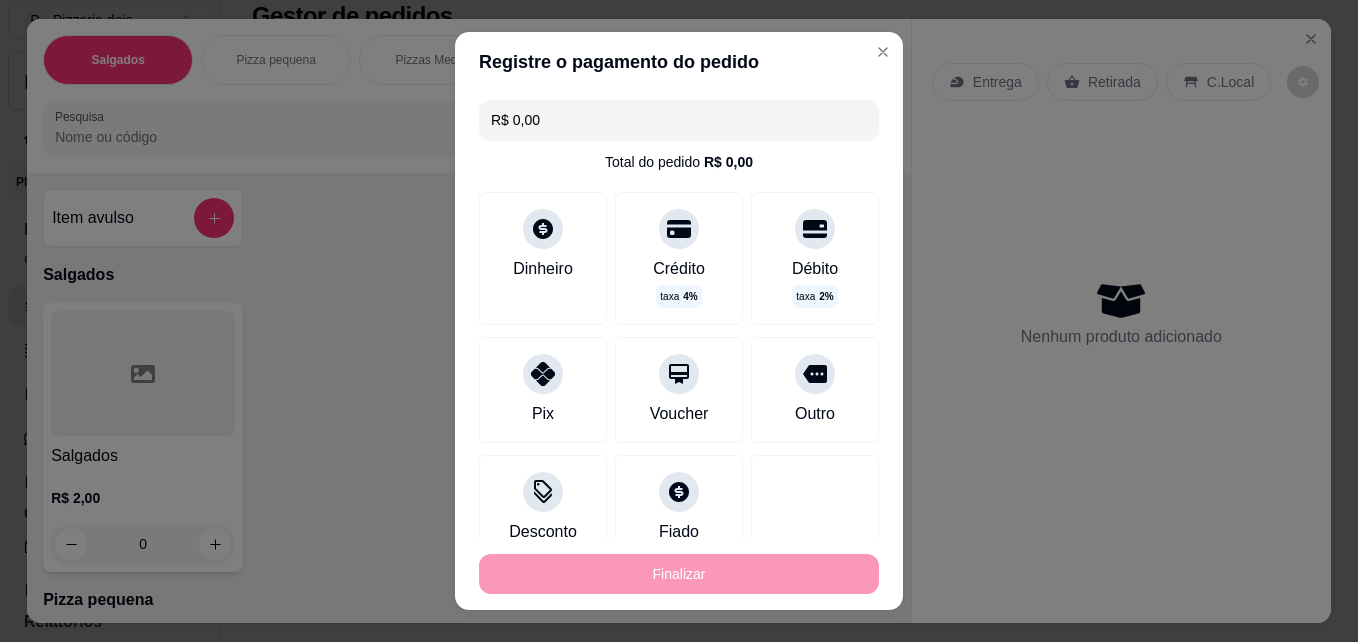 type on "-R$ 60,00" 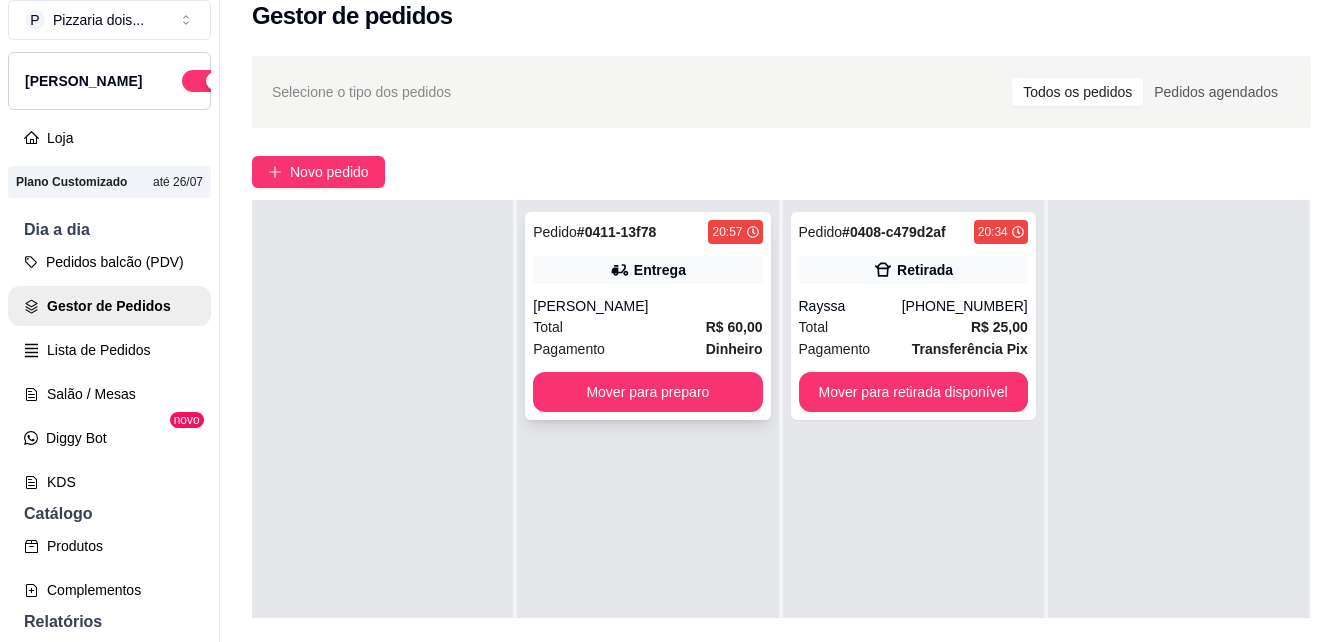 click on "Pedido  # 0411-13f78 20:57 Entrega Rafael  Total R$ 60,00 Pagamento Dinheiro Mover para preparo" at bounding box center (647, 316) 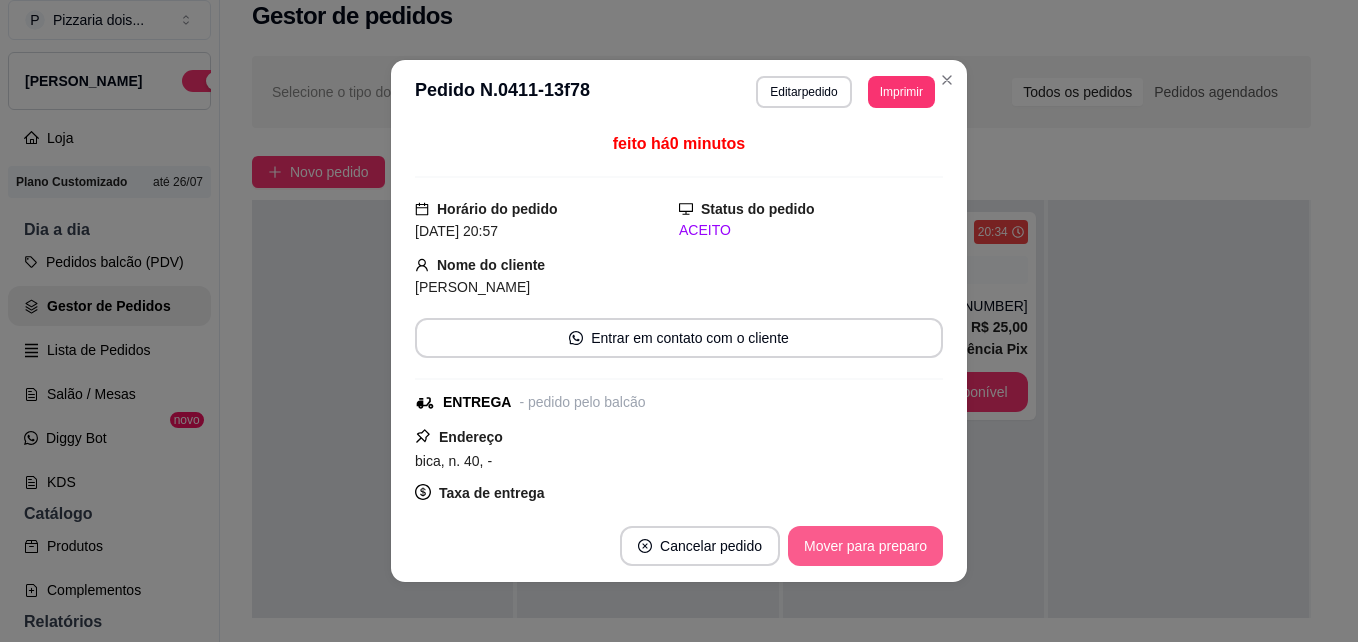 click on "Mover para preparo" at bounding box center (865, 546) 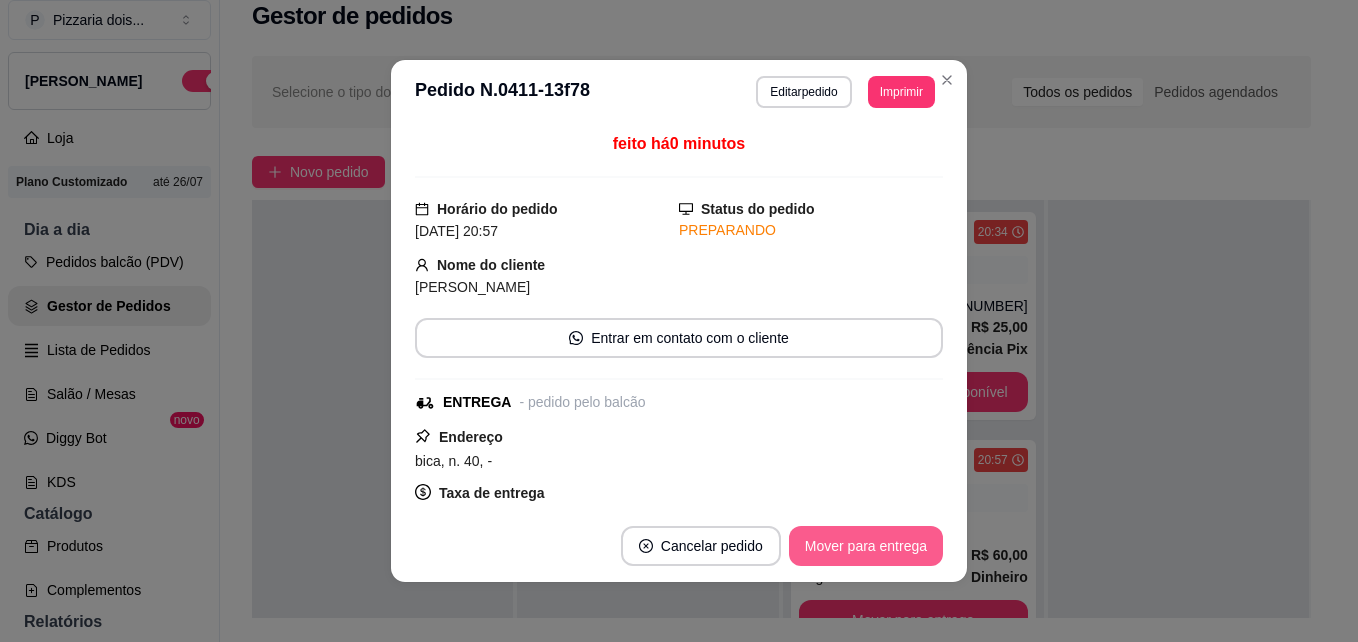click on "Mover para entrega" at bounding box center (866, 546) 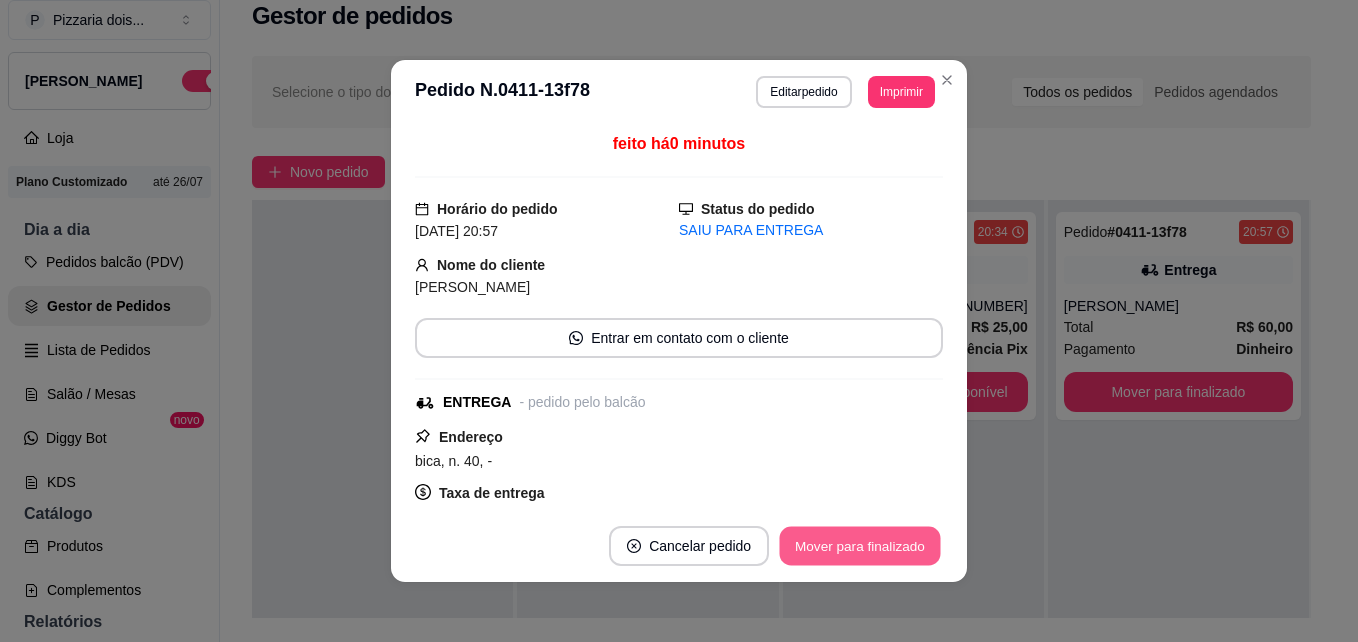 click on "Mover para finalizado" at bounding box center (860, 546) 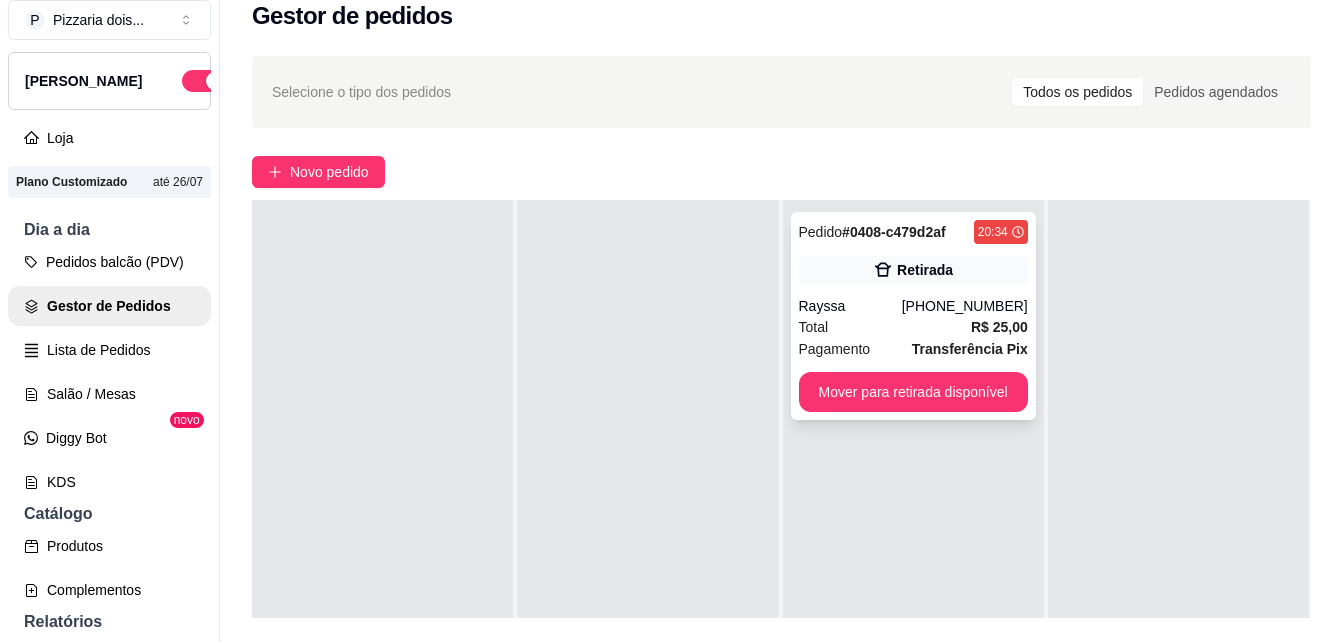 click on "R$ 25,00" at bounding box center [999, 327] 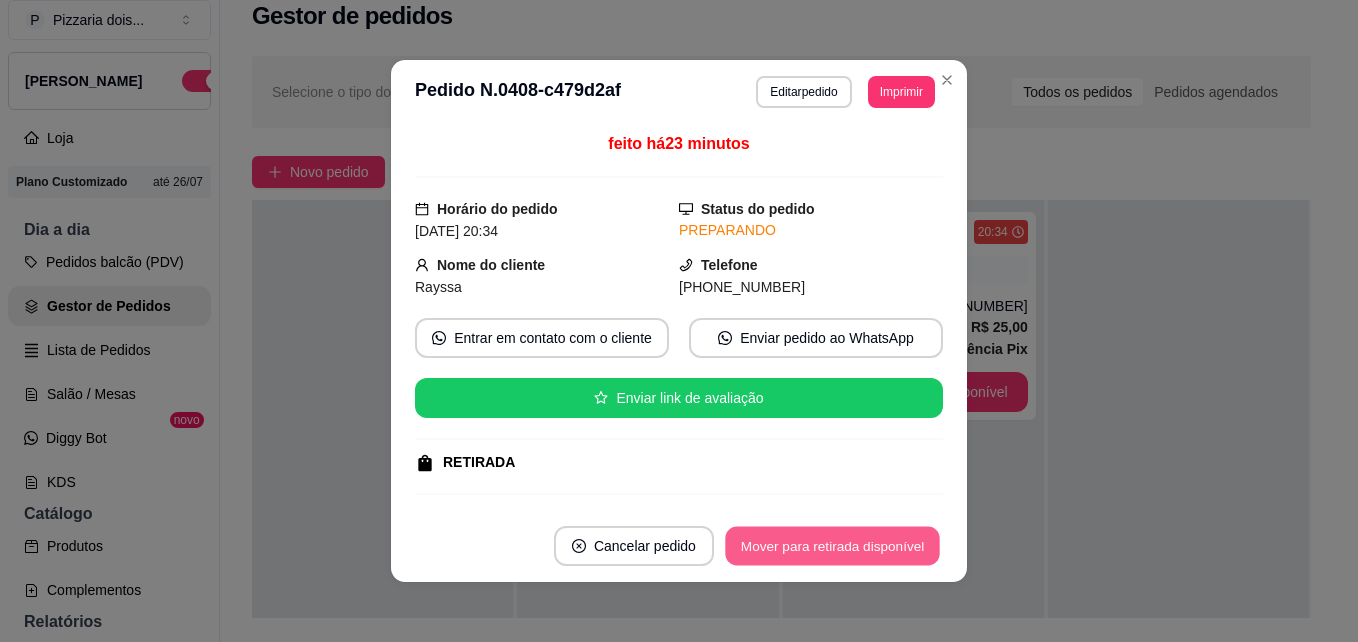 click on "Mover para retirada disponível" at bounding box center (832, 546) 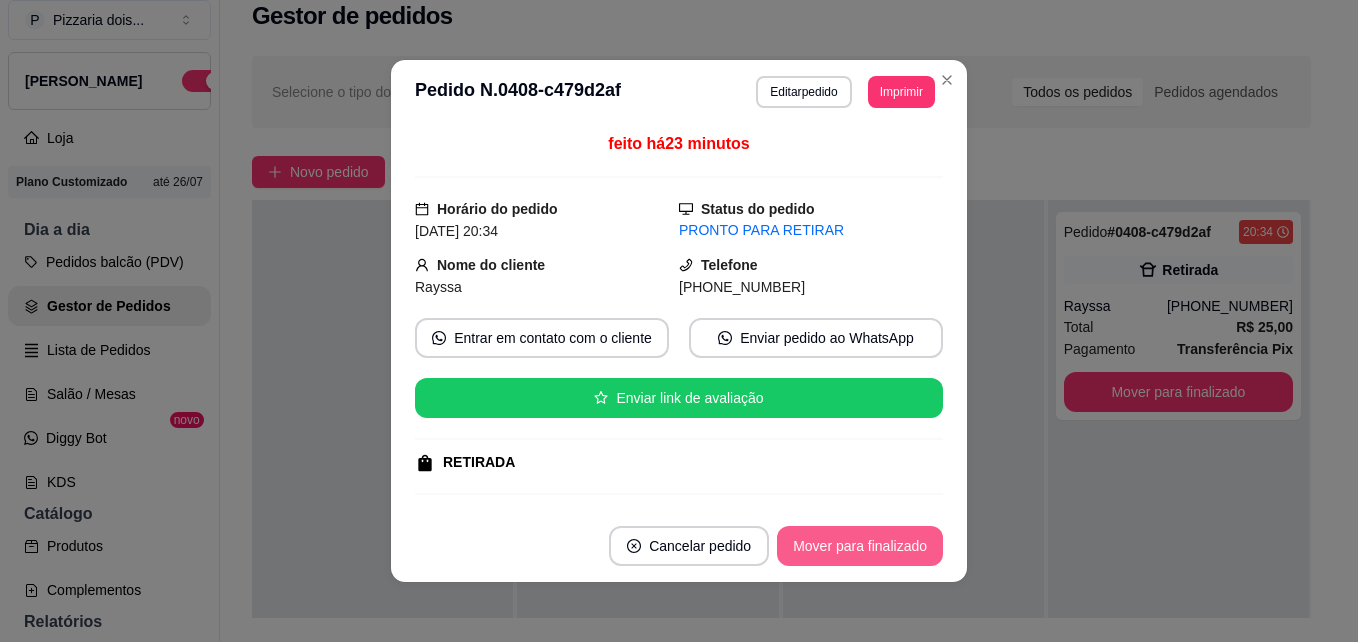 click on "Mover para finalizado" at bounding box center [860, 546] 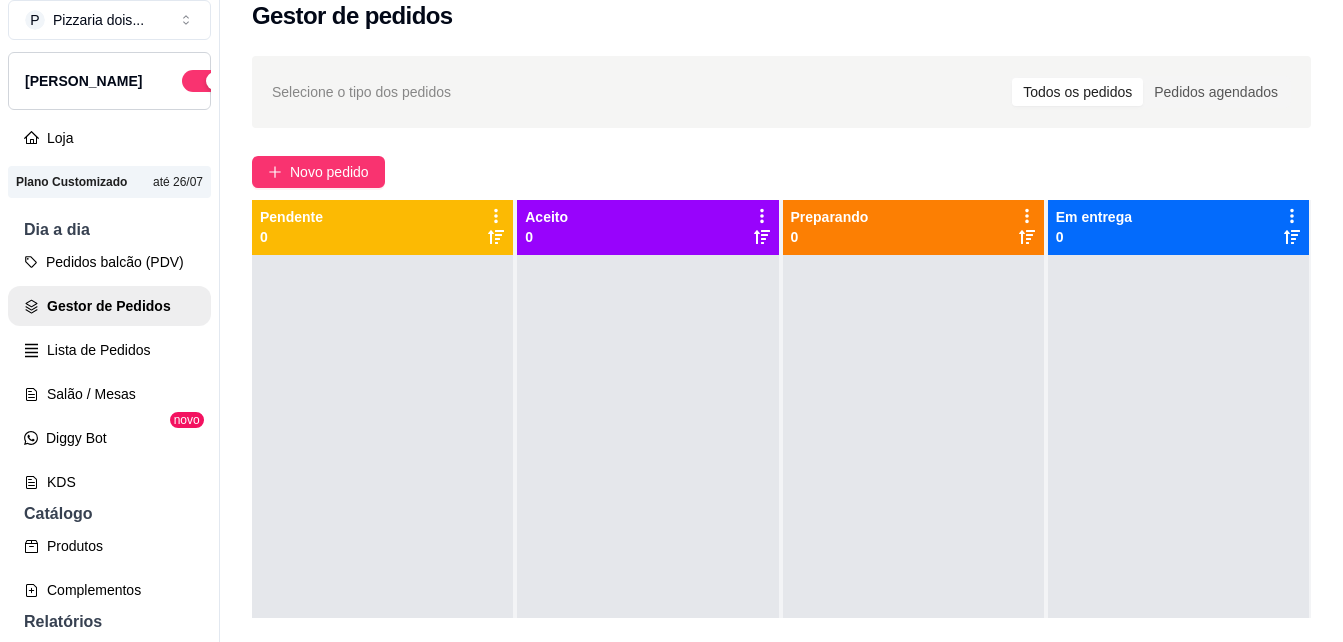 scroll, scrollTop: 0, scrollLeft: 0, axis: both 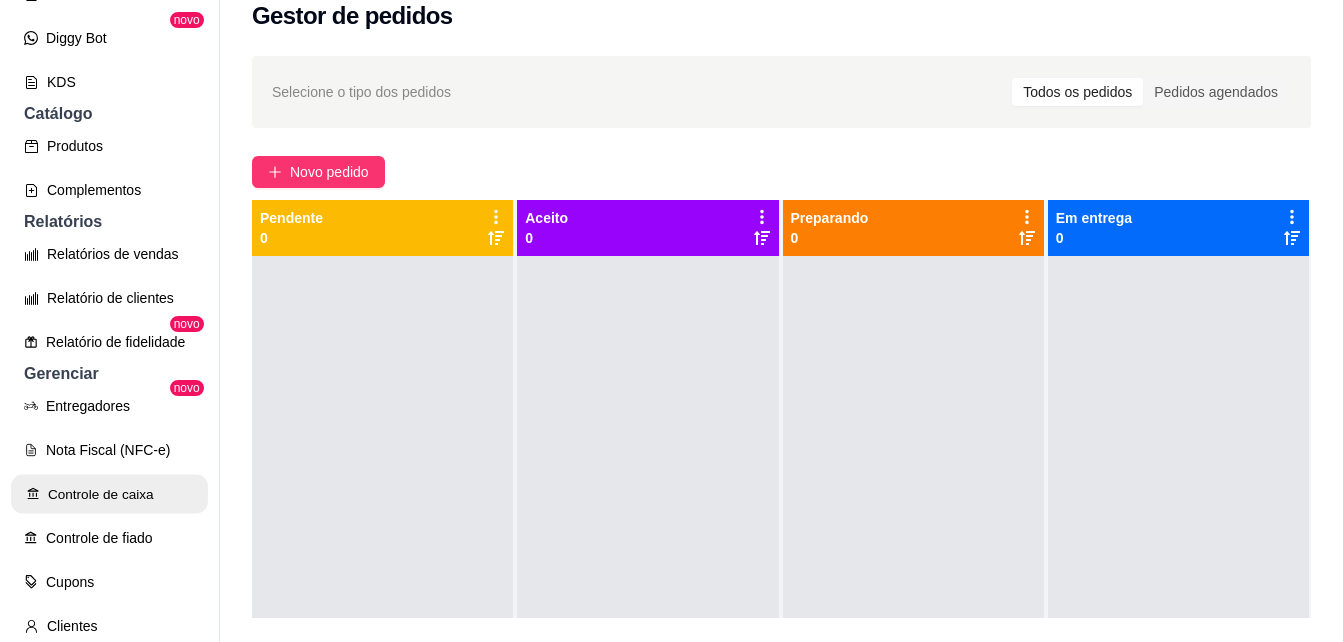 click on "Controle de caixa" at bounding box center [109, 494] 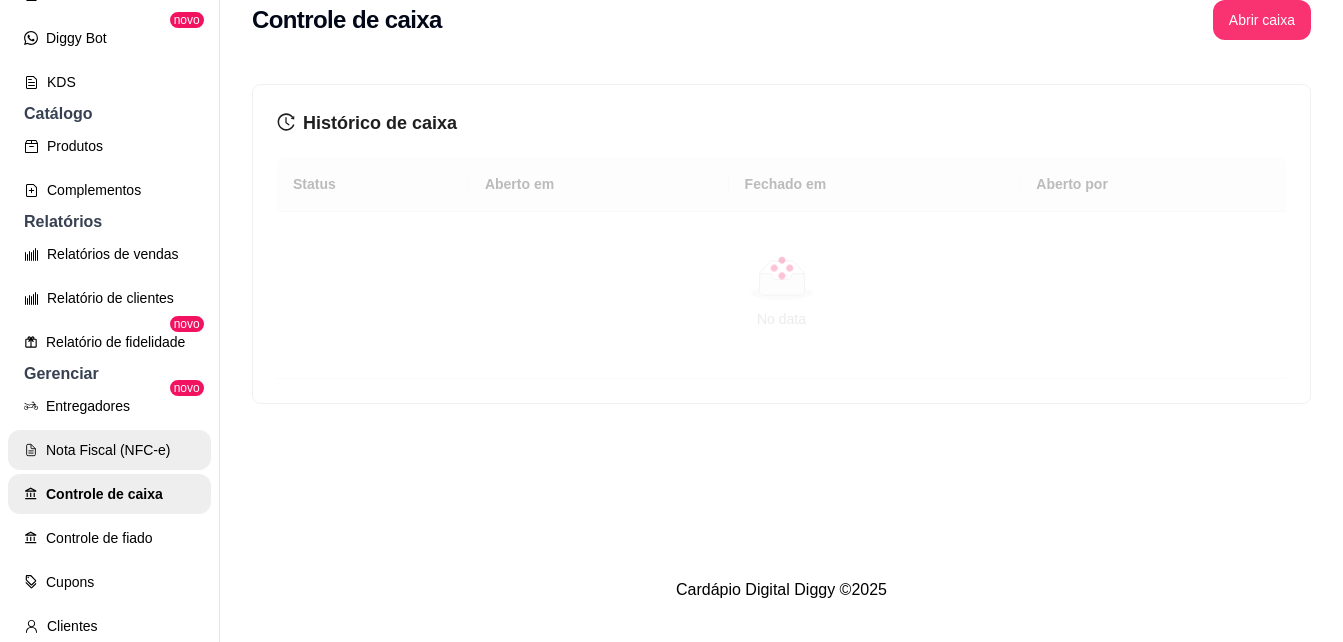 scroll, scrollTop: 0, scrollLeft: 0, axis: both 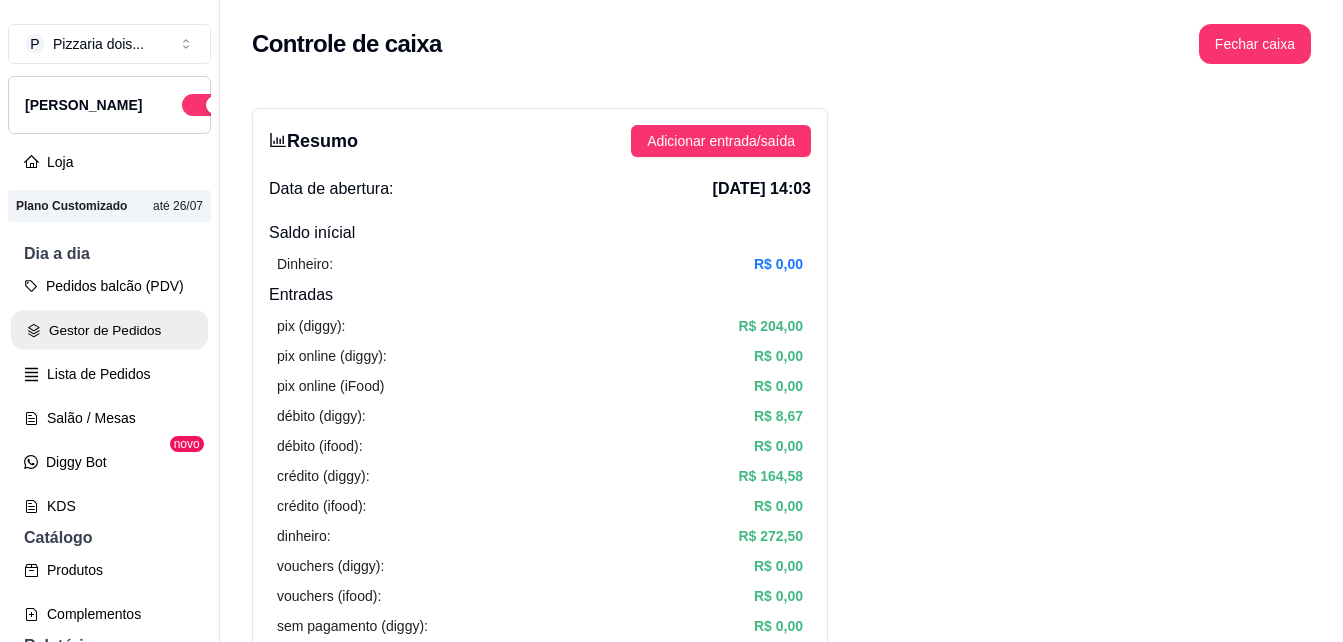 click on "Gestor de Pedidos" at bounding box center [109, 330] 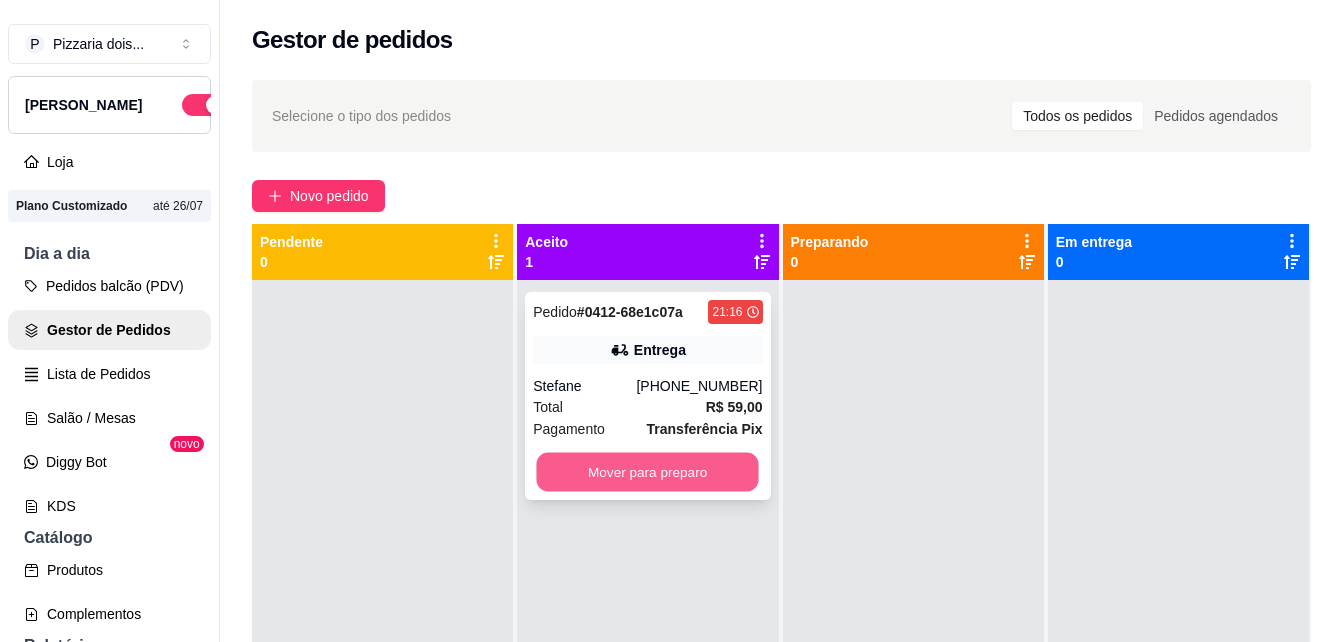 click on "Mover para preparo" at bounding box center (648, 472) 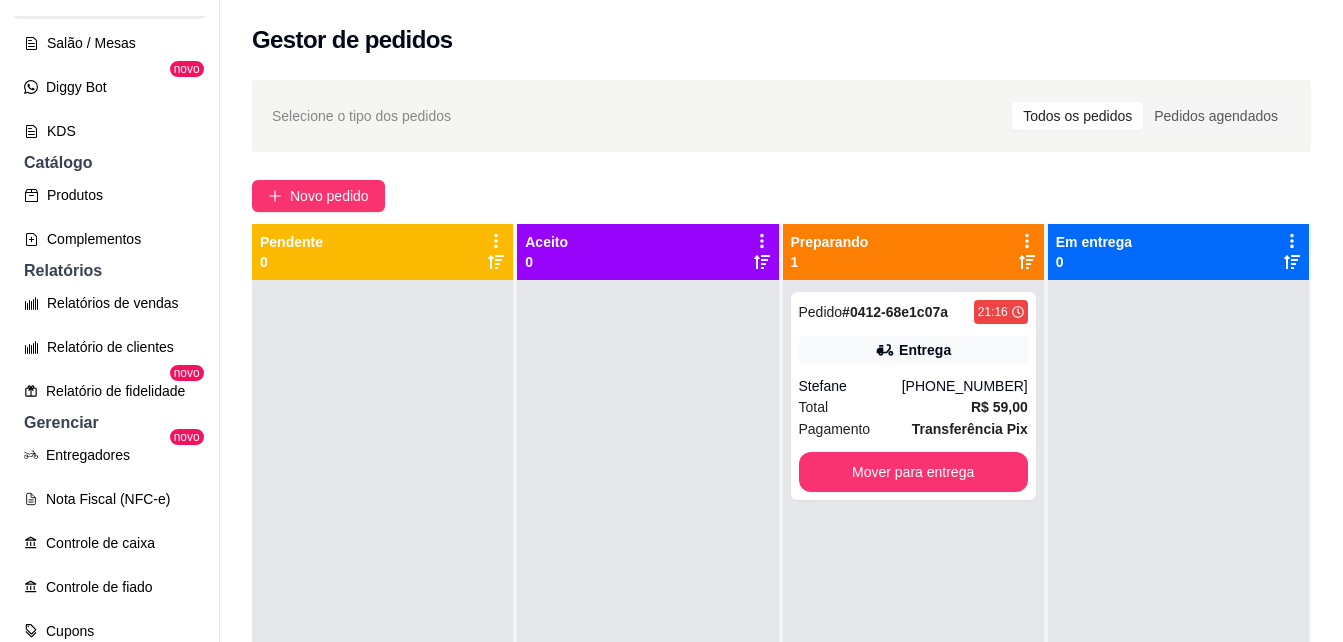 scroll, scrollTop: 500, scrollLeft: 0, axis: vertical 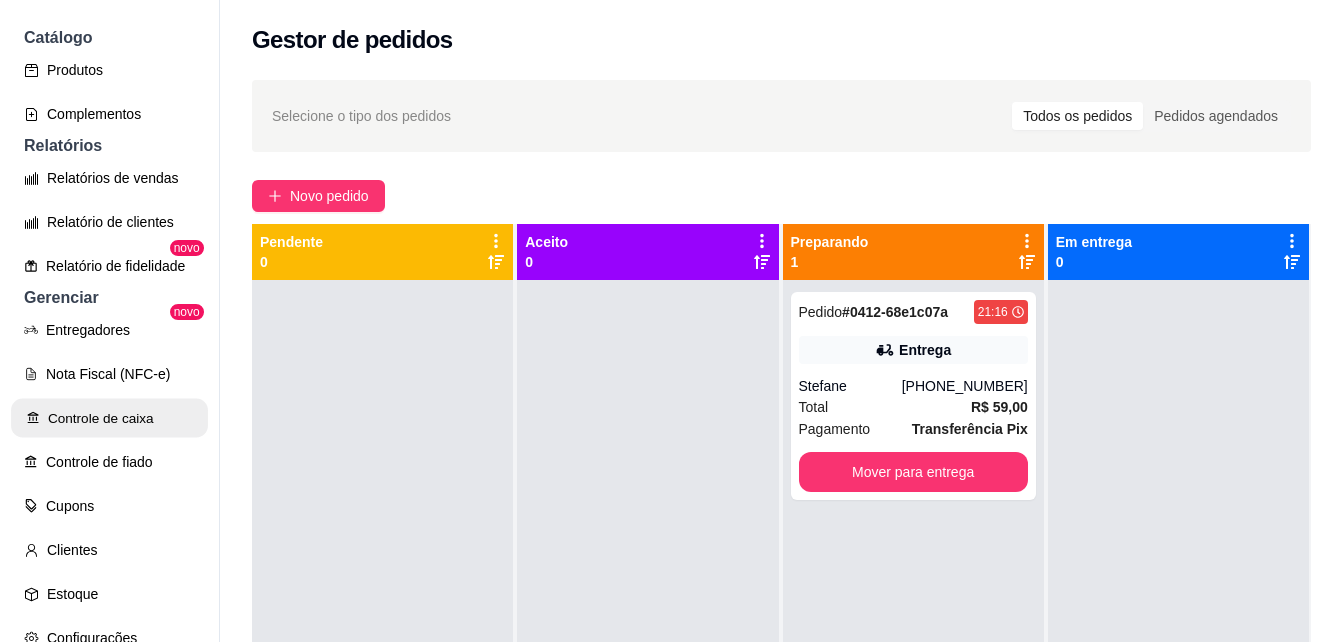 click on "Controle de caixa" at bounding box center (109, 418) 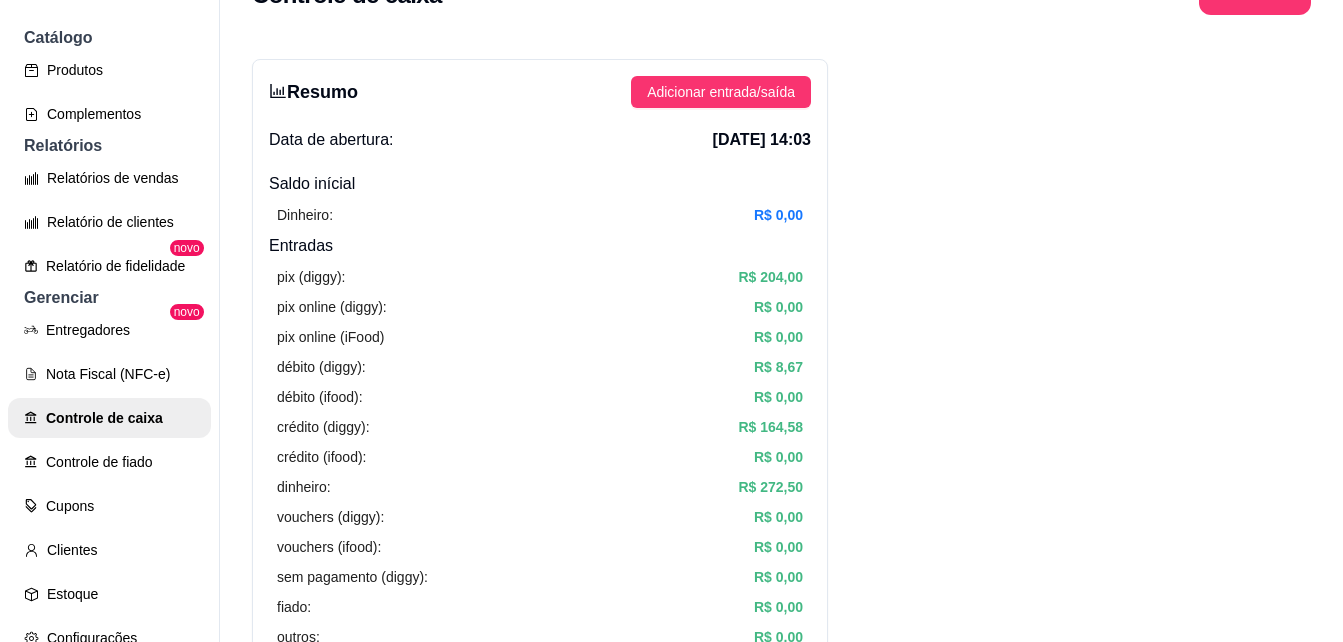 scroll, scrollTop: 0, scrollLeft: 0, axis: both 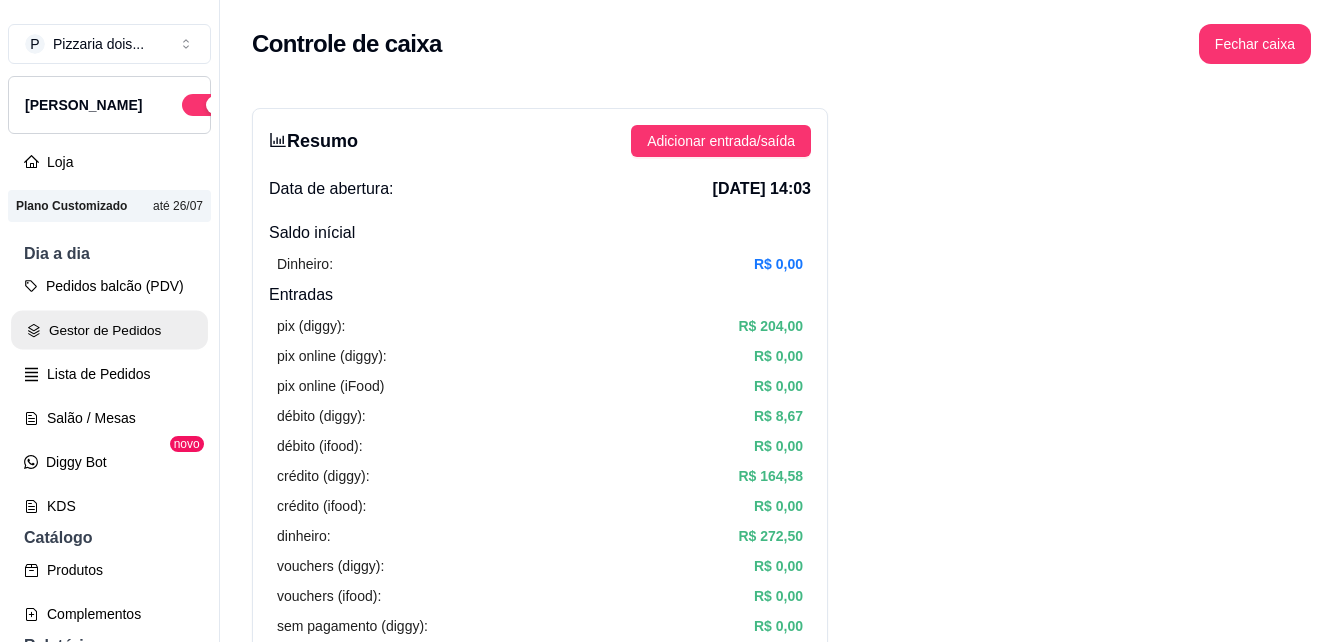click on "Gestor de Pedidos" at bounding box center (109, 330) 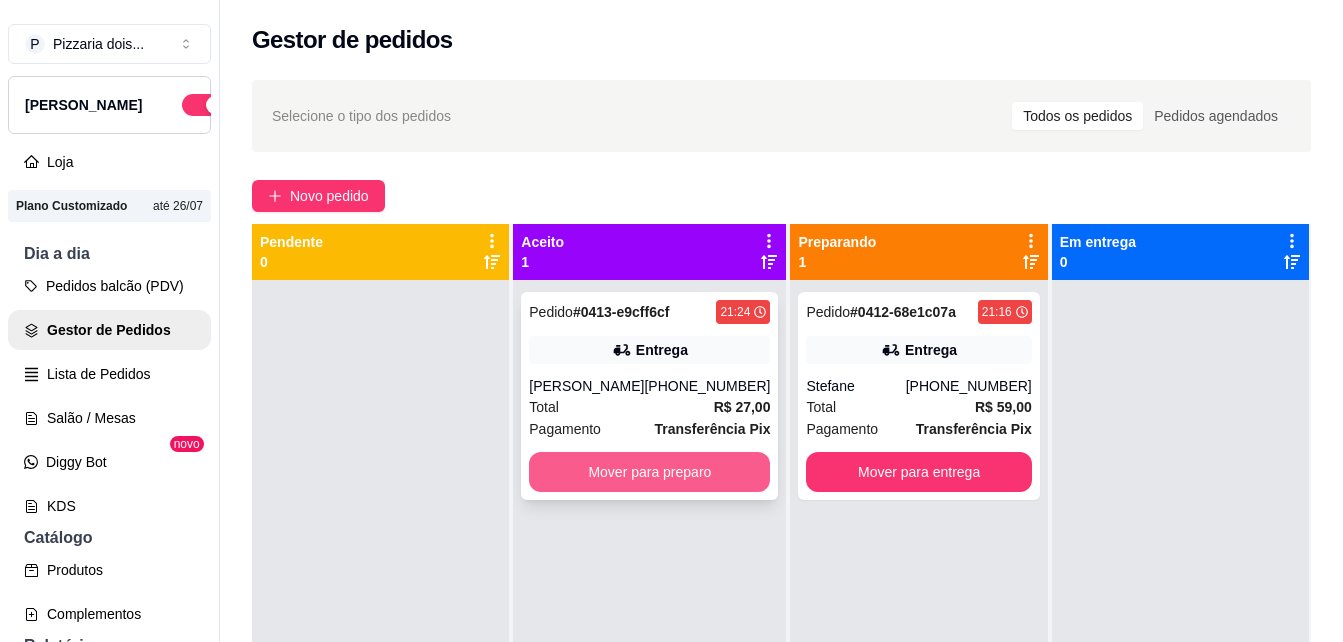 click on "Mover para preparo" at bounding box center [649, 472] 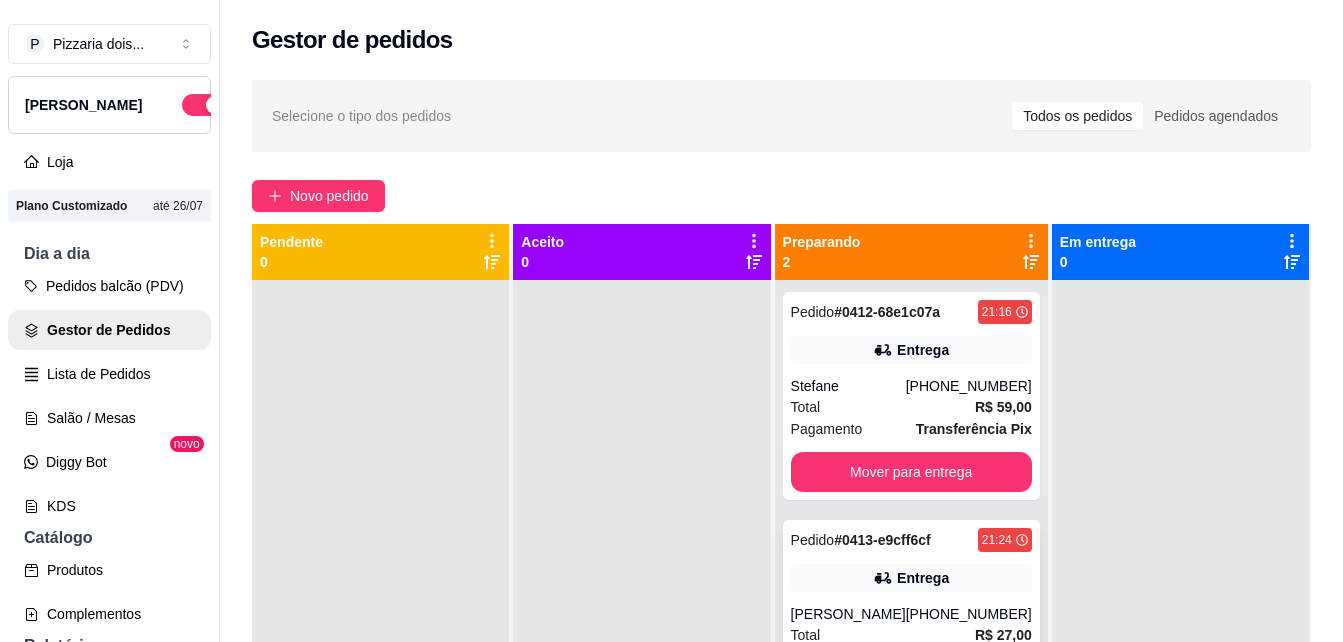 scroll, scrollTop: 56, scrollLeft: 0, axis: vertical 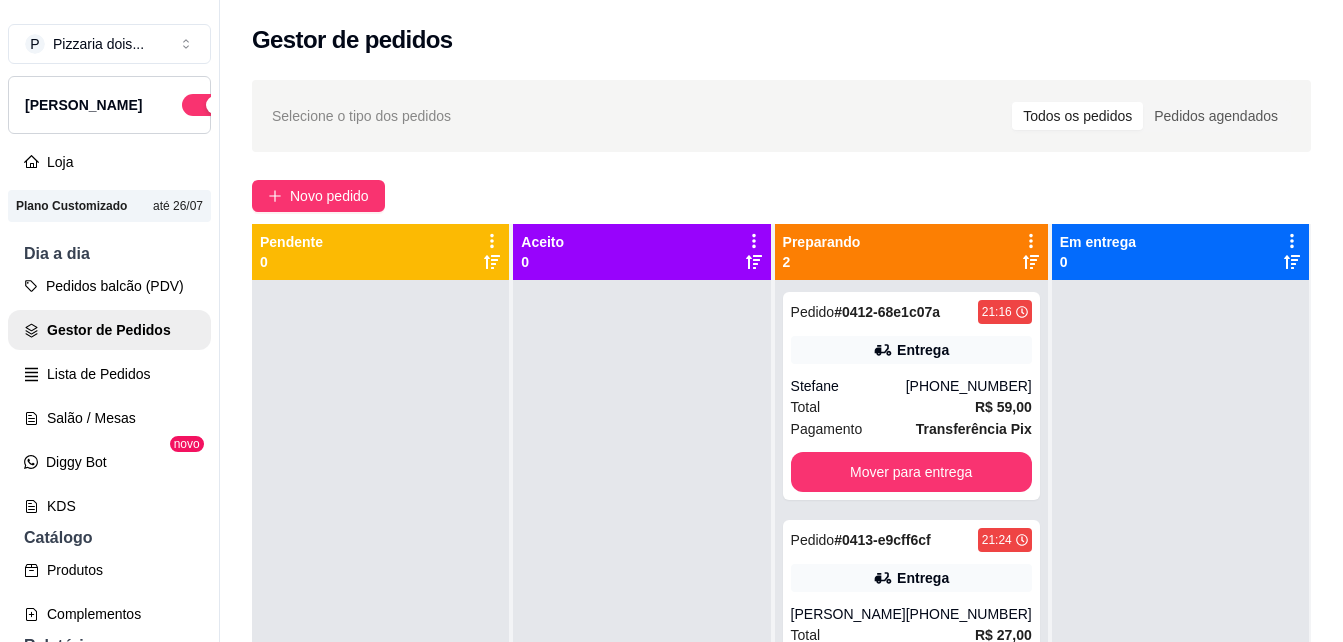 click at bounding box center [641, 601] 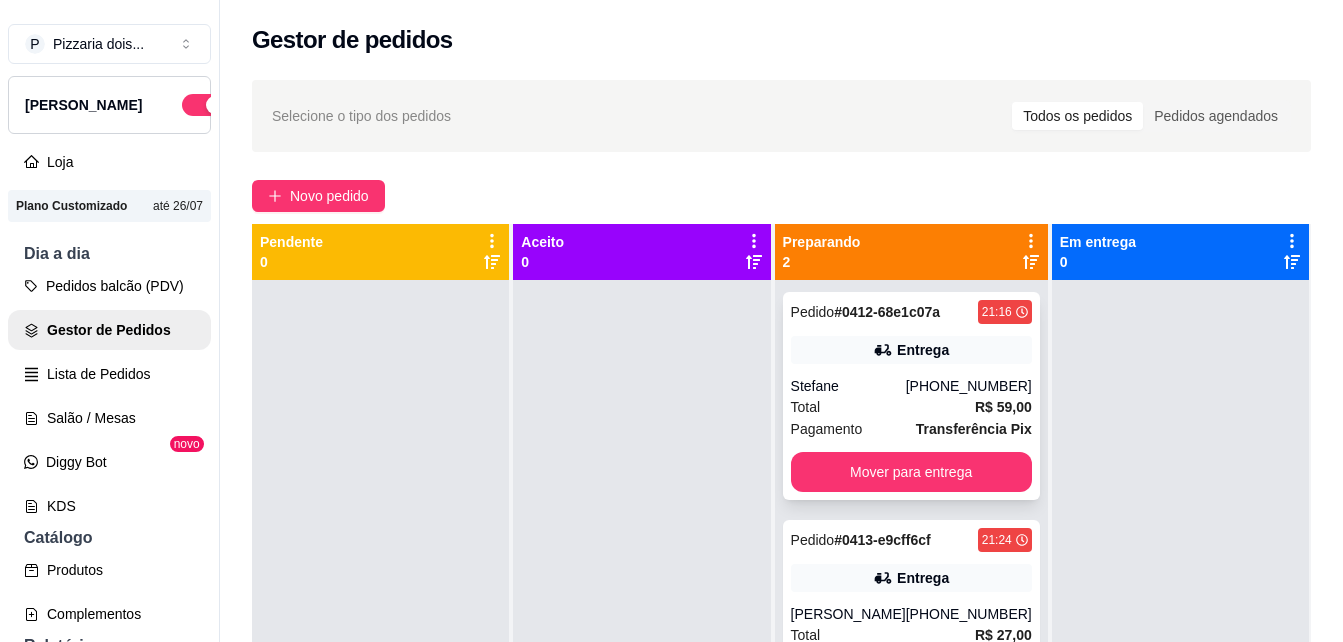 scroll, scrollTop: 56, scrollLeft: 0, axis: vertical 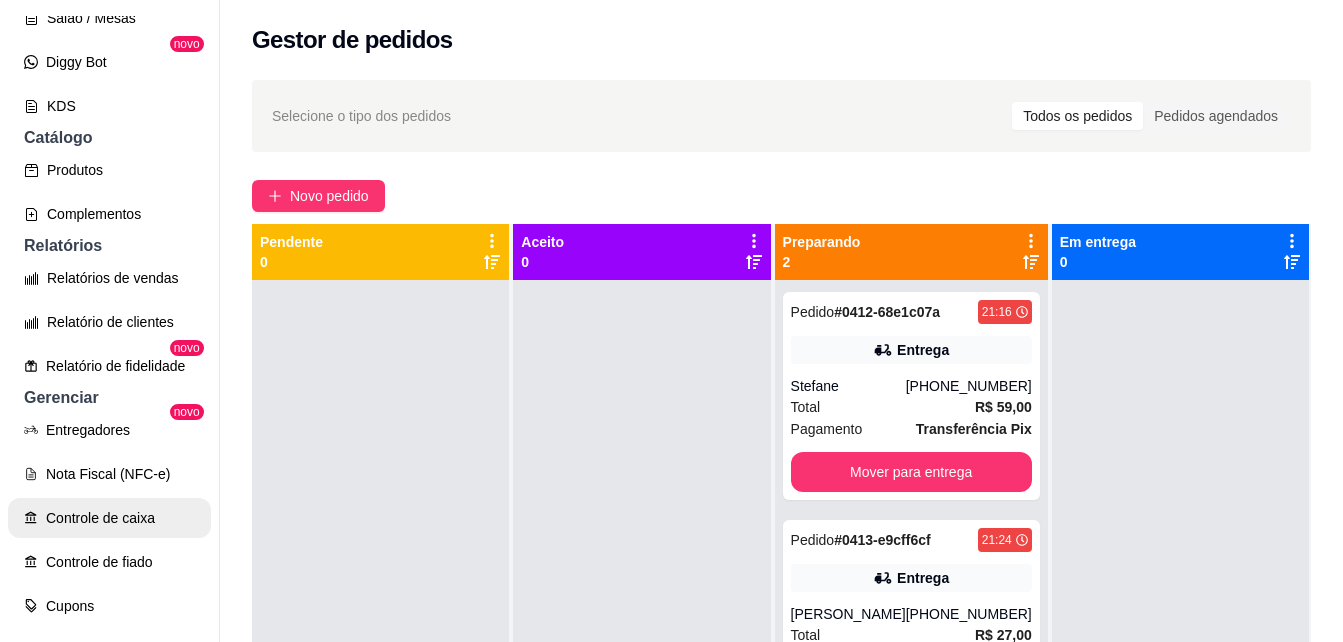 click on "Controle de caixa" at bounding box center (109, 518) 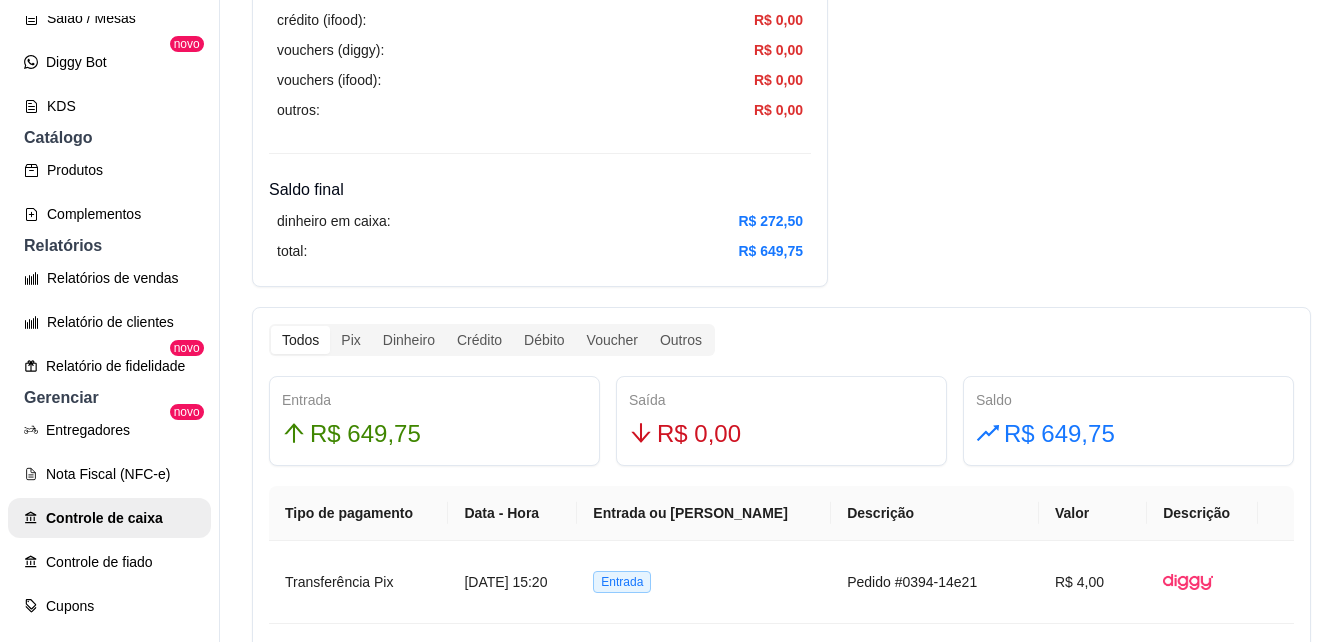 scroll, scrollTop: 900, scrollLeft: 0, axis: vertical 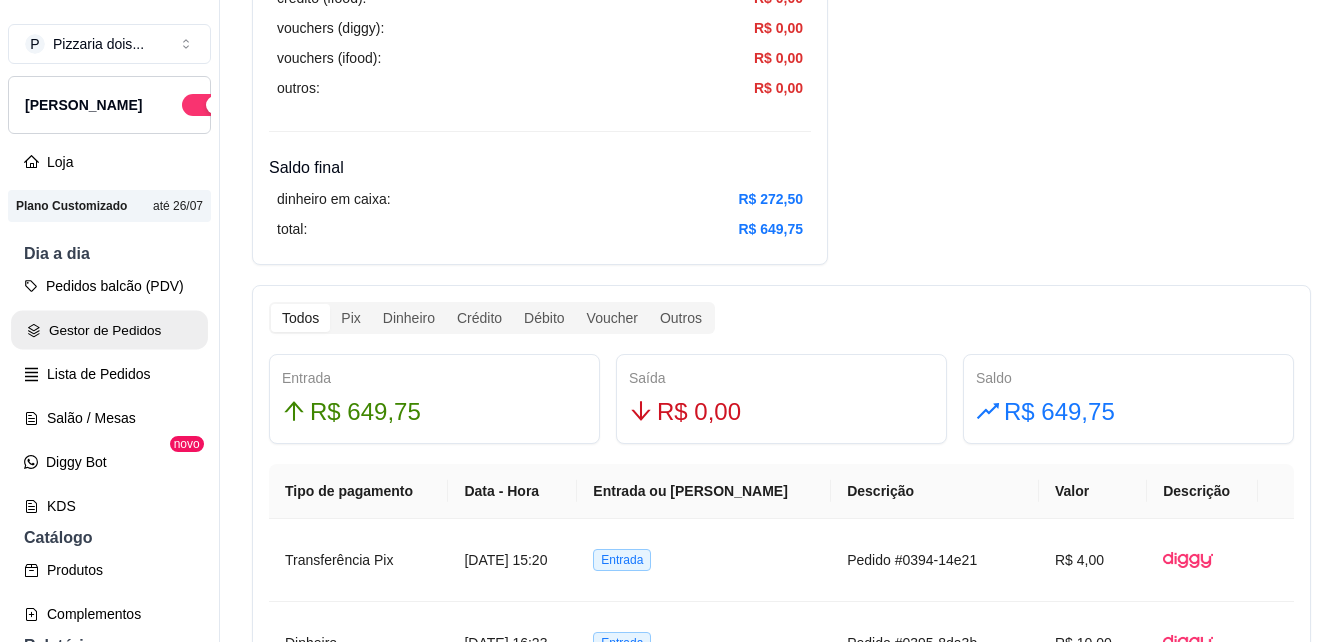 click on "Gestor de Pedidos" at bounding box center [109, 330] 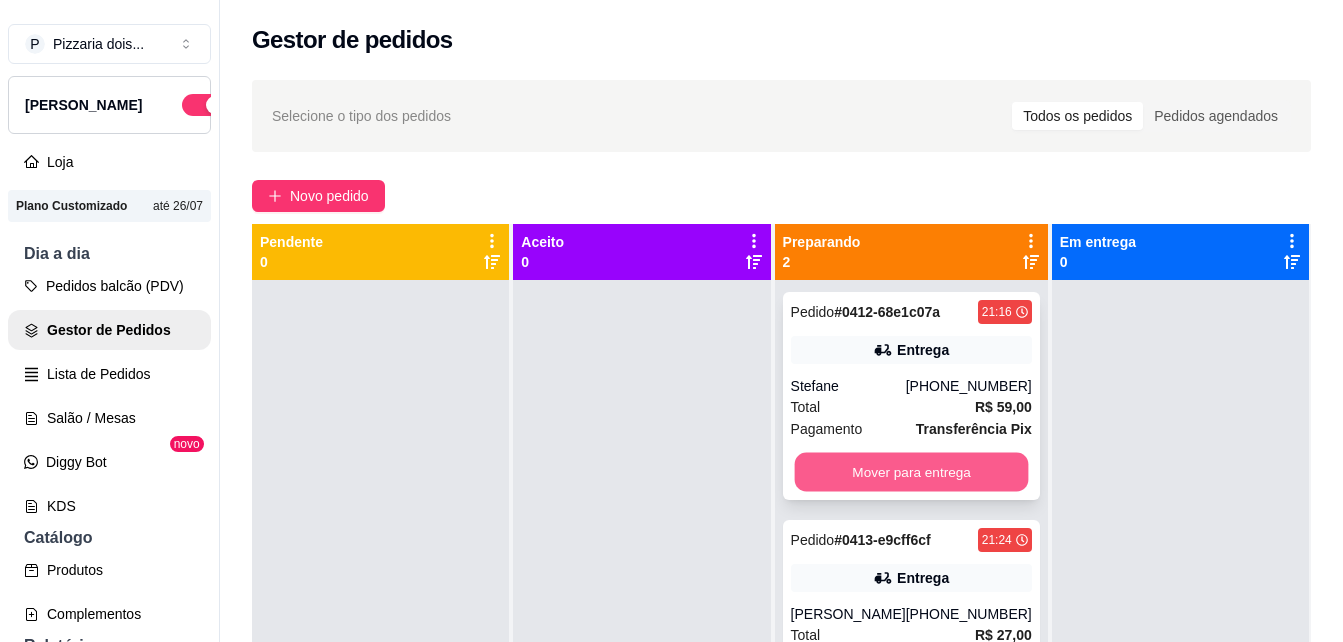 click on "Mover para entrega" at bounding box center [911, 472] 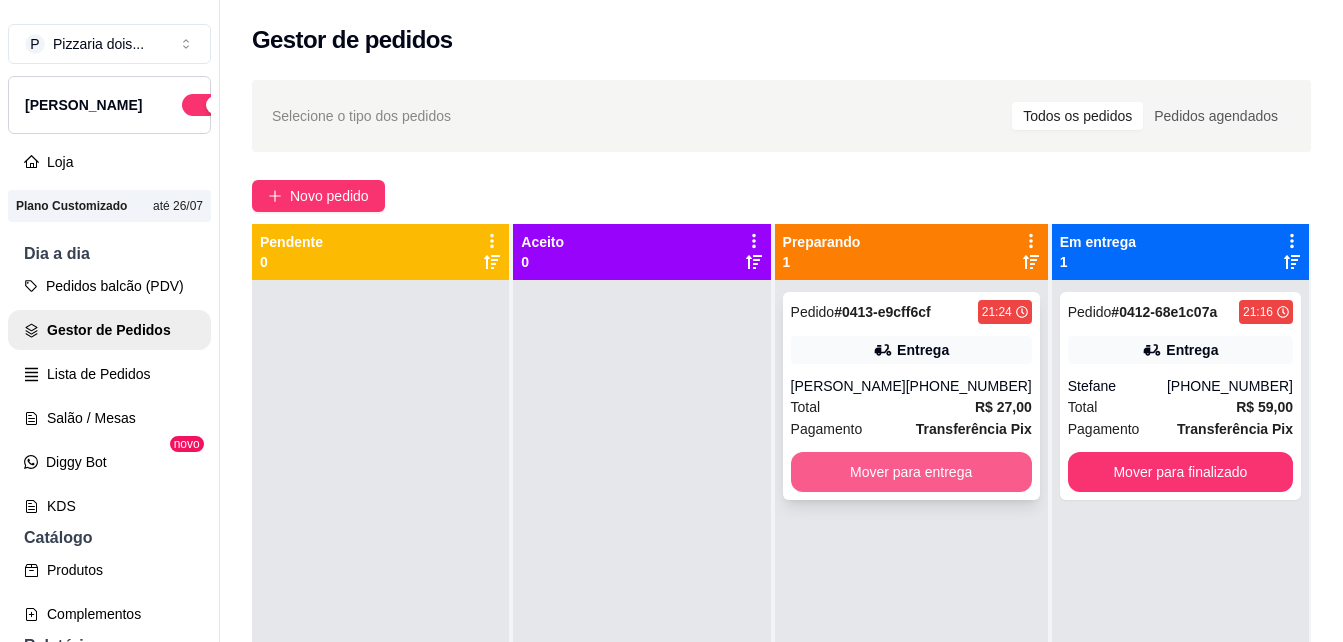 click on "Mover para entrega" at bounding box center (911, 472) 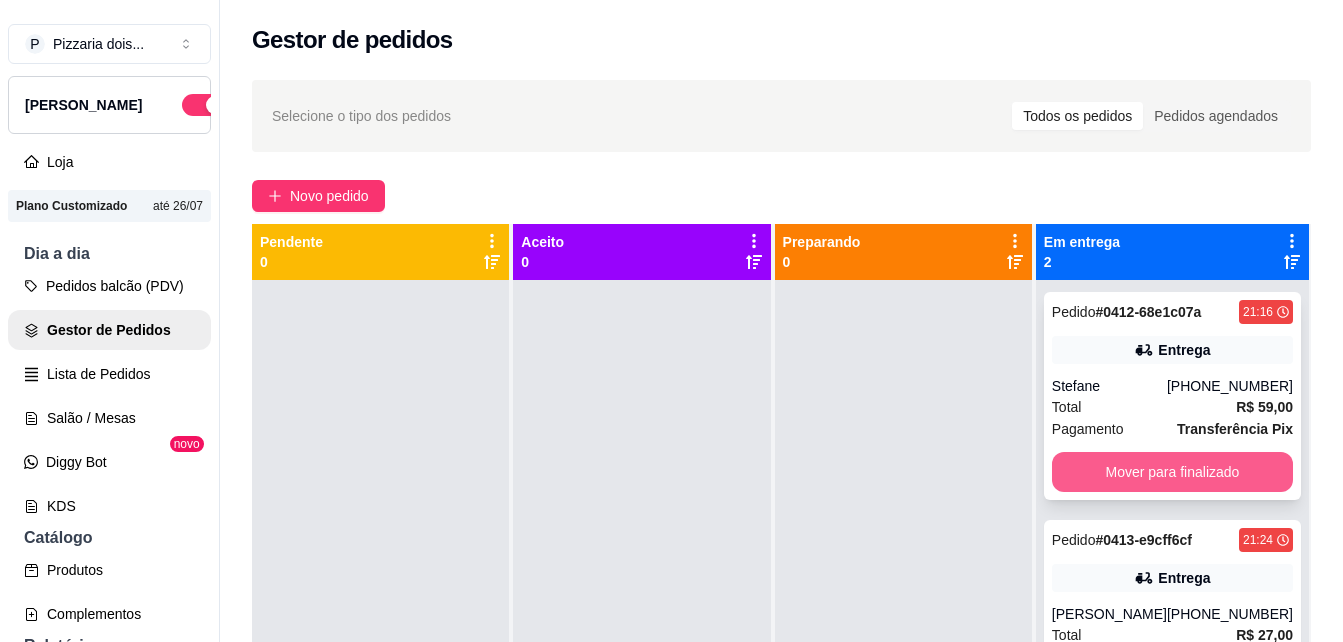 click on "Mover para finalizado" at bounding box center [1172, 472] 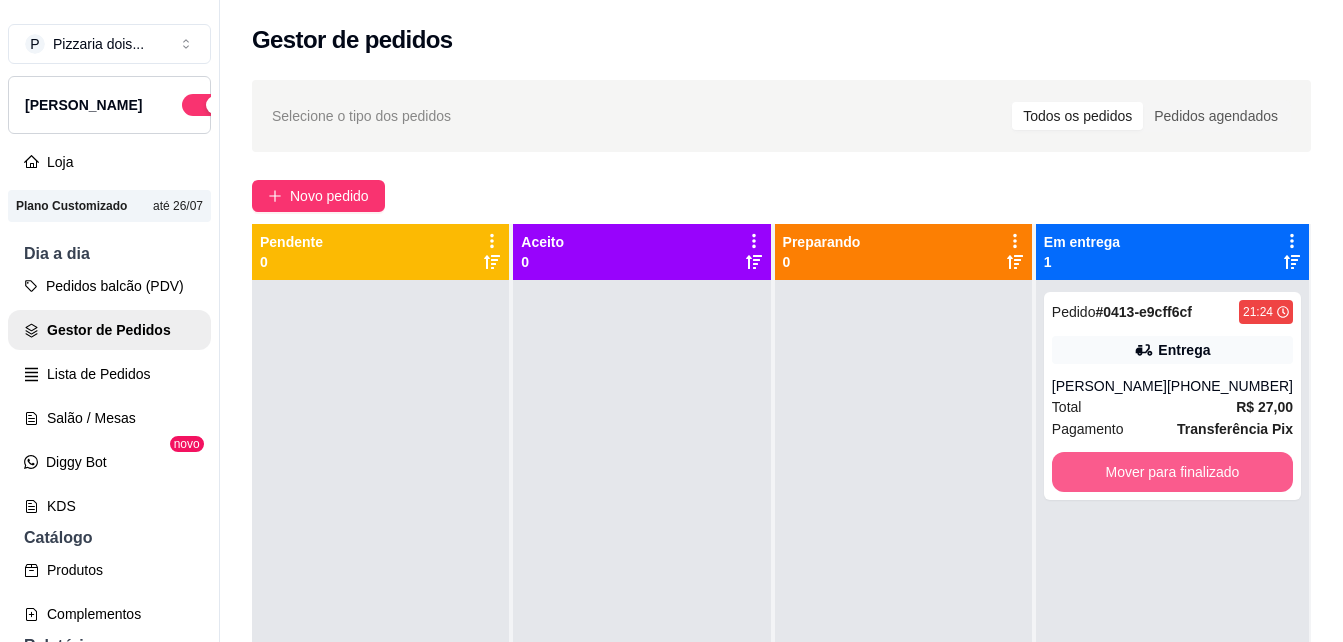click on "Mover para finalizado" at bounding box center [1172, 472] 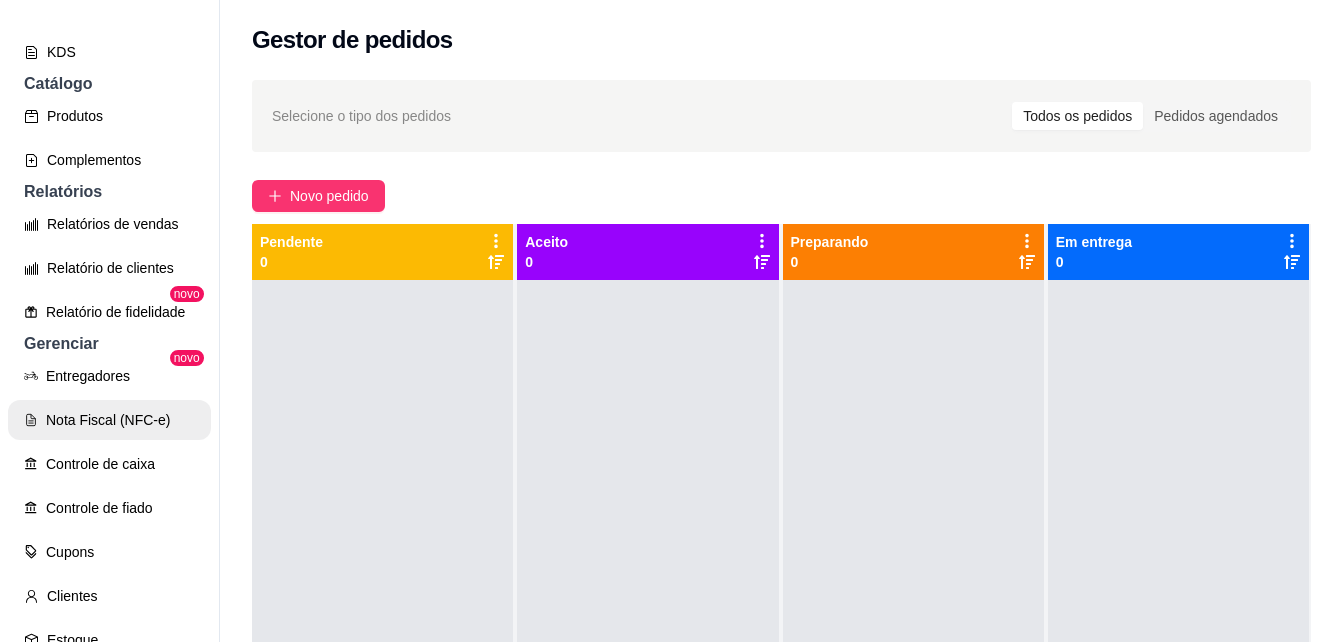 scroll, scrollTop: 500, scrollLeft: 0, axis: vertical 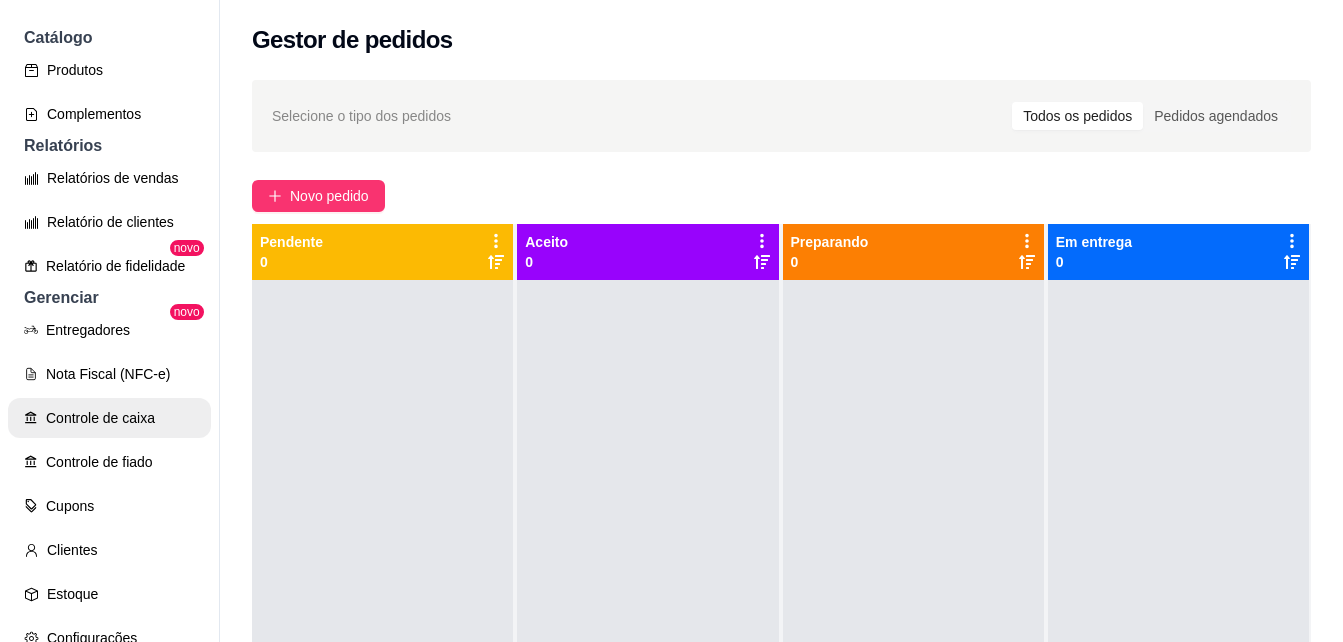 click on "Controle de caixa" at bounding box center (109, 418) 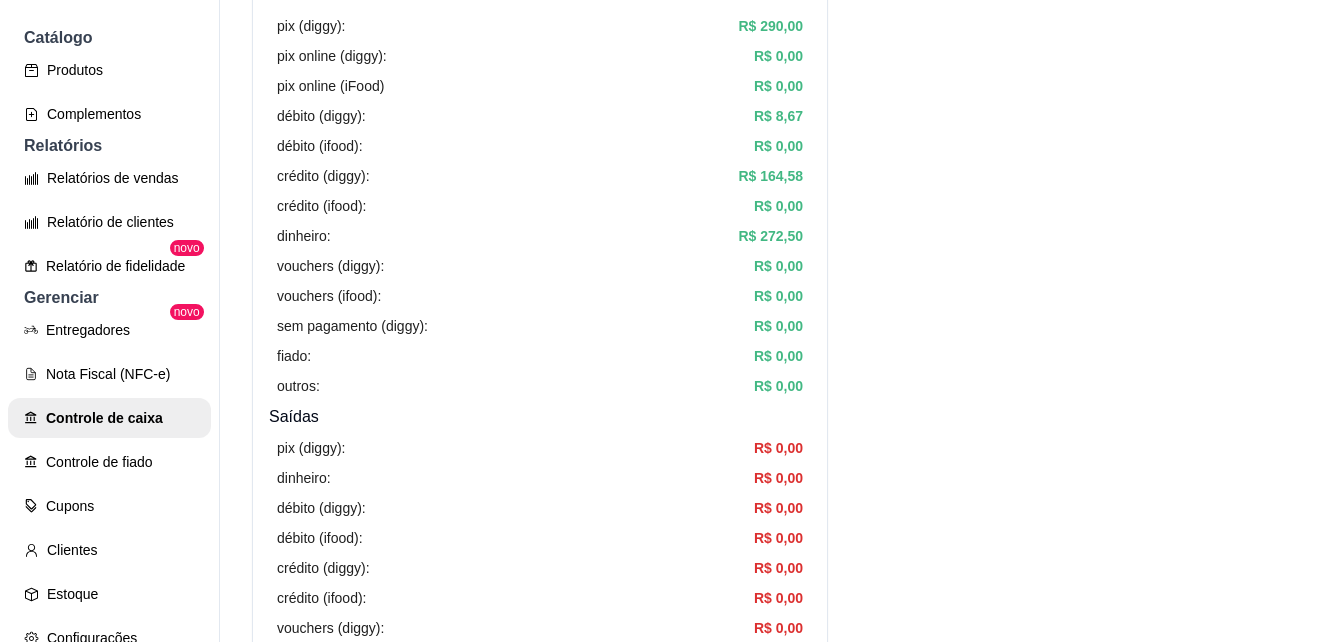 scroll, scrollTop: 0, scrollLeft: 0, axis: both 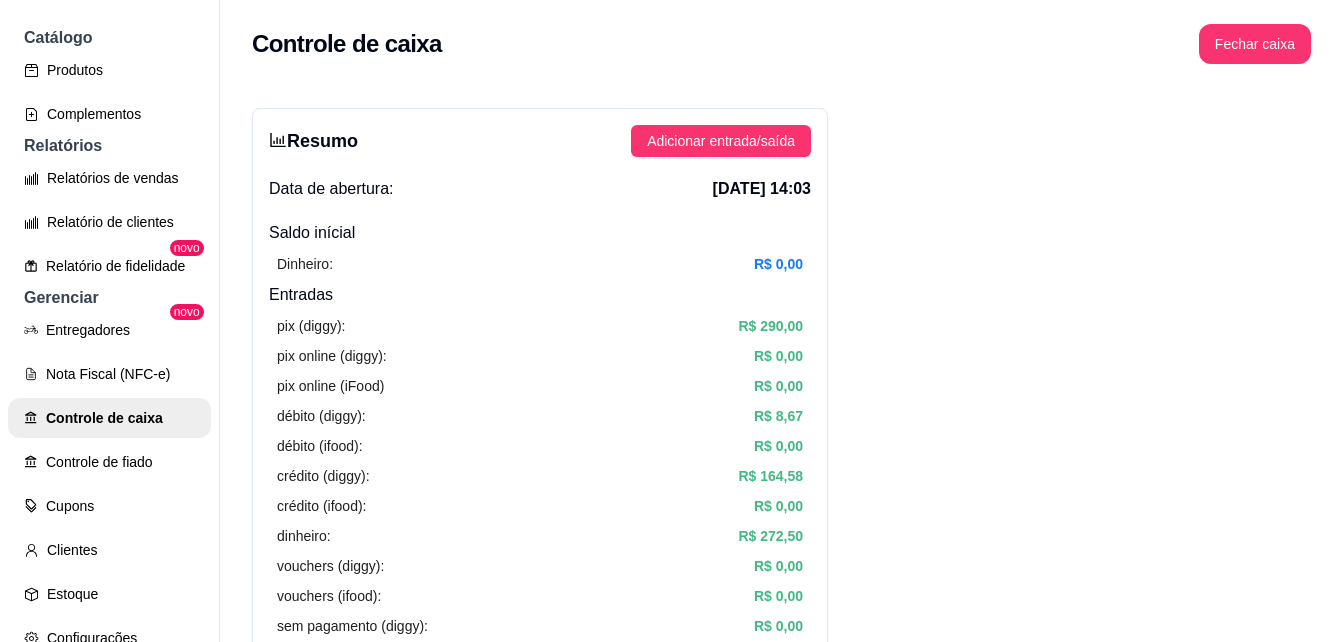 drag, startPoint x: 424, startPoint y: 475, endPoint x: 968, endPoint y: 516, distance: 545.54285 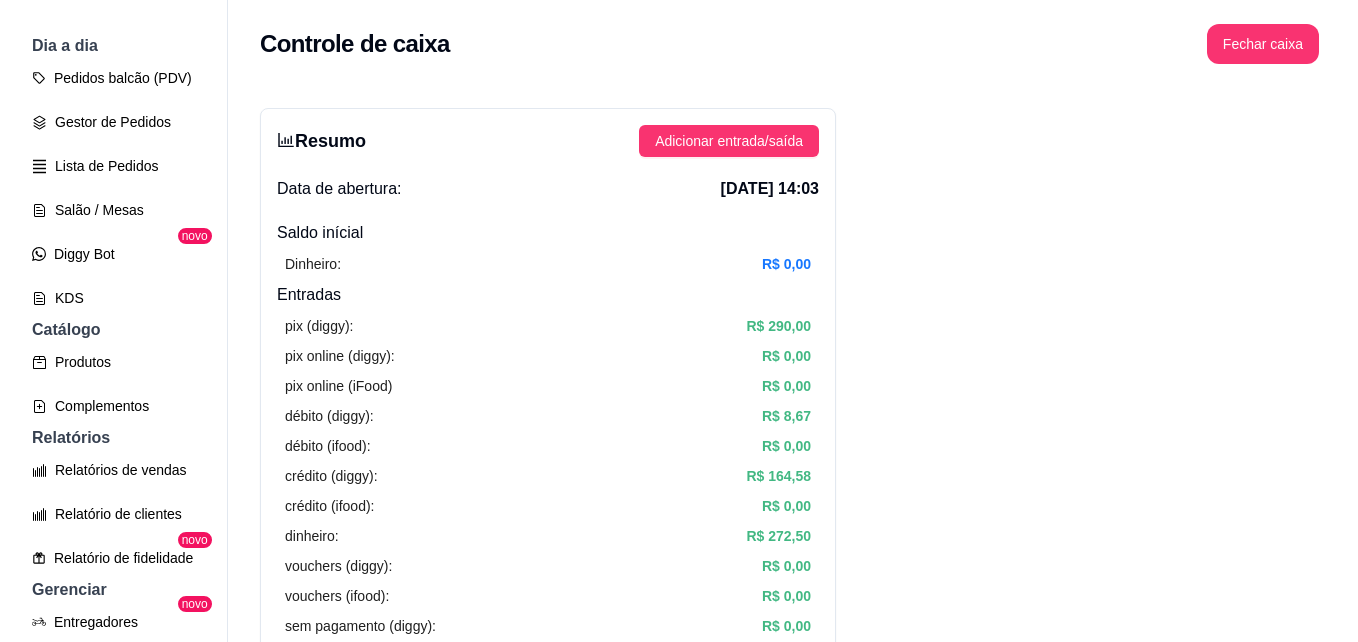 scroll, scrollTop: 100, scrollLeft: 0, axis: vertical 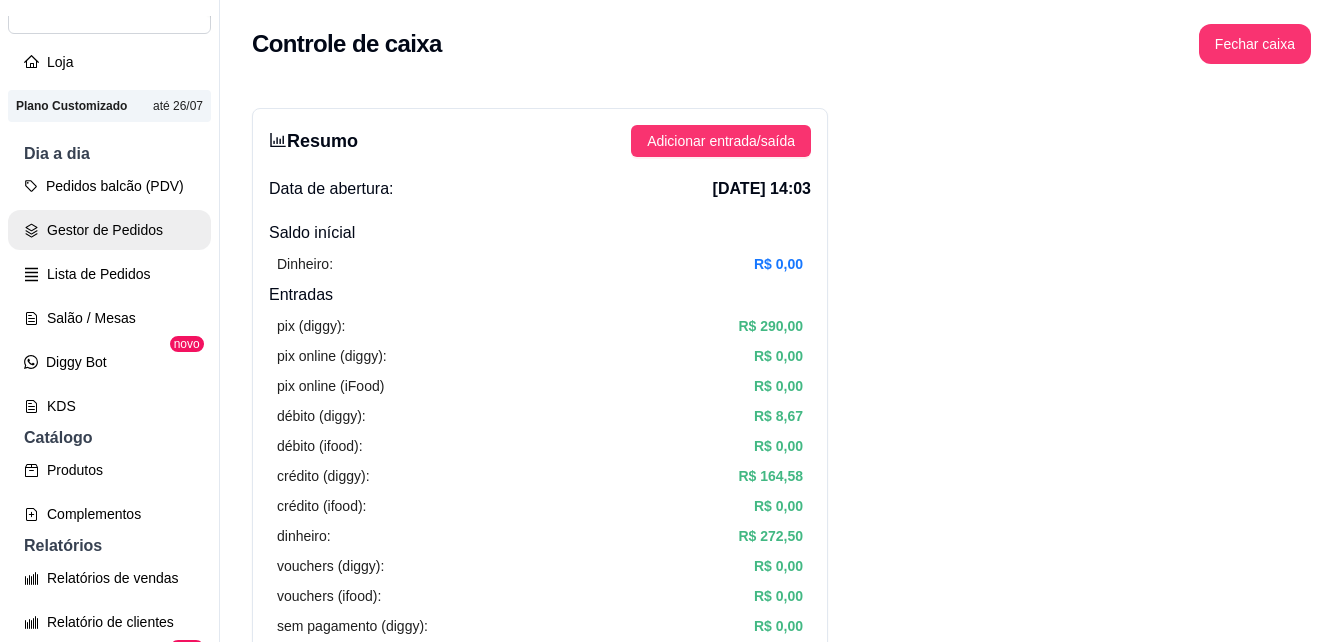 click on "Gestor de Pedidos" at bounding box center [109, 230] 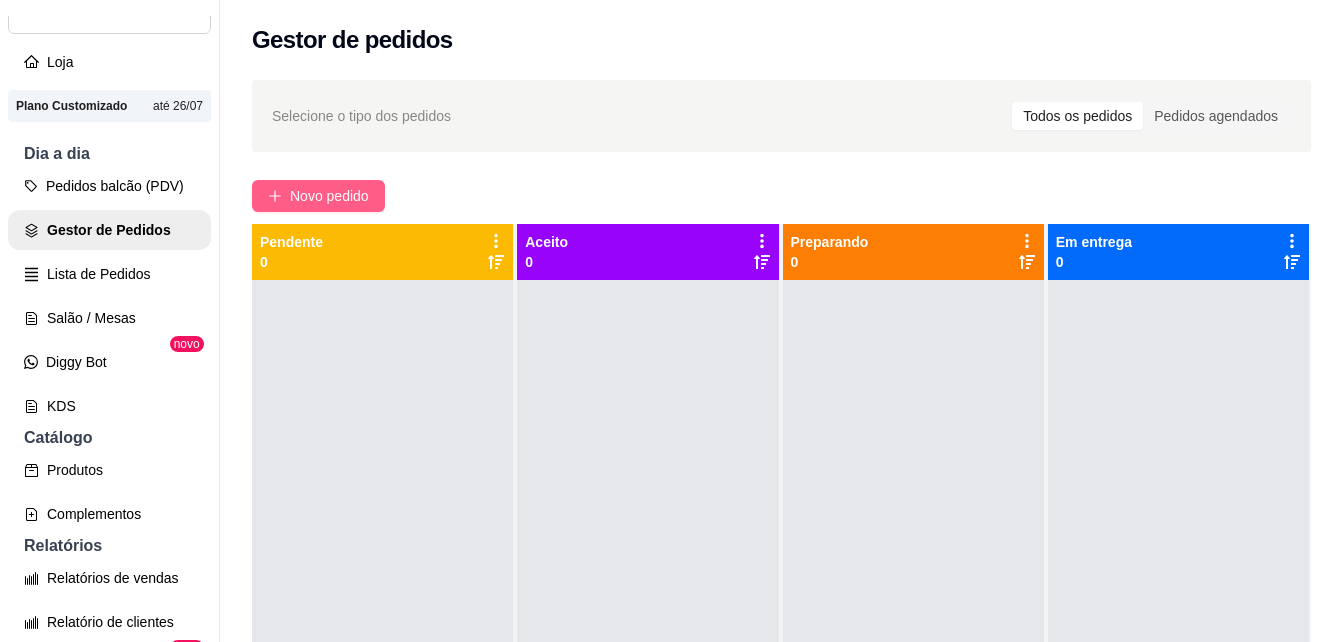 click on "Novo pedido" at bounding box center [318, 196] 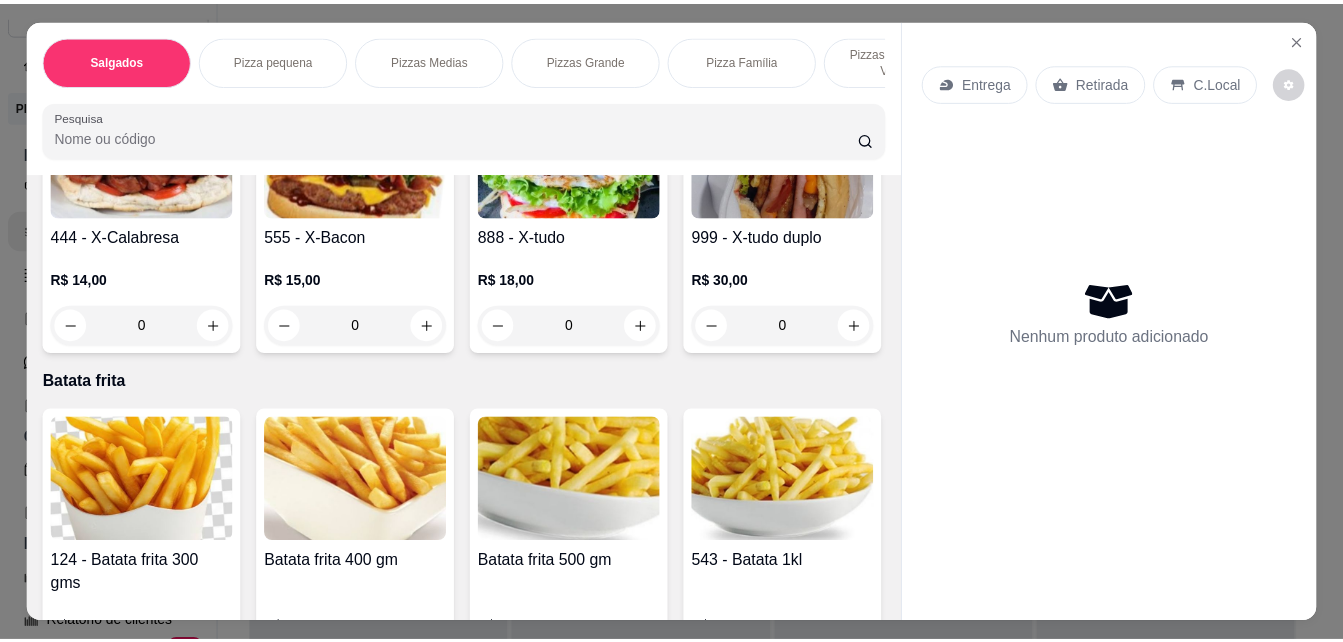 scroll, scrollTop: 3600, scrollLeft: 0, axis: vertical 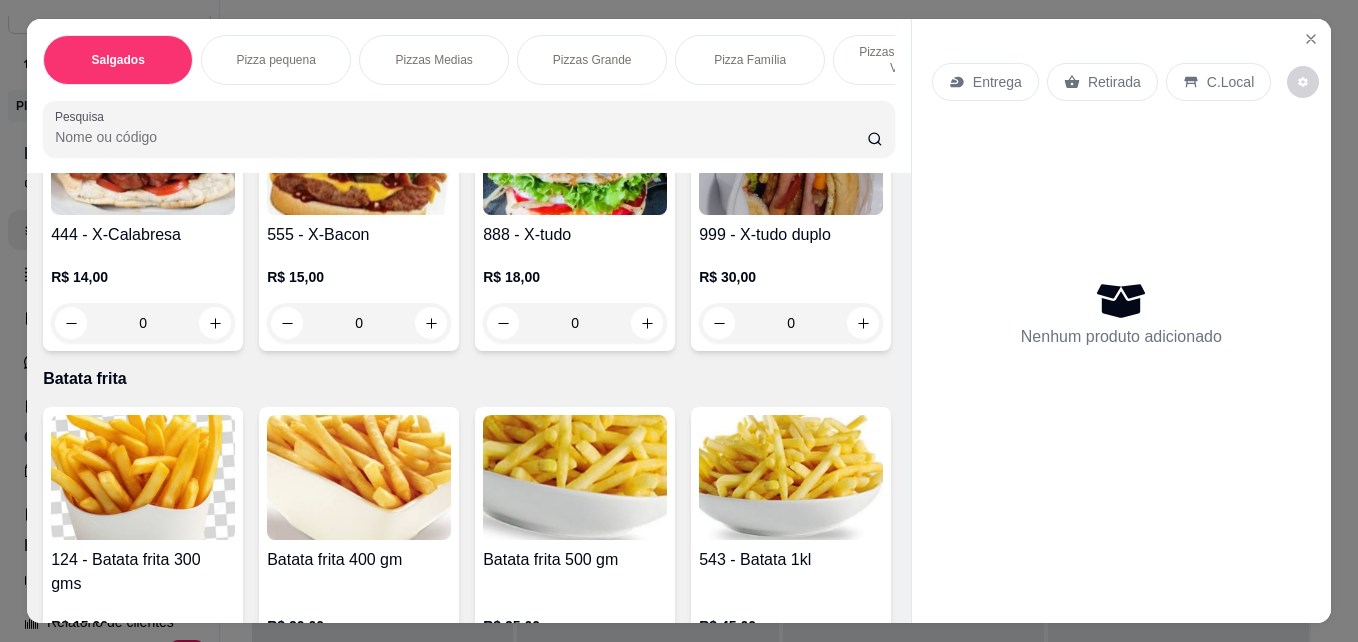 click on "R$ 9,00 0" at bounding box center [359, 10] 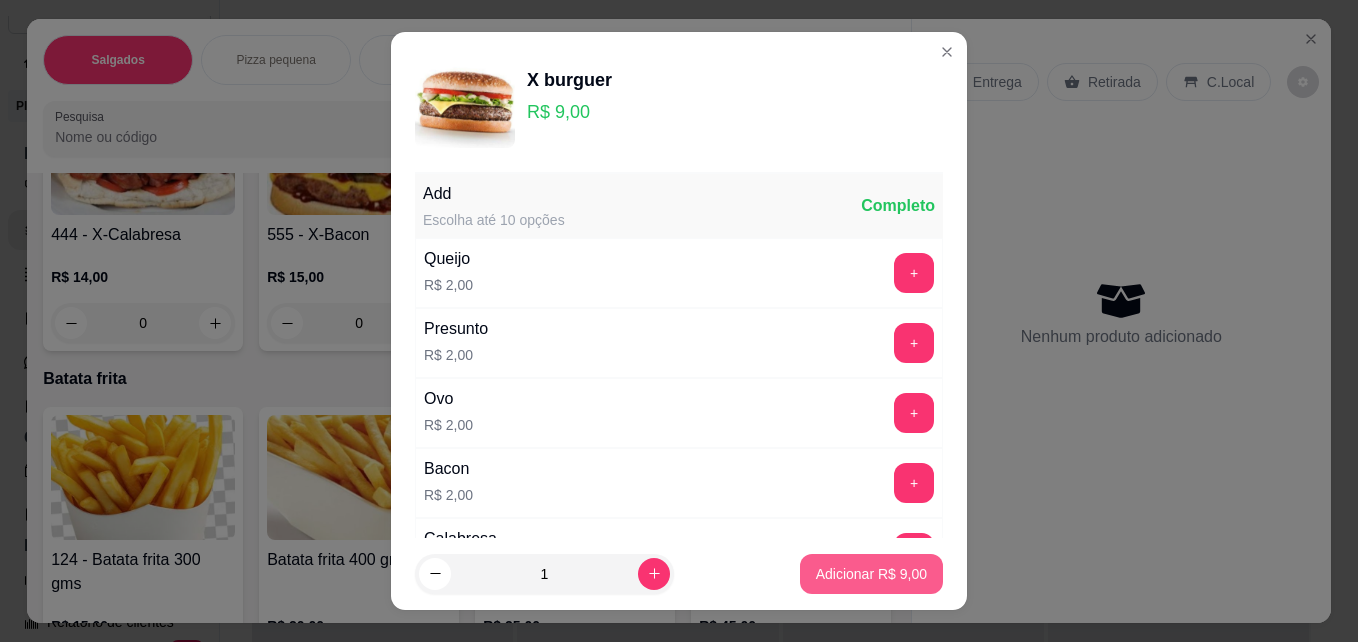 click on "Adicionar   R$ 9,00" at bounding box center (871, 574) 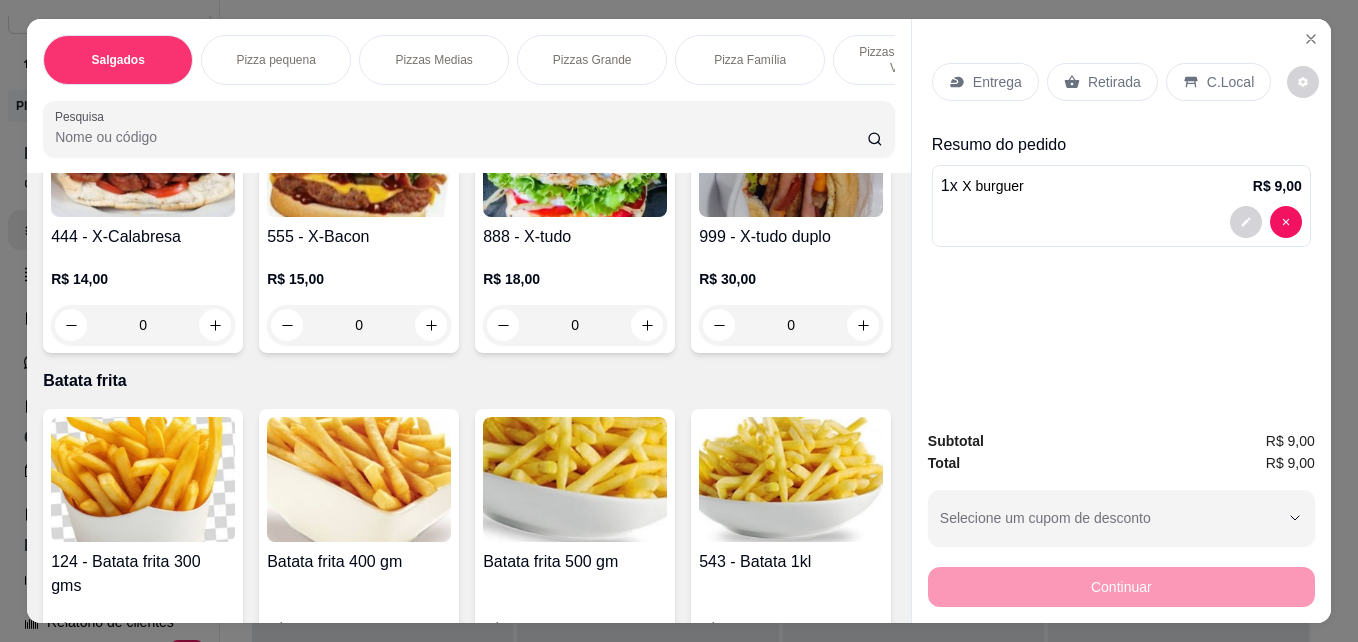 click on "Retirada" at bounding box center (1114, 82) 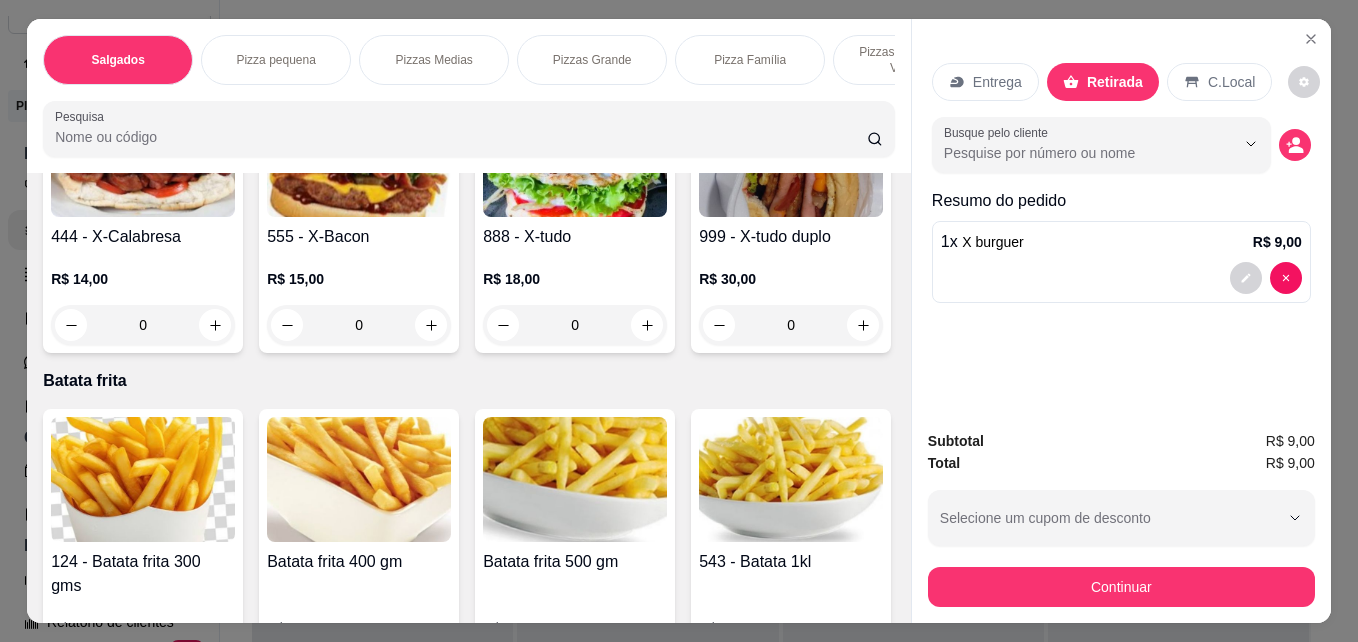 click on "C.Local" at bounding box center [1231, 82] 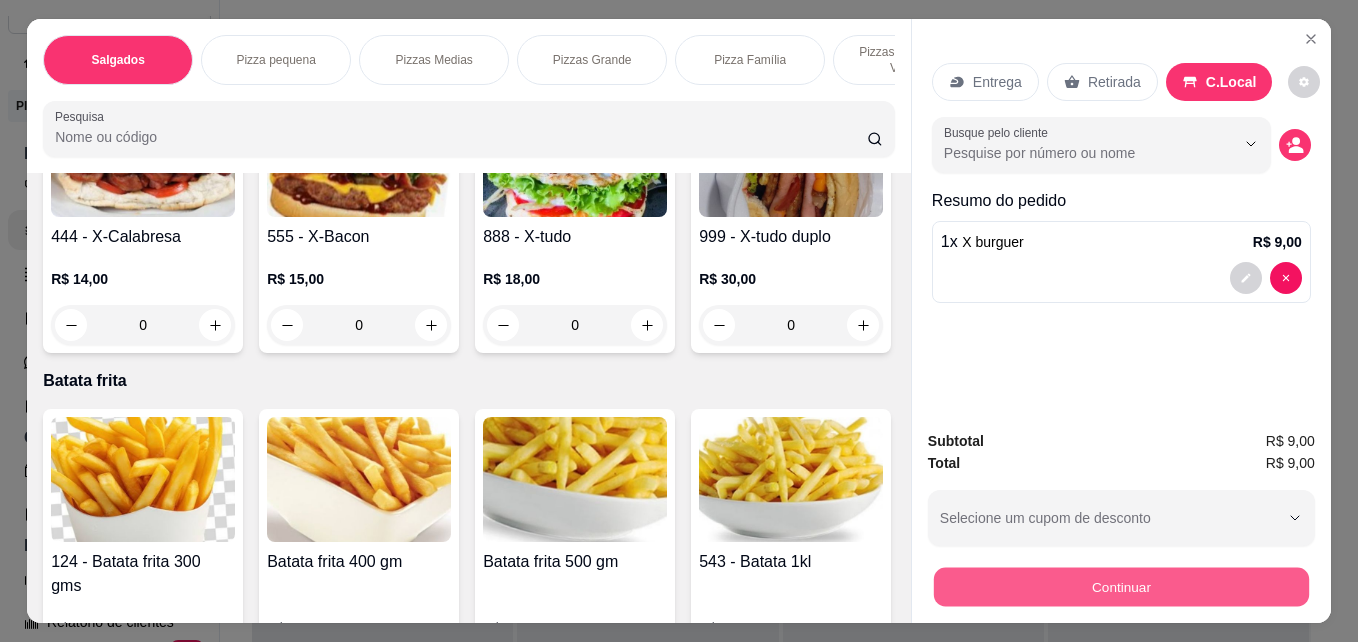 click on "Continuar" at bounding box center (1121, 586) 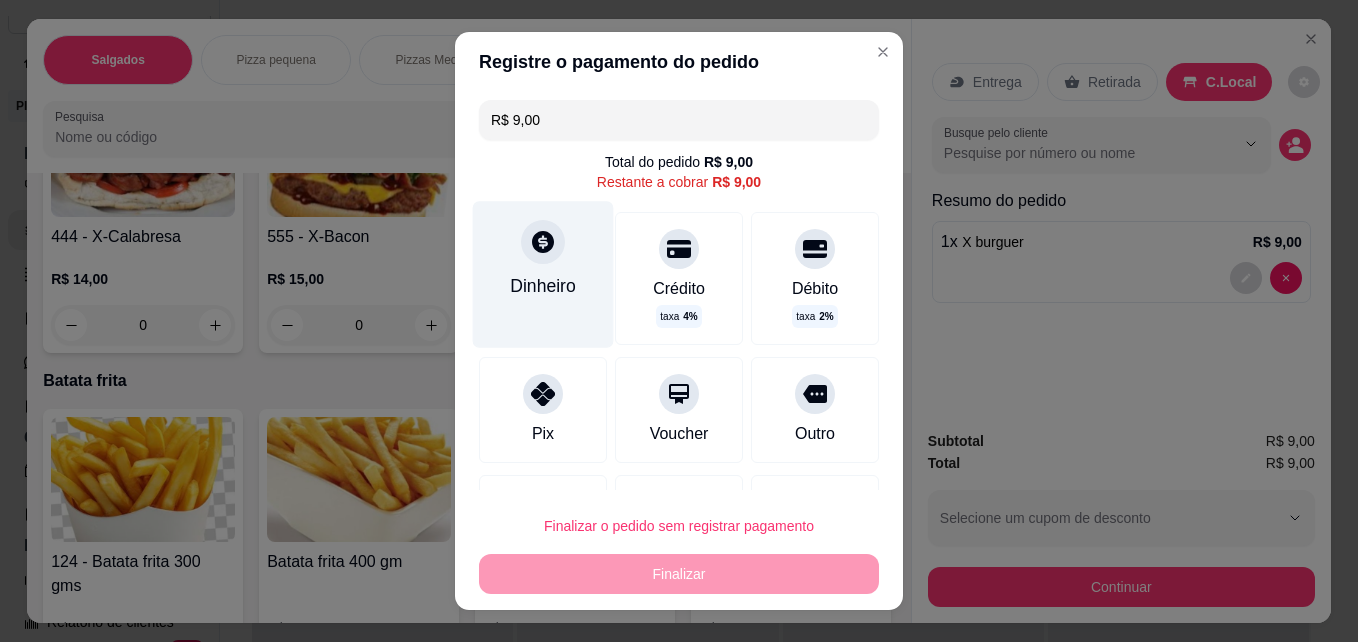 click 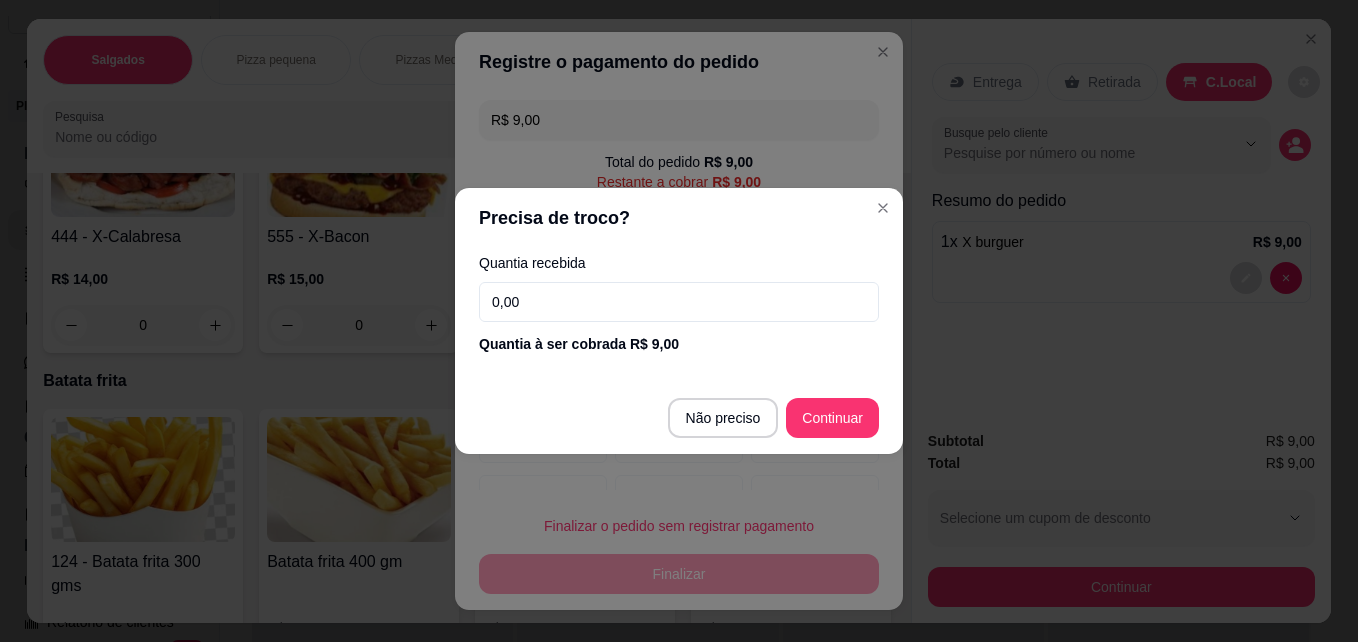 click on "0,00" at bounding box center (679, 302) 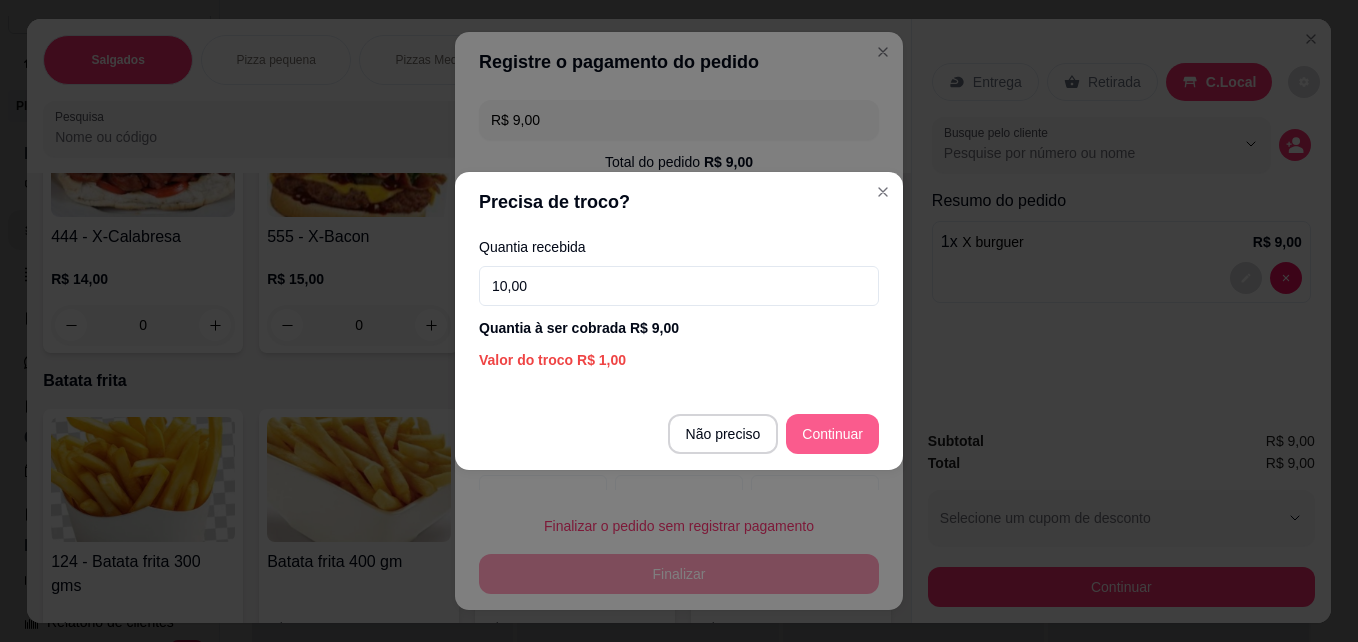 type on "10,00" 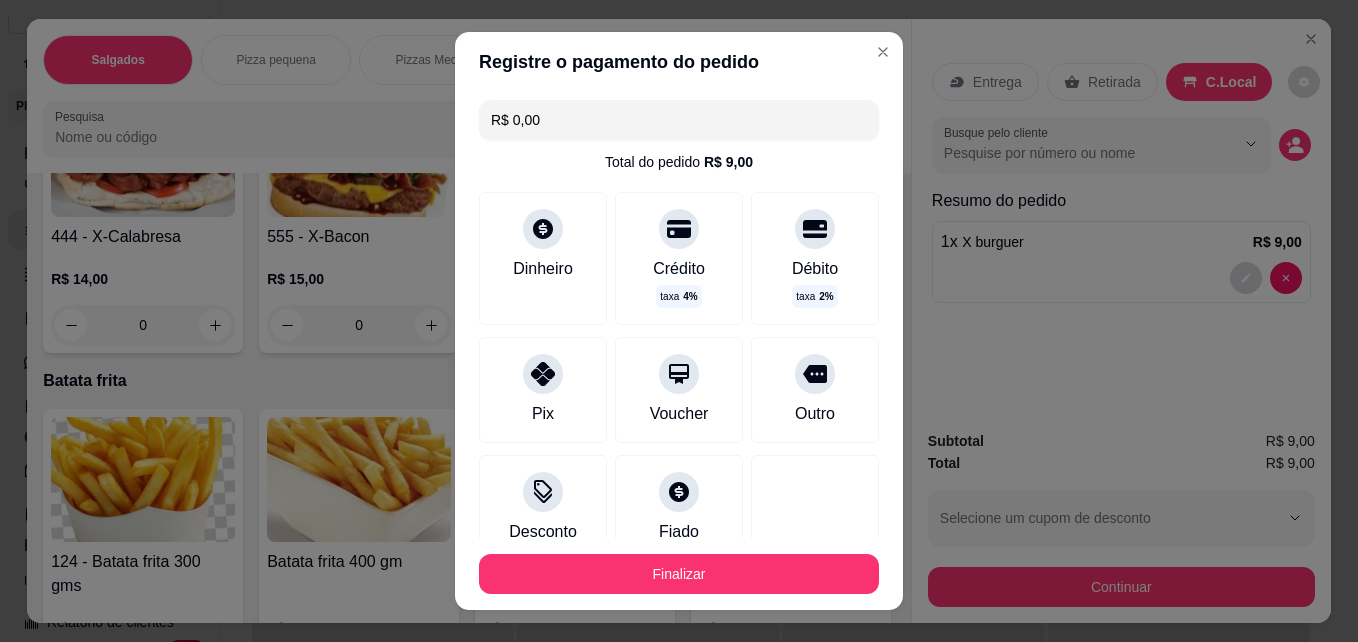 type on "R$ 0,00" 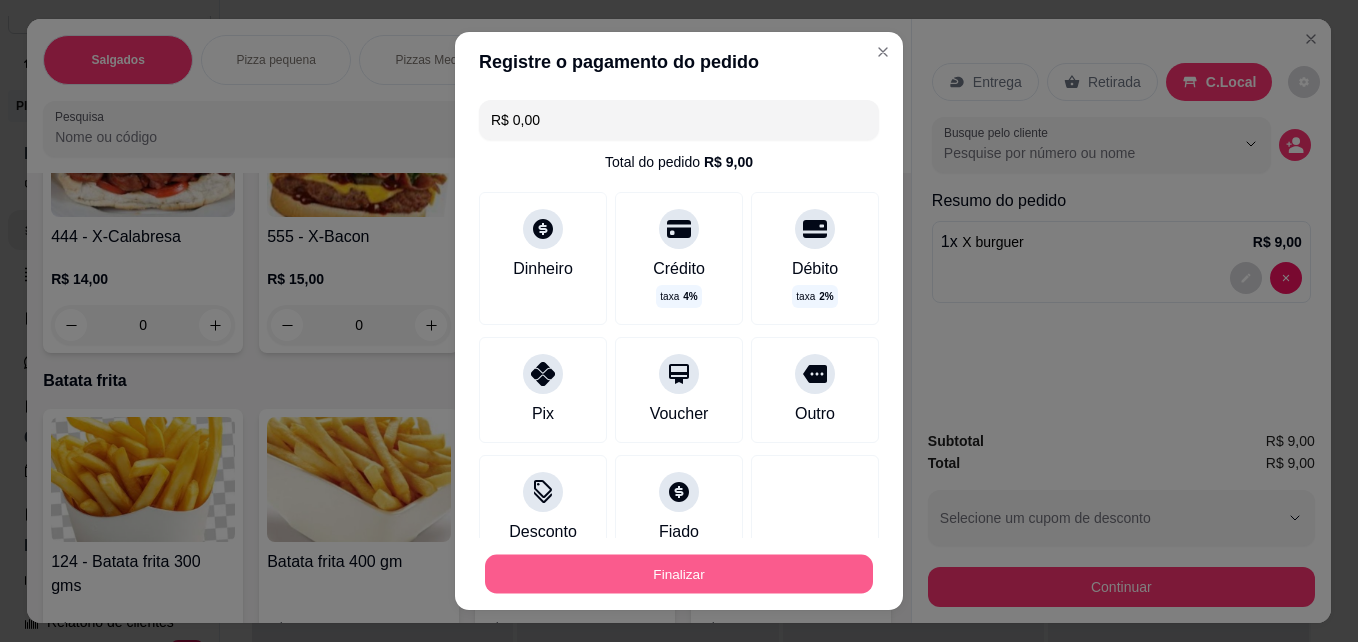 click on "Finalizar" at bounding box center (679, 574) 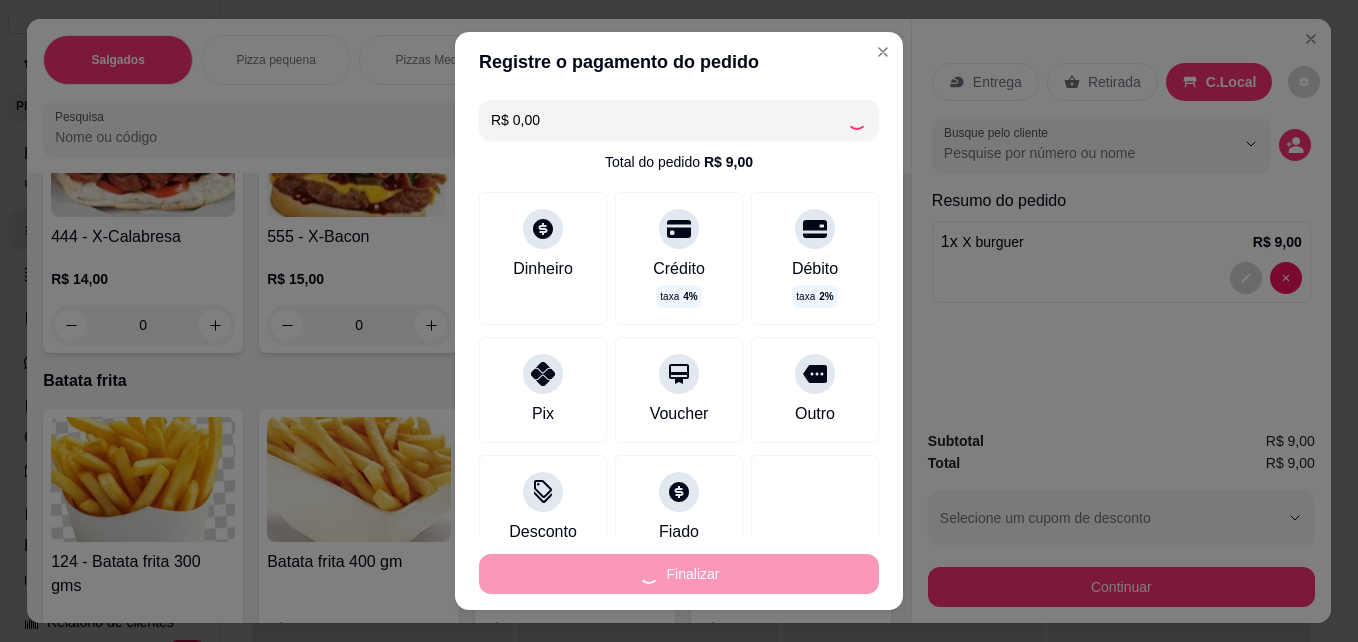 type on "0" 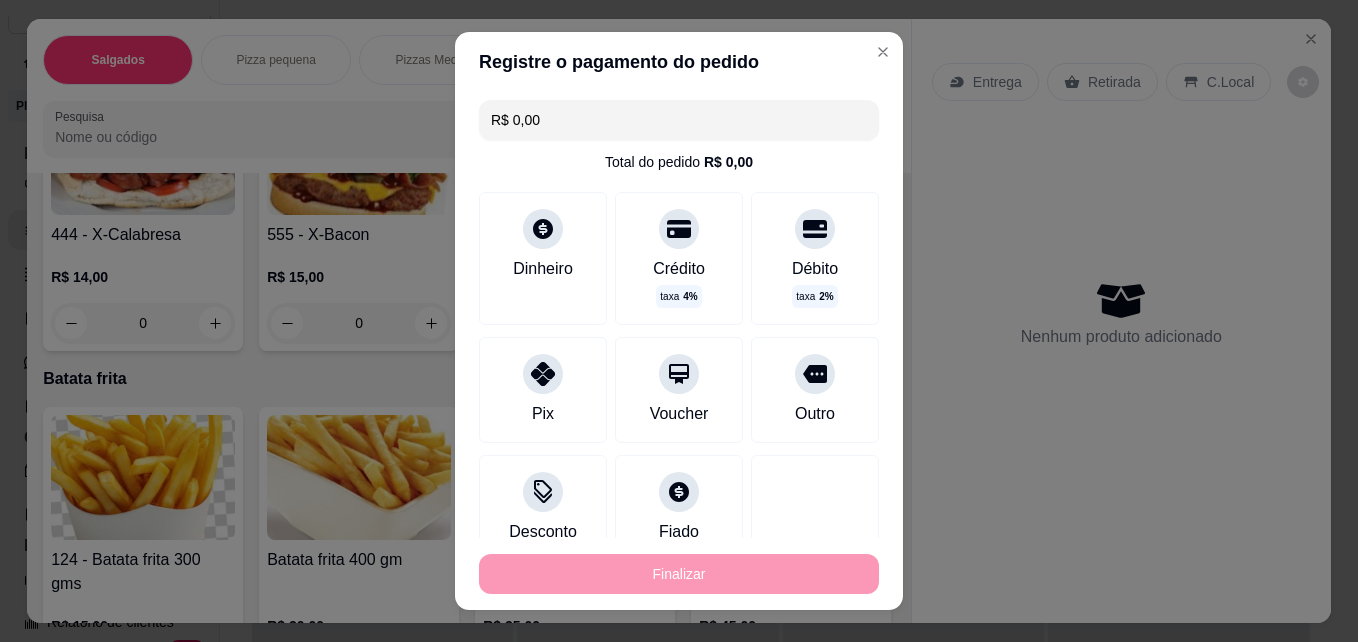 type on "-R$ 9,00" 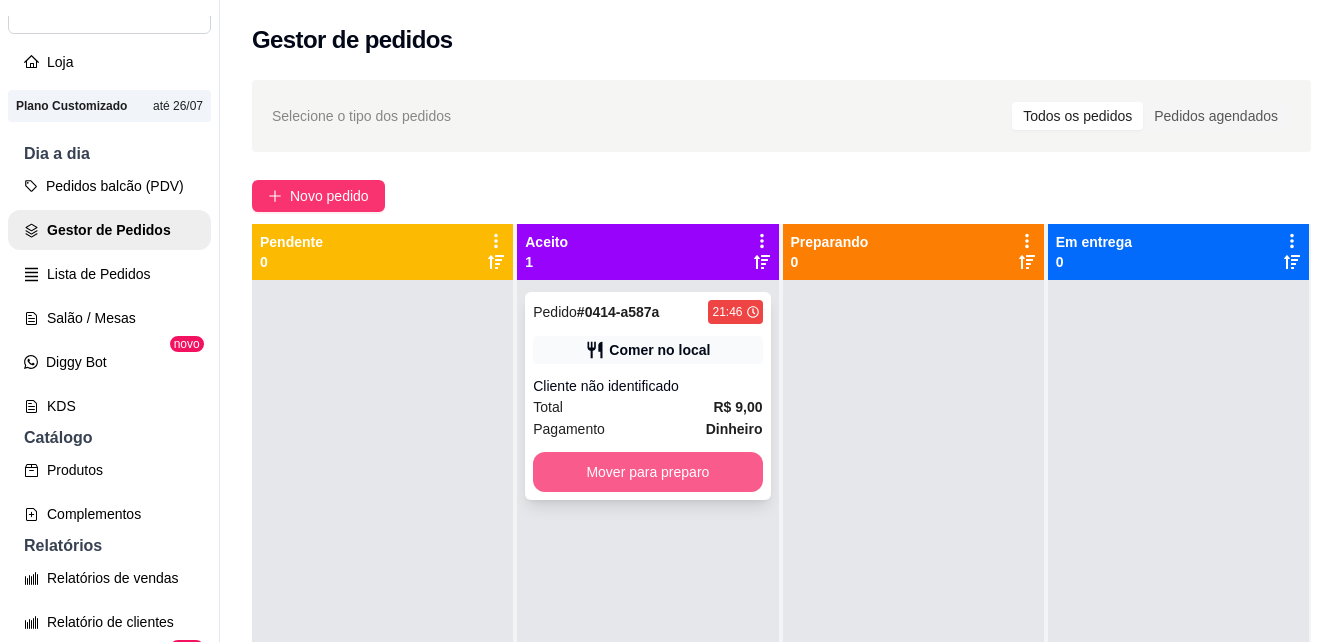 click on "Mover para preparo" at bounding box center [647, 472] 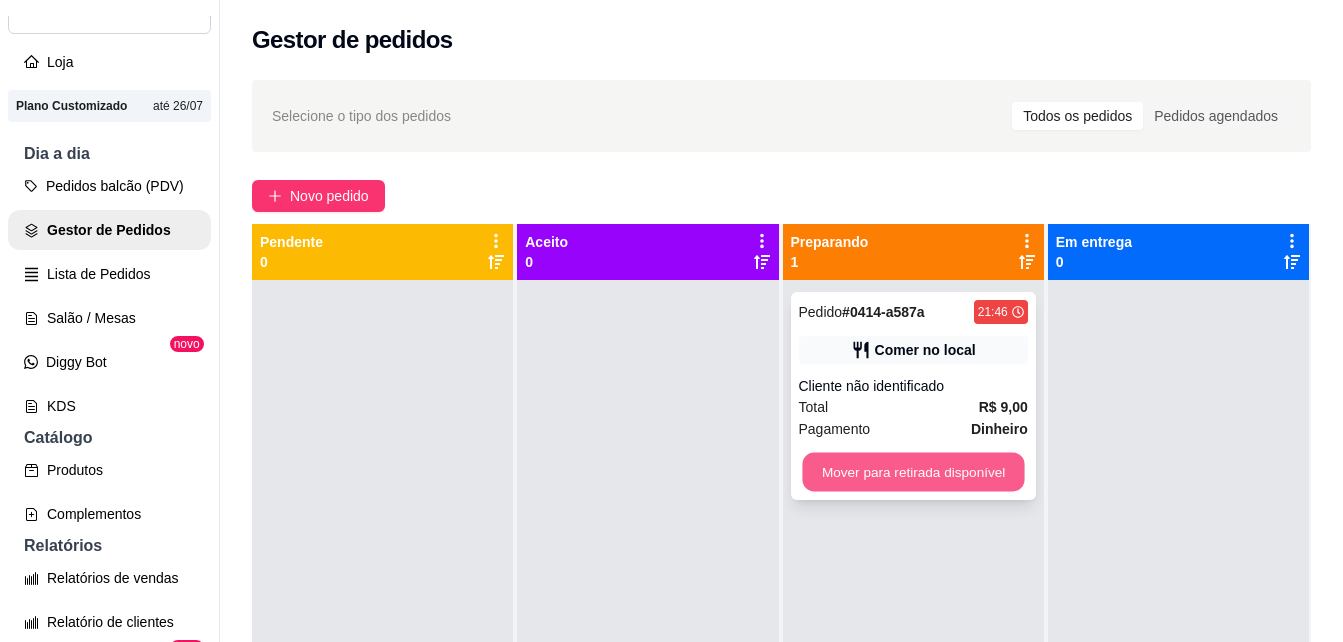 click on "Mover para retirada disponível" at bounding box center (913, 472) 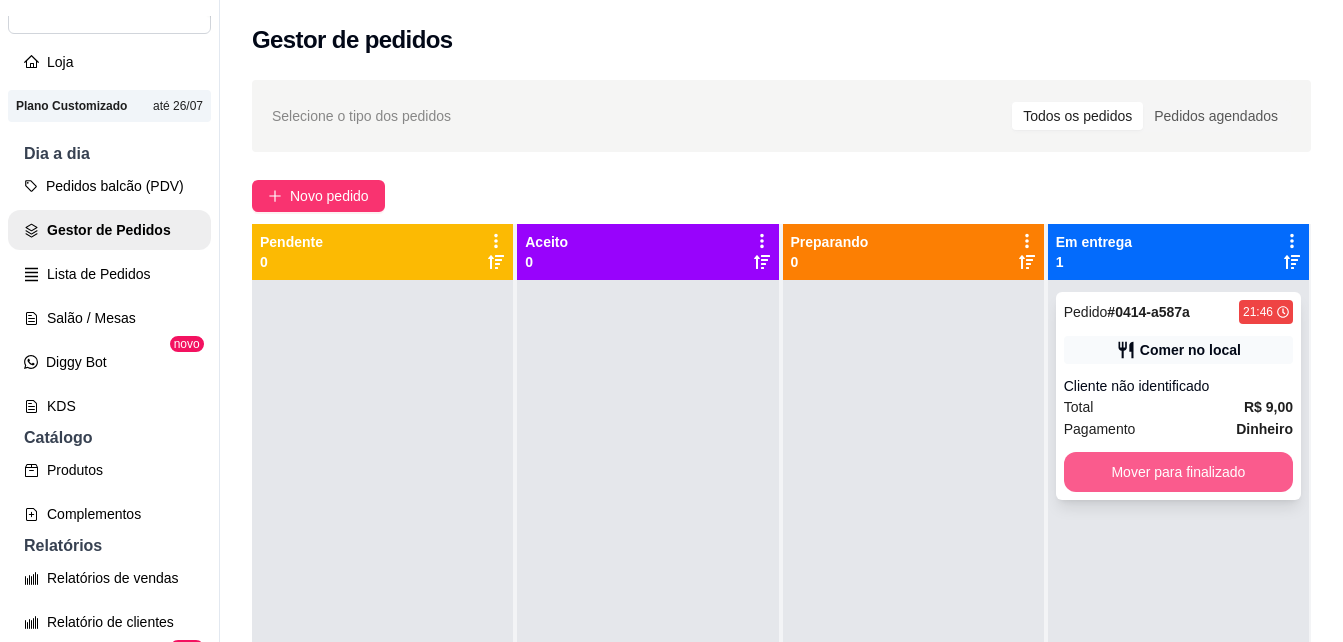 click on "Mover para finalizado" at bounding box center (1178, 472) 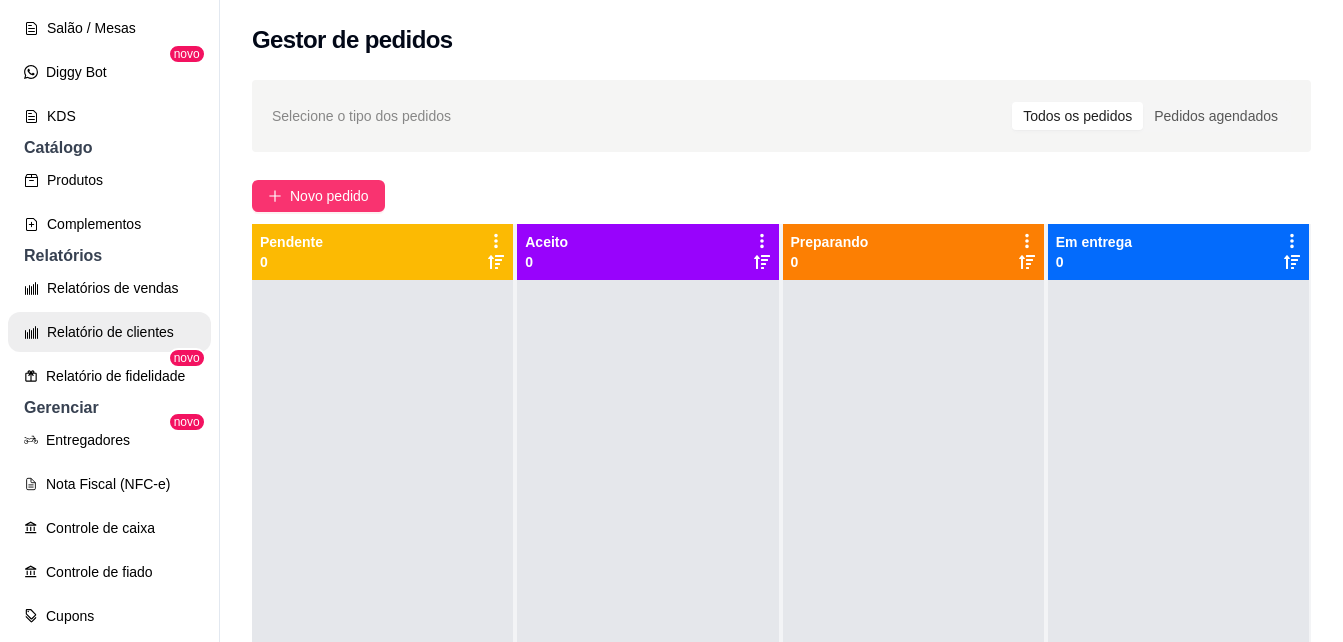 scroll, scrollTop: 400, scrollLeft: 0, axis: vertical 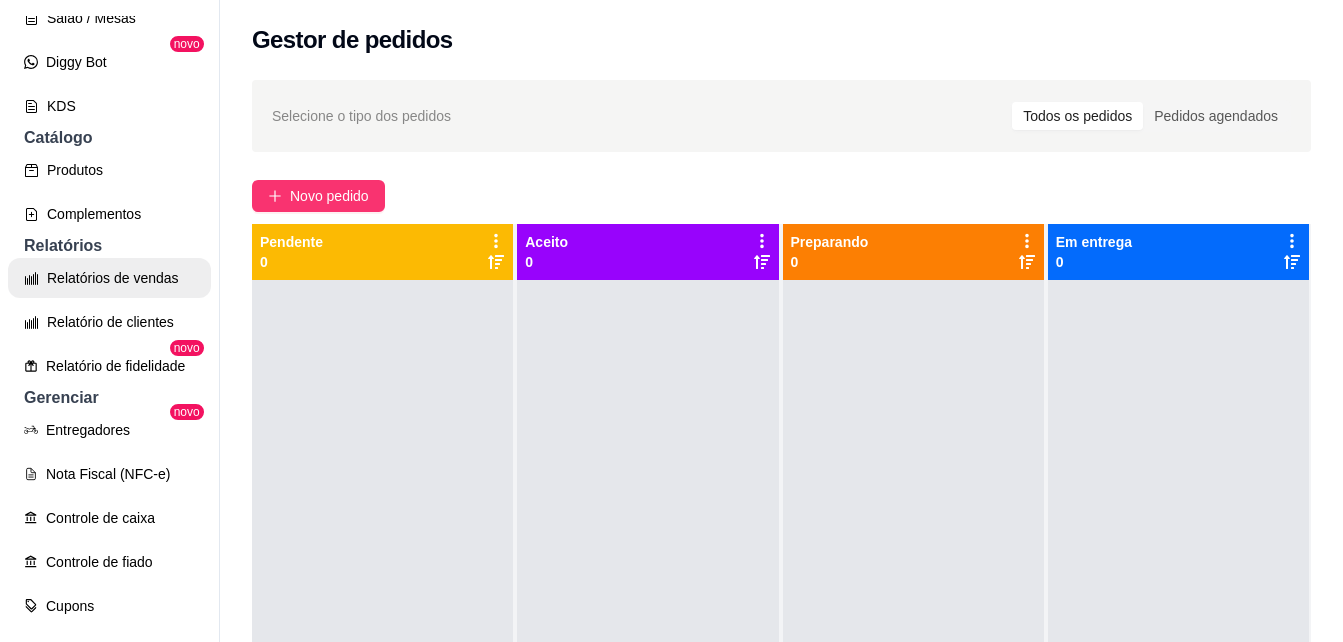 click on "Relatórios de vendas" at bounding box center [109, 278] 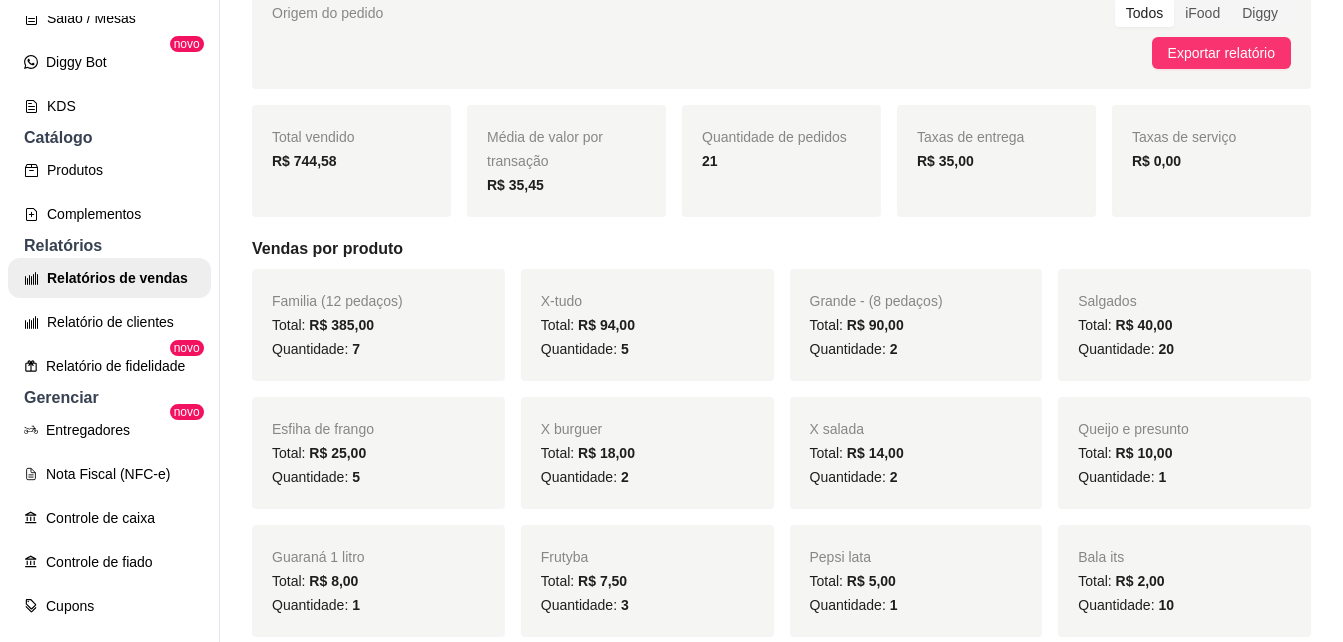 scroll, scrollTop: 0, scrollLeft: 0, axis: both 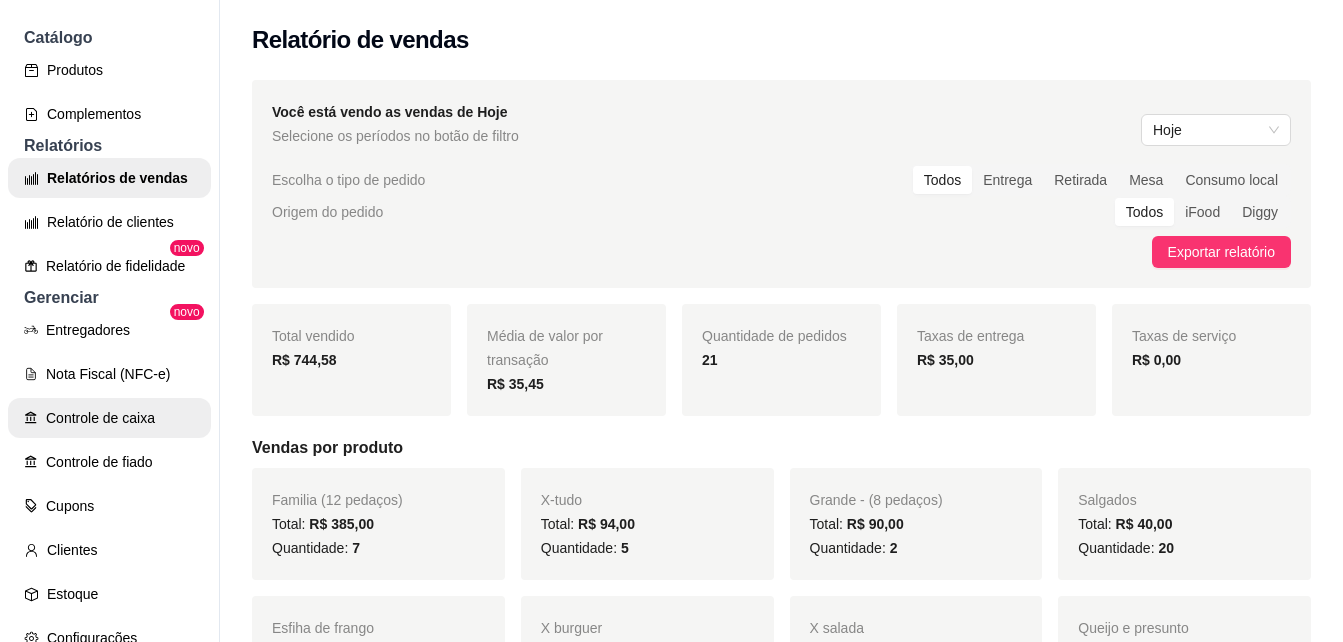 click on "Controle de caixa" at bounding box center [109, 418] 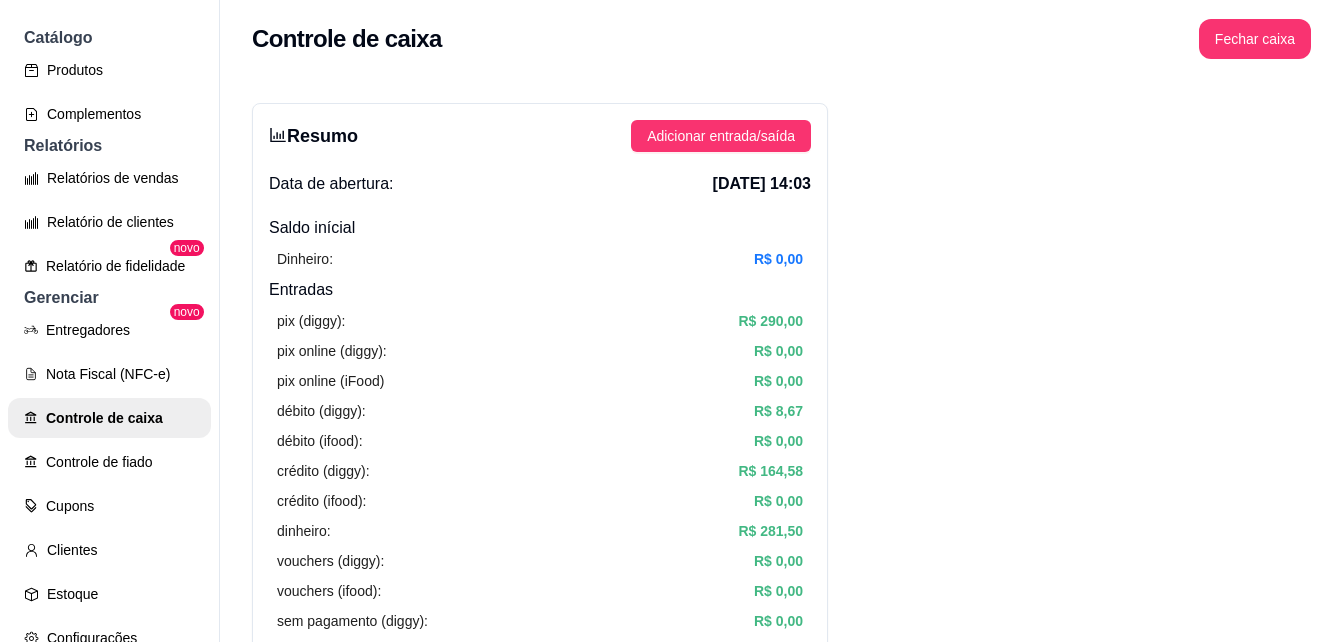 scroll, scrollTop: 0, scrollLeft: 0, axis: both 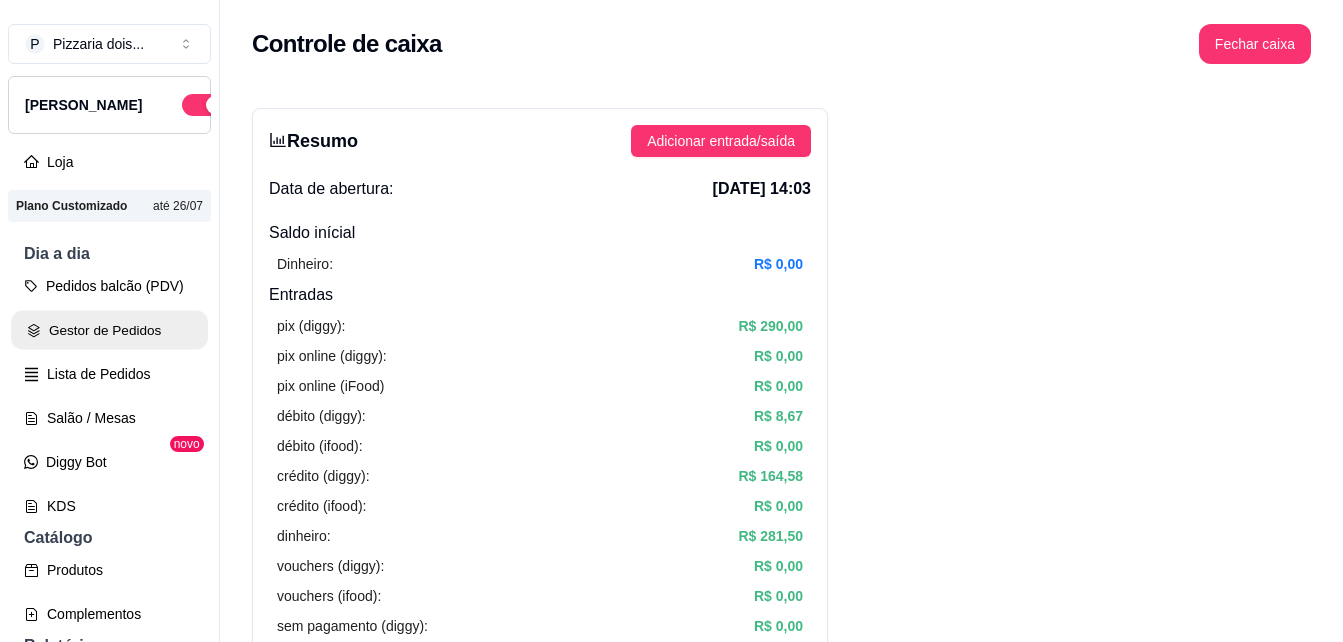 click on "Gestor de Pedidos" at bounding box center [109, 330] 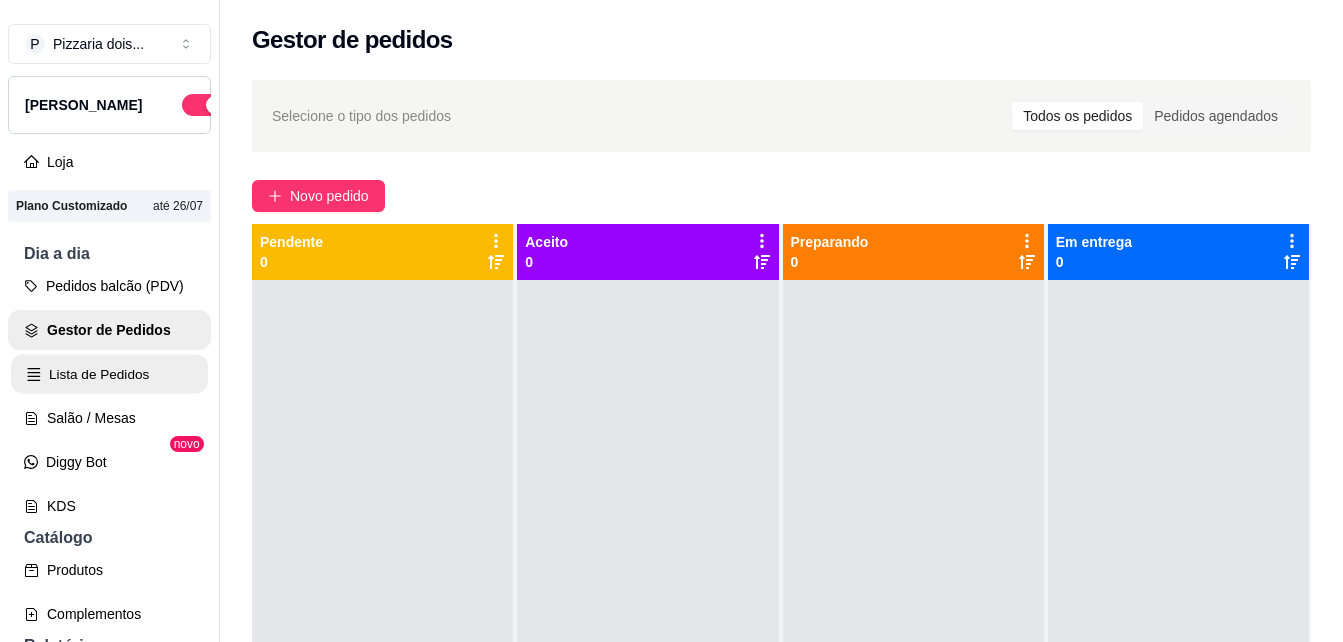 click on "Lista de Pedidos" at bounding box center [109, 374] 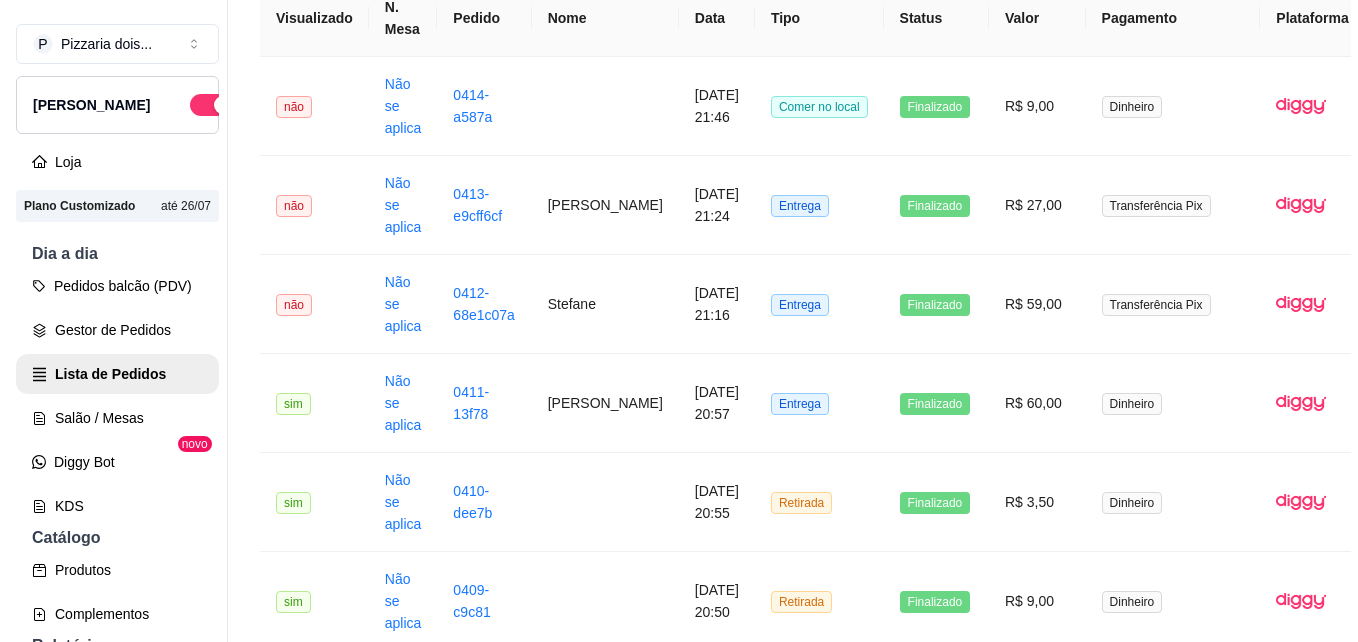 scroll, scrollTop: 0, scrollLeft: 0, axis: both 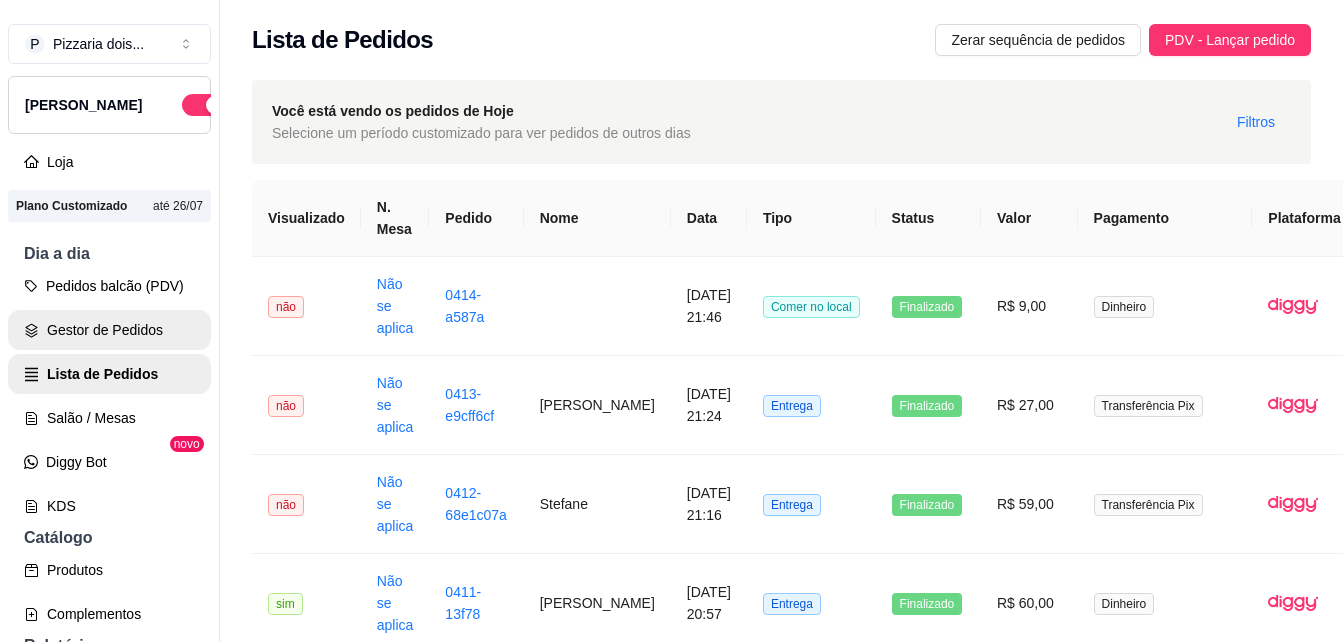click on "Gestor de Pedidos" at bounding box center (109, 330) 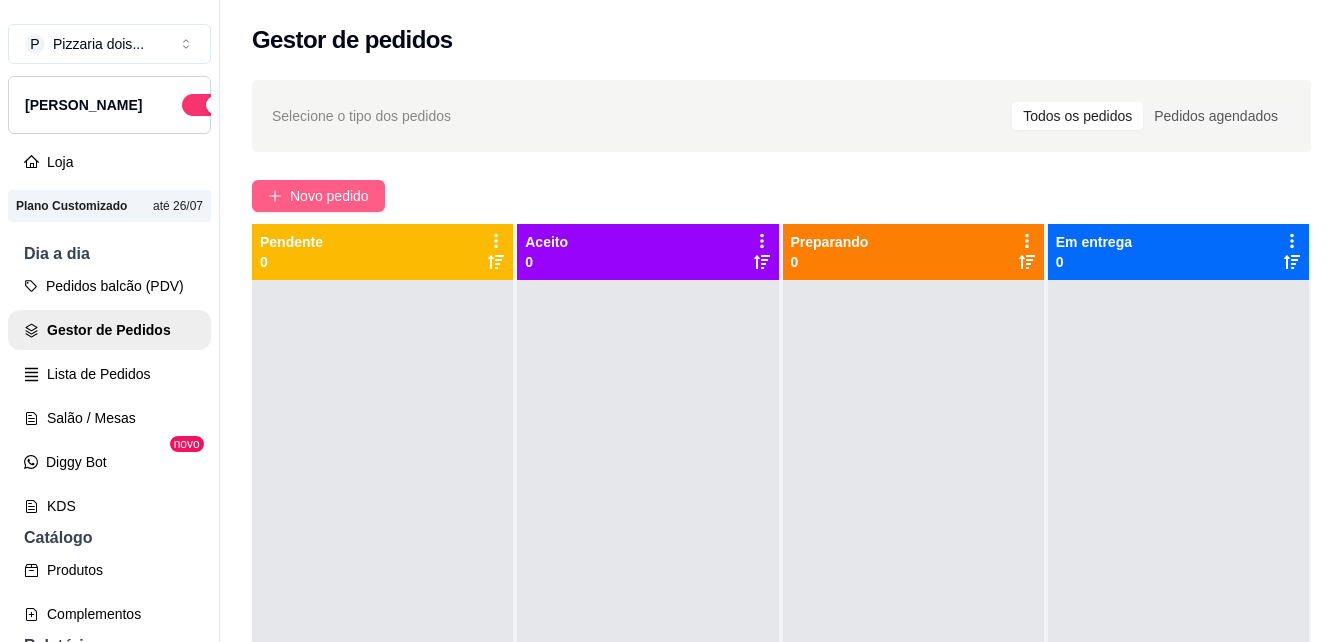click on "Novo pedido" at bounding box center [329, 196] 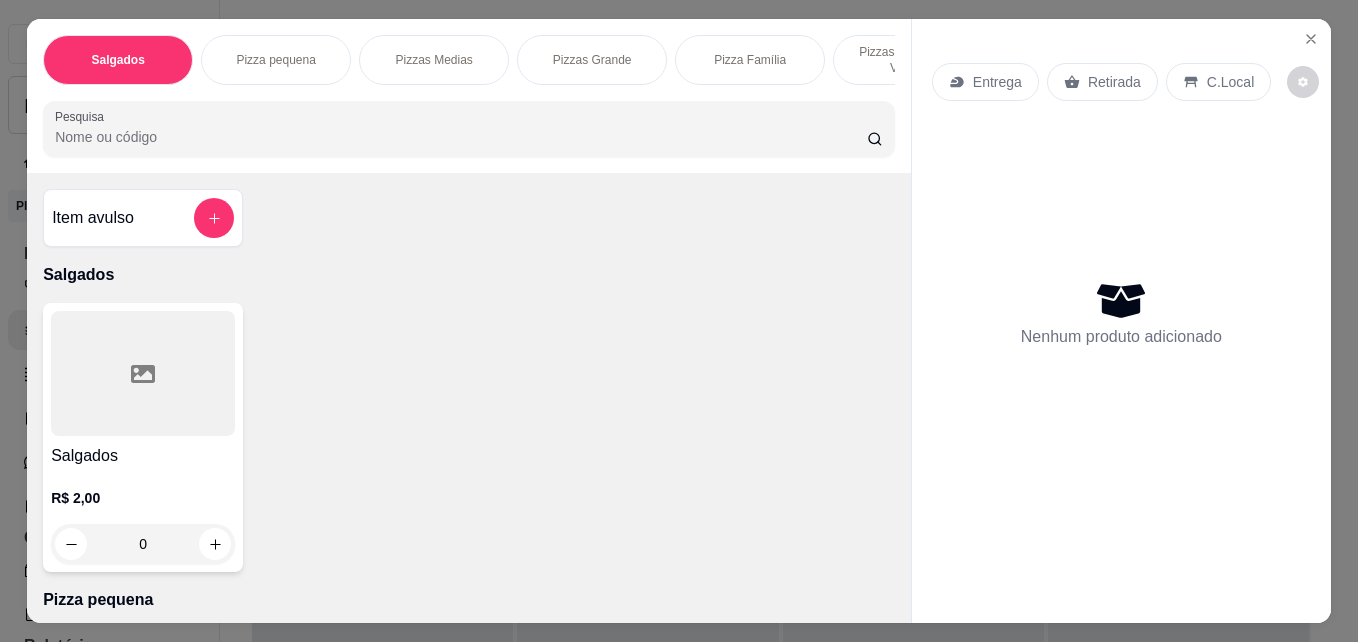 scroll, scrollTop: 0, scrollLeft: 745, axis: horizontal 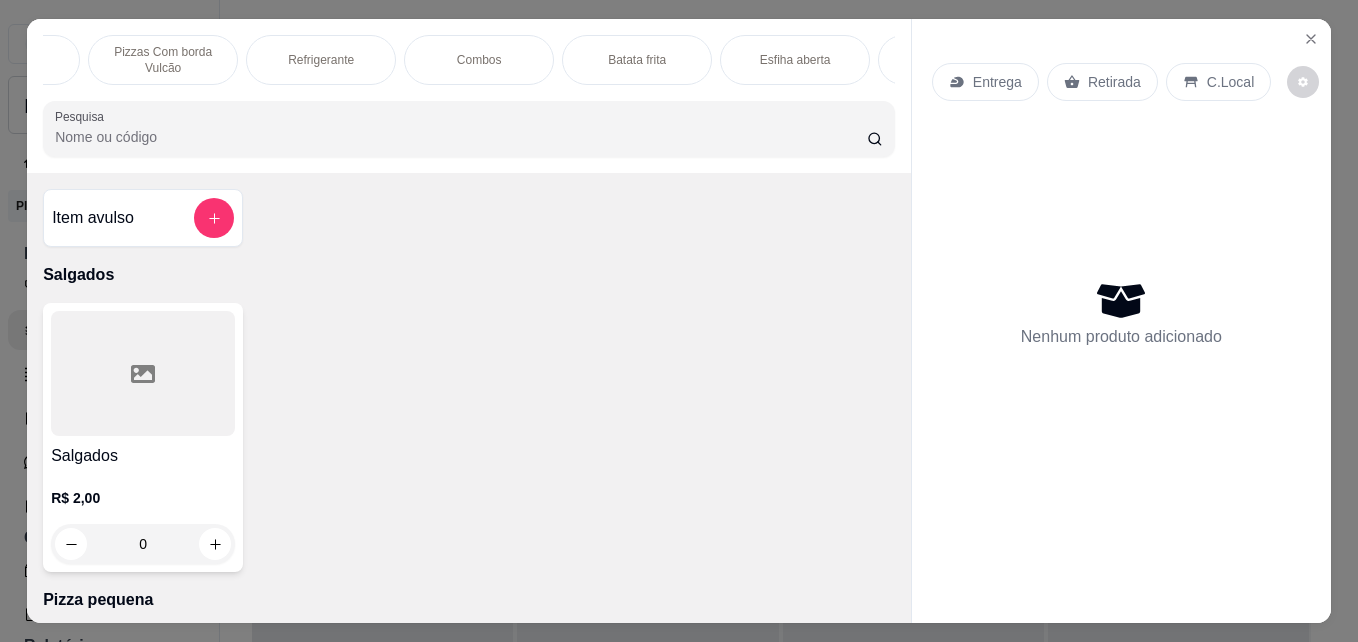 click on "Refrigerante" at bounding box center (321, 60) 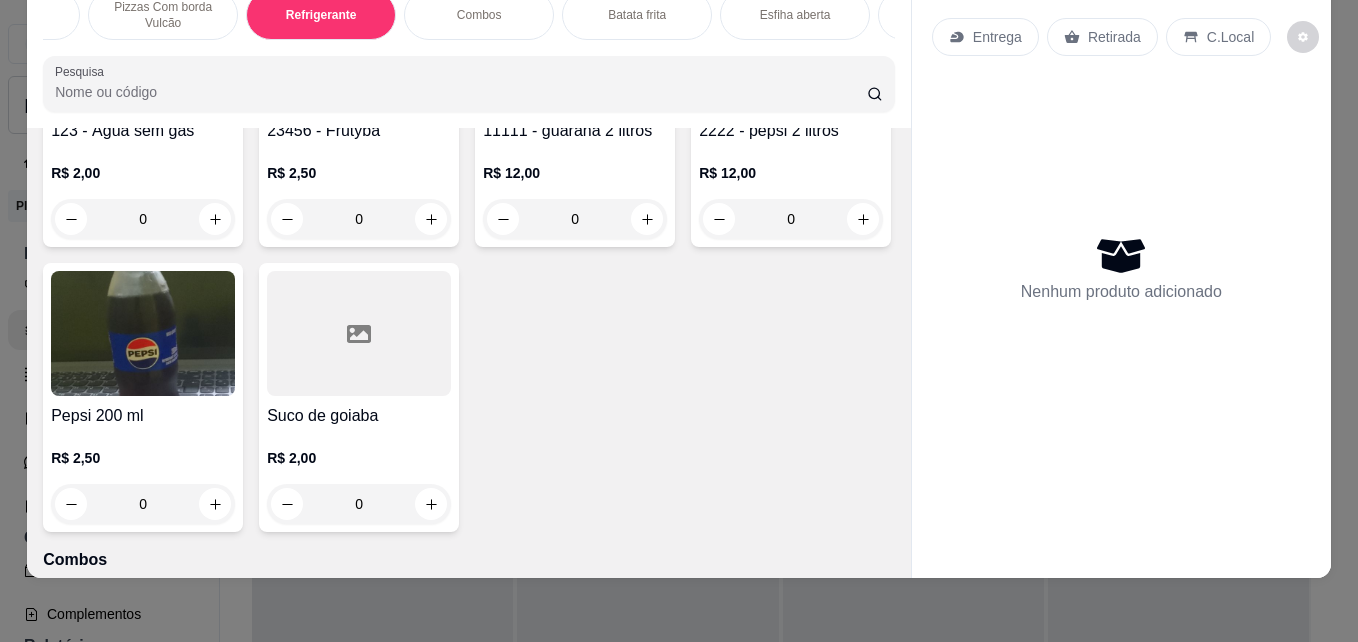 scroll, scrollTop: 2580, scrollLeft: 0, axis: vertical 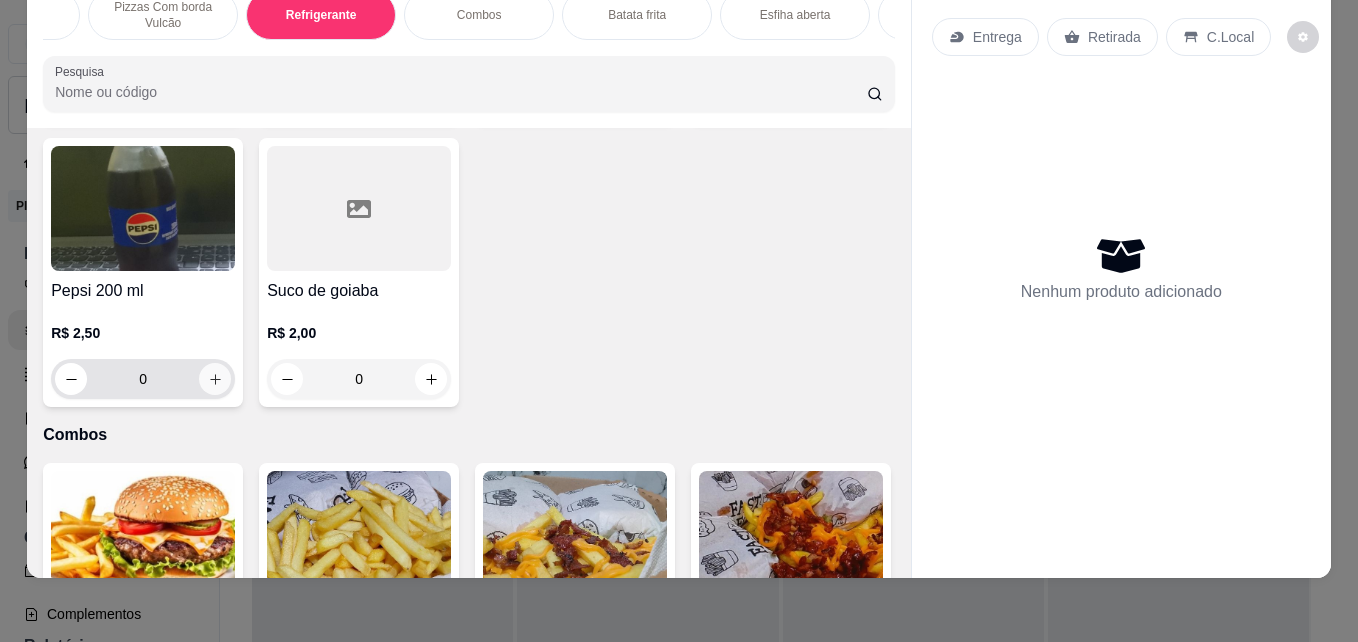 click 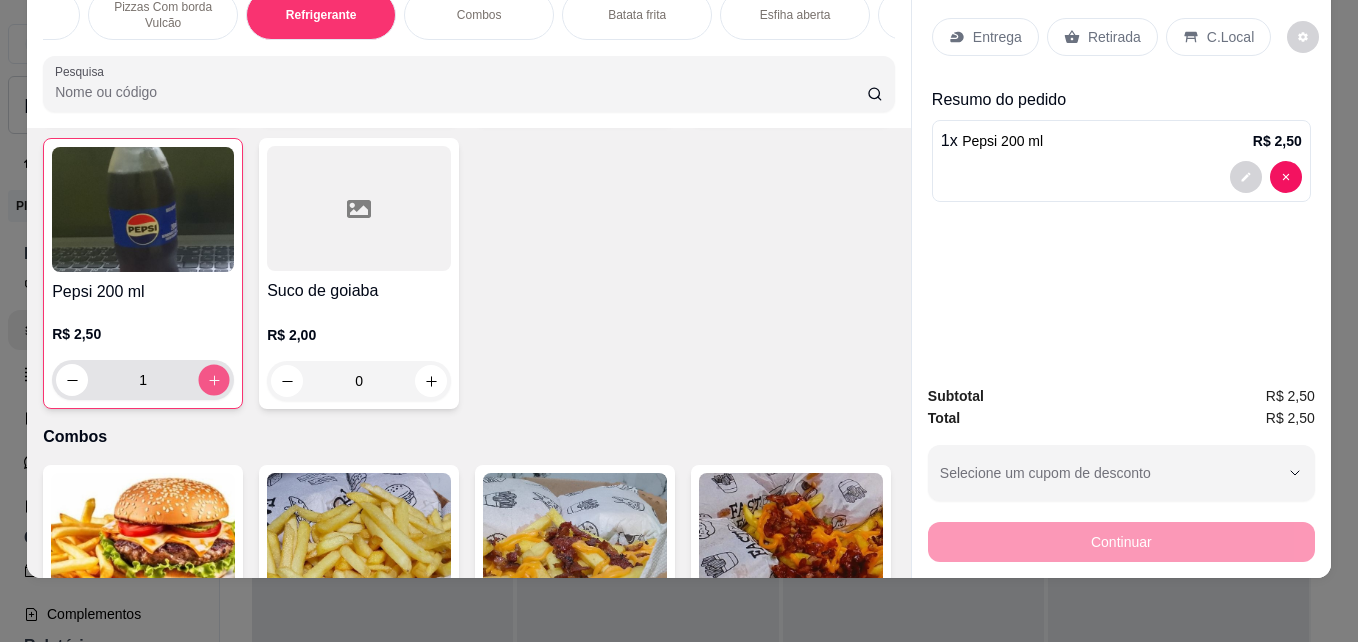 click 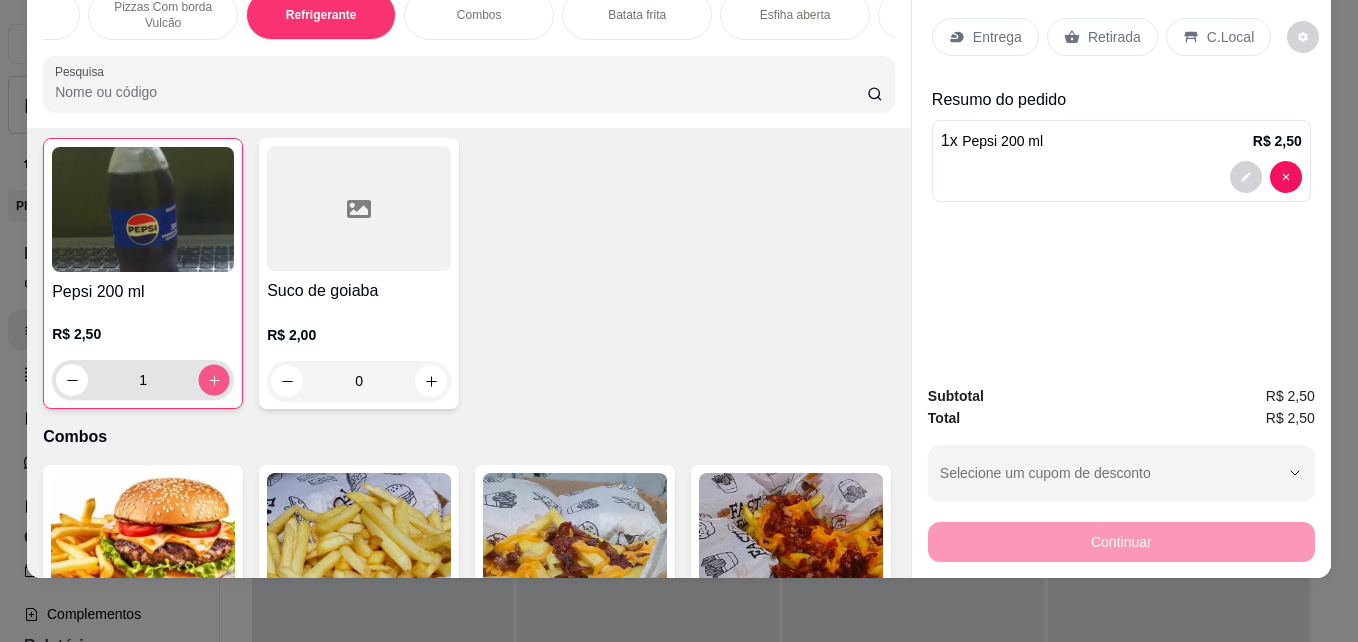 type on "2" 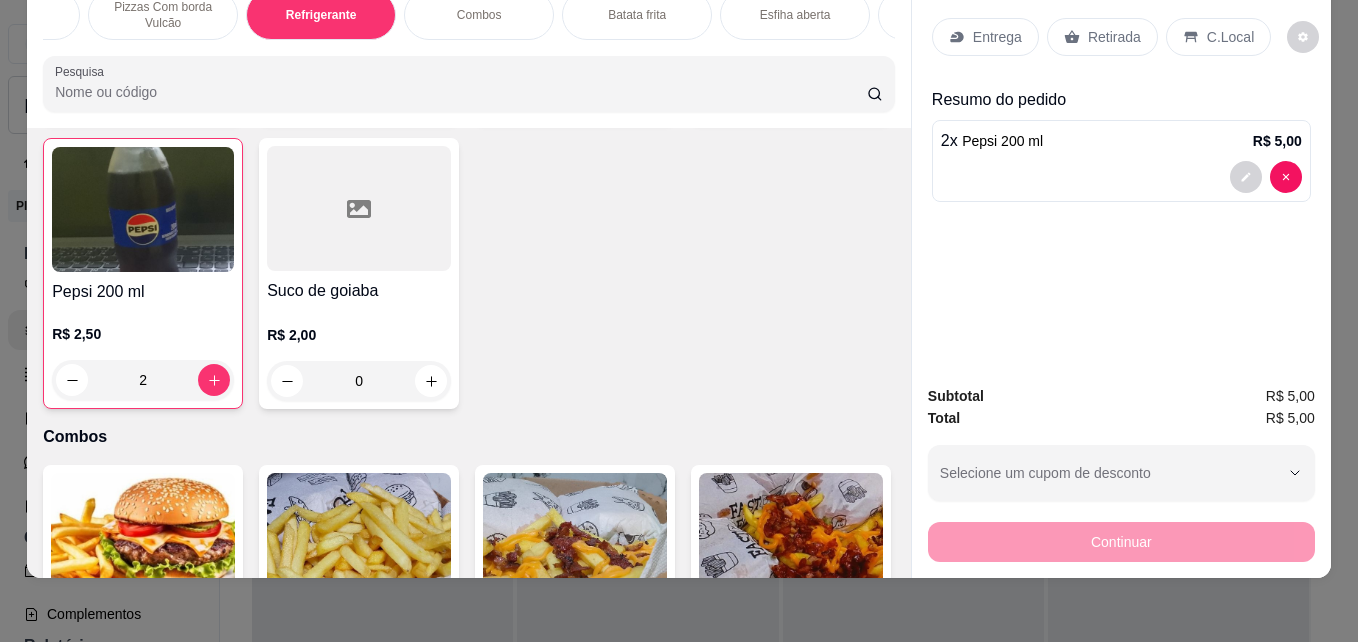 click 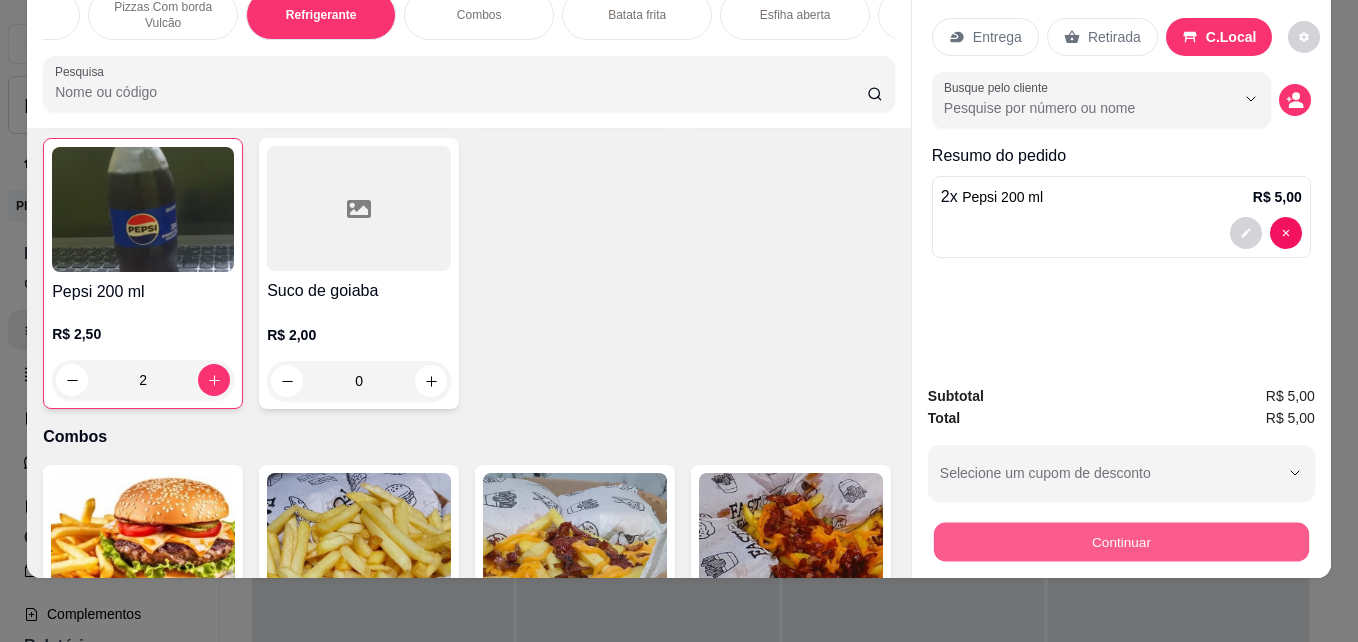 click on "Continuar" at bounding box center (1121, 541) 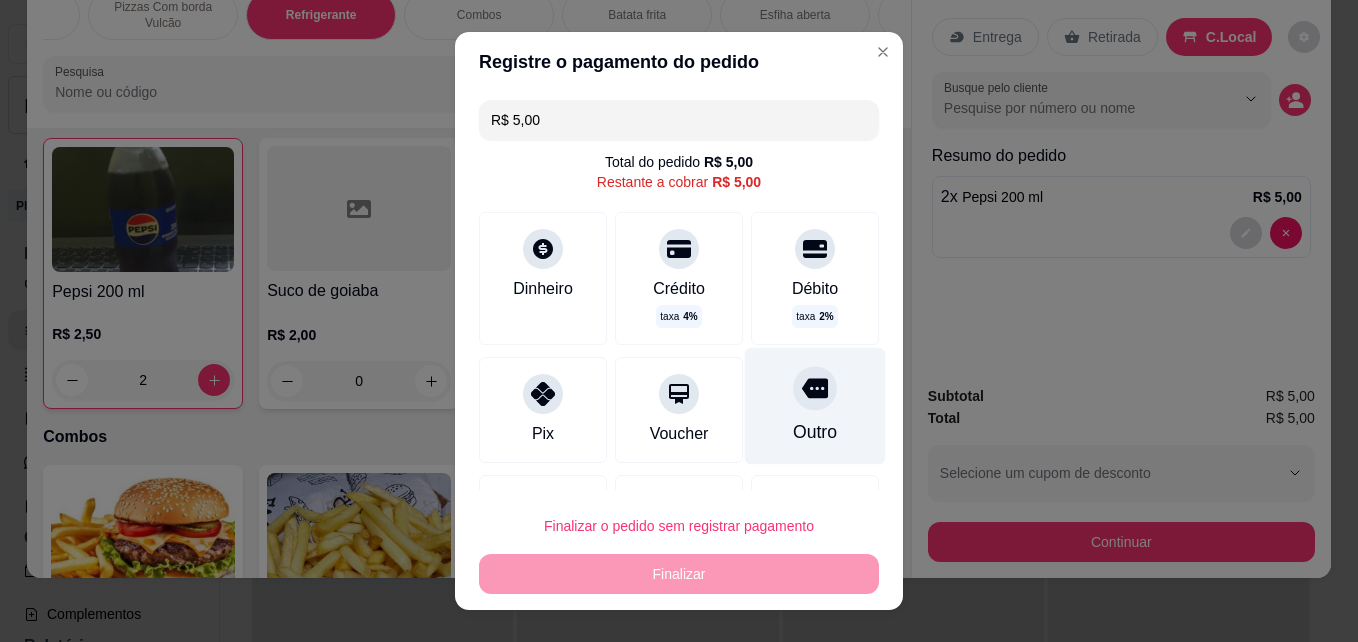 click at bounding box center (815, 389) 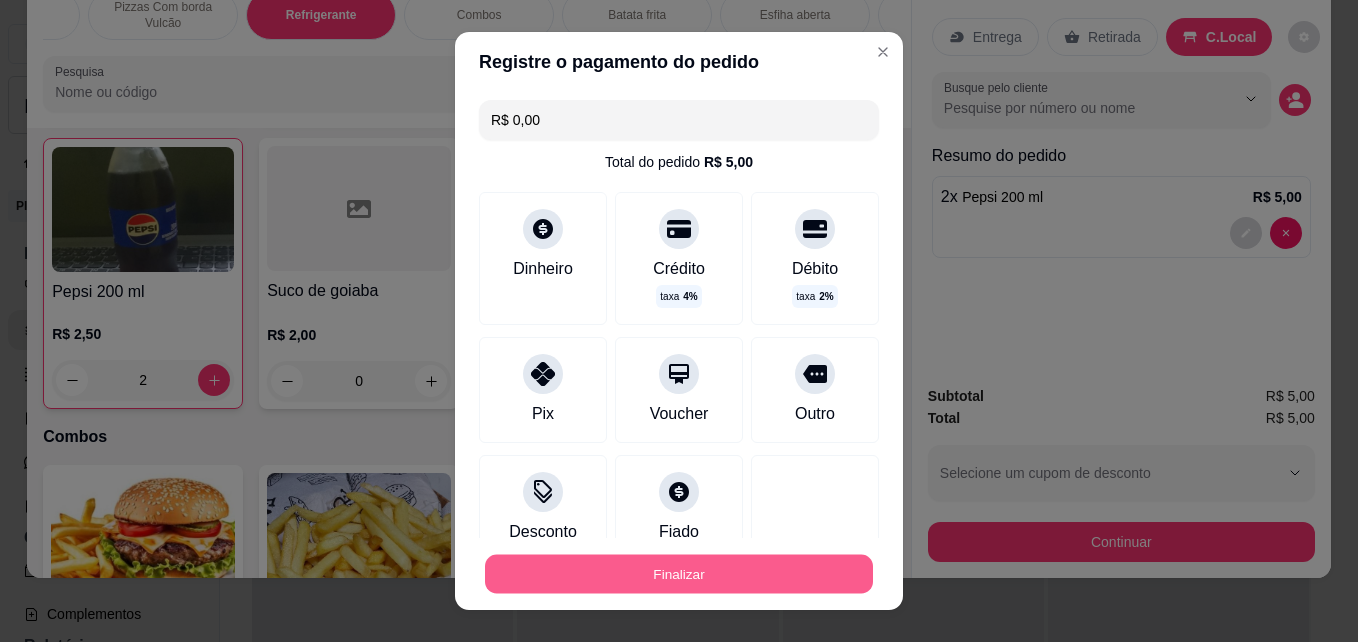 click on "Finalizar" at bounding box center [679, 574] 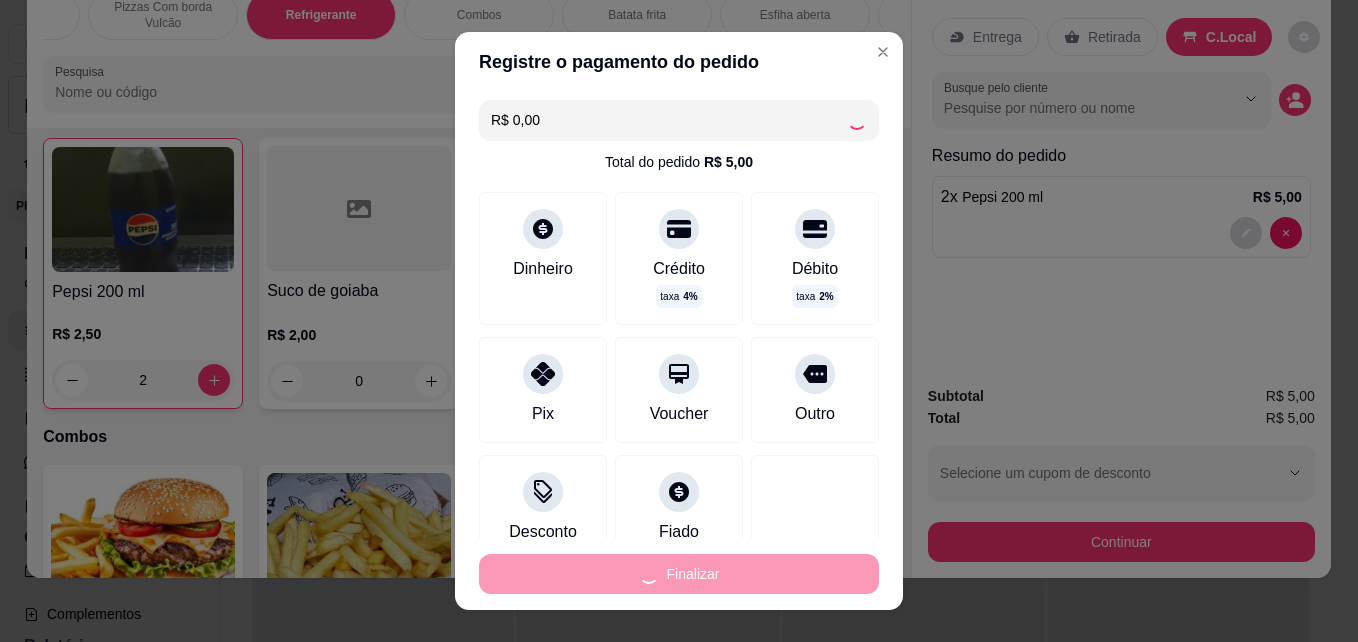 type on "0" 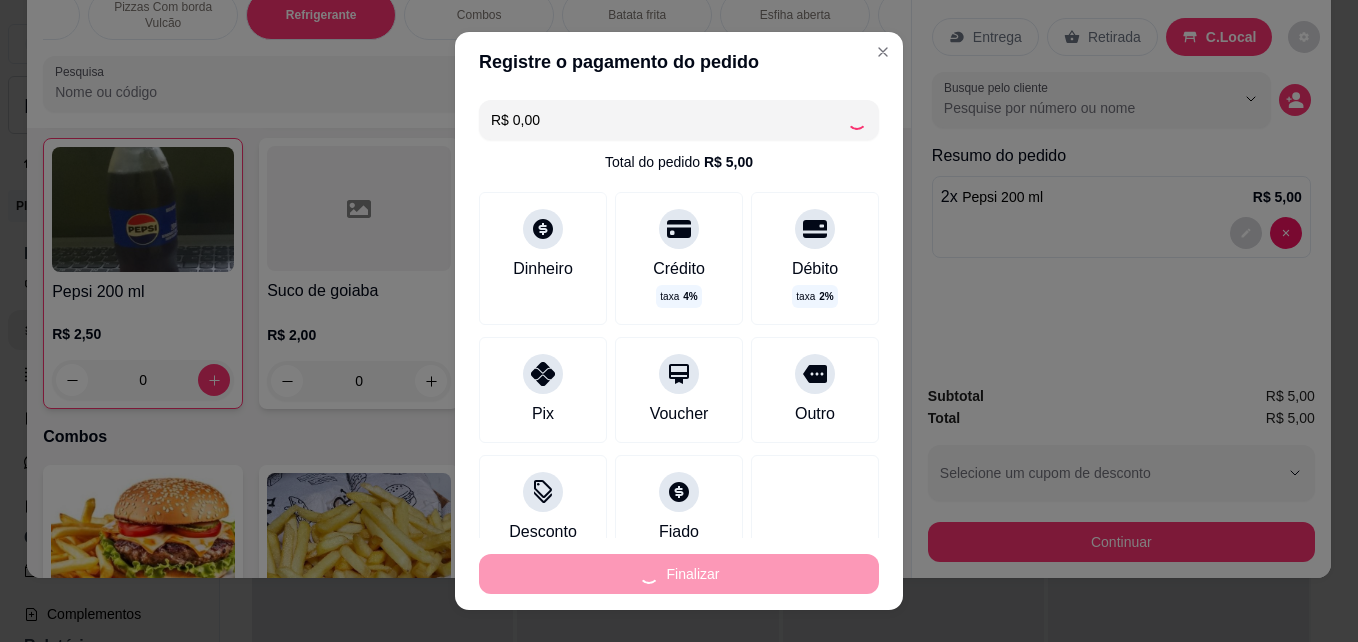 type on "-R$ 5,00" 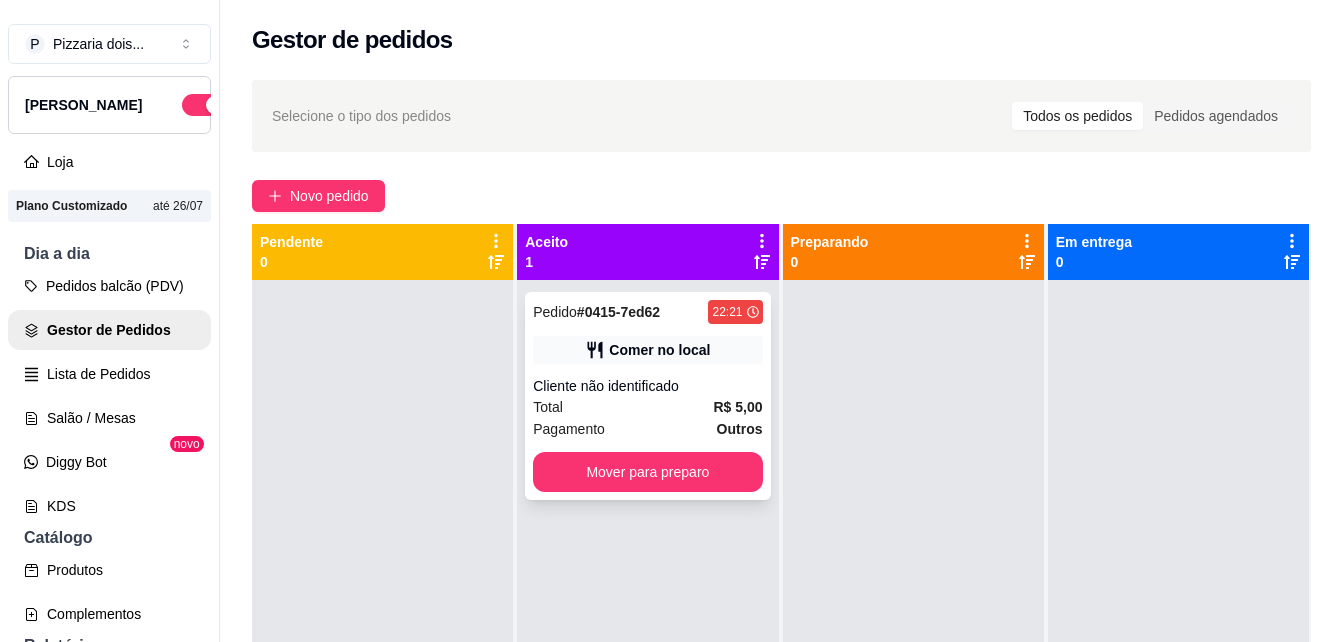click on "Total R$ 5,00" at bounding box center (647, 407) 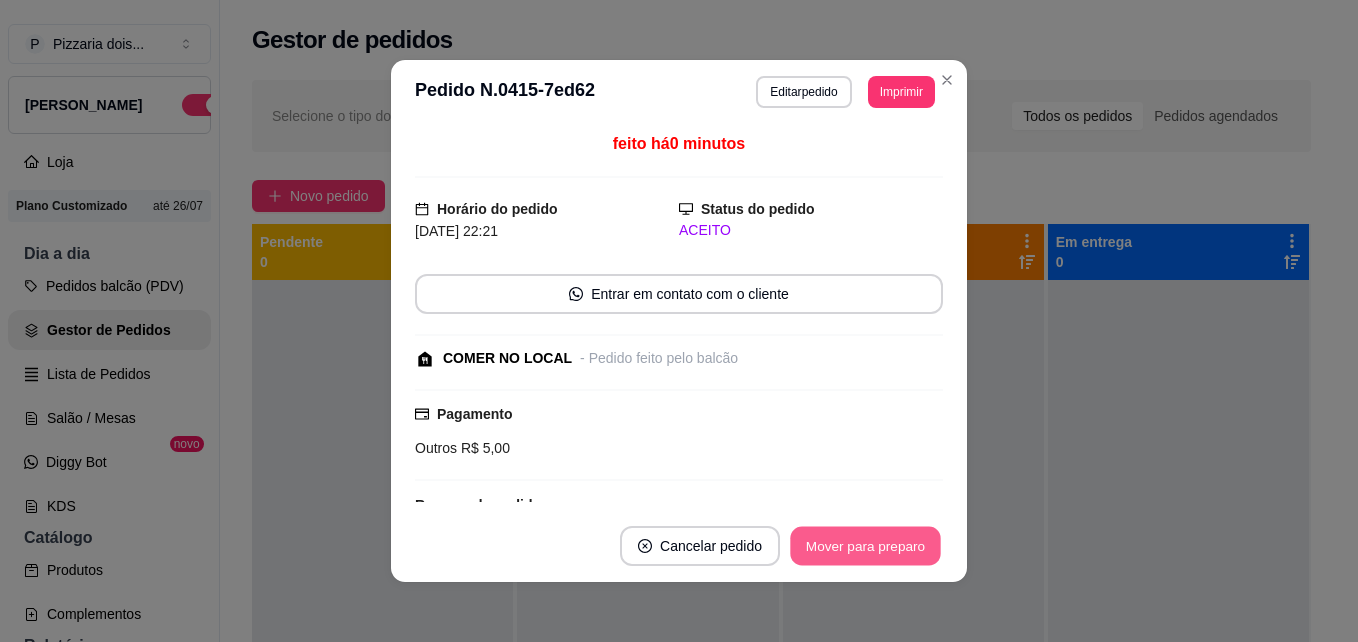 click on "Mover para preparo" at bounding box center [865, 546] 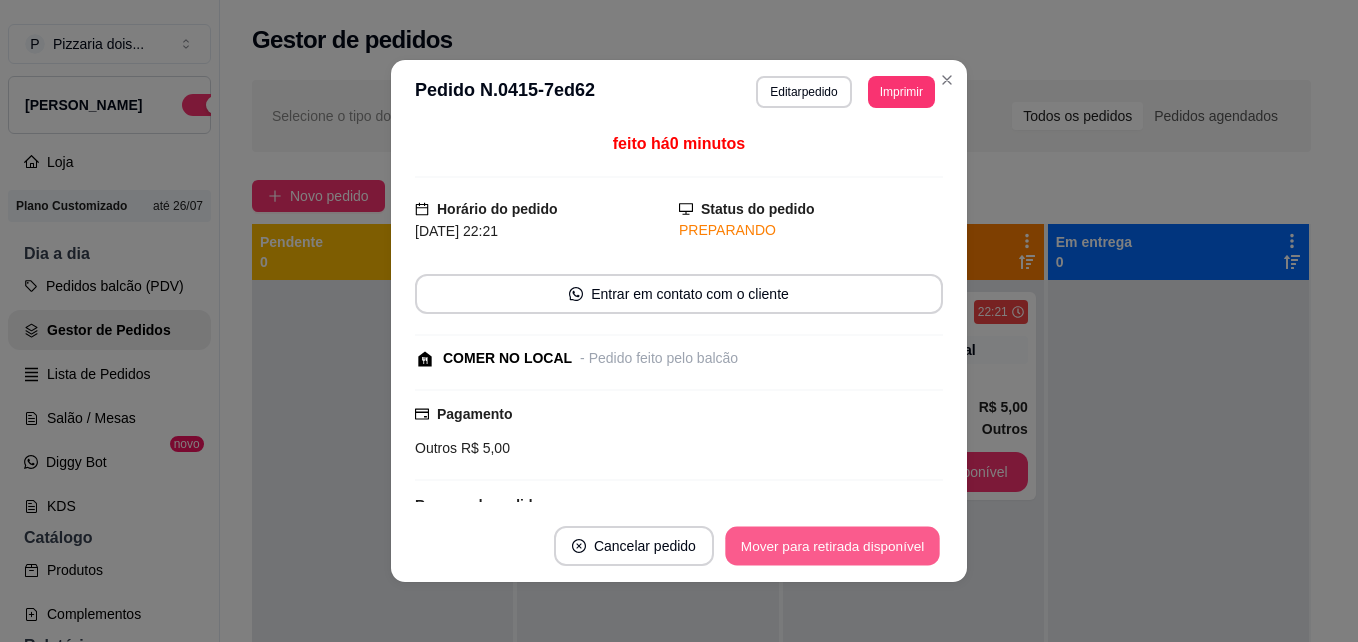 click on "Mover para retirada disponível" at bounding box center [832, 546] 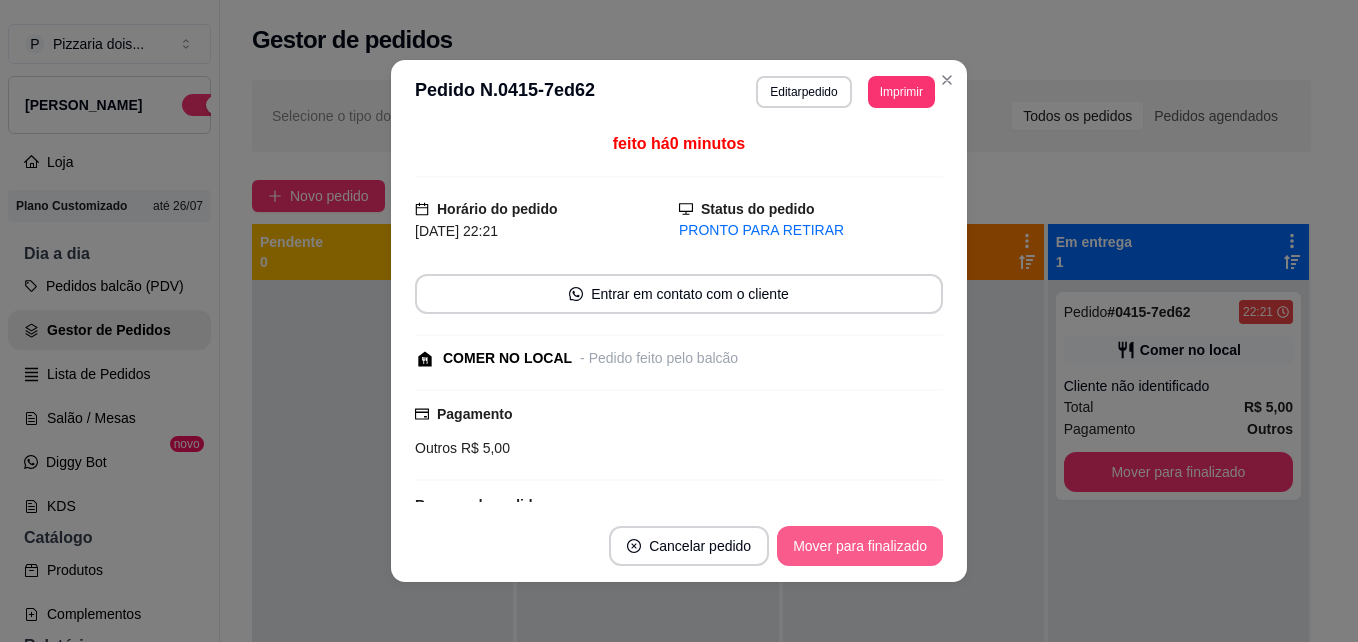 click on "Mover para finalizado" at bounding box center (860, 546) 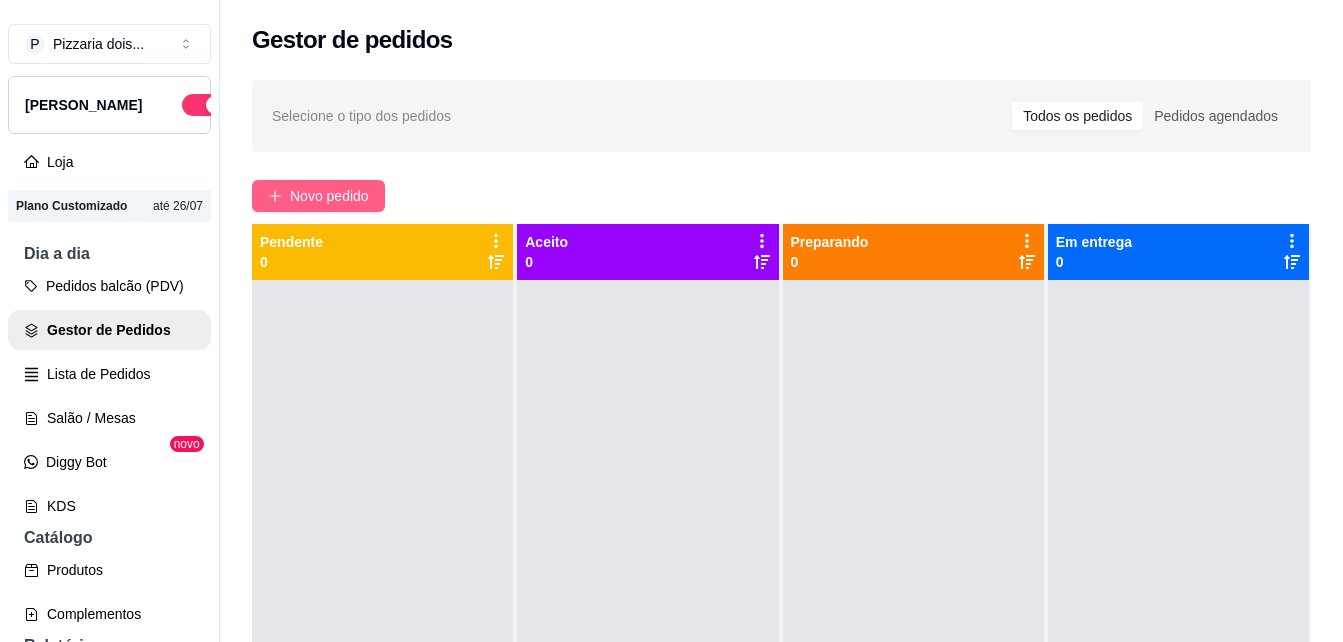 click on "Novo pedido" at bounding box center [329, 196] 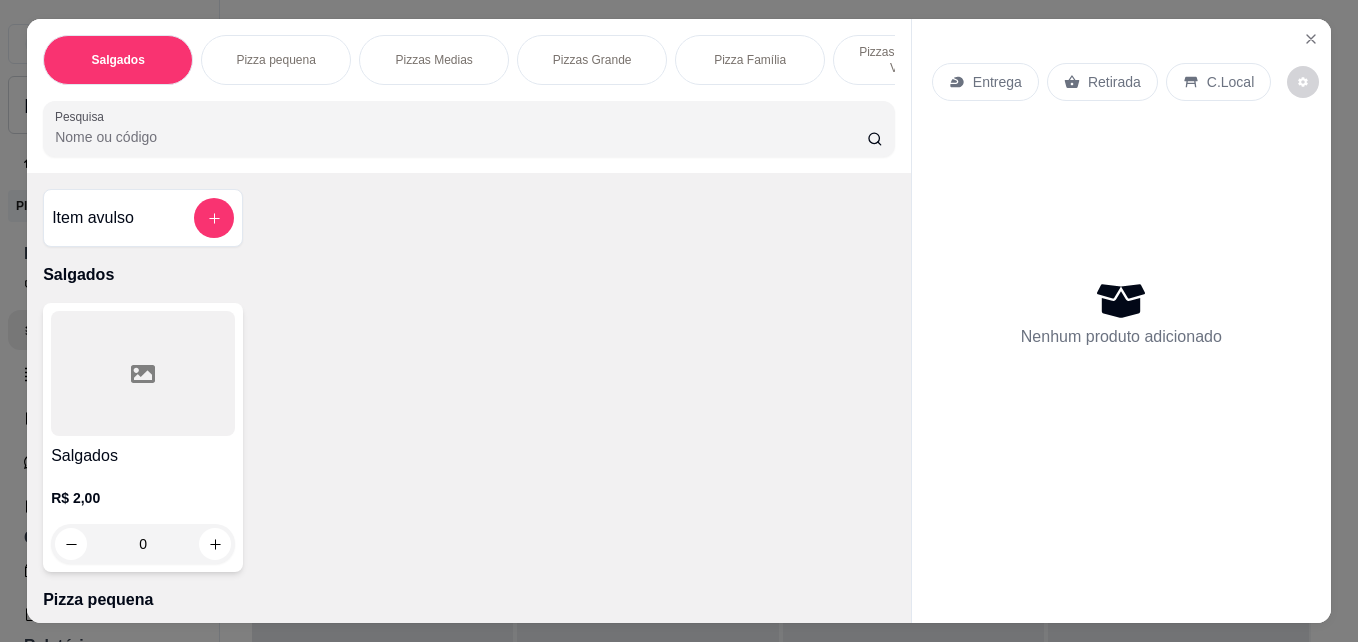 click on "Pizza Família" at bounding box center [750, 60] 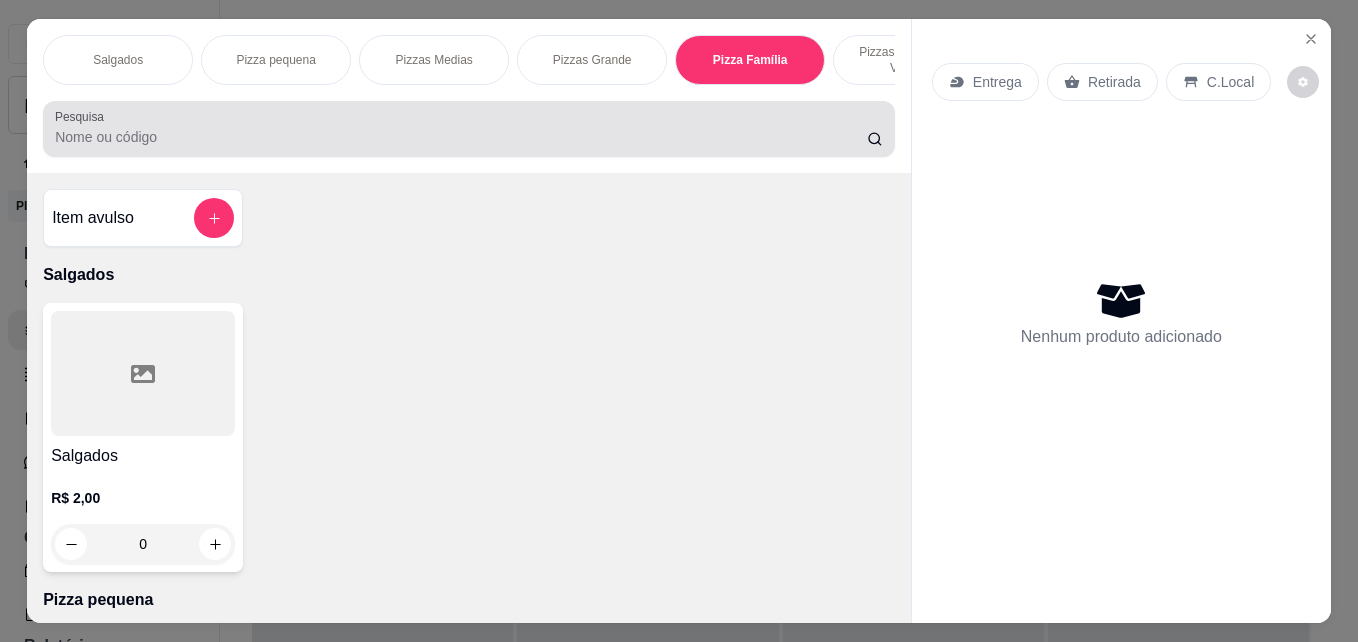scroll, scrollTop: 1354, scrollLeft: 0, axis: vertical 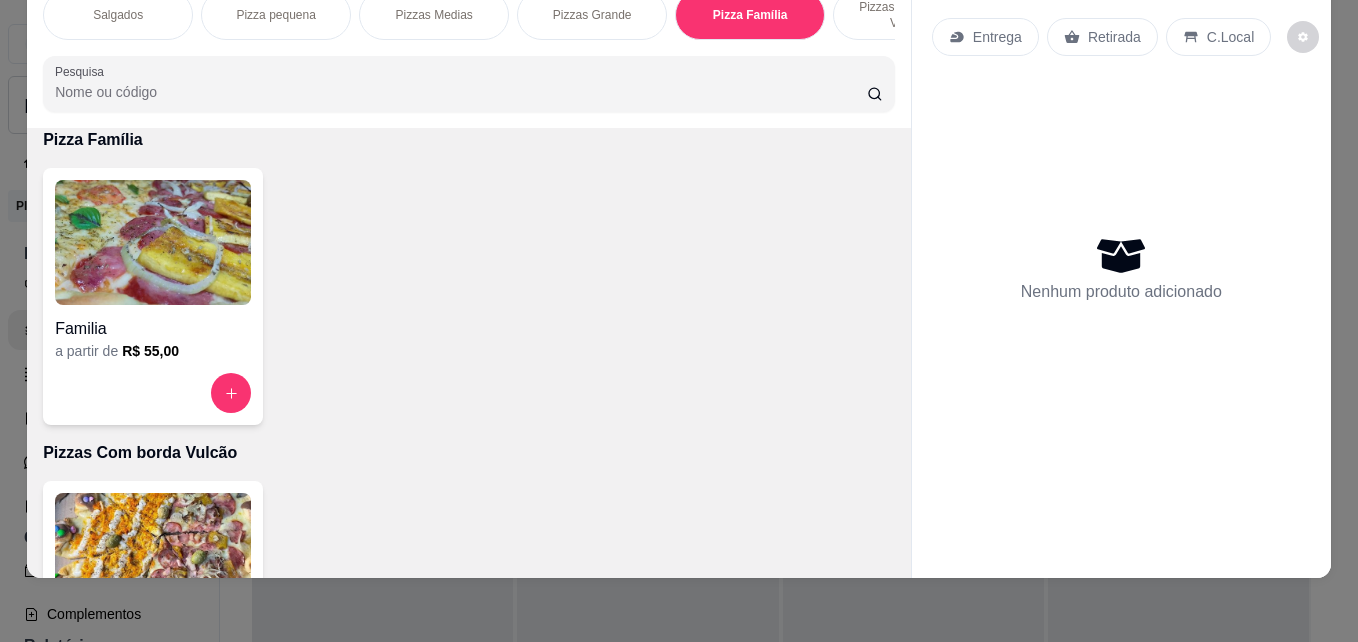 click on "Familia" at bounding box center [153, 329] 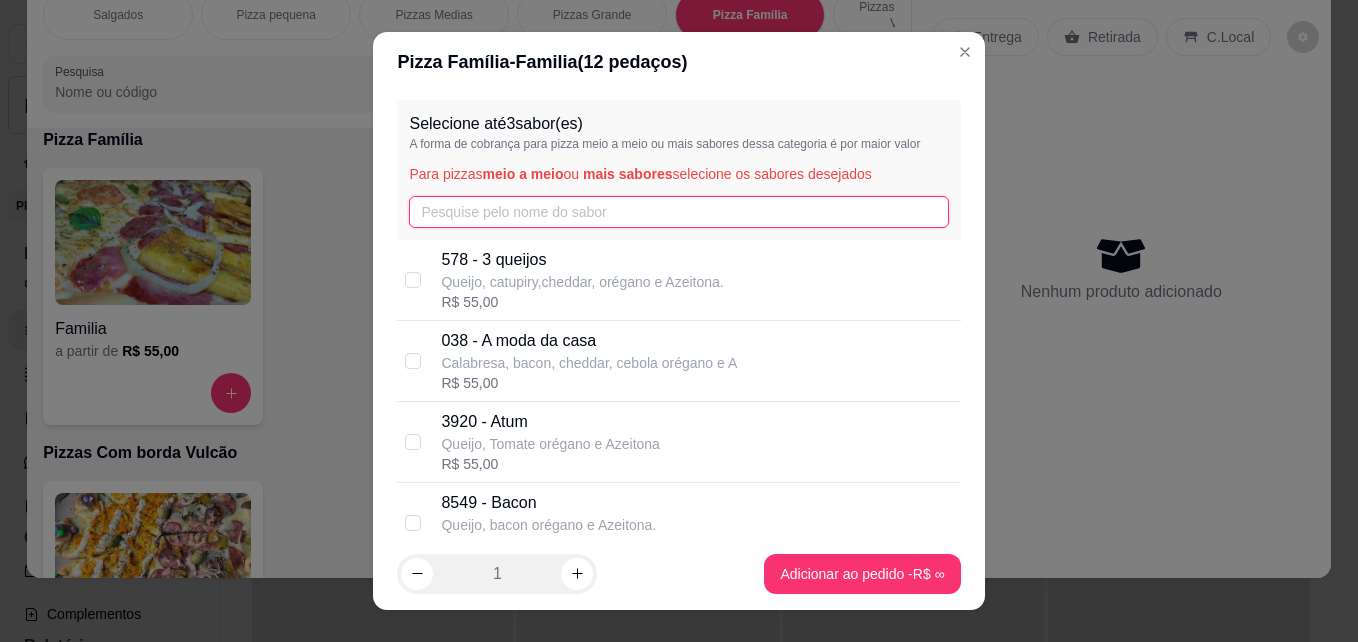 click at bounding box center (678, 212) 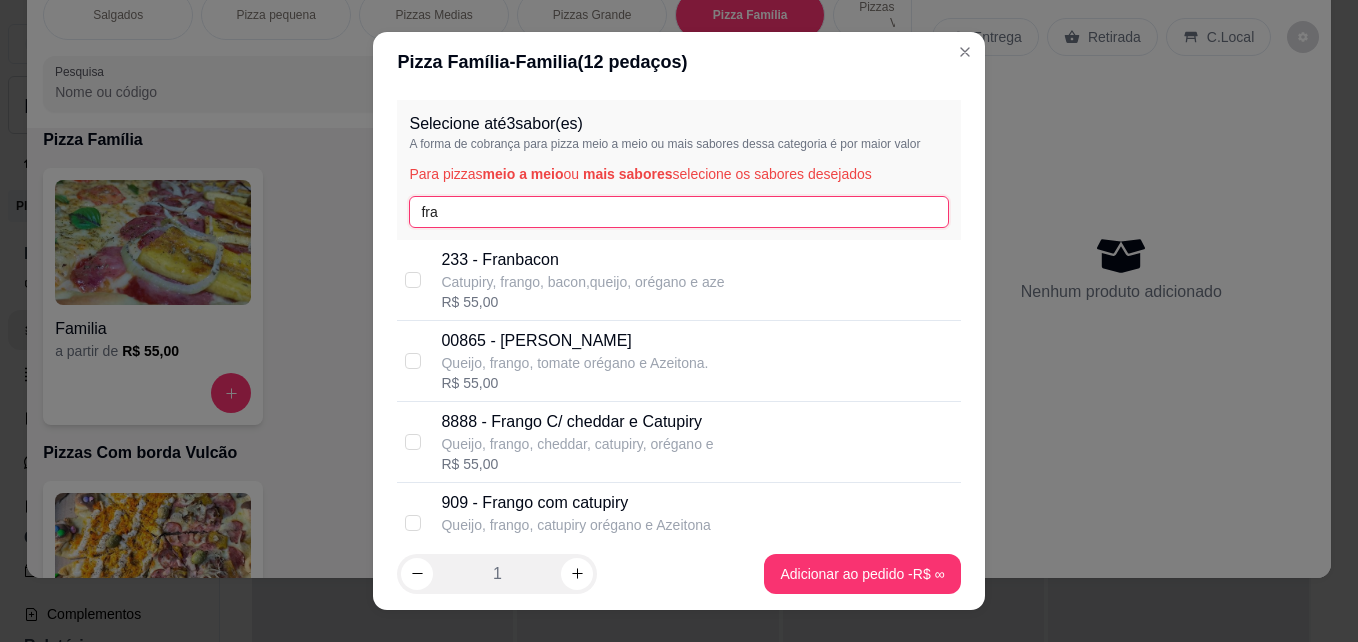 type on "fra" 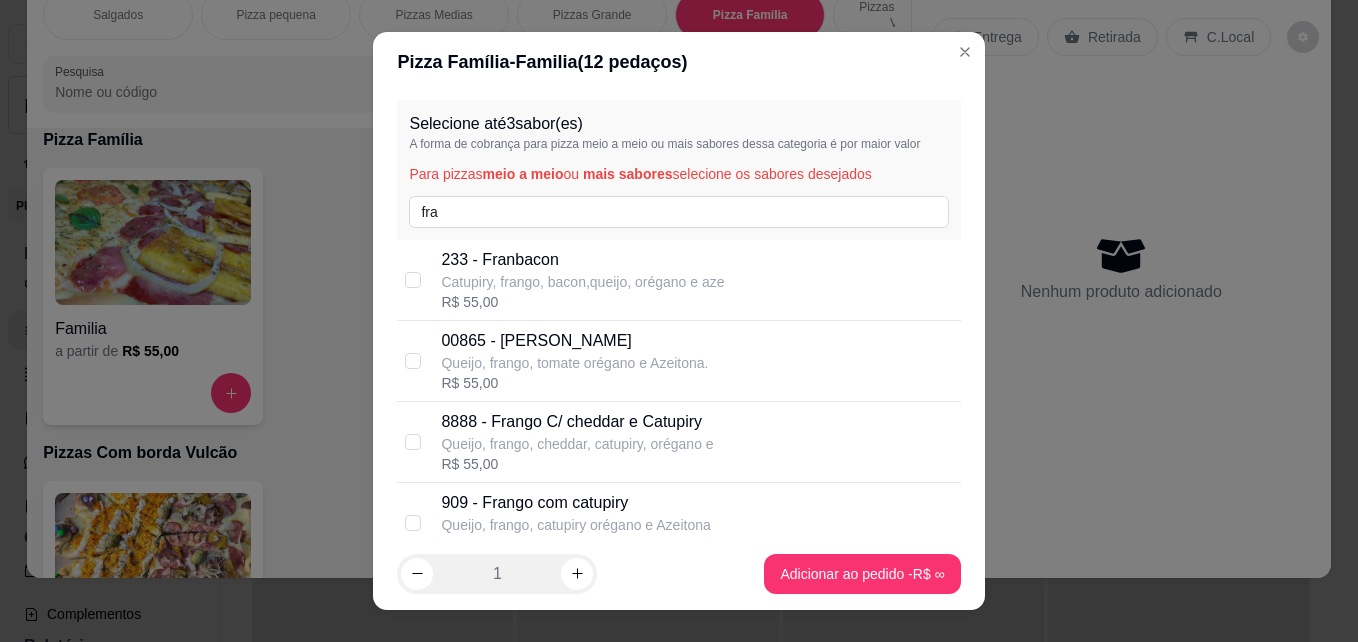 click on "00865 - [PERSON_NAME]" at bounding box center [574, 341] 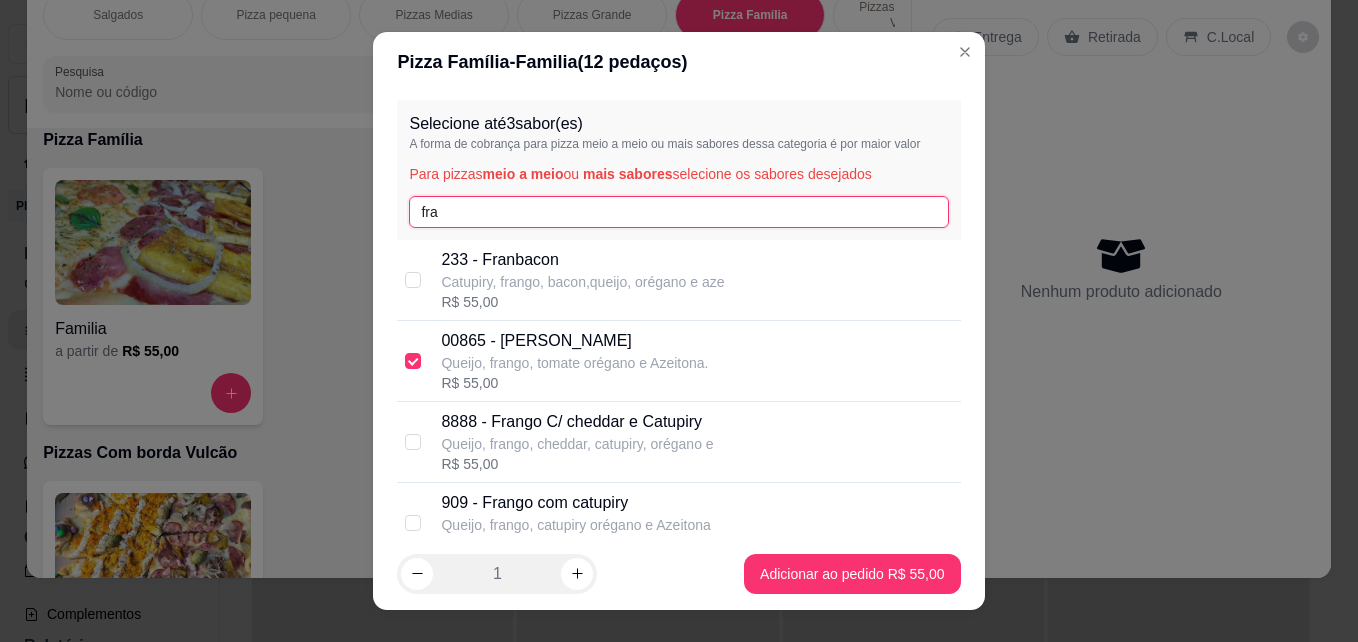 drag, startPoint x: 429, startPoint y: 211, endPoint x: 372, endPoint y: 199, distance: 58.249462 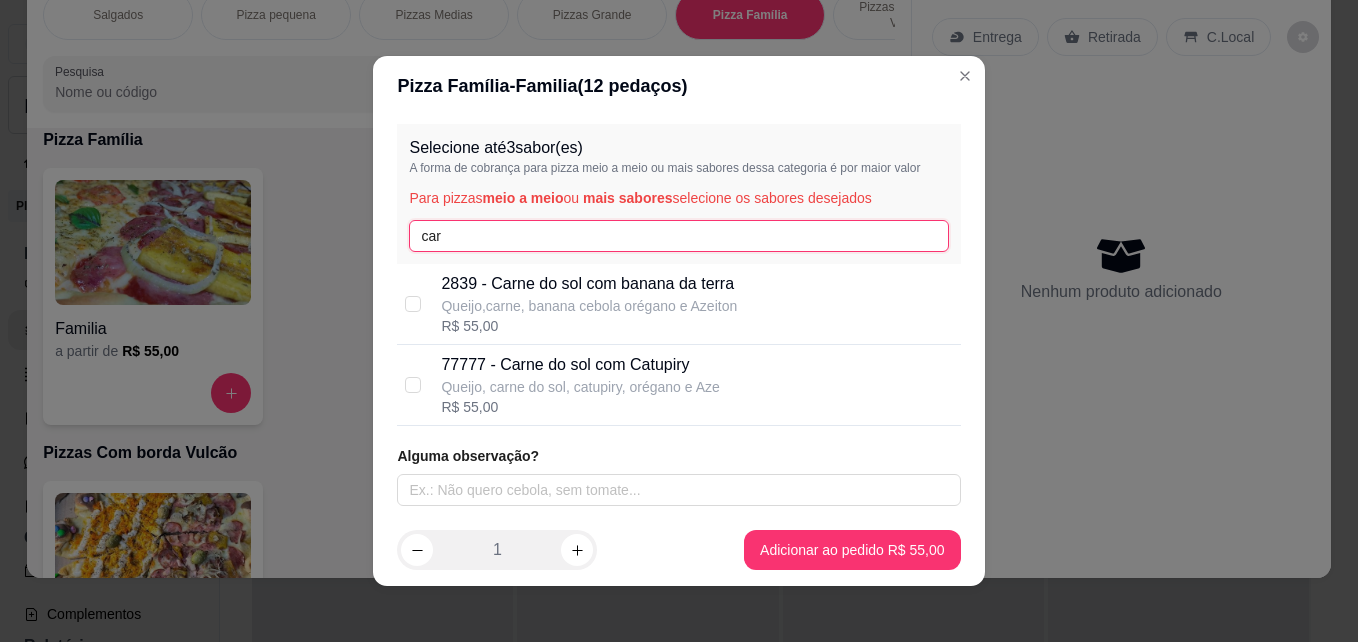 type on "car" 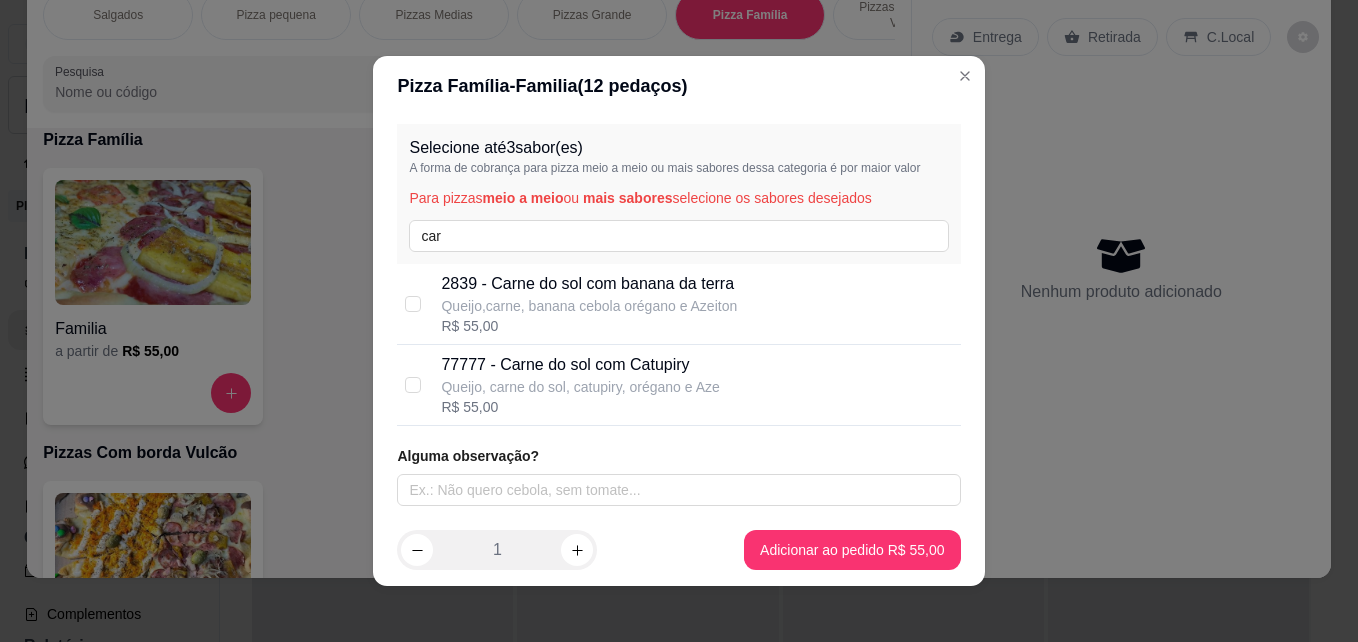 click on "Queijo,carne, banana cebola orégano e Azeiton" at bounding box center [589, 306] 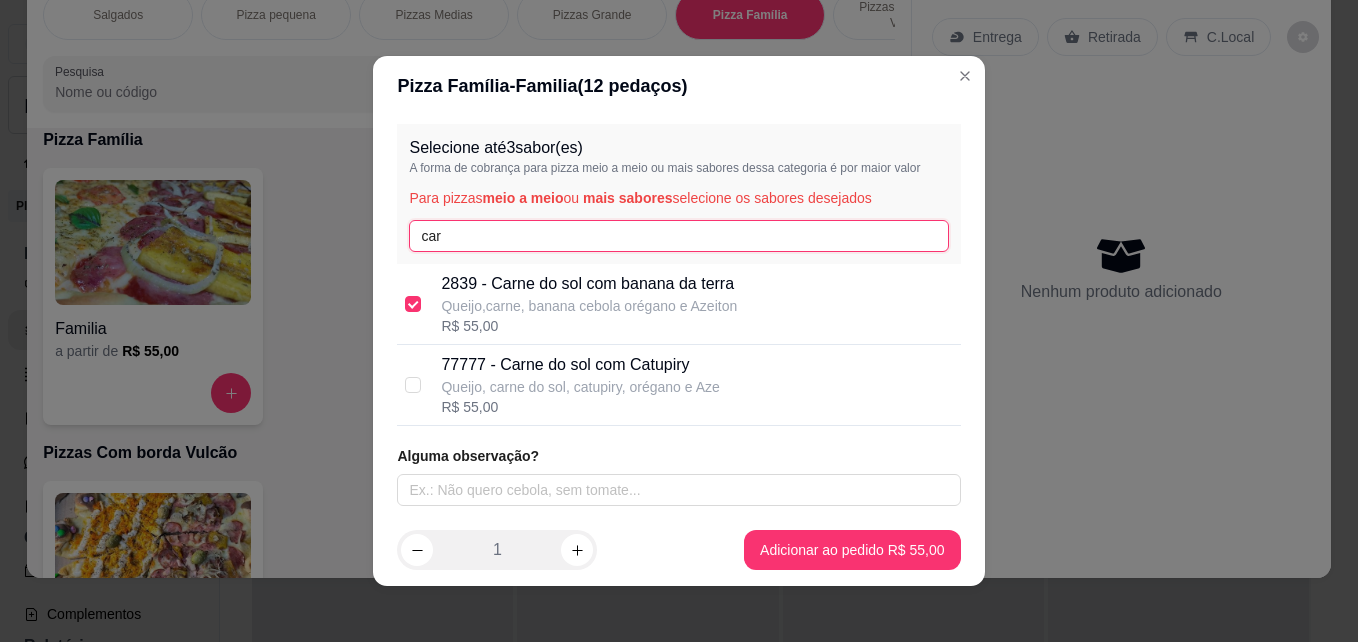 drag, startPoint x: 492, startPoint y: 244, endPoint x: 432, endPoint y: 229, distance: 61.846584 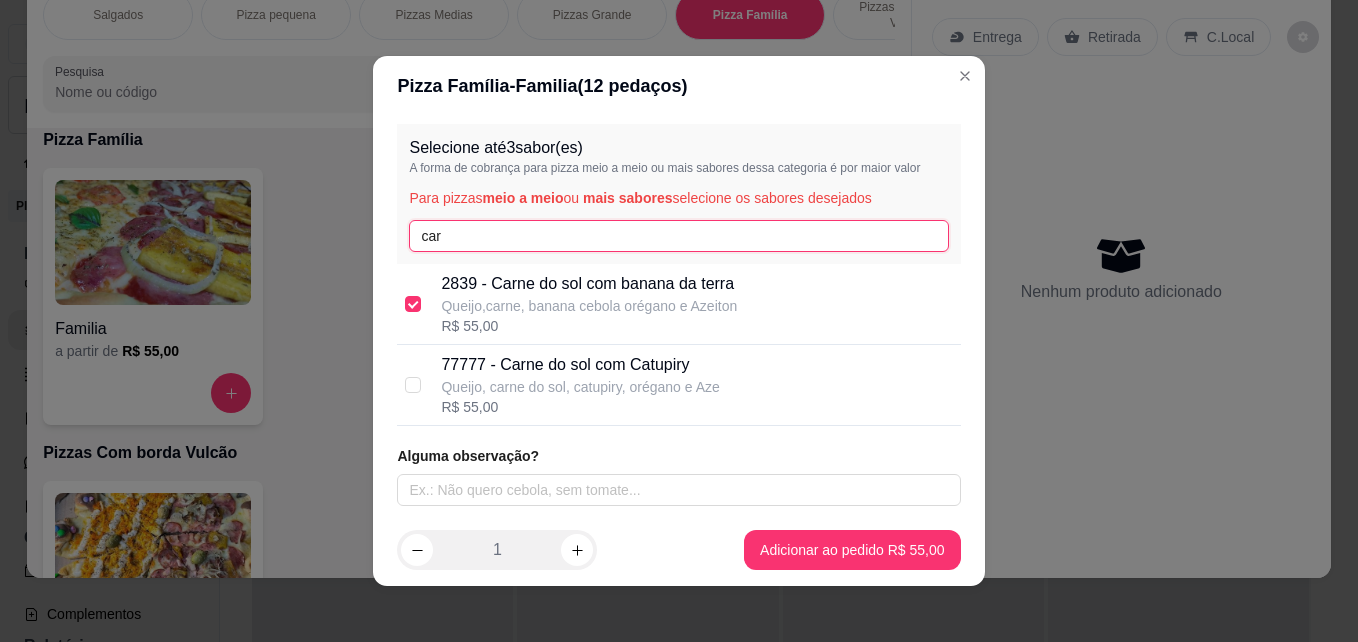 drag, startPoint x: 438, startPoint y: 237, endPoint x: 395, endPoint y: 230, distance: 43.56604 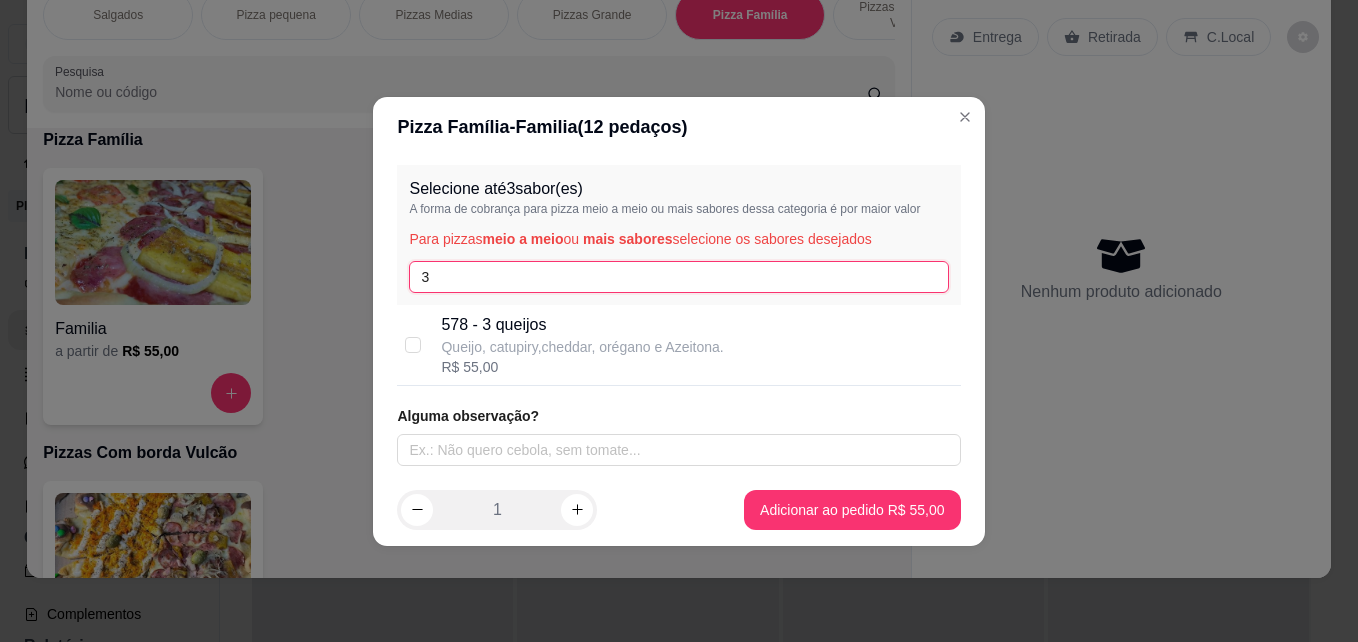 type on "3" 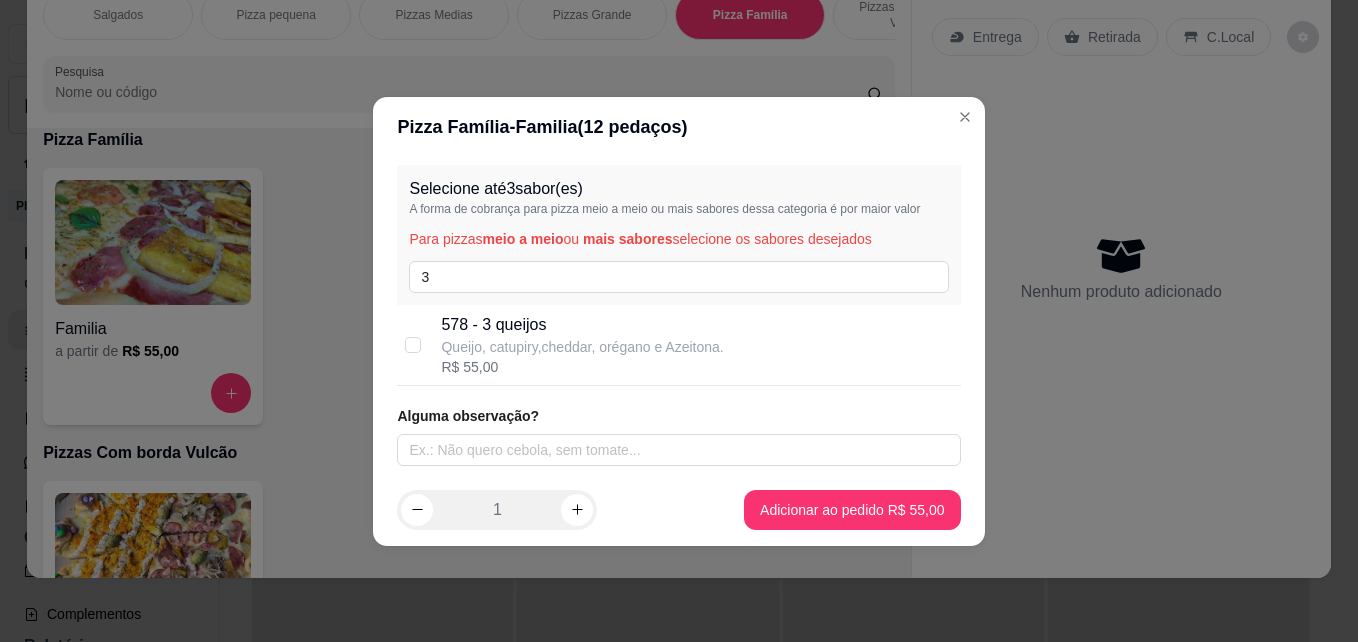 click on "578 - 3 queijos" at bounding box center (582, 325) 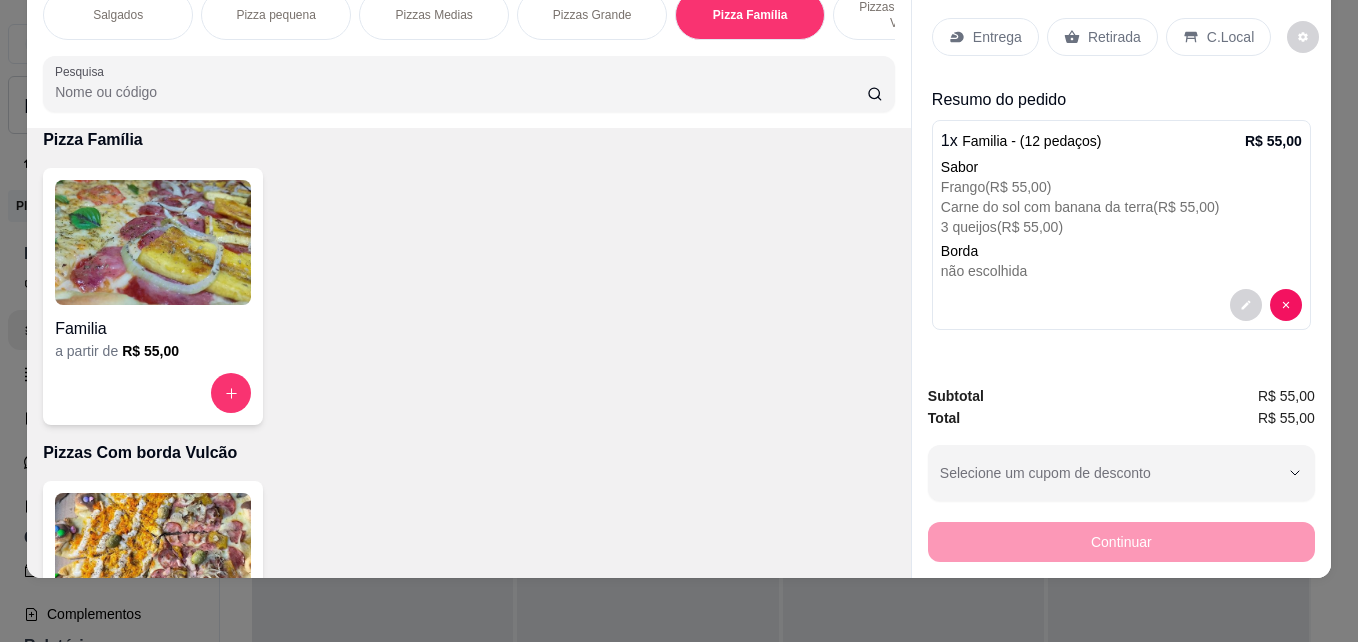click on "Entrega" at bounding box center (997, 37) 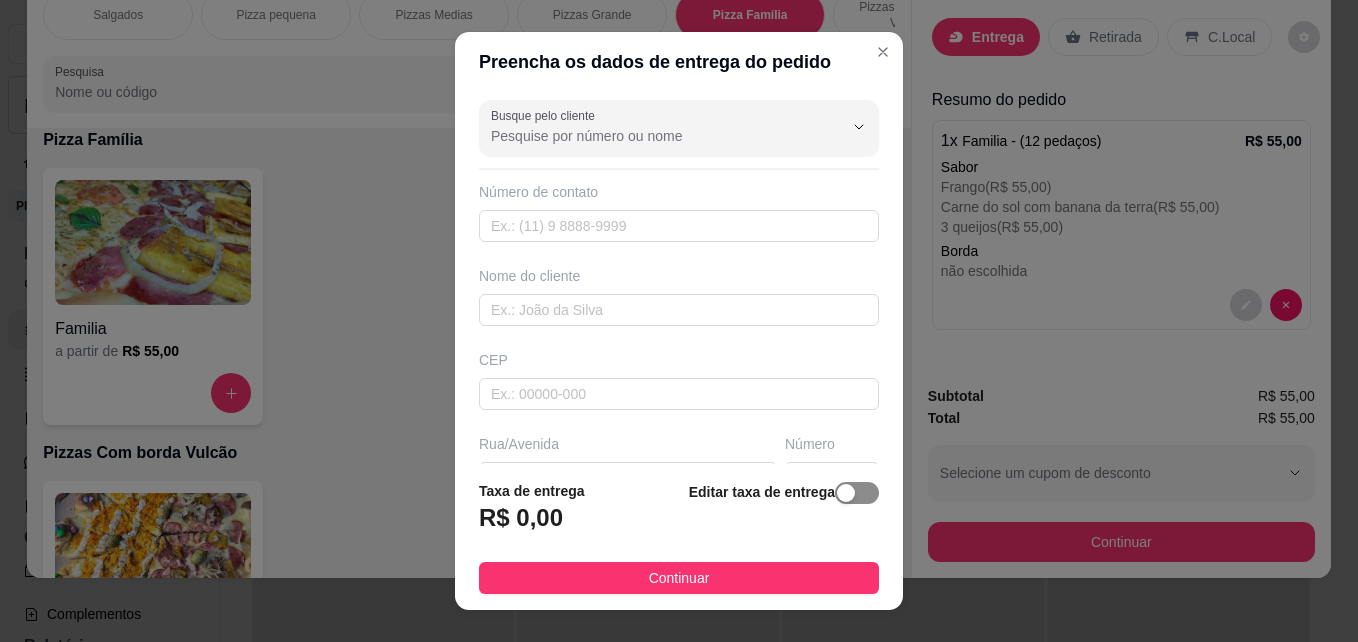 click at bounding box center [846, 493] 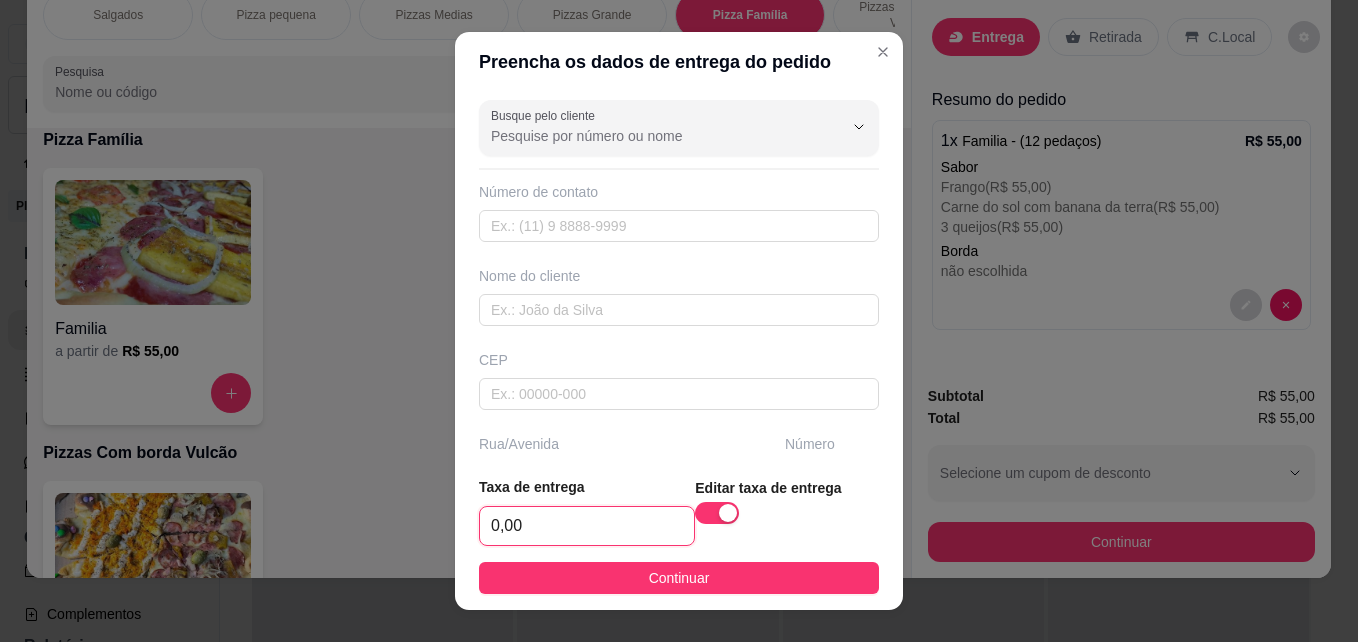 click on "0,00" at bounding box center [587, 526] 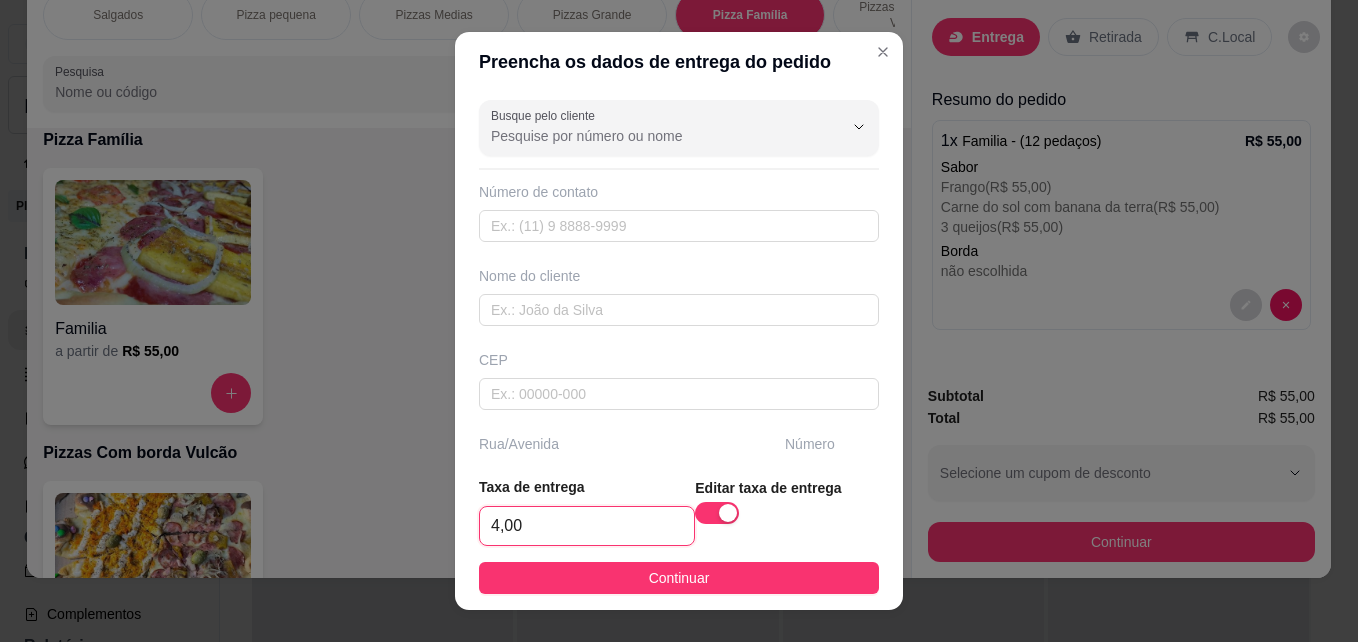 type on "4,00" 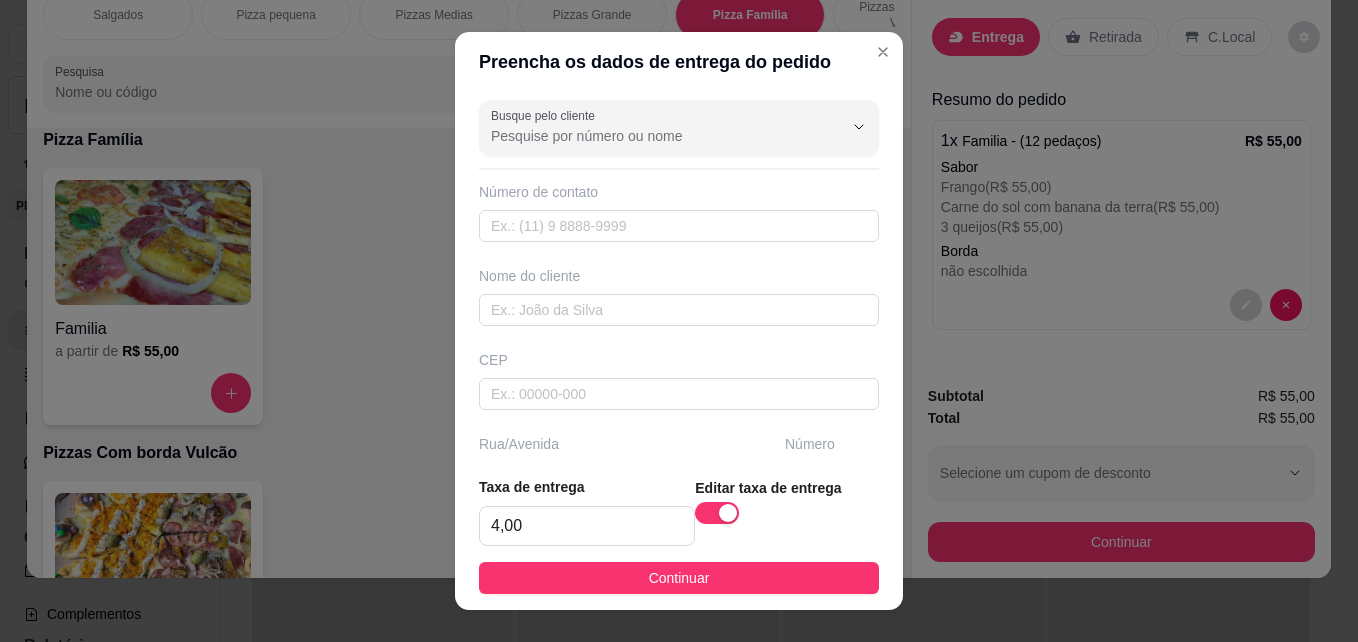 click on "Busque pelo cliente Número de contato Nome do cliente CEP Rua/[GEOGRAPHIC_DATA] o bairro de entrega [GEOGRAPHIC_DATA]" at bounding box center (679, 276) 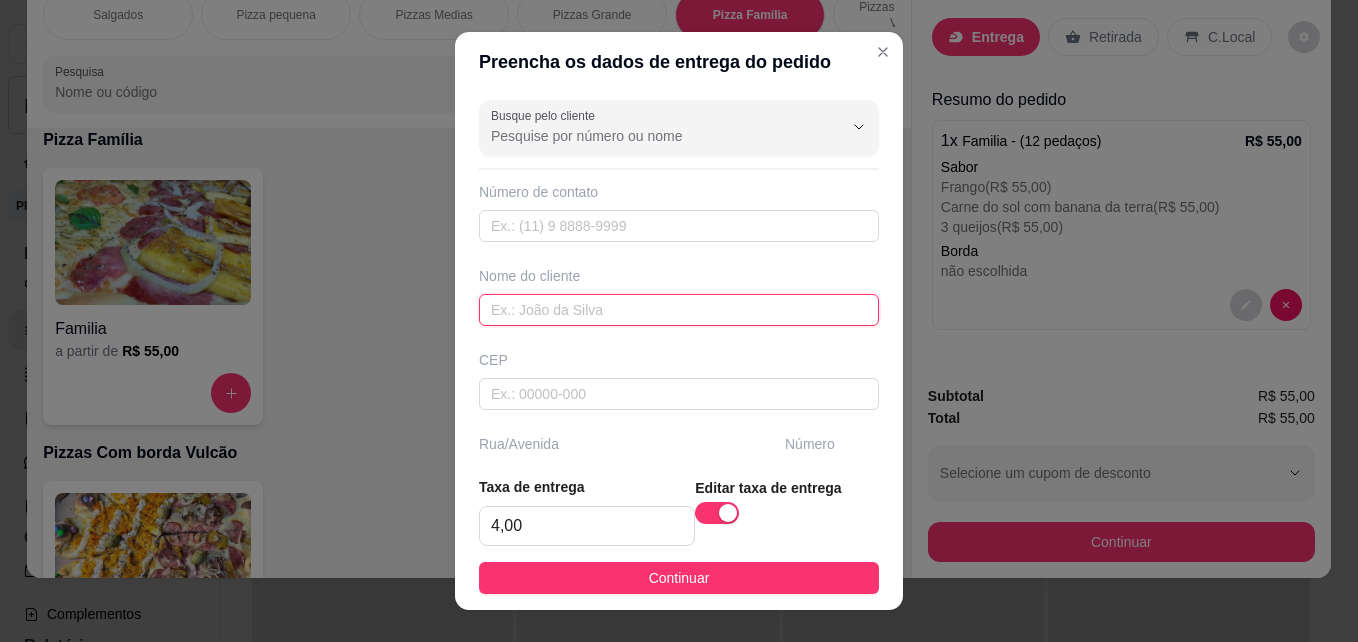 click at bounding box center [679, 310] 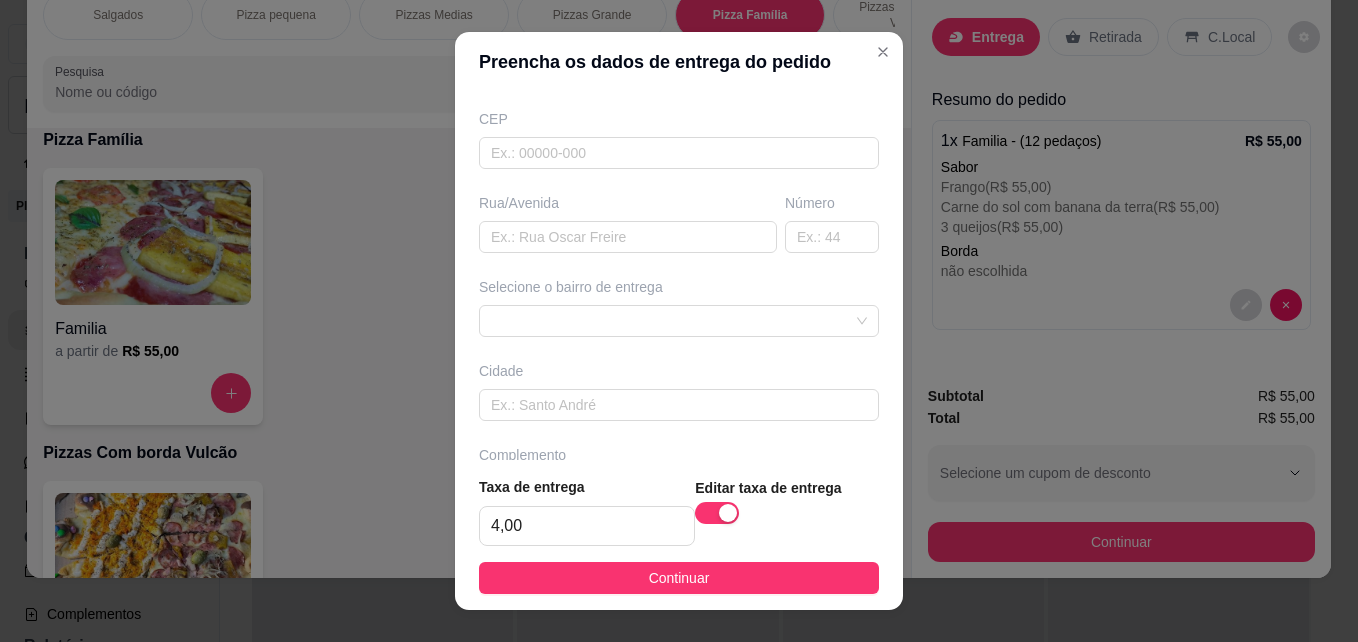 scroll, scrollTop: 300, scrollLeft: 0, axis: vertical 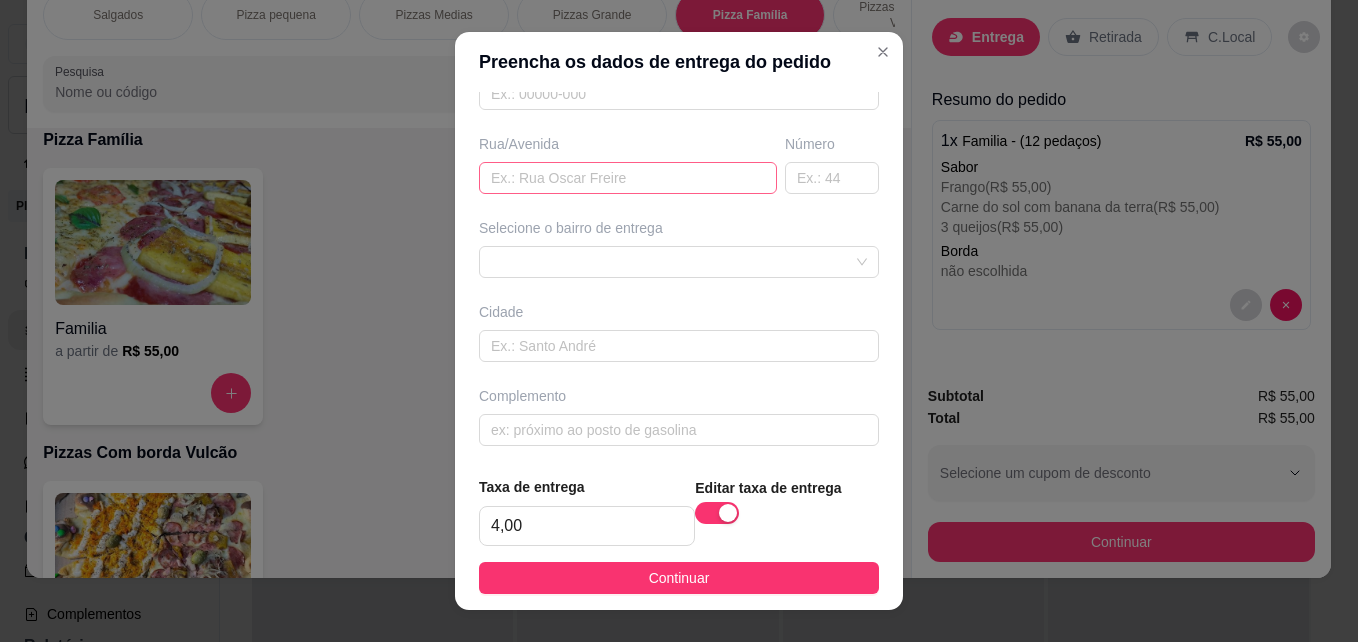 type on "LUD" 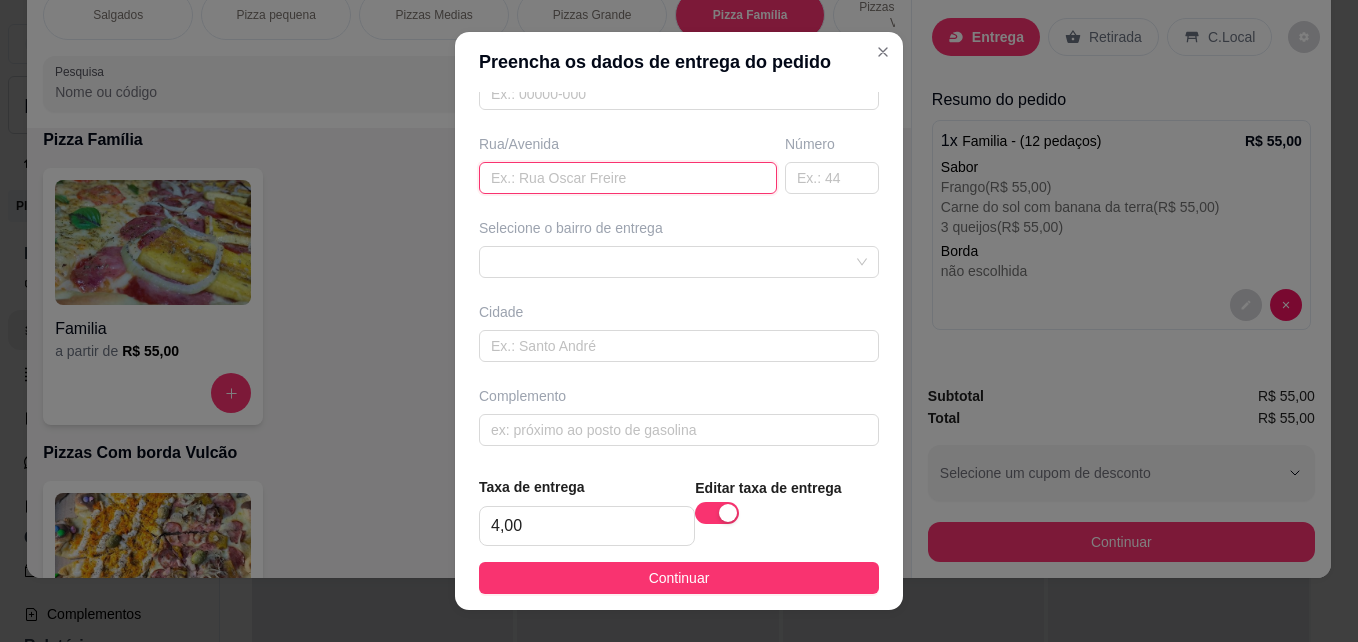 click at bounding box center (628, 178) 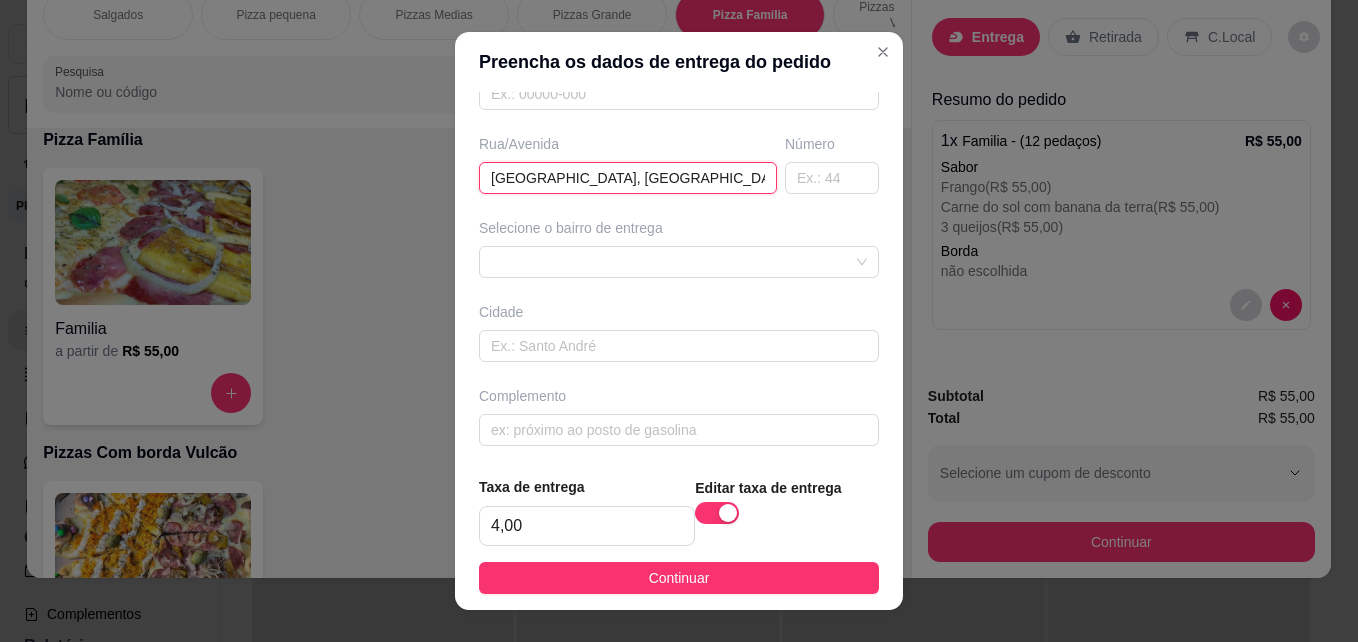 scroll, scrollTop: 0, scrollLeft: 369, axis: horizontal 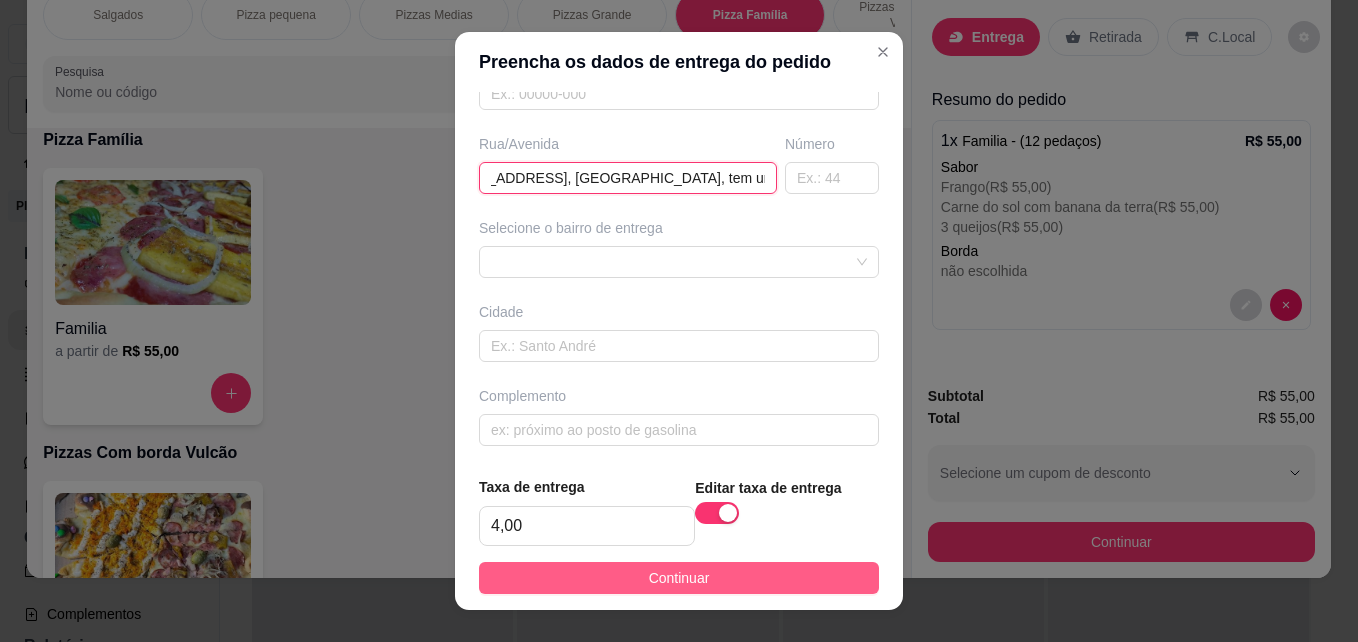 type on "[GEOGRAPHIC_DATA], [GEOGRAPHIC_DATA], [STREET_ADDRESS], [GEOGRAPHIC_DATA], tem um gol prata na frente." 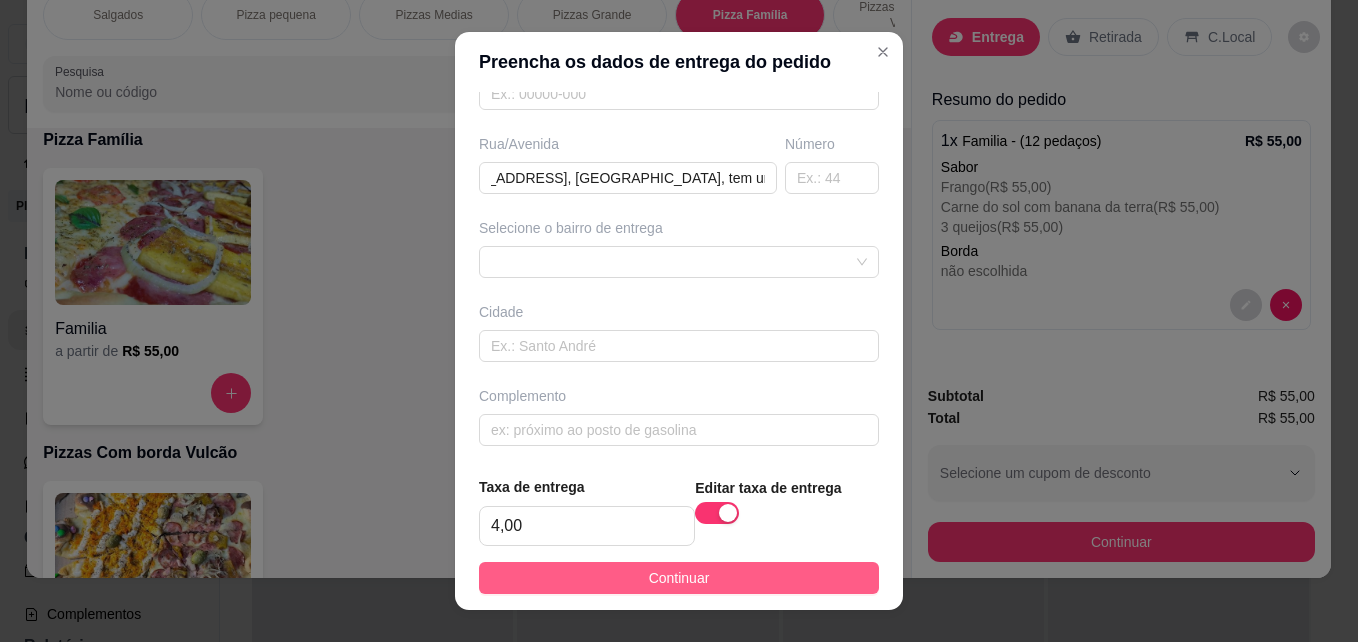 click on "Continuar" at bounding box center [679, 578] 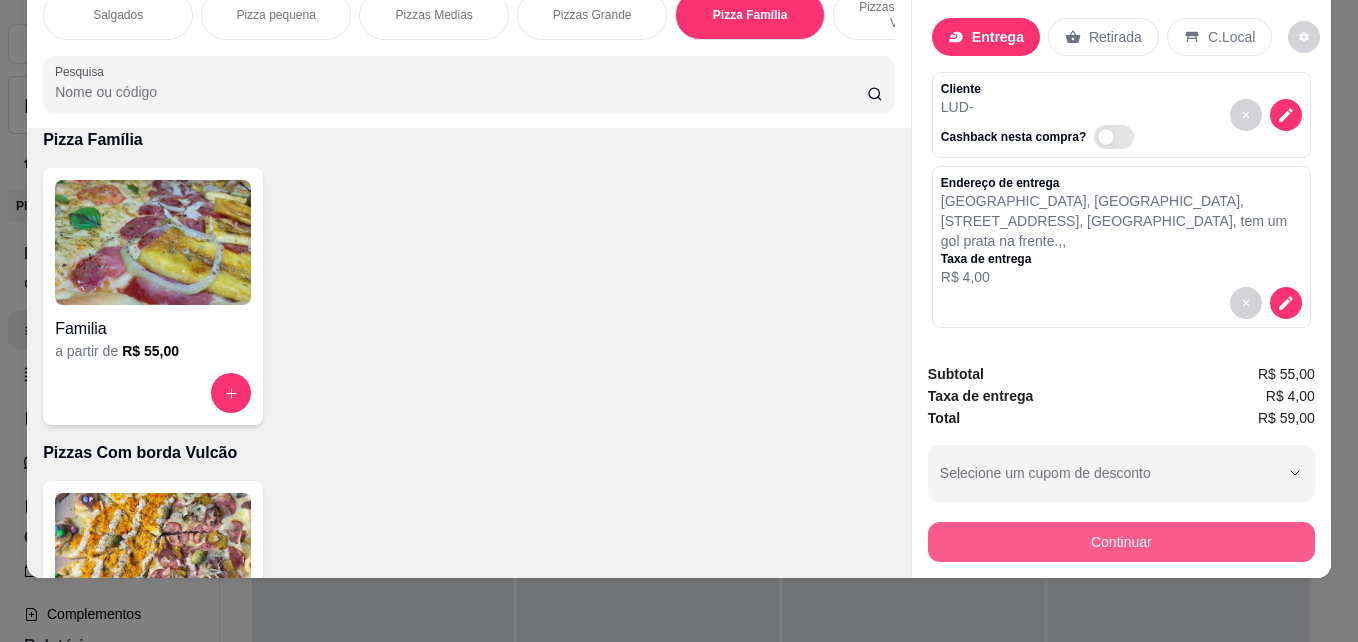 click on "Continuar" at bounding box center (1121, 542) 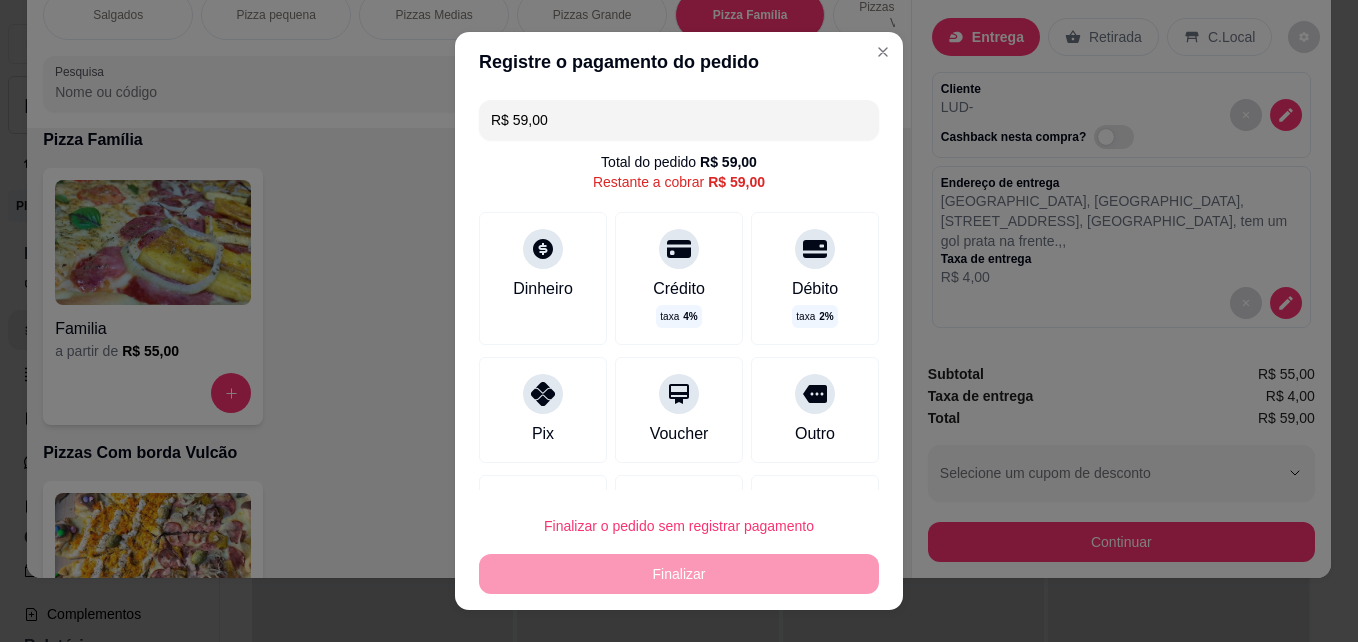 drag, startPoint x: 547, startPoint y: 117, endPoint x: 513, endPoint y: 122, distance: 34.36568 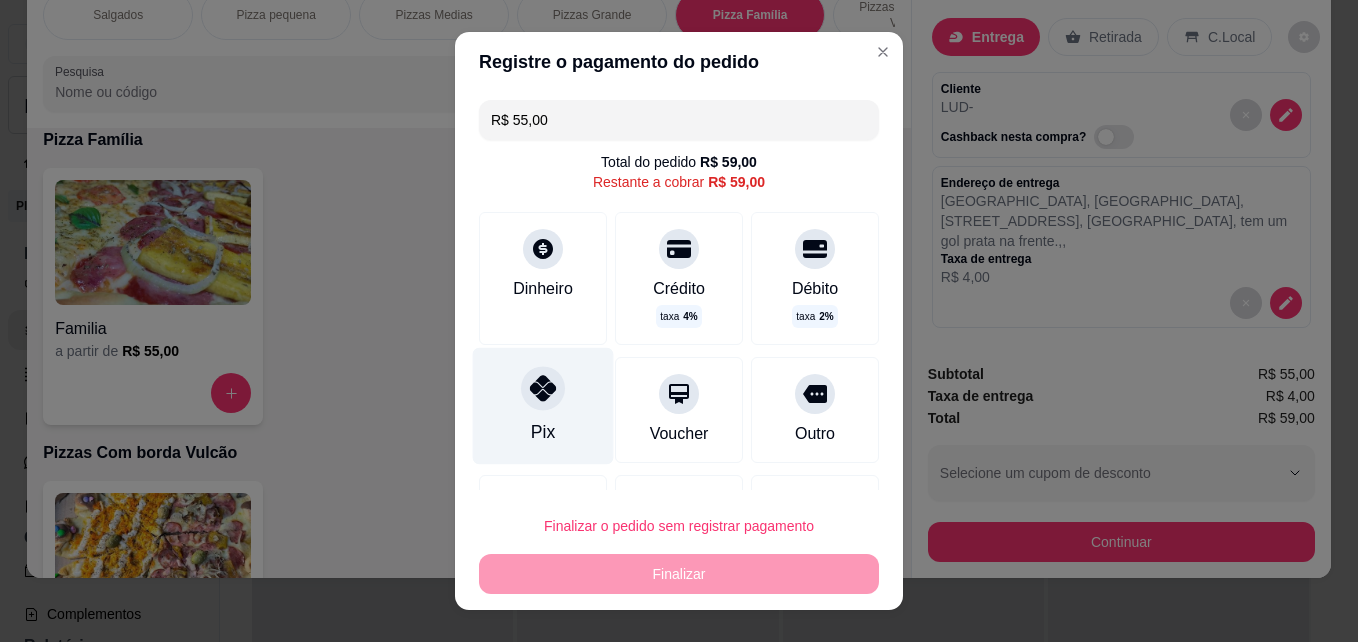 click on "Pix" at bounding box center (543, 406) 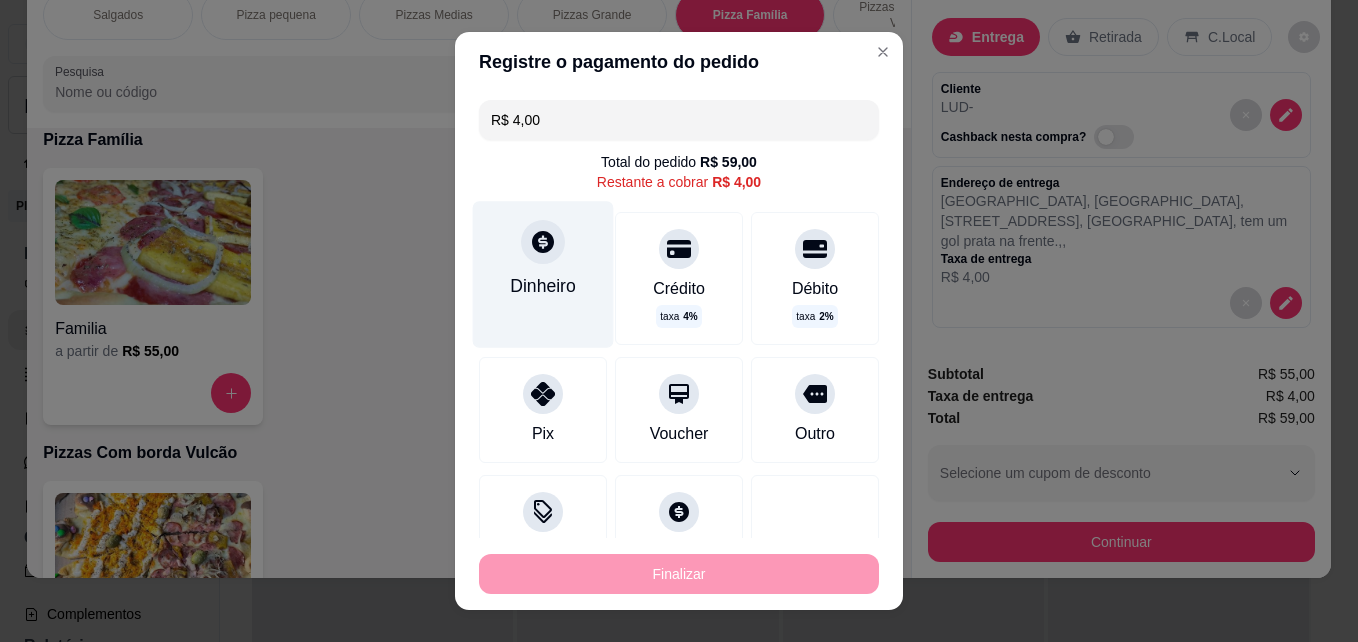 click on "Dinheiro" at bounding box center (543, 286) 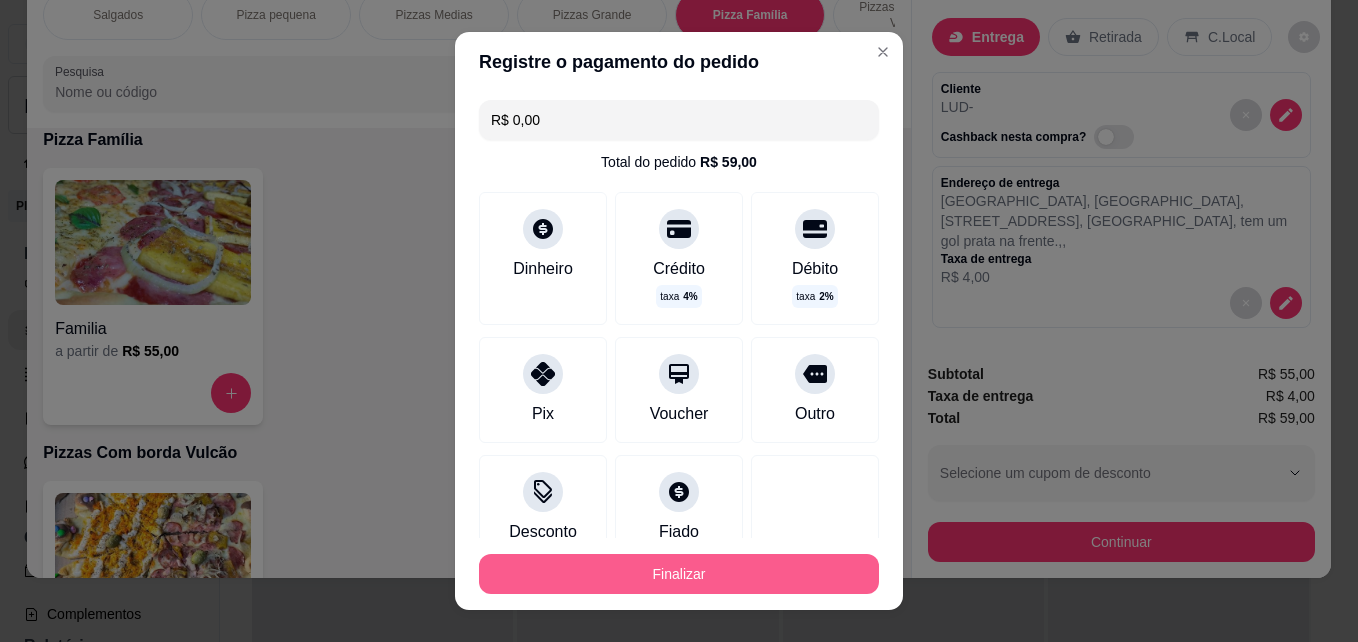 click on "Finalizar" at bounding box center (679, 574) 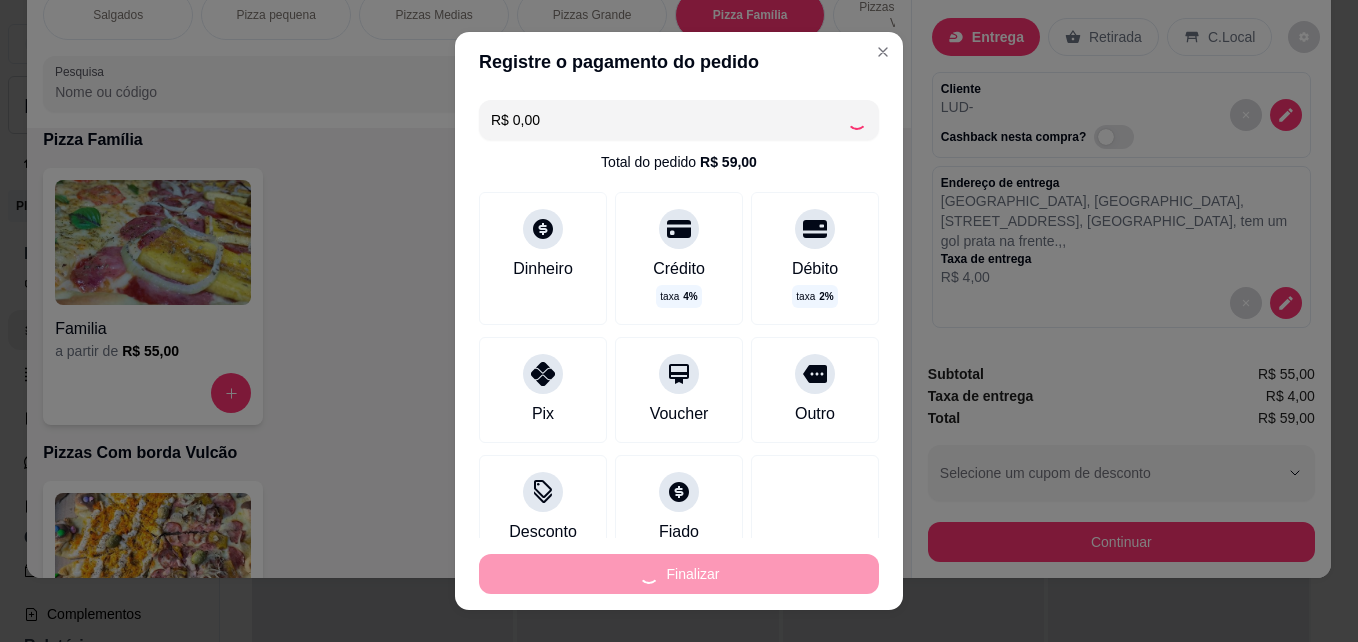 type on "-R$ 59,00" 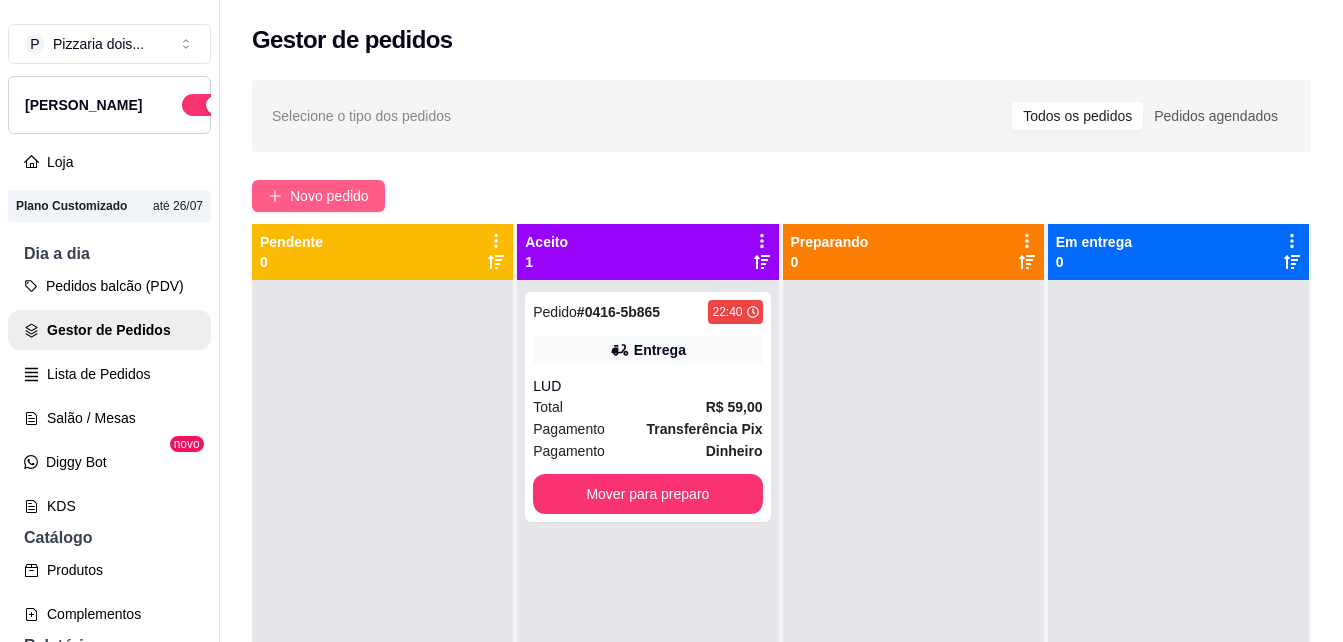 click on "Novo pedido" at bounding box center (329, 196) 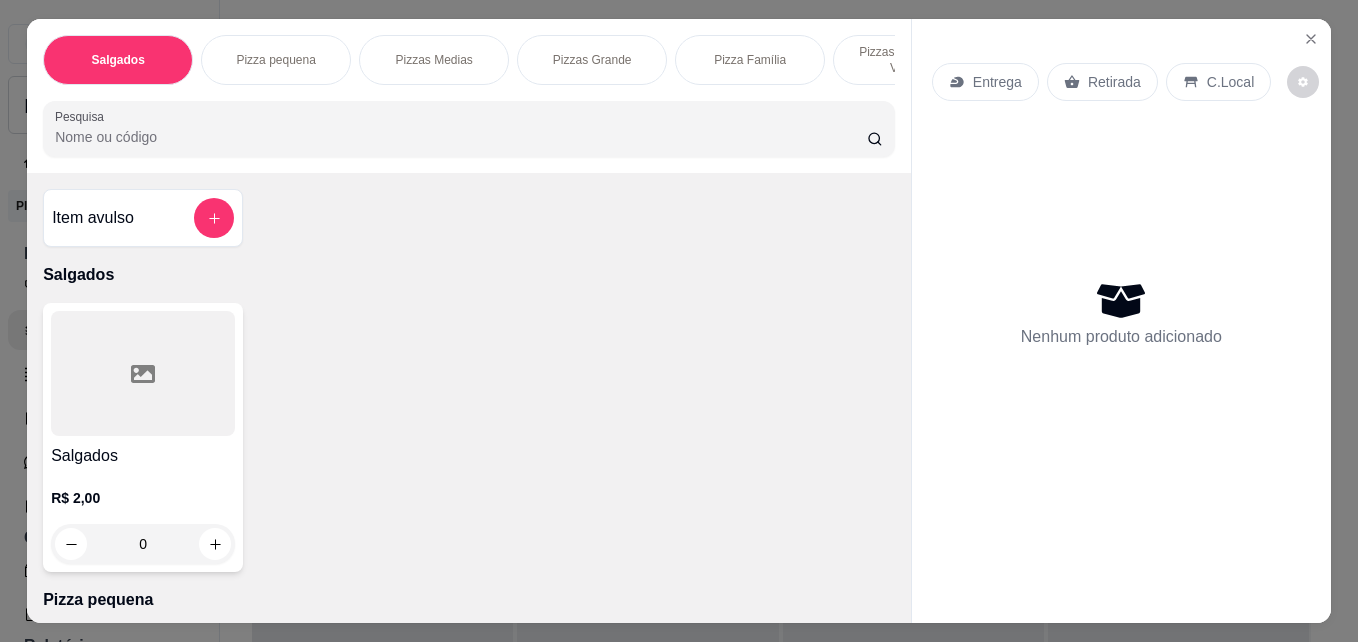 click on "Pizzas Medias" at bounding box center (434, 60) 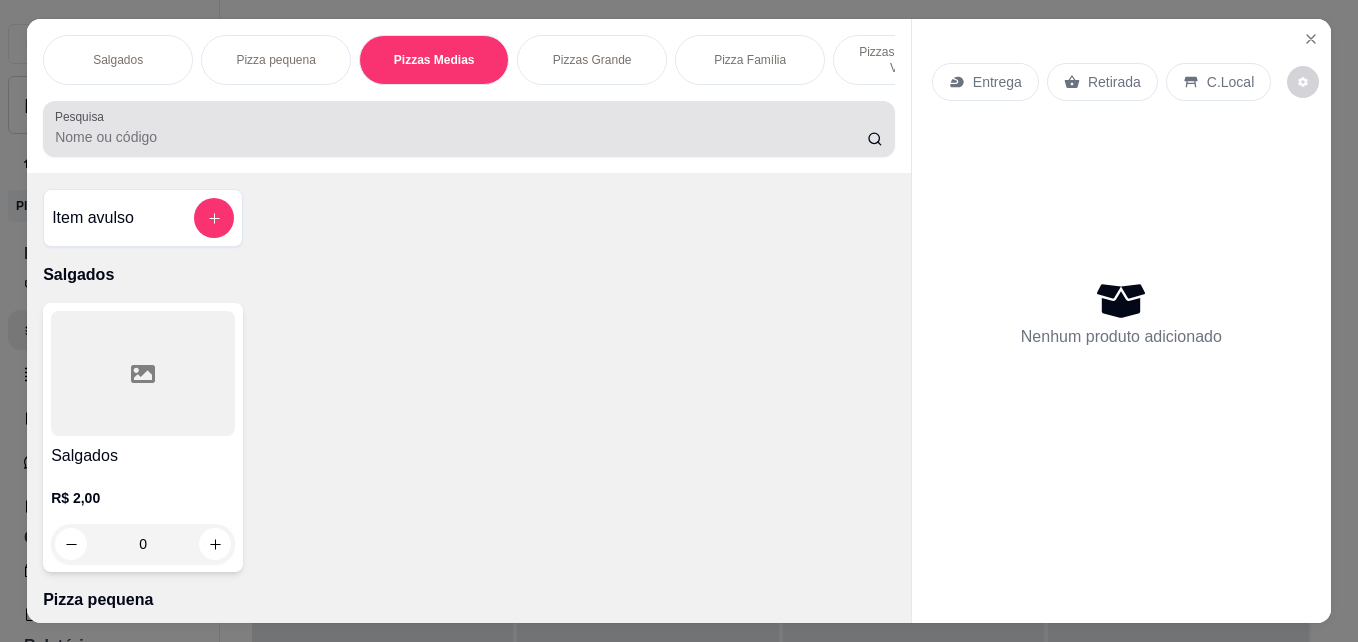 scroll, scrollTop: 728, scrollLeft: 0, axis: vertical 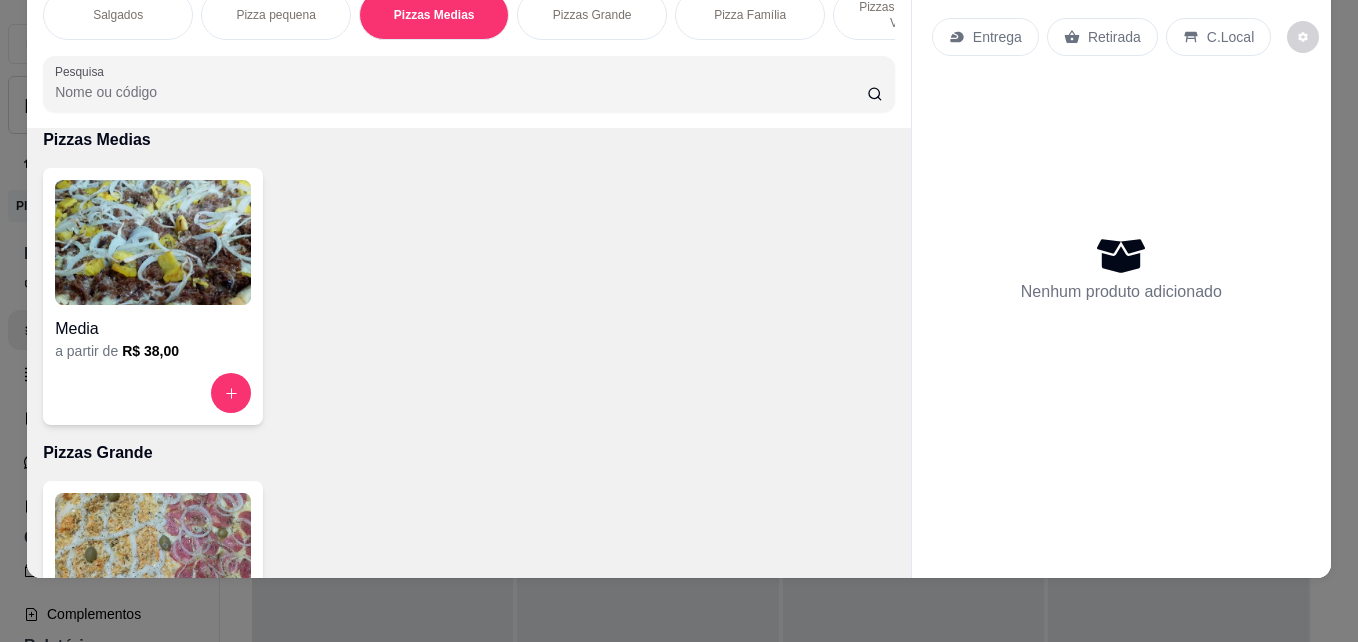 click at bounding box center [153, 242] 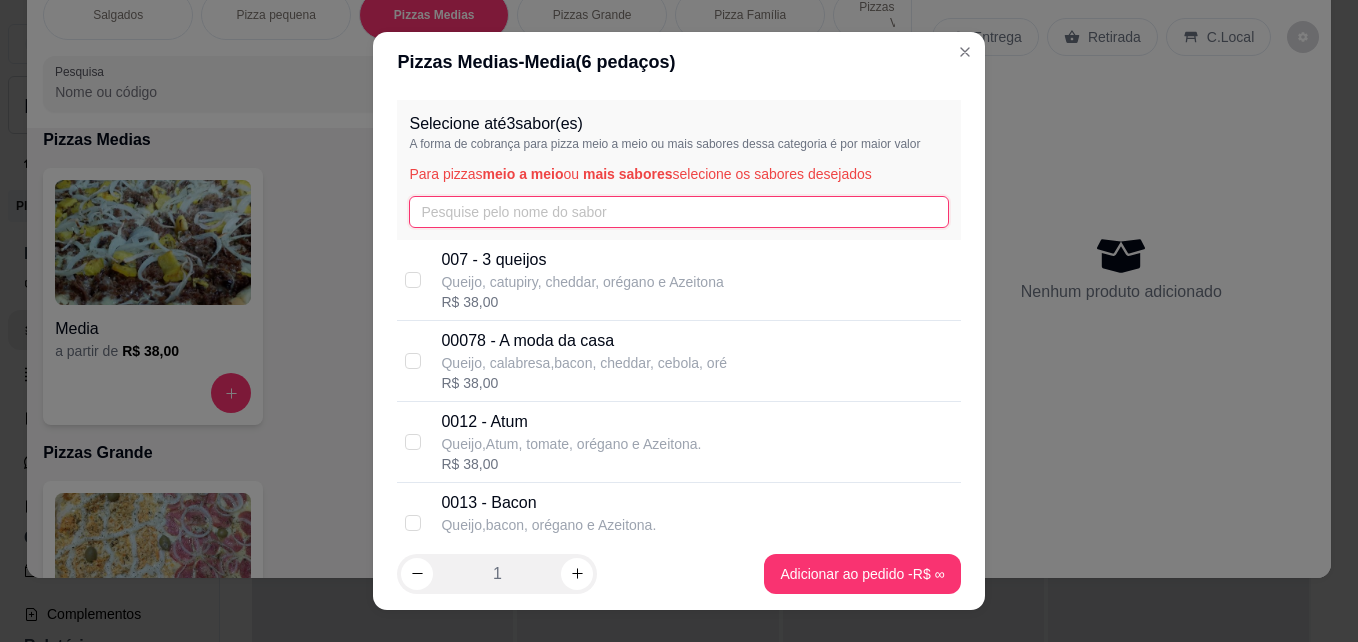 click at bounding box center (678, 212) 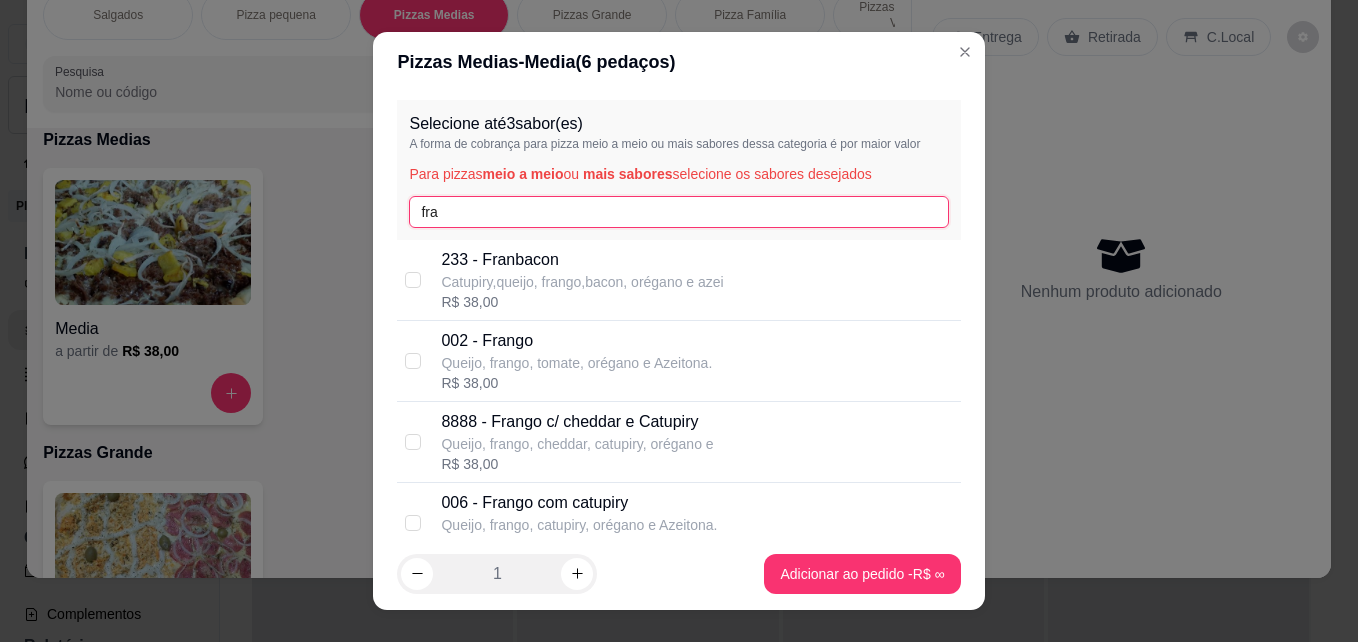 type on "fra" 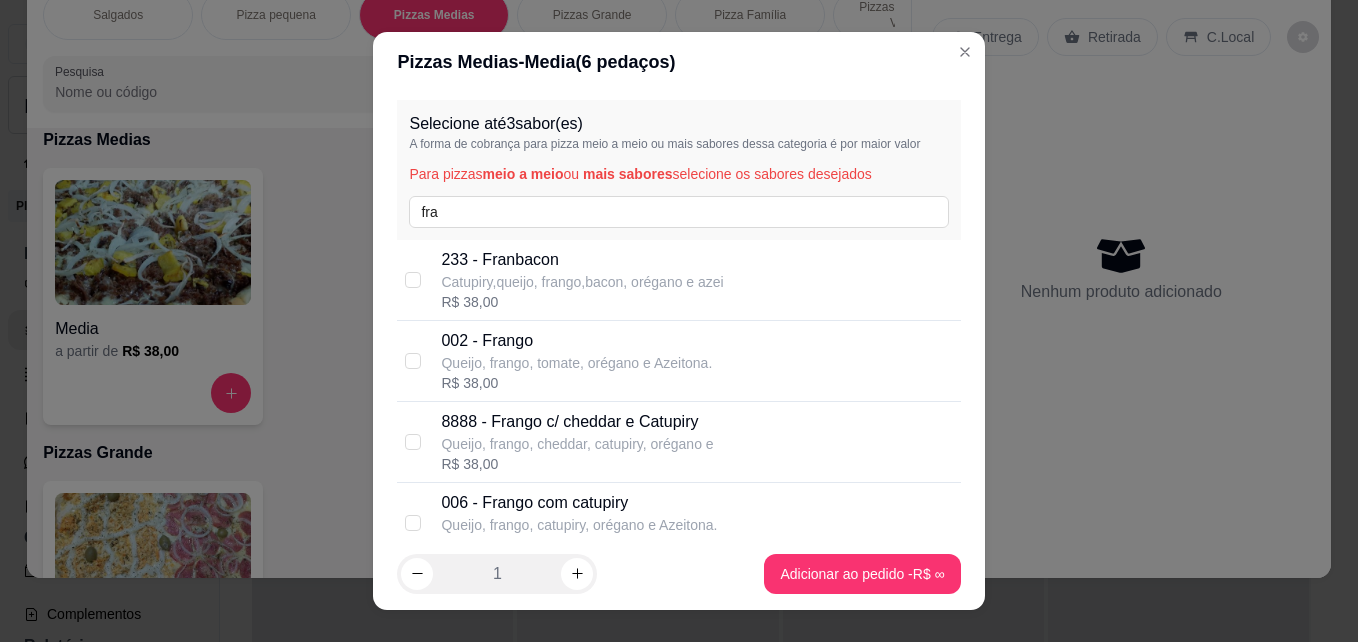 click on "Queijo, frango, tomate, orégano e Azeitona." at bounding box center (576, 363) 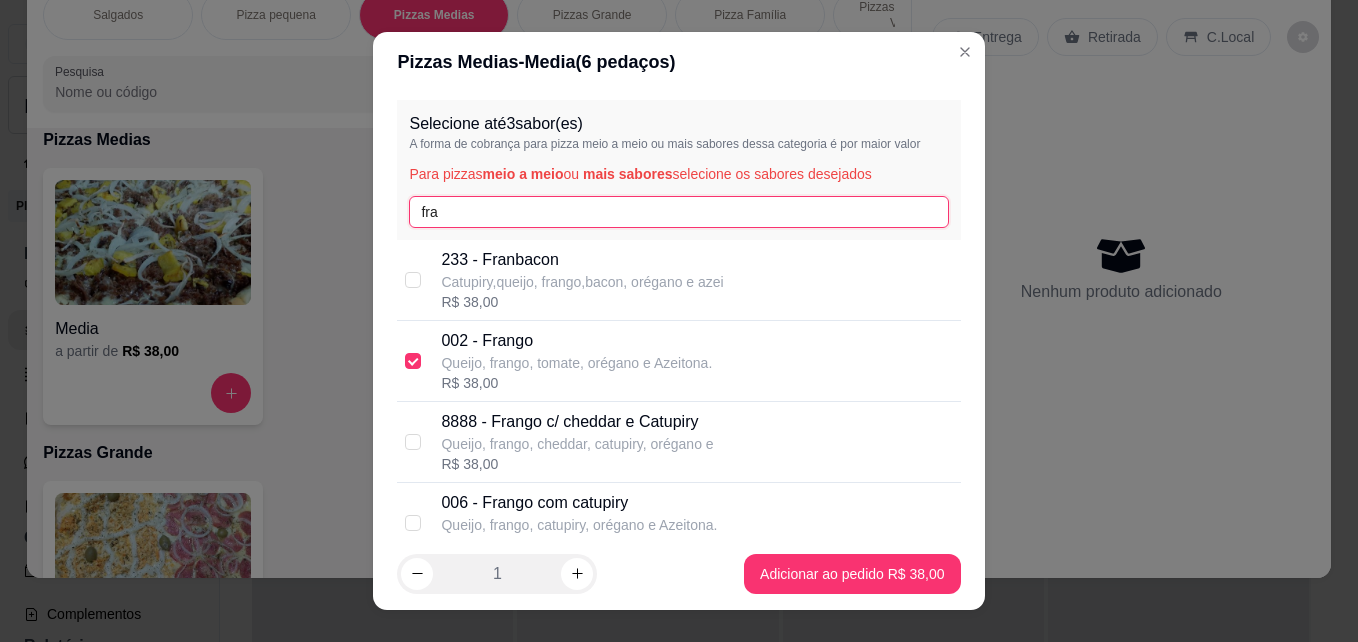 drag, startPoint x: 486, startPoint y: 218, endPoint x: 395, endPoint y: 218, distance: 91 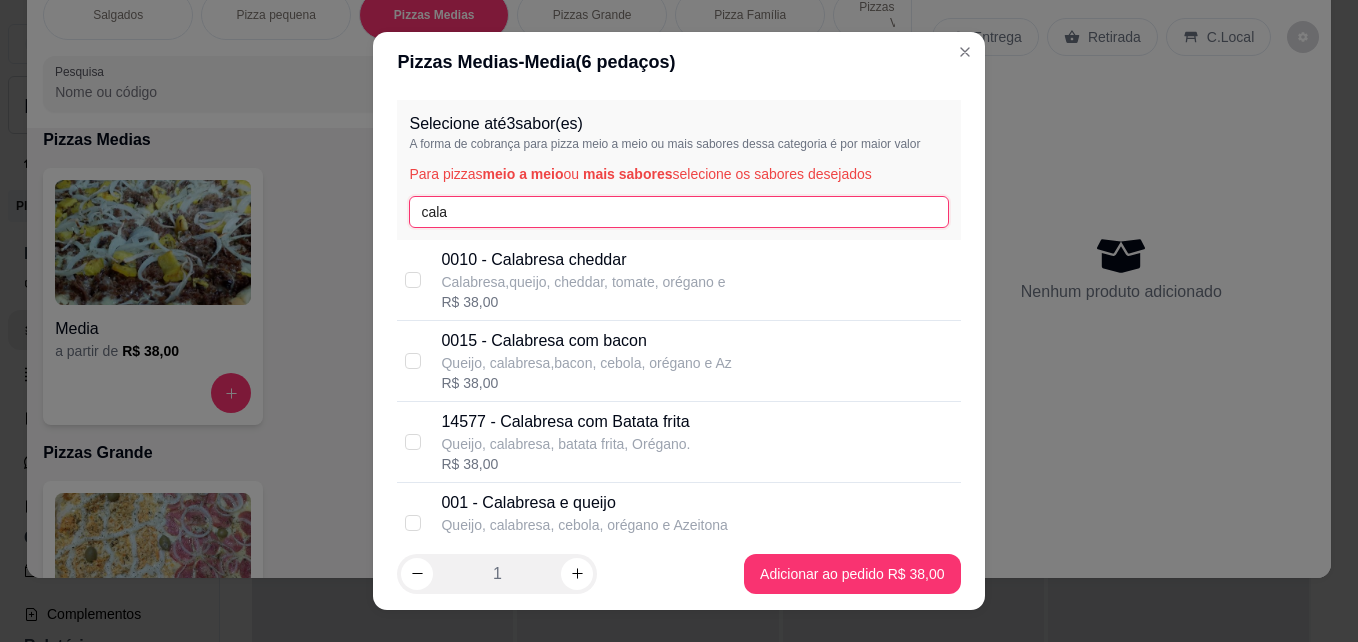 scroll, scrollTop: 100, scrollLeft: 0, axis: vertical 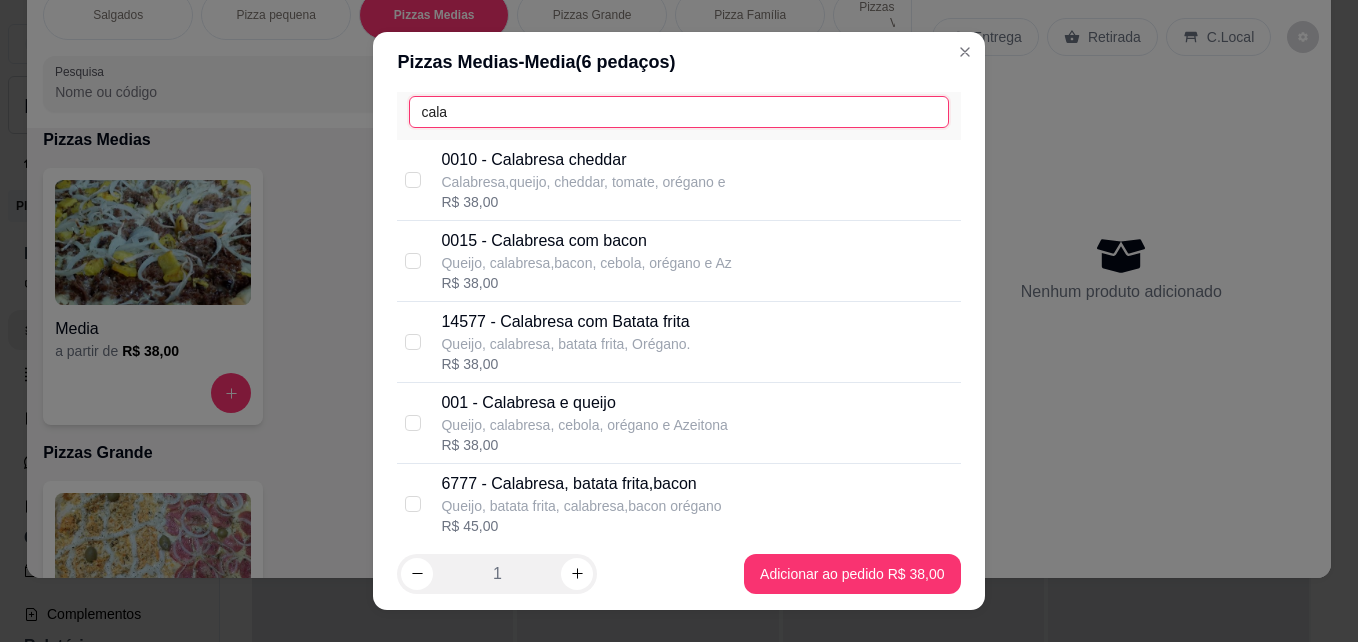 type on "cala" 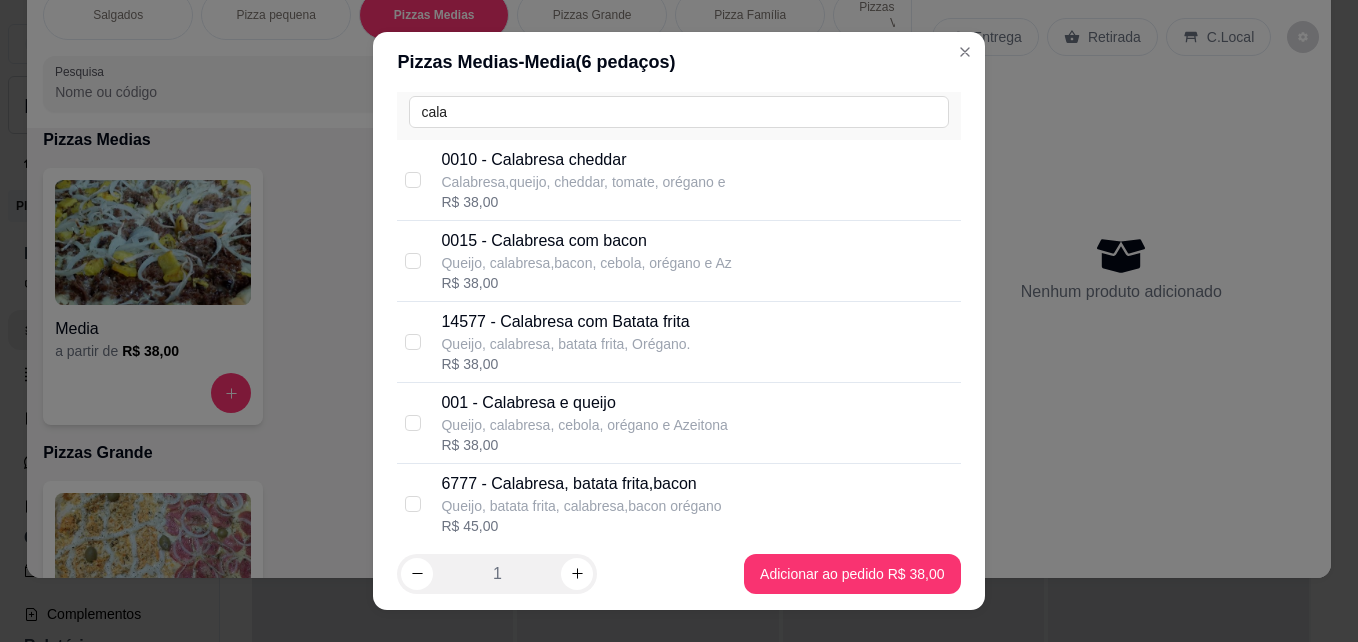 click on "001 - Calabresa e queijo" at bounding box center (584, 403) 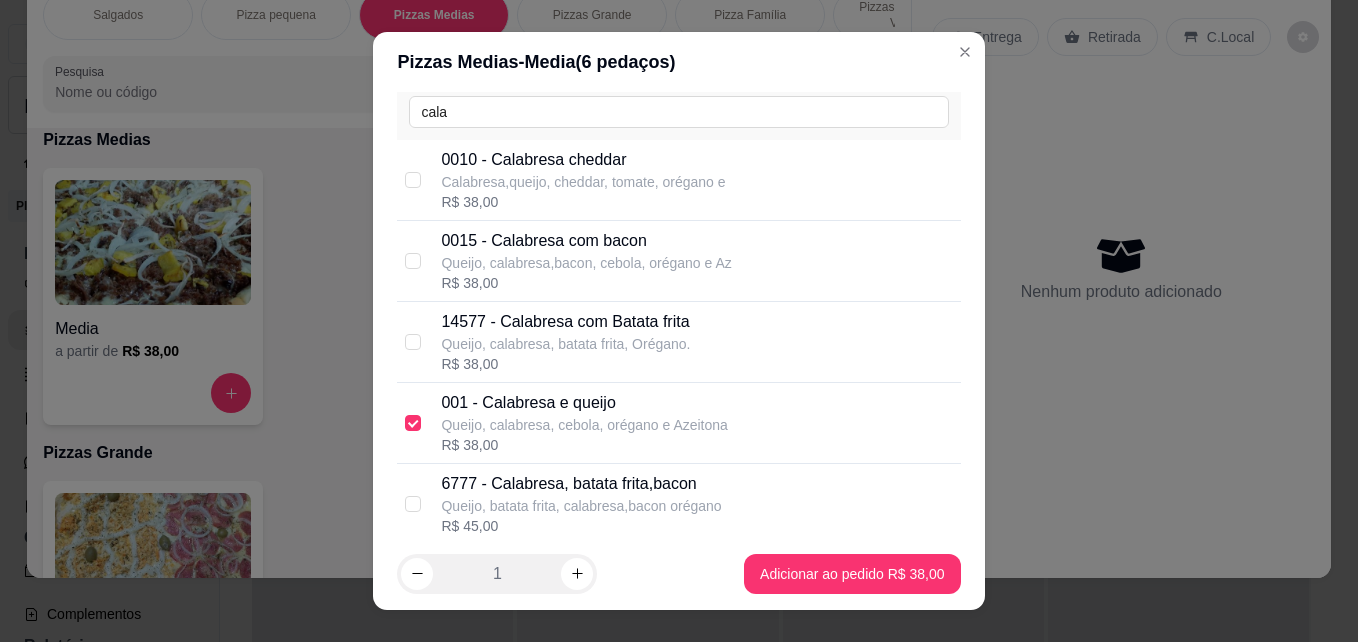 scroll, scrollTop: 0, scrollLeft: 0, axis: both 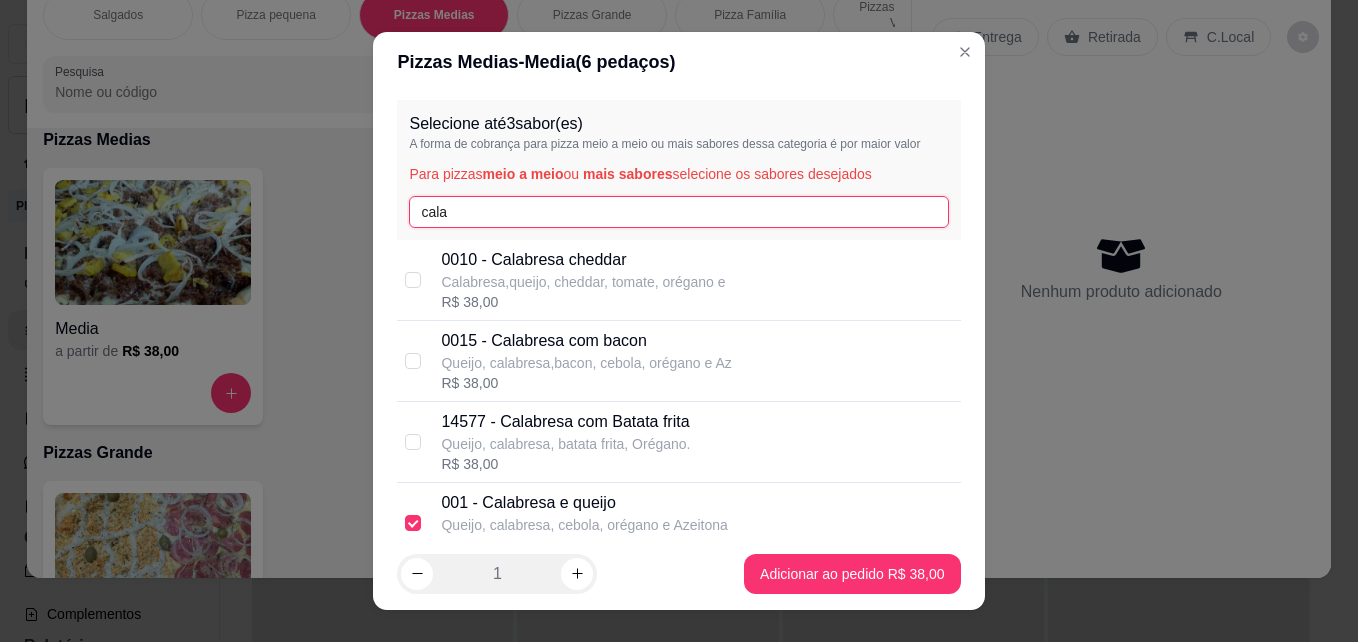 drag, startPoint x: 528, startPoint y: 220, endPoint x: 310, endPoint y: 185, distance: 220.79176 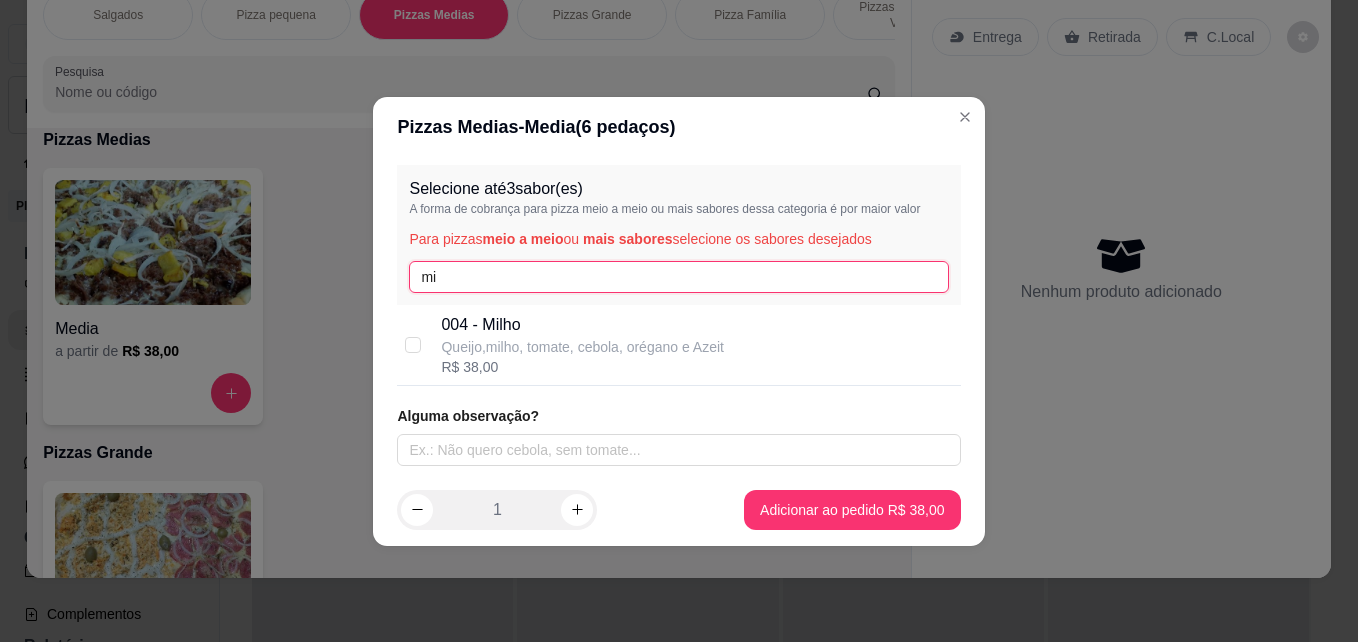 type on "mi" 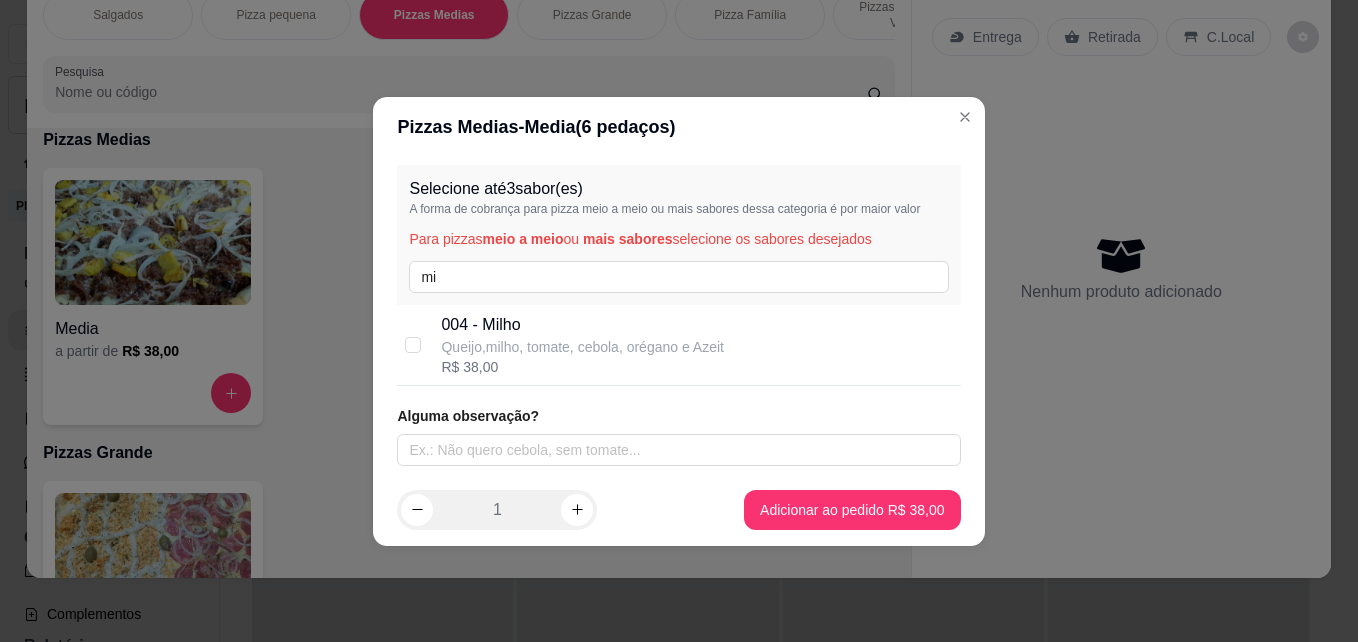 click on "004 - Milho" at bounding box center (582, 325) 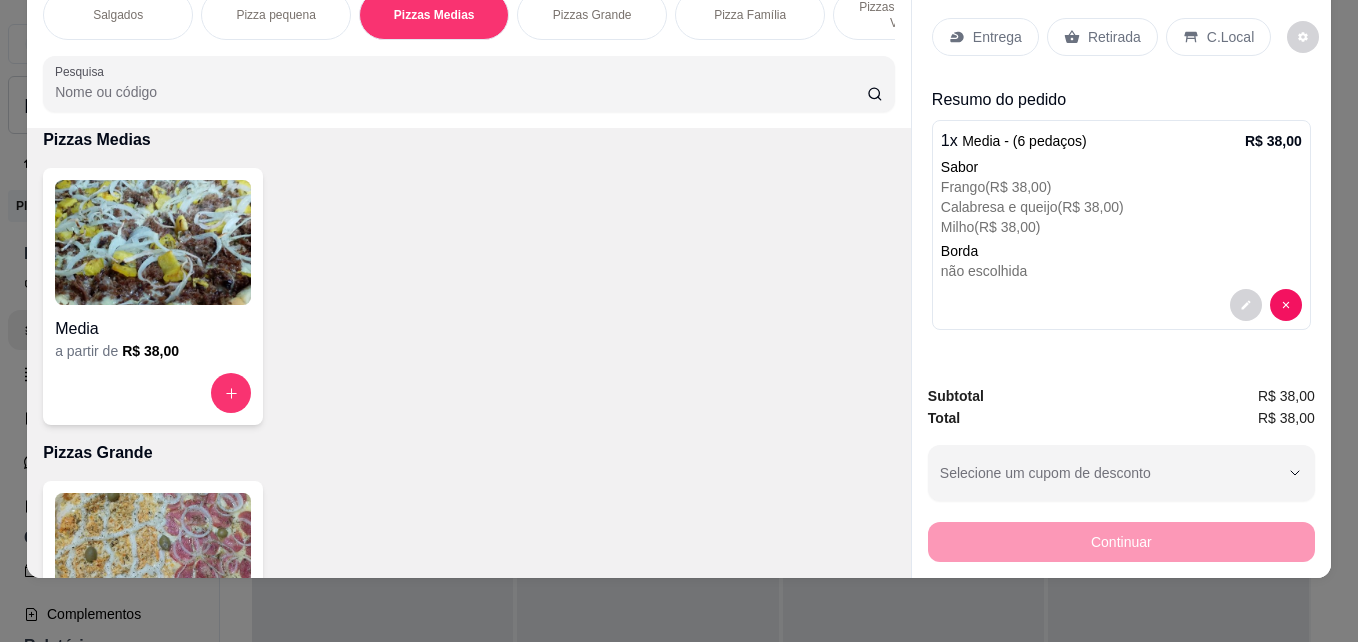 click on "Entrega" at bounding box center [997, 37] 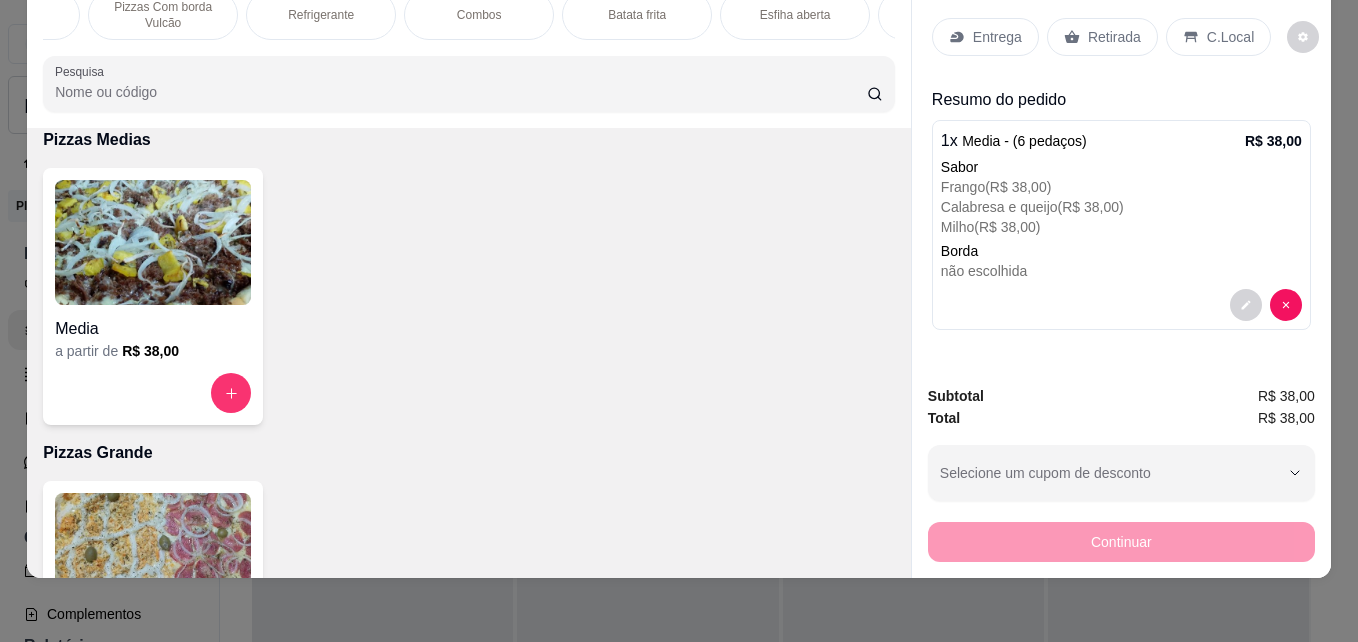 click on "Refrigerante" at bounding box center [321, 15] 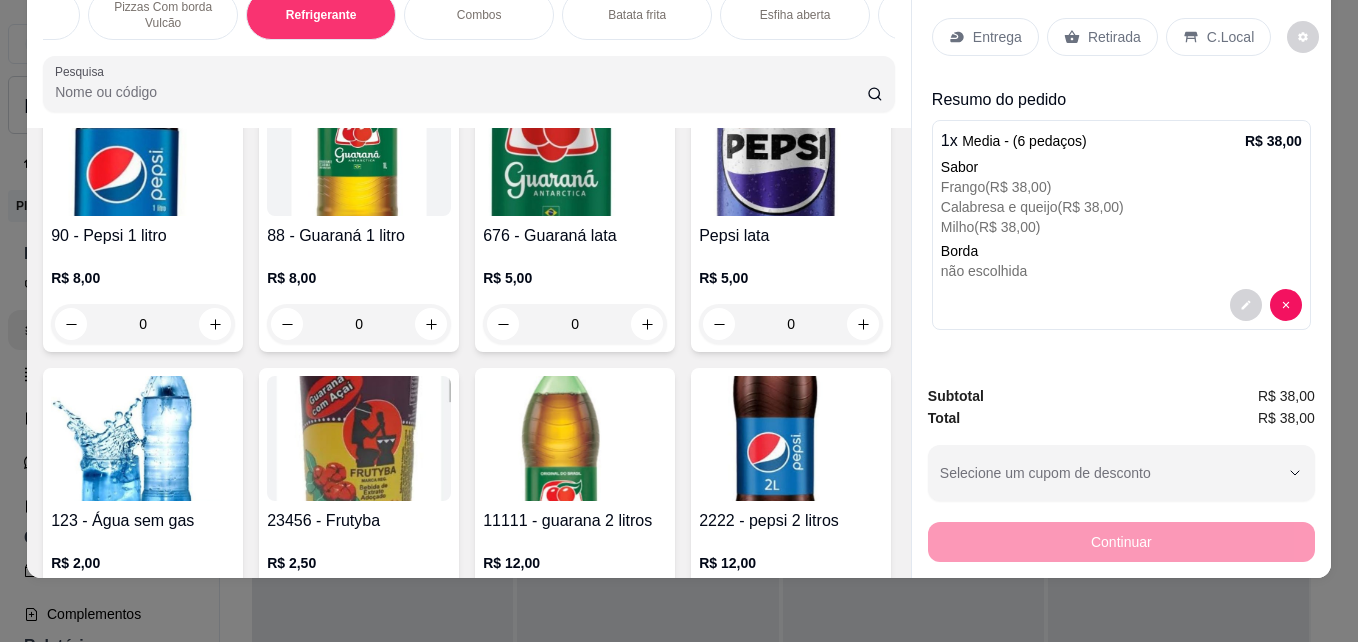 scroll, scrollTop: 2180, scrollLeft: 0, axis: vertical 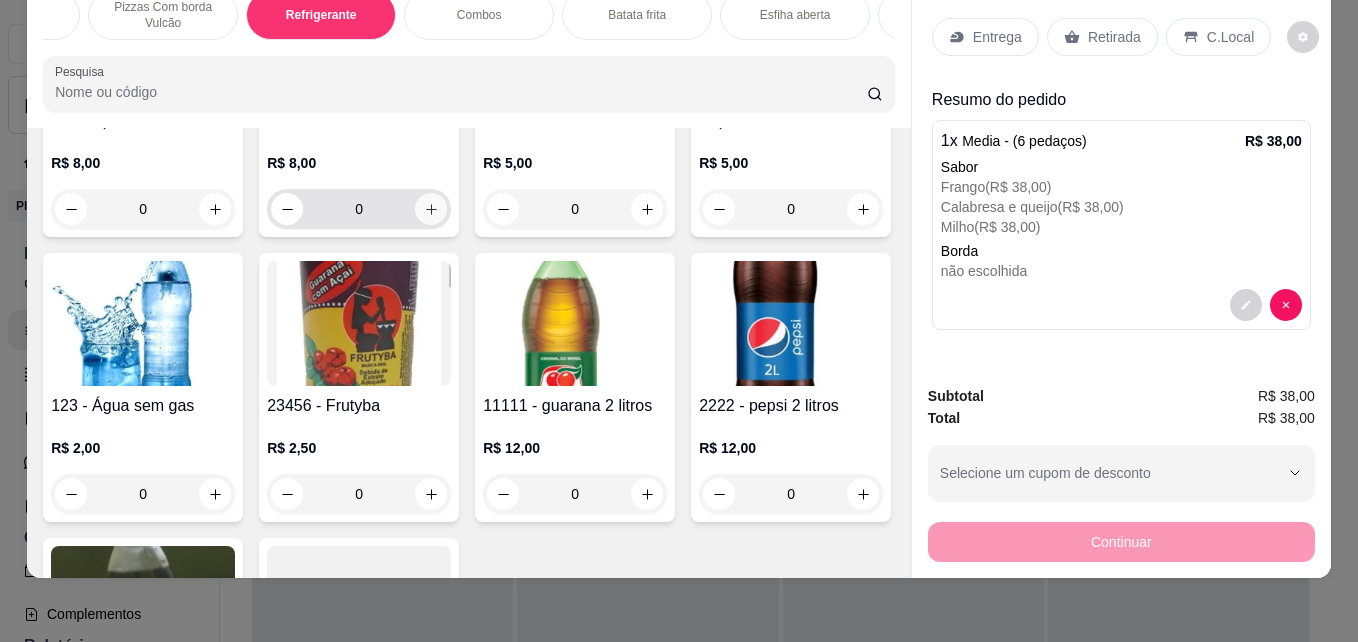 click 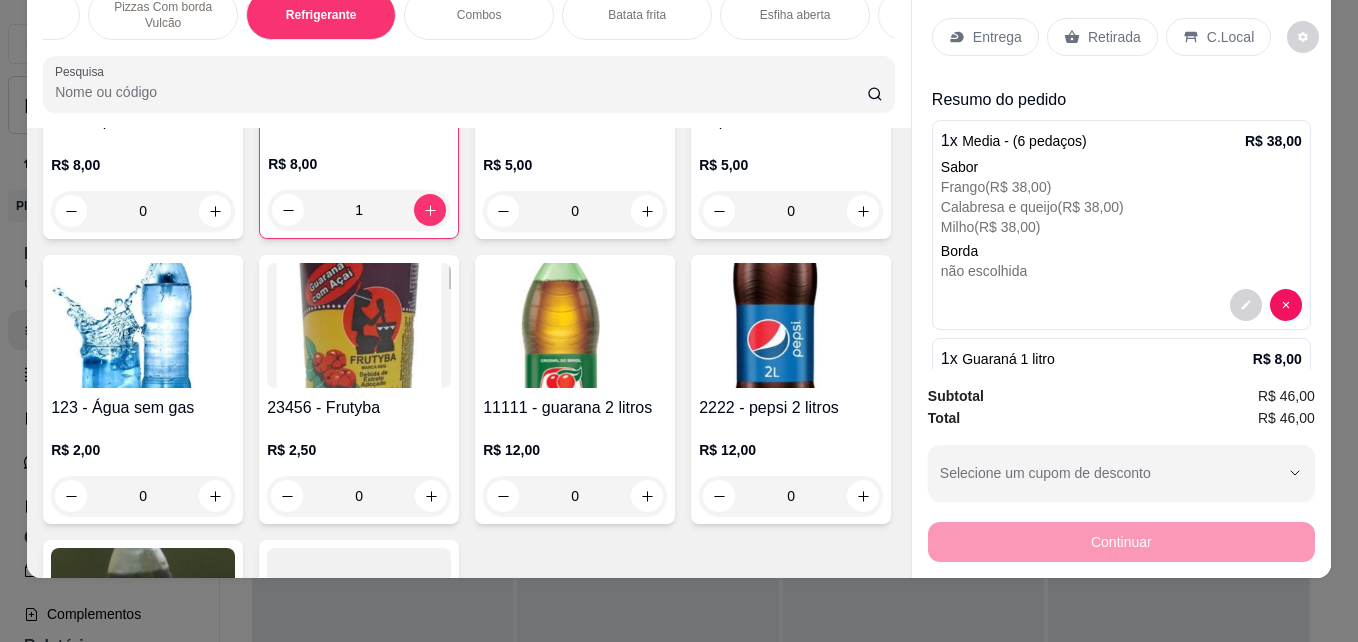 click on "Entrega" at bounding box center [997, 37] 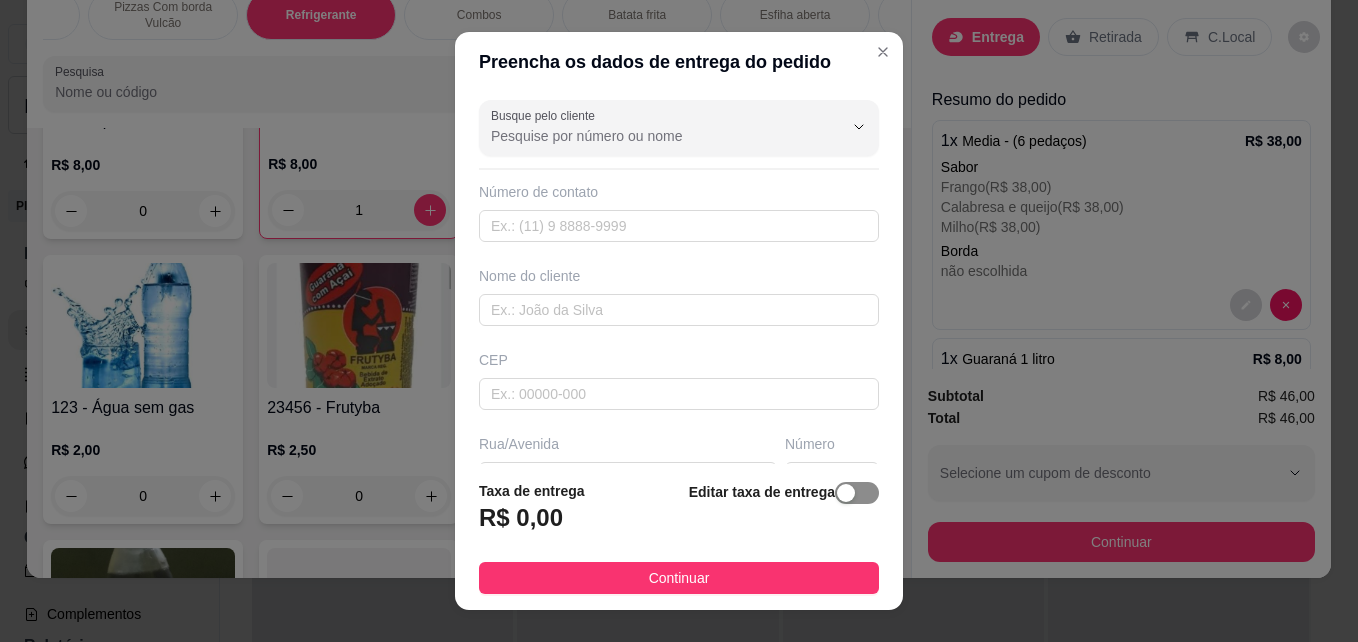 click at bounding box center (846, 493) 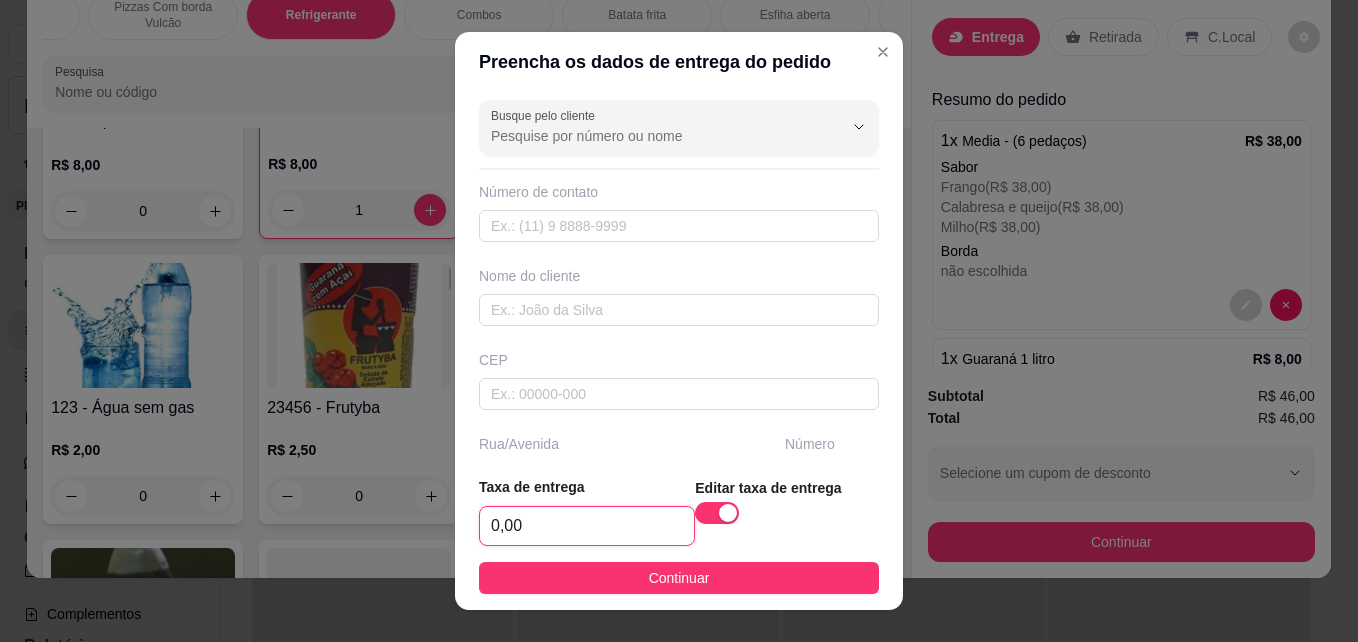 click on "0,00" at bounding box center [587, 526] 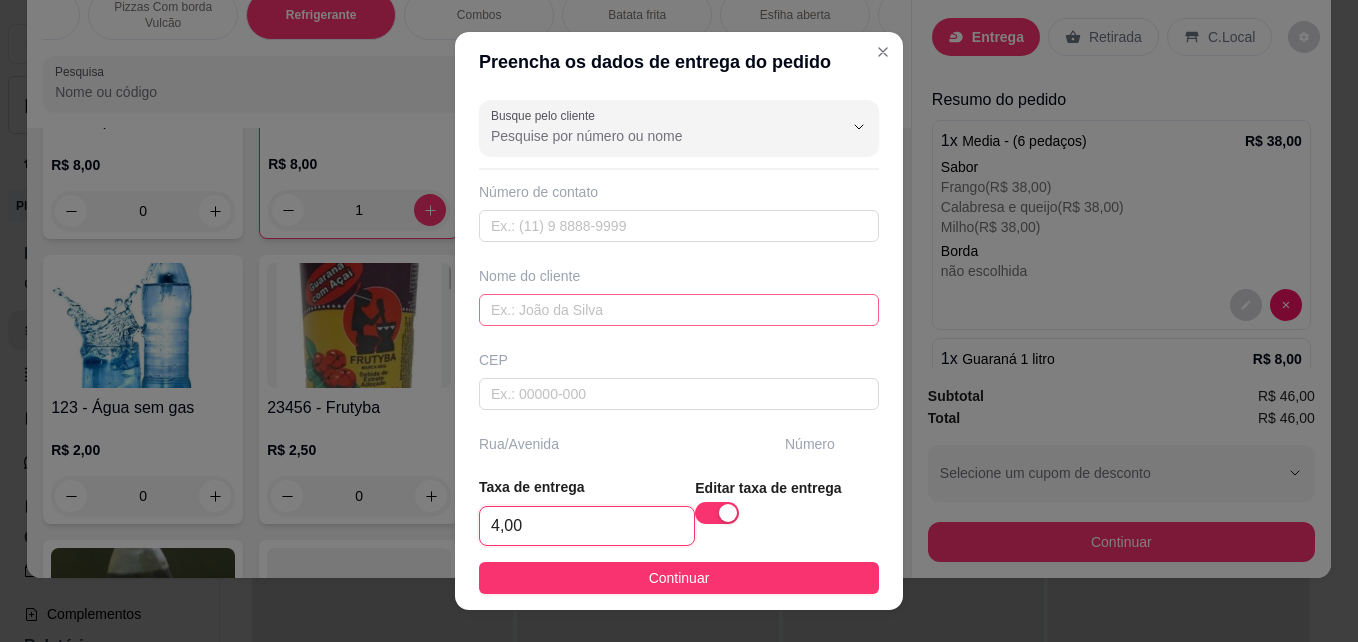 type on "4,00" 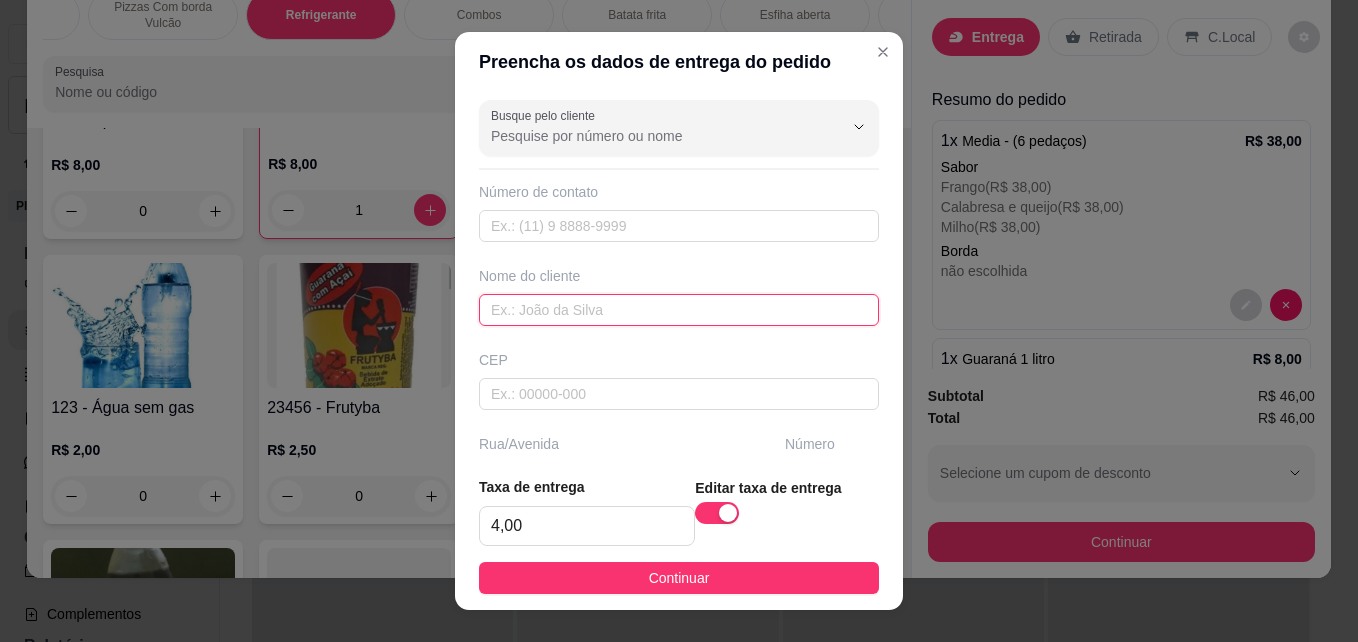 click at bounding box center [679, 310] 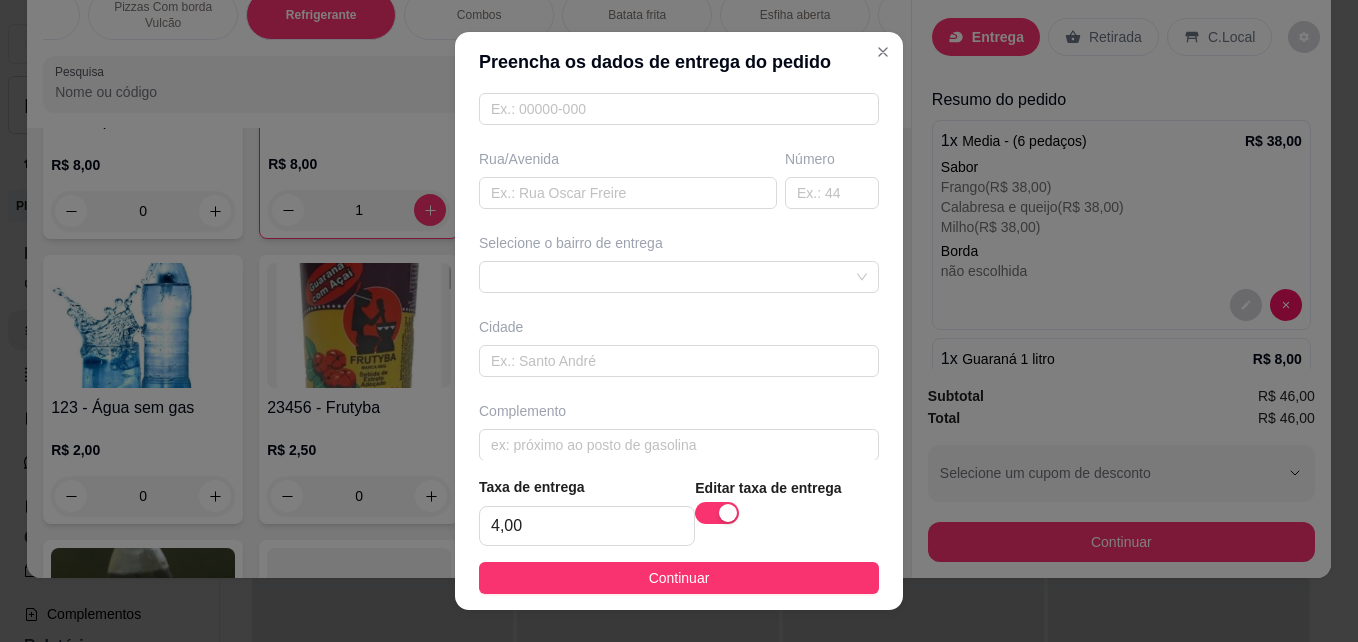 scroll, scrollTop: 300, scrollLeft: 0, axis: vertical 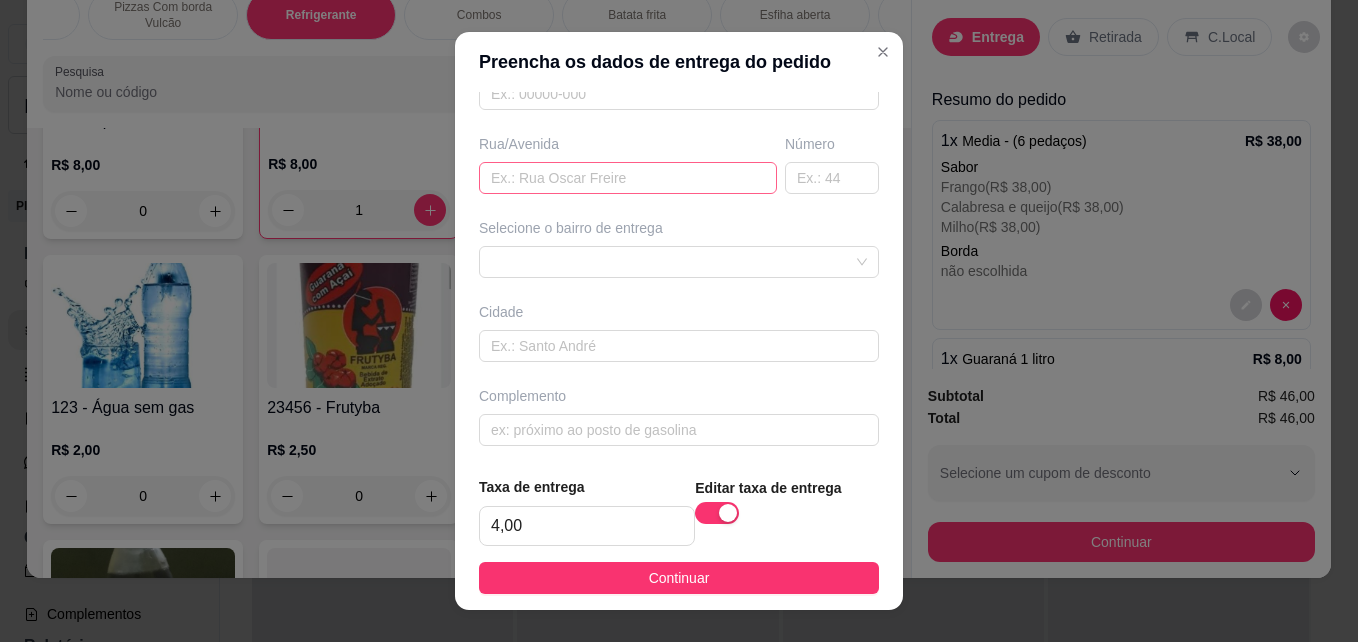type on "Jacy" 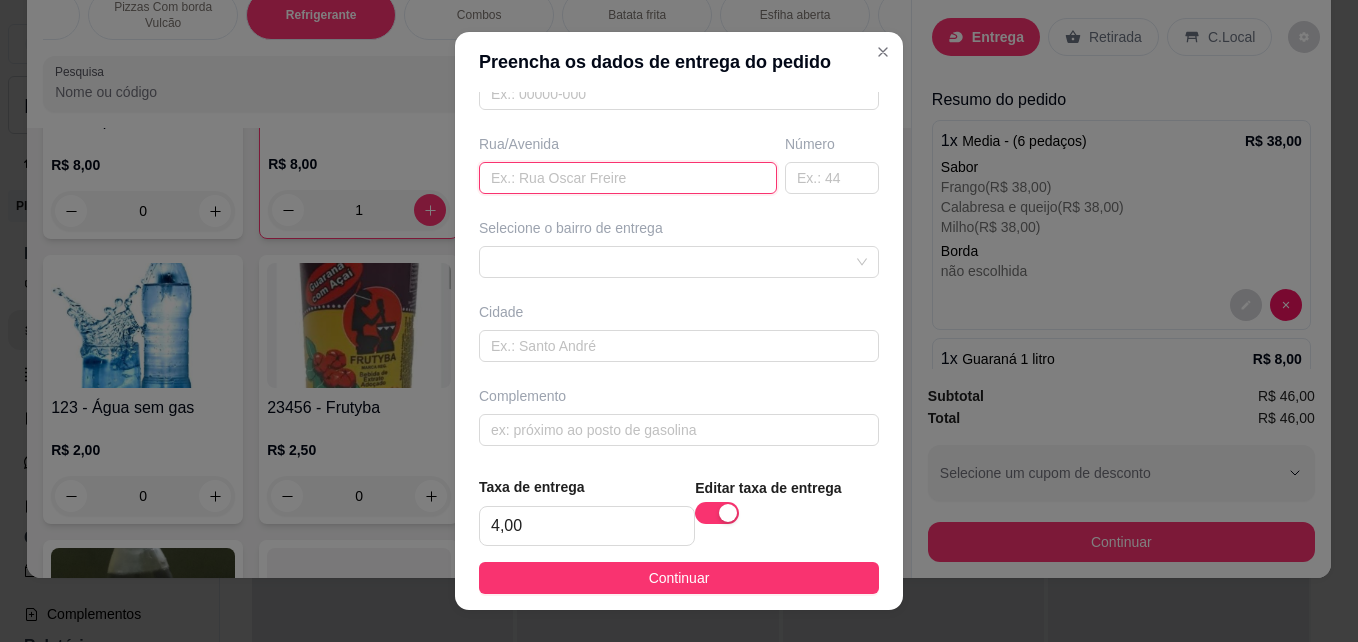 click at bounding box center [628, 178] 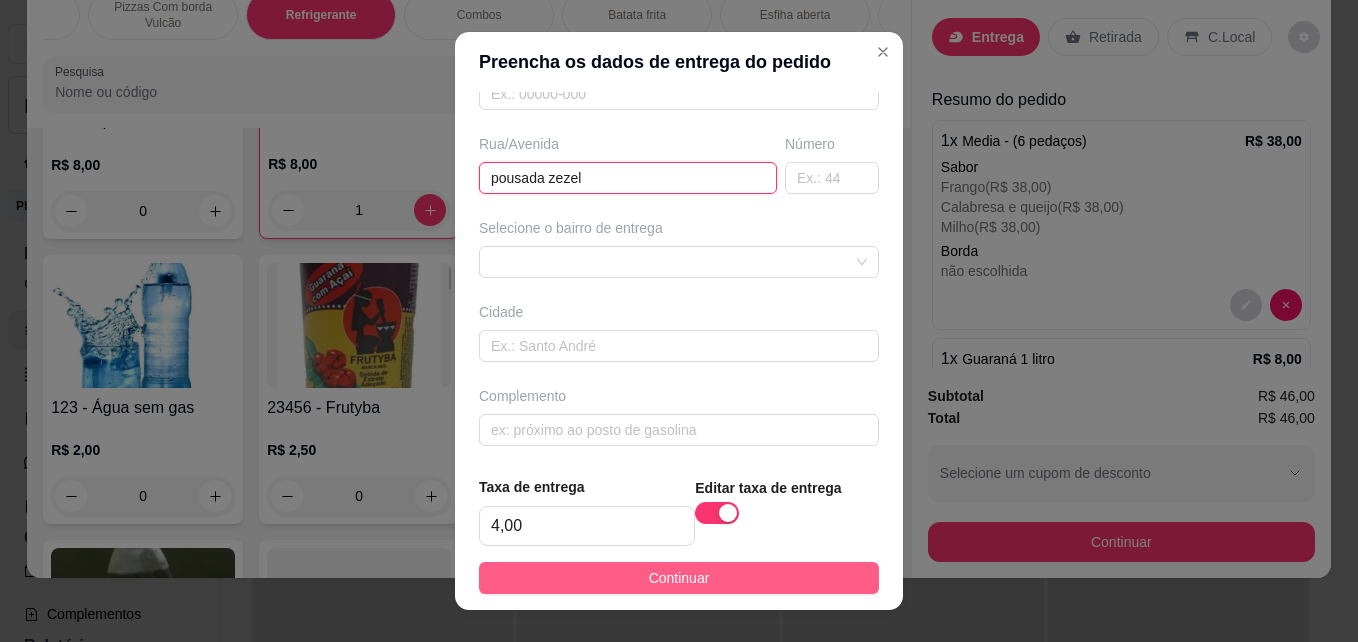 type on "pousada zezel" 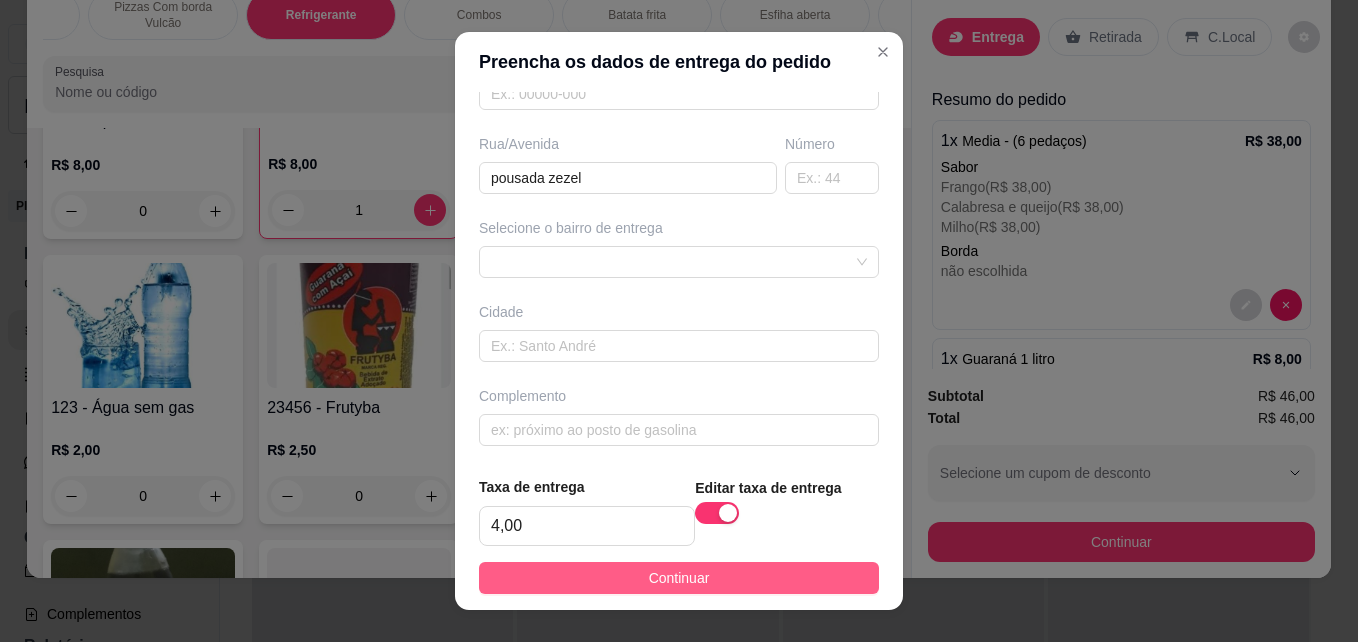 click on "Continuar" at bounding box center (679, 578) 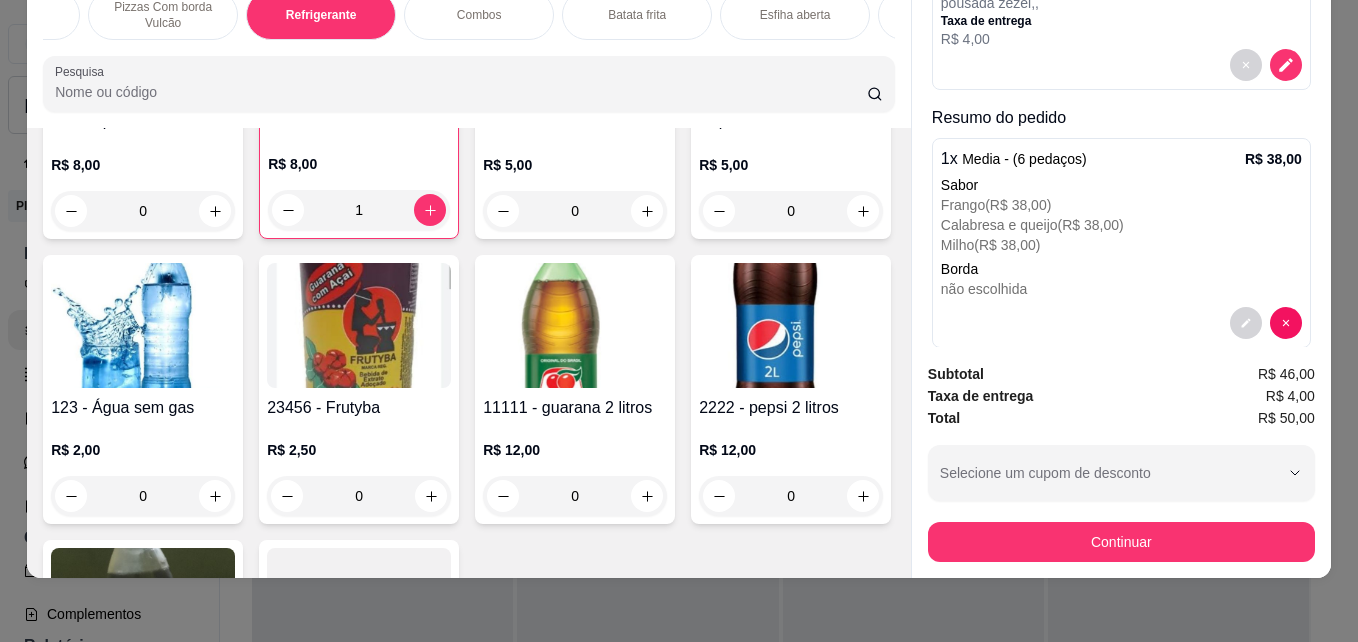 scroll, scrollTop: 200, scrollLeft: 0, axis: vertical 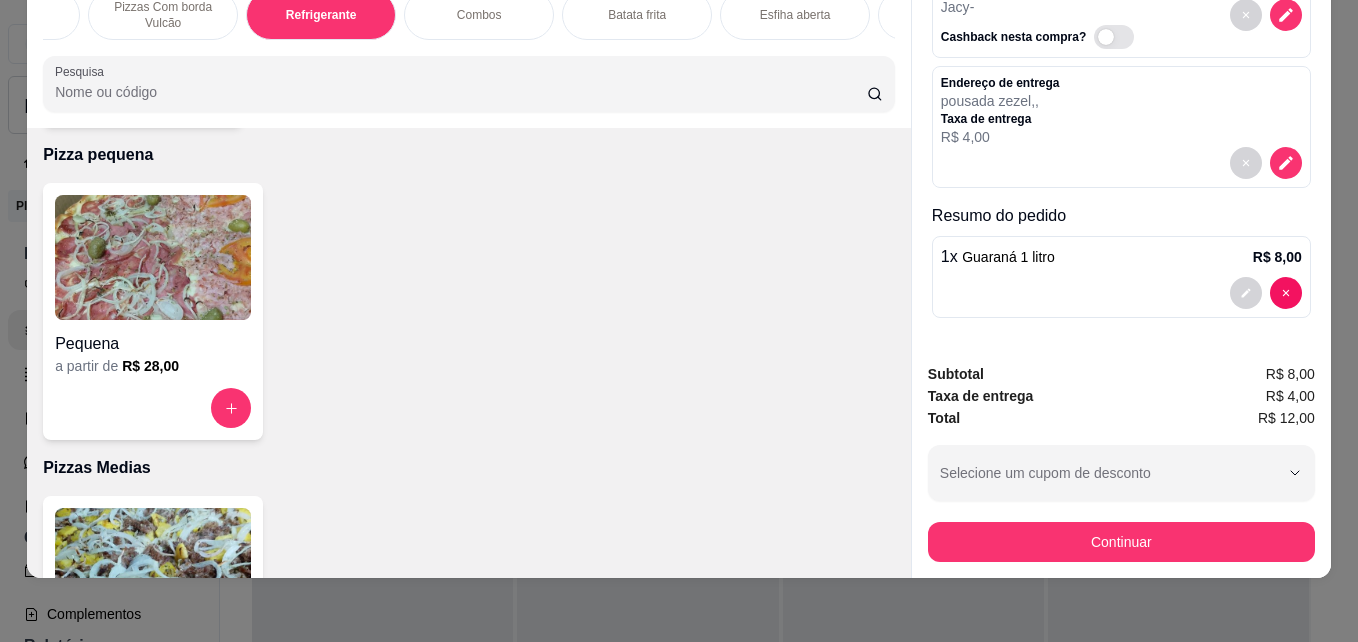 click at bounding box center (153, 257) 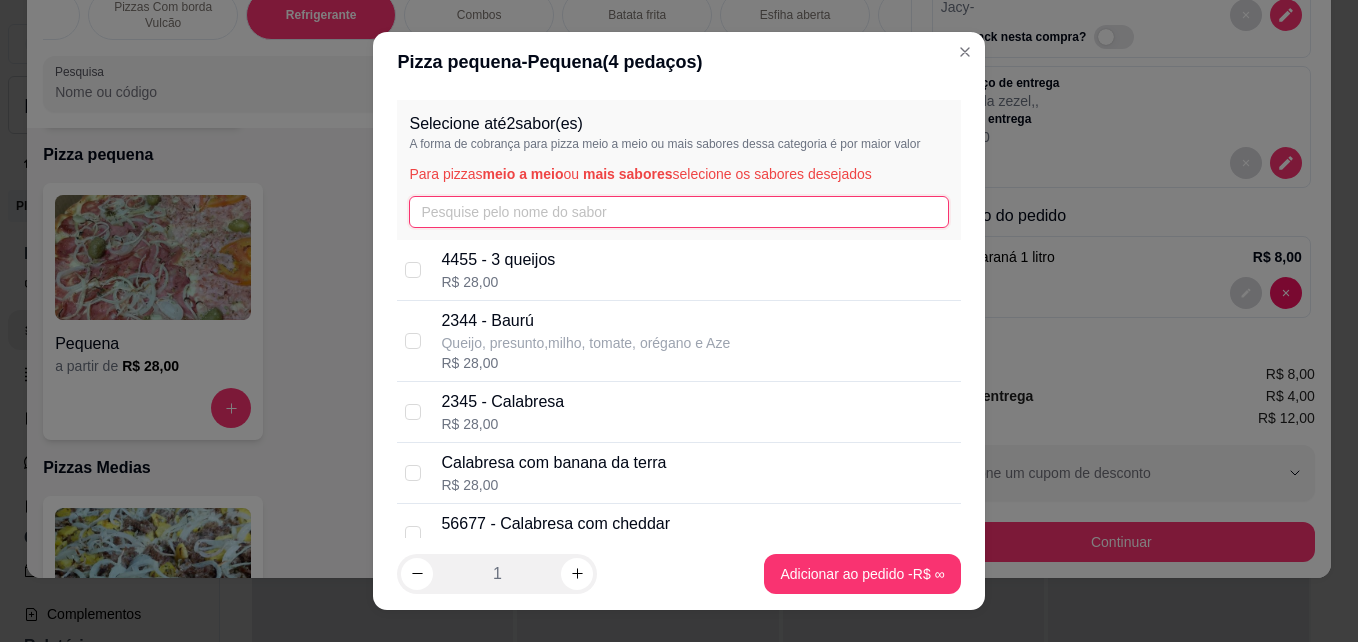 drag, startPoint x: 470, startPoint y: 197, endPoint x: 460, endPoint y: 215, distance: 20.59126 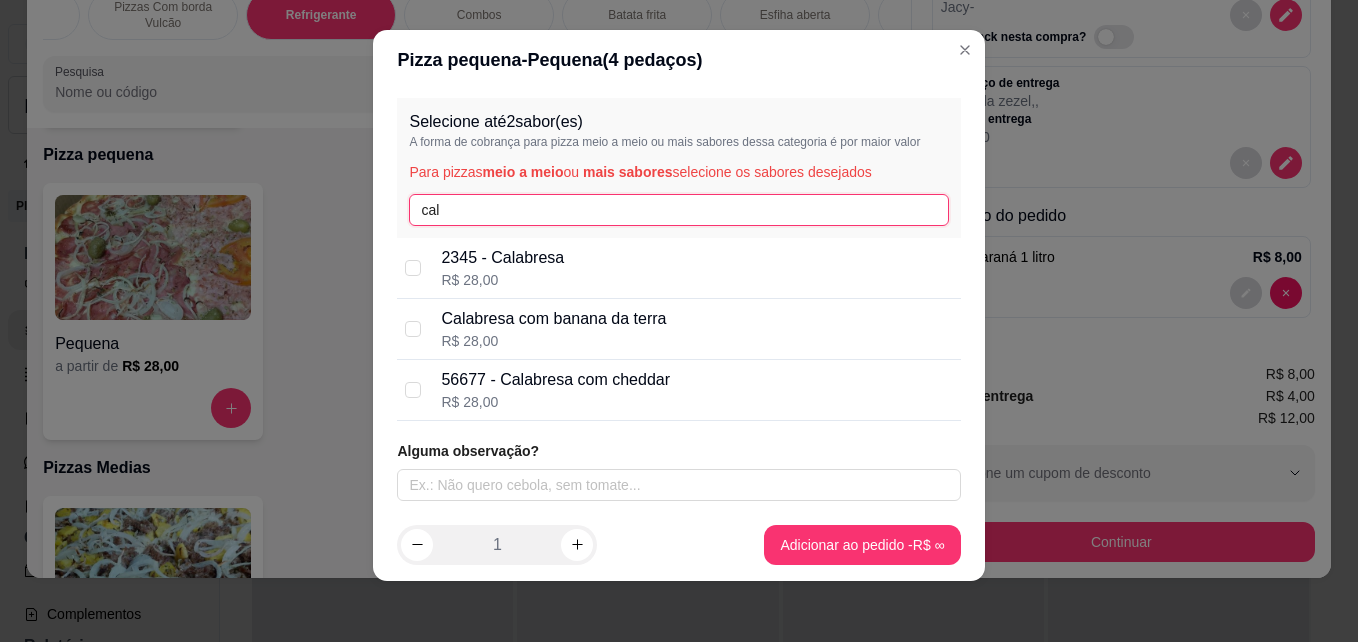 scroll, scrollTop: 19, scrollLeft: 0, axis: vertical 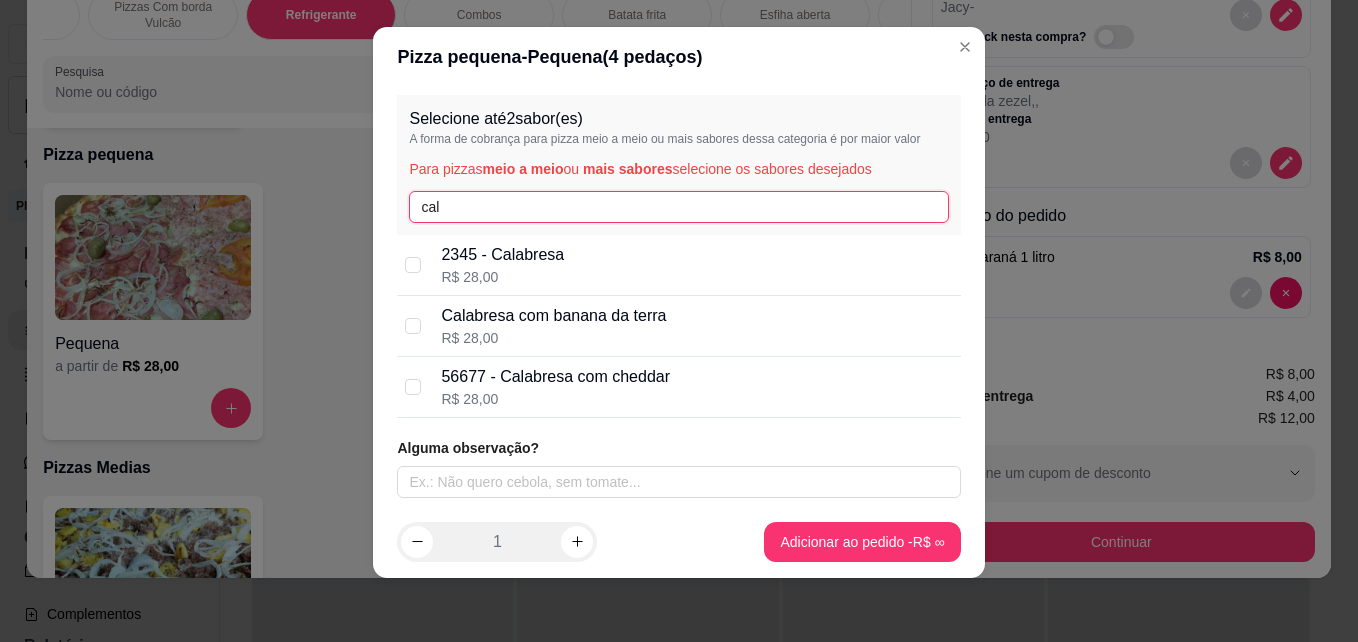 click on "cal" at bounding box center [678, 207] 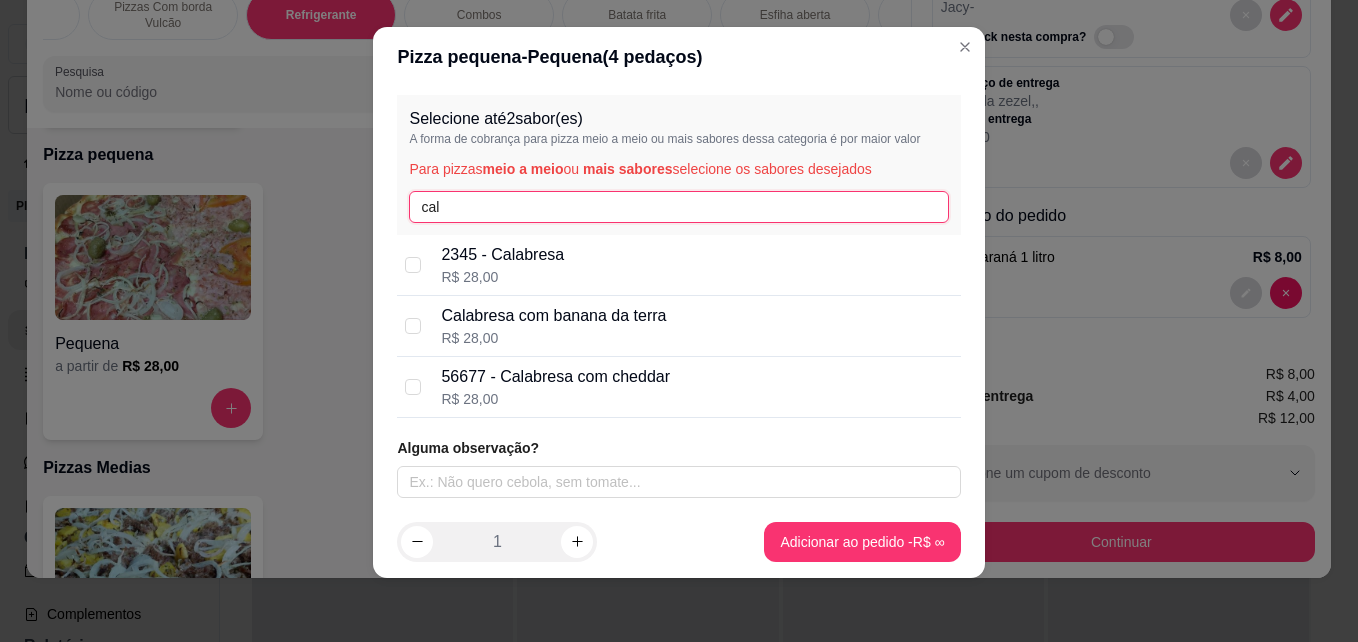 type on "cal" 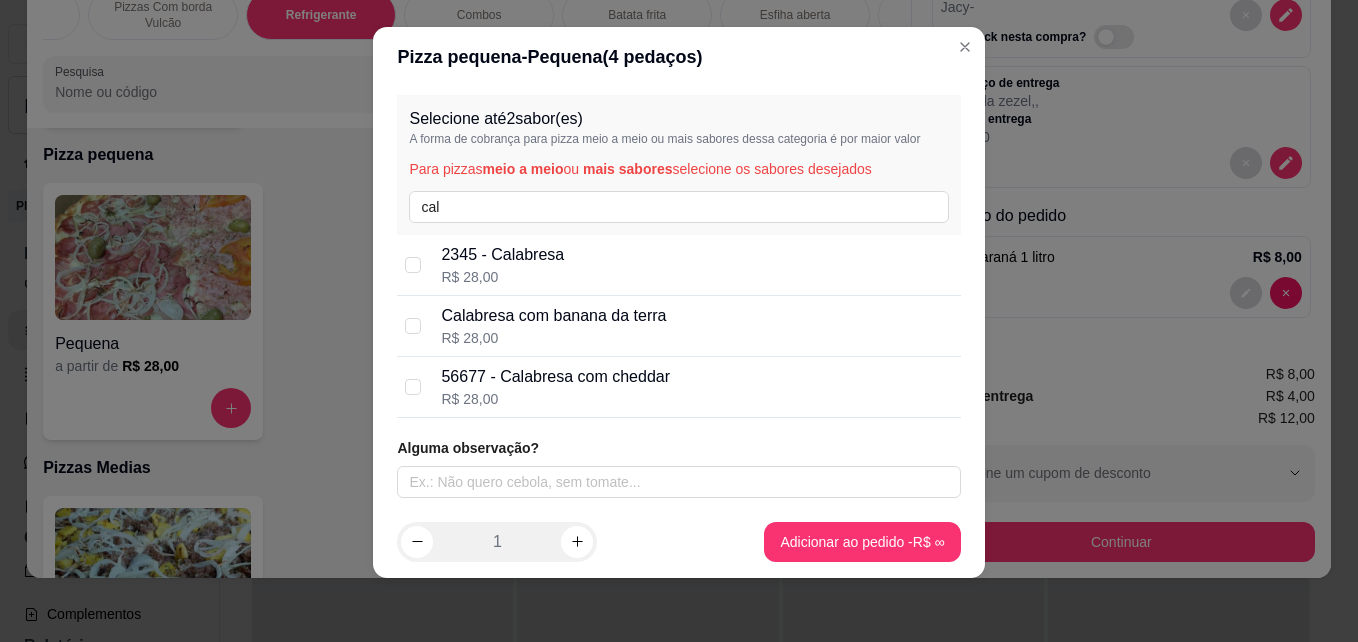 click on "R$ 28,00" at bounding box center (502, 277) 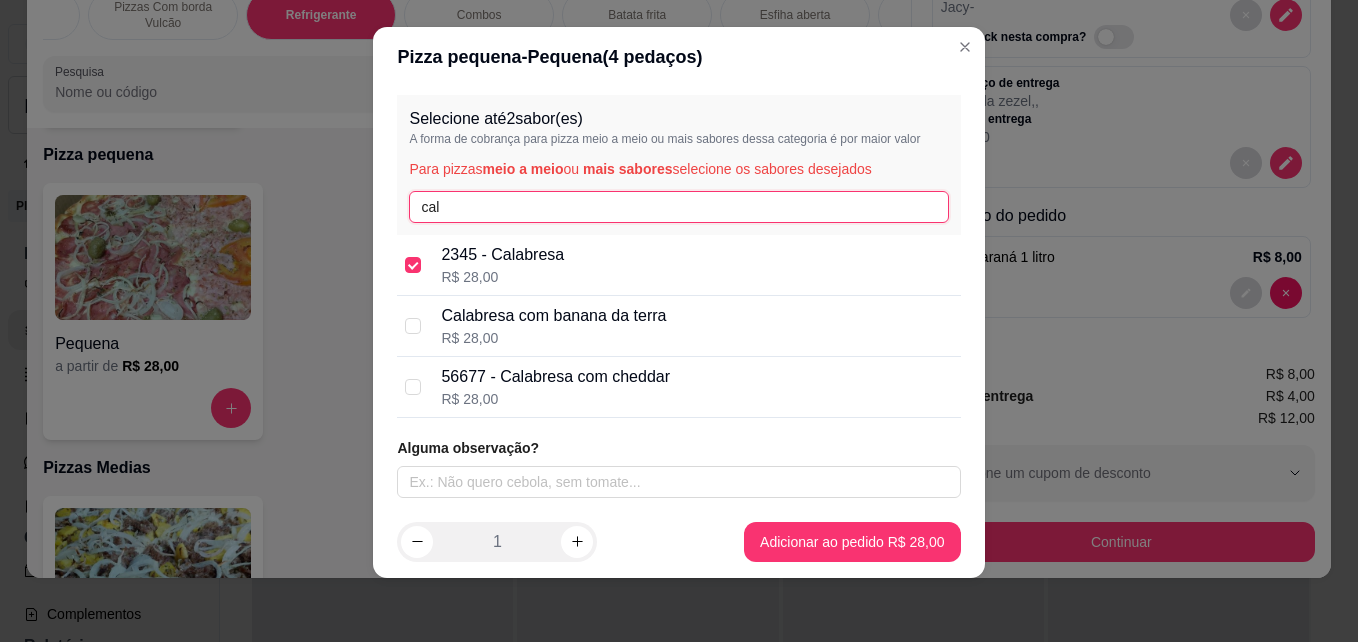drag, startPoint x: 460, startPoint y: 221, endPoint x: 405, endPoint y: 210, distance: 56.089214 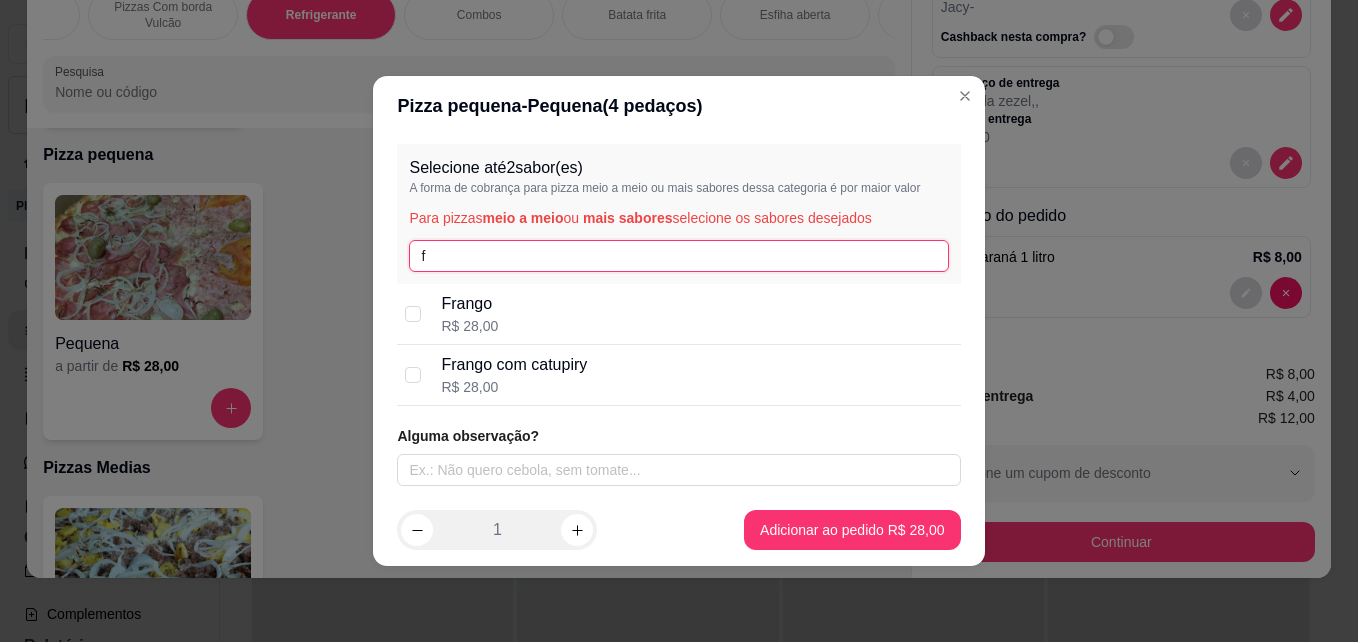 scroll, scrollTop: 0, scrollLeft: 0, axis: both 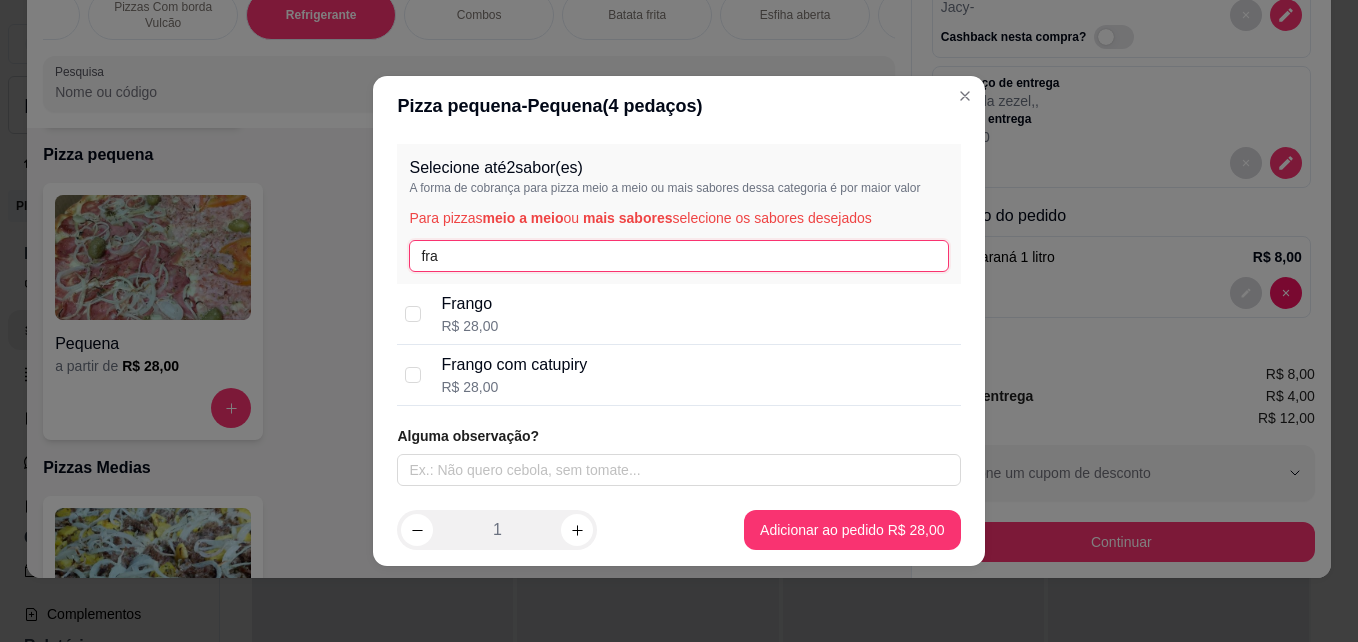 type on "fra" 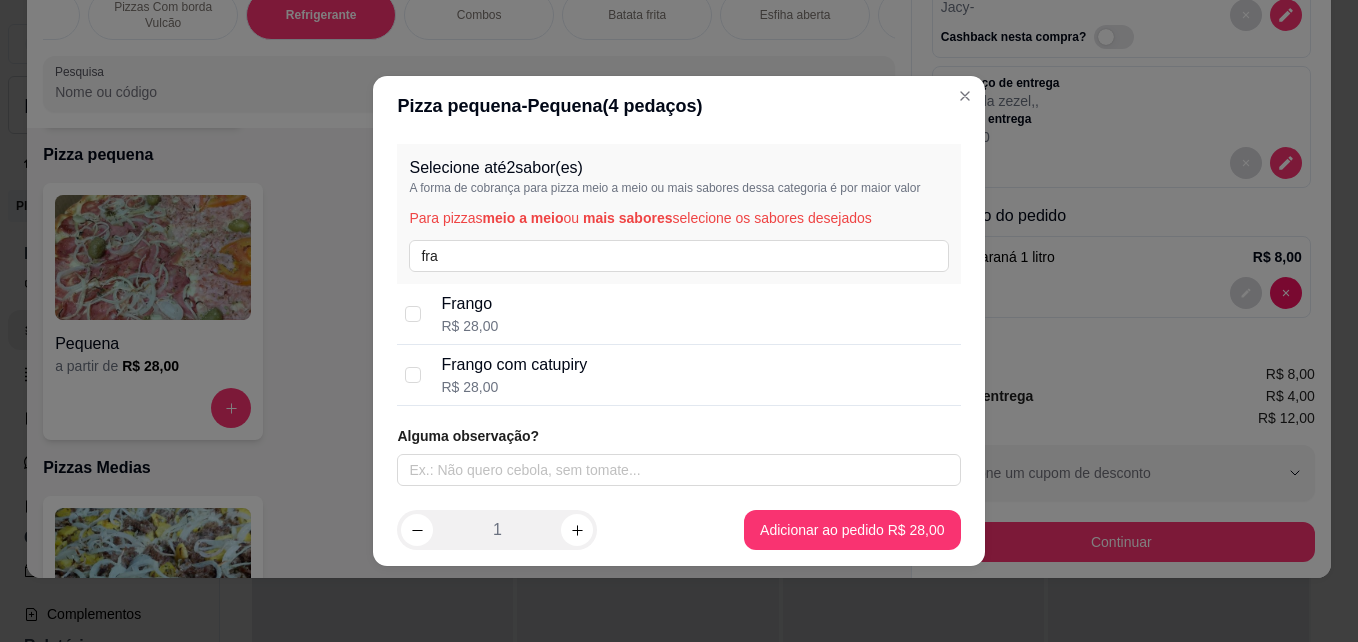 click on "Frango" at bounding box center [469, 304] 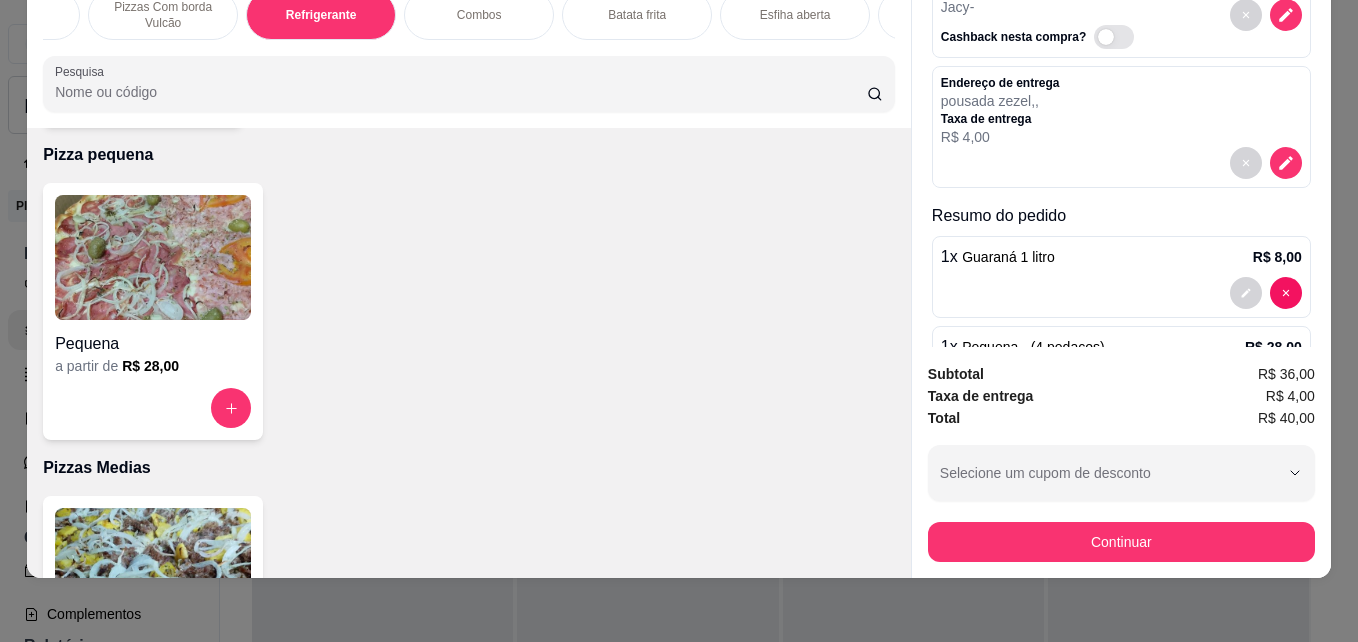 scroll, scrollTop: 200, scrollLeft: 0, axis: vertical 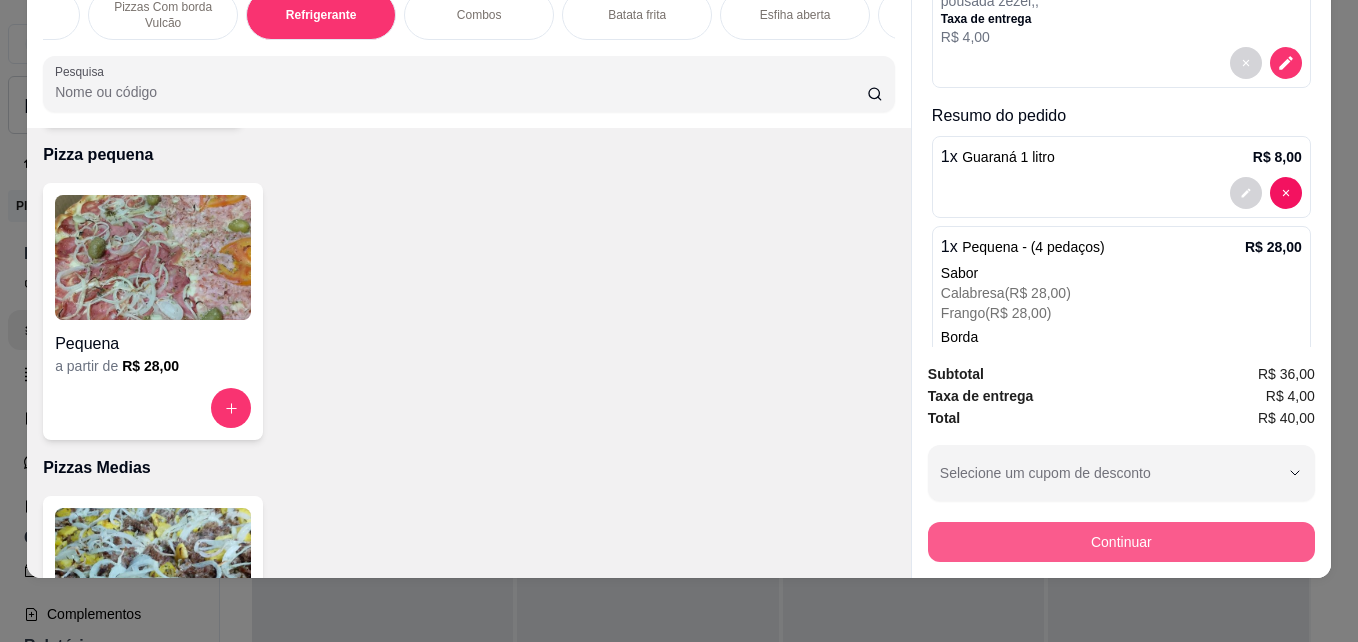 click on "Continuar" at bounding box center [1121, 542] 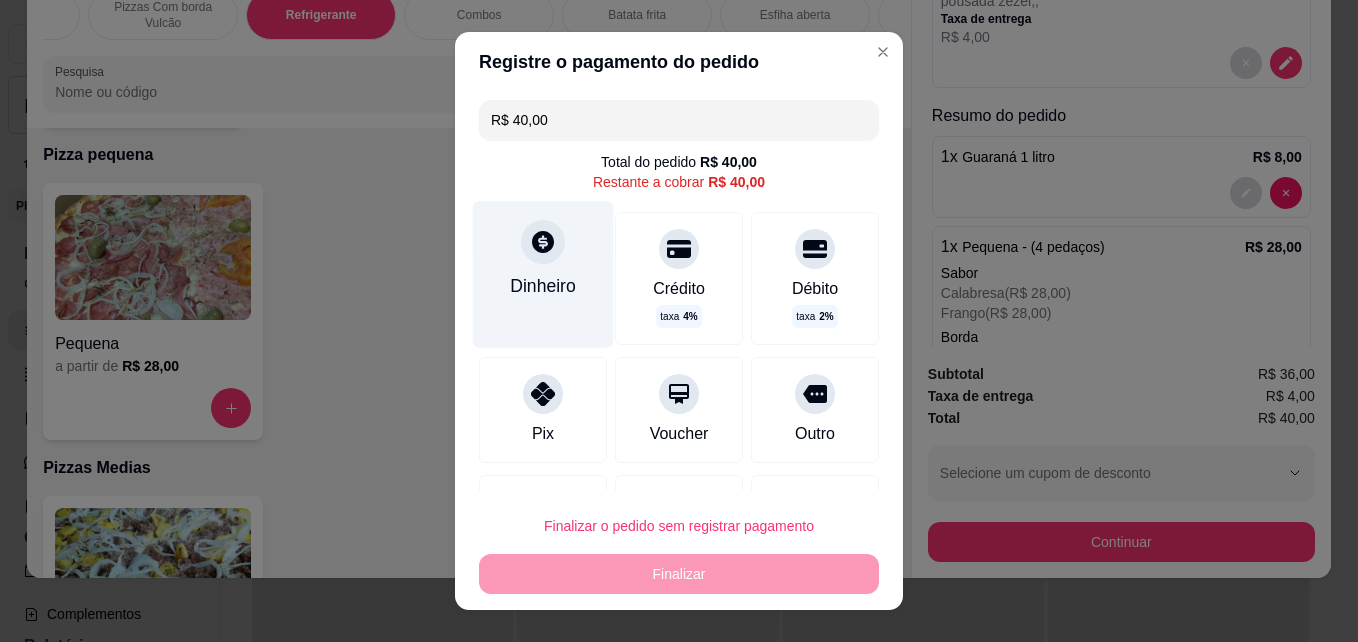 click on "Dinheiro" at bounding box center (543, 286) 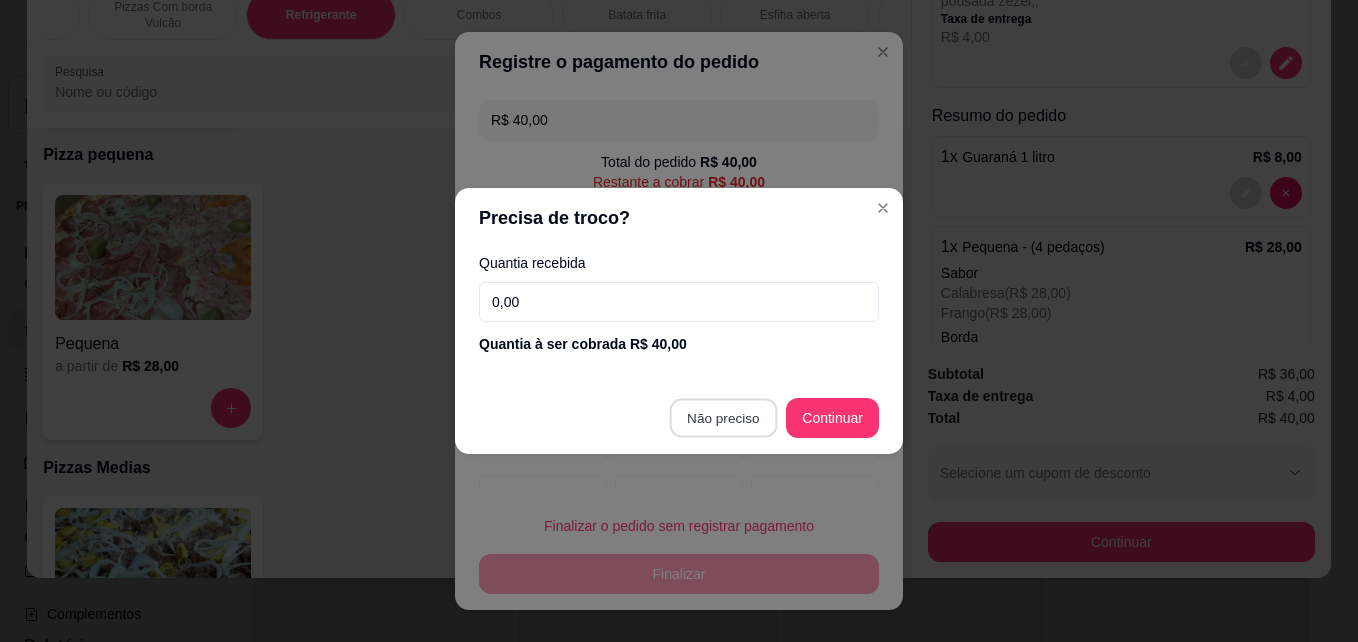 type on "R$ 0,00" 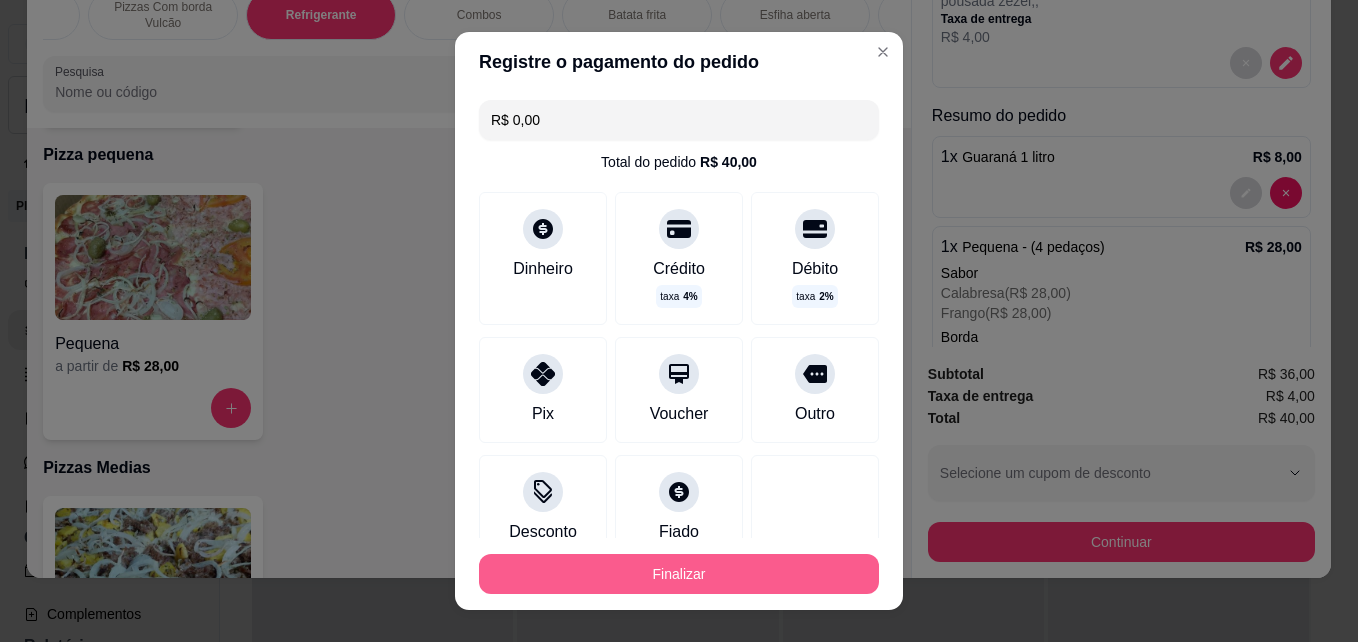 click on "Finalizar" at bounding box center (679, 574) 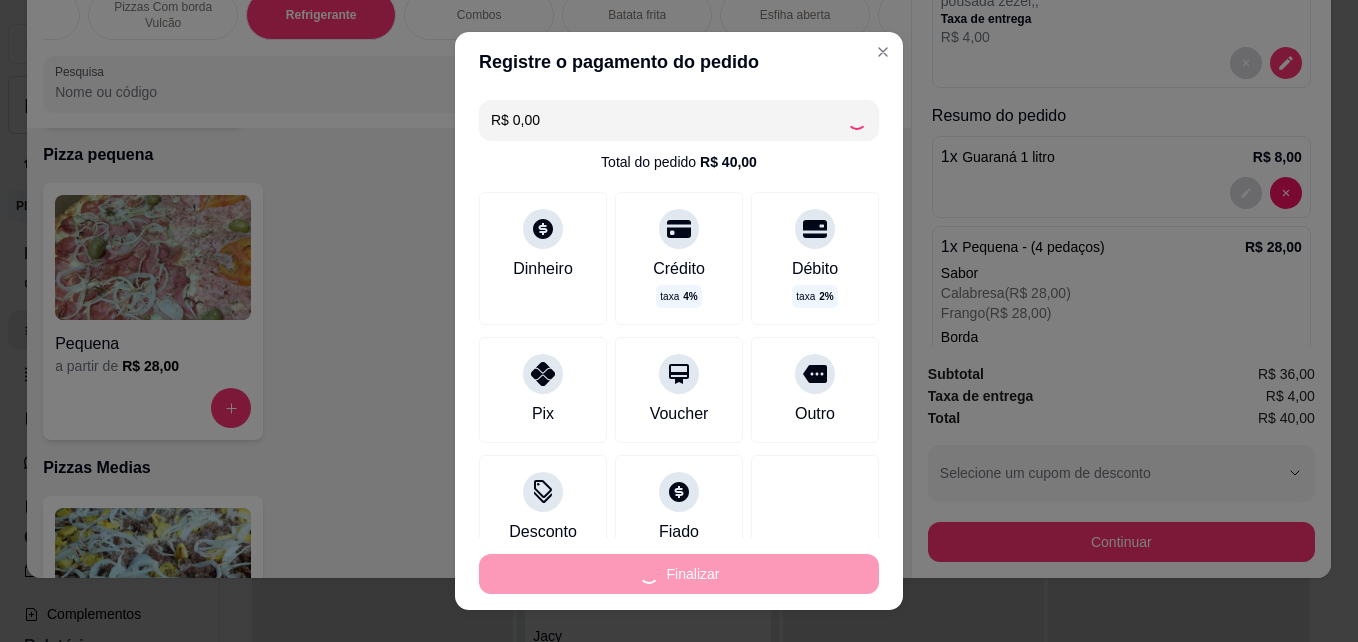 type on "0" 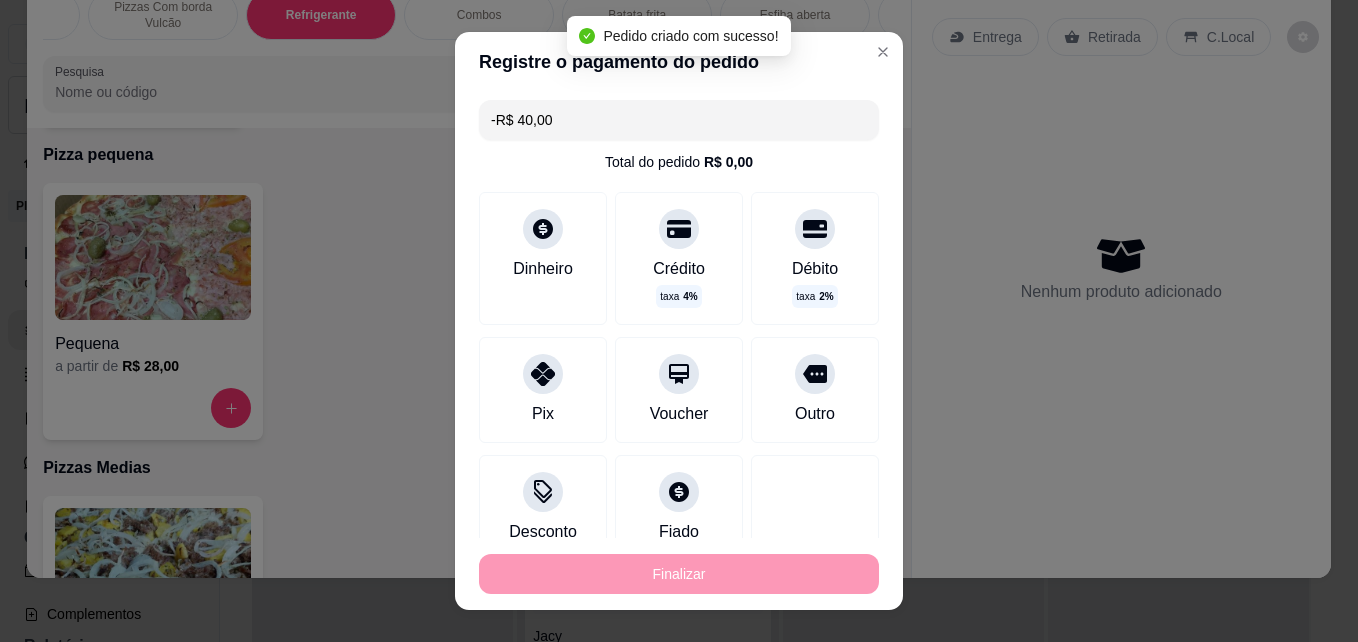 scroll, scrollTop: 0, scrollLeft: 0, axis: both 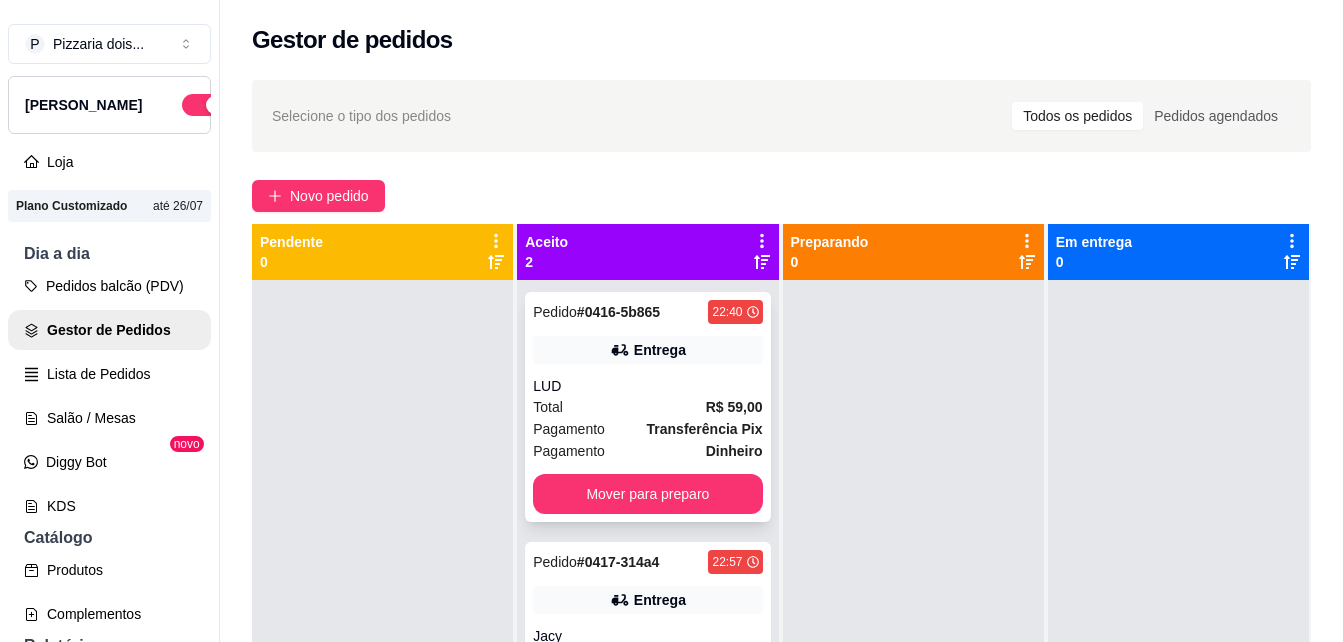 click on "Pedido  # 0416-5b865 22:40 Entrega LUD Total R$ 59,00 Pagamento Transferência Pix Pagamento Dinheiro Mover para preparo" at bounding box center (647, 407) 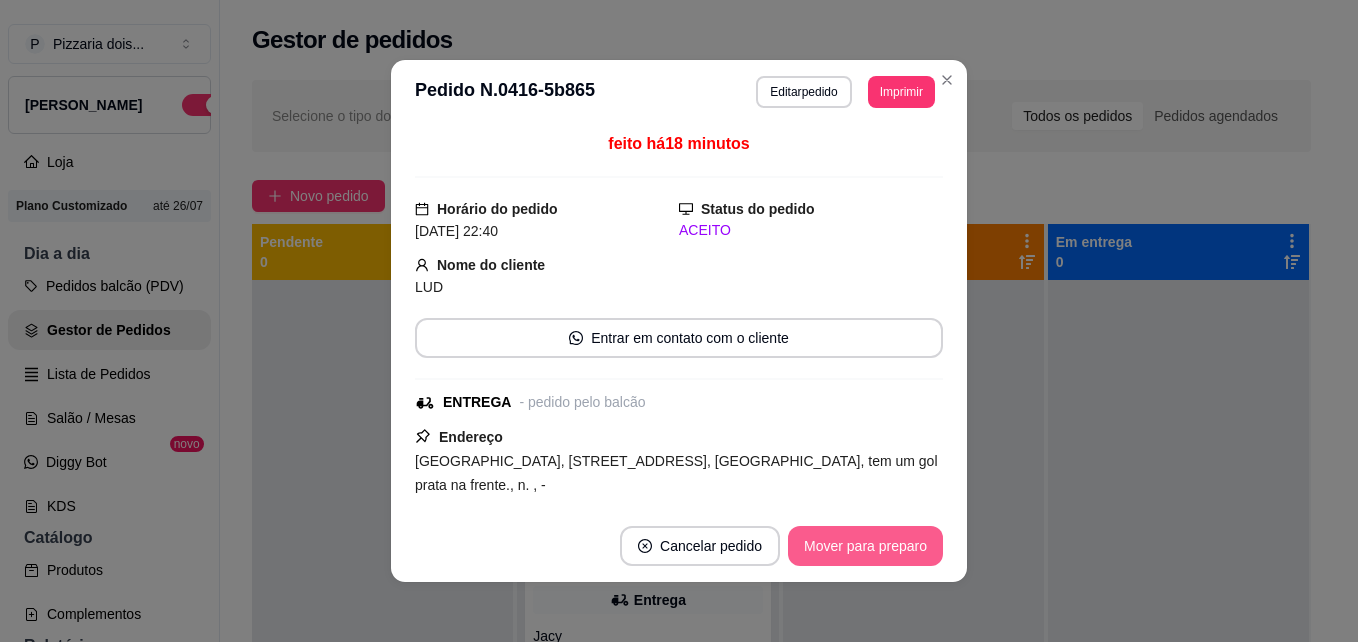 click on "Mover para preparo" at bounding box center (865, 546) 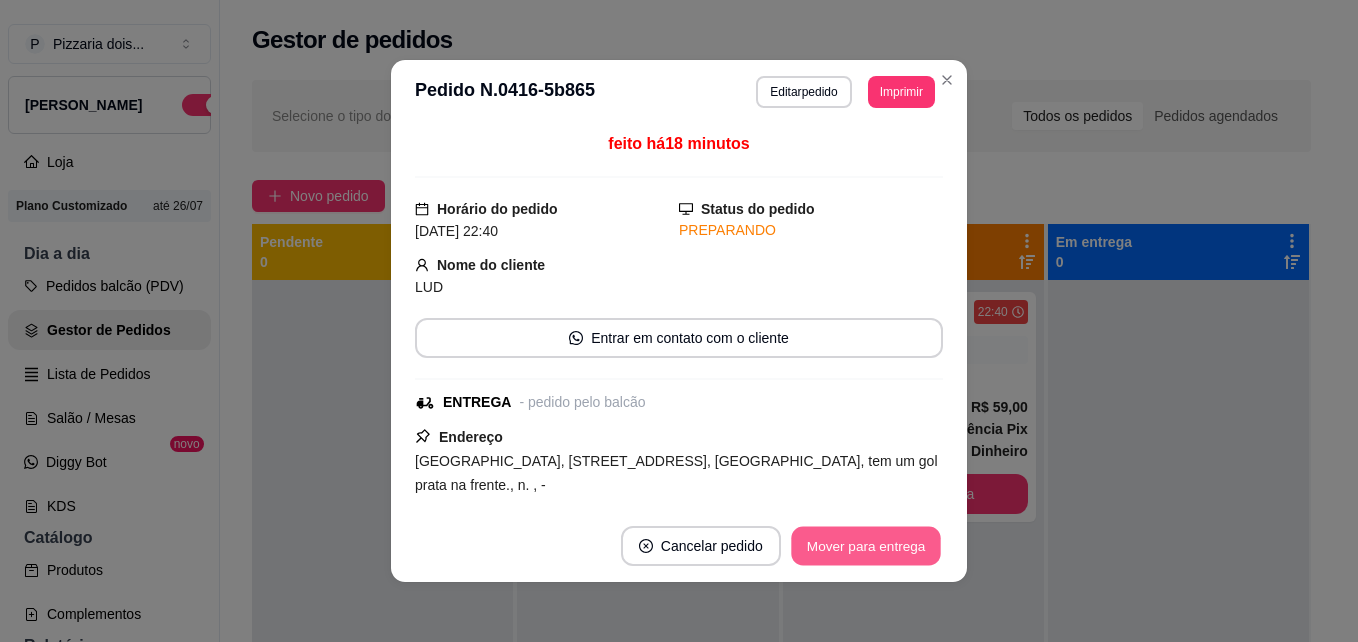 click on "Mover para entrega" at bounding box center [866, 546] 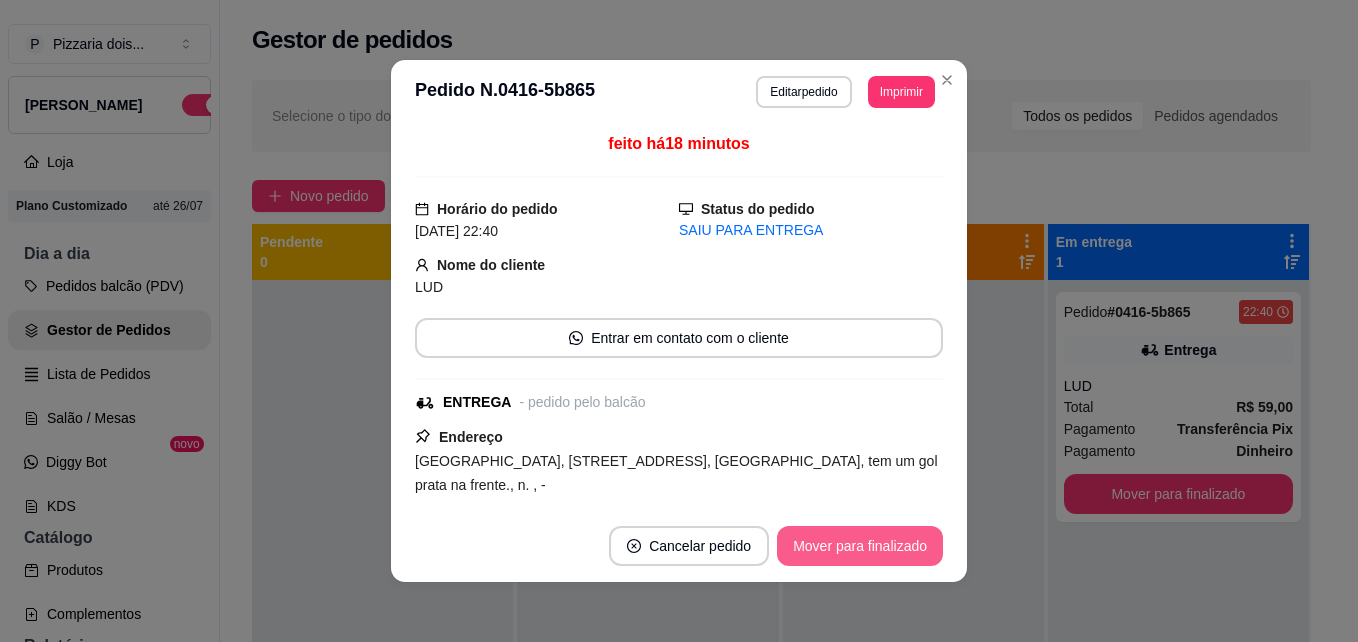 click on "Mover para finalizado" at bounding box center (860, 546) 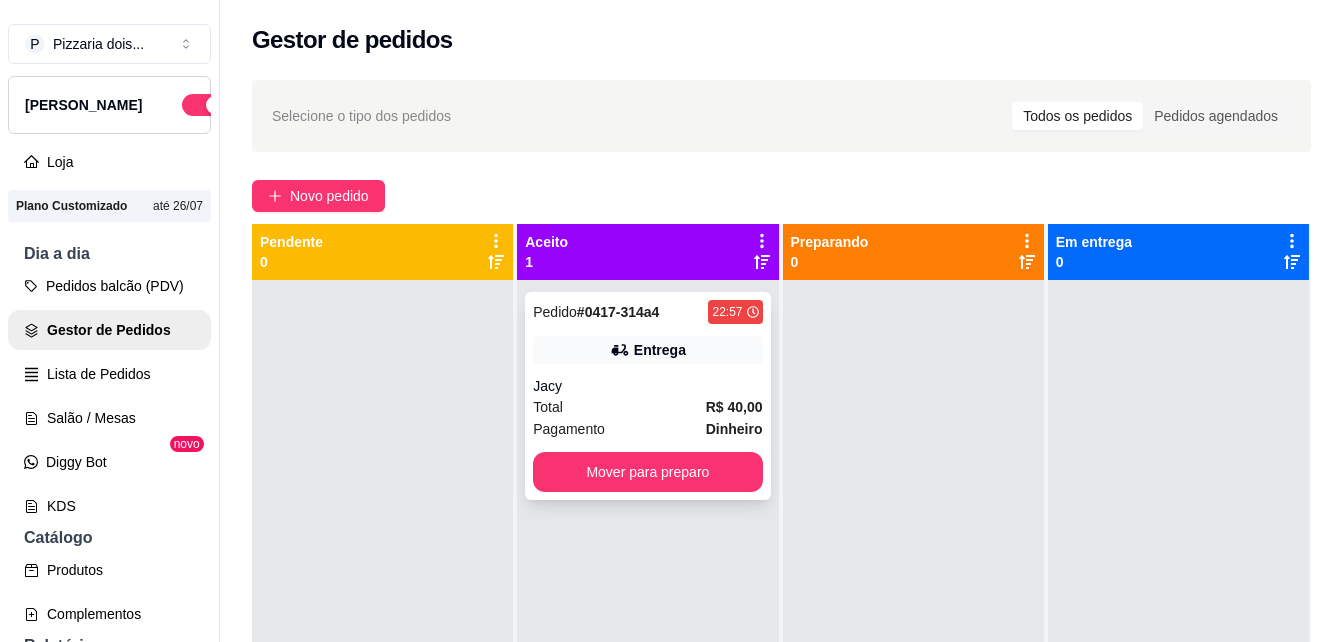 click on "Jacy" at bounding box center [647, 386] 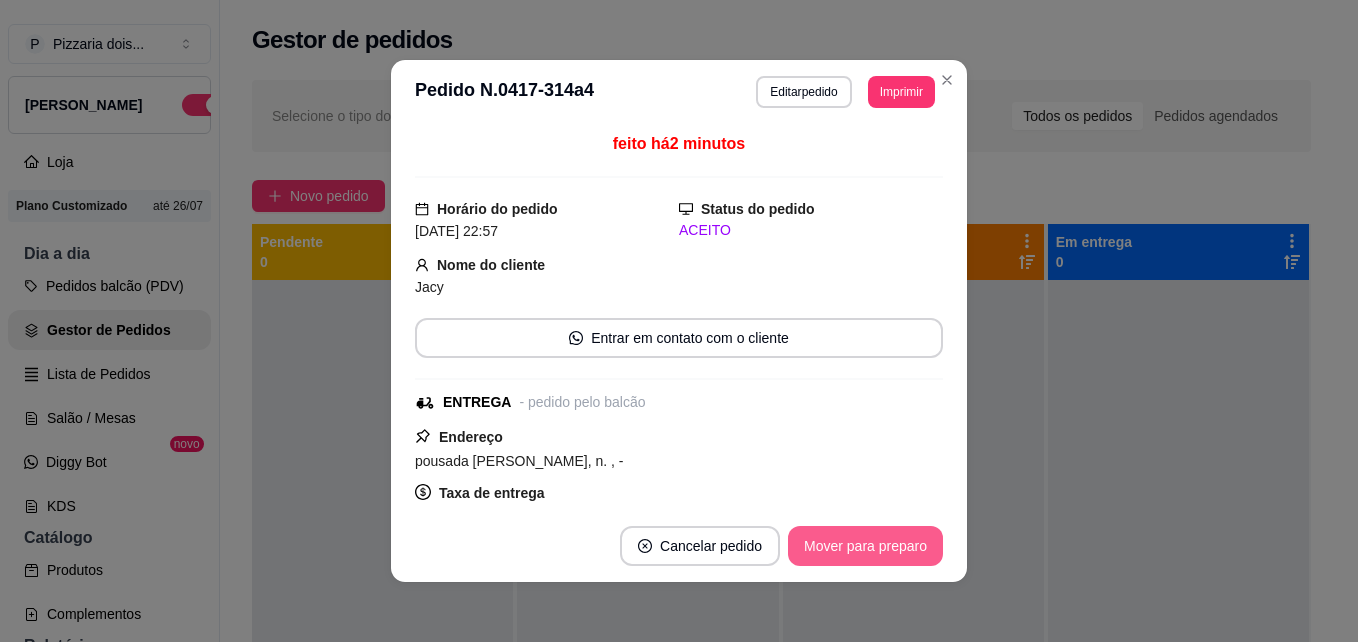 click on "Mover para preparo" at bounding box center [865, 546] 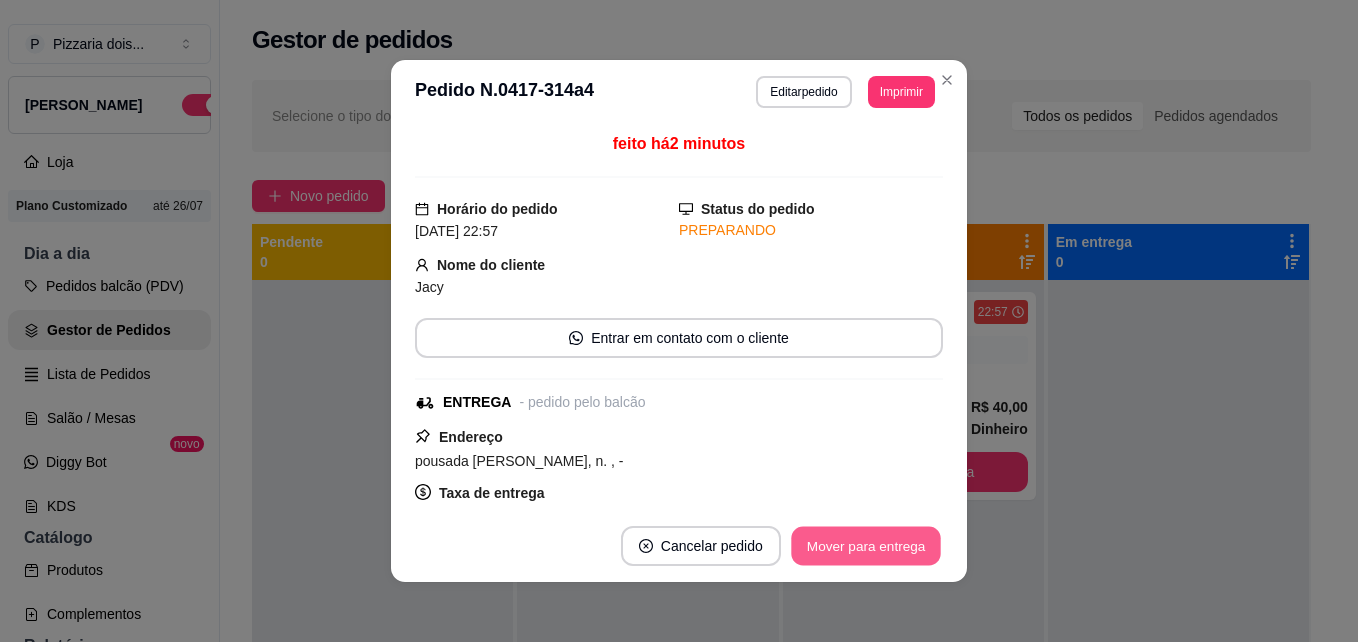 click on "Mover para entrega" at bounding box center (866, 546) 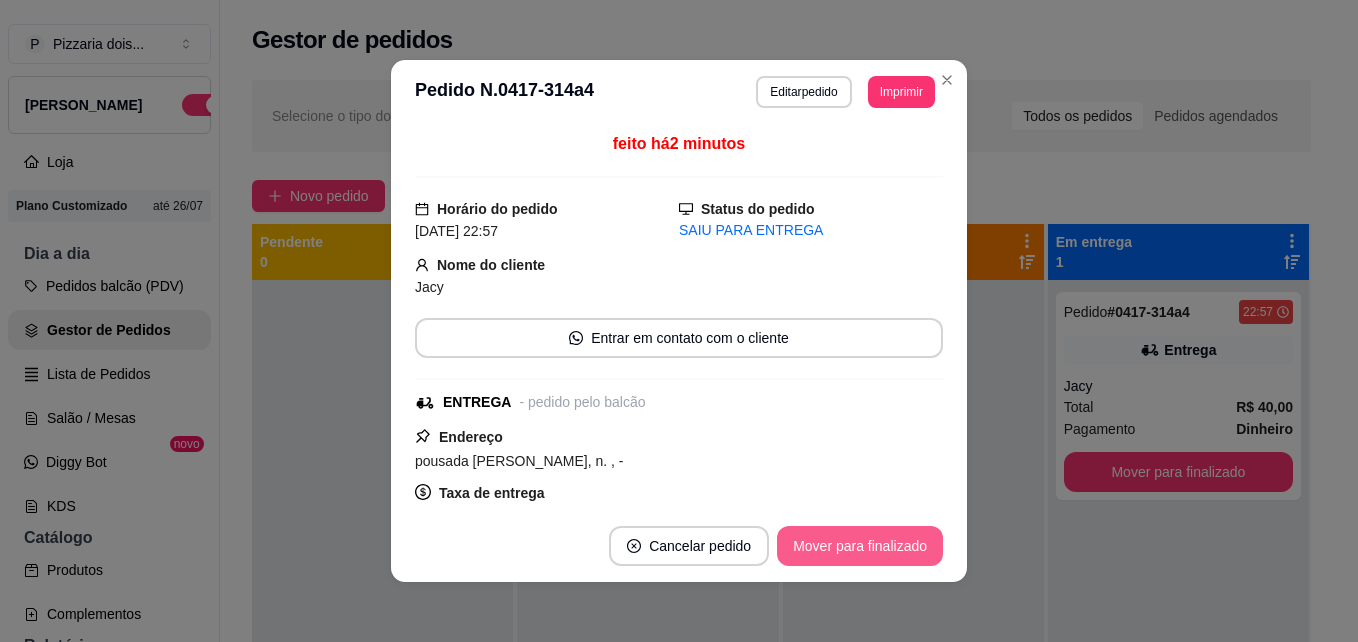 click on "Mover para finalizado" at bounding box center (860, 546) 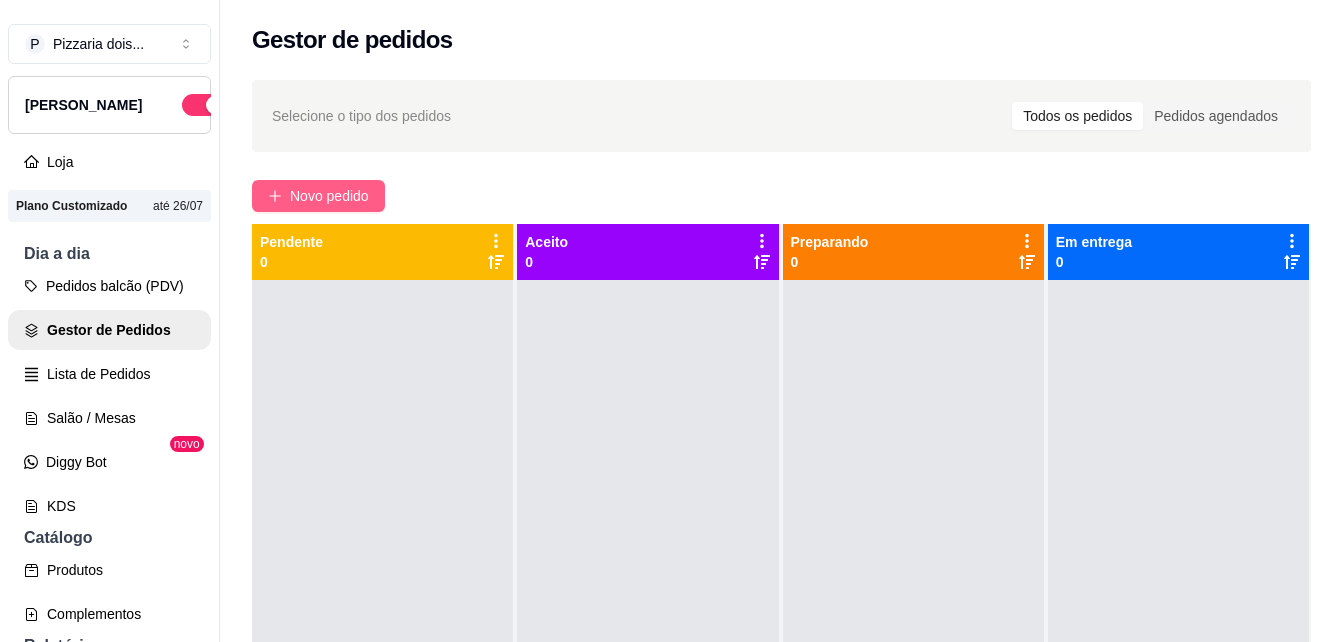 click on "Novo pedido" at bounding box center (329, 196) 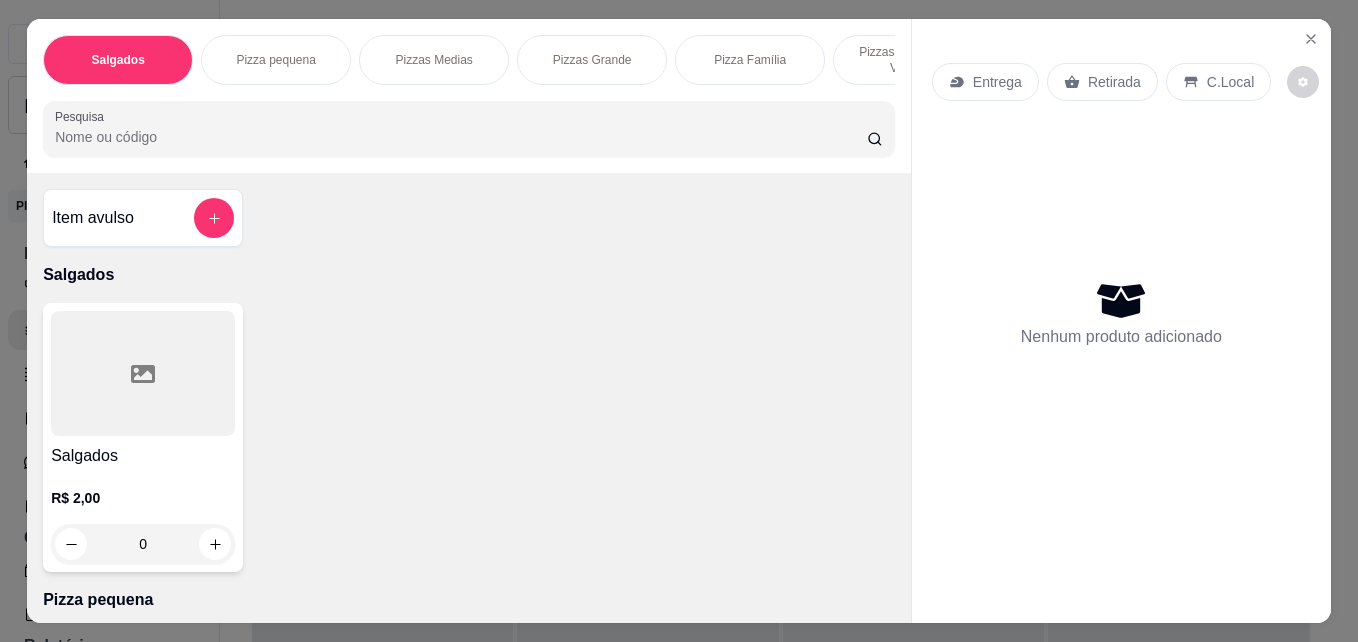 scroll, scrollTop: 0, scrollLeft: 745, axis: horizontal 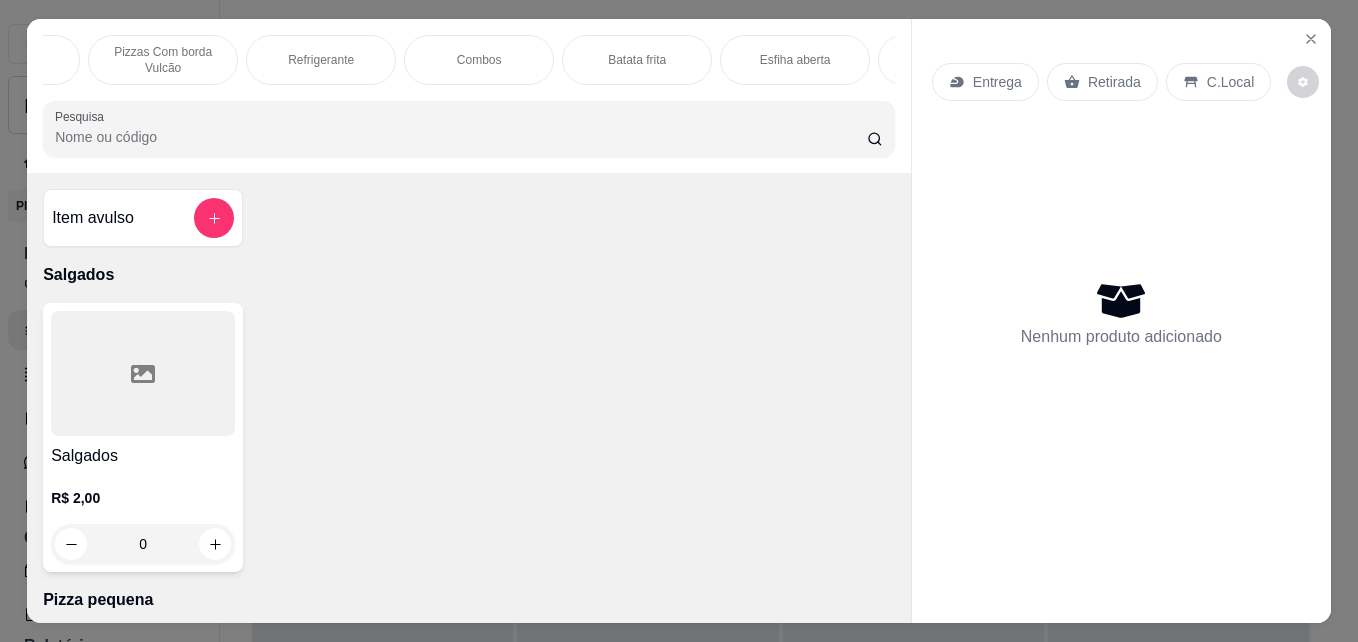 click on "Combos" at bounding box center (479, 60) 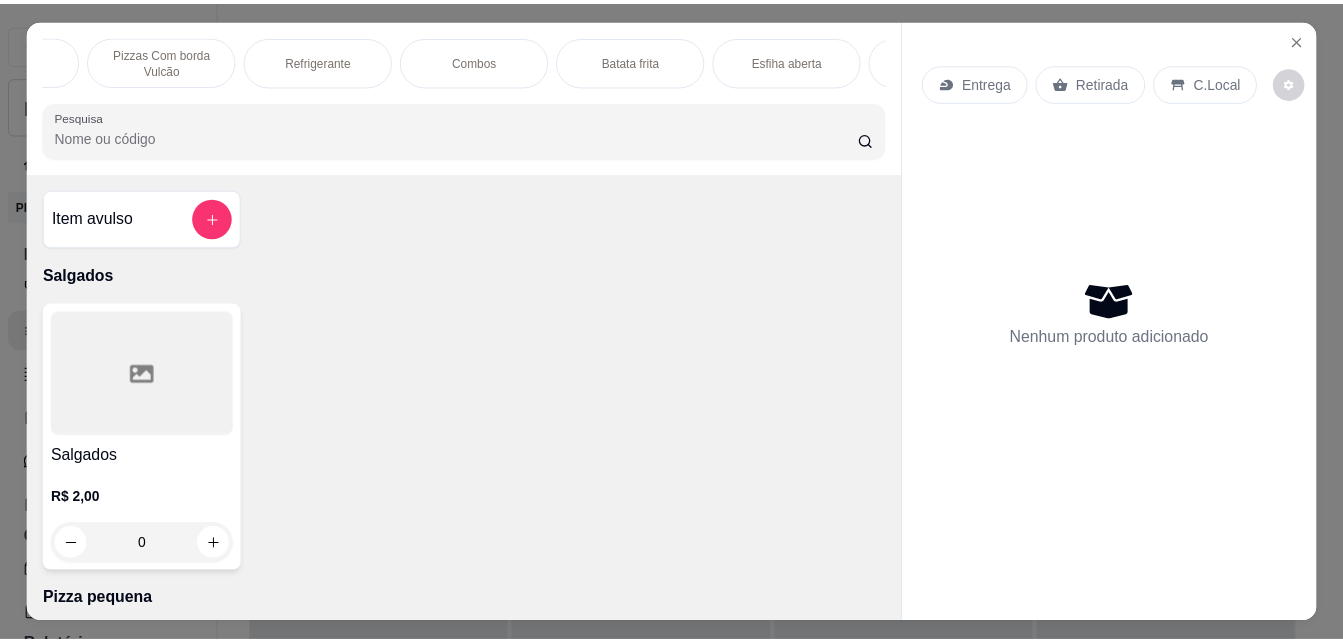 scroll, scrollTop: 52, scrollLeft: 0, axis: vertical 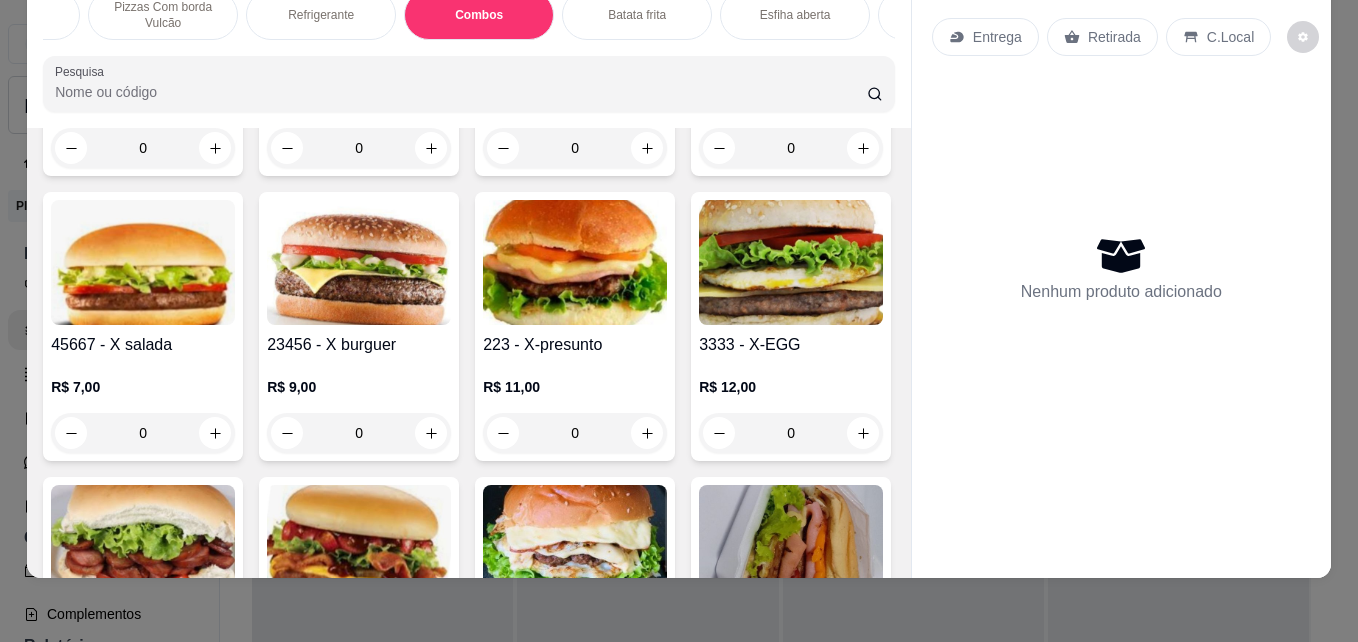 click on "0" at bounding box center (359, 148) 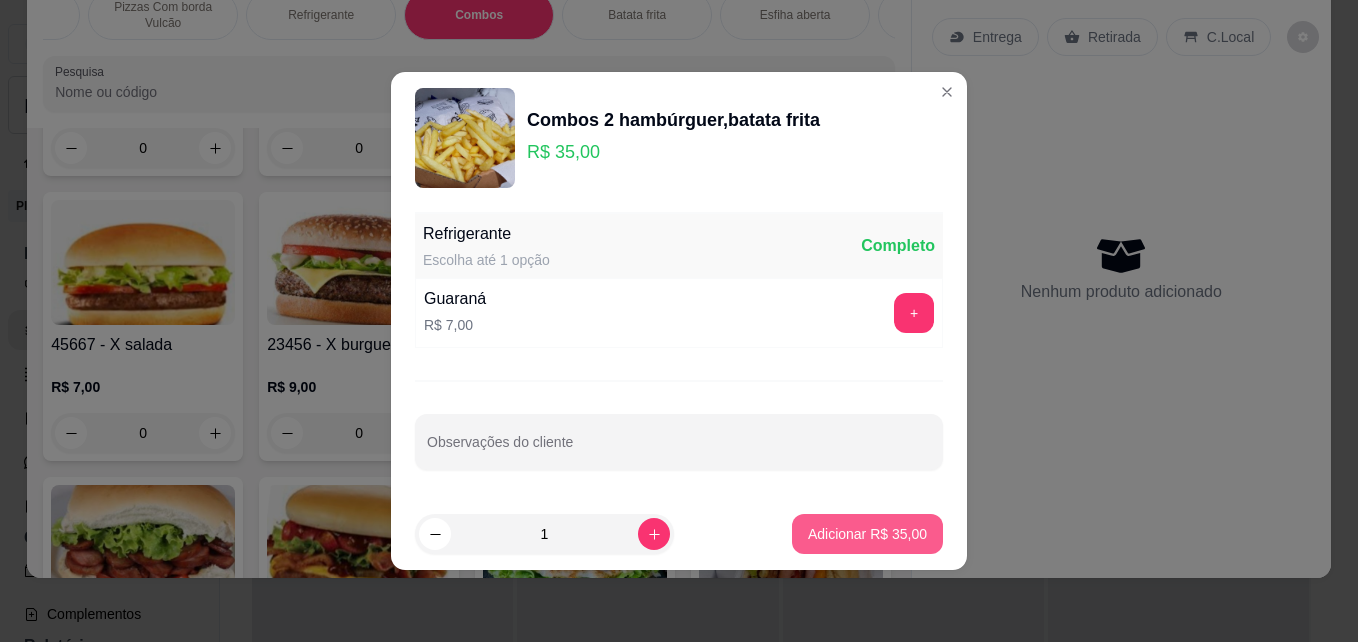 click on "Adicionar   R$ 35,00" at bounding box center (867, 534) 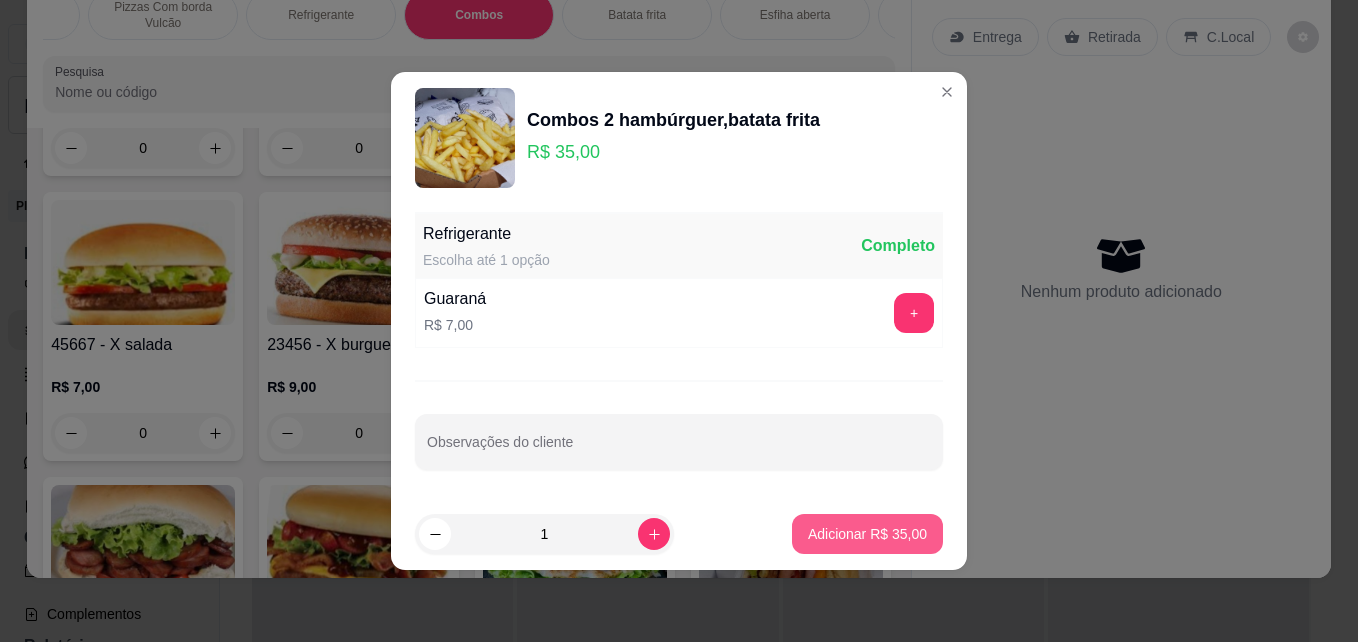 type on "1" 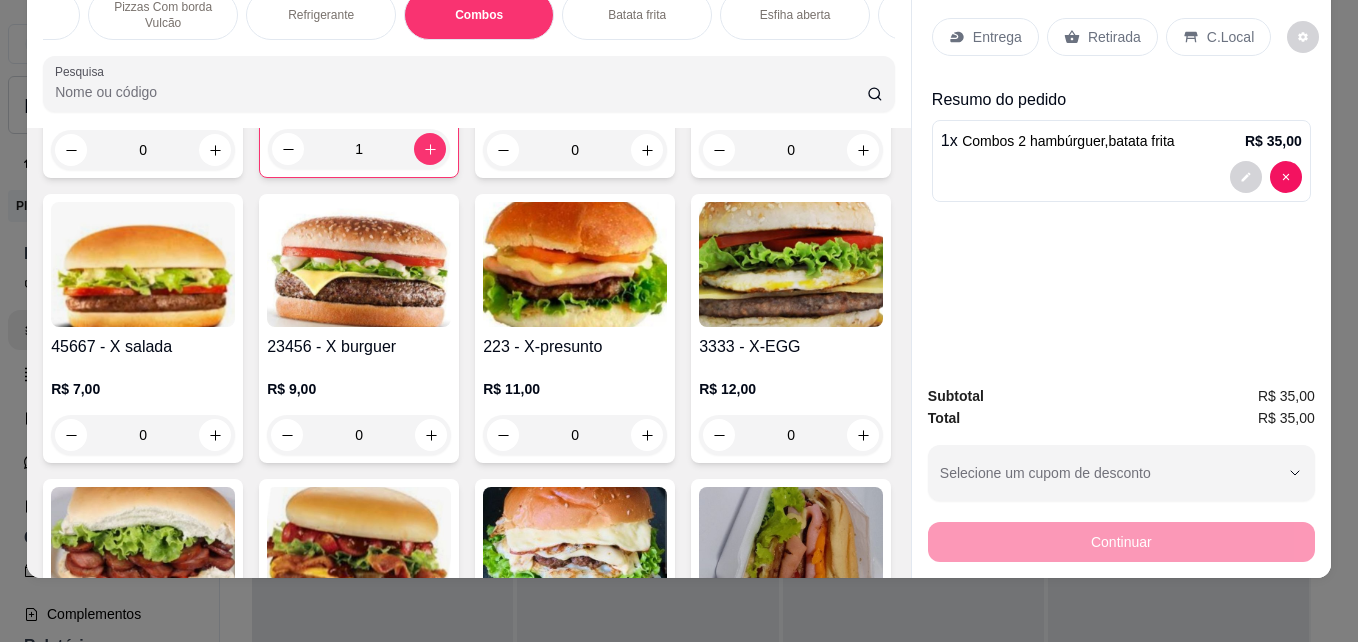 click on "Entrega" at bounding box center (997, 37) 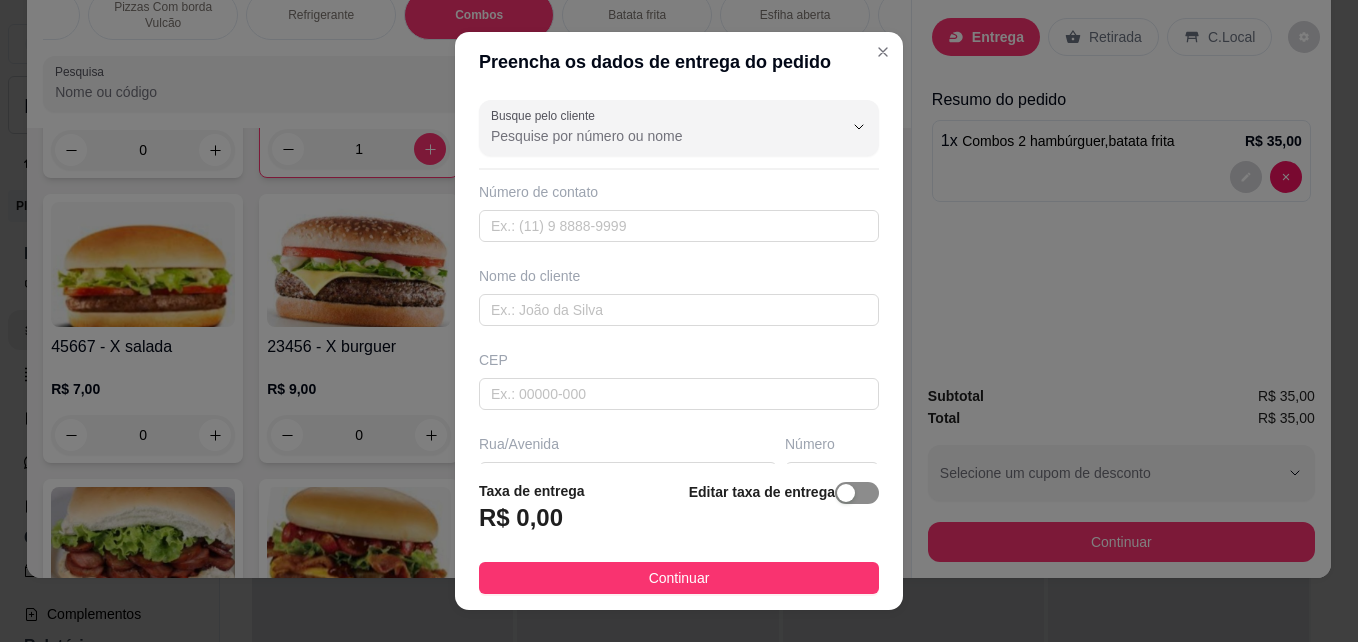 click at bounding box center [857, 493] 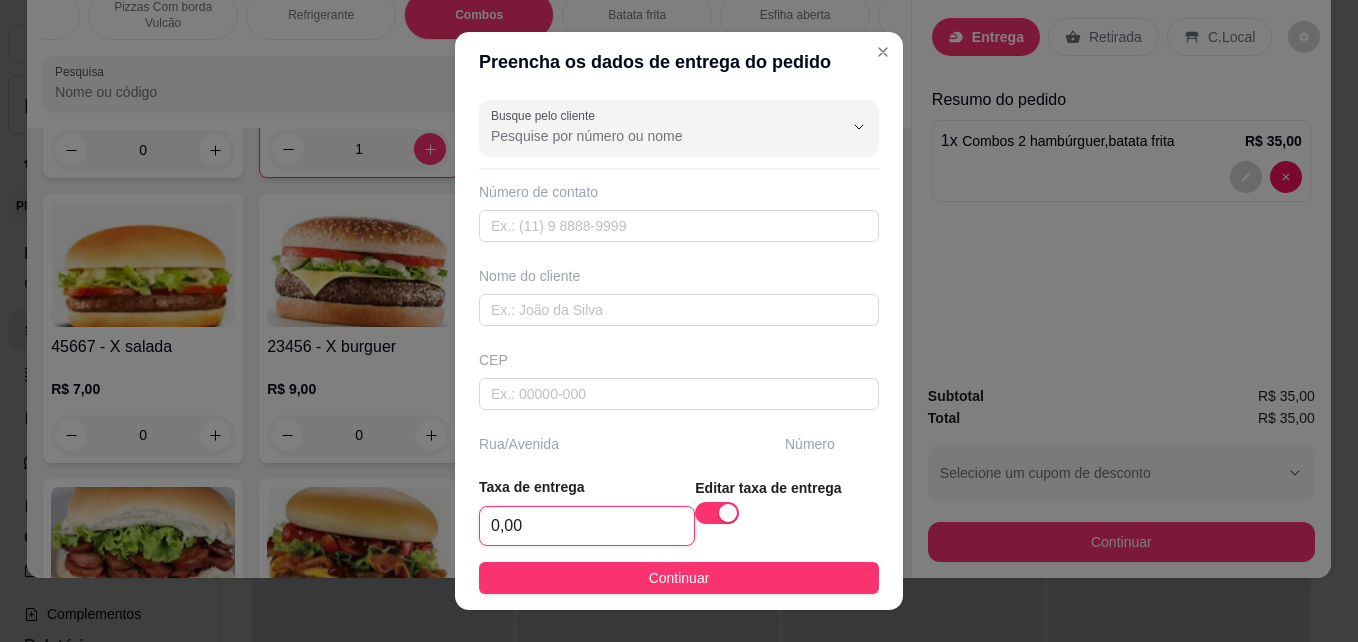 click on "0,00" at bounding box center [587, 526] 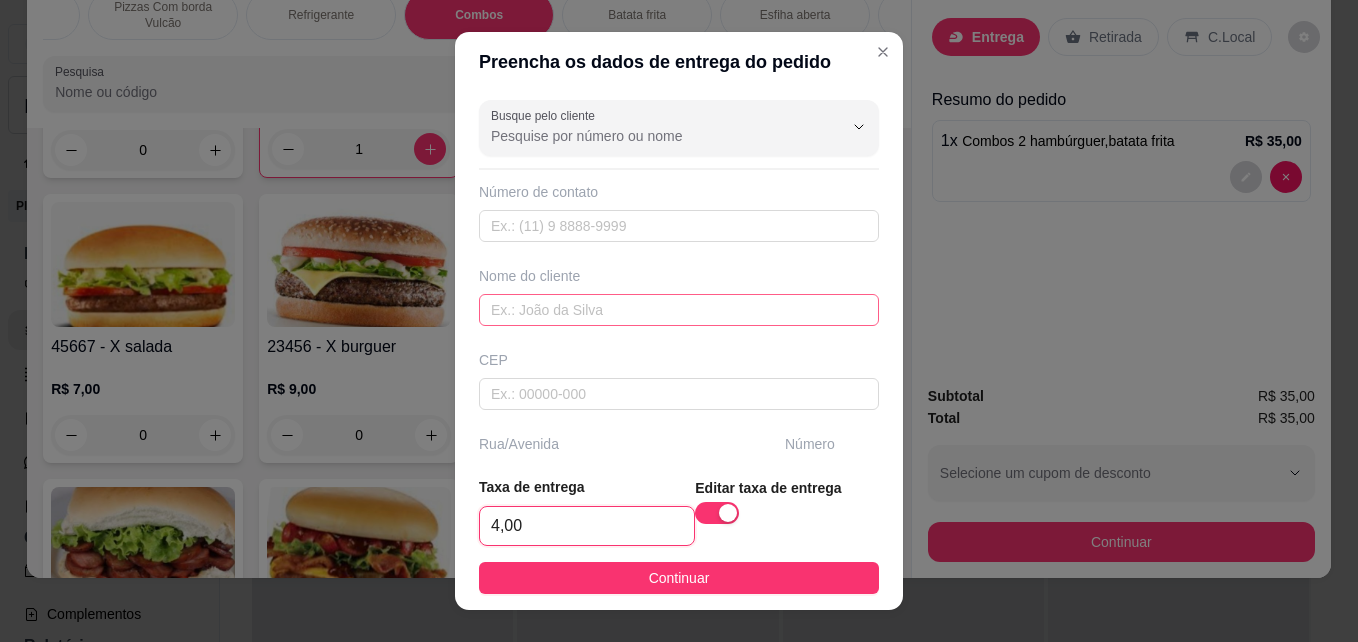 type on "4,00" 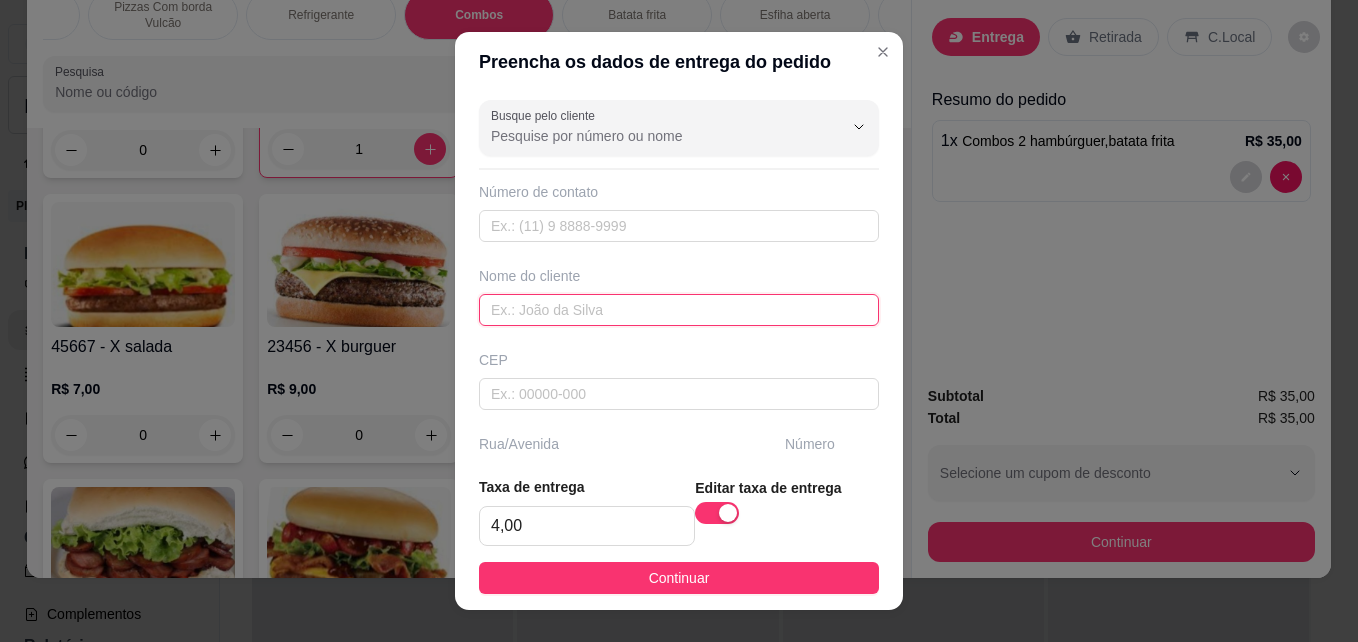 click at bounding box center [679, 310] 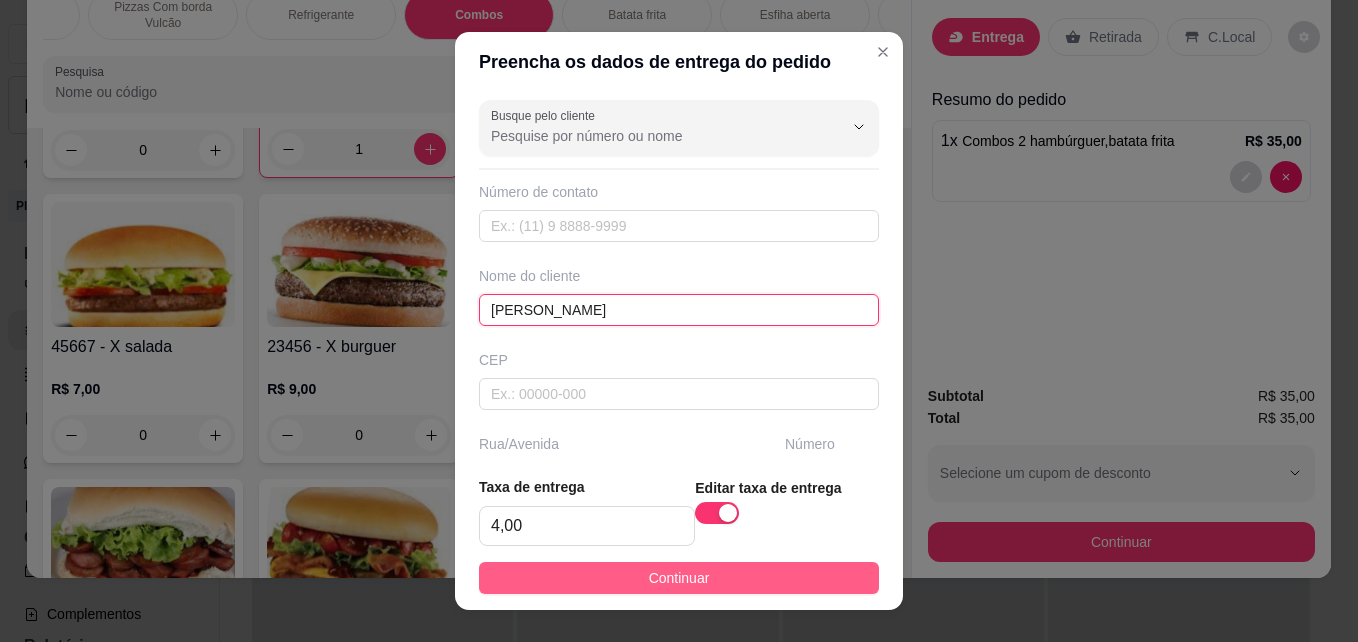 type on "[PERSON_NAME]" 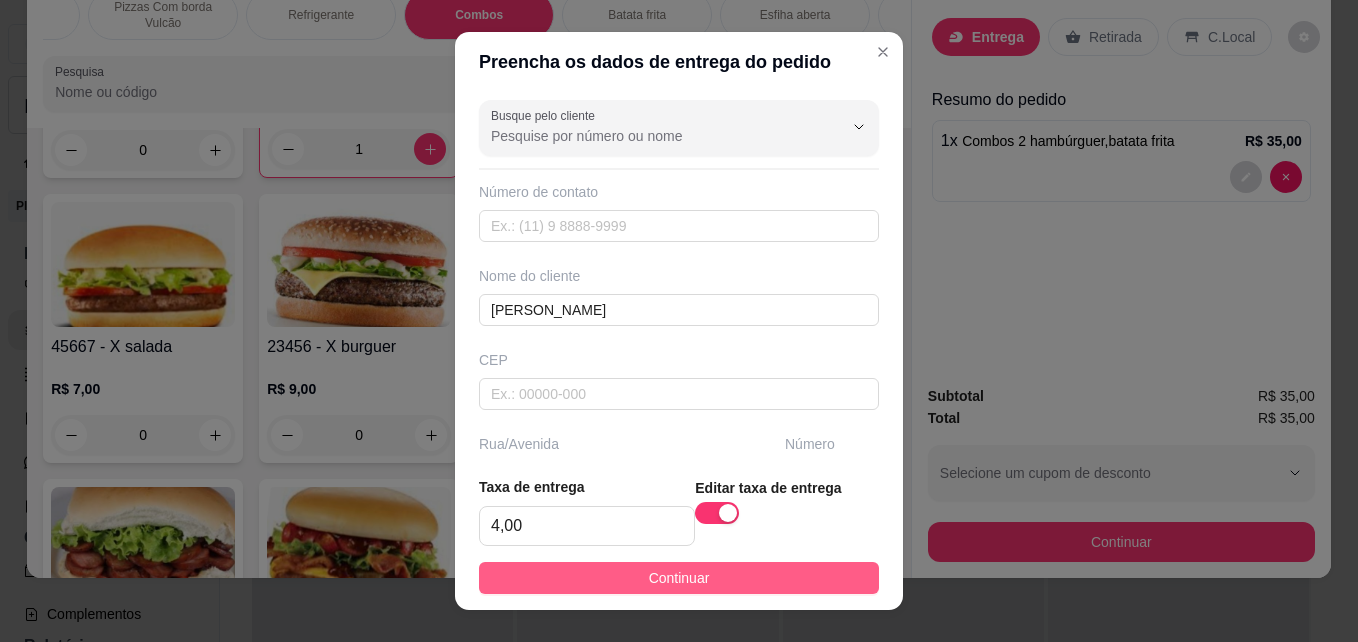 click on "Continuar" at bounding box center [679, 578] 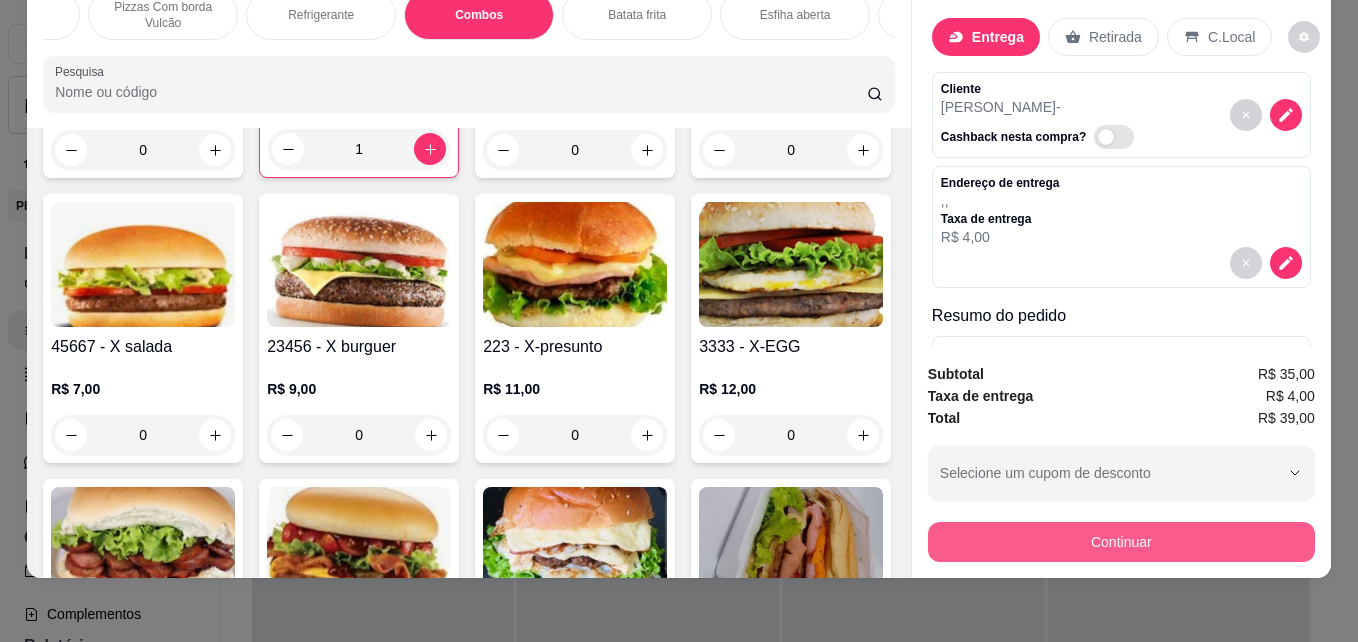 click on "Continuar" at bounding box center (1121, 542) 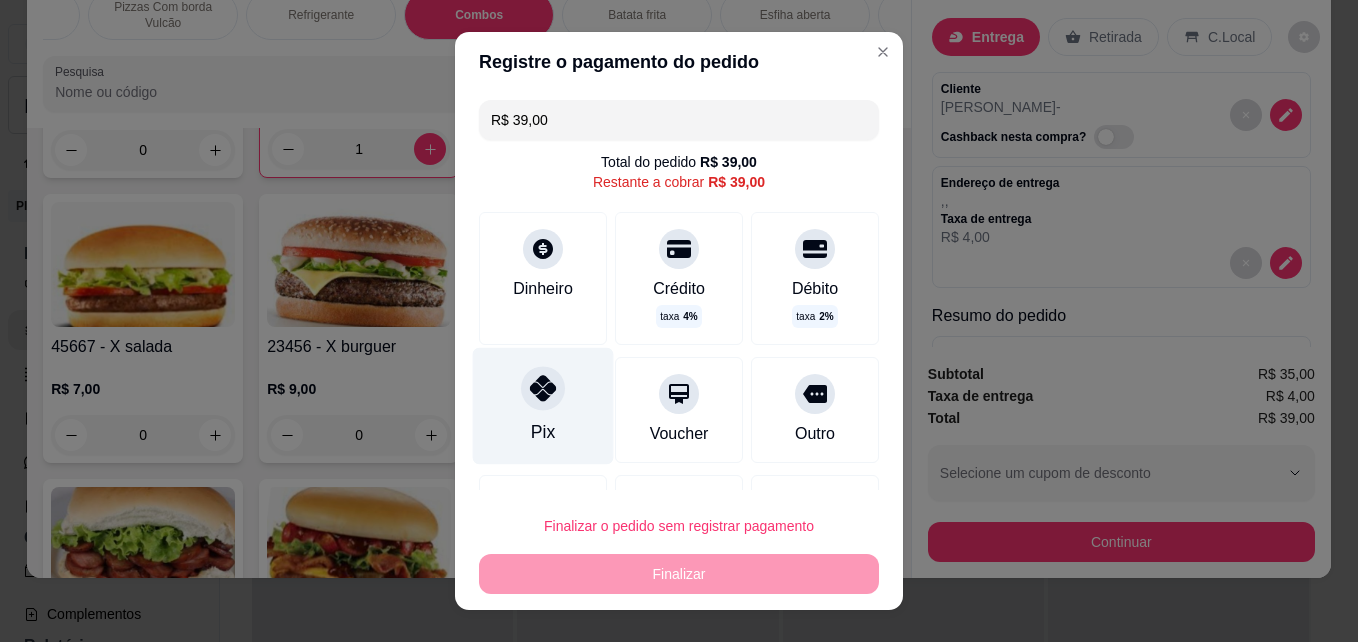drag, startPoint x: 533, startPoint y: 392, endPoint x: 541, endPoint y: 406, distance: 16.124516 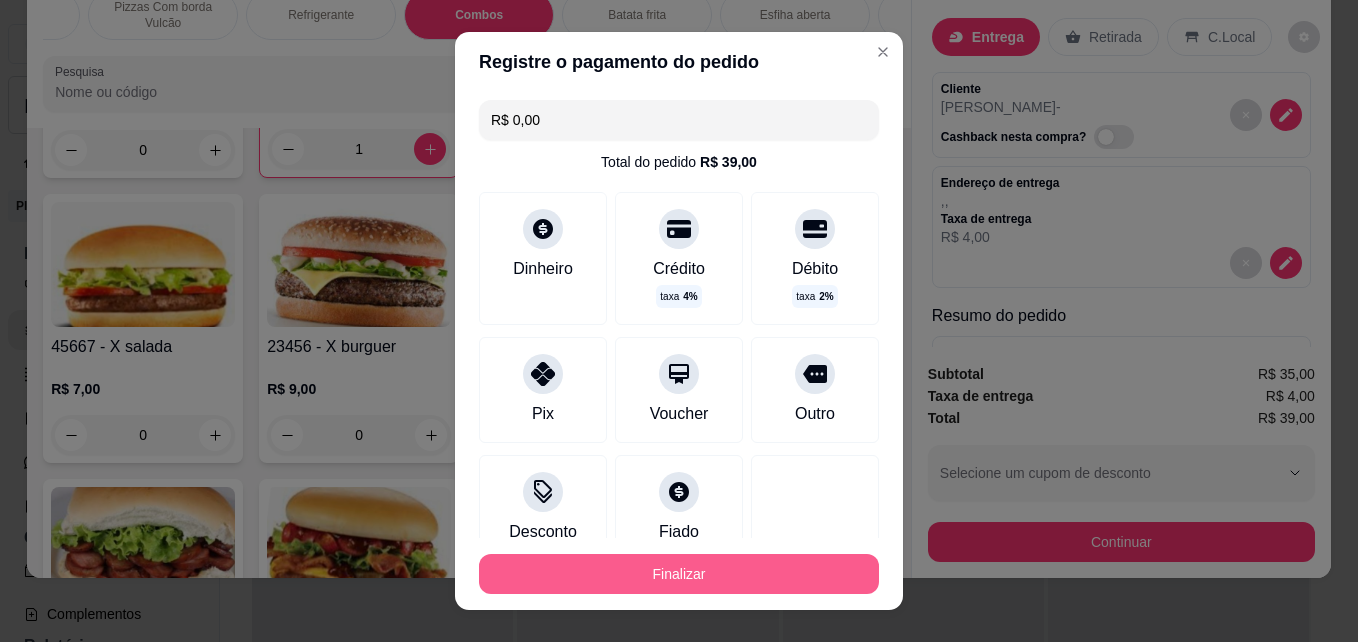 click on "Finalizar" at bounding box center (679, 574) 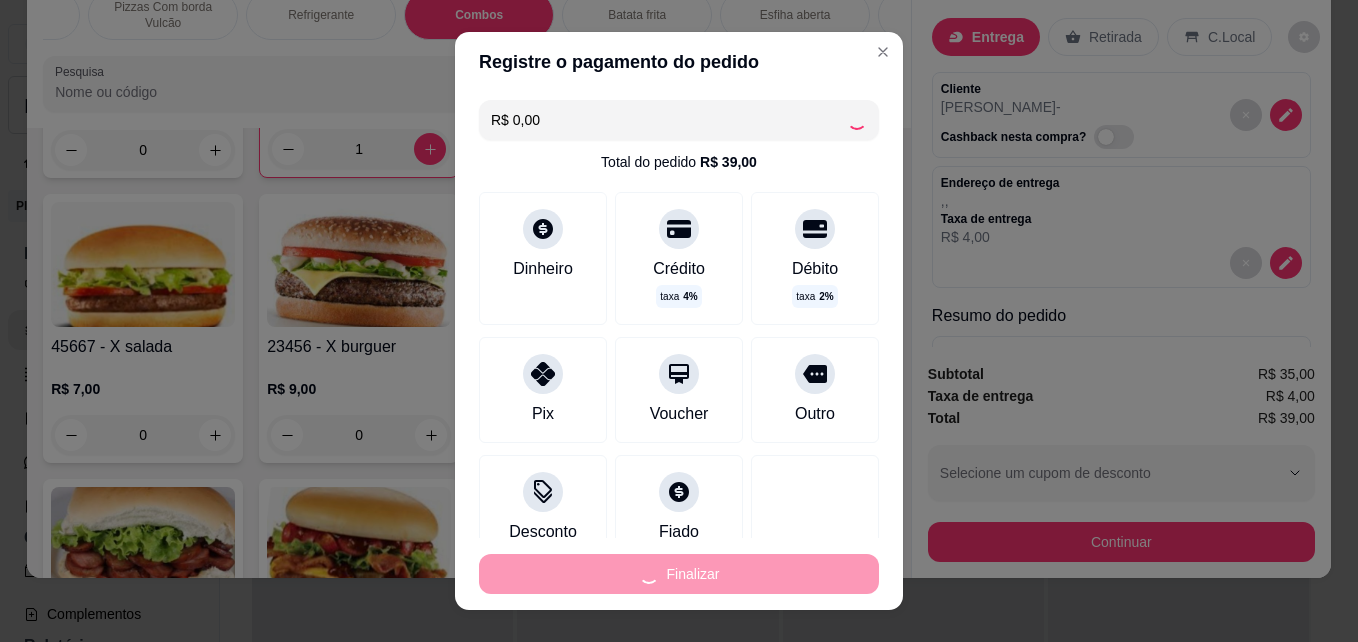 type on "0" 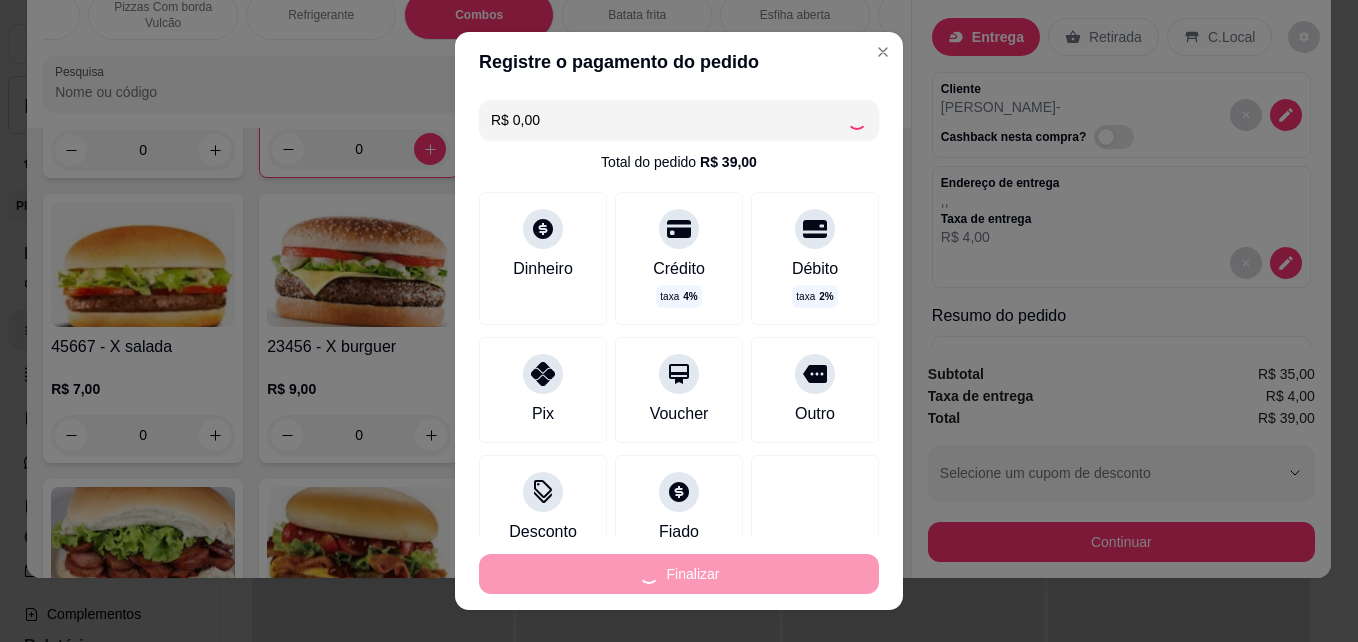 type on "-R$ 39,00" 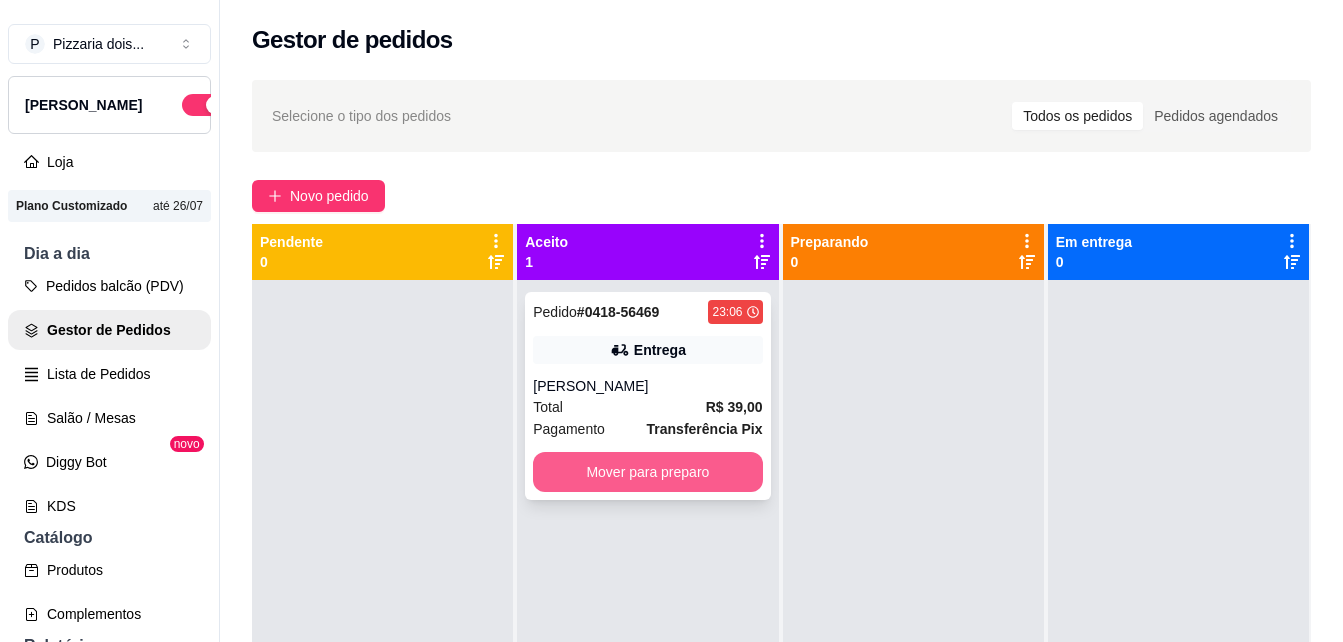 click on "Mover para preparo" at bounding box center [647, 472] 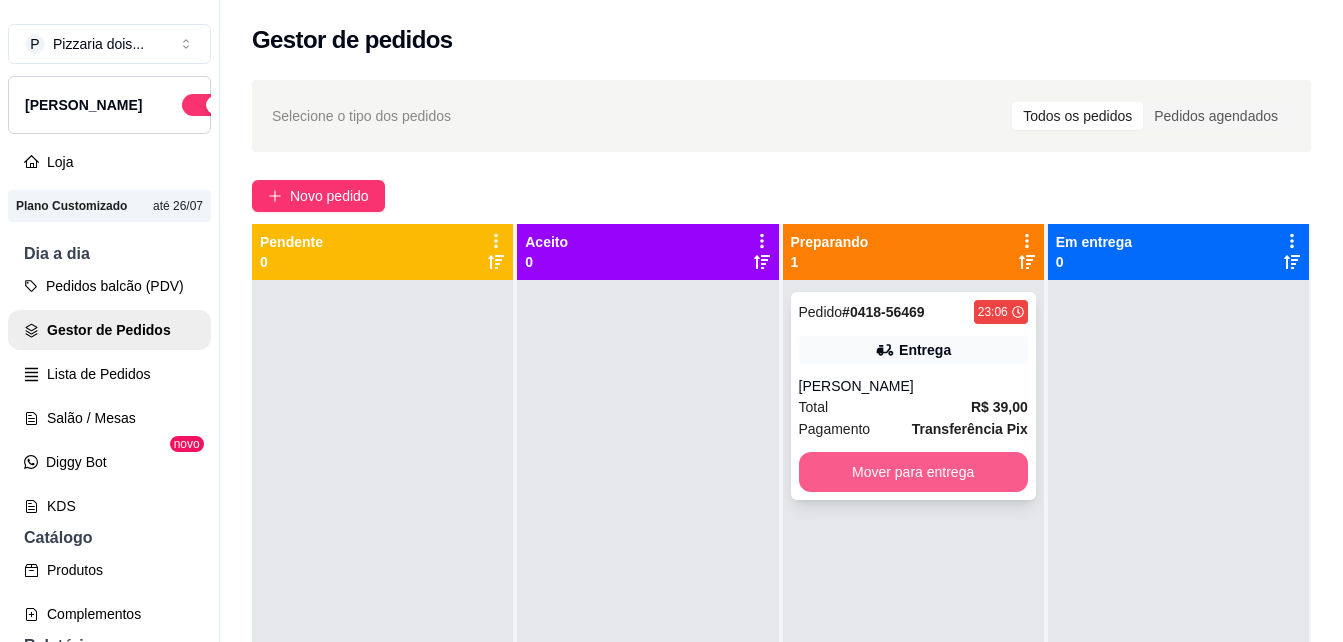 click on "Mover para entrega" at bounding box center (913, 472) 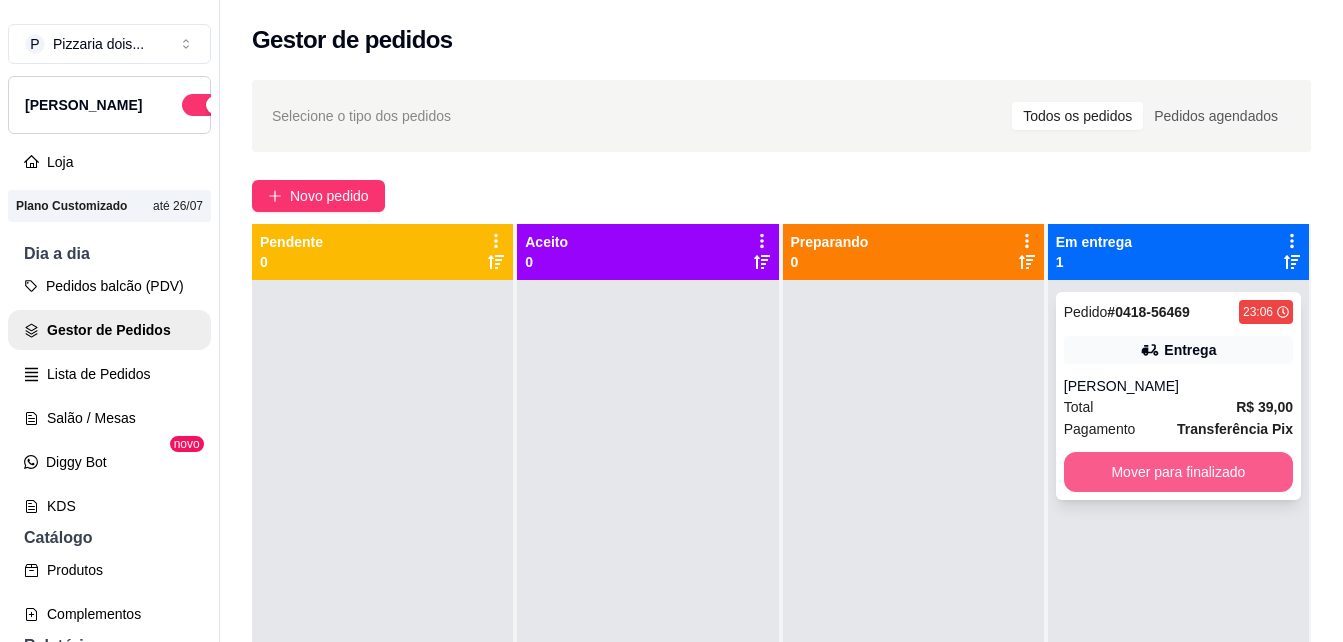 click on "Mover para finalizado" at bounding box center [1178, 472] 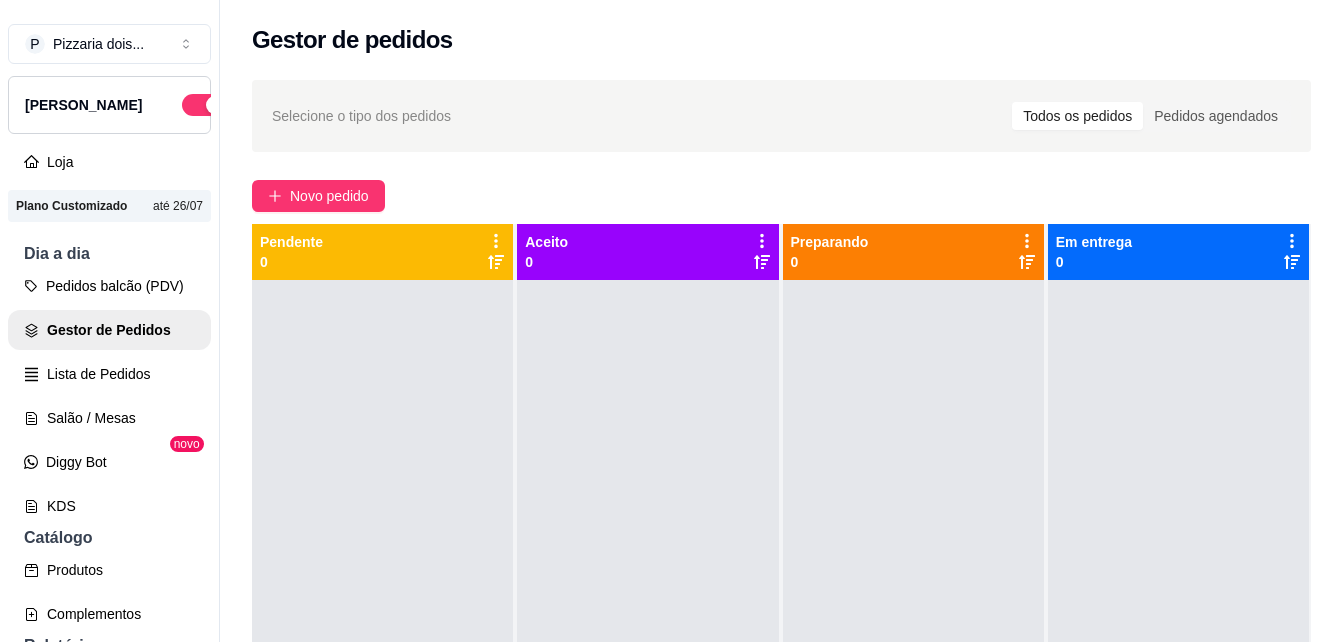 click on "[PERSON_NAME]" at bounding box center (109, 105) 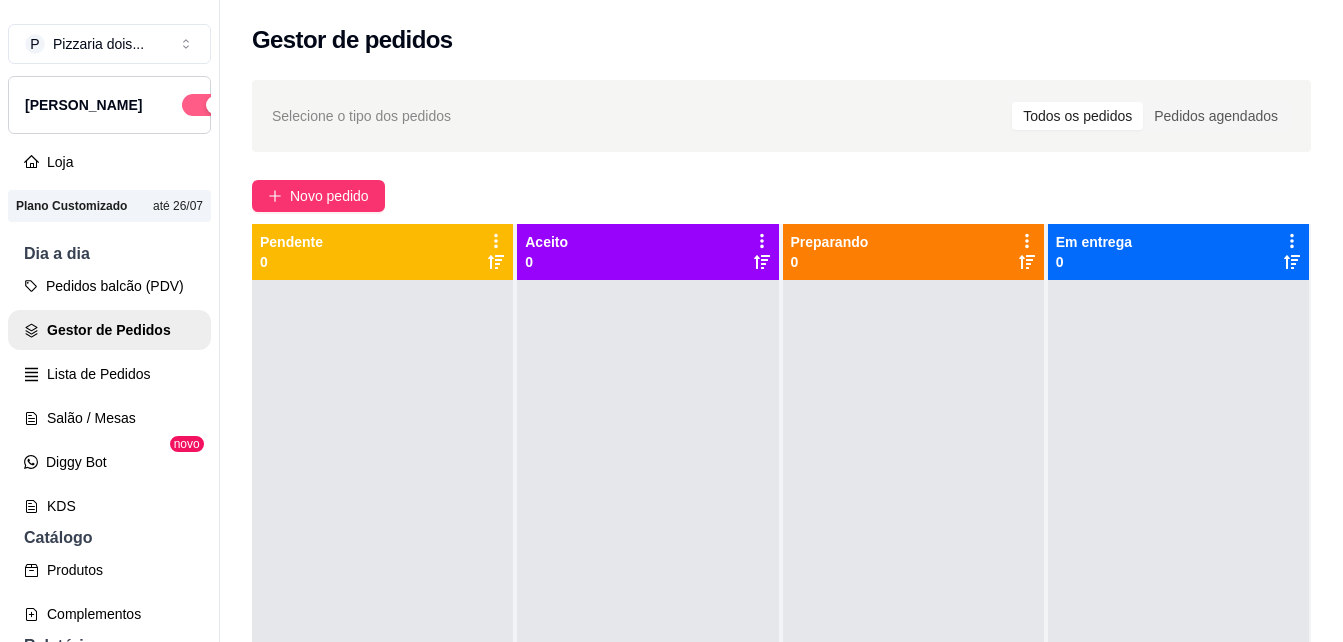 click at bounding box center (215, 105) 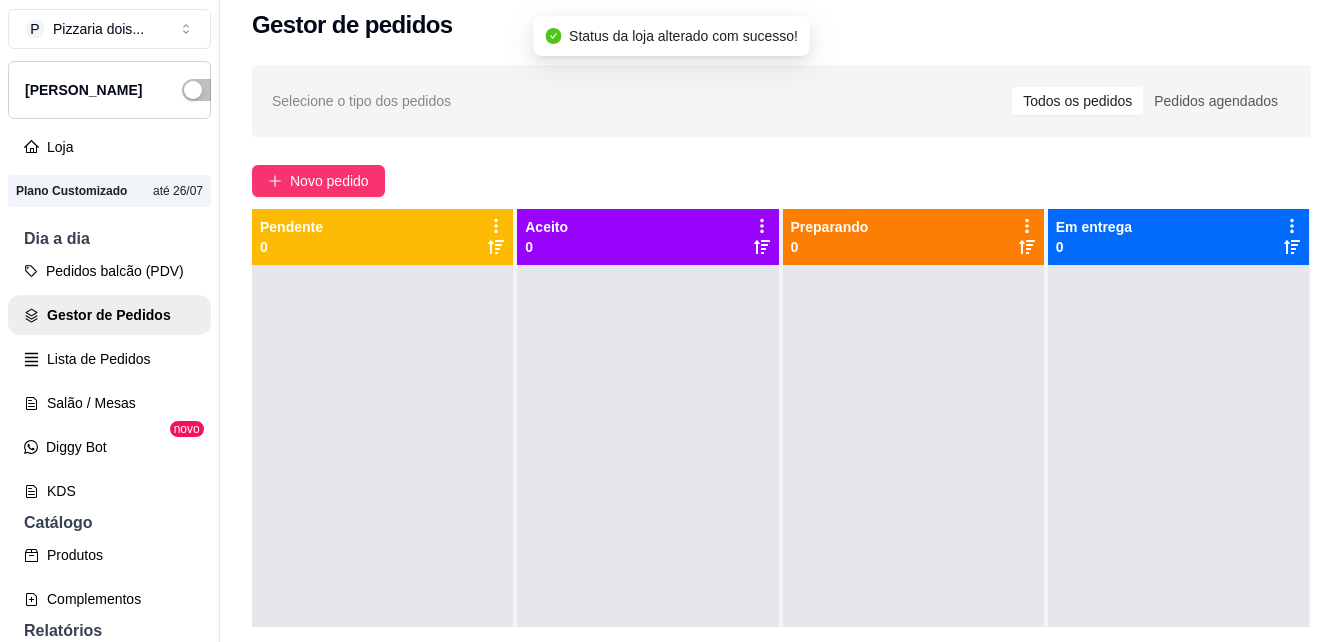 scroll, scrollTop: 32, scrollLeft: 0, axis: vertical 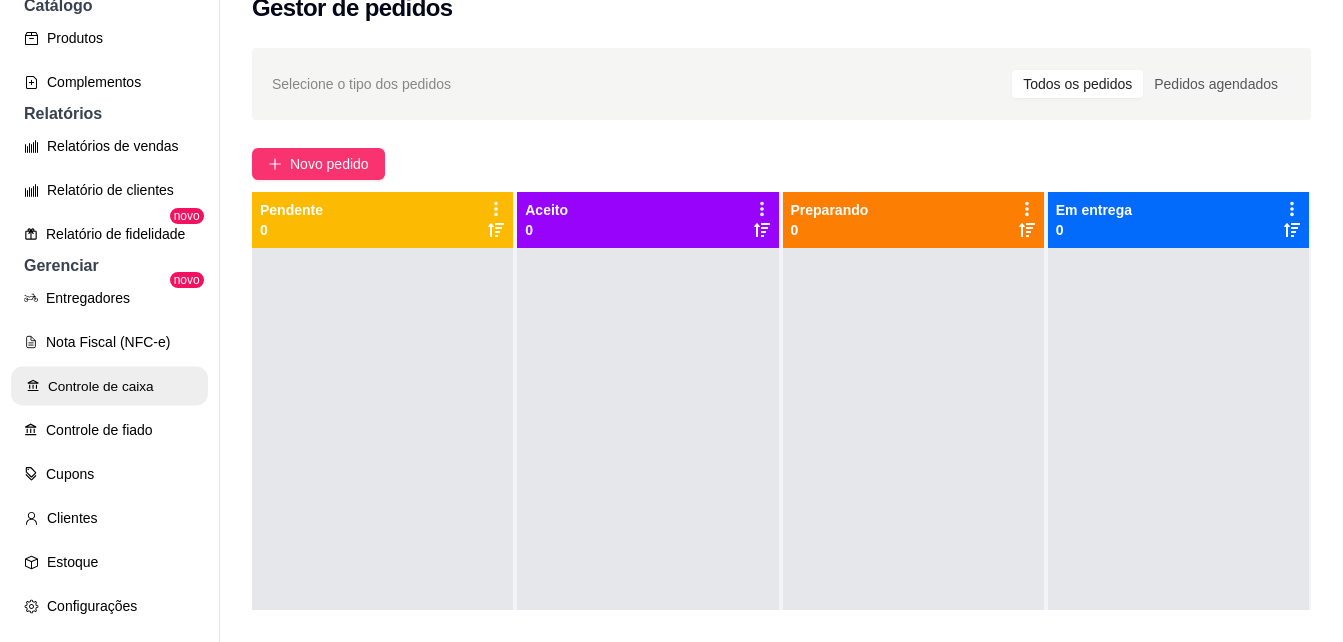 click on "Controle de caixa" at bounding box center (109, 386) 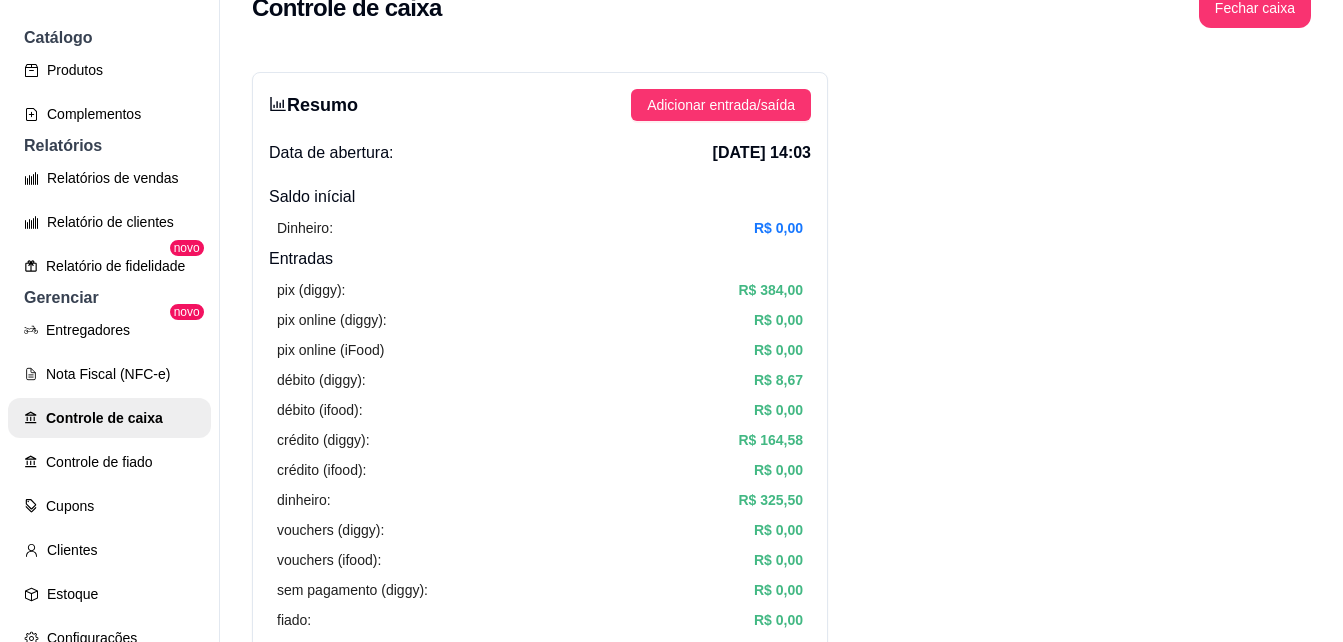 scroll, scrollTop: 0, scrollLeft: 0, axis: both 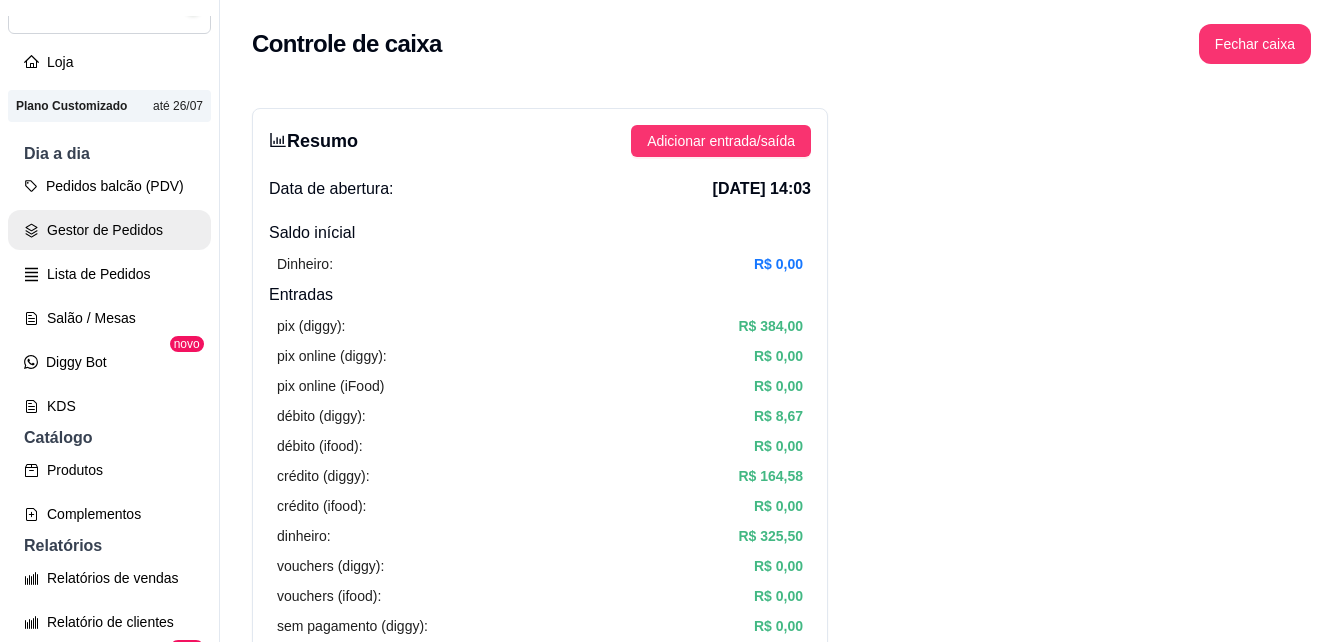 click on "Gestor de Pedidos" at bounding box center (109, 230) 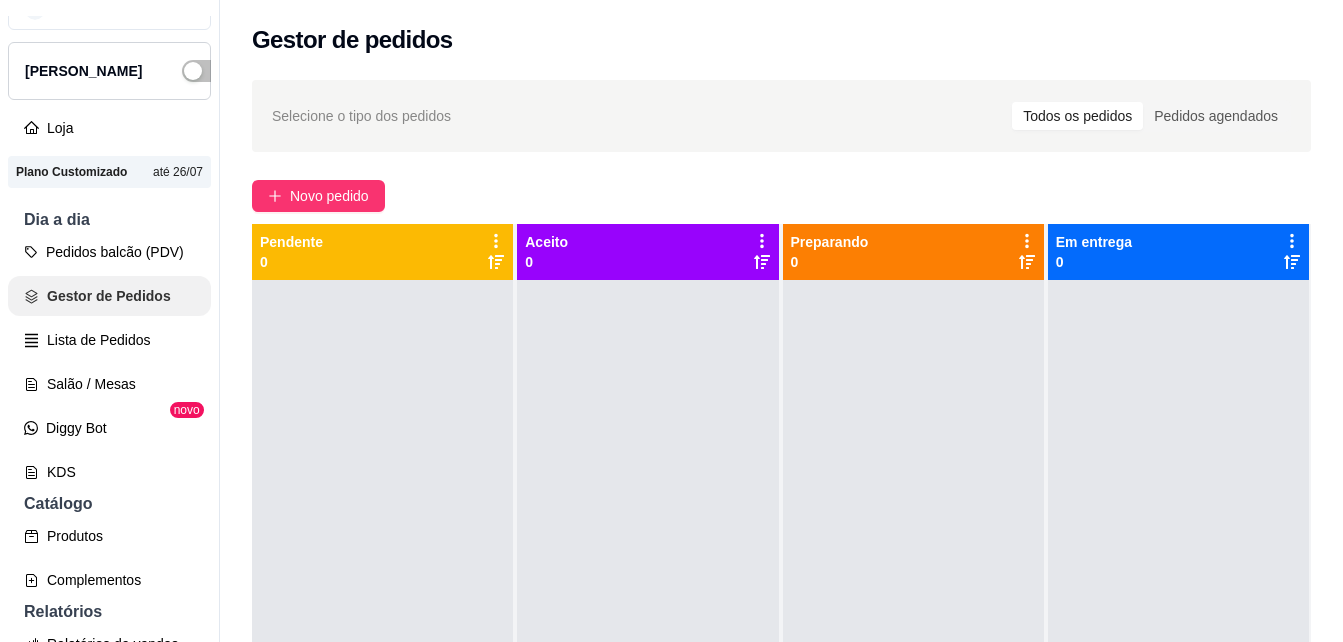scroll, scrollTop: 0, scrollLeft: 0, axis: both 